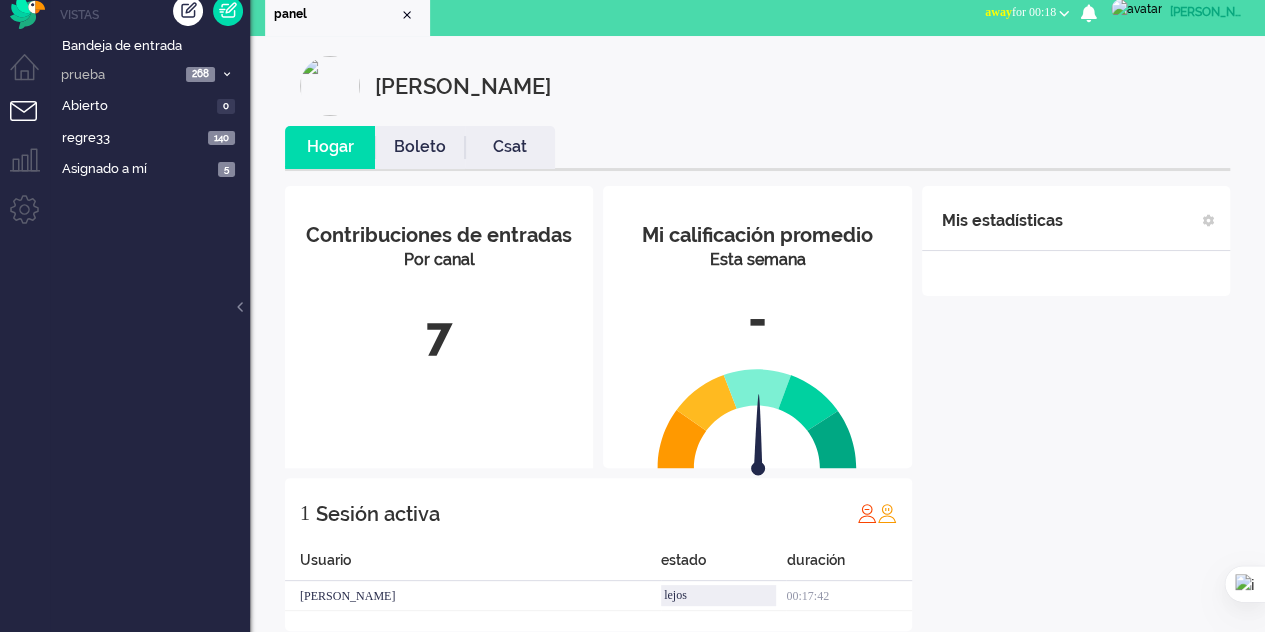 scroll, scrollTop: 0, scrollLeft: 0, axis: both 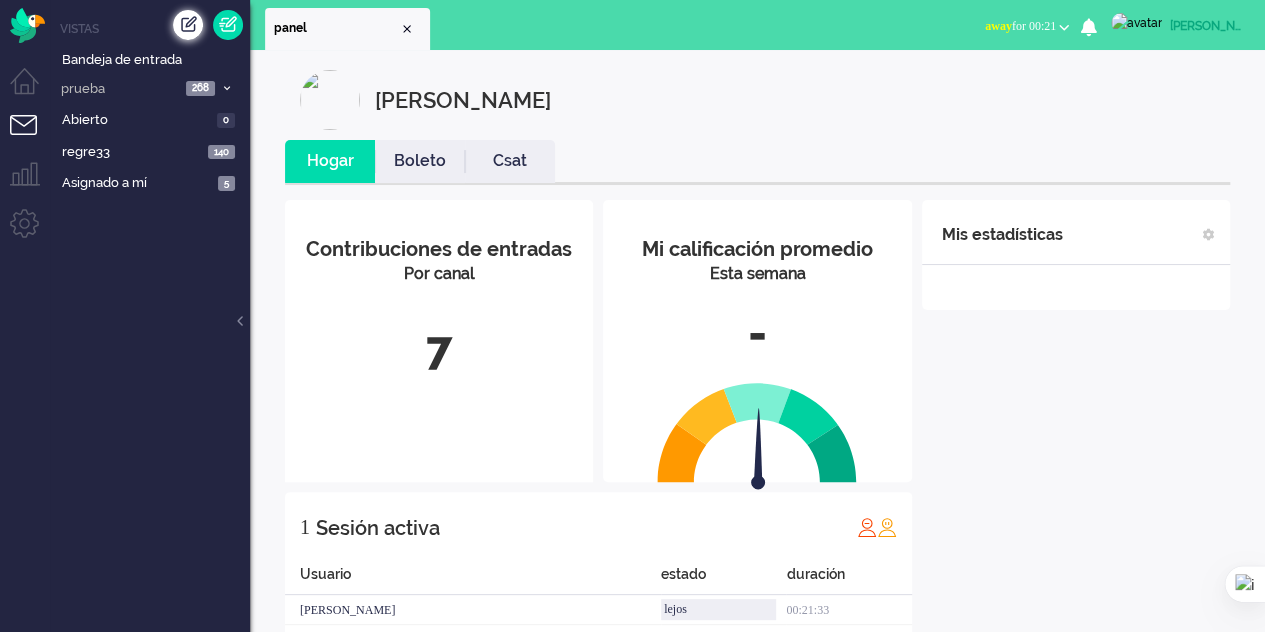 click at bounding box center [188, 25] 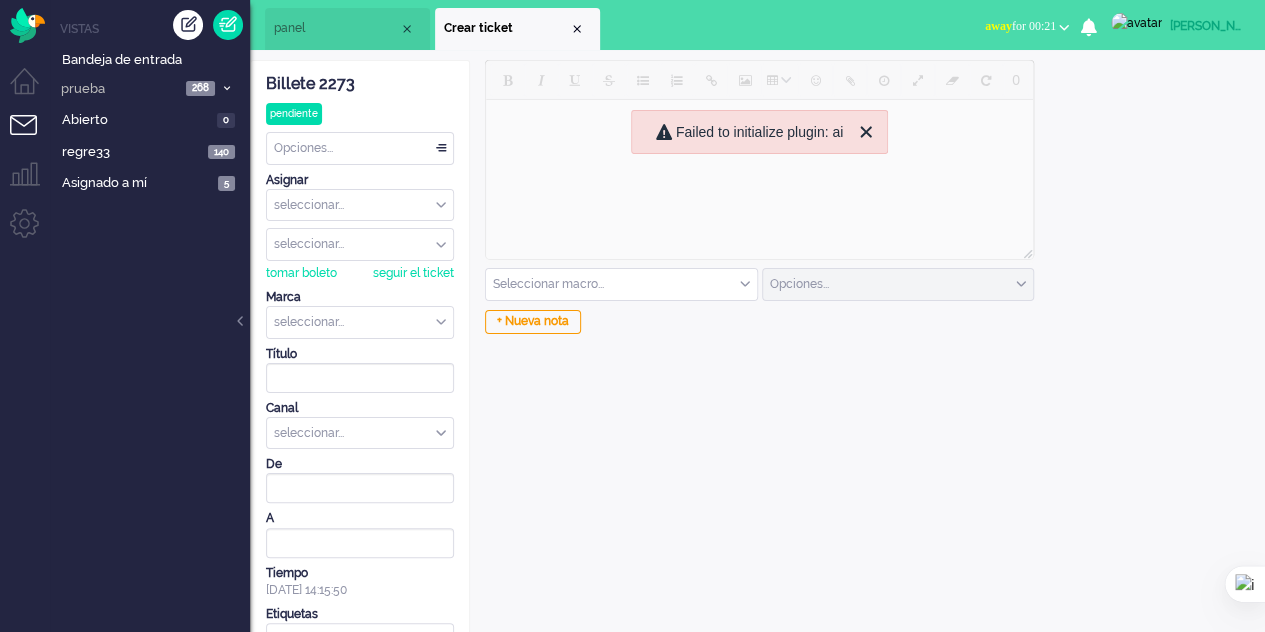 scroll, scrollTop: 0, scrollLeft: 0, axis: both 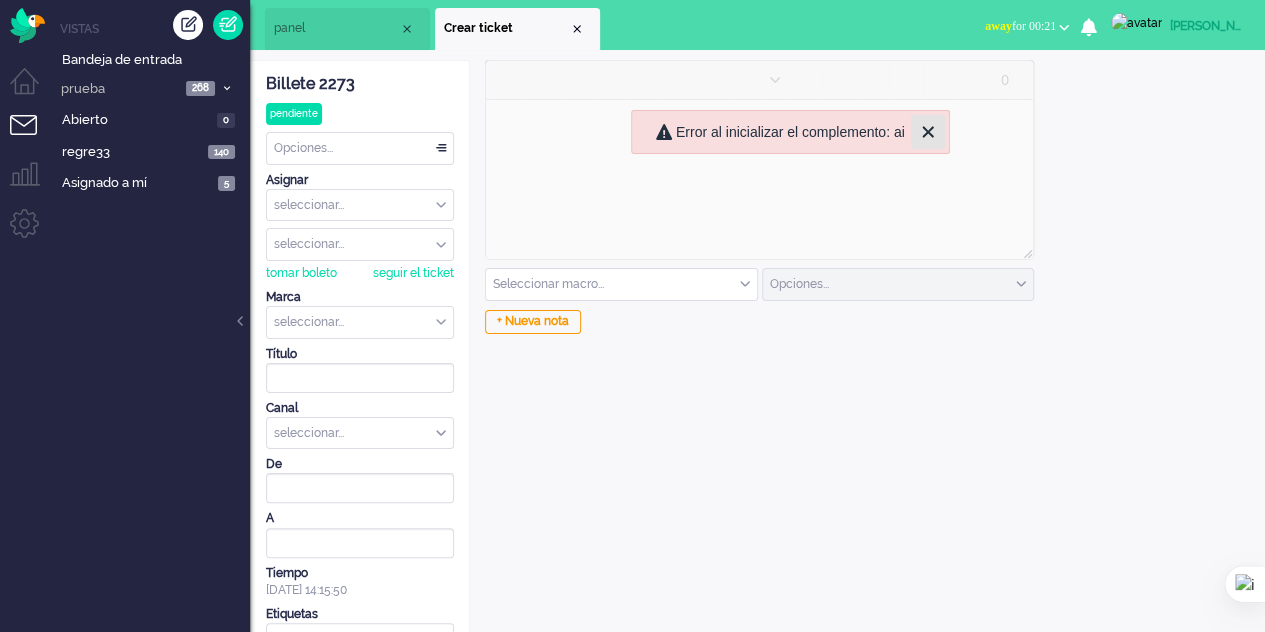 click 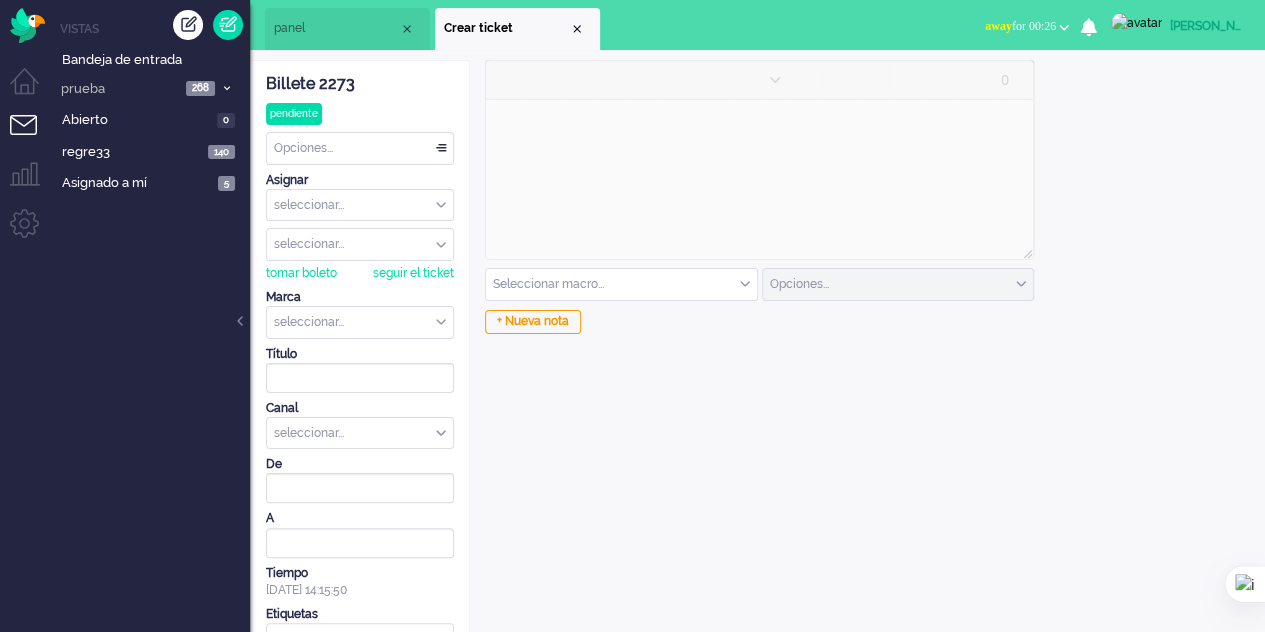 click on "seleccionar..." at bounding box center [360, 433] 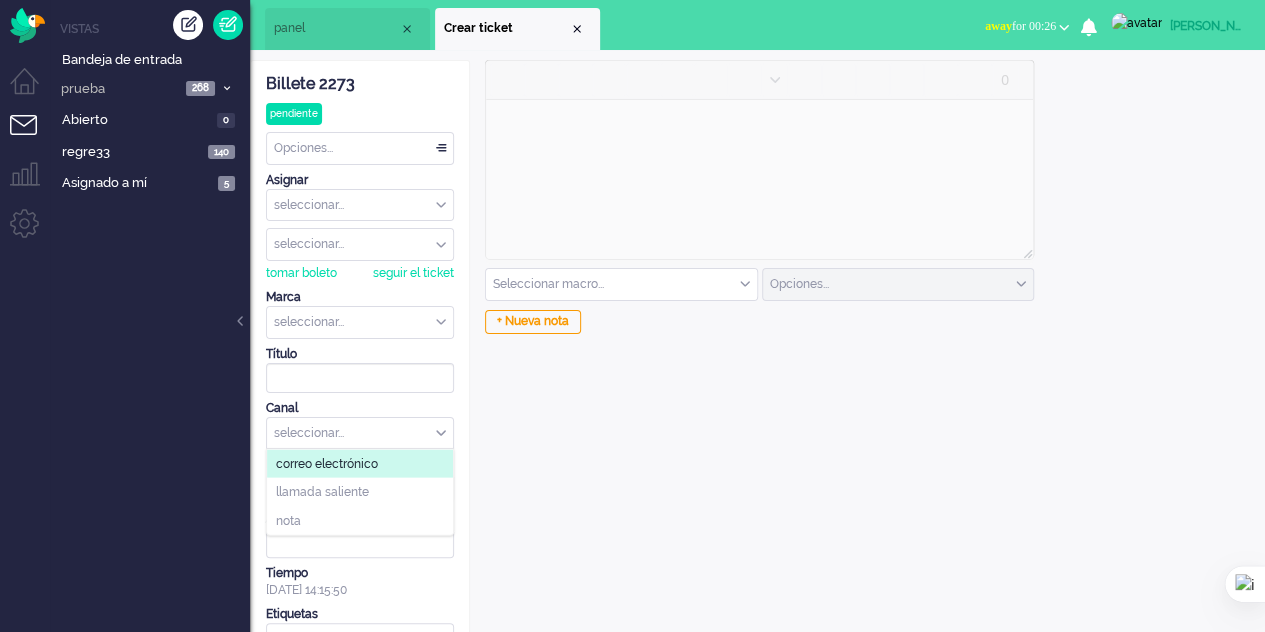 click on "correo electrónico" 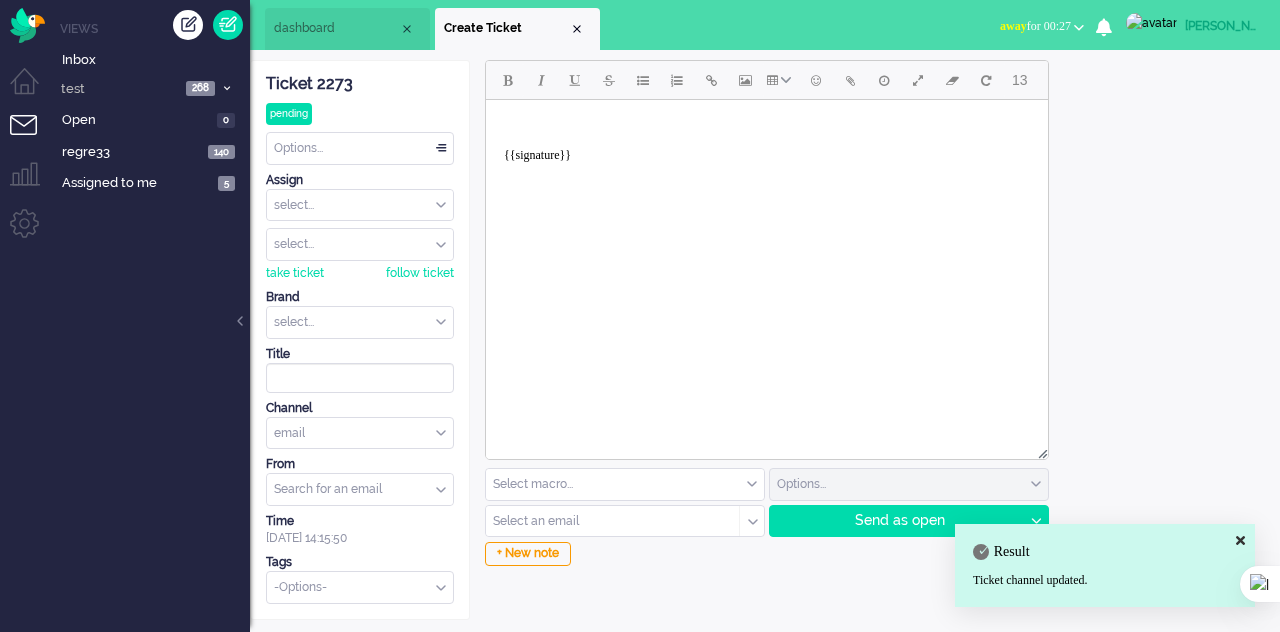 click at bounding box center (360, 322) 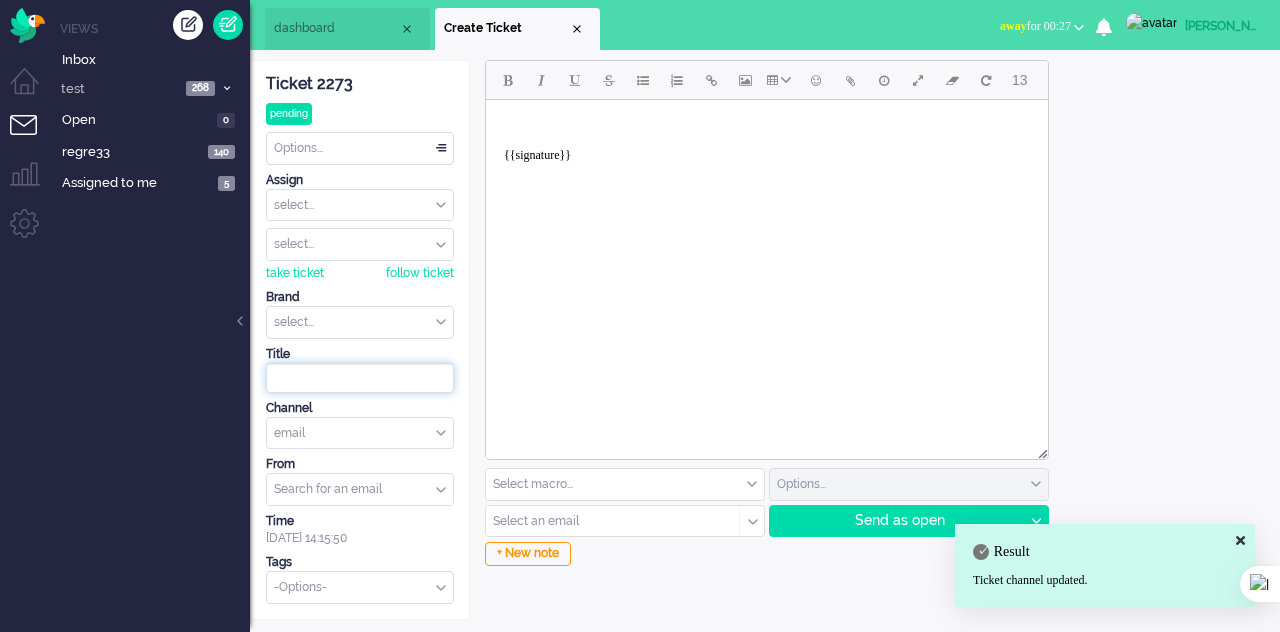 click at bounding box center [360, 378] 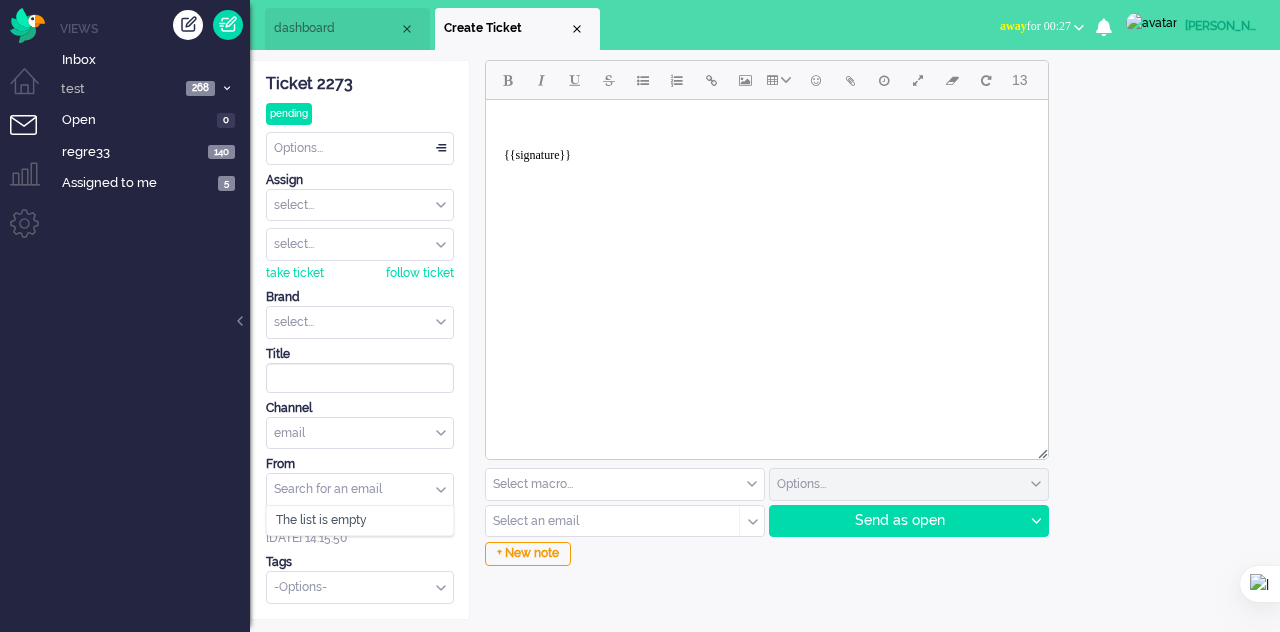 click at bounding box center [360, 489] 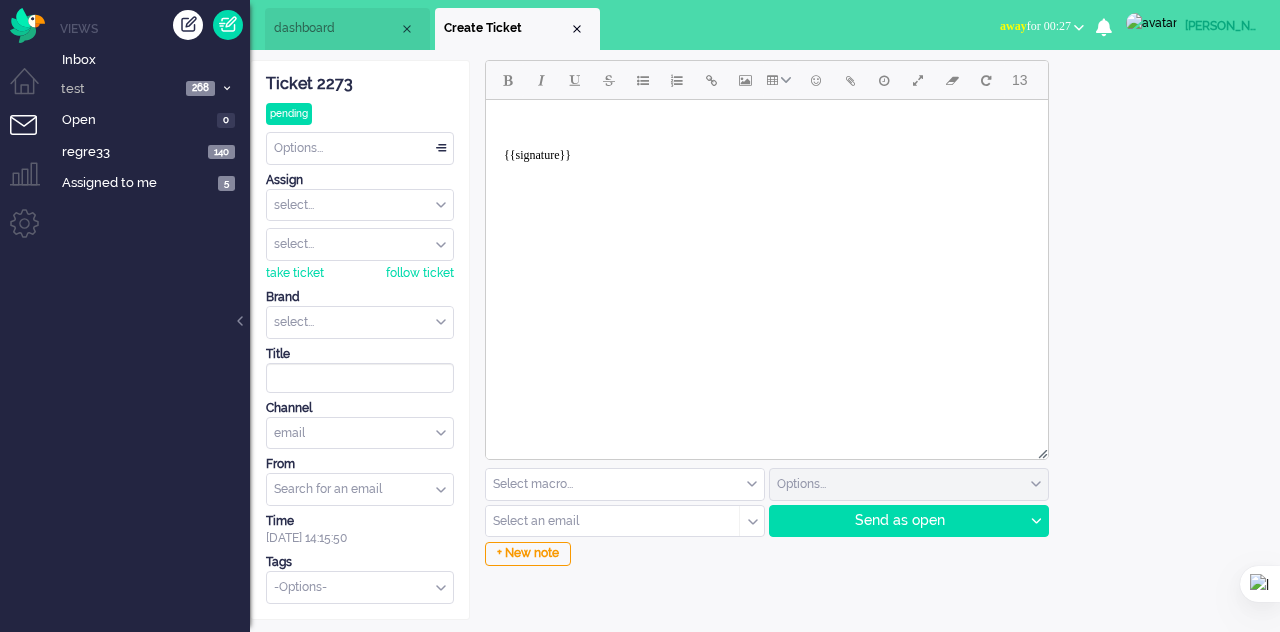 click on "Ticket 2273 pending Watching Options... Set Status Open Pending Holding Solved Set priority Low Medium High Urgent Snooze Duplicate Delete Assign select... Anonymous testgroup unassign group select... acunetix daniel elaine hello intruderwebappscan job Mark markus.s mathieu name pentestadmin pentestsupervisor support thomas.test unassign user take ticket follow ticket Brand select... Acceptation Title Channel email email outbound call note From Search for an email The list is empty Time  09-07-2025 14:15:50 Tags -Options- The list is empty" at bounding box center (360, 332) 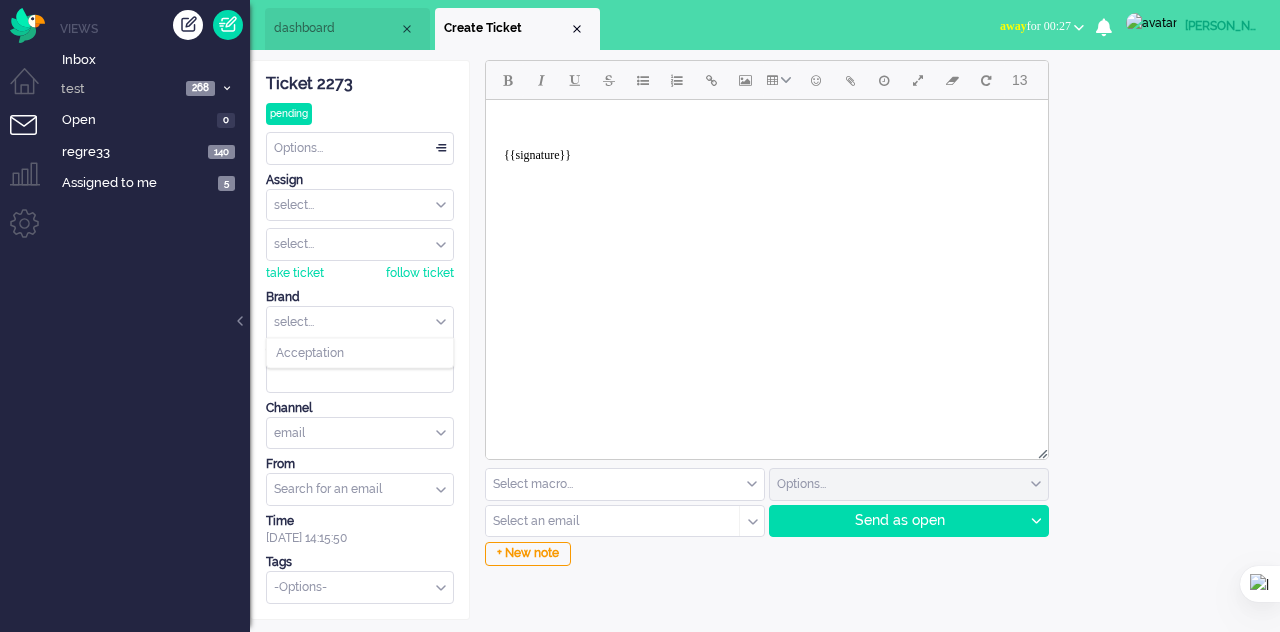 click on "select..." at bounding box center [360, 322] 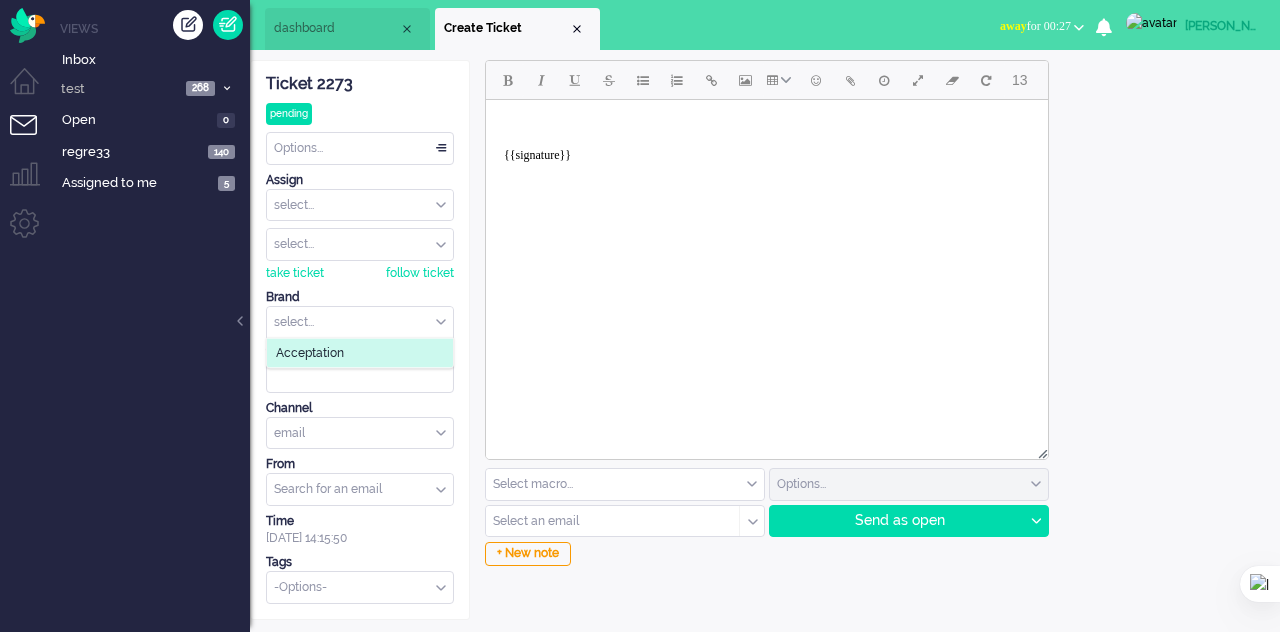 click on "Acceptation" 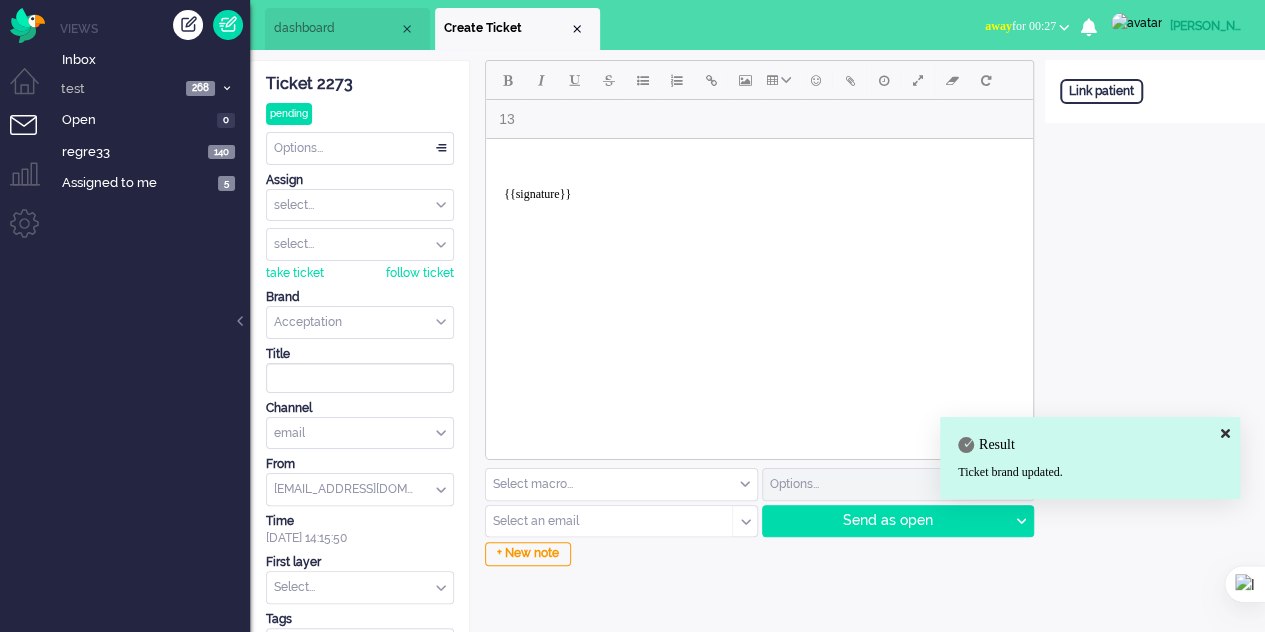 click on "email" at bounding box center [360, 433] 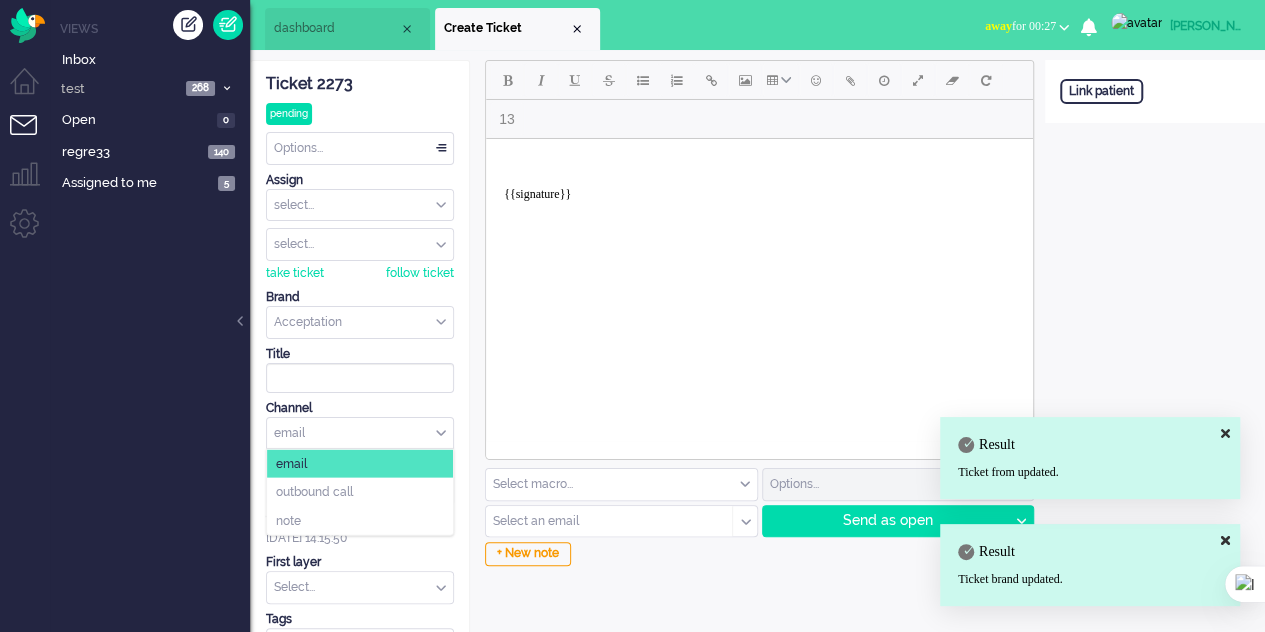 click 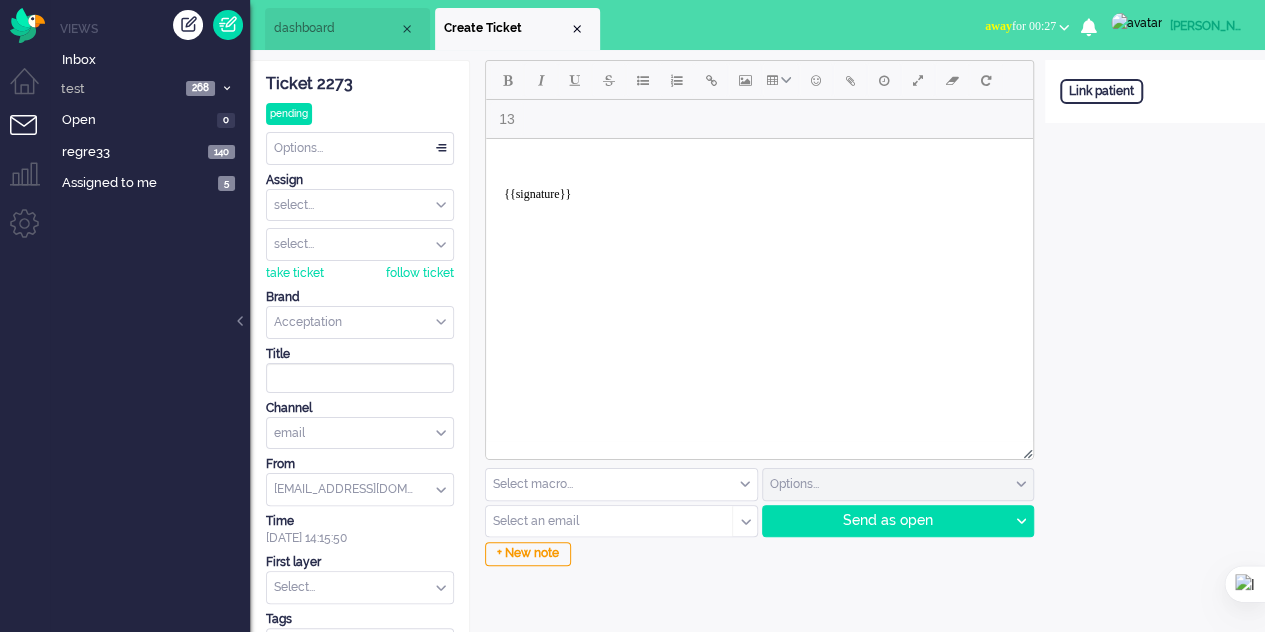 click at bounding box center [621, 484] 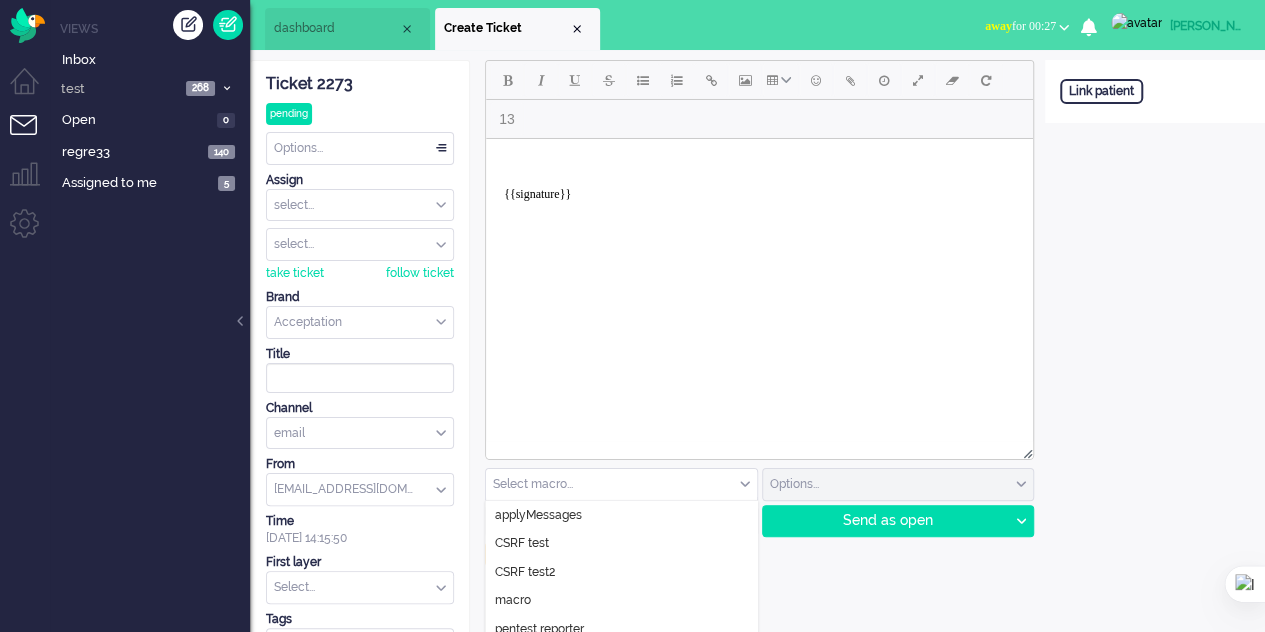 click at bounding box center (621, 484) 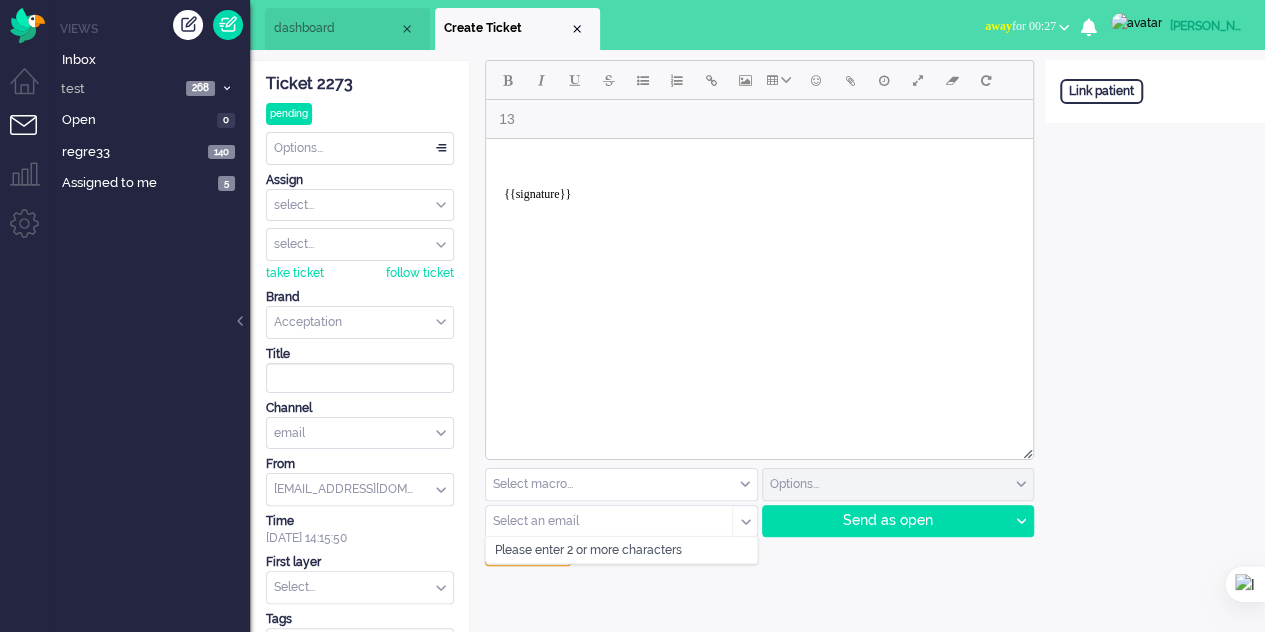 click at bounding box center [602, 521] 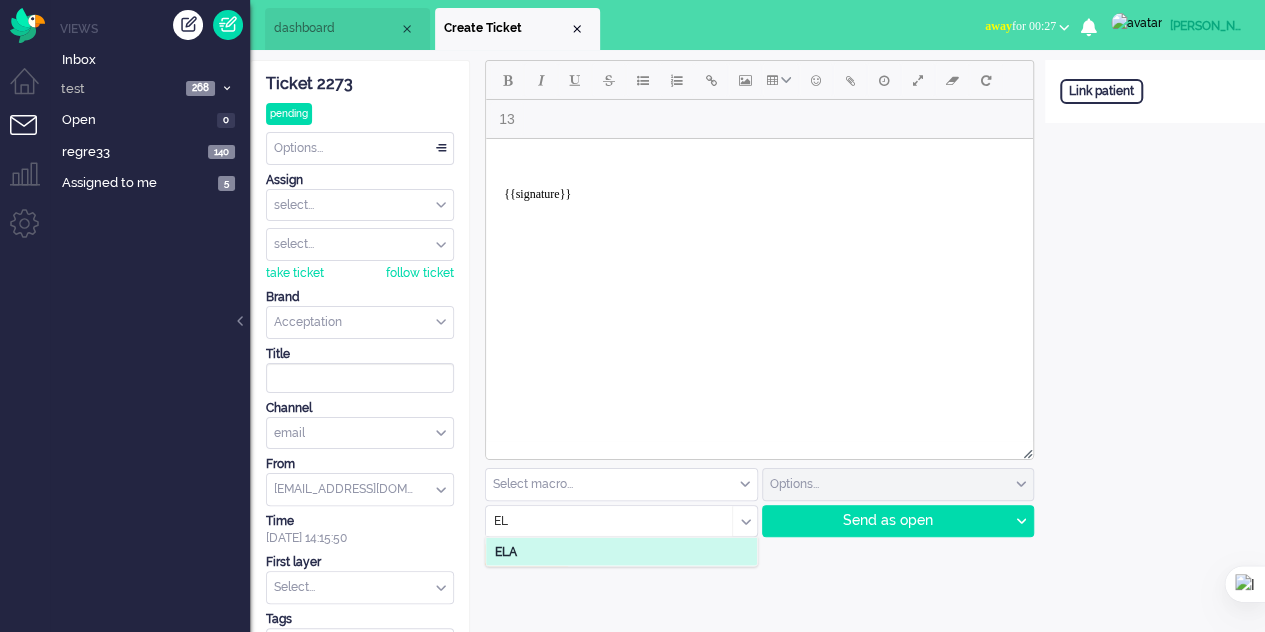 type on "E" 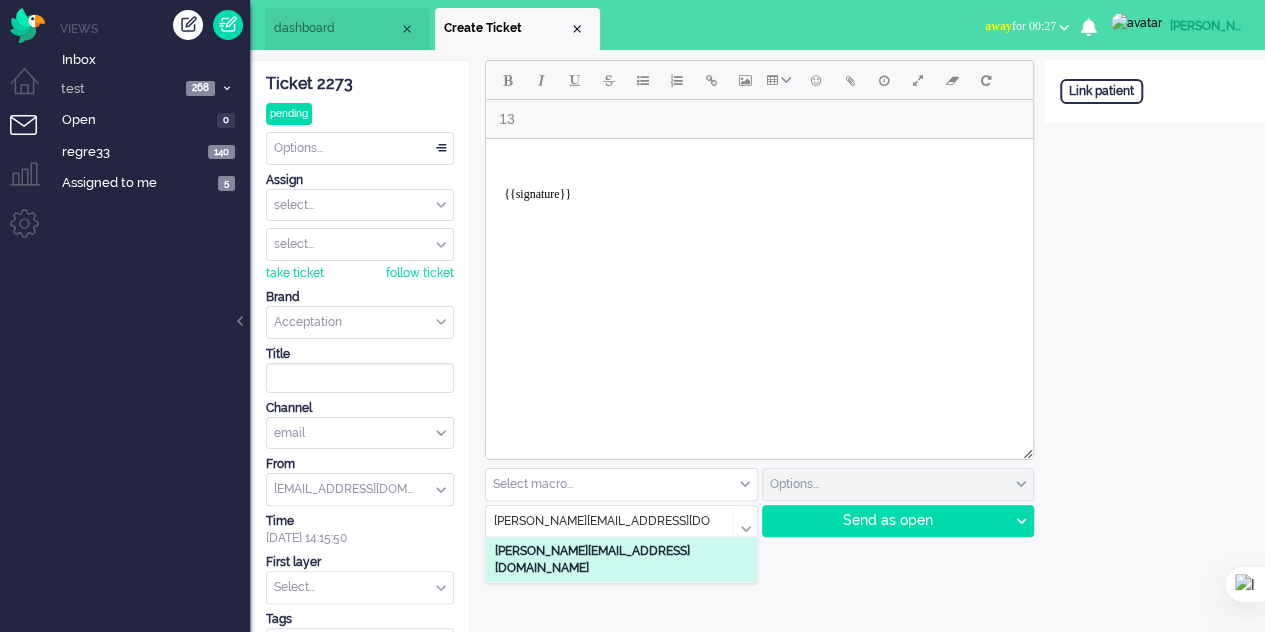 type on "elaine@elainedesigns.es" 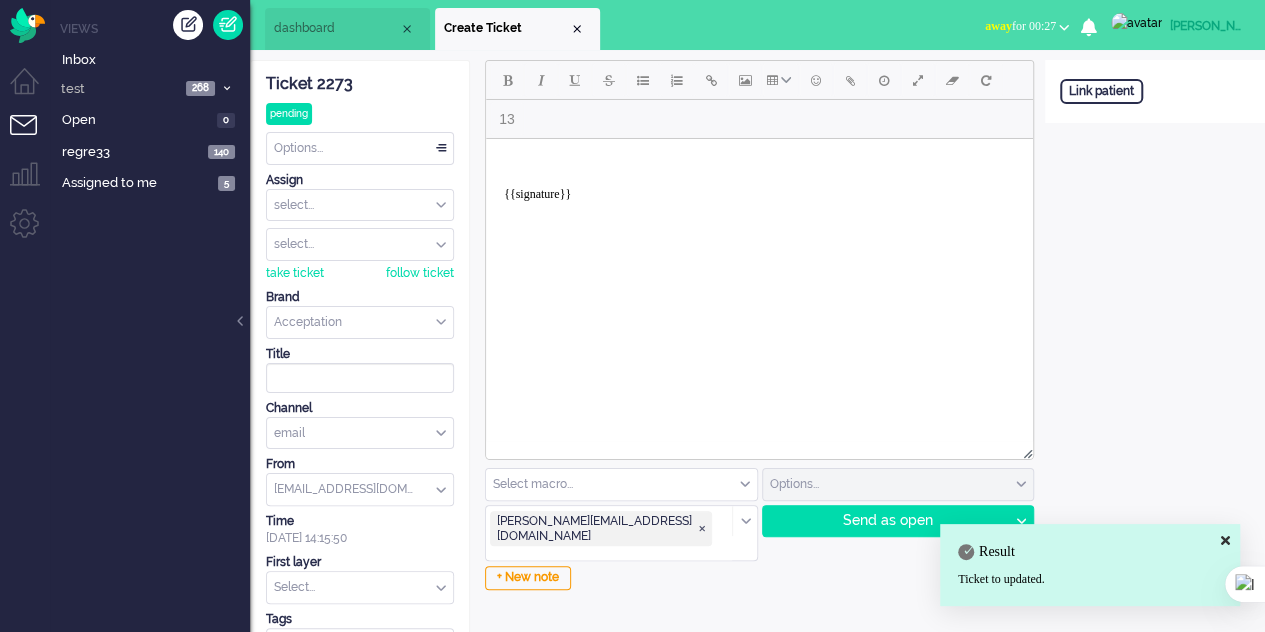 click on "{{signature}}" at bounding box center (759, 187) 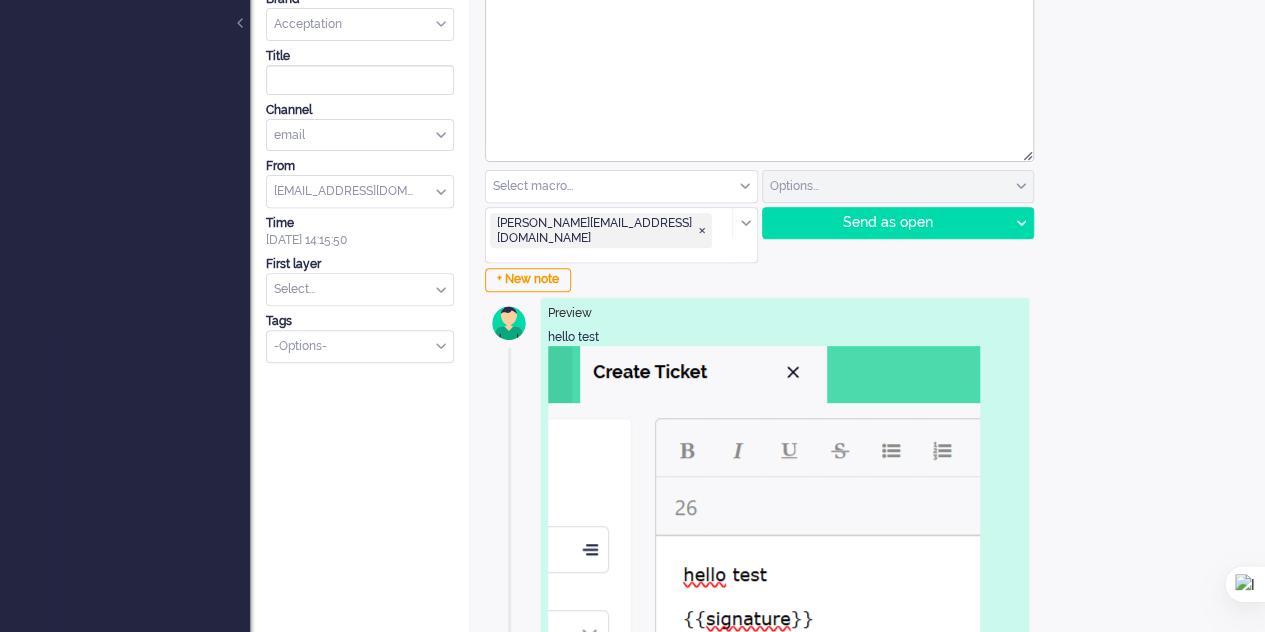 scroll, scrollTop: 300, scrollLeft: 0, axis: vertical 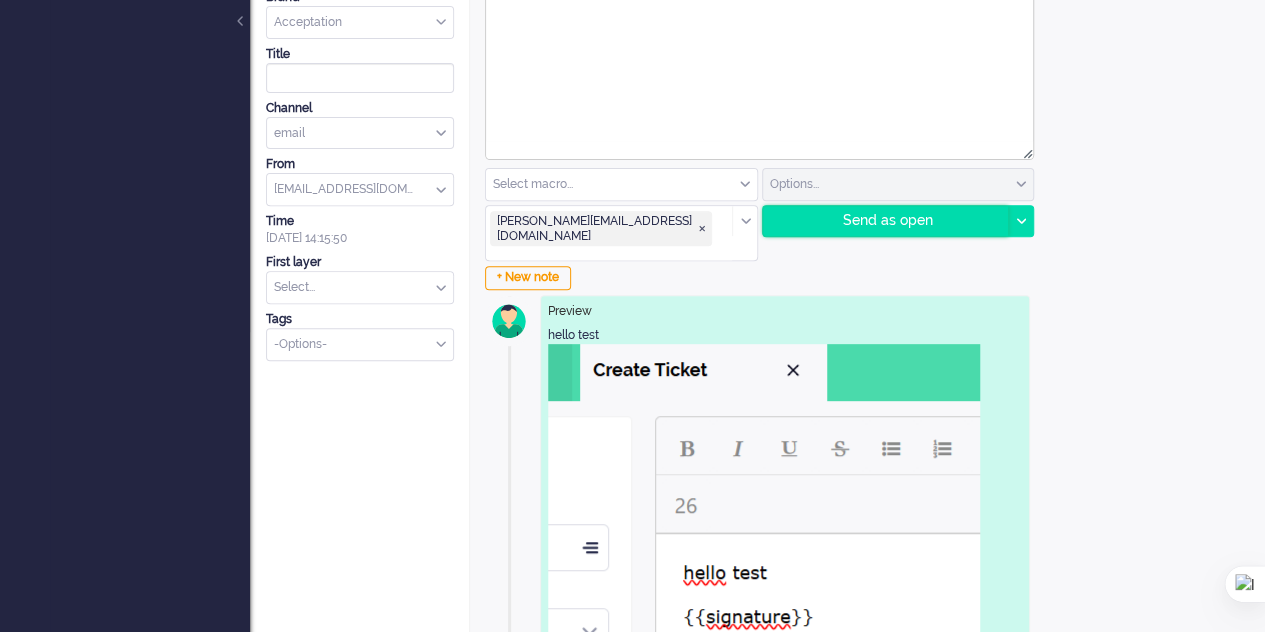 click on "Send as open" at bounding box center (886, 221) 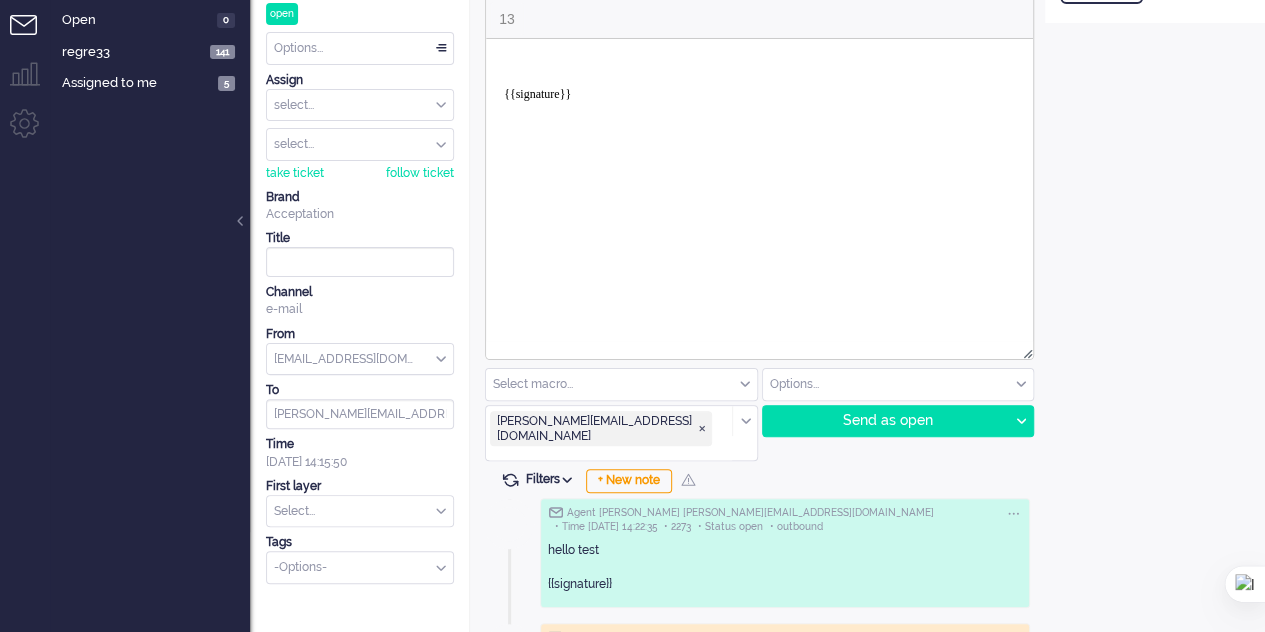 scroll, scrollTop: 0, scrollLeft: 0, axis: both 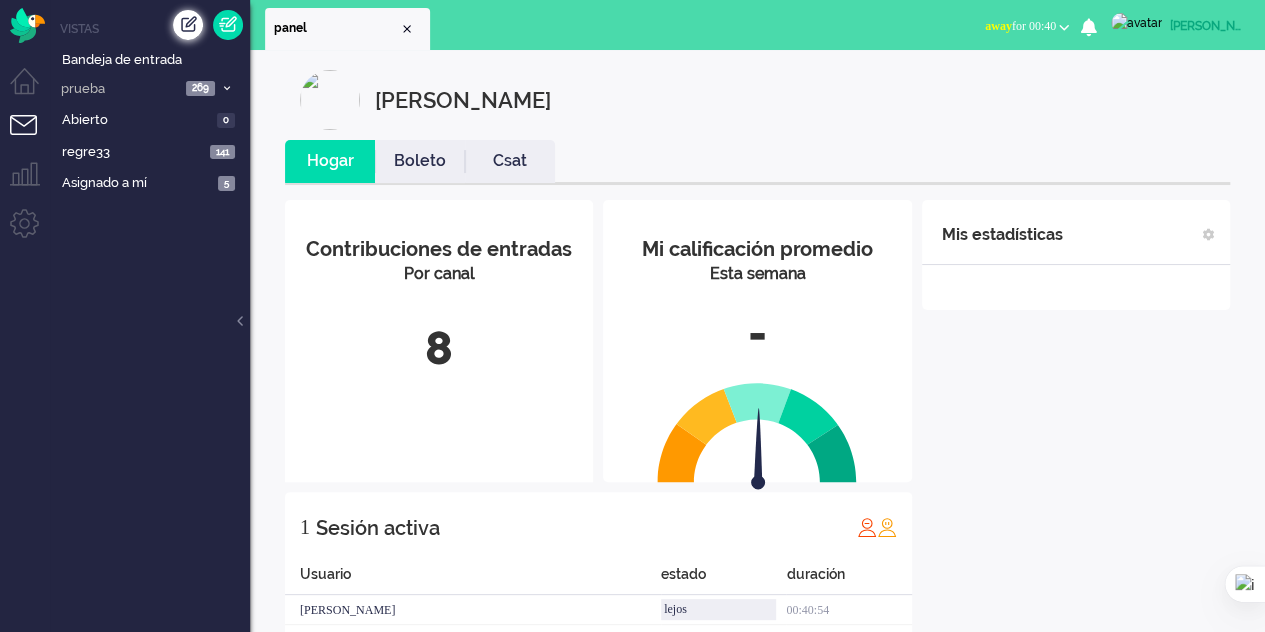 click at bounding box center [188, 25] 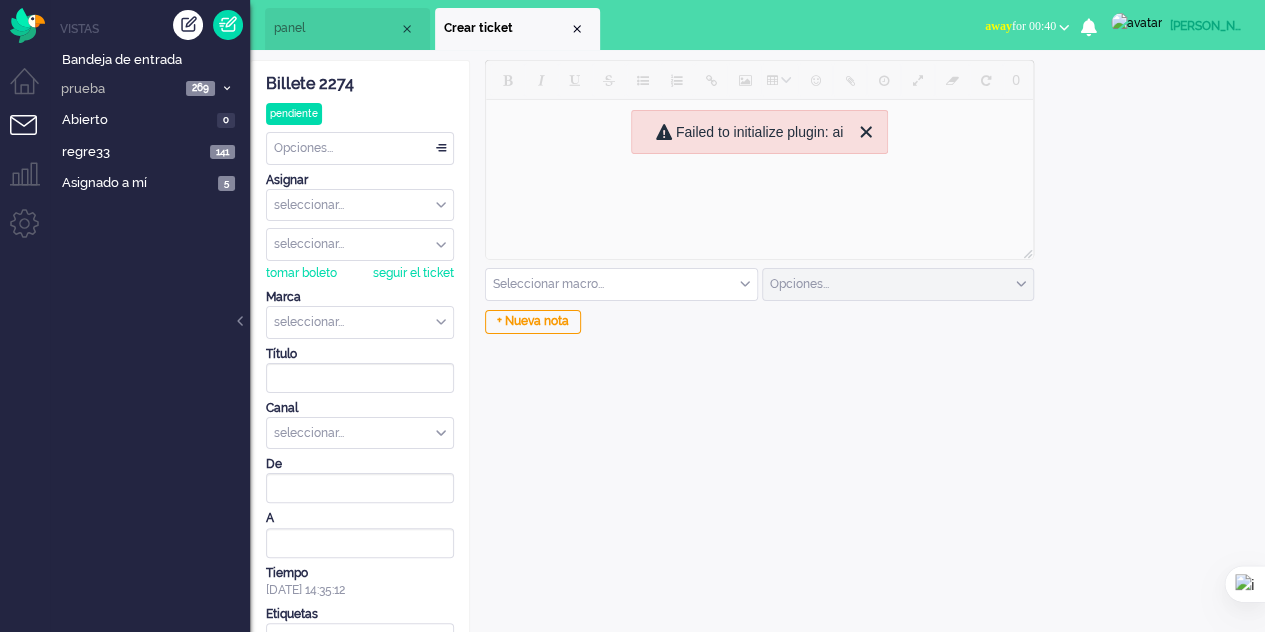 scroll, scrollTop: 0, scrollLeft: 0, axis: both 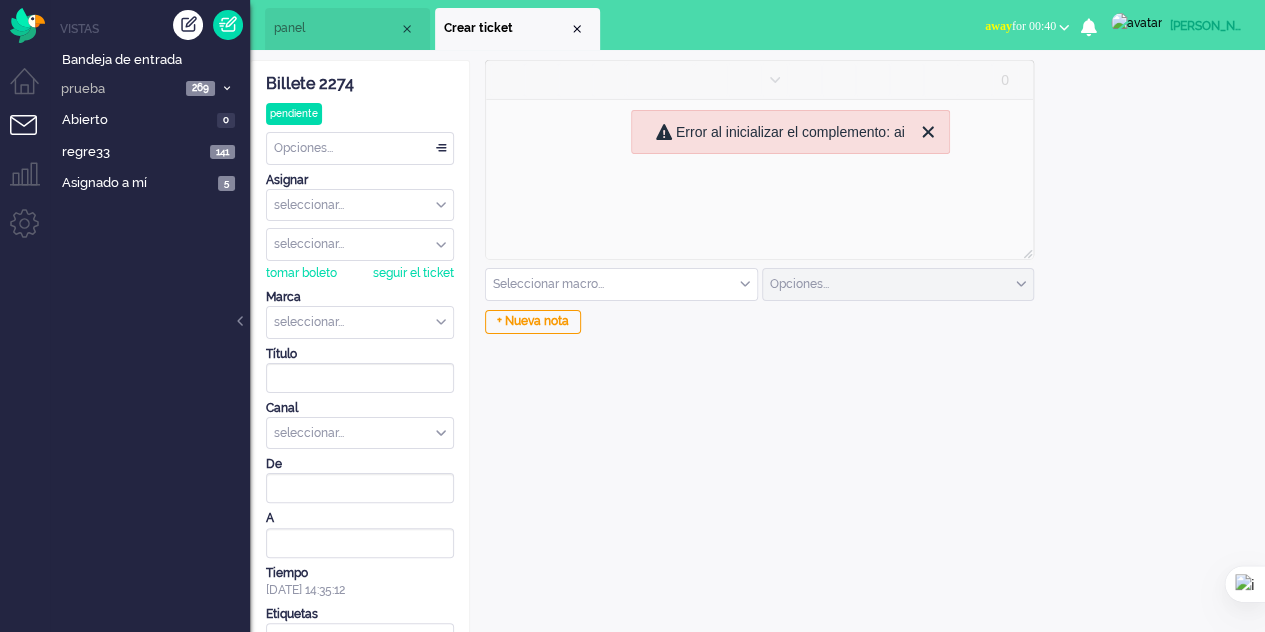 click on "seleccionar..." at bounding box center (360, 322) 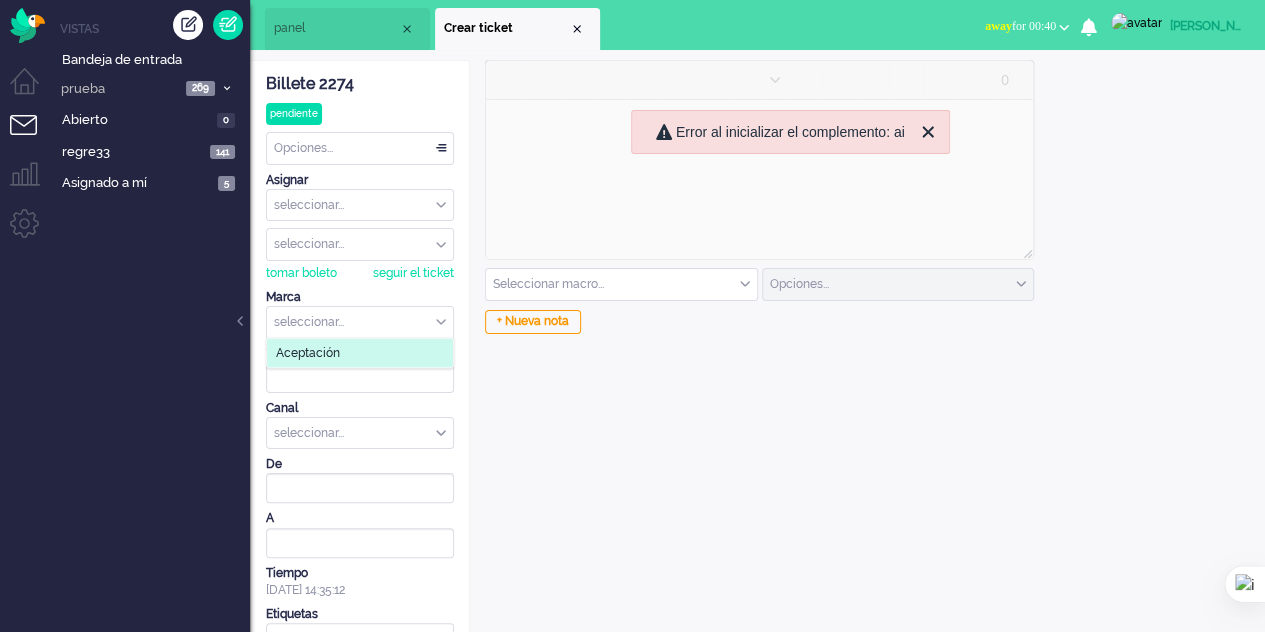 click on "Aceptación" 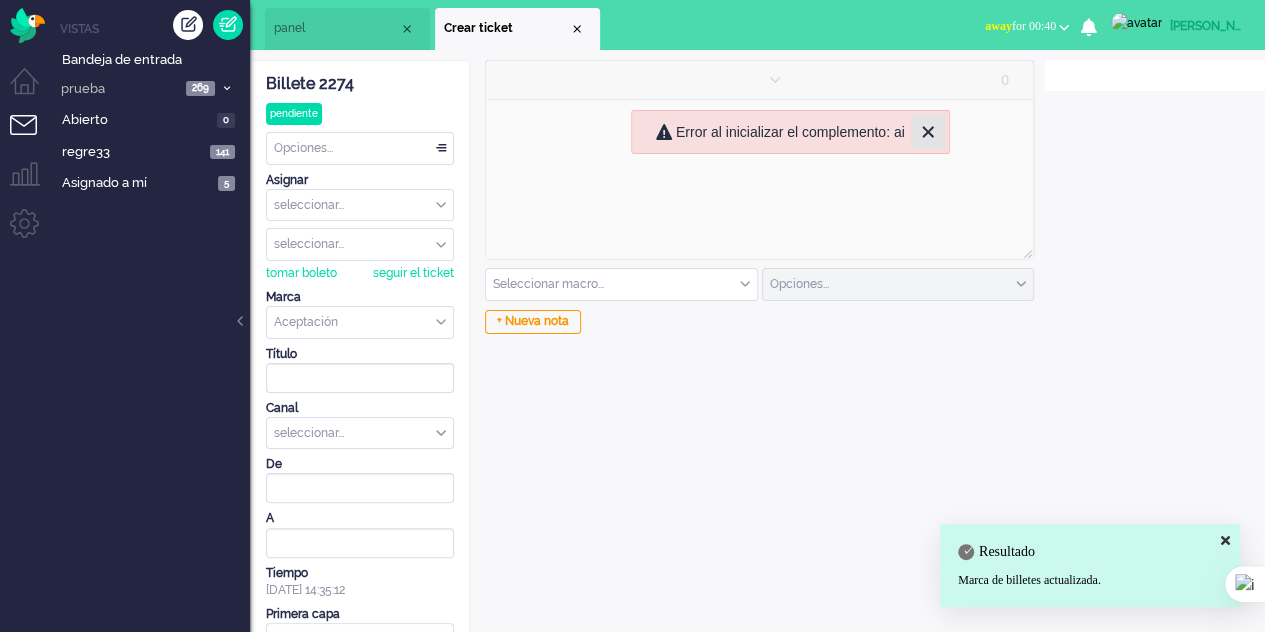 click 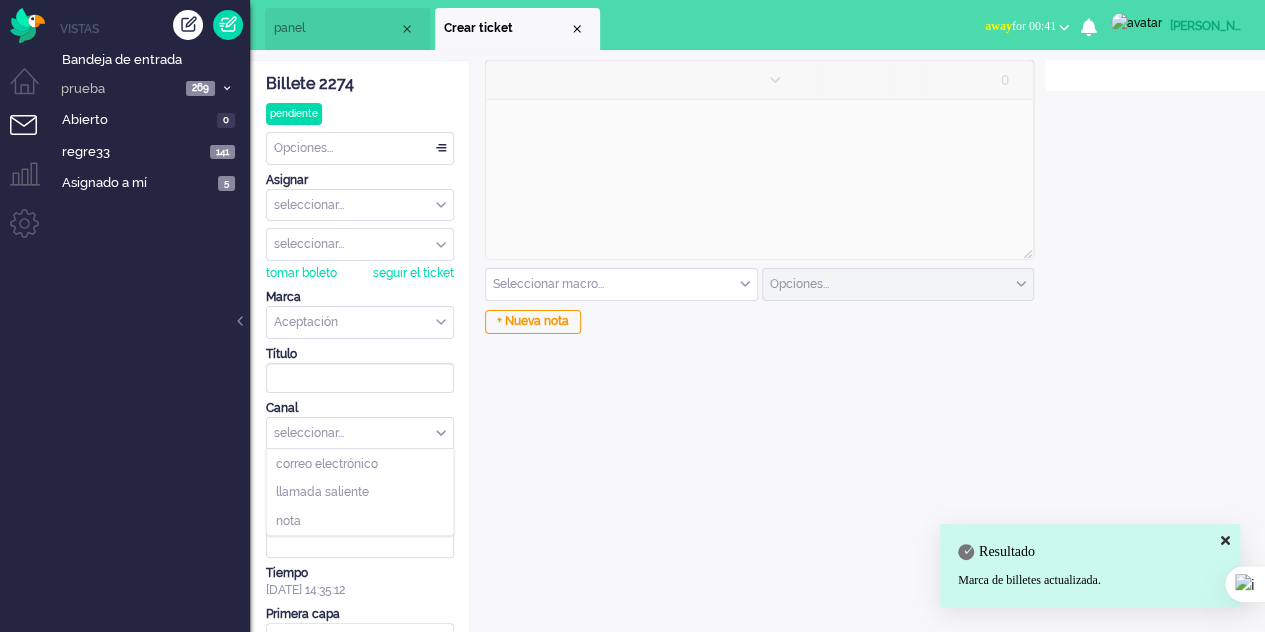 click on "seleccionar..." at bounding box center [360, 433] 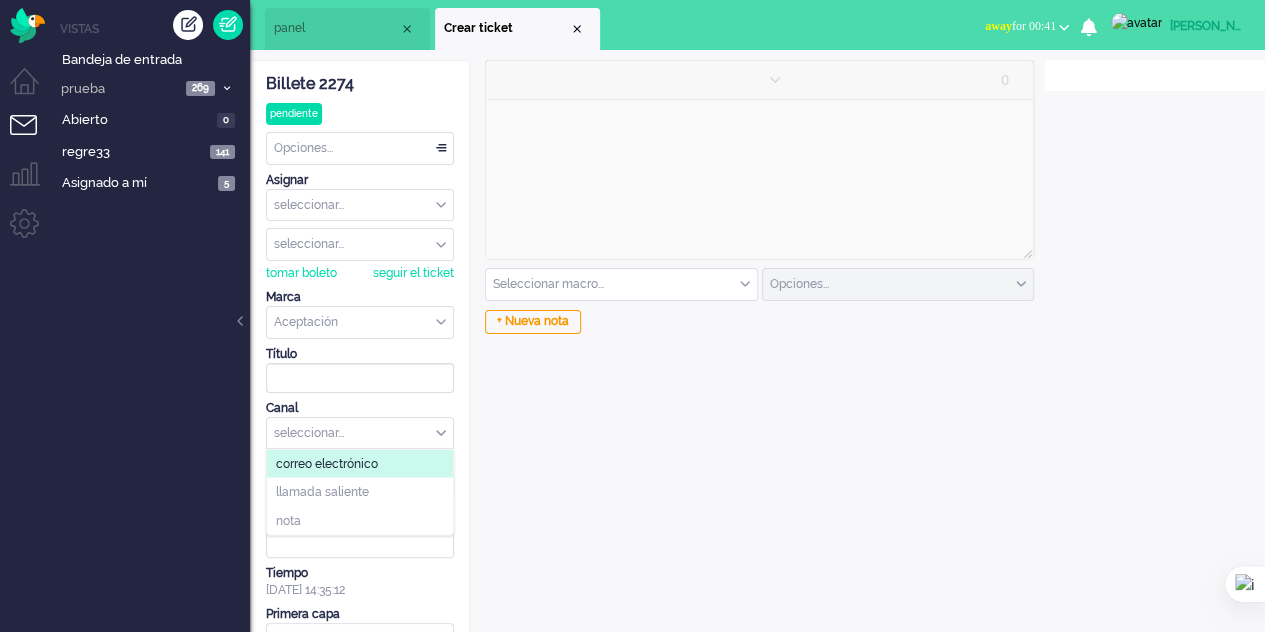 click on "correo electrónico" at bounding box center (327, 463) 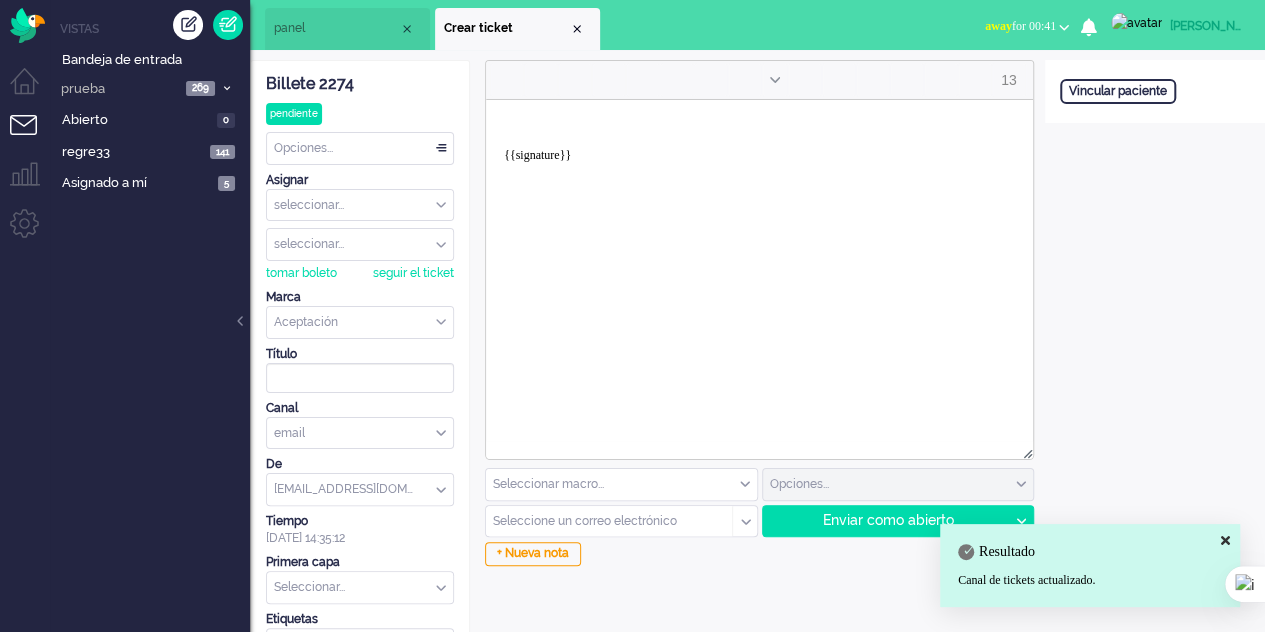 scroll, scrollTop: 38, scrollLeft: 0, axis: vertical 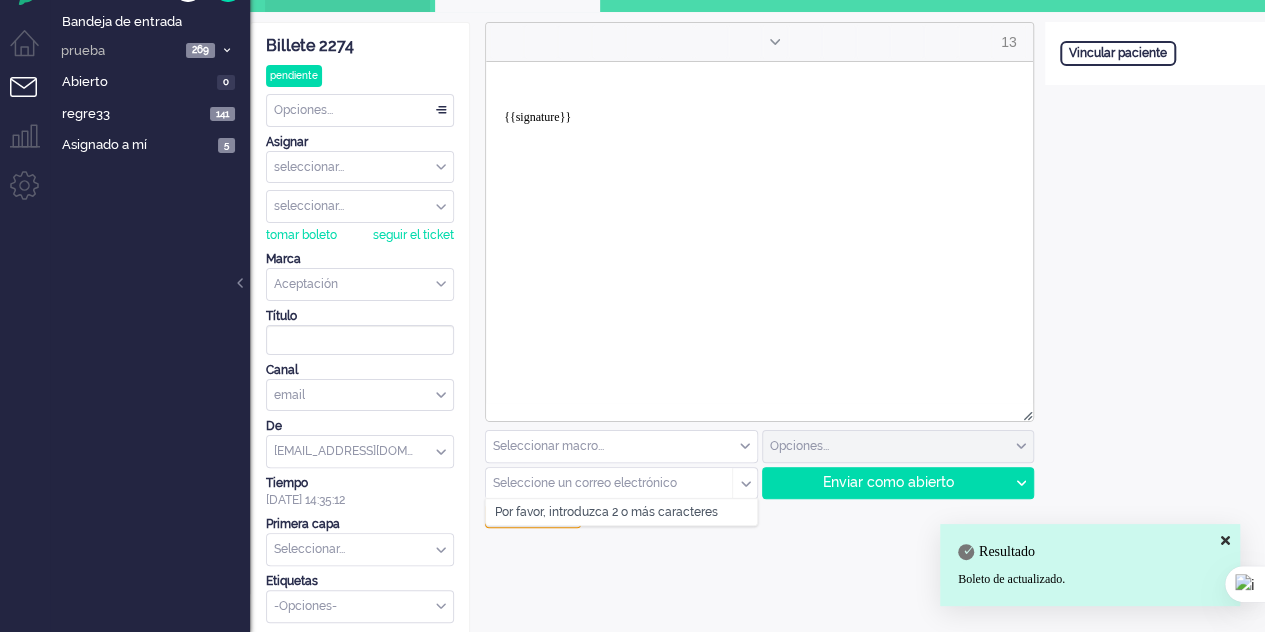 click at bounding box center [602, 483] 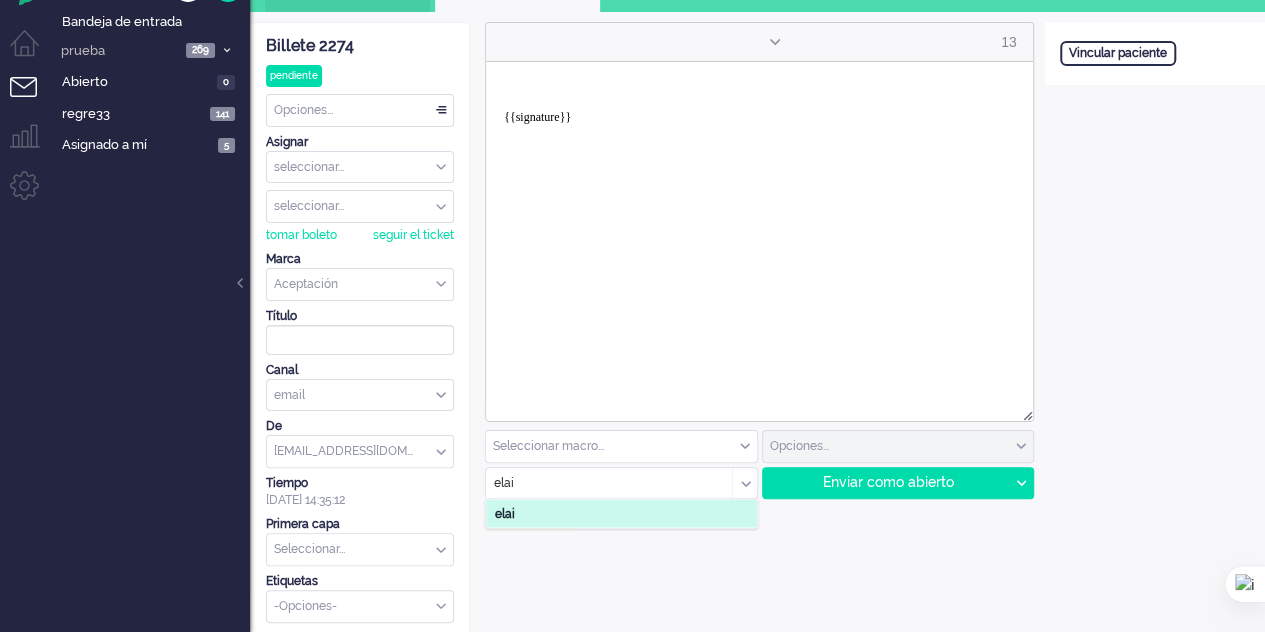 type on "elai" 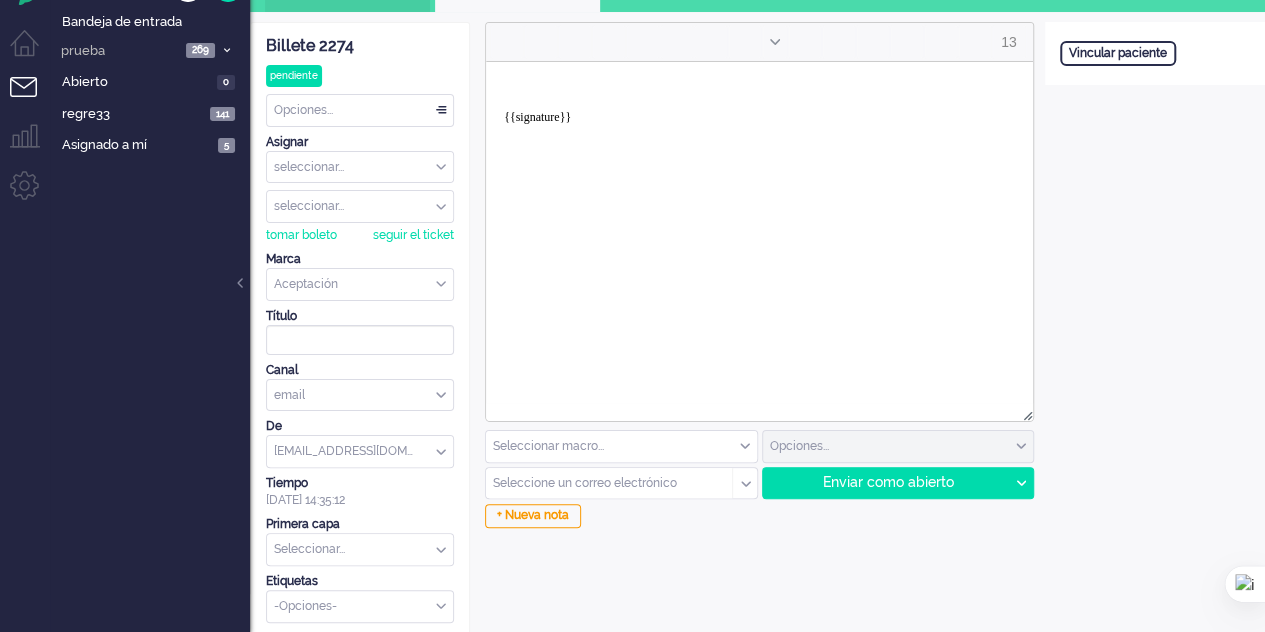 click at bounding box center (602, 483) 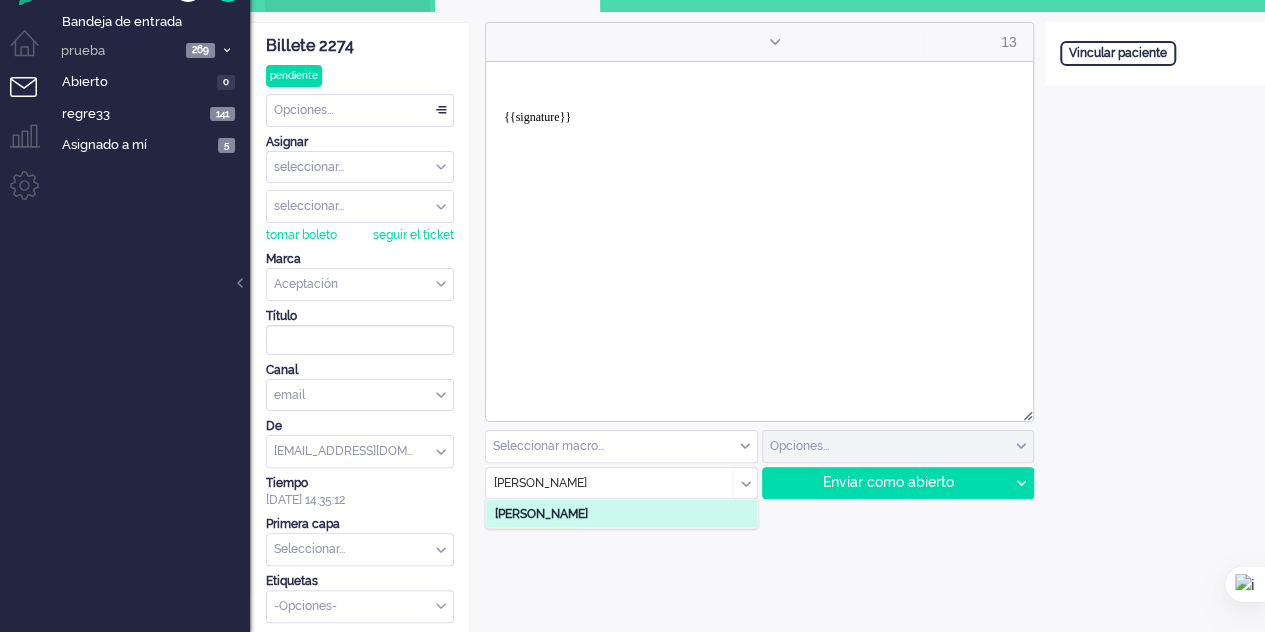 type on "elaine@elainedesign" 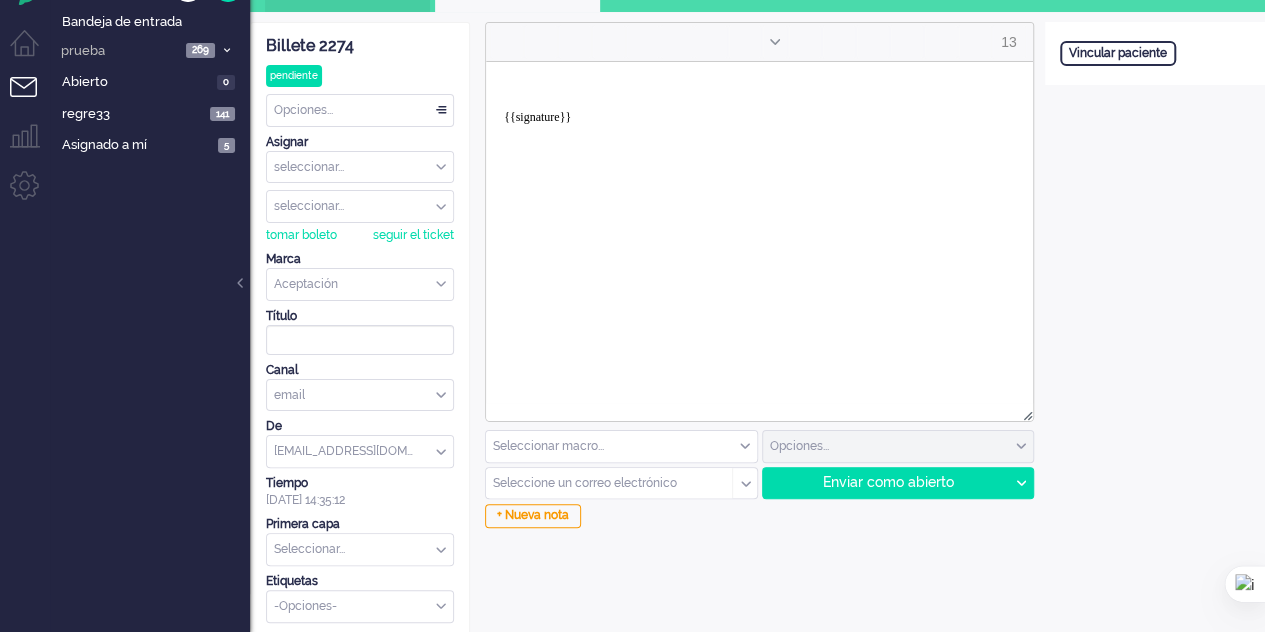 click at bounding box center [602, 483] 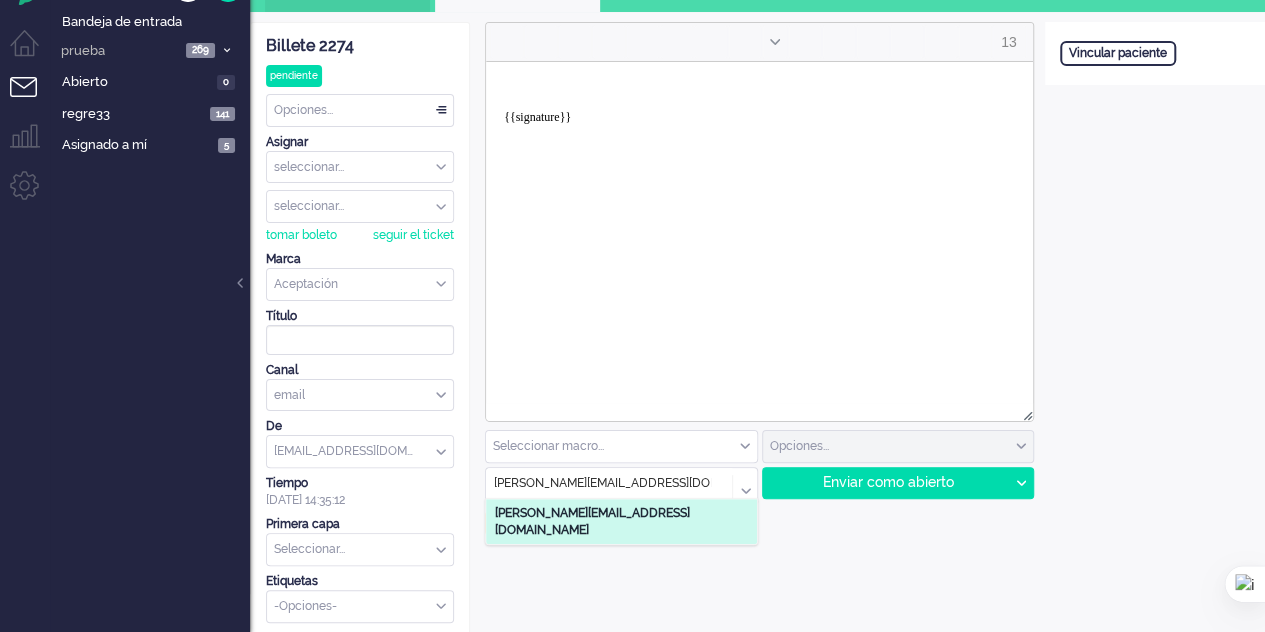 type on "elaine@elainedesigns.es" 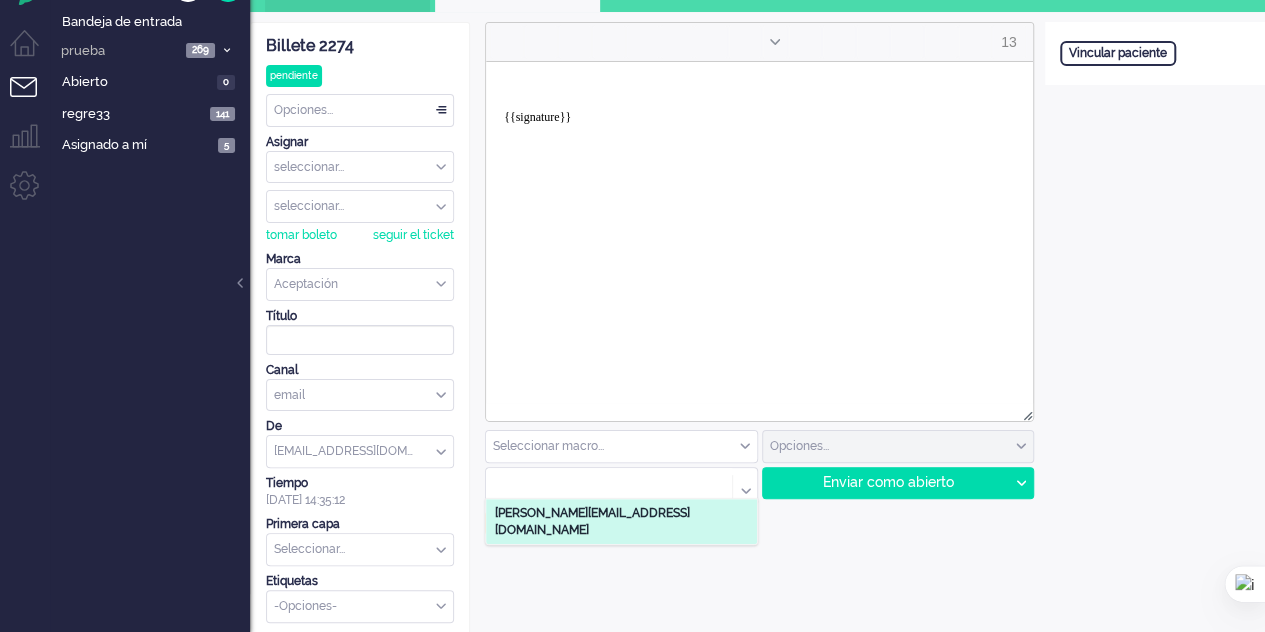 click on "{{signature}}" at bounding box center [759, 110] 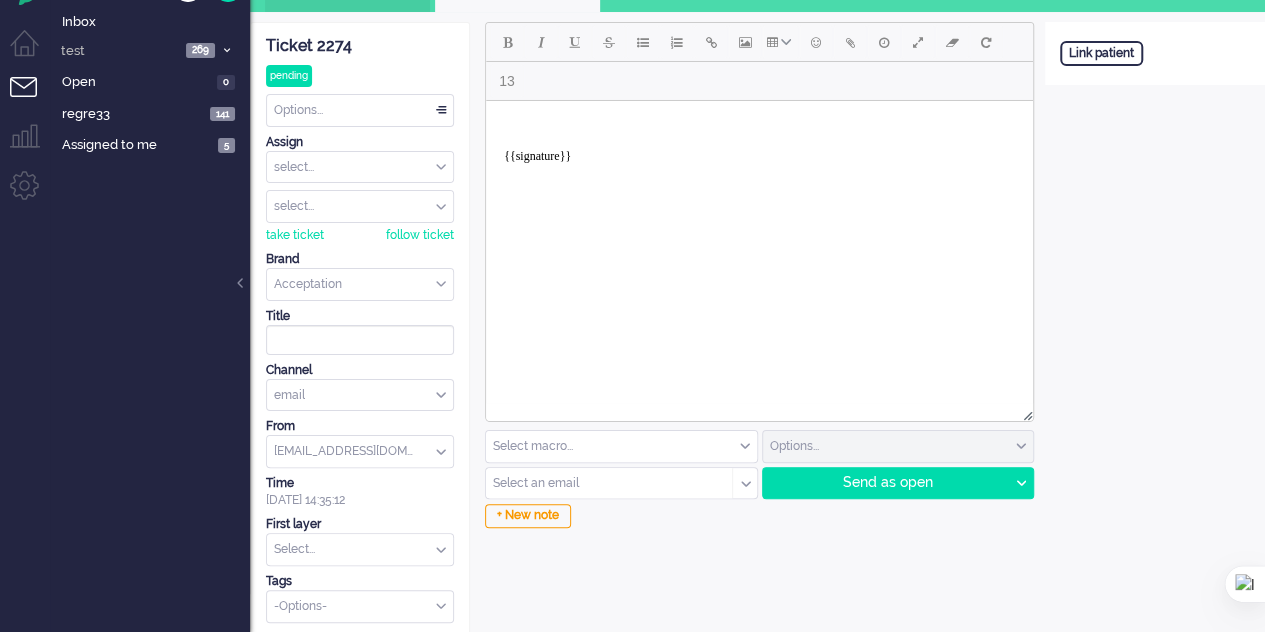 click on "{{signature}}" at bounding box center (759, 149) 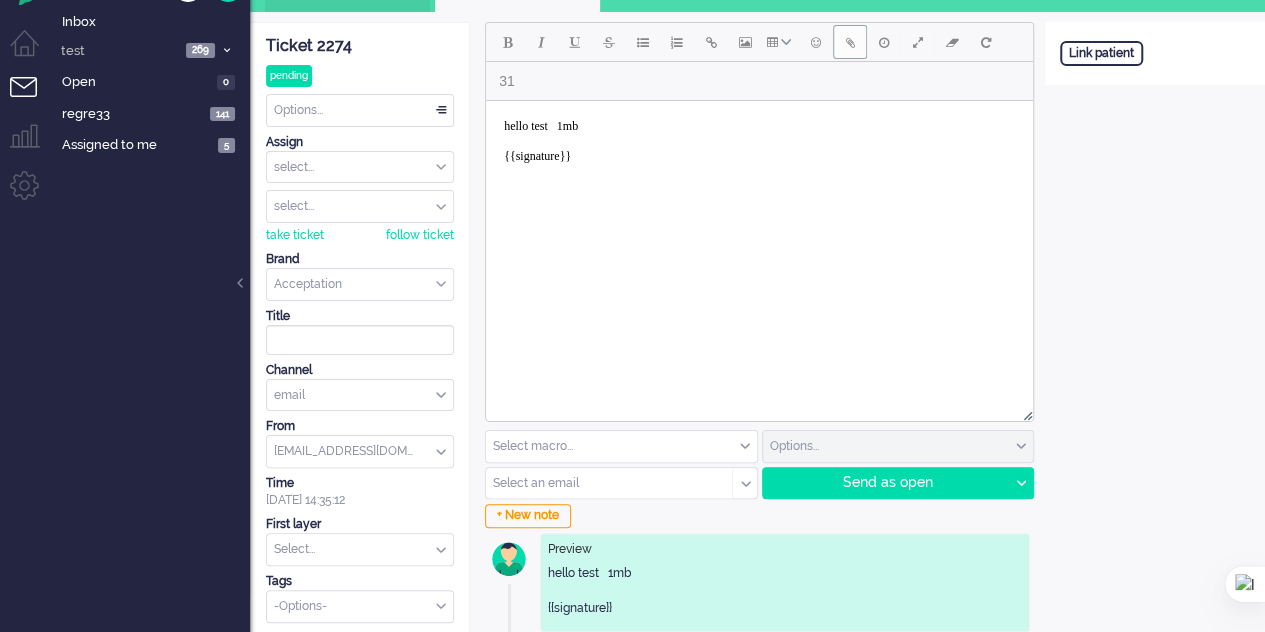 drag, startPoint x: 851, startPoint y: 45, endPoint x: 862, endPoint y: 45, distance: 11 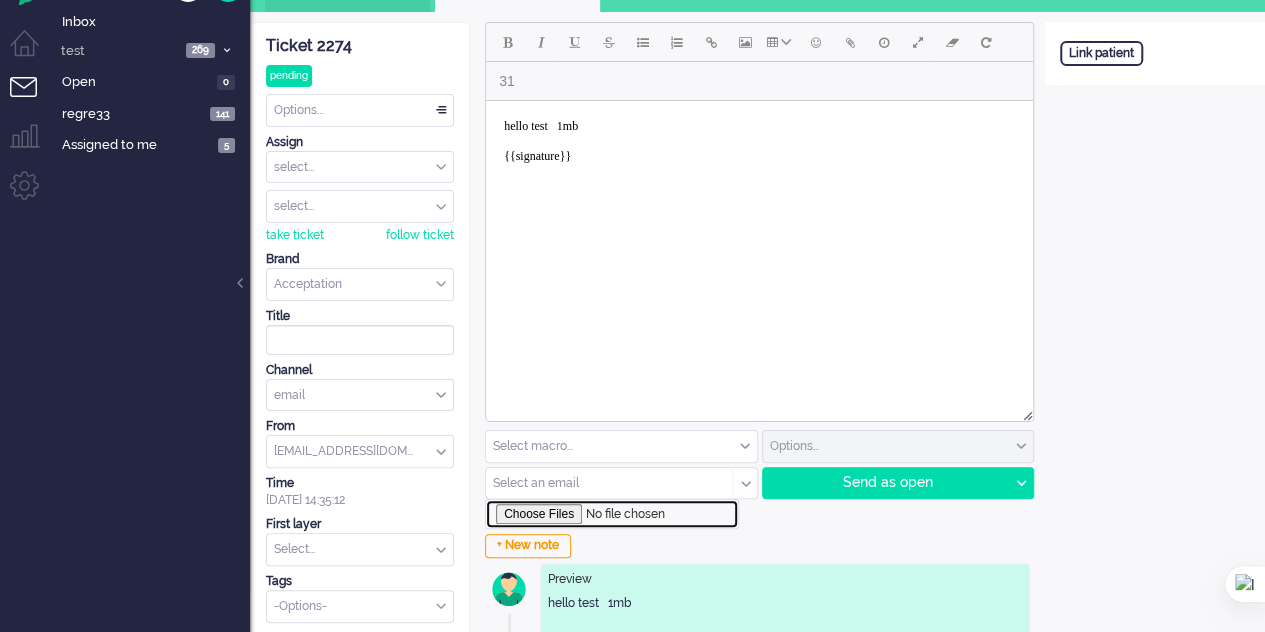 click at bounding box center [612, 514] 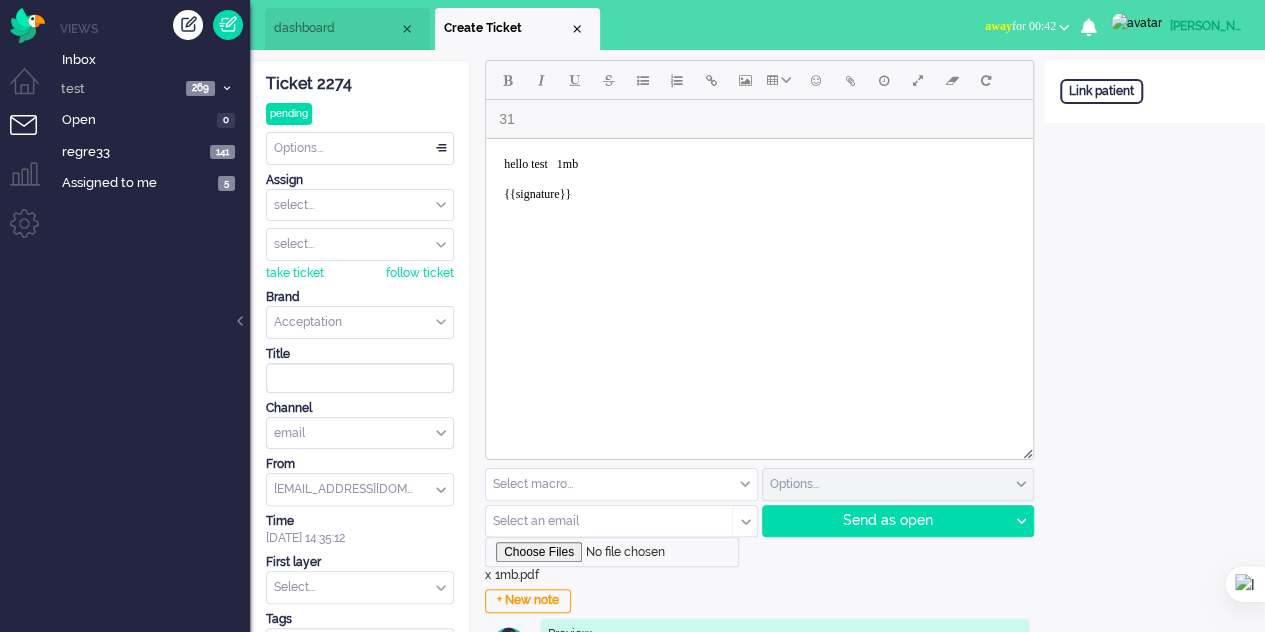 scroll, scrollTop: 97, scrollLeft: 0, axis: vertical 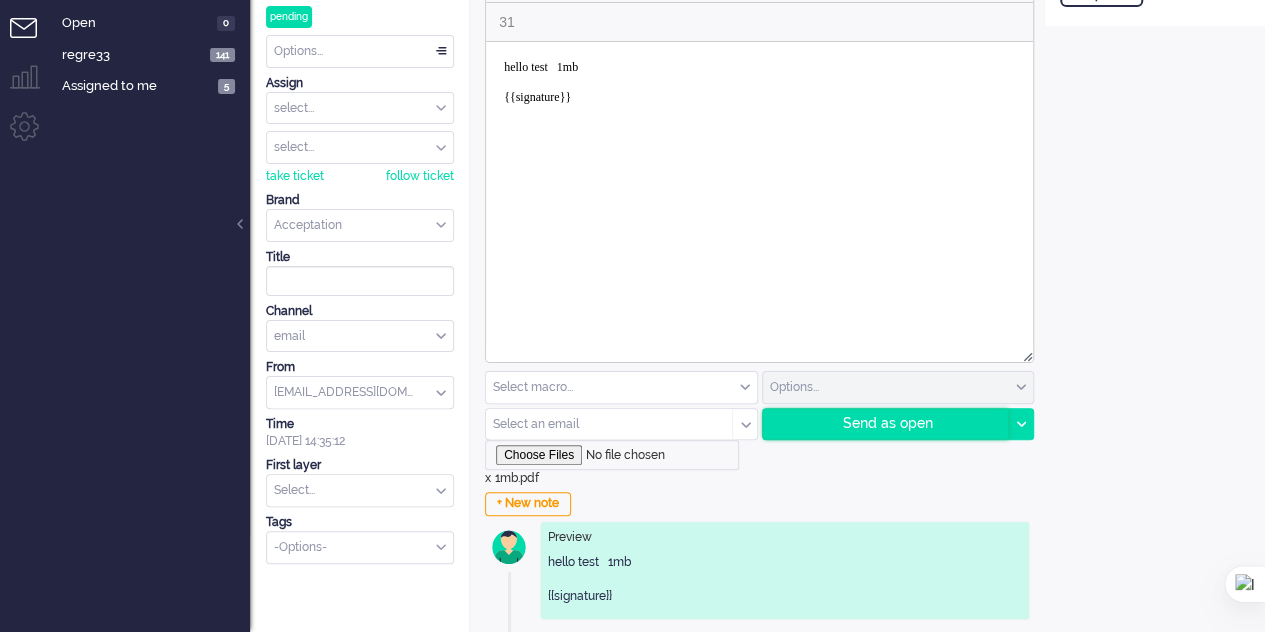 click on "Send as open" at bounding box center [886, 424] 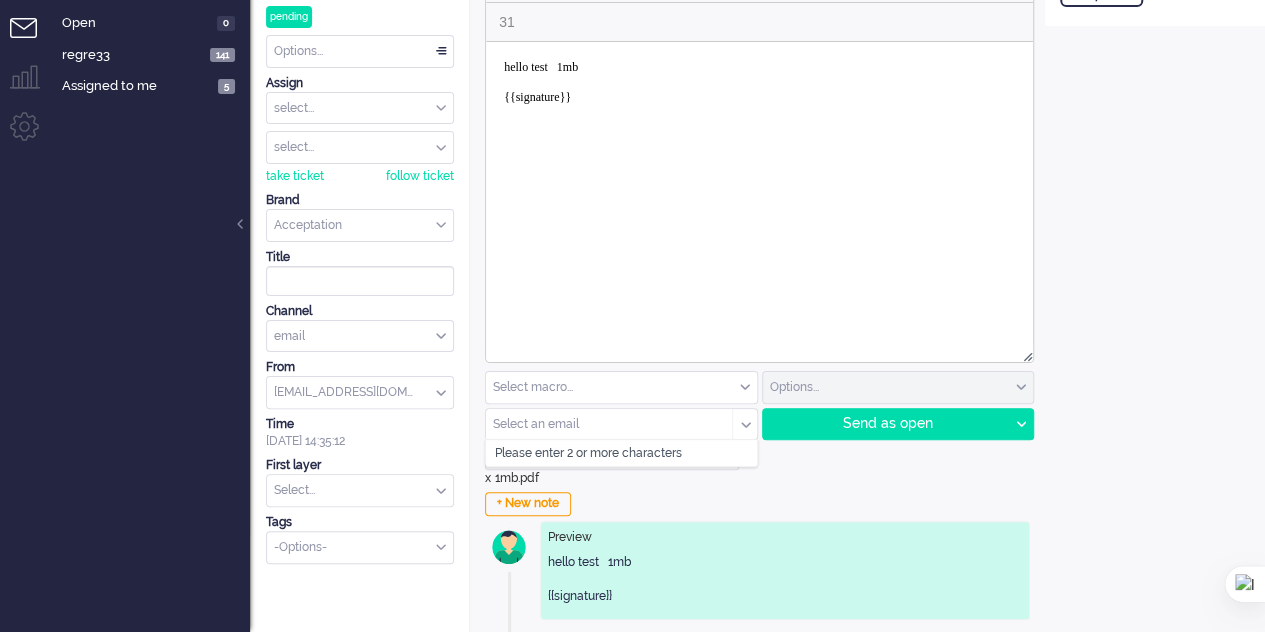 click at bounding box center (602, 424) 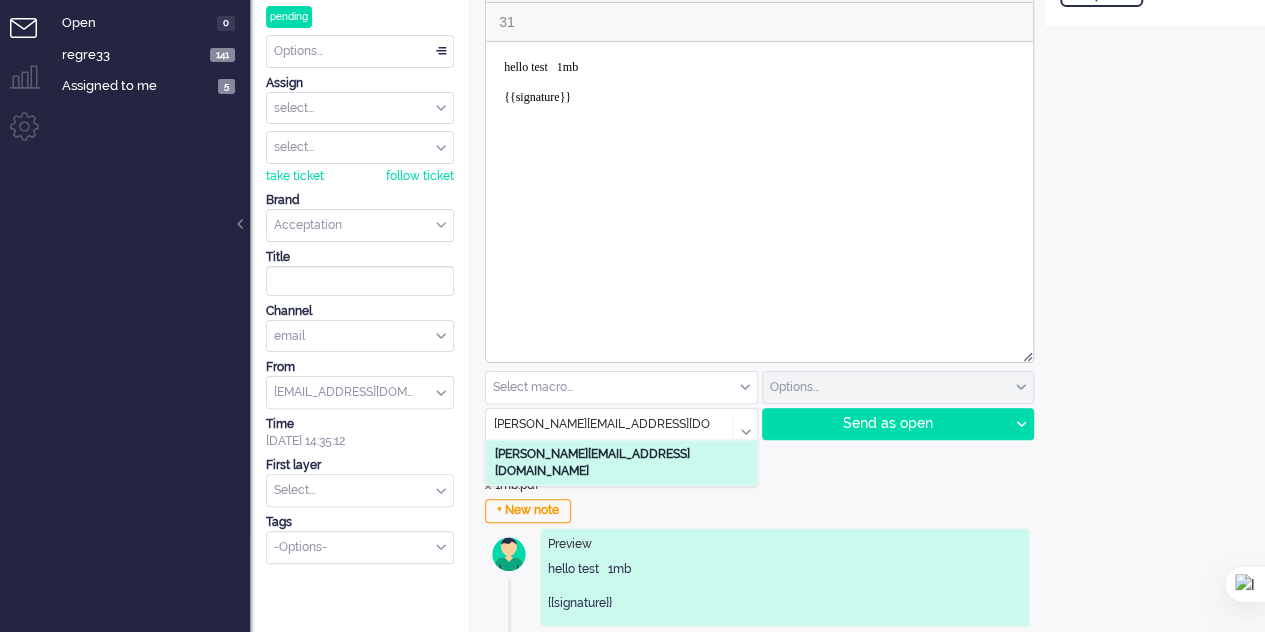 type on "elaine@elainedesigns.es" 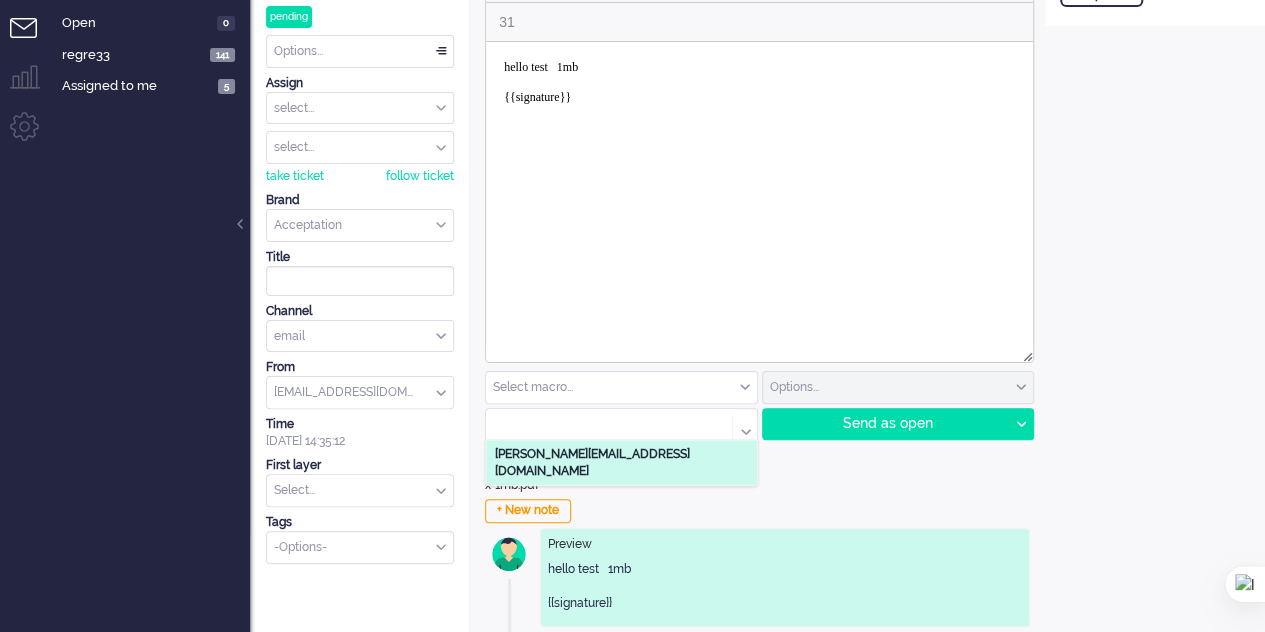 click on "31 Select macro... applyMessages CSRF test CSRF test2 macro pentest reporter Simyo test SSTI test SSTI2 tec5 tester tester123123 testing macro create22322 Options... email outbound call sms elaine@elainedesigns.es elaine@elainedesigns.es cc Select an email j.vandijk@omnidesk.com patrick@omnidesk.com patrickherwich@hotmail.com joey@omnidesk.com bcc Select an email j.vandijk@omnidesk.com patrick@omnidesk.com patrickherwich@hotmail.com joey@omnidesk.com Send as open Send as open Send as pending Send as holding Send as solved x  1mb.pdf + New note Preview hello test   1mb {{signature}}" at bounding box center [757, 302] 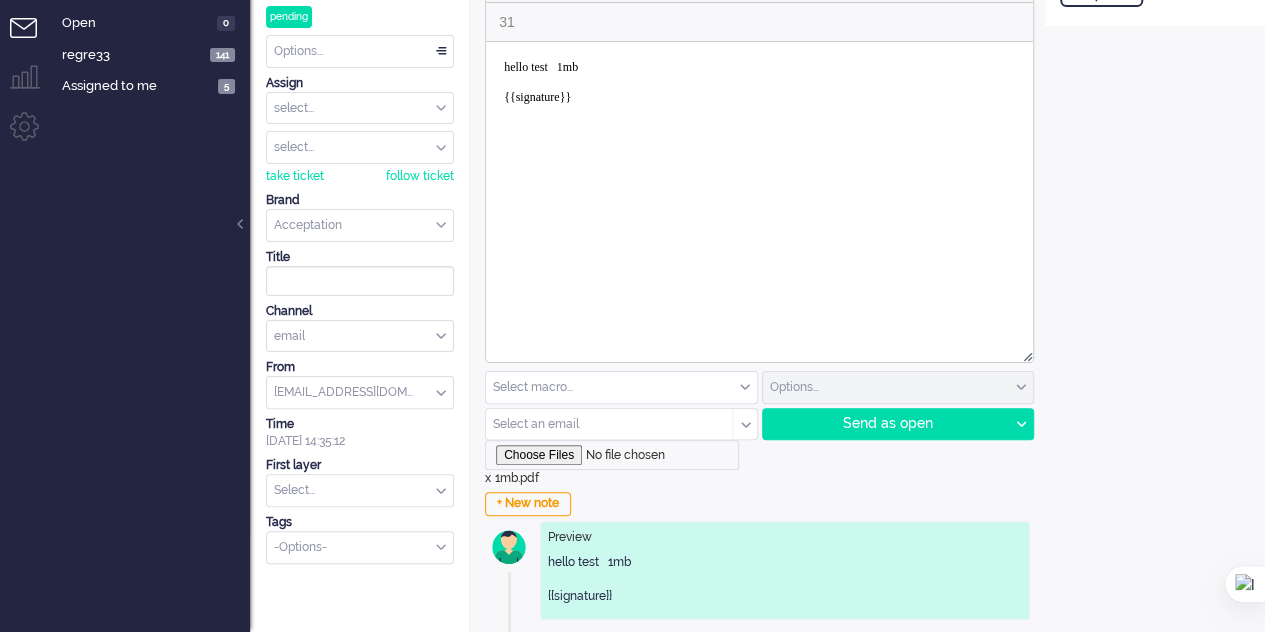 click at bounding box center (602, 424) 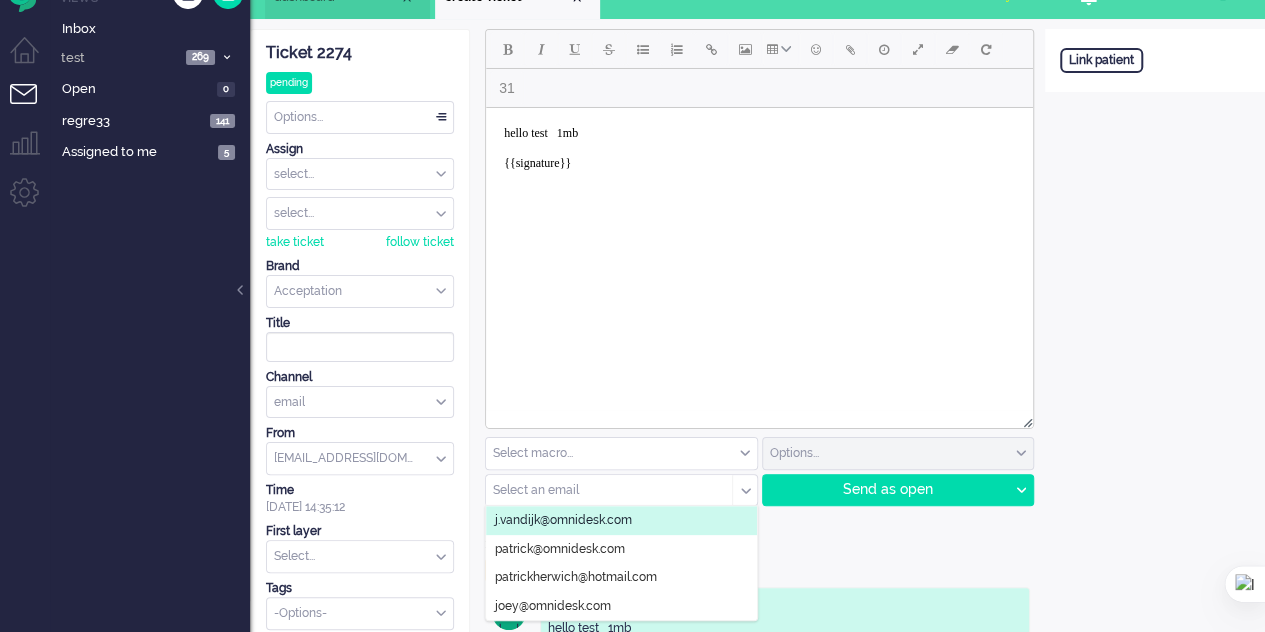 scroll, scrollTop: 0, scrollLeft: 0, axis: both 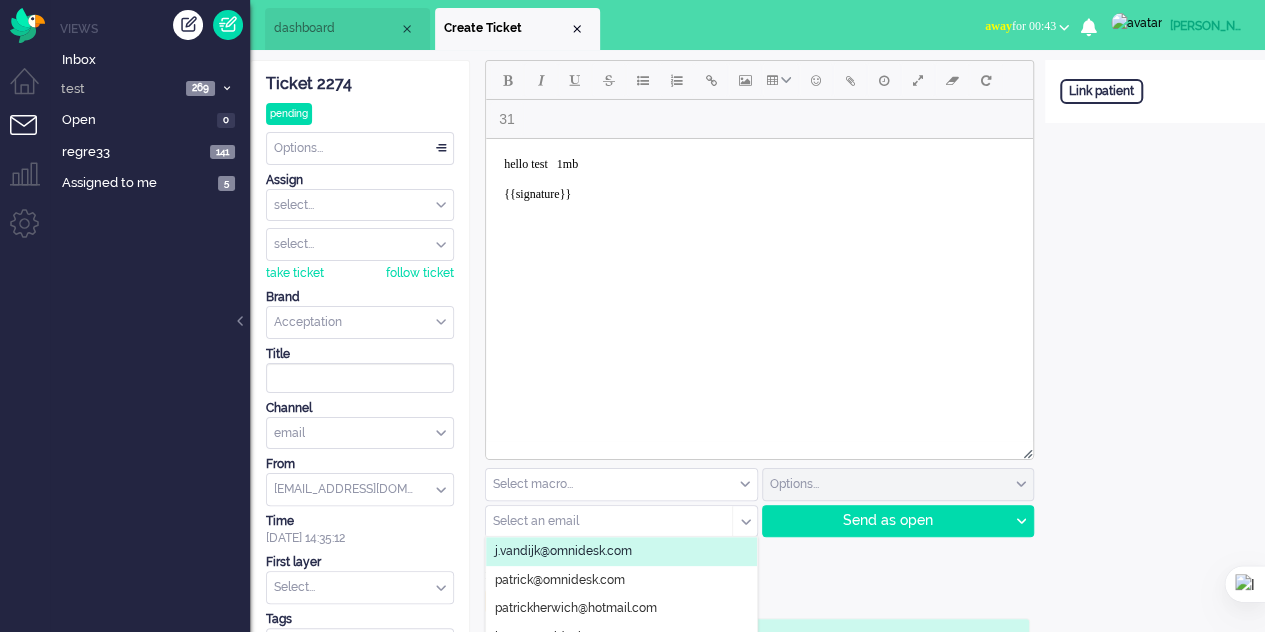 click at bounding box center [602, 521] 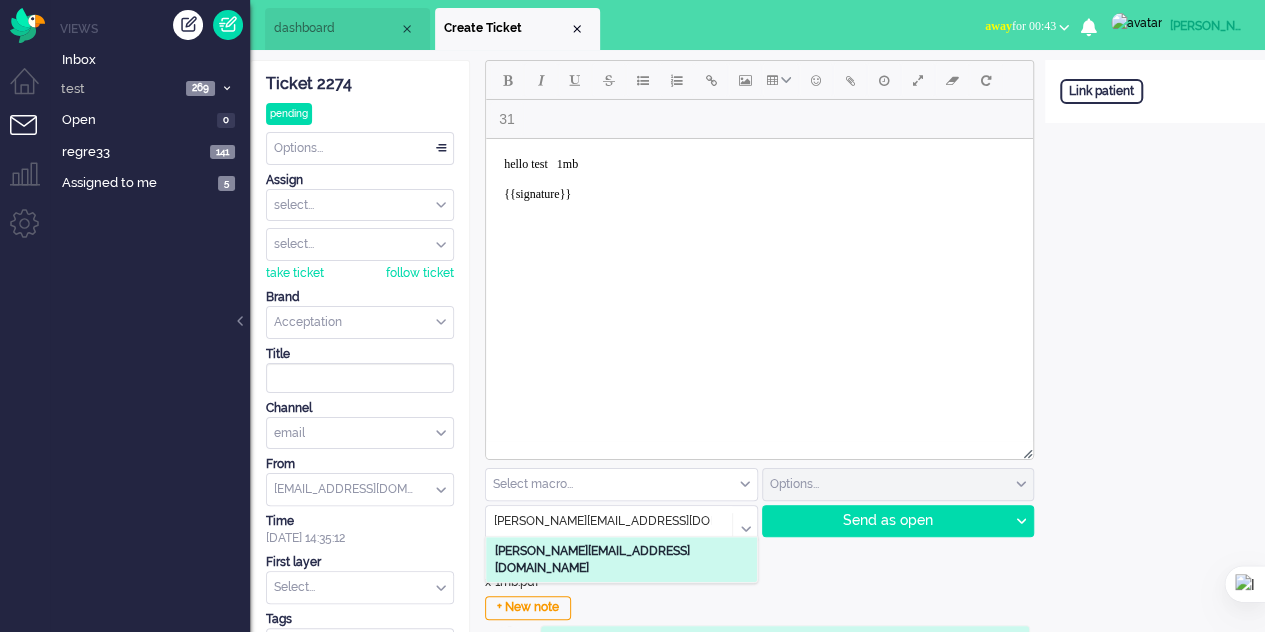 type on "elaine@elainedesigns.es" 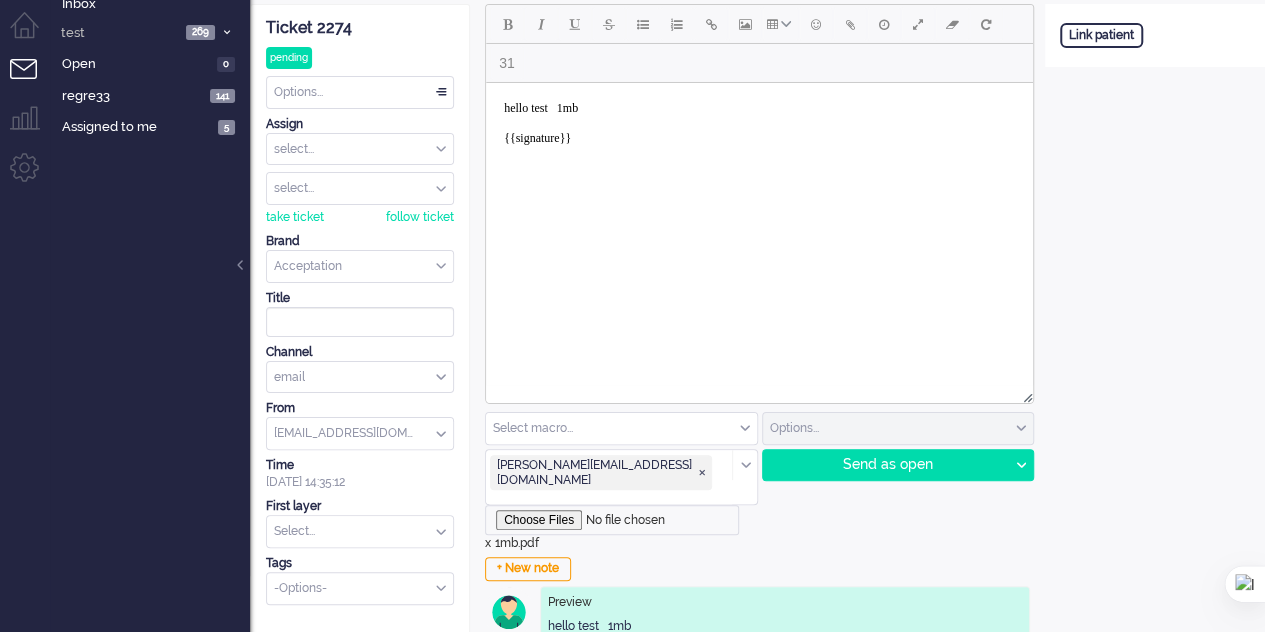 scroll, scrollTop: 97, scrollLeft: 0, axis: vertical 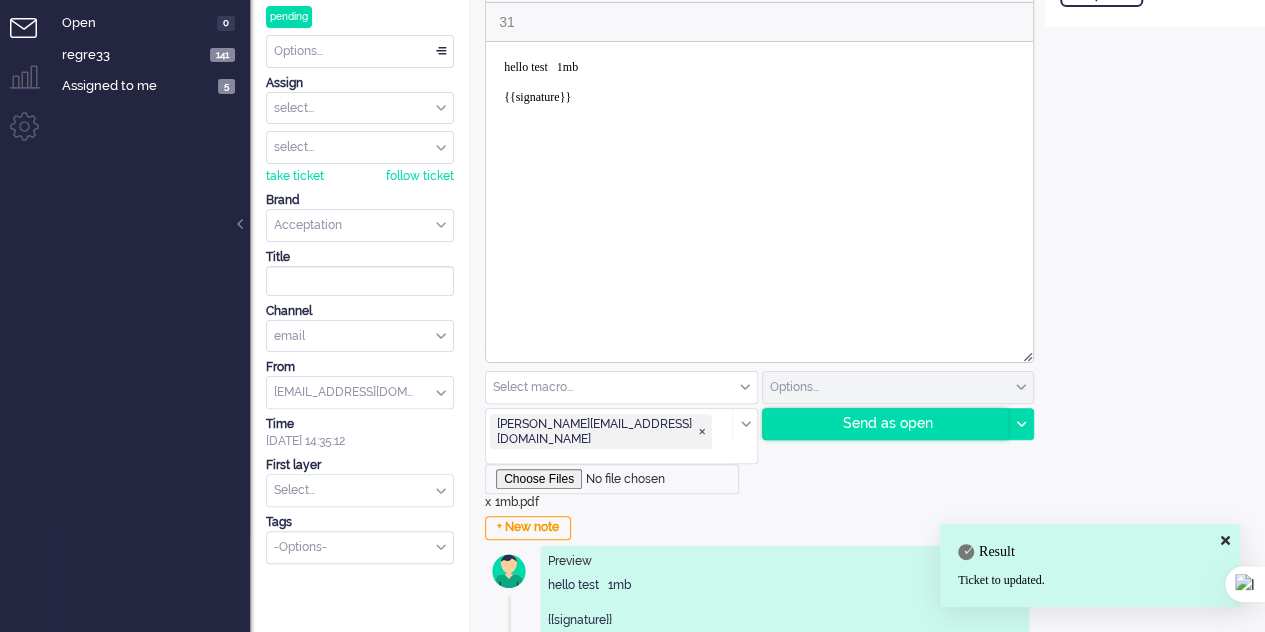 click on "Send as open" at bounding box center [886, 424] 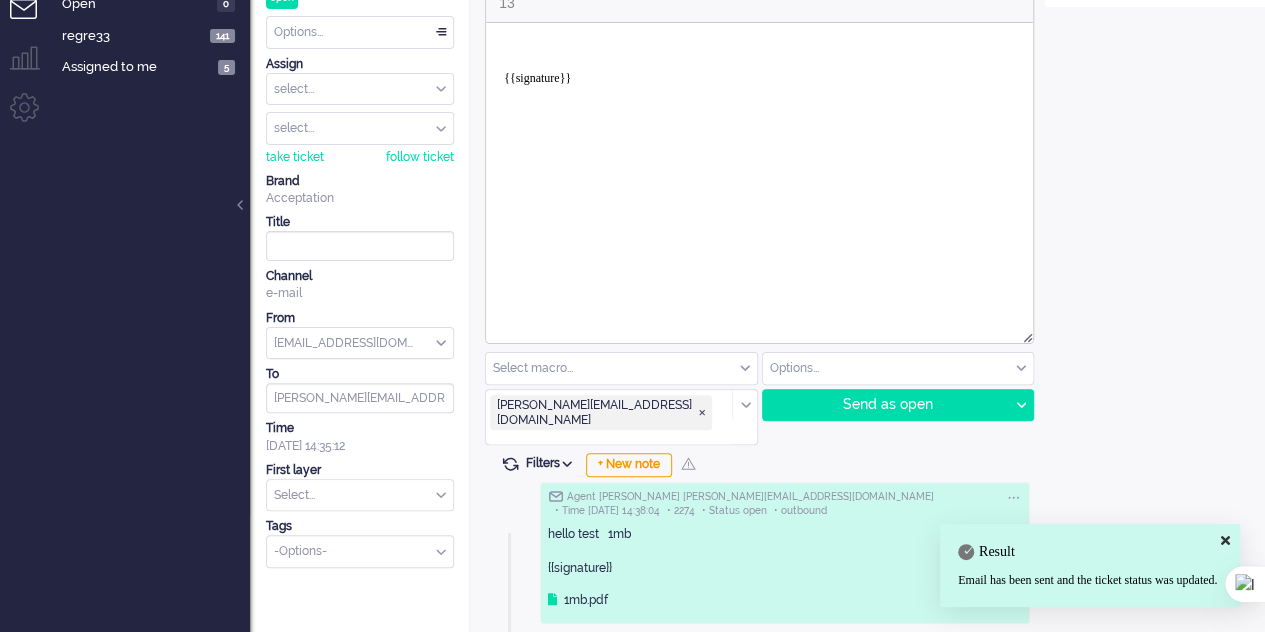 scroll, scrollTop: 0, scrollLeft: 0, axis: both 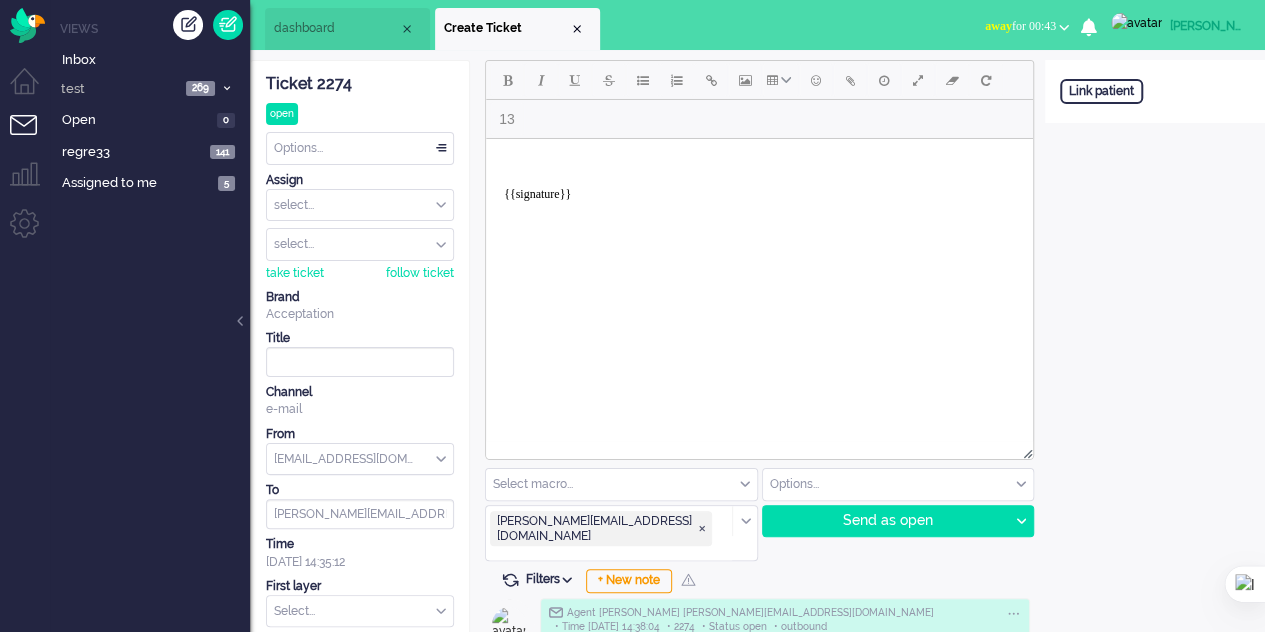 click on "{{signature}}" at bounding box center (759, 187) 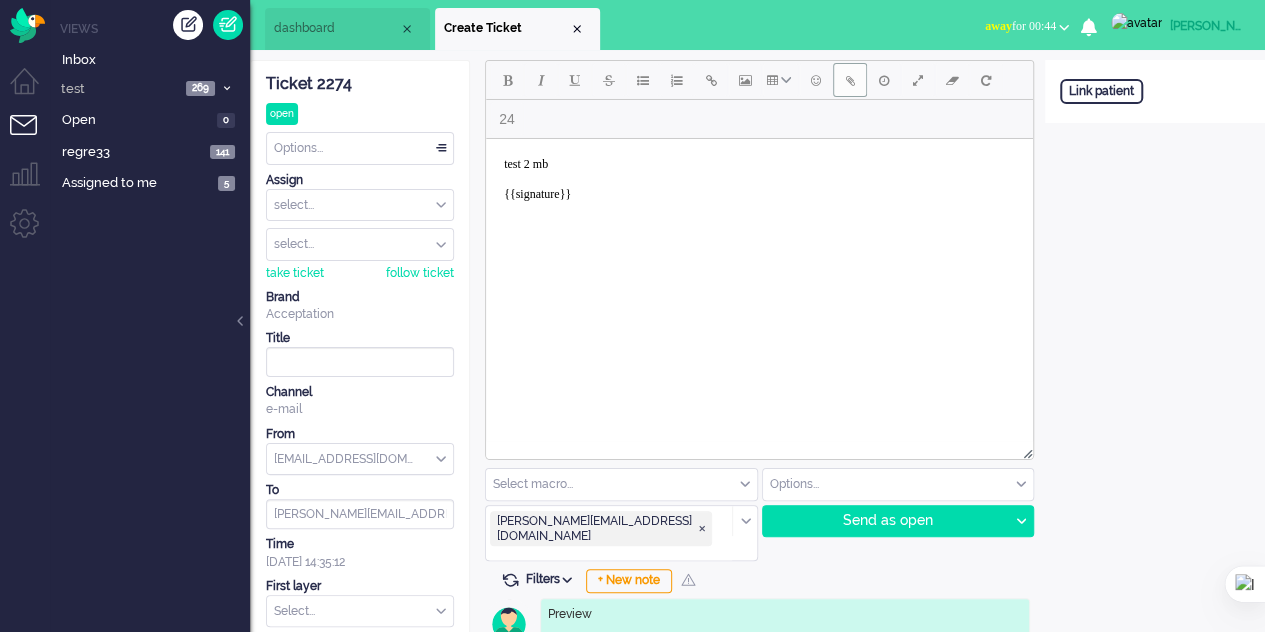 click at bounding box center [850, 80] 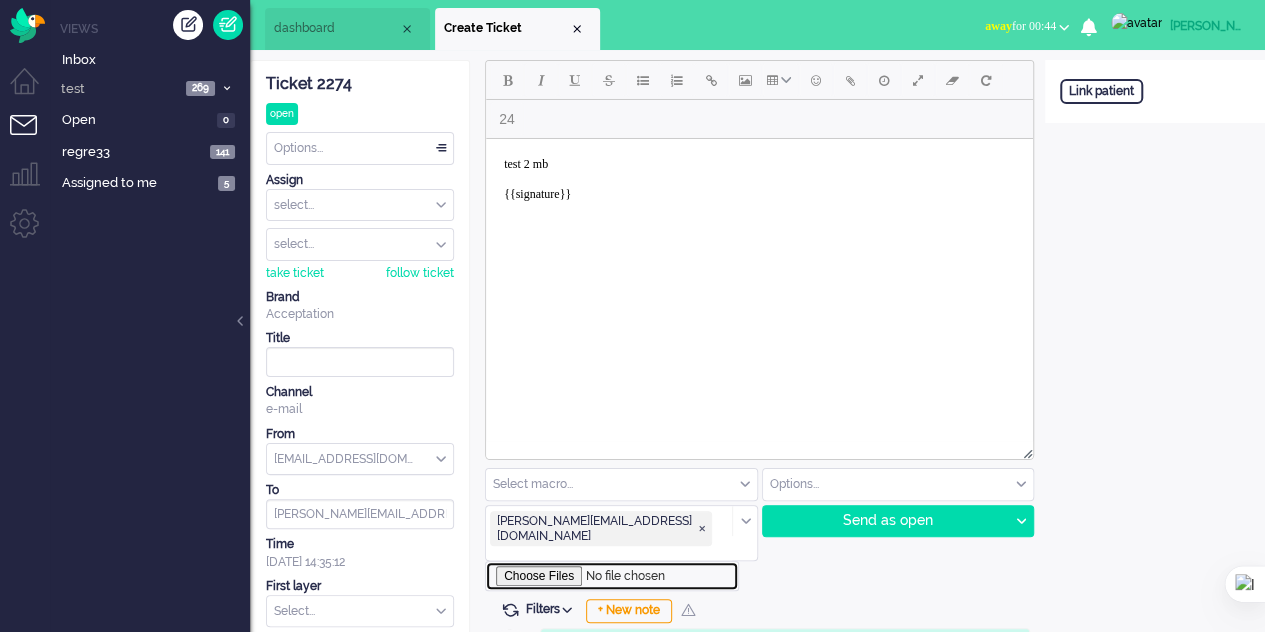 click at bounding box center (612, 576) 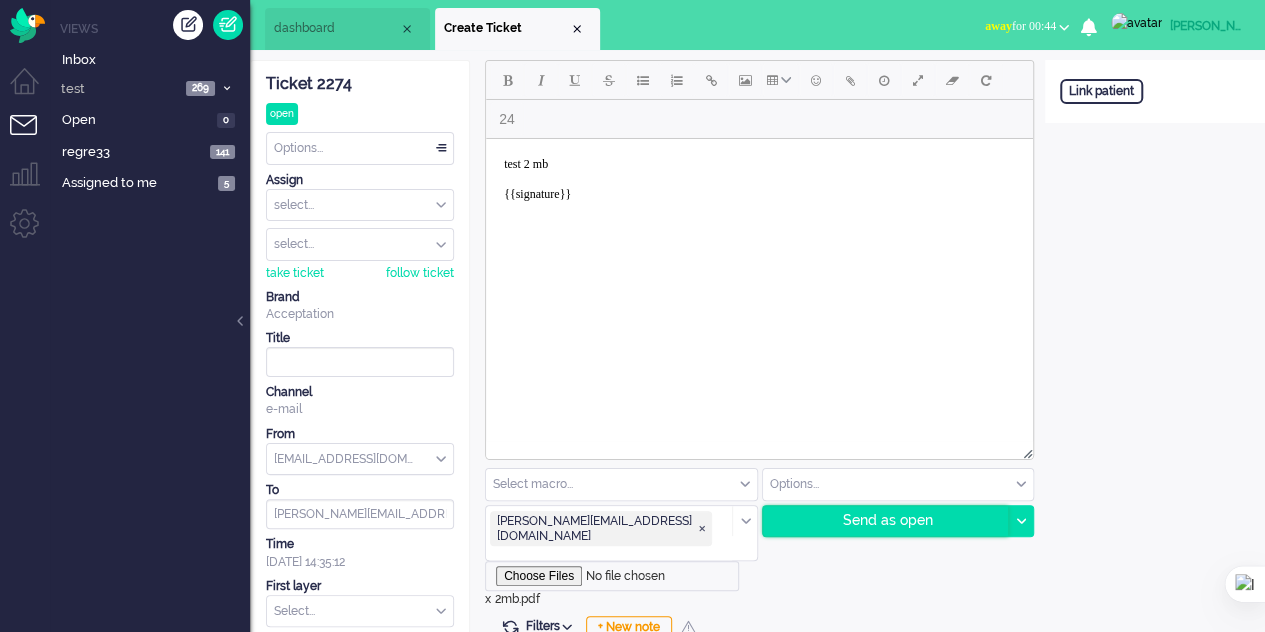 click on "Send as open" at bounding box center [886, 521] 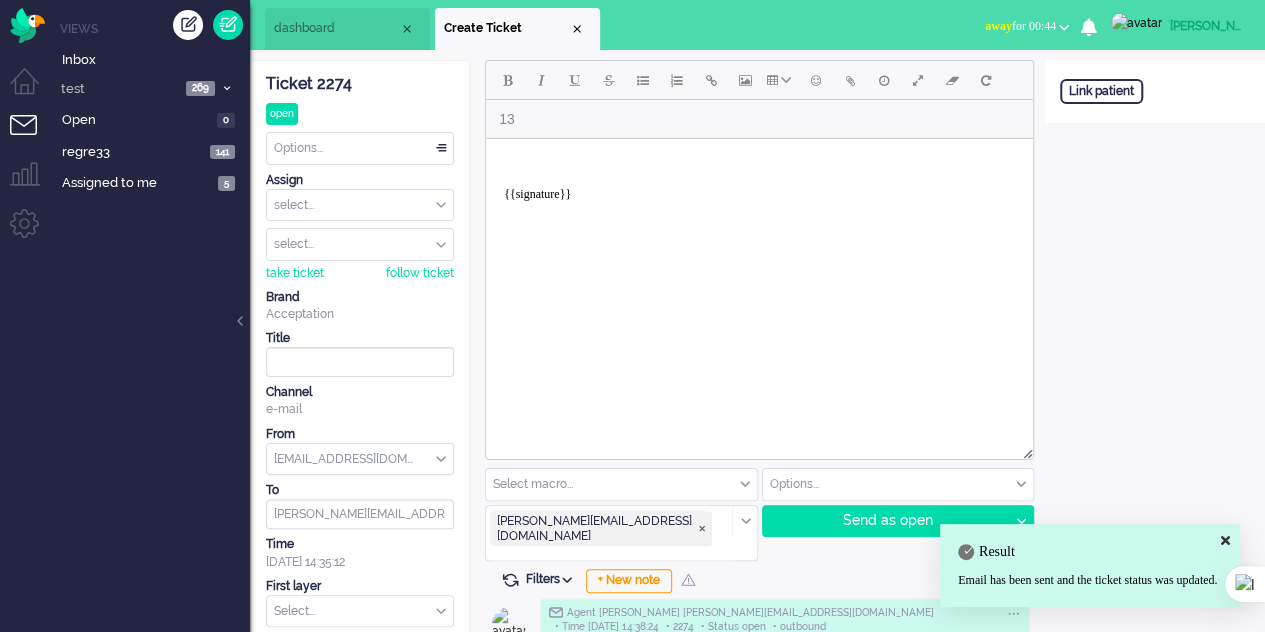 click on "{{signature}}" at bounding box center (759, 187) 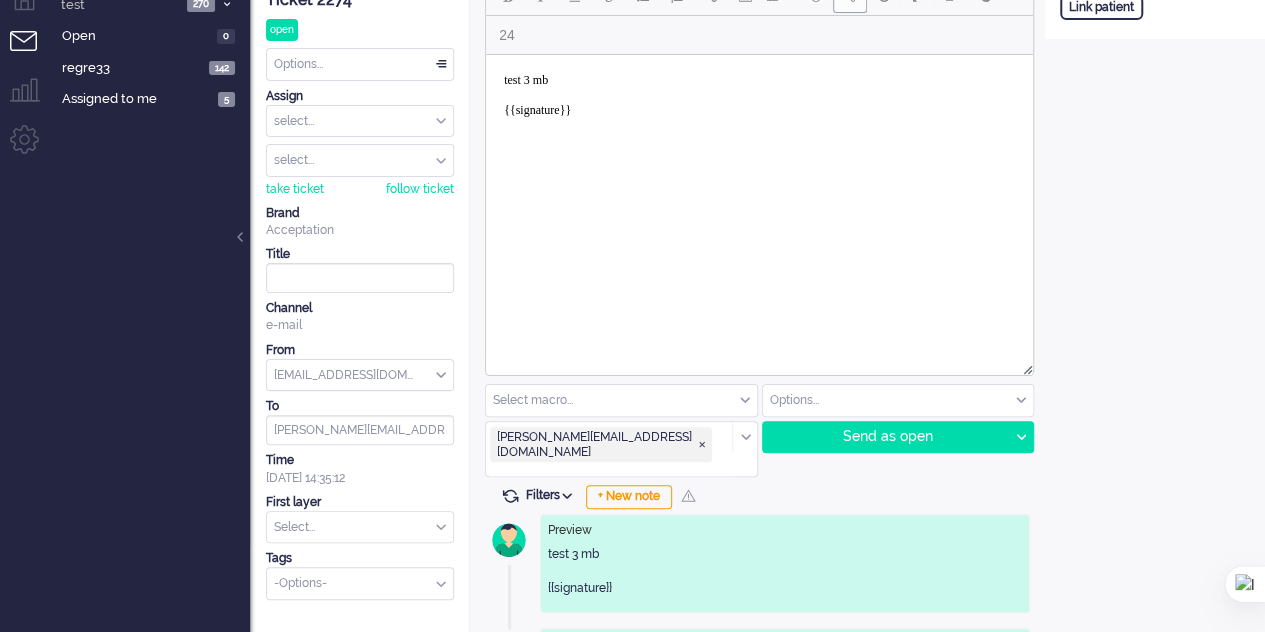 scroll, scrollTop: 0, scrollLeft: 0, axis: both 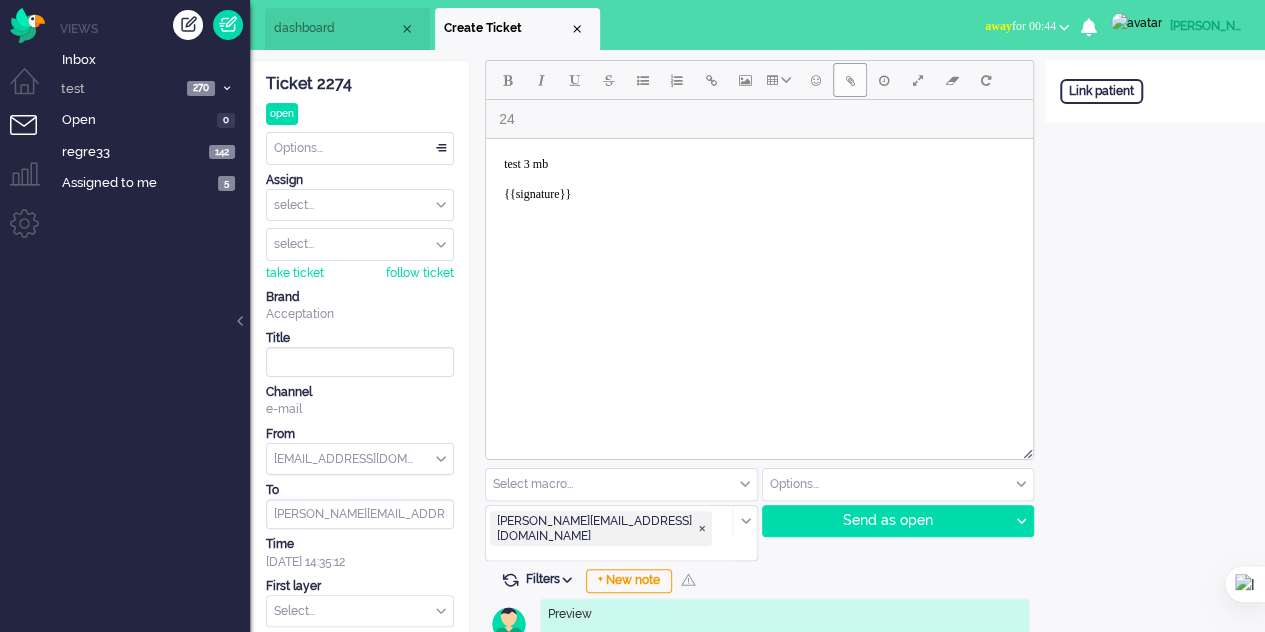 click at bounding box center (850, 80) 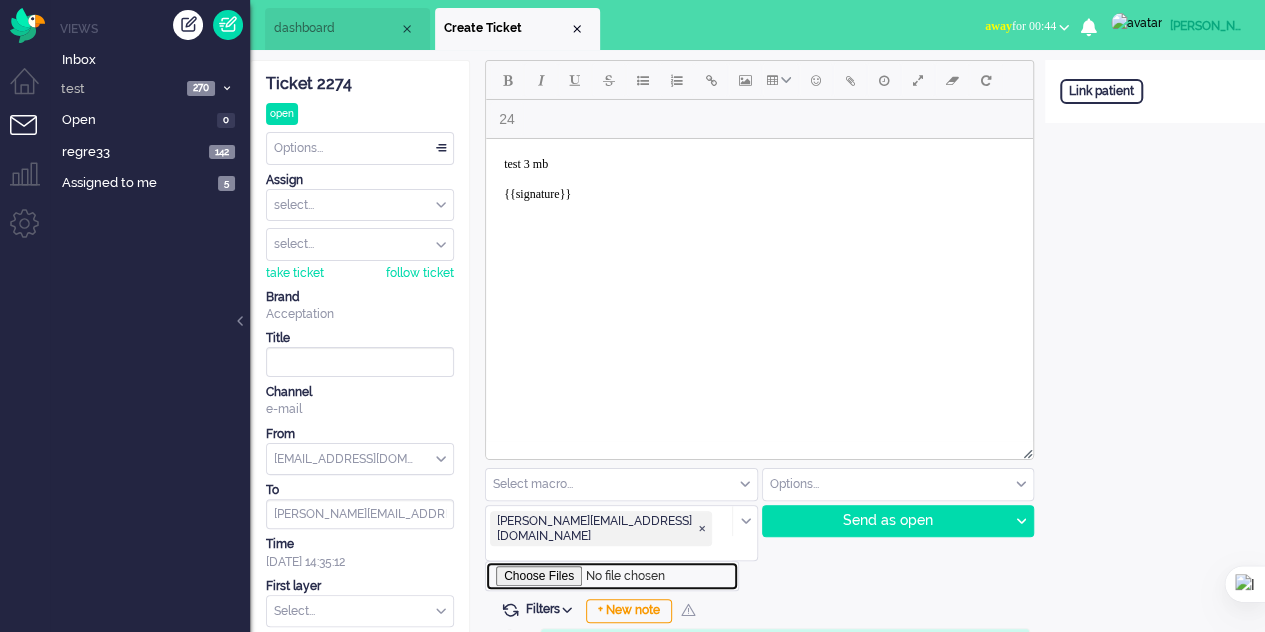 click at bounding box center [612, 576] 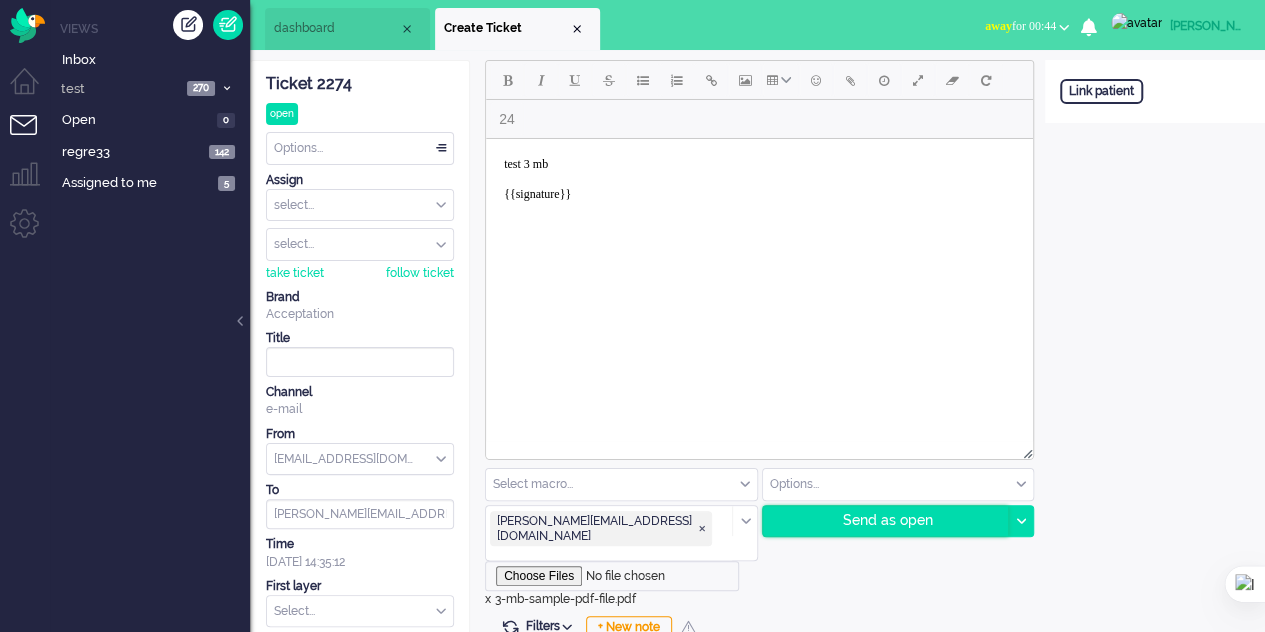 click on "Send as open" at bounding box center (886, 521) 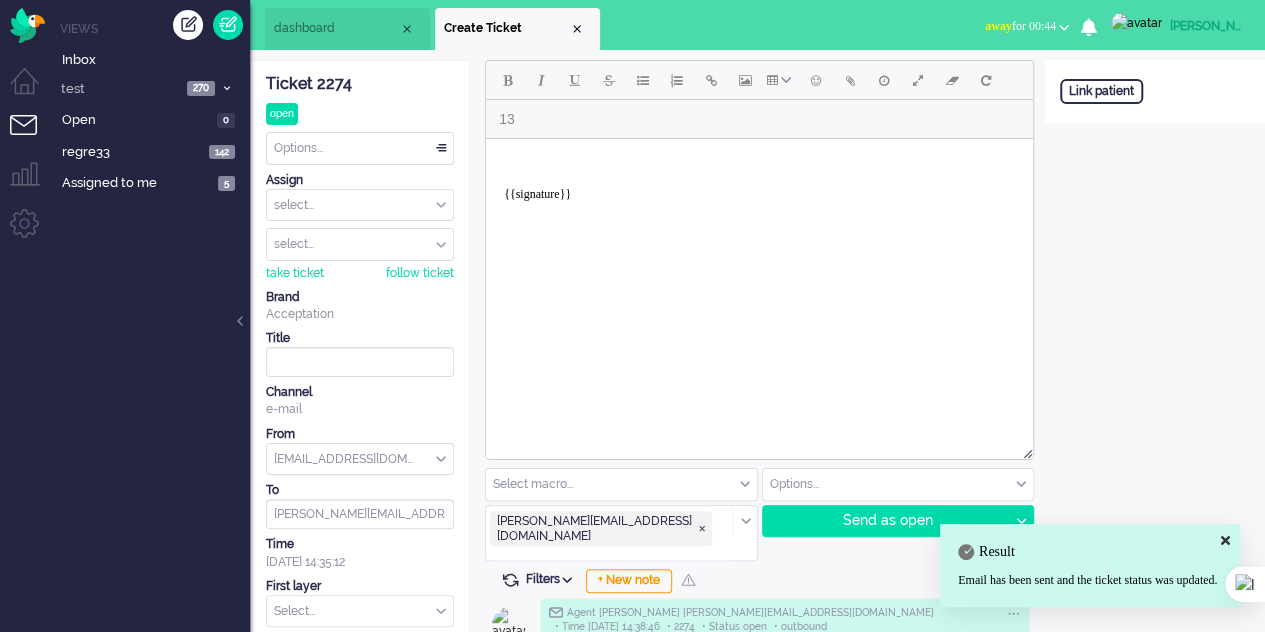 click on "{{signature}}" at bounding box center [759, 187] 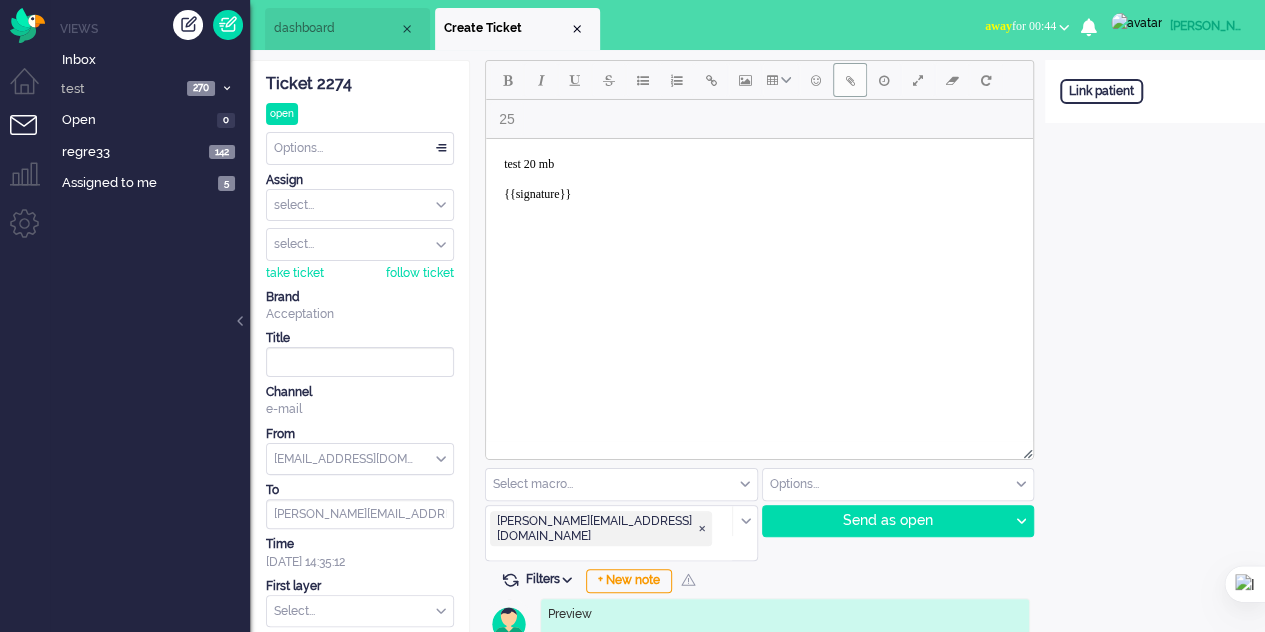 click at bounding box center [850, 80] 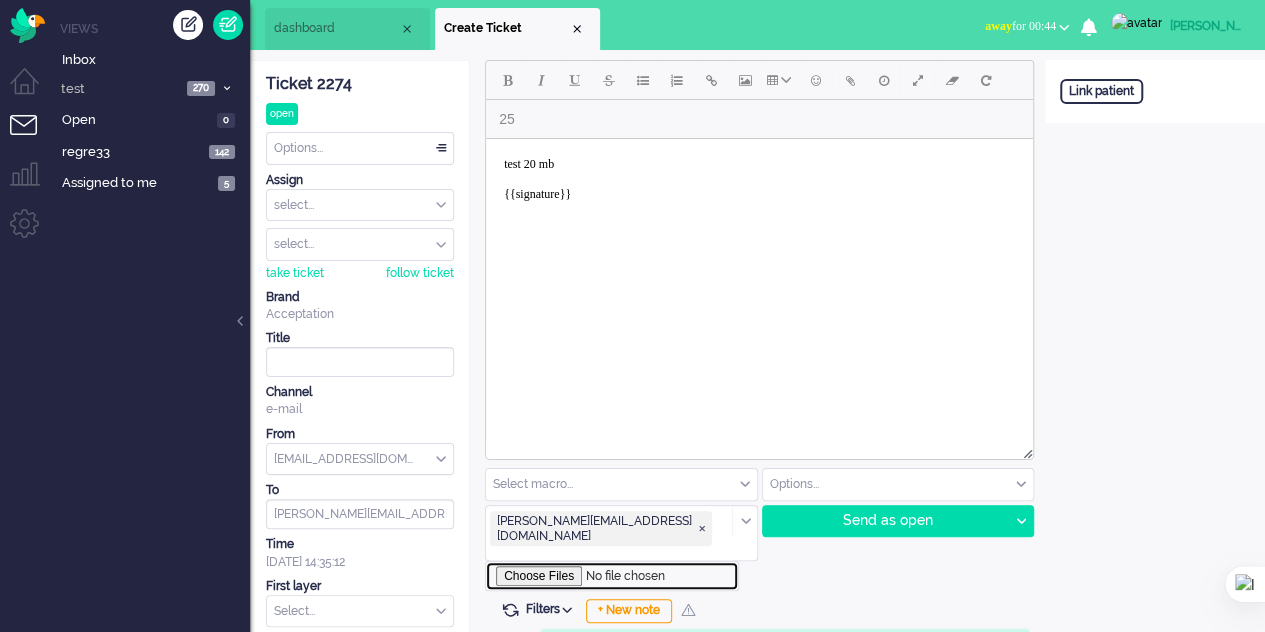 click at bounding box center [612, 576] 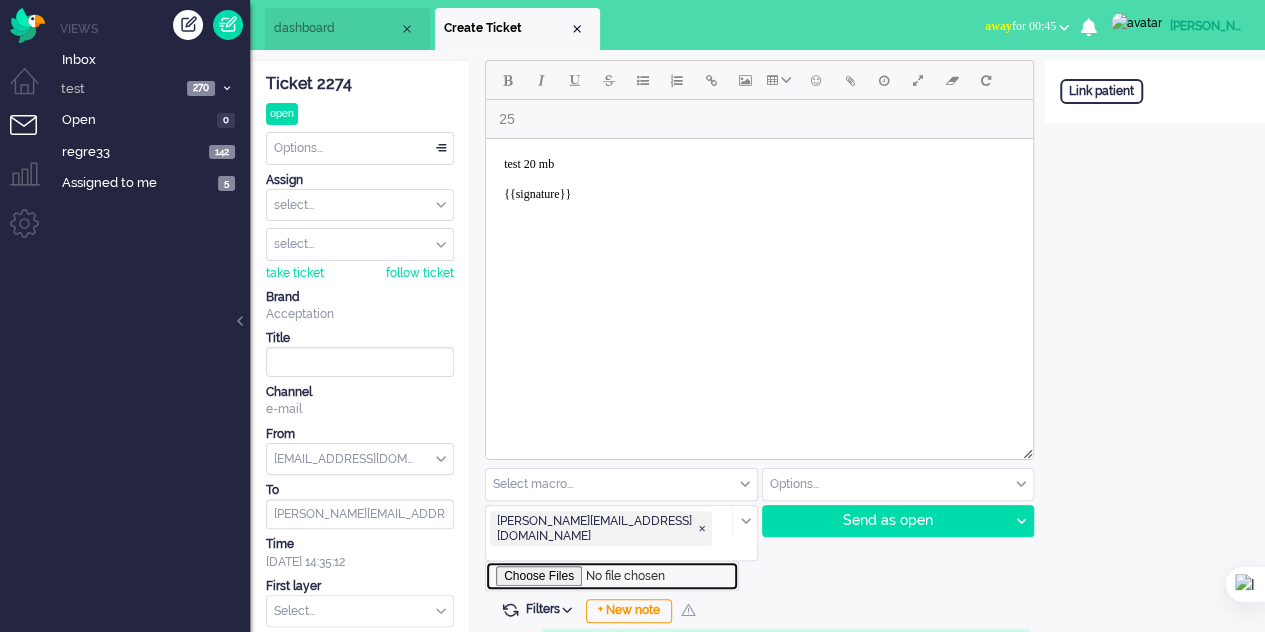 type on "C:\fakepath\20mb.pdf" 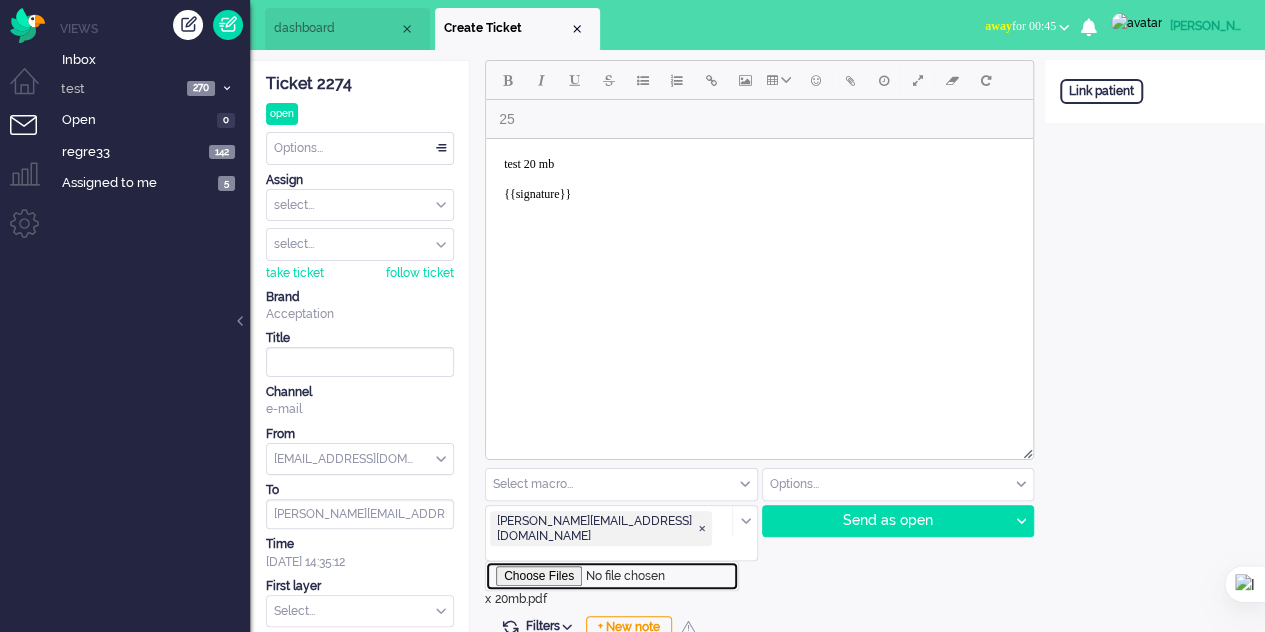 scroll, scrollTop: 200, scrollLeft: 0, axis: vertical 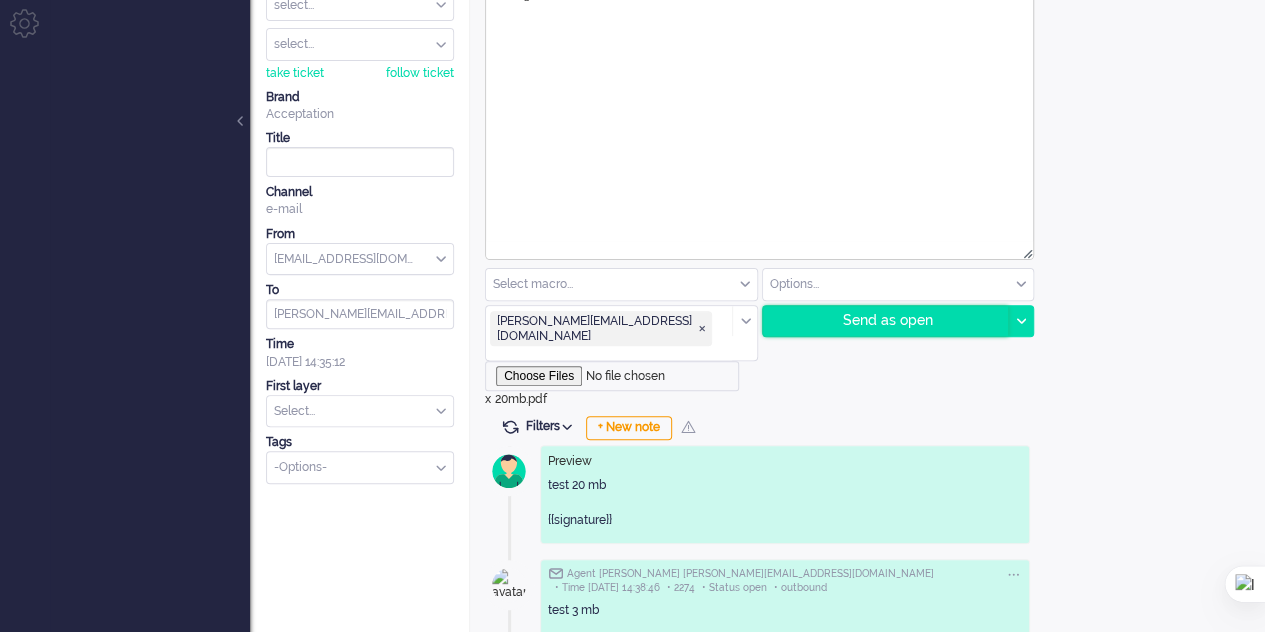 click on "Send as open" at bounding box center (886, 321) 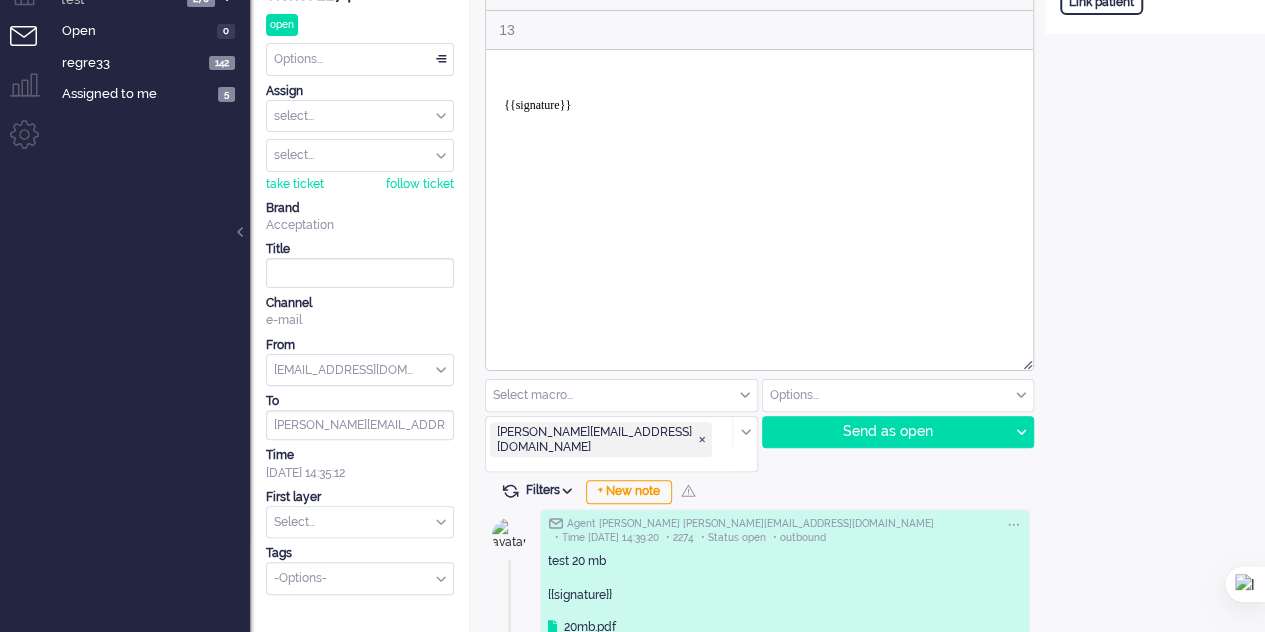 scroll, scrollTop: 0, scrollLeft: 0, axis: both 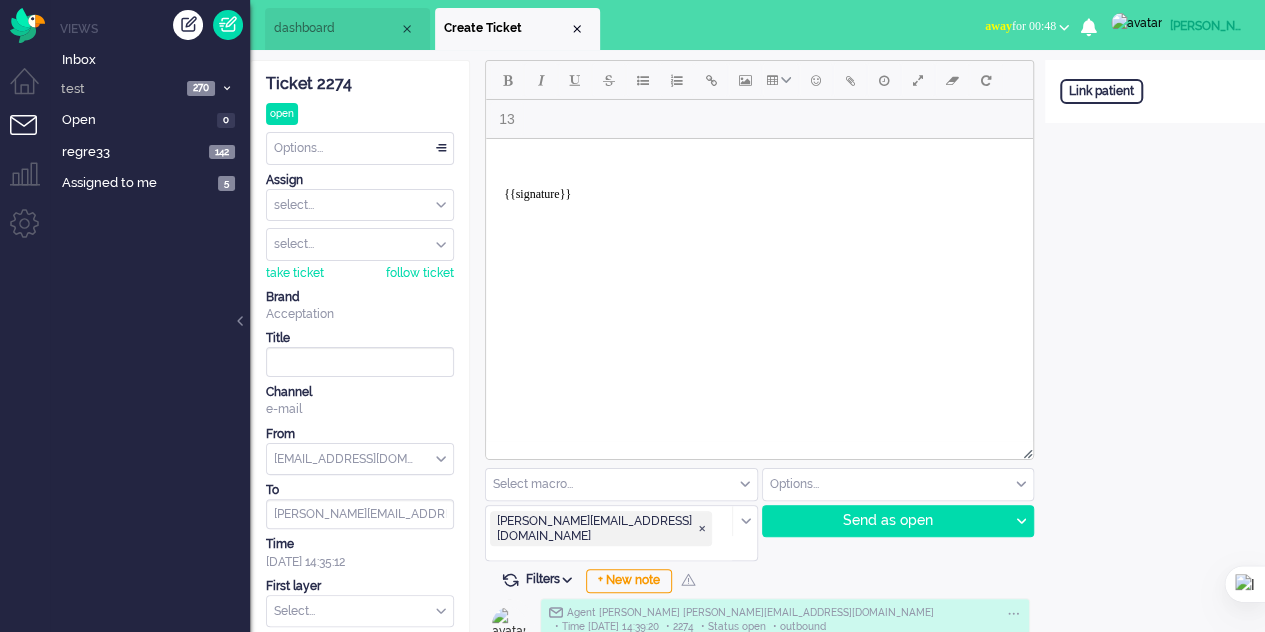 click on "Select macro..." at bounding box center [621, 484] 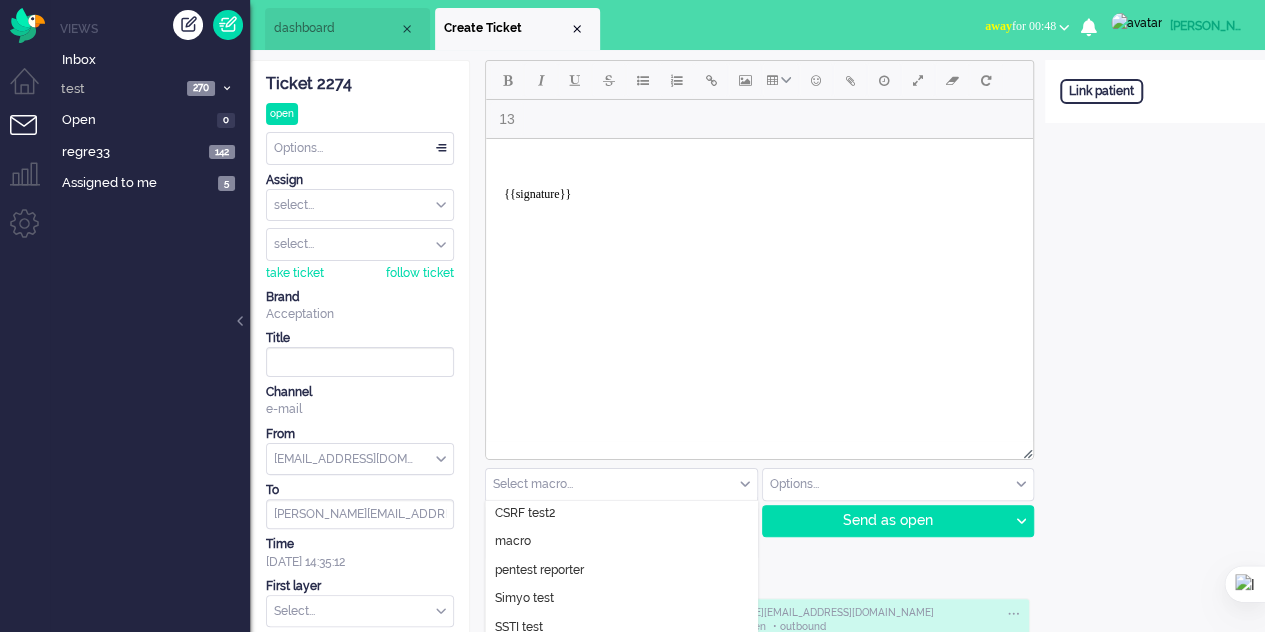 scroll, scrollTop: 100, scrollLeft: 0, axis: vertical 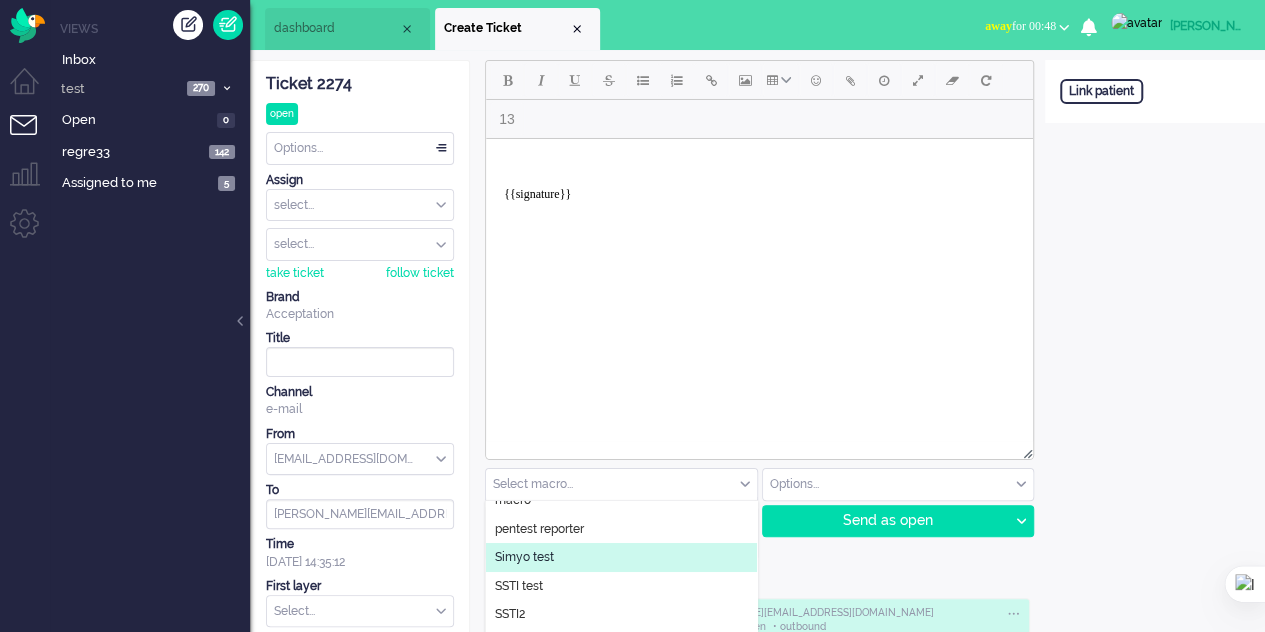 click on "Simyo test" 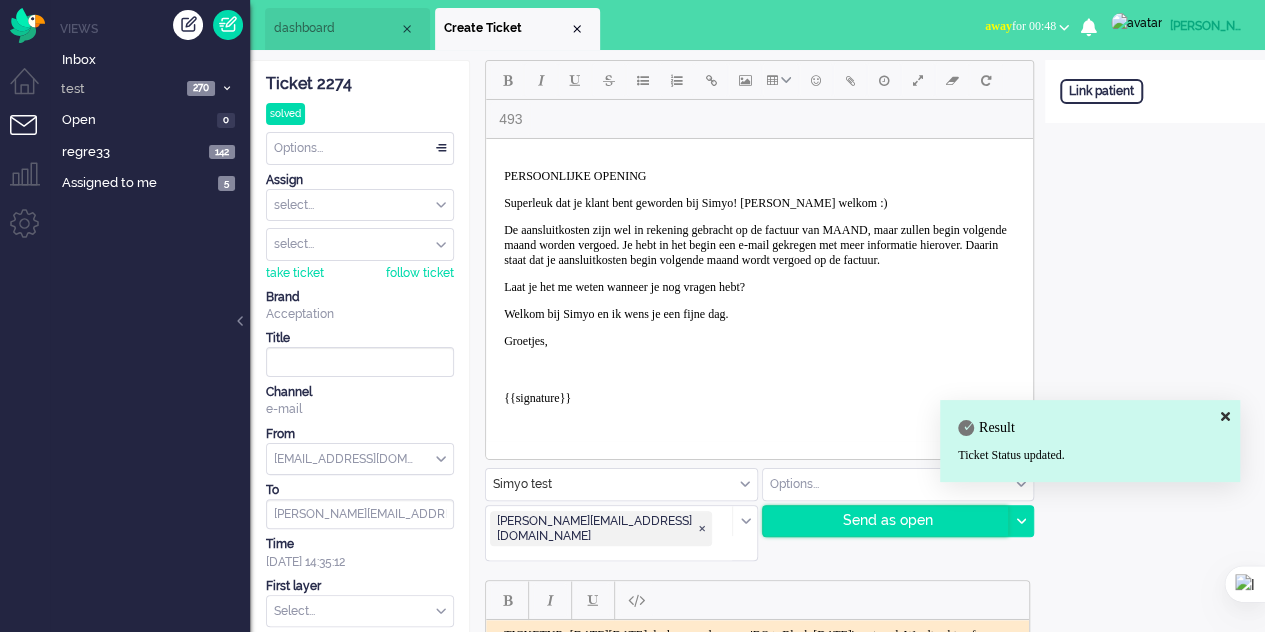 scroll, scrollTop: 0, scrollLeft: 0, axis: both 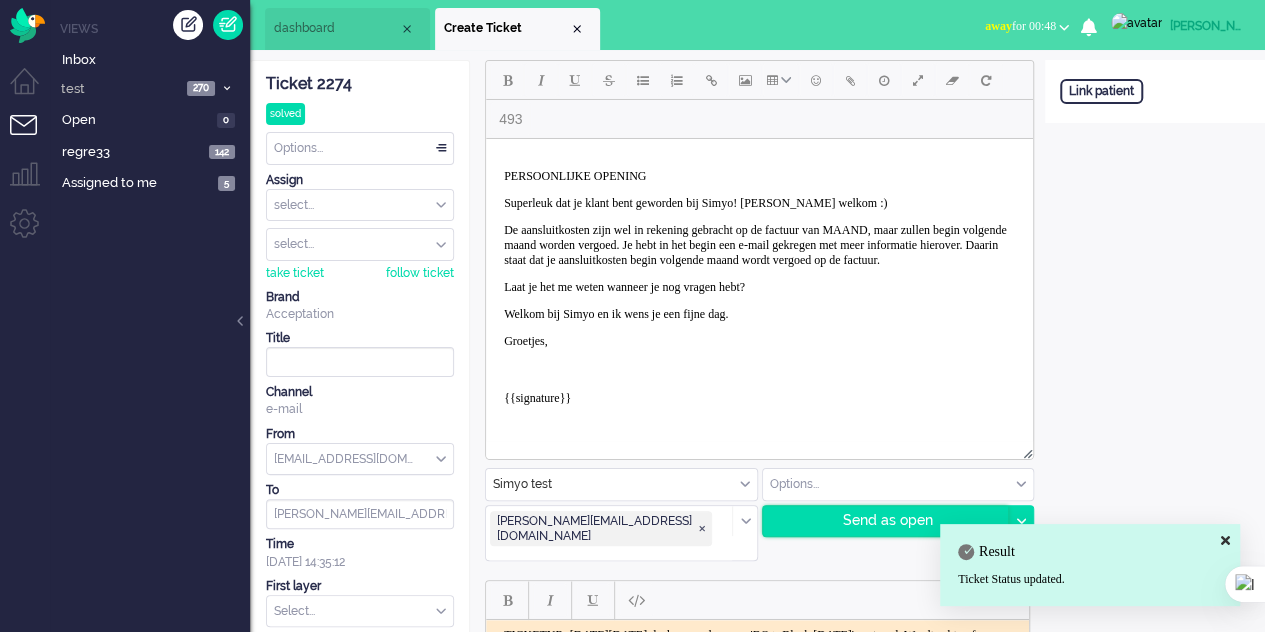 click on "Send as open" at bounding box center [886, 521] 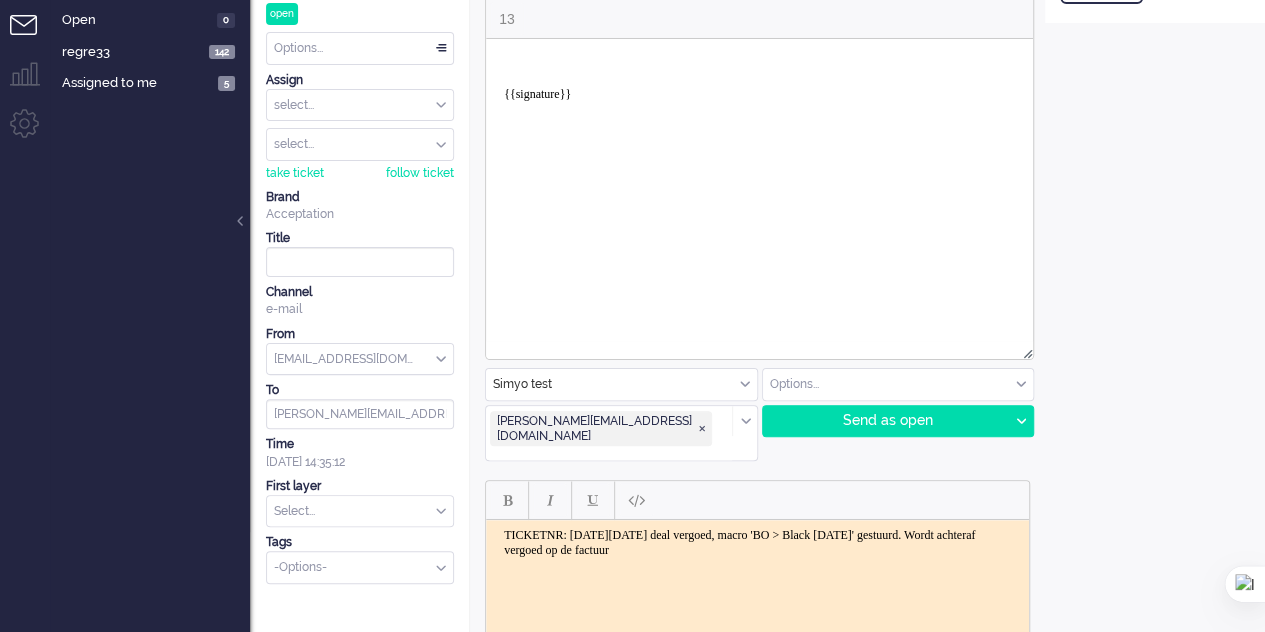 scroll, scrollTop: 0, scrollLeft: 0, axis: both 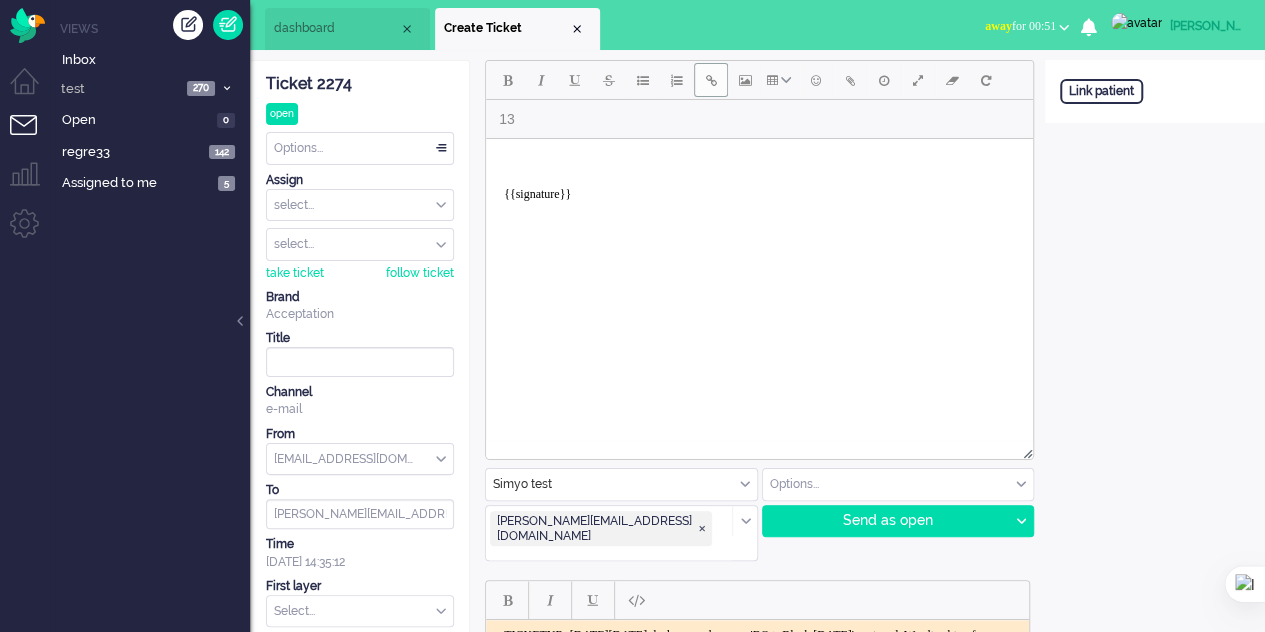 click at bounding box center (711, 80) 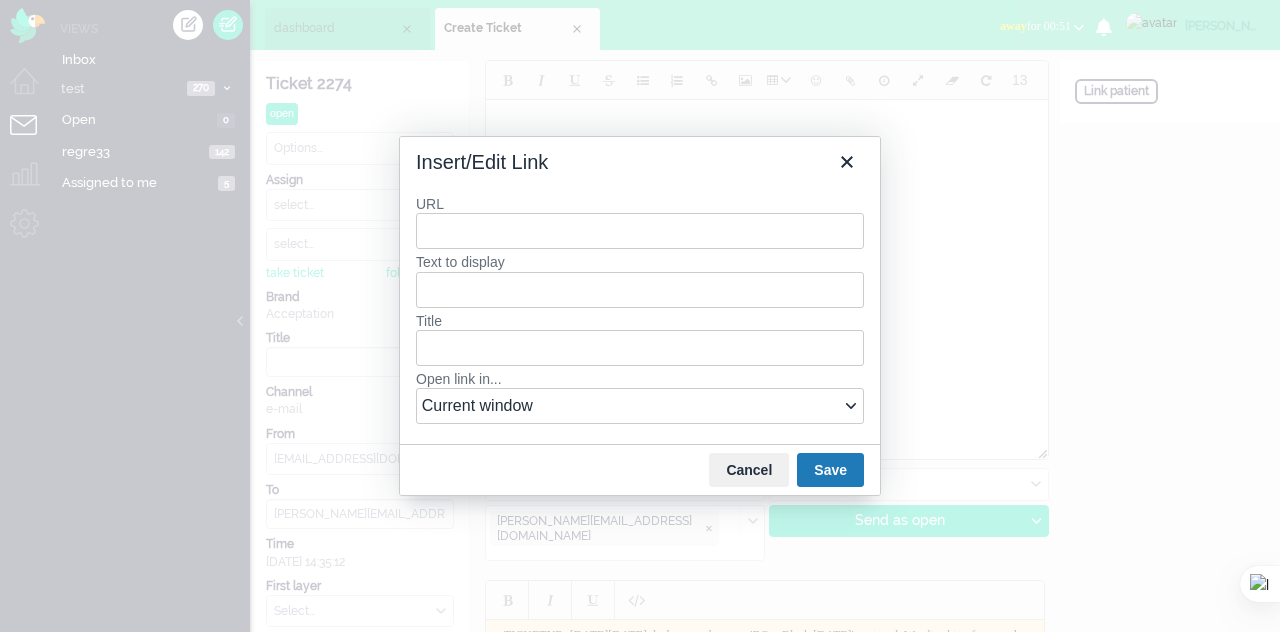 type on "e" 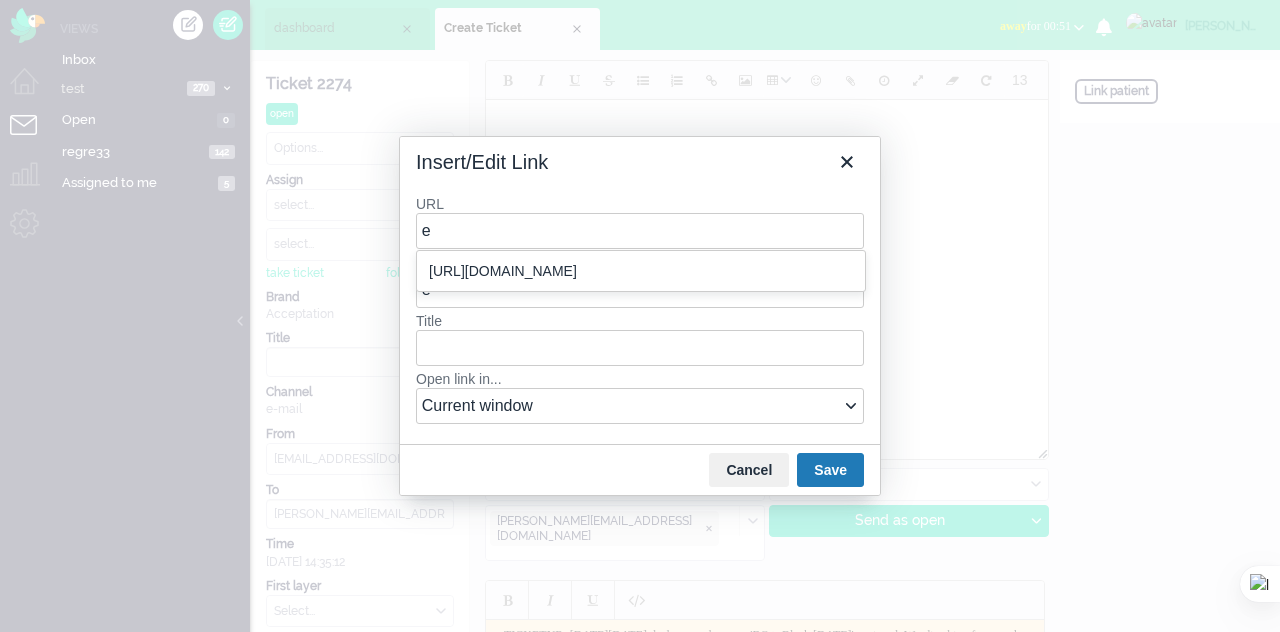 type on "el" 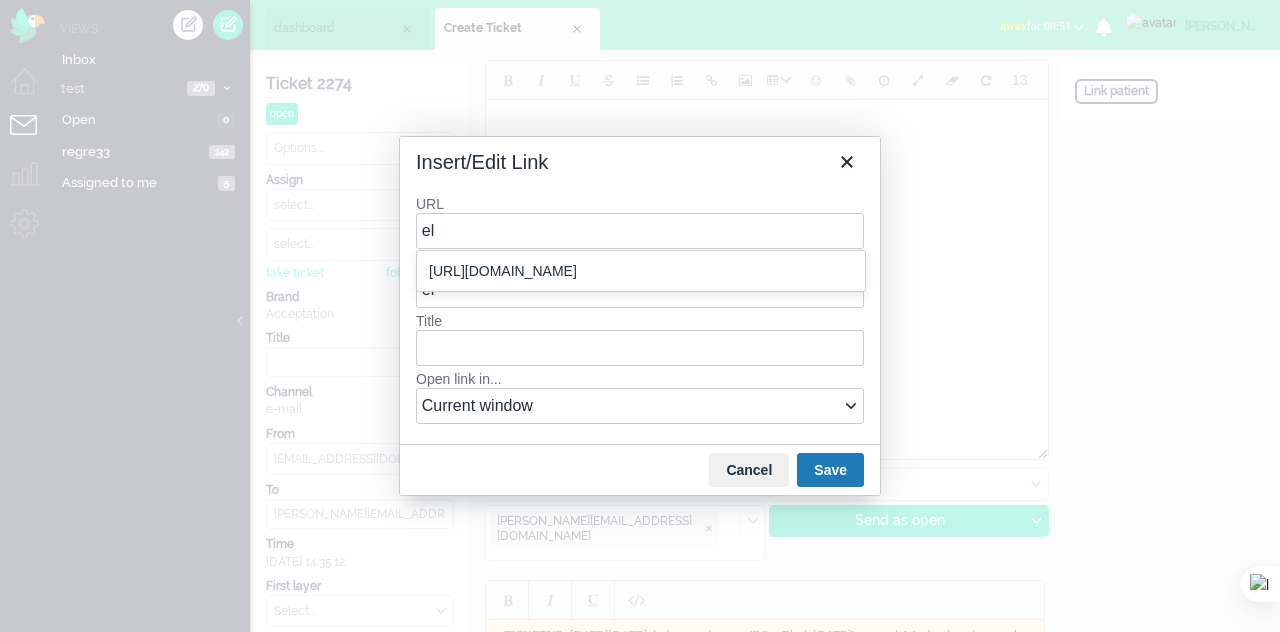 click on "[URL][DOMAIN_NAME]" at bounding box center (643, 271) 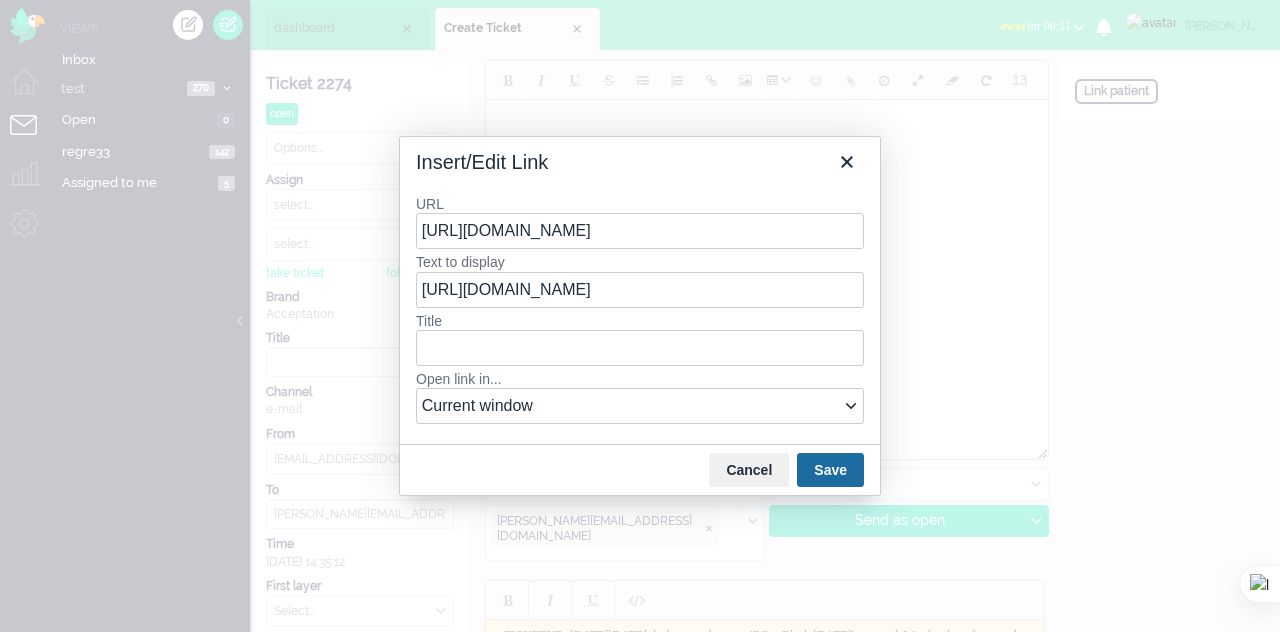 click on "Save" at bounding box center [830, 470] 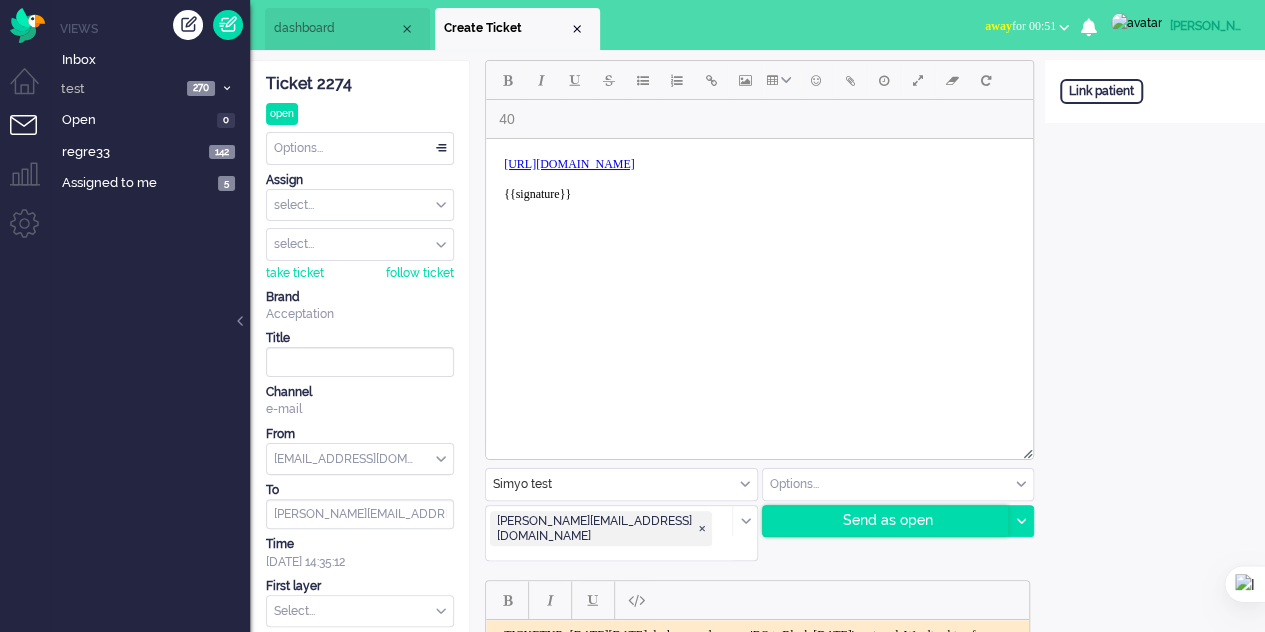 click on "Send as open" at bounding box center [886, 521] 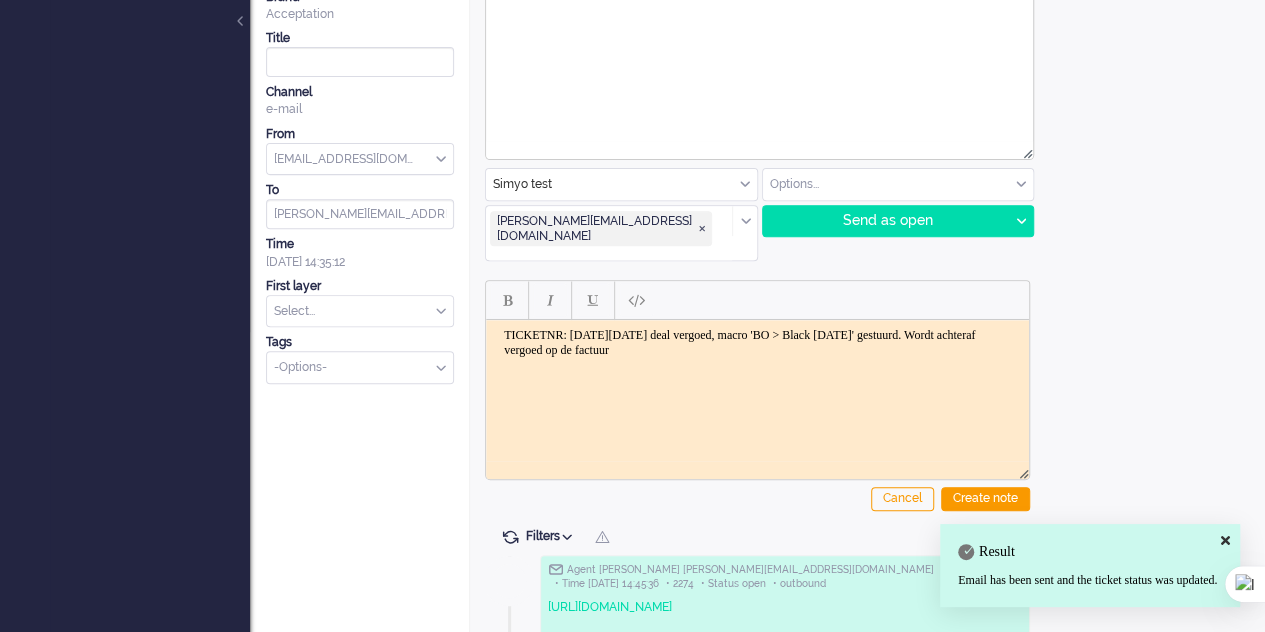 scroll, scrollTop: 400, scrollLeft: 0, axis: vertical 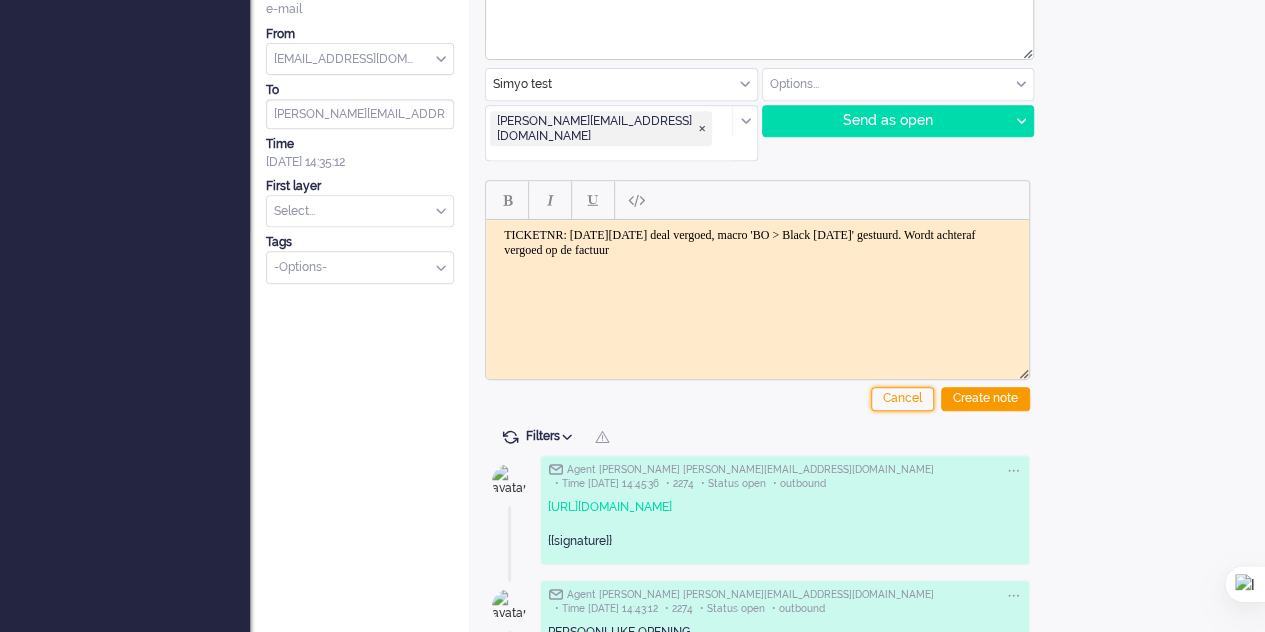 click on "Cancel" at bounding box center [902, 399] 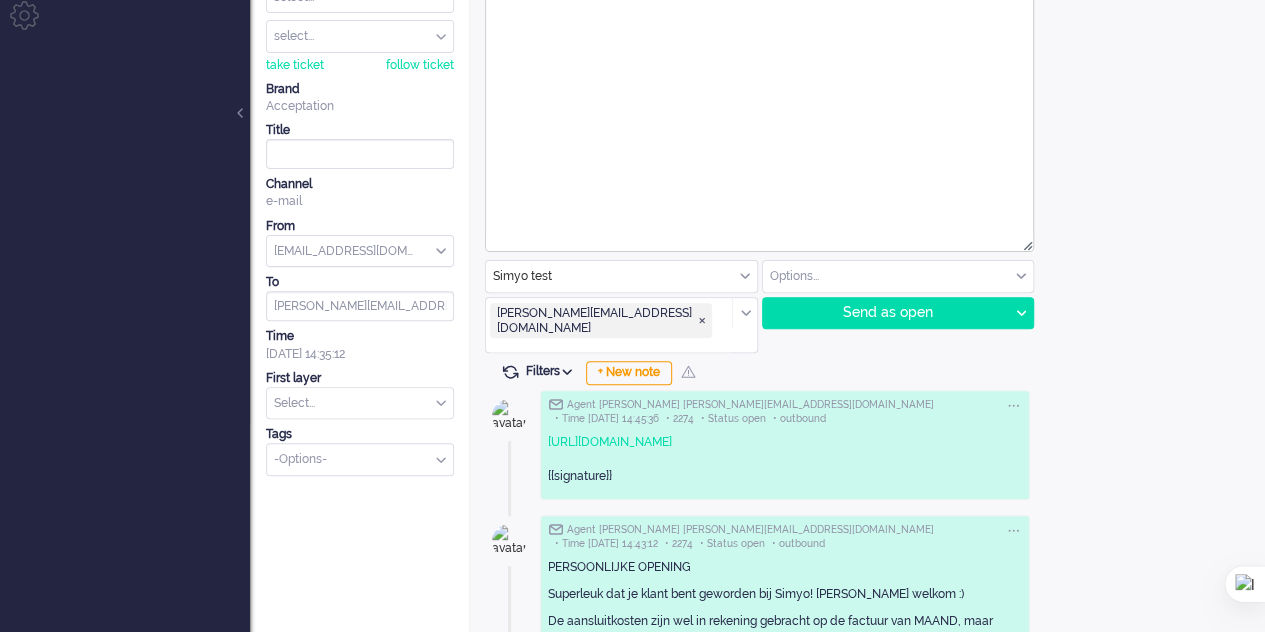 scroll, scrollTop: 100, scrollLeft: 0, axis: vertical 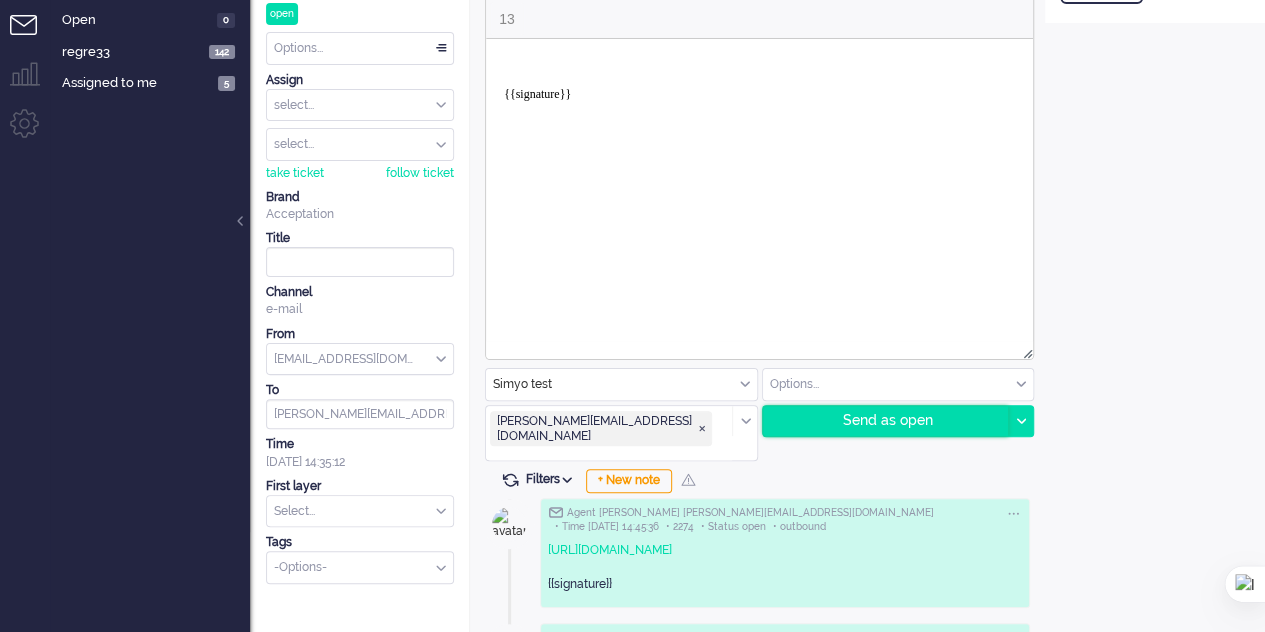 click on "Send as open" at bounding box center [886, 421] 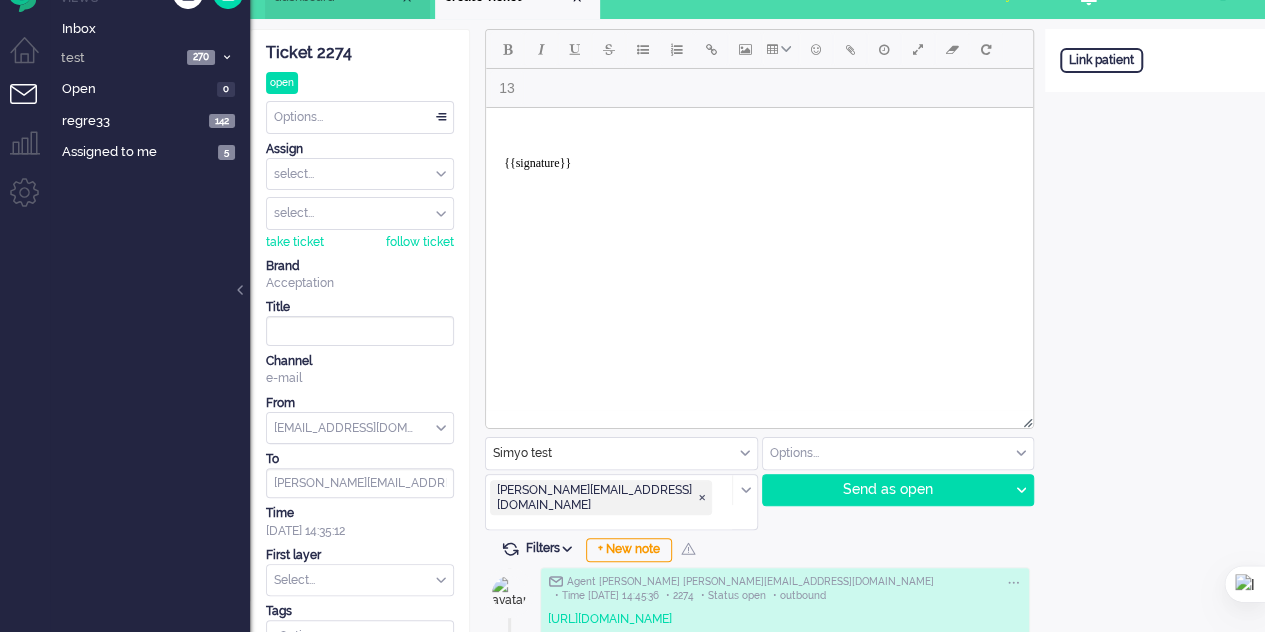 scroll, scrollTop: 0, scrollLeft: 0, axis: both 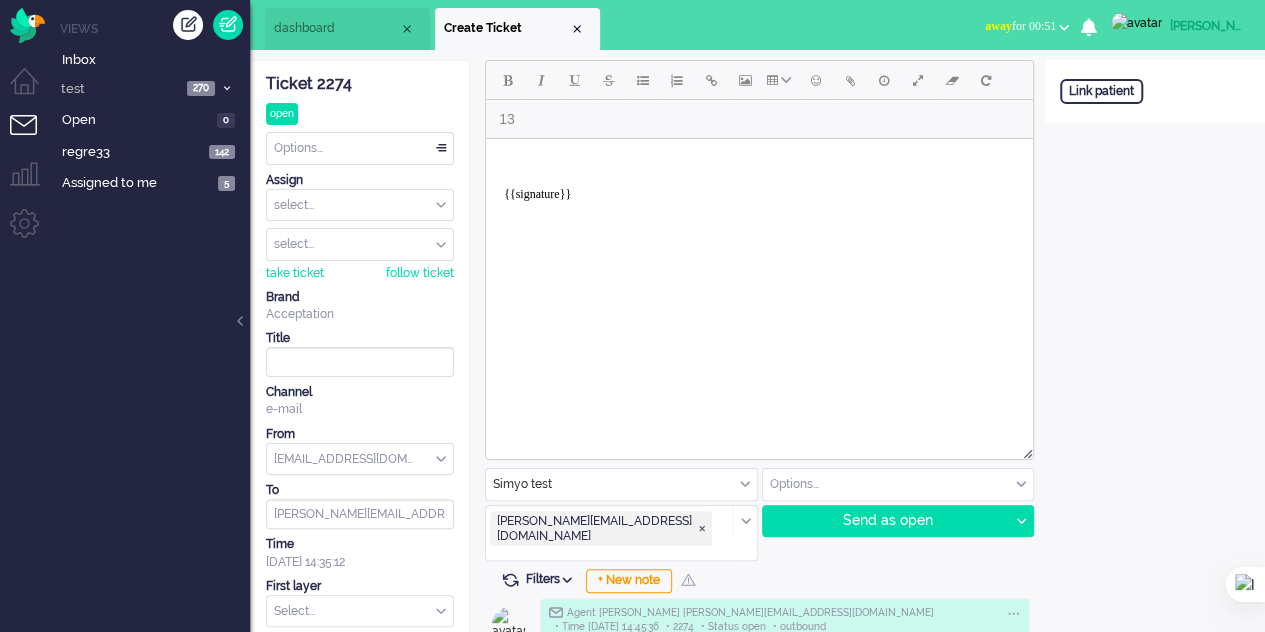 type on "<br /><br />{{signature}}" 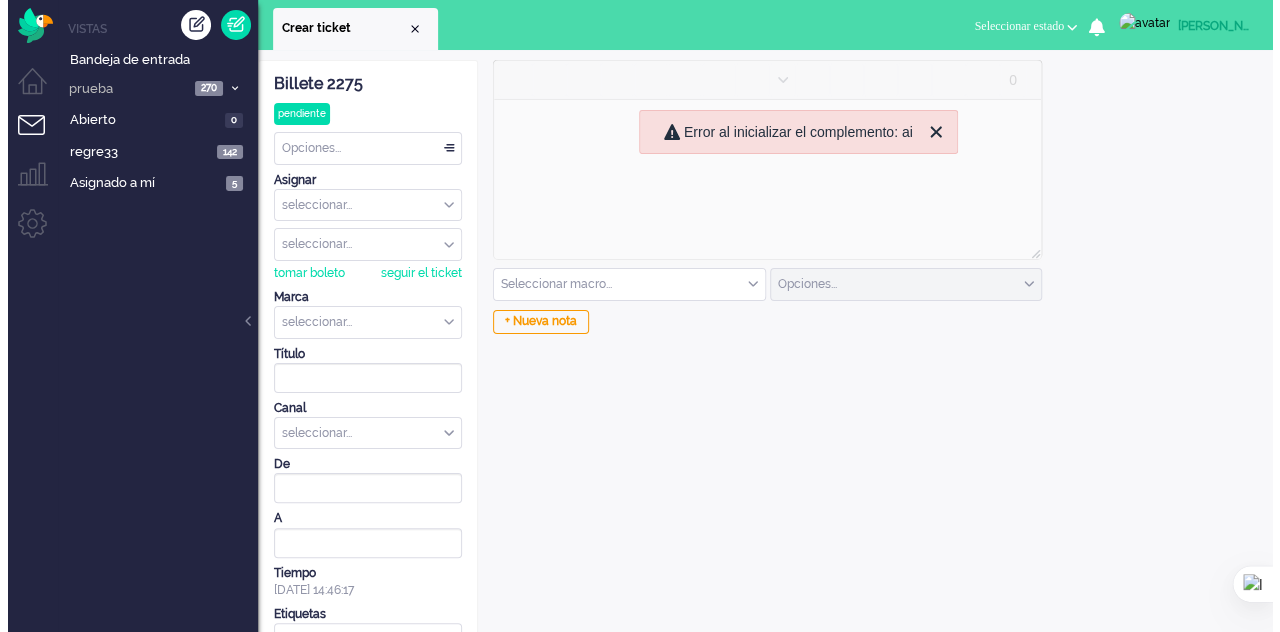 scroll, scrollTop: 0, scrollLeft: 0, axis: both 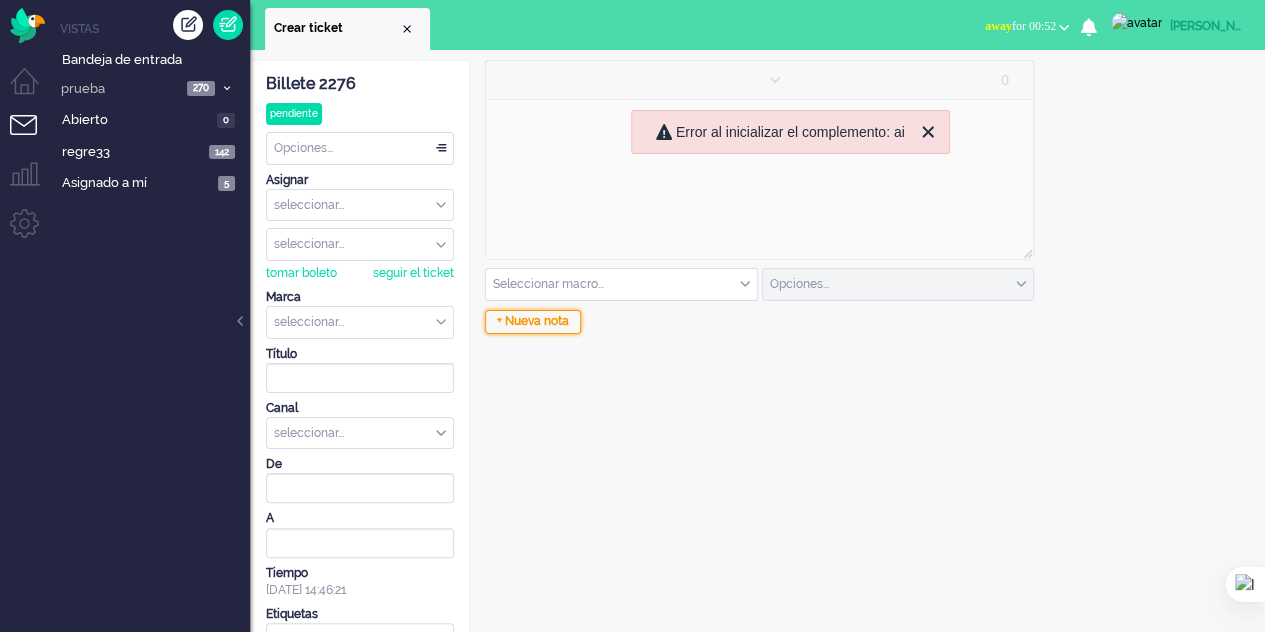 click on "+ Nueva nota" at bounding box center (533, 322) 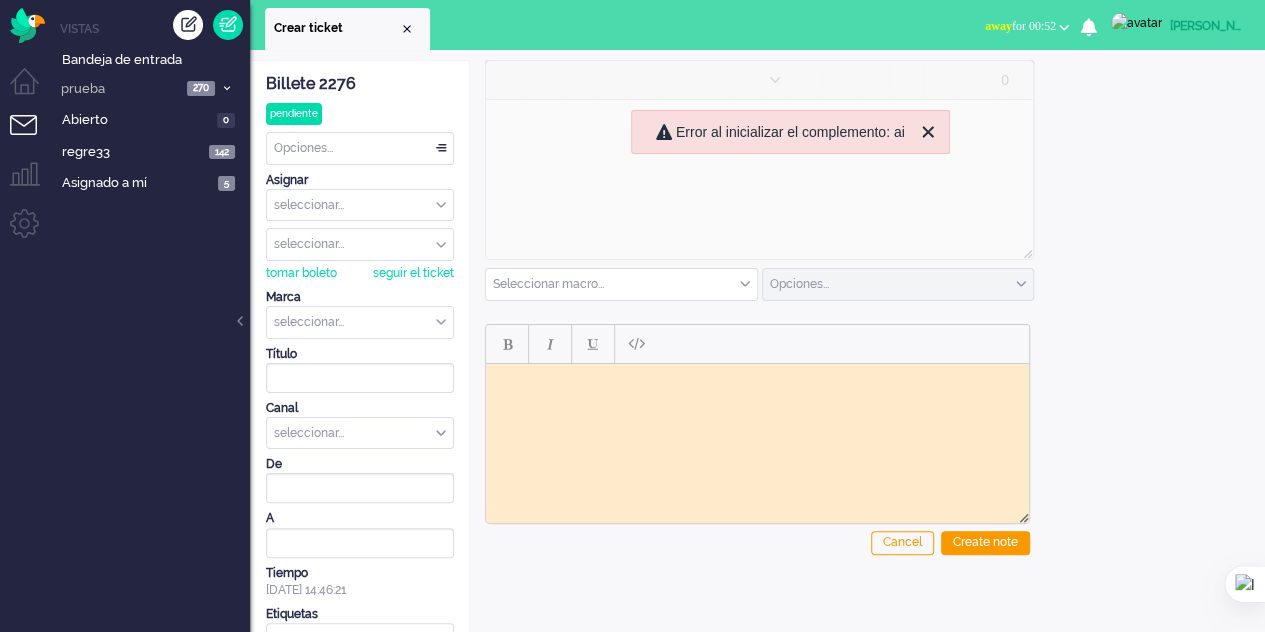 scroll, scrollTop: 0, scrollLeft: 0, axis: both 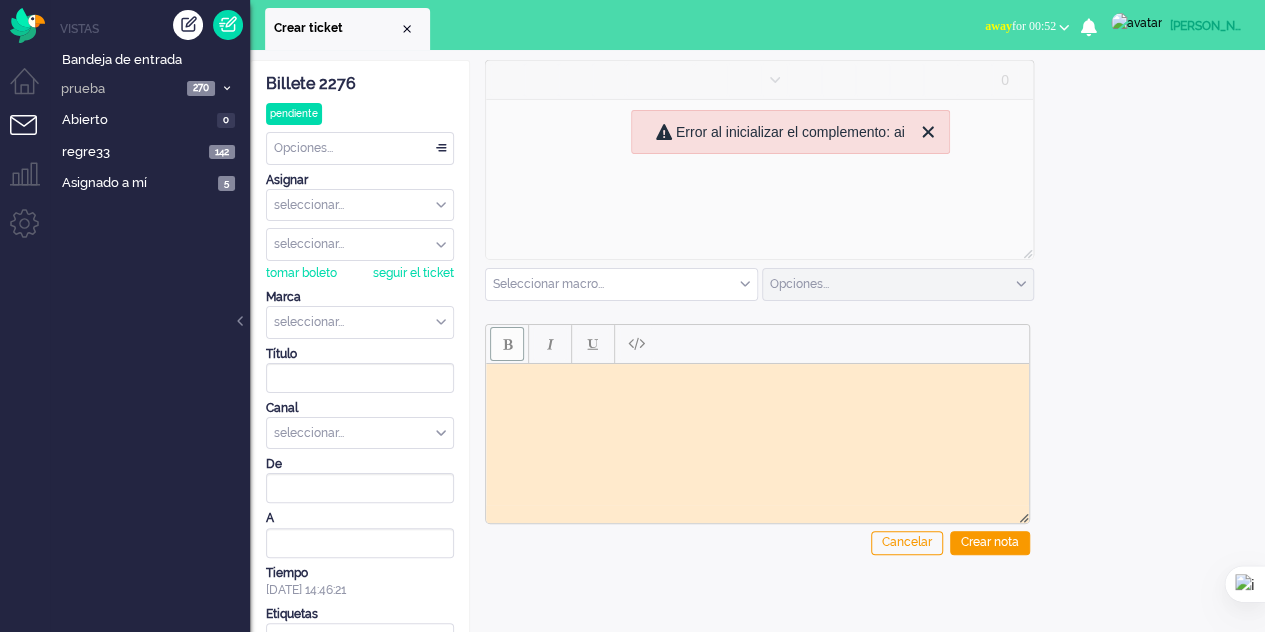 click at bounding box center [507, 344] 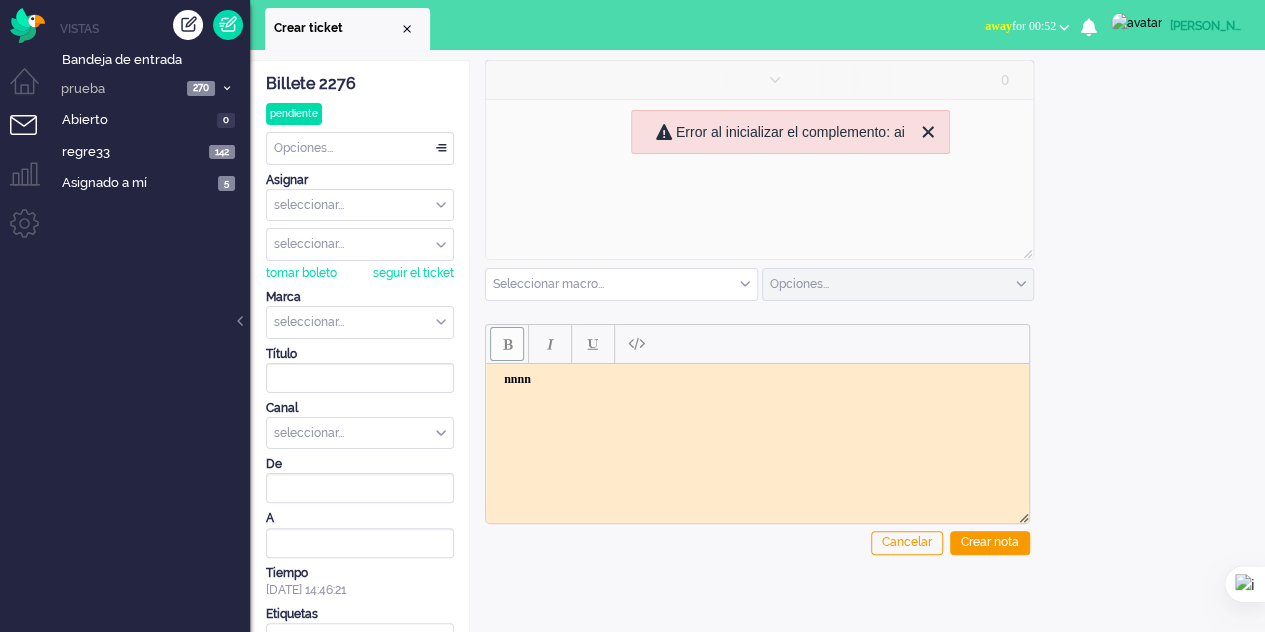 click at bounding box center [507, 344] 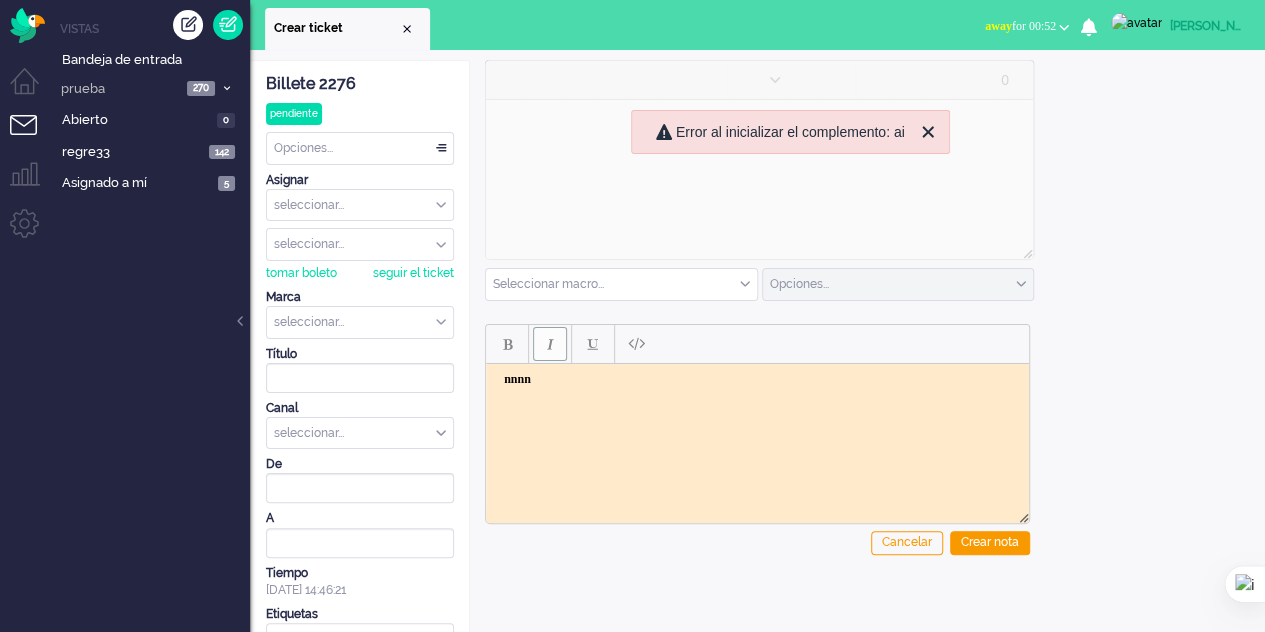 click at bounding box center (550, 344) 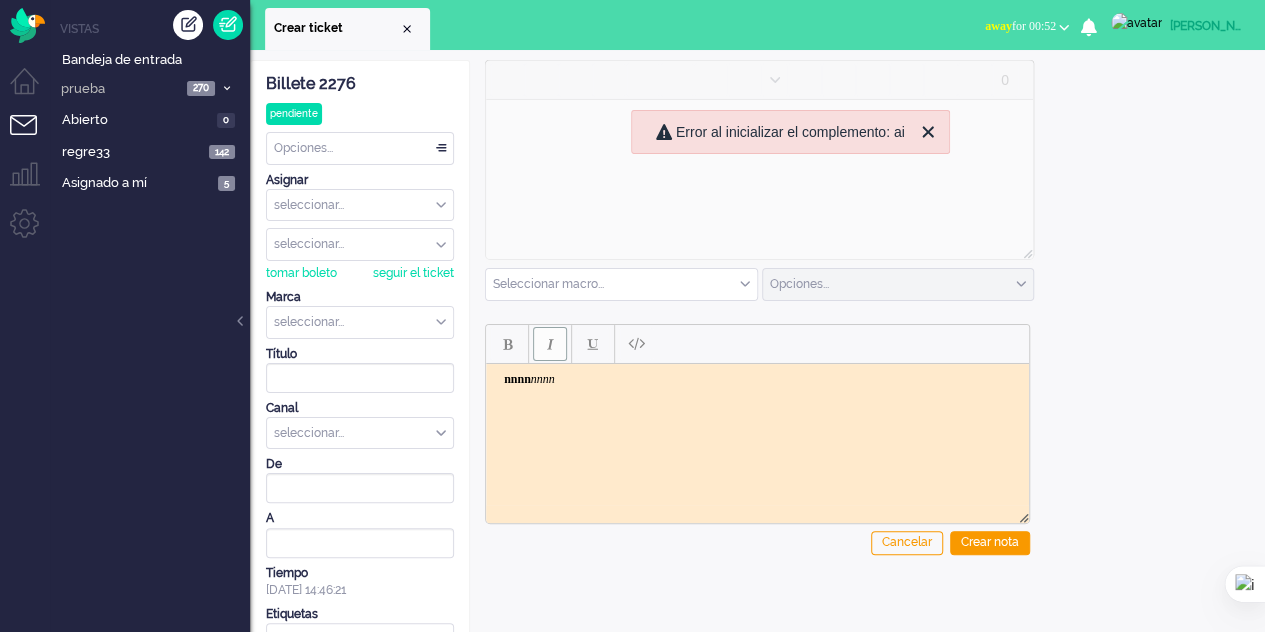 click at bounding box center [550, 344] 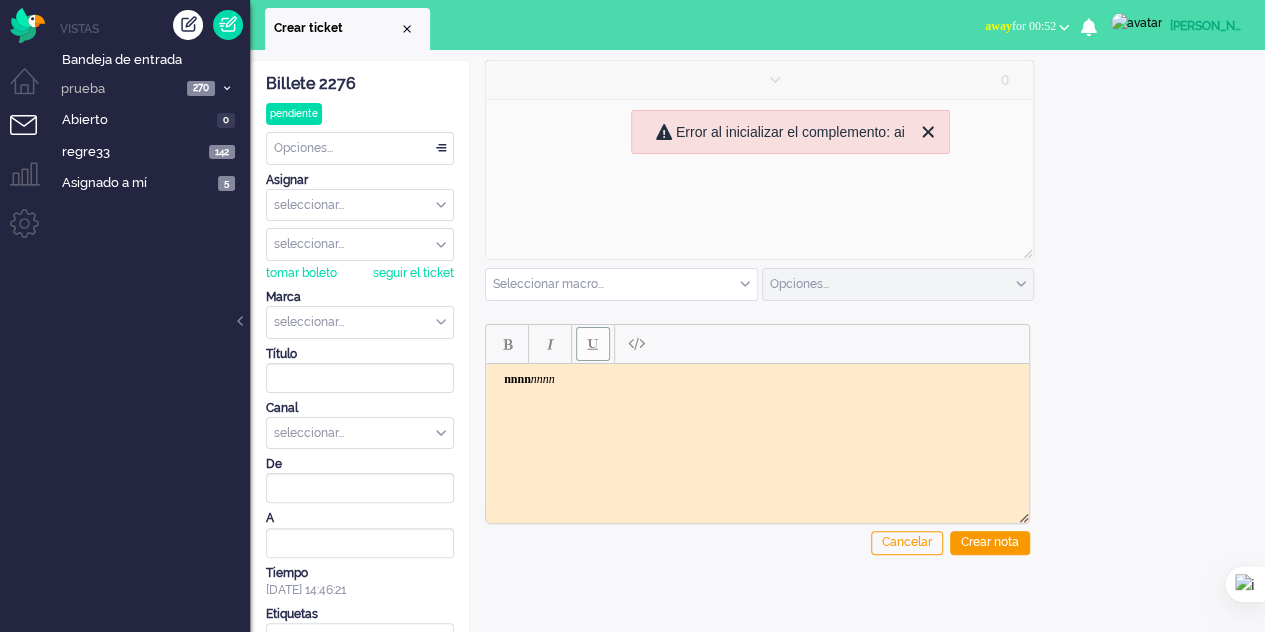 click at bounding box center (593, 344) 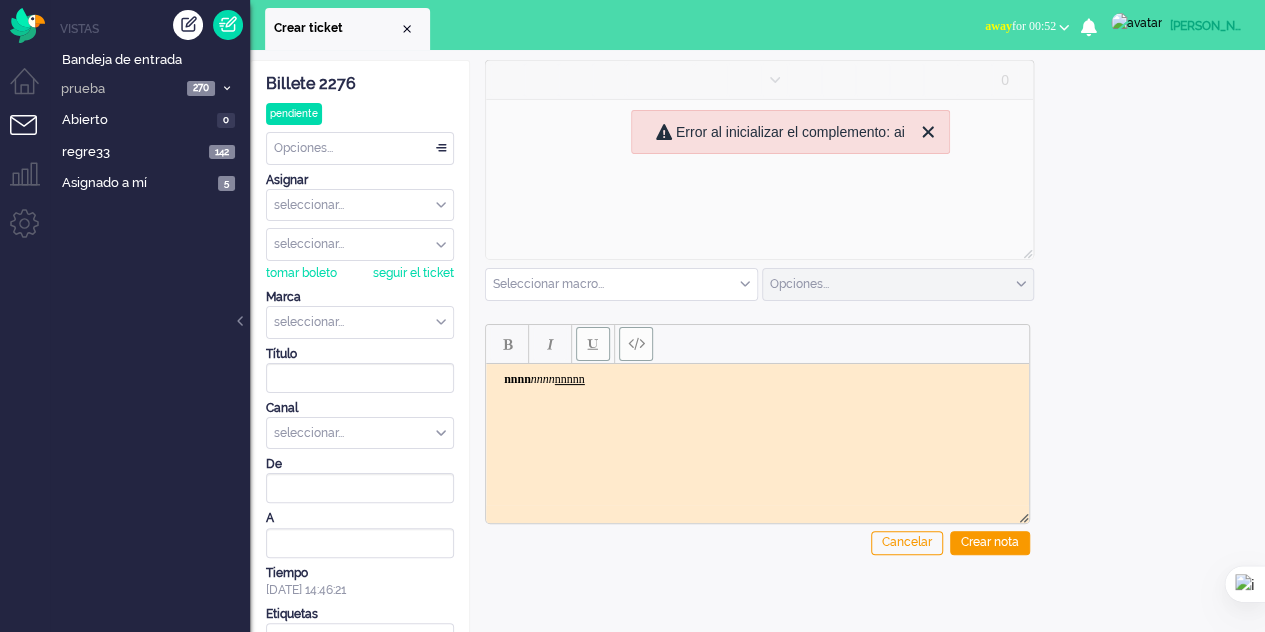 click at bounding box center (636, 343) 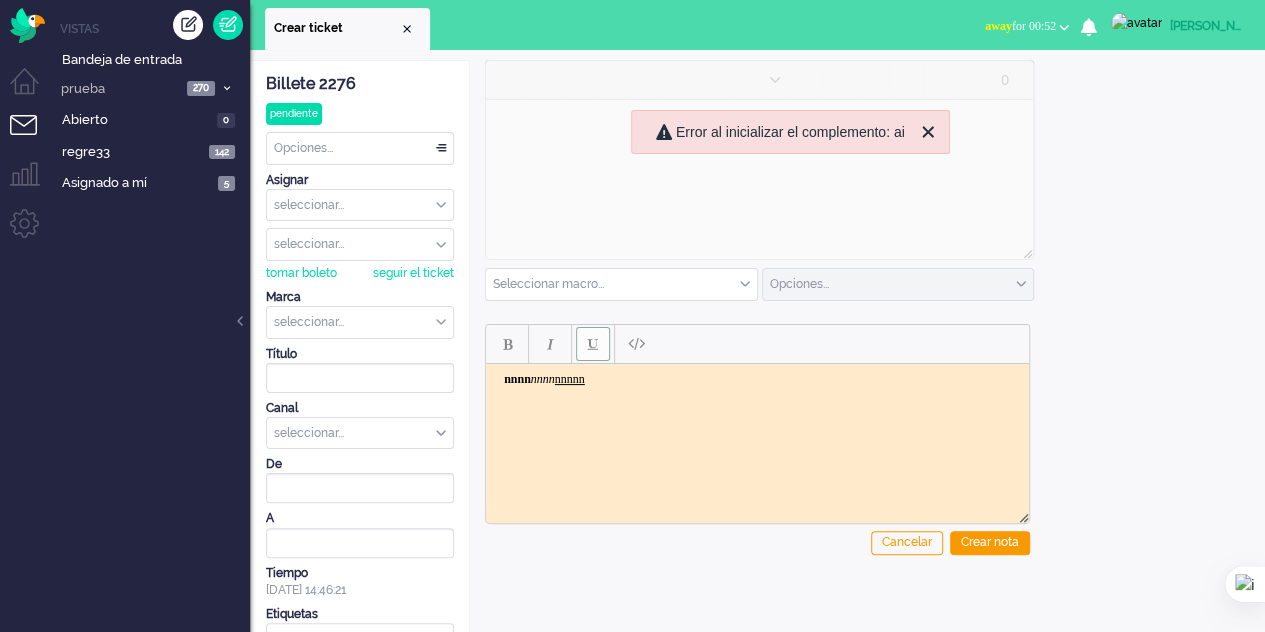 click at bounding box center (593, 344) 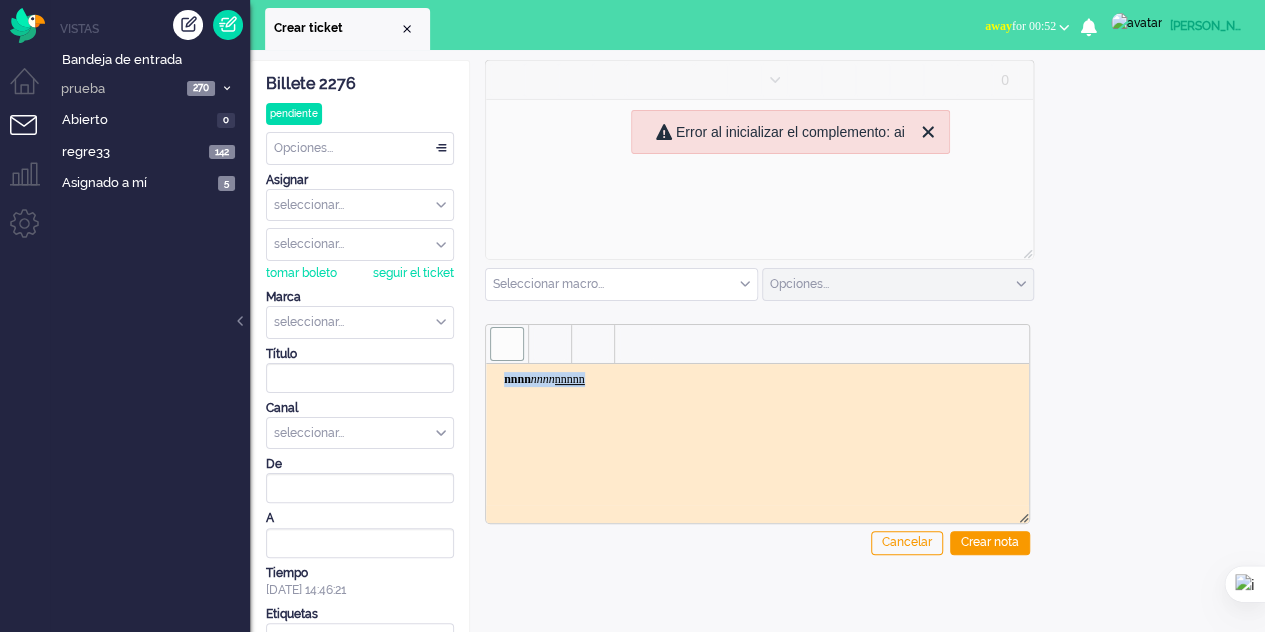 drag, startPoint x: 615, startPoint y: 381, endPoint x: 432, endPoint y: 374, distance: 183.13383 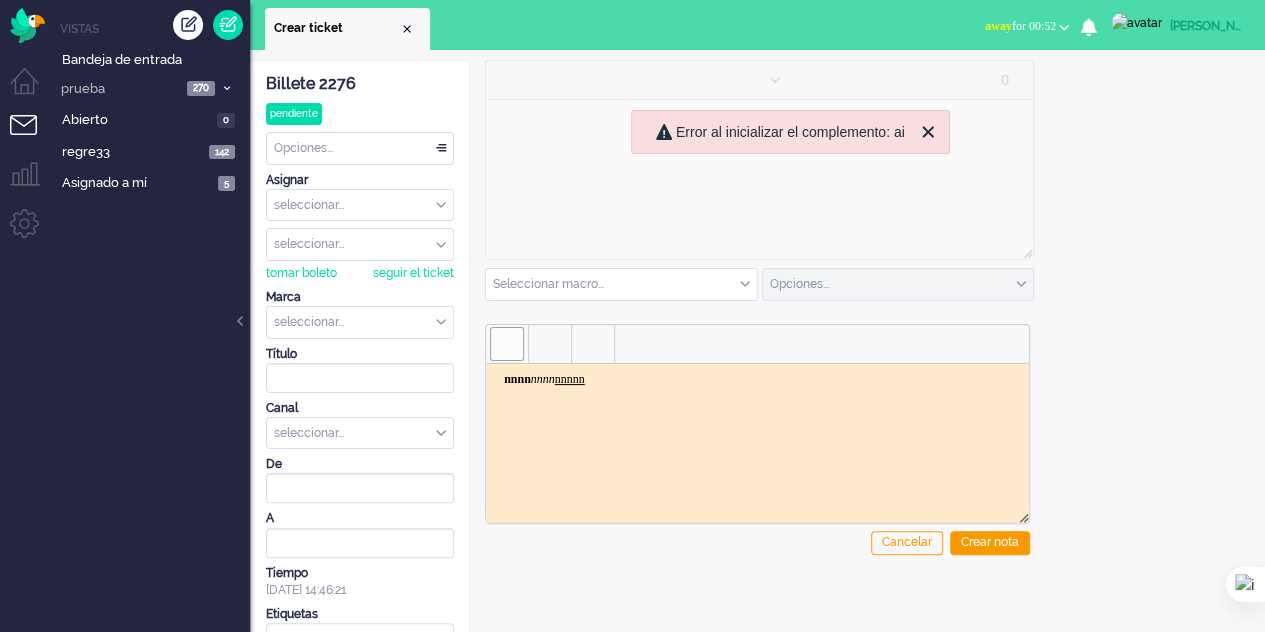 click on "nnnn nnnn nnnnn" at bounding box center (757, 378) 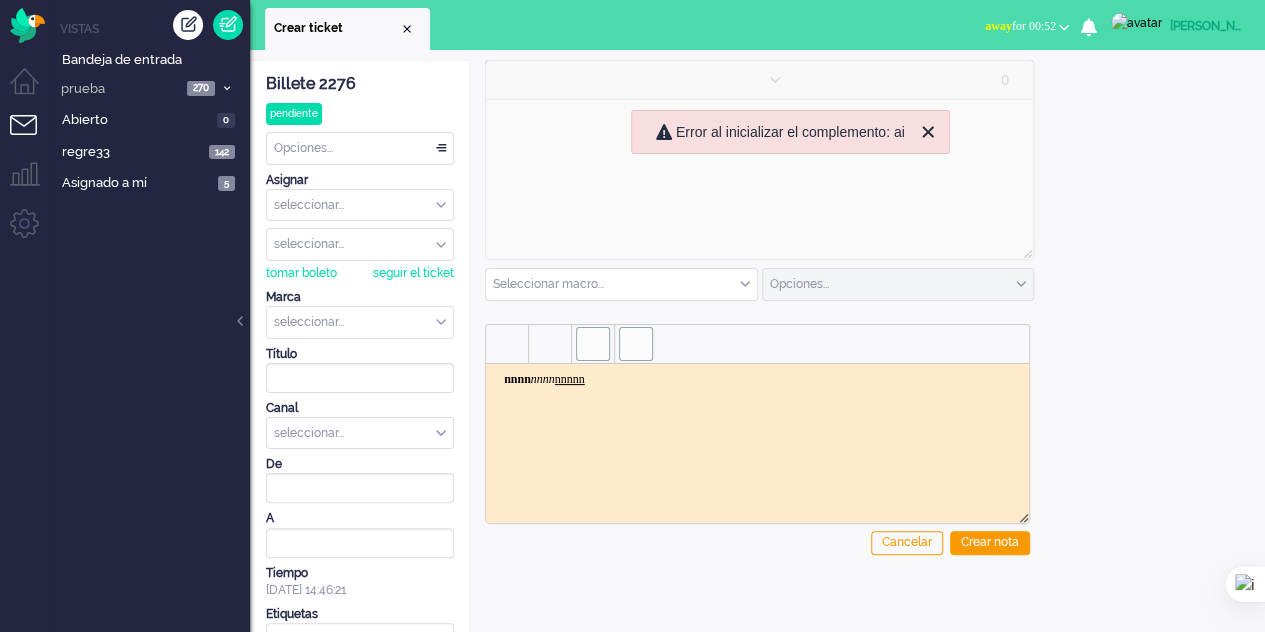 click at bounding box center [636, 344] 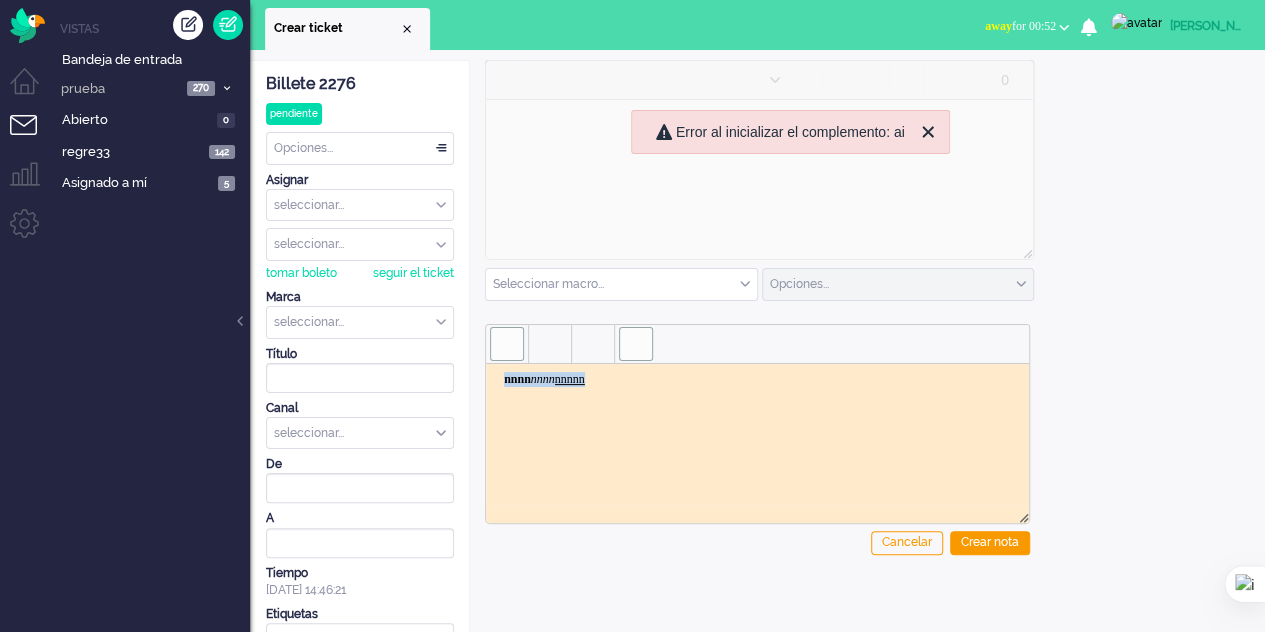 drag, startPoint x: 617, startPoint y: 380, endPoint x: 969, endPoint y: 752, distance: 512.1406 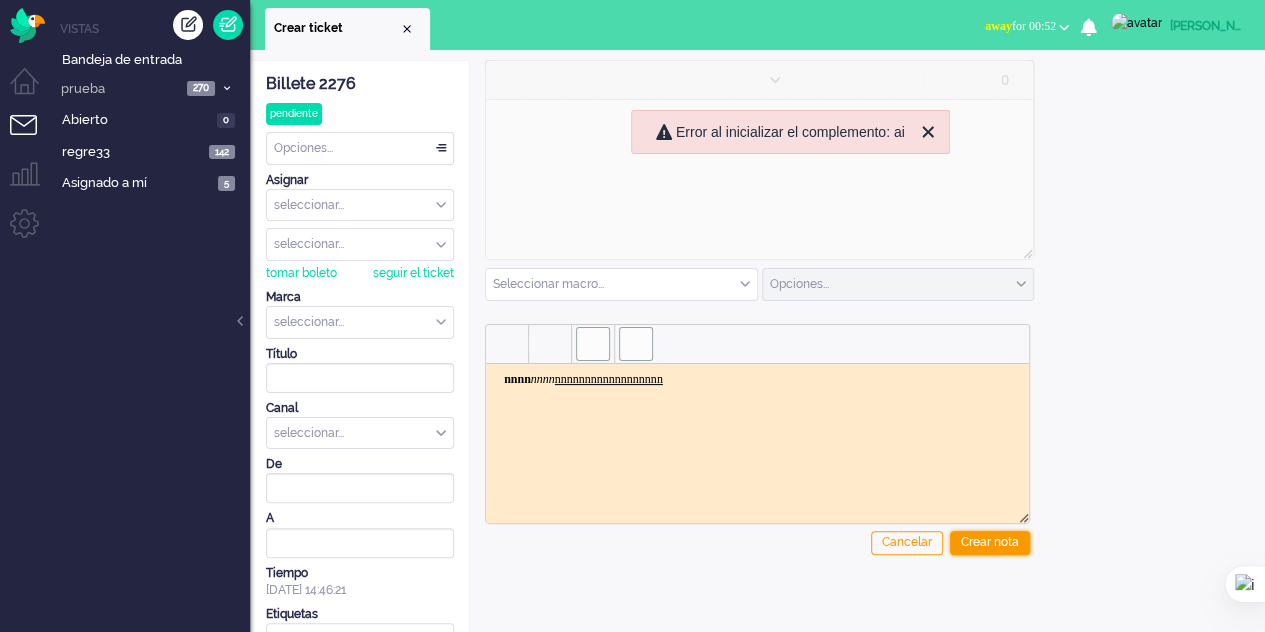click on "Crear nota" at bounding box center [990, 542] 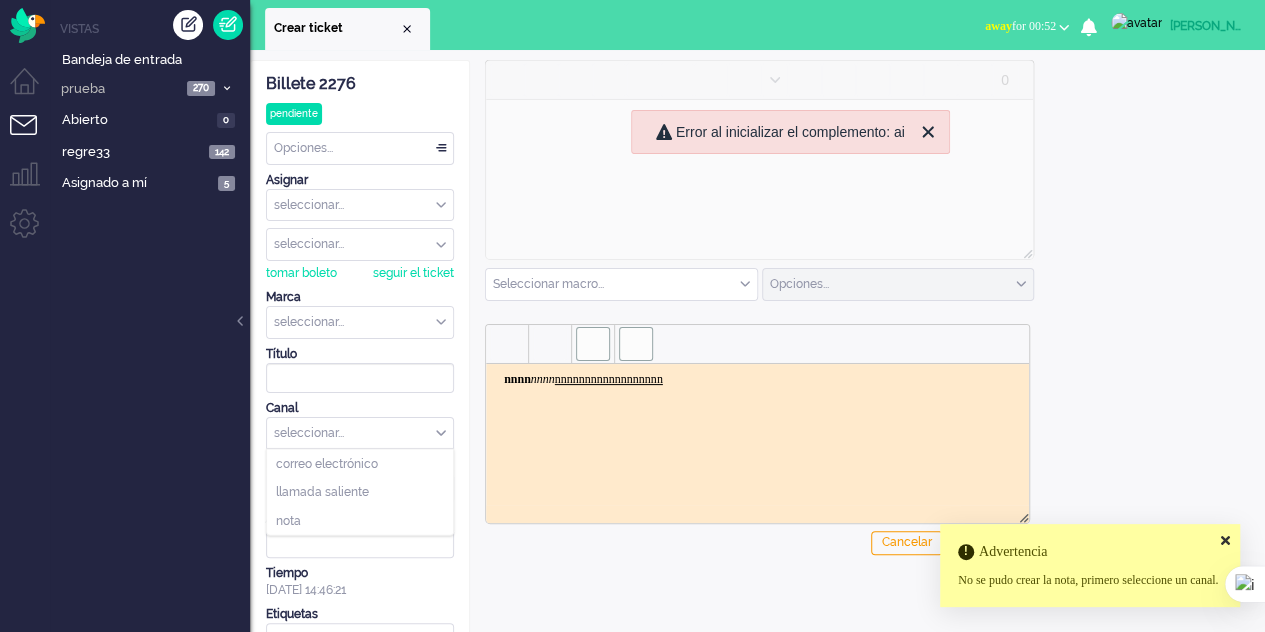 click on "seleccionar..." at bounding box center [360, 433] 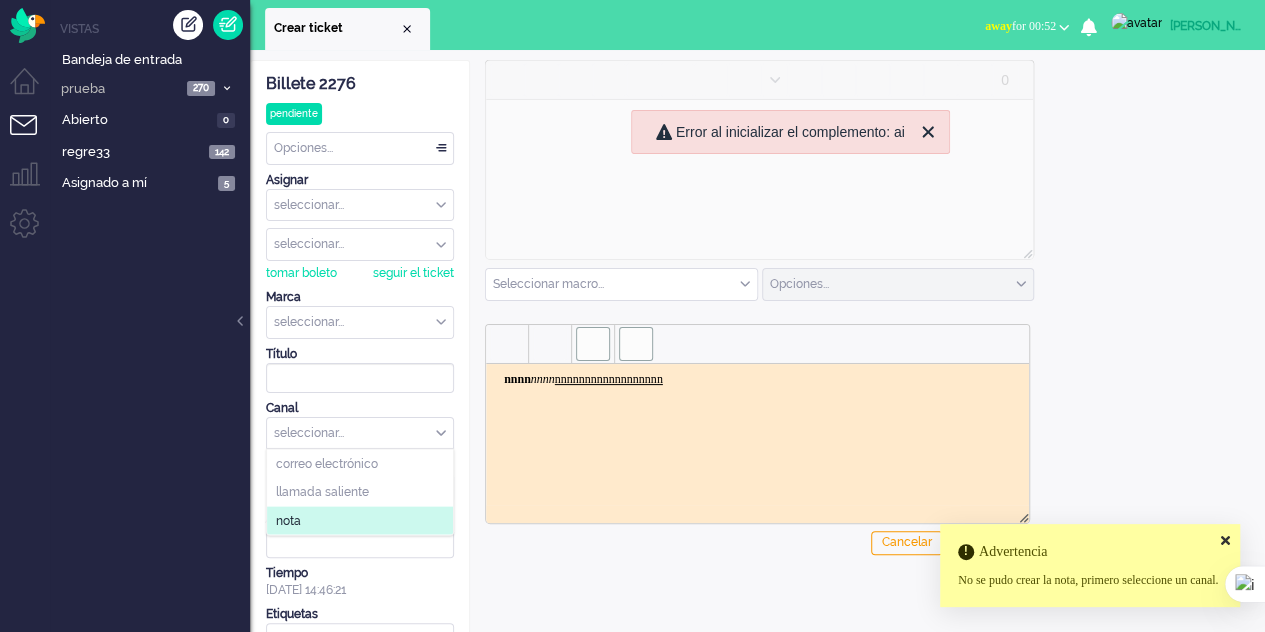 click on "nota" 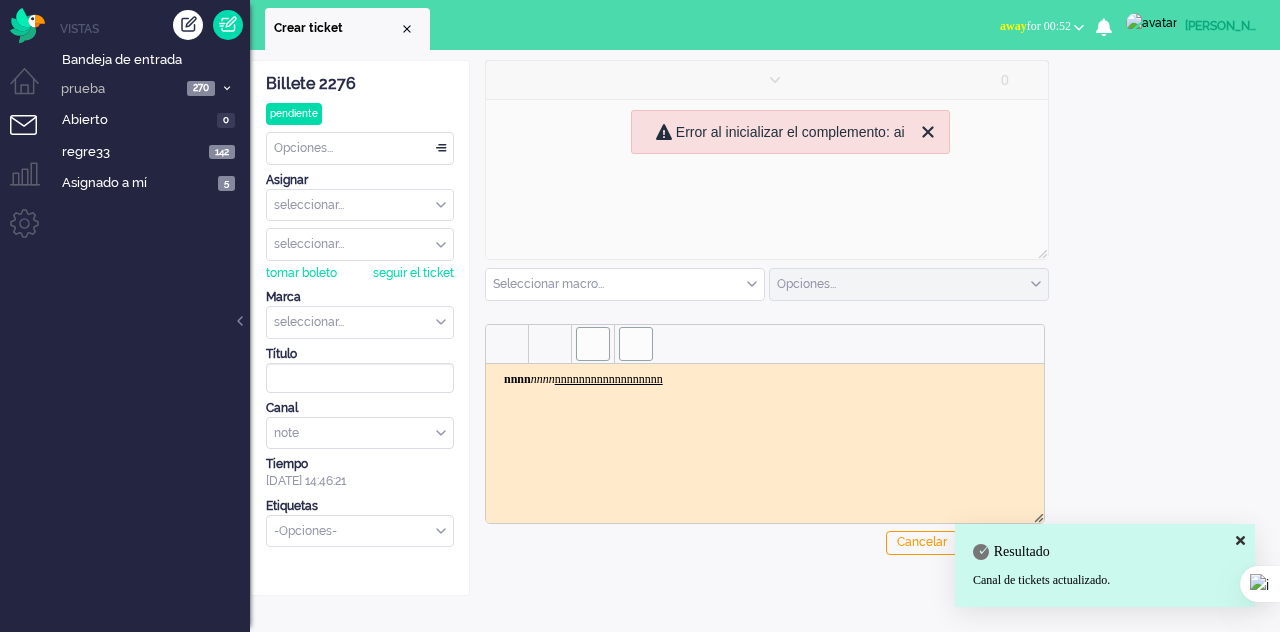 click on "Hogar
Panel
Notificaciones
Siguiente
Base de conocimientos
lanzamiento_desarrollo
Vistas
Bandeja de entrada
prueba
270
vista 2
270
Abierto
0
142 5" at bounding box center [640, 316] 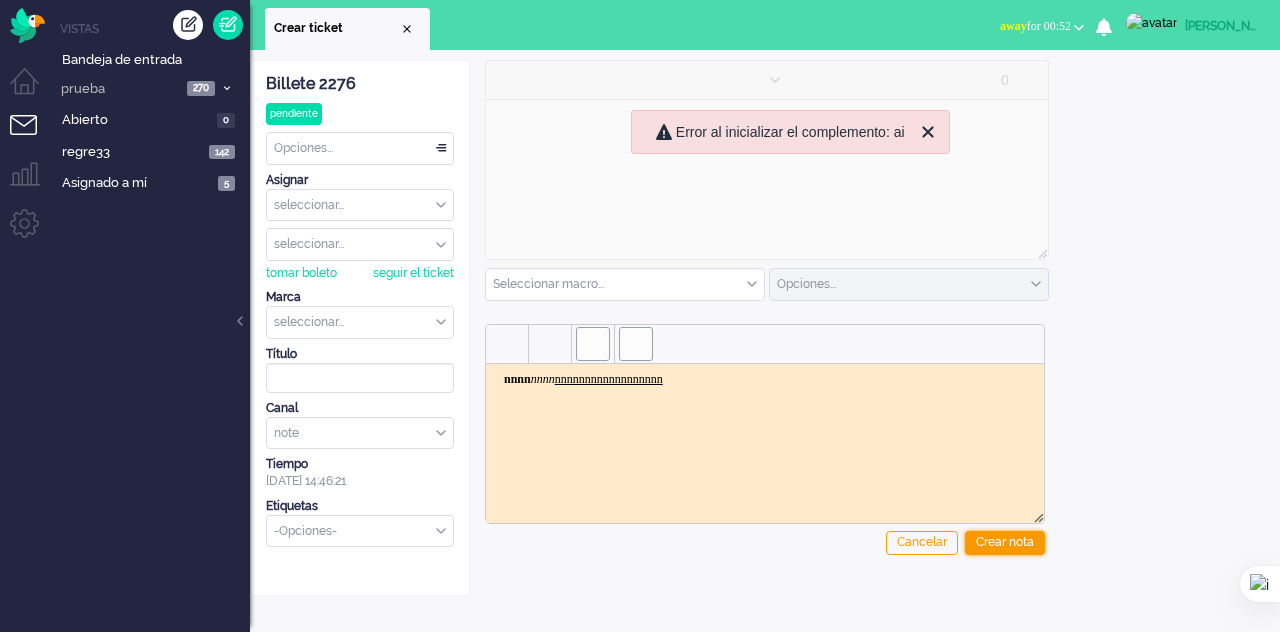 click on "Cancelar Crear nota" 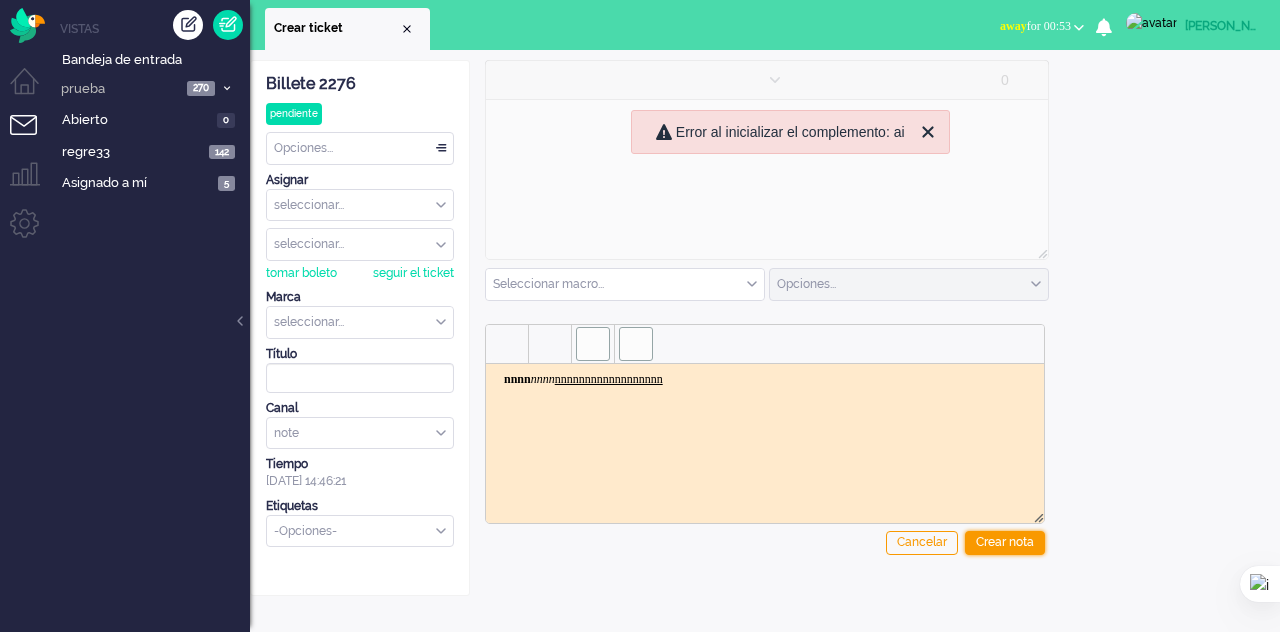 click on "Crear nota" at bounding box center (1005, 542) 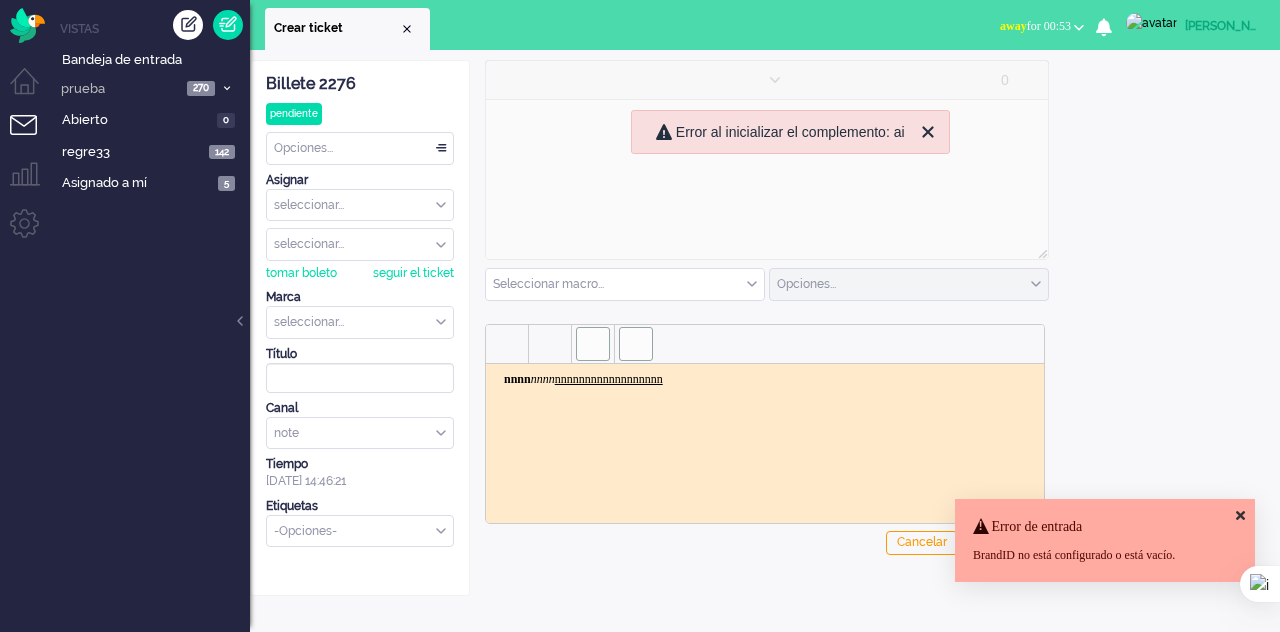 click at bounding box center (360, 322) 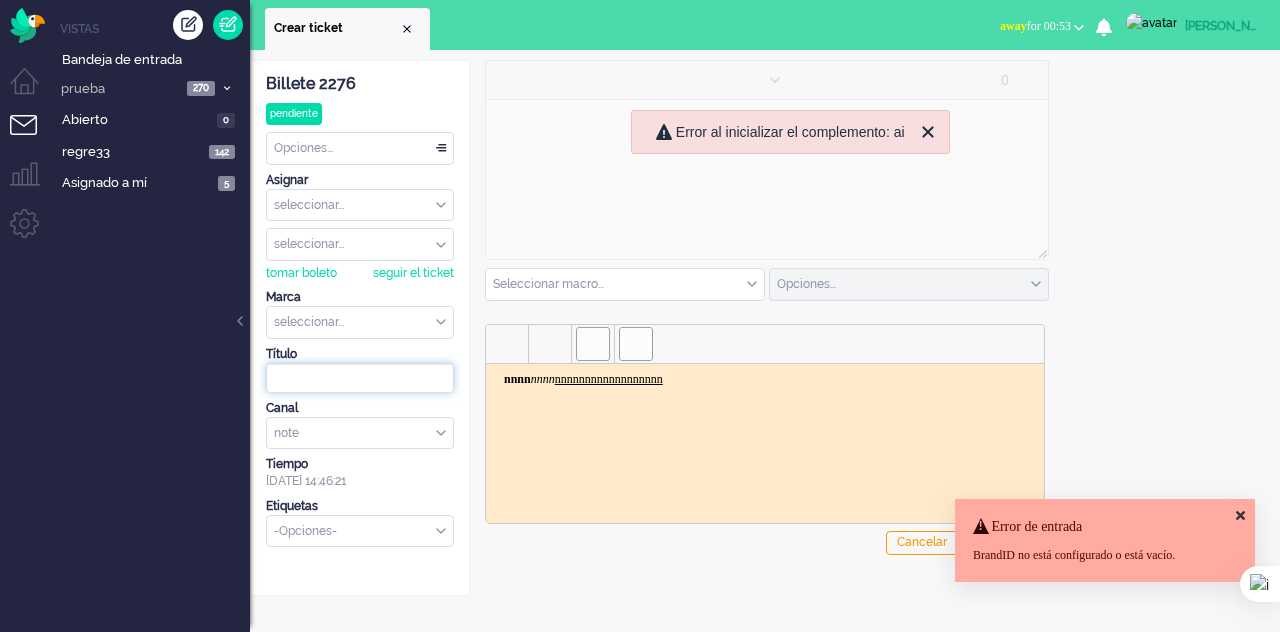 click at bounding box center [360, 378] 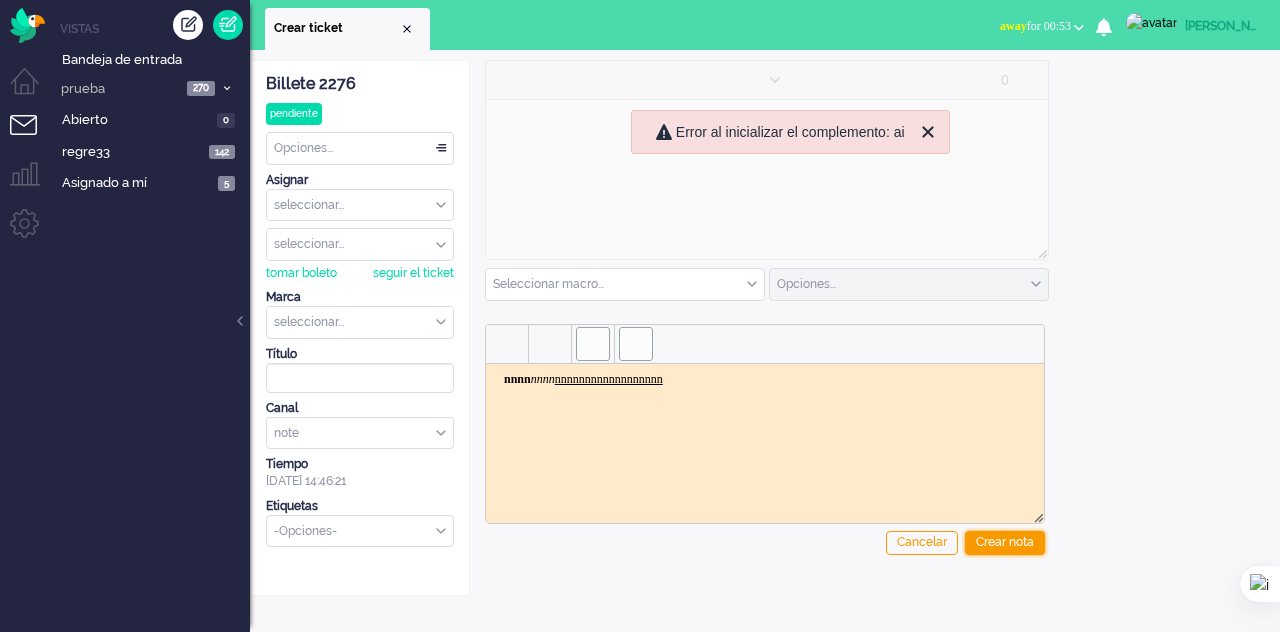 click on "Crear nota" at bounding box center [1005, 542] 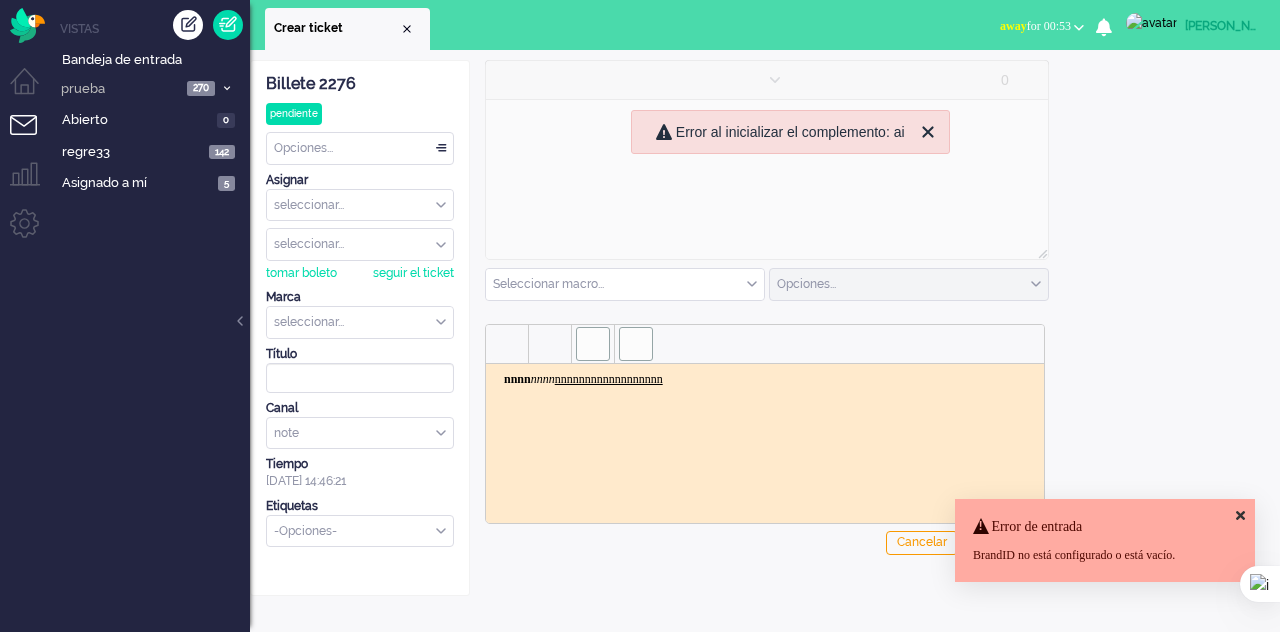 click at bounding box center [360, 322] 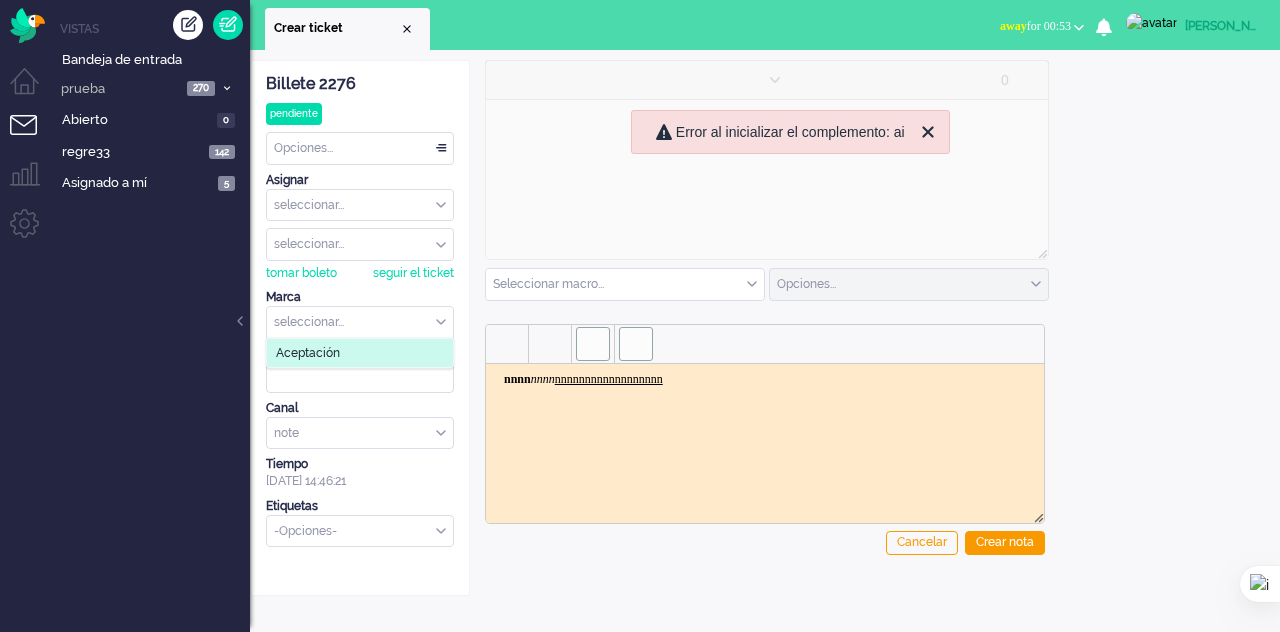 click on "Aceptación" 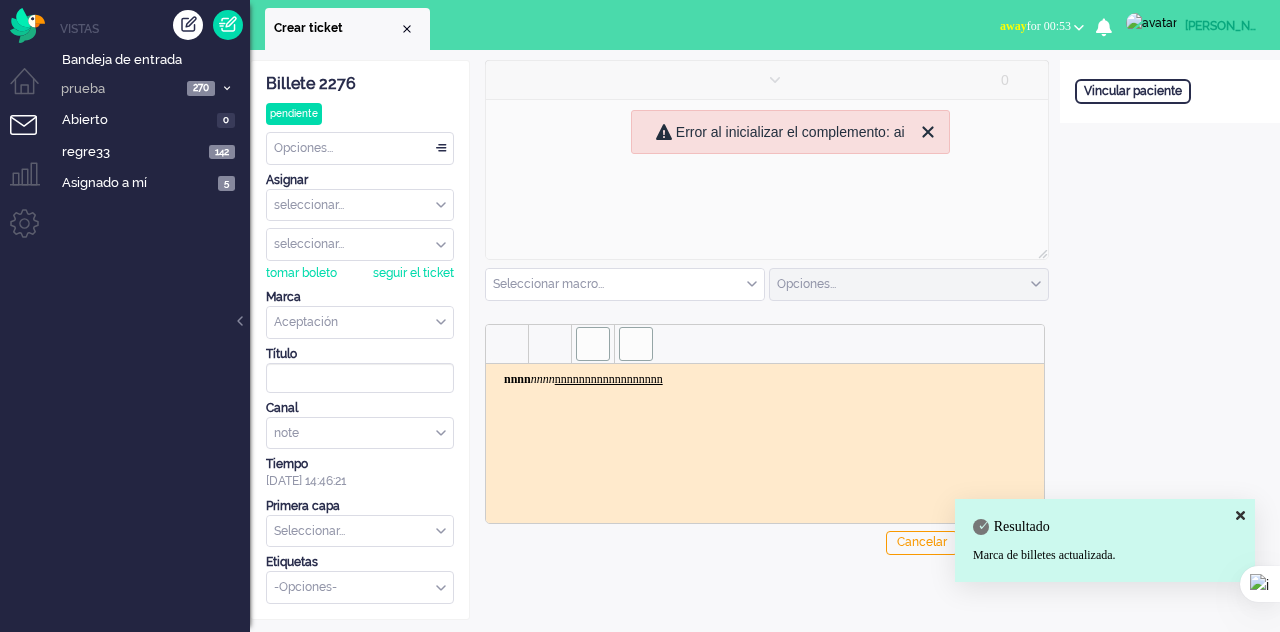 click at bounding box center (1240, 515) 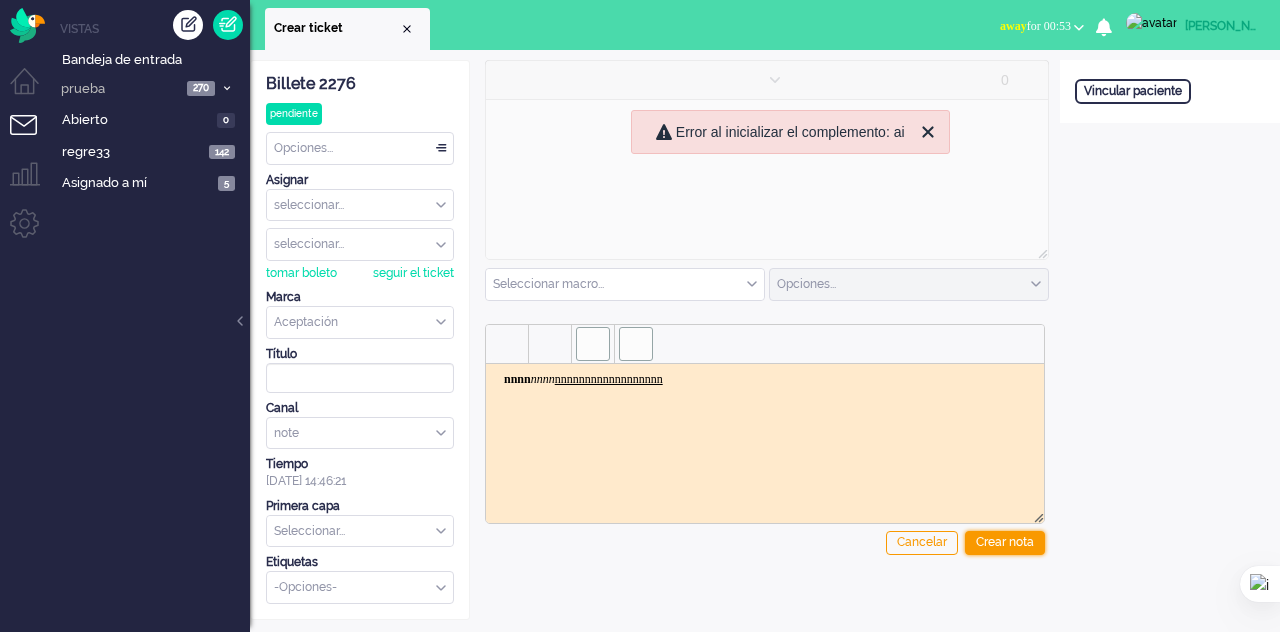 click on "Crear nota" at bounding box center [1005, 542] 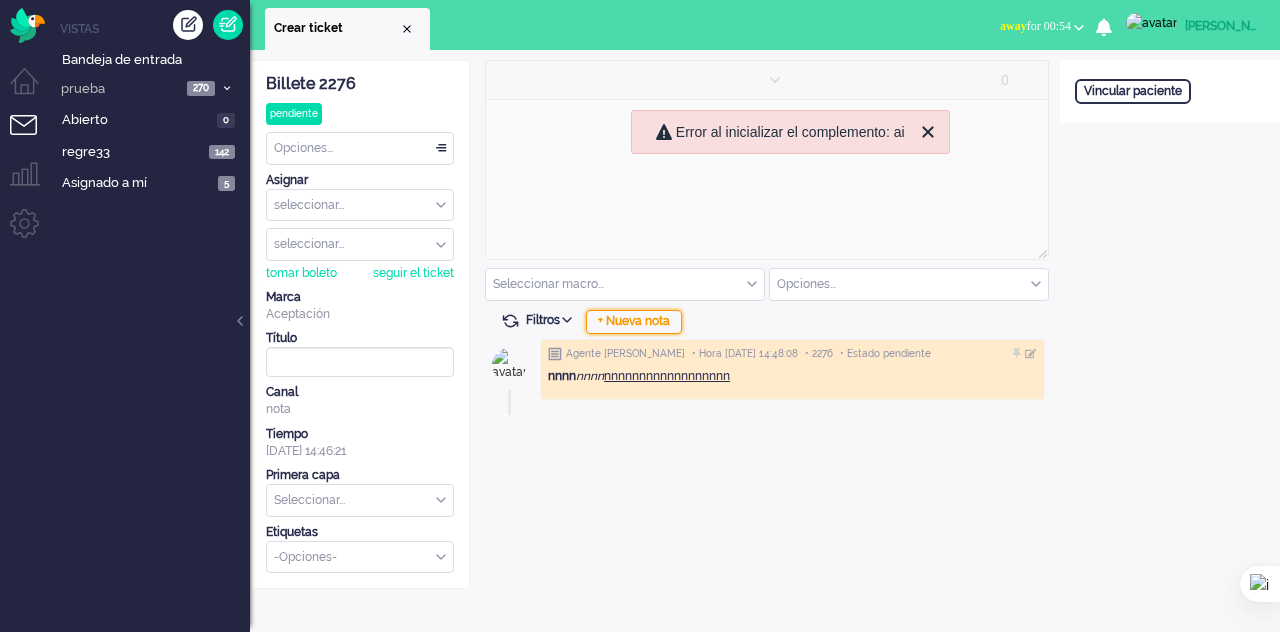 click on "+ Nueva nota" at bounding box center (634, 321) 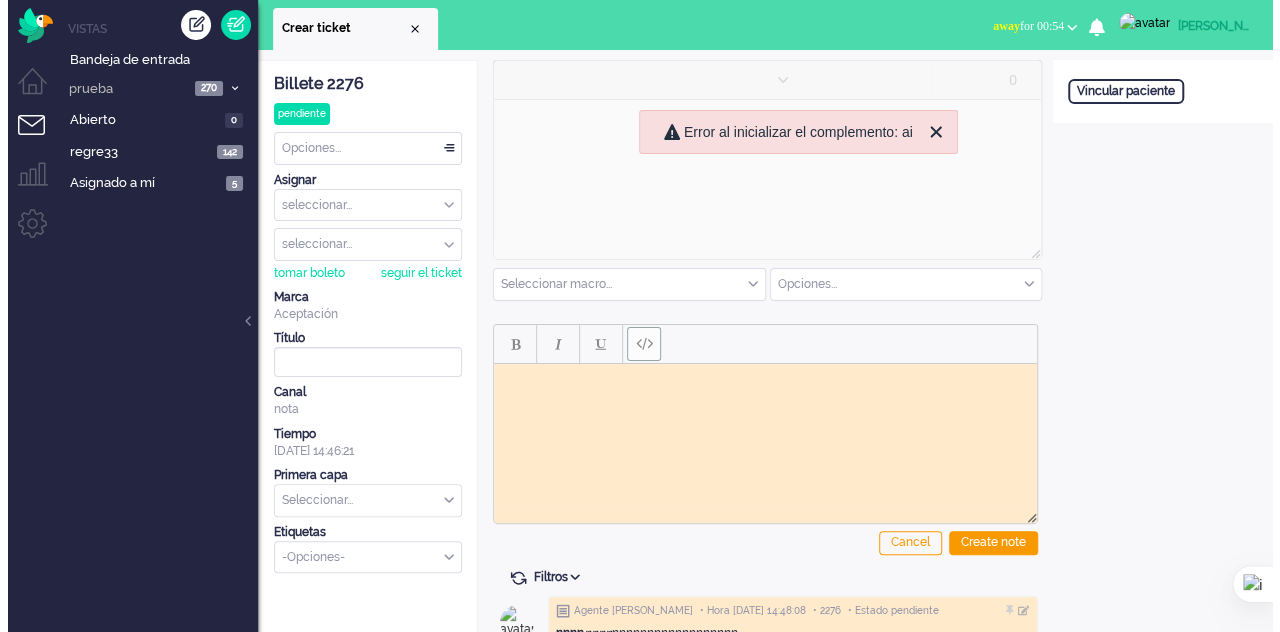 scroll, scrollTop: 0, scrollLeft: 0, axis: both 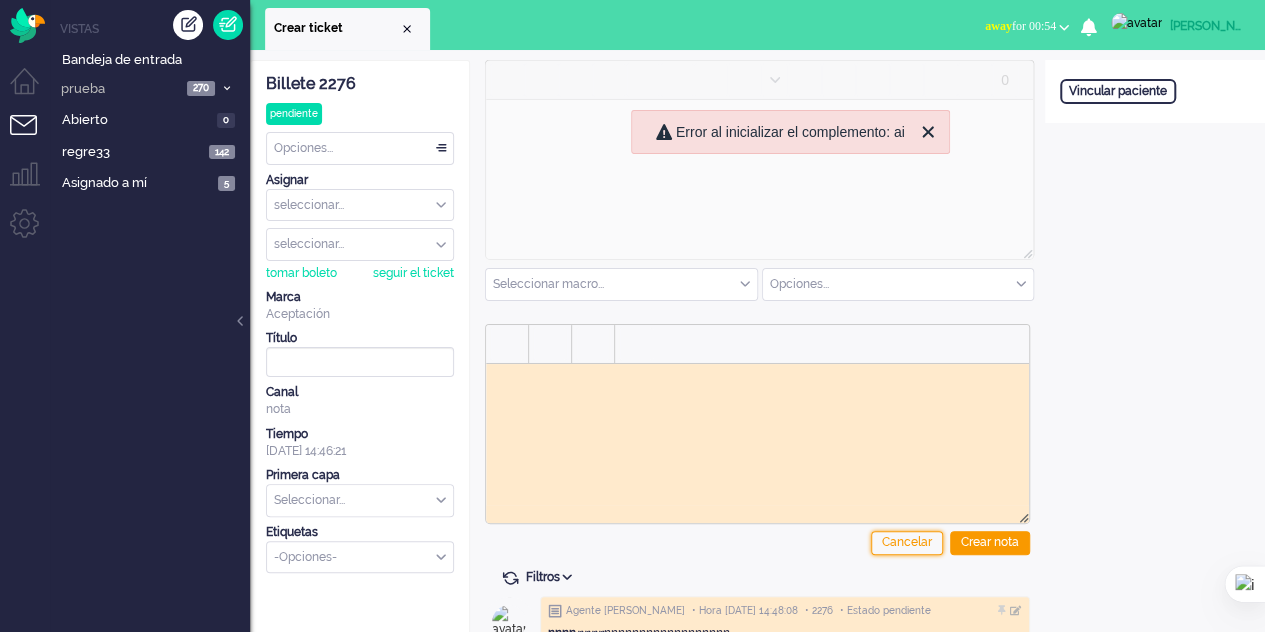 click on "Cancelar" at bounding box center (907, 543) 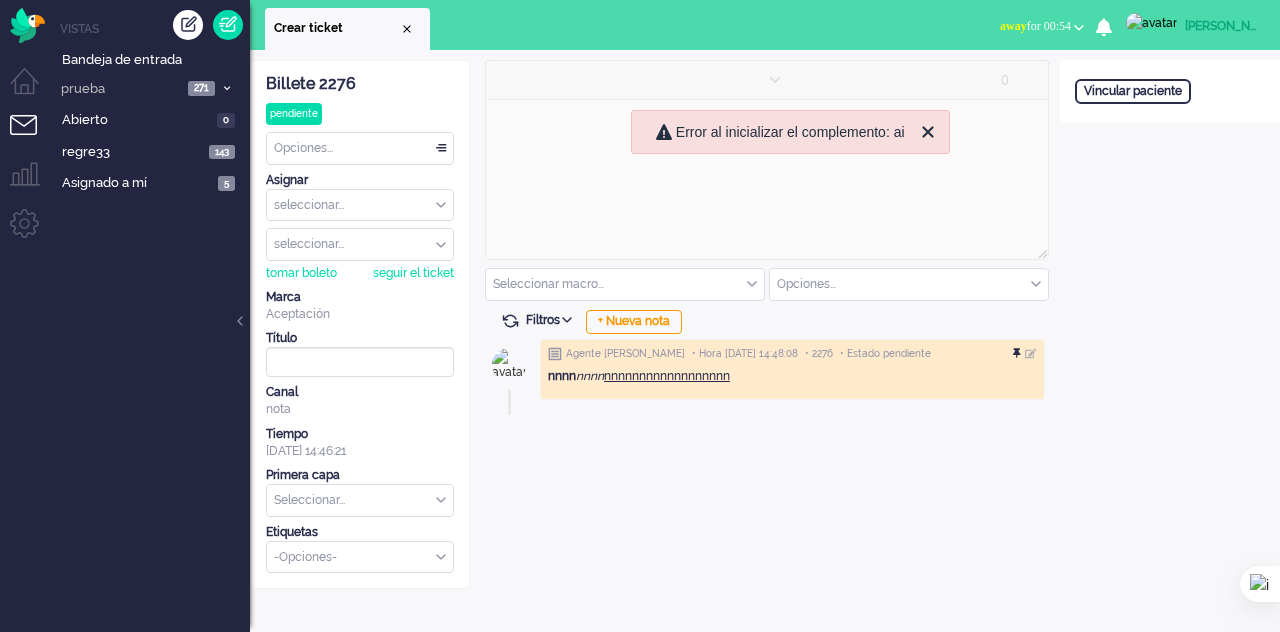 click on "Agente Elaine • Hora 09-07-2025 14:48:08 • 2276 • Estado pendiente" at bounding box center [792, 354] 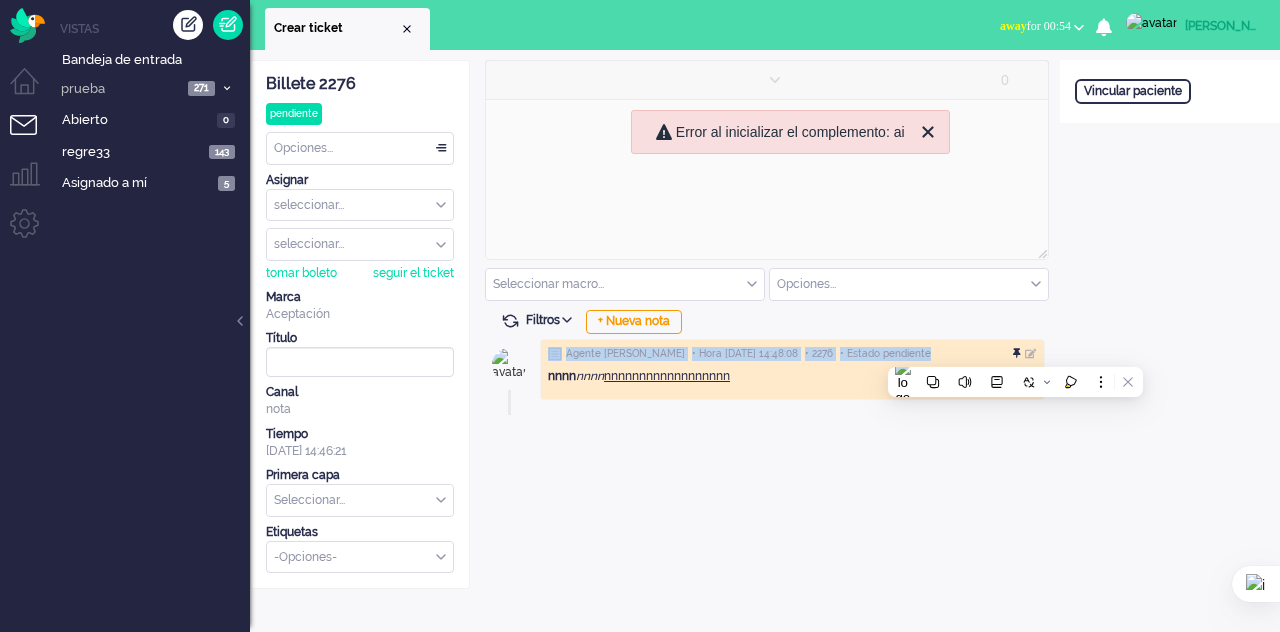 click at bounding box center [1019, 354] 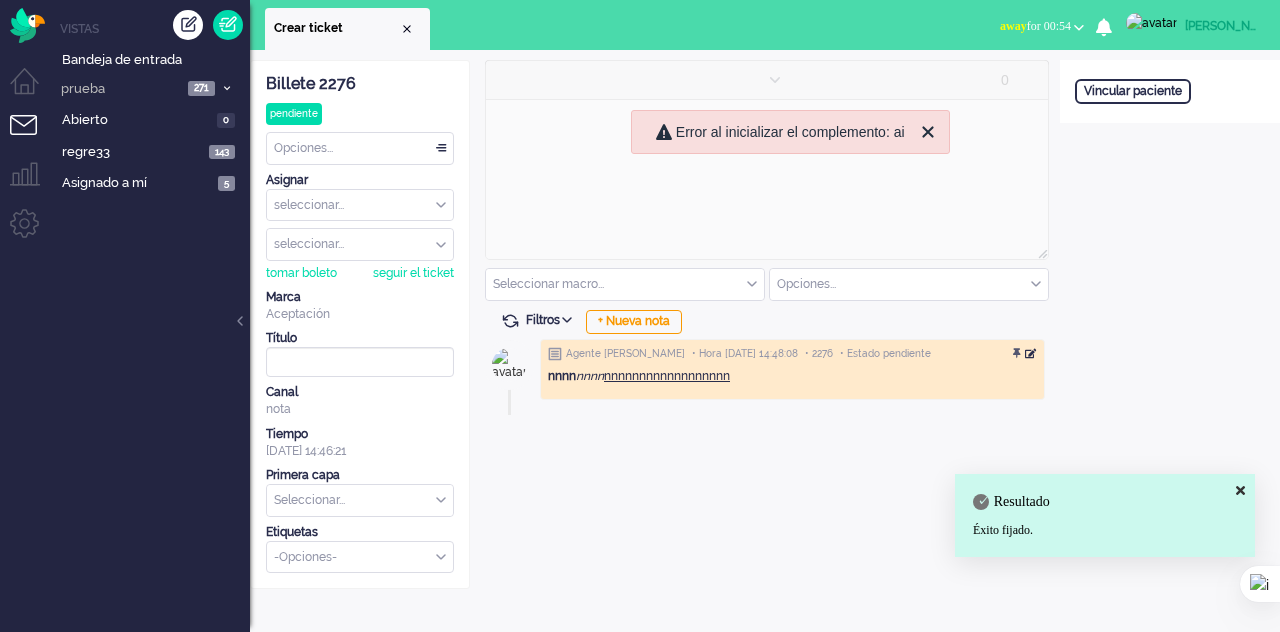 click at bounding box center [1031, 354] 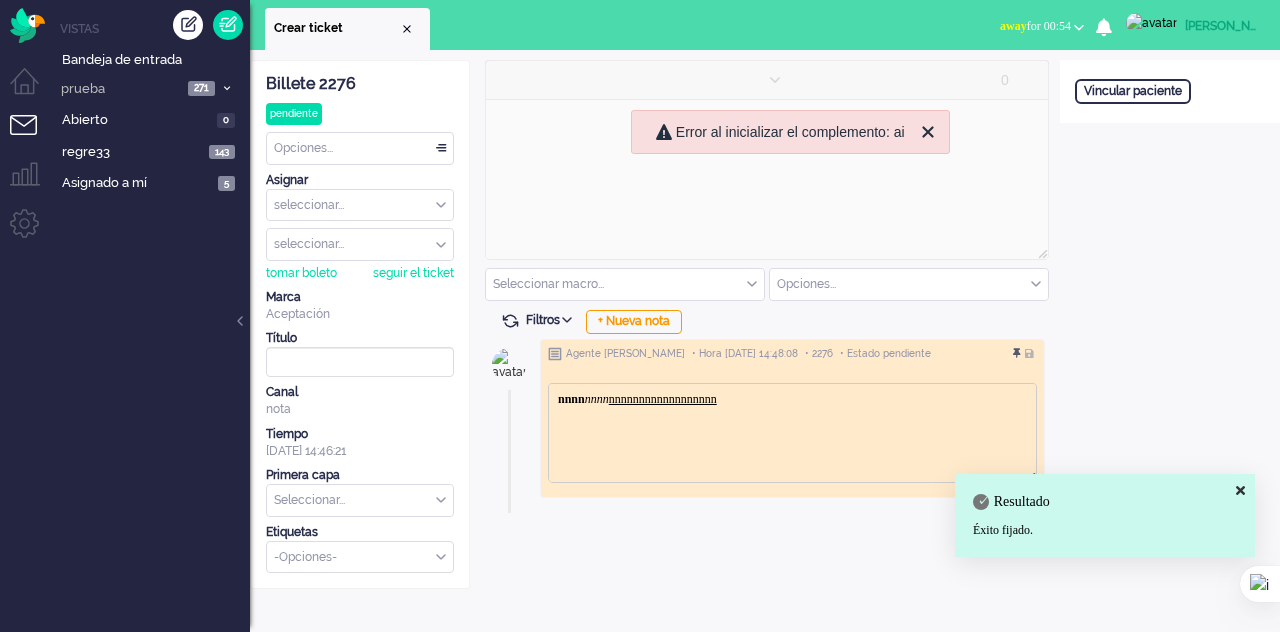 scroll, scrollTop: 0, scrollLeft: 0, axis: both 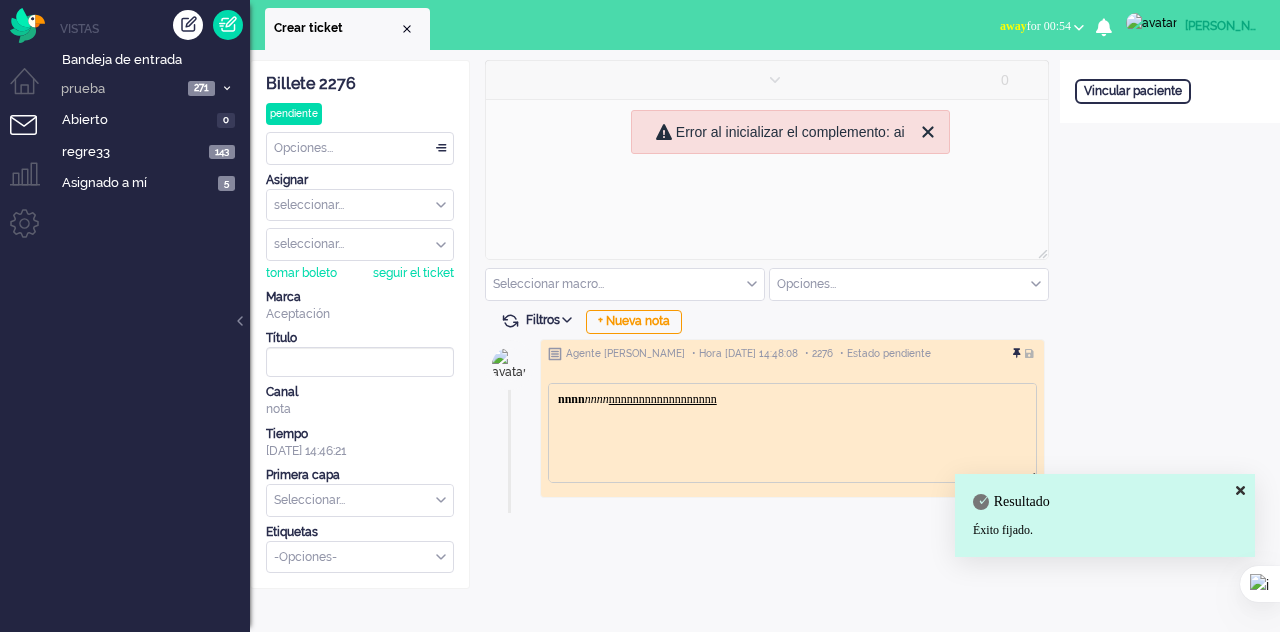 click at bounding box center [1019, 354] 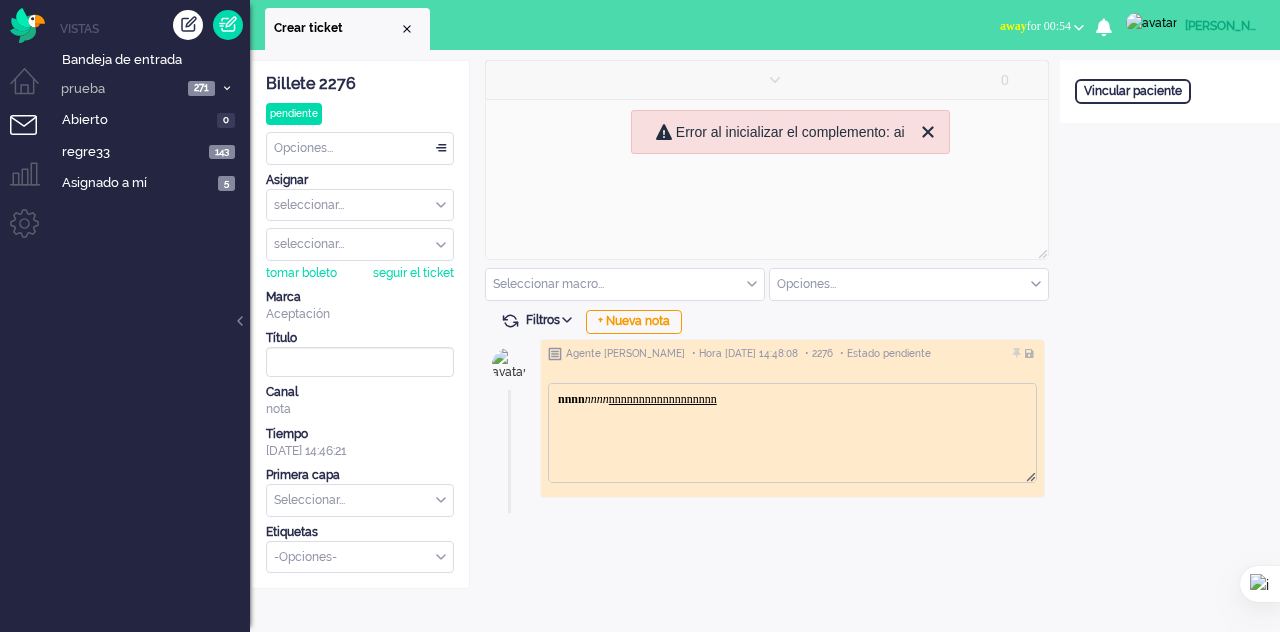 type on "<strong><span style="vertical-align: inherit;"><span style="vertical-align: inherit;">nnnn </span></span></strong><em><span style="vertical-align: inherit;"><span style="vertical-align: inherit;">nnnn </span></span></em><span style="text-decoration: underline;"><span style="vertical-align: inherit;"><span style="vertical-align: inherit;">nnnnnnnnnnnnnnnnnn</span></span></span>" 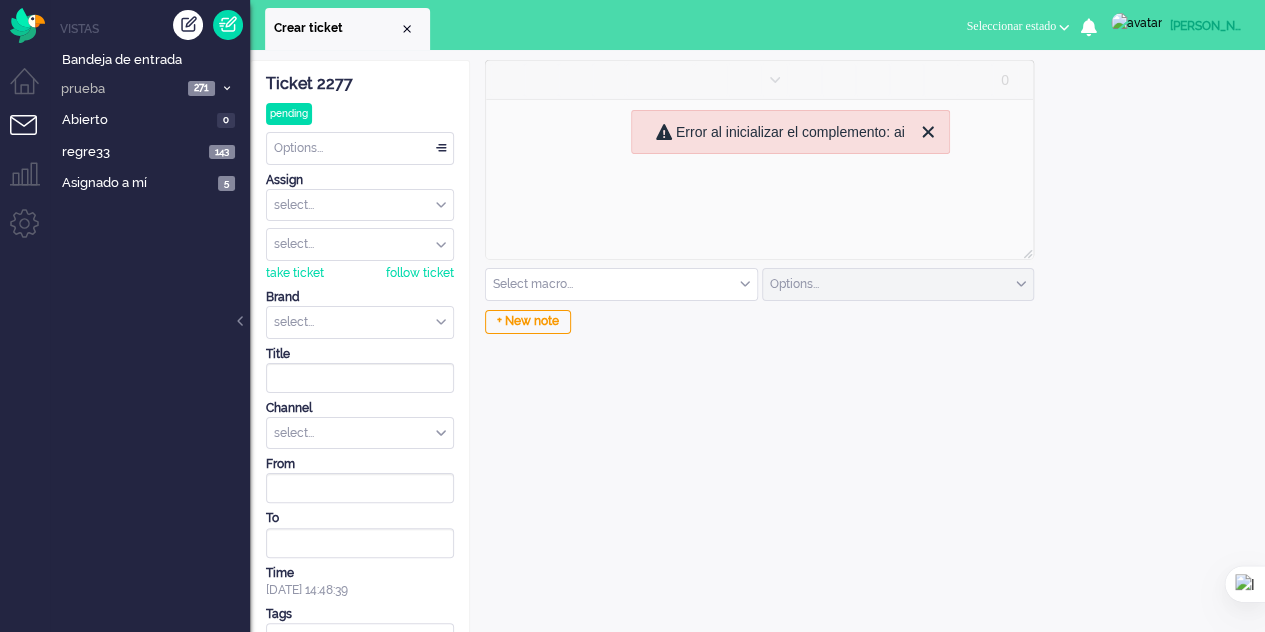 scroll, scrollTop: 0, scrollLeft: 0, axis: both 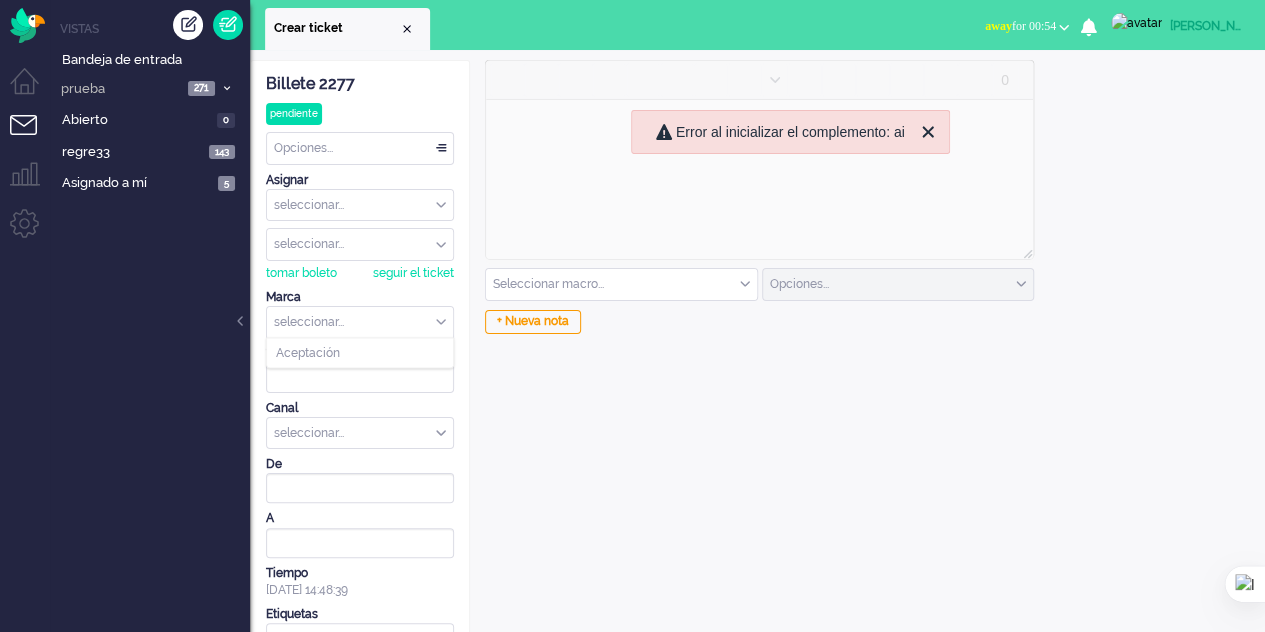 click at bounding box center (360, 322) 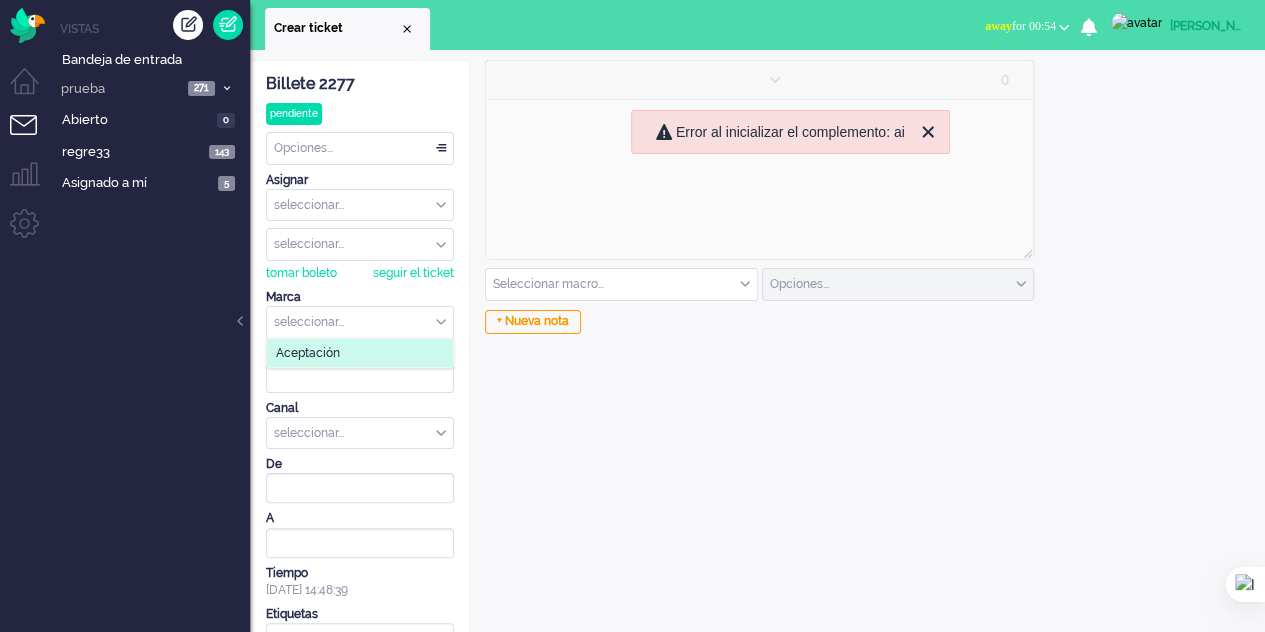 click on "Aceptación" 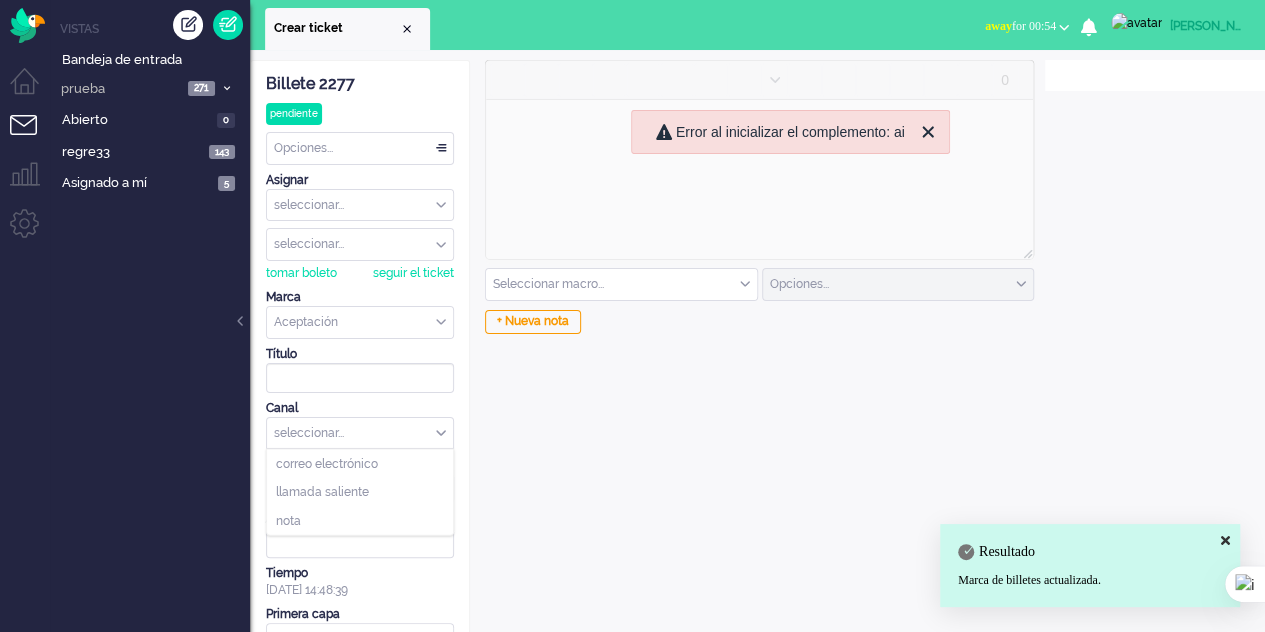 click on "seleccionar..." at bounding box center (360, 433) 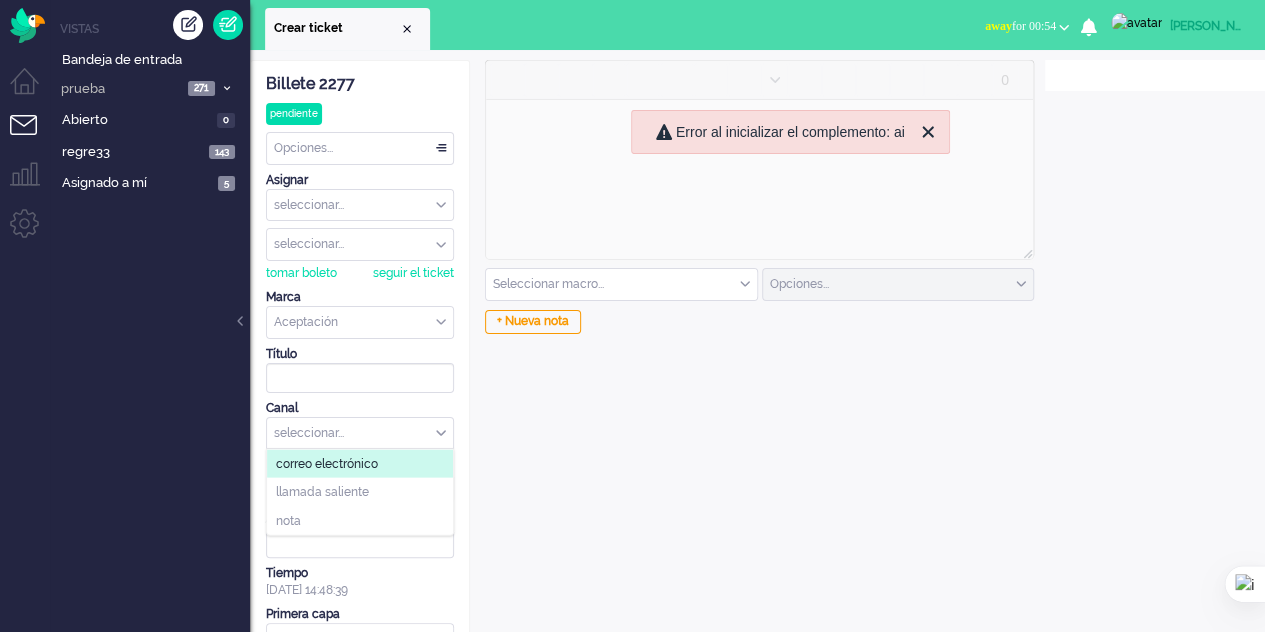 click on "correo electrónico" 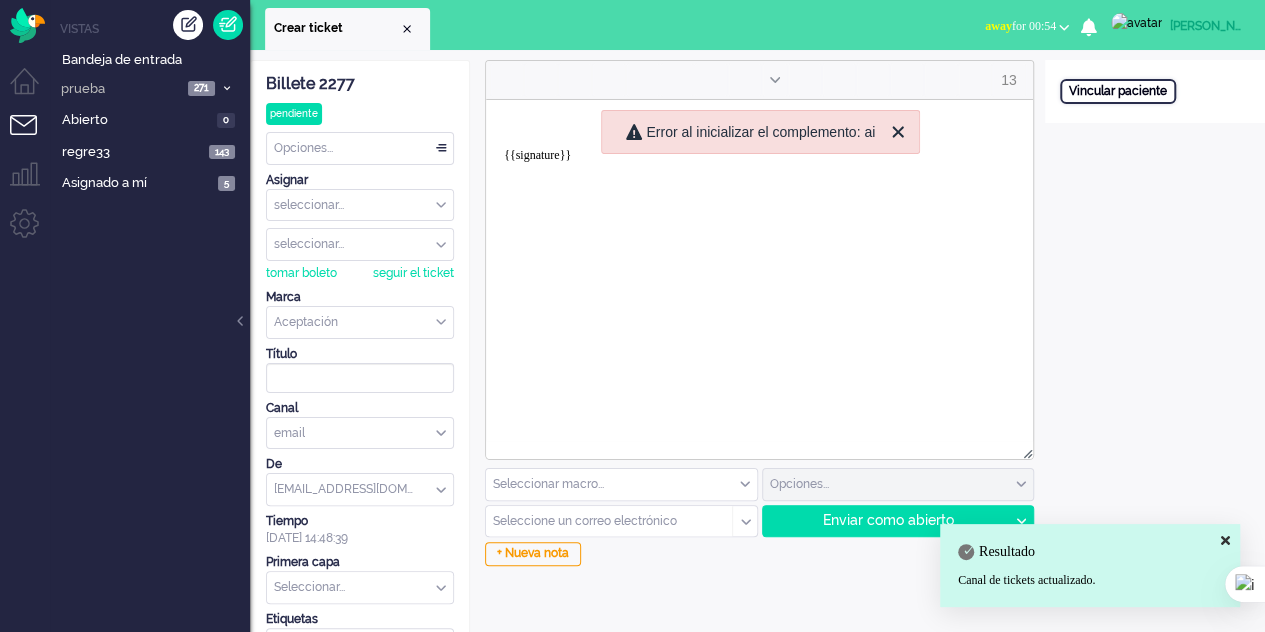 click on "Vincular paciente" at bounding box center [1118, 91] 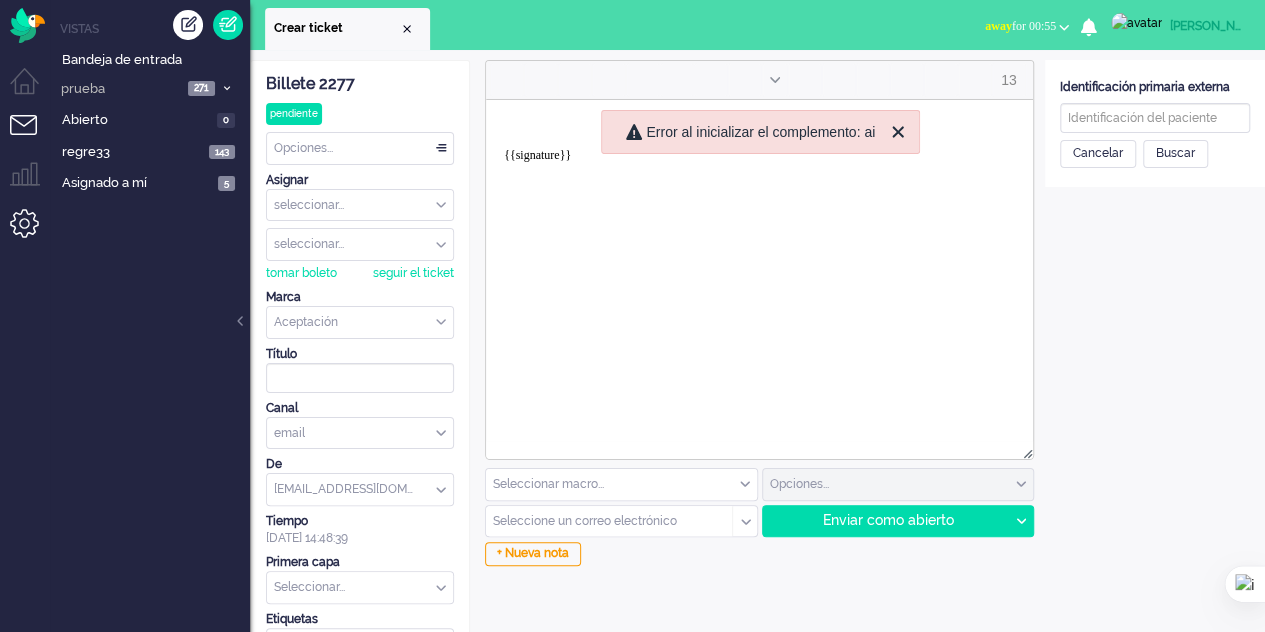 click at bounding box center (32, 231) 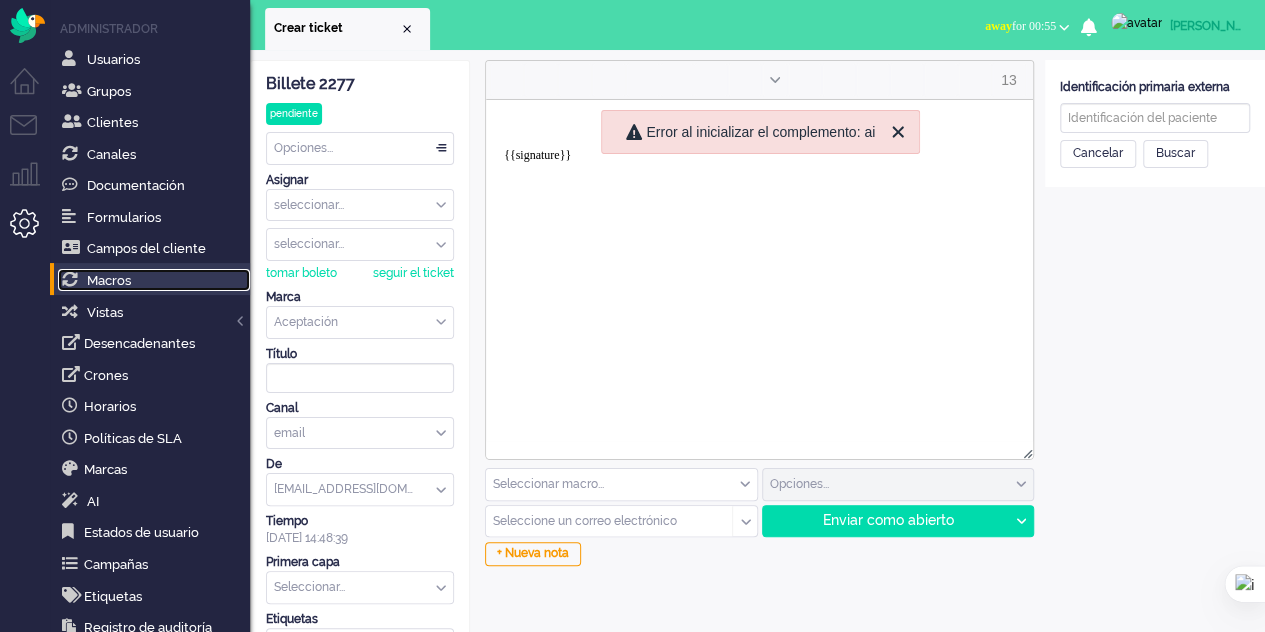click on "Macros" at bounding box center [154, 280] 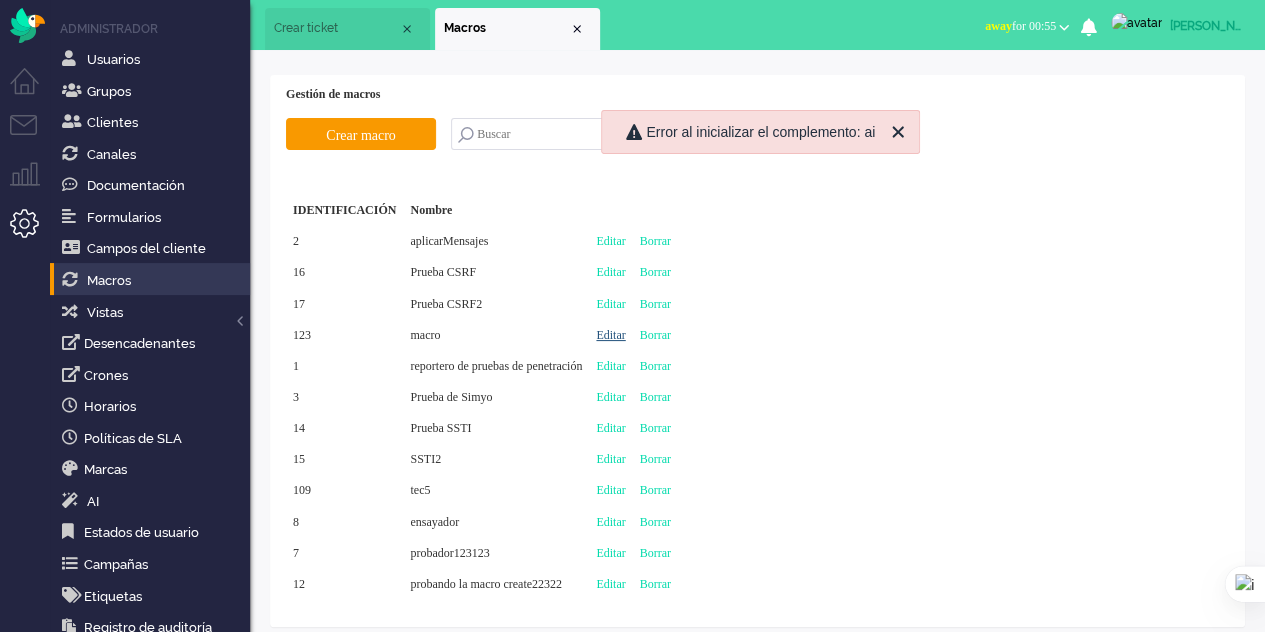 click on "Editar" at bounding box center [610, 335] 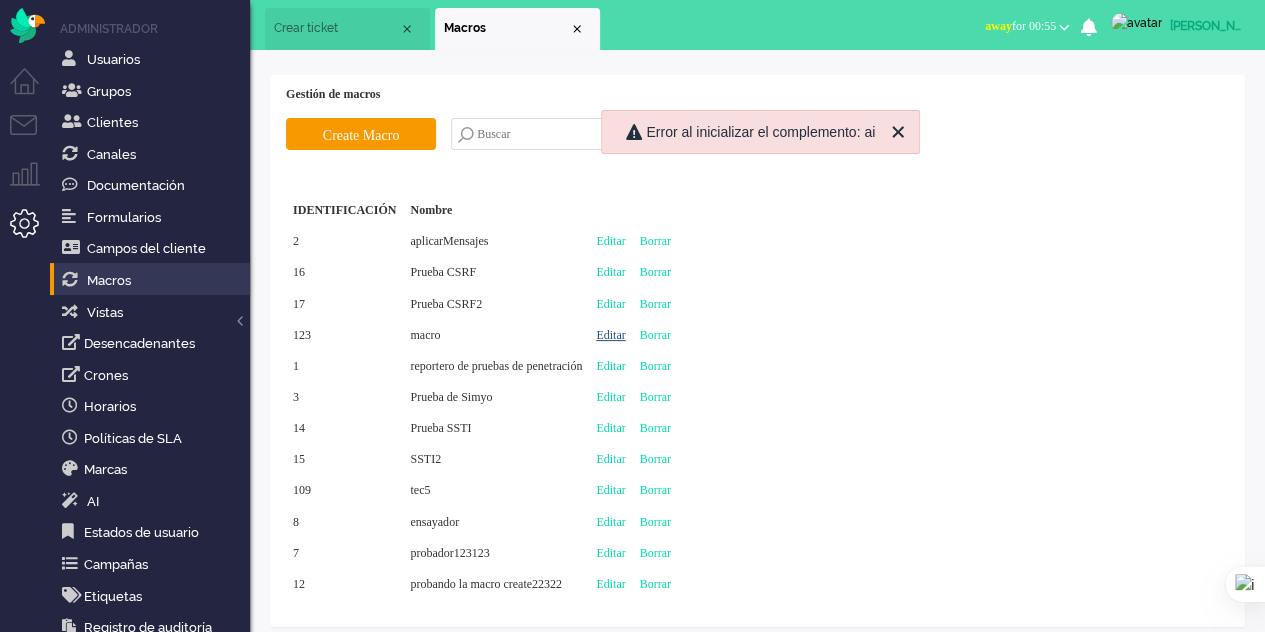 type on "macro" 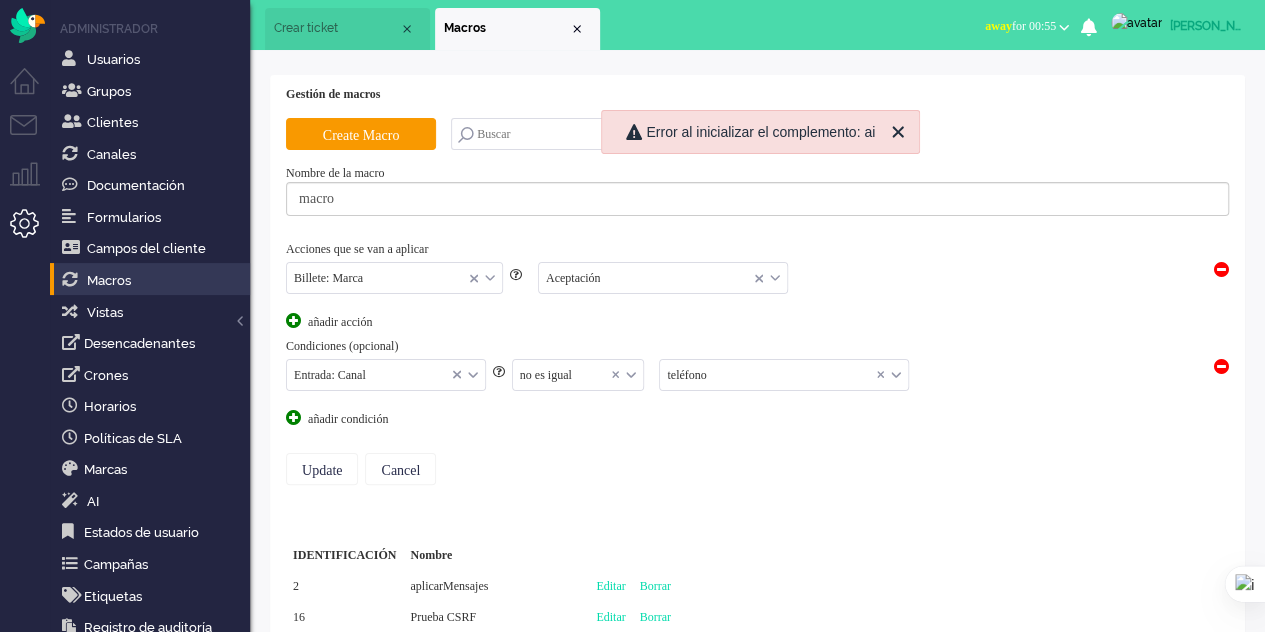 click at bounding box center (1221, 366) 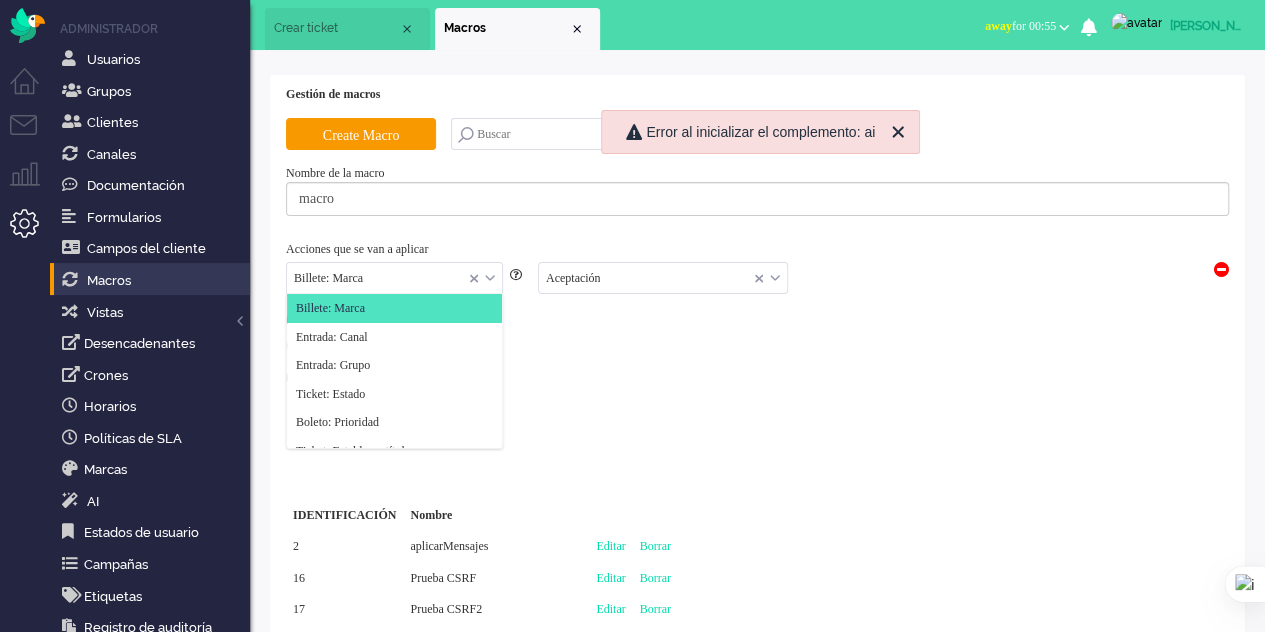 click on "Billete: Marca" at bounding box center [394, 278] 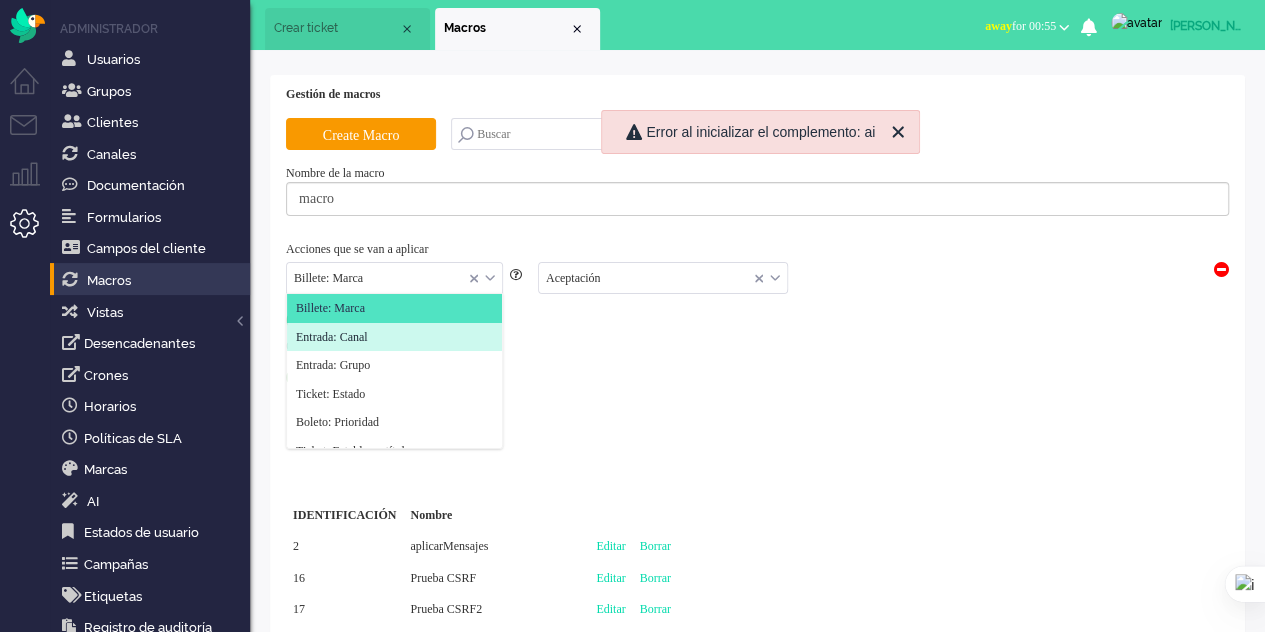 click on "Entrada: Canal" 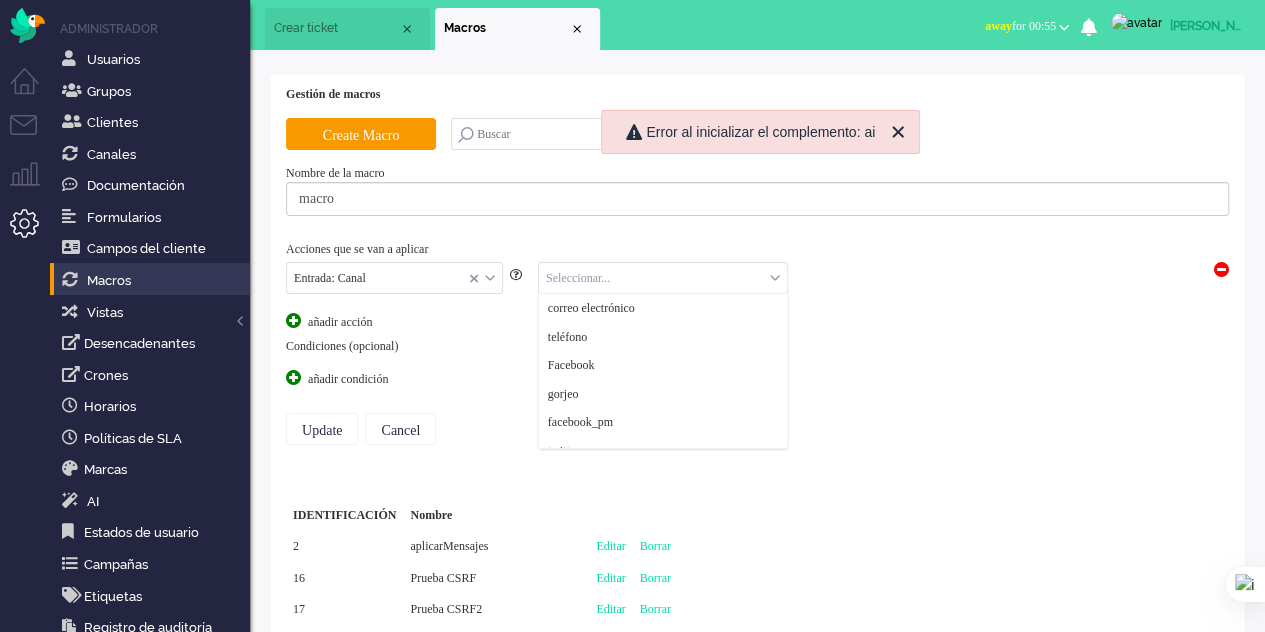 click at bounding box center [663, 278] 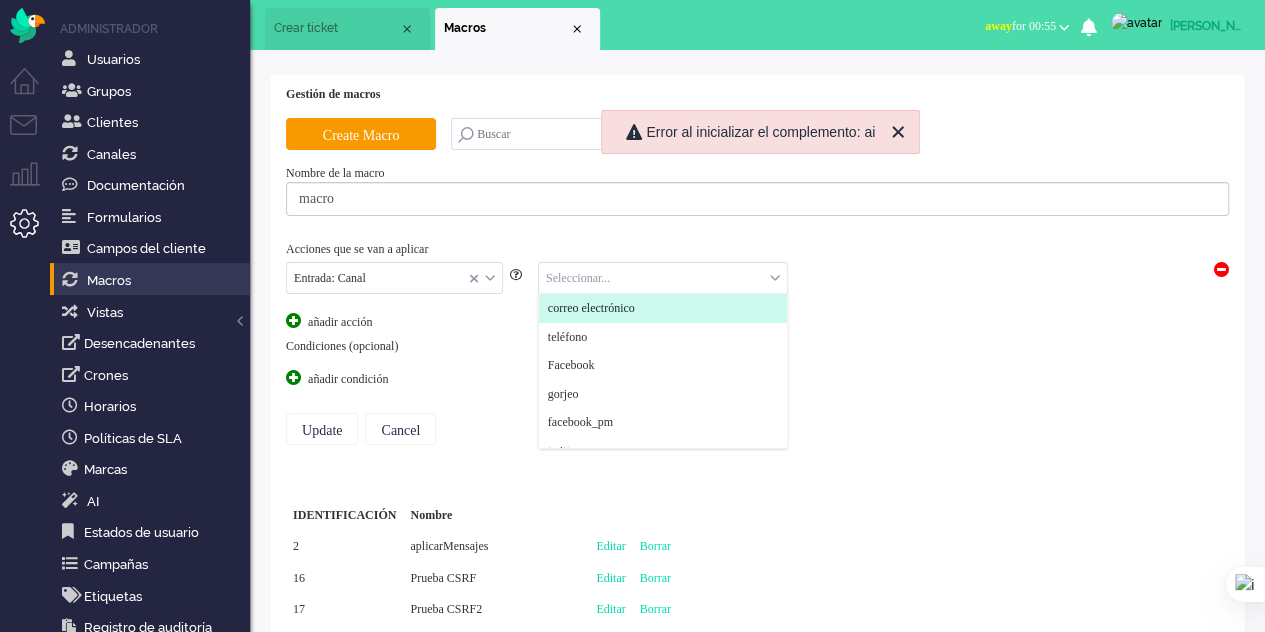 click on "correo electrónico" 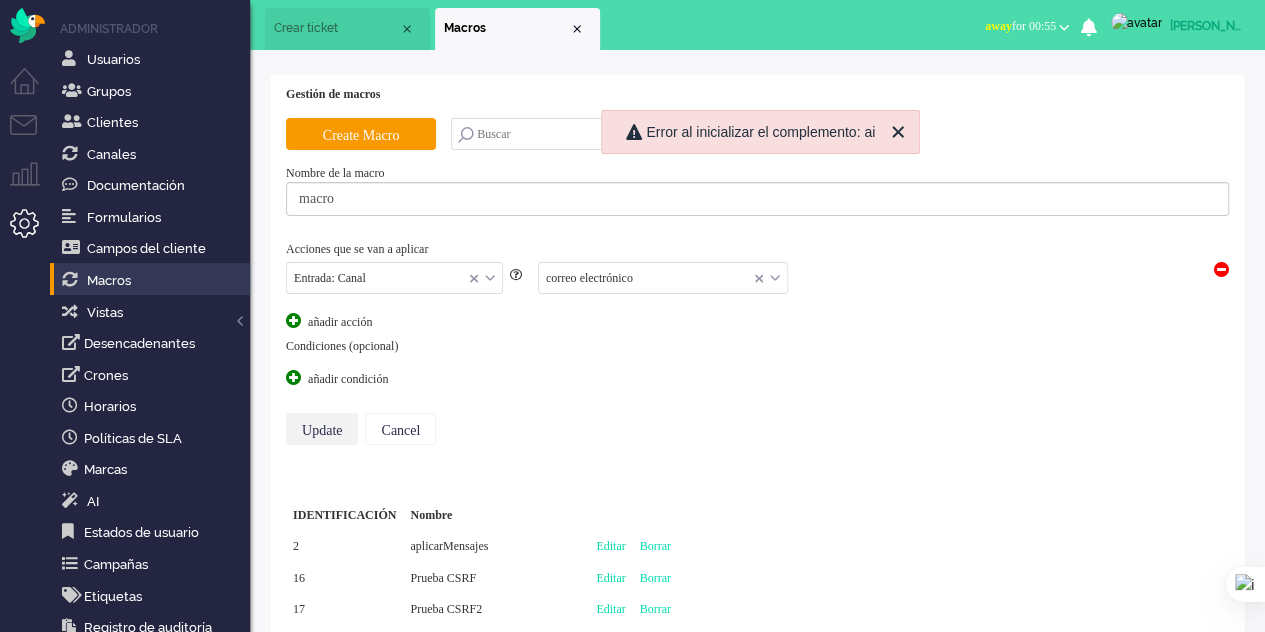 click on "Update" at bounding box center (322, 429) 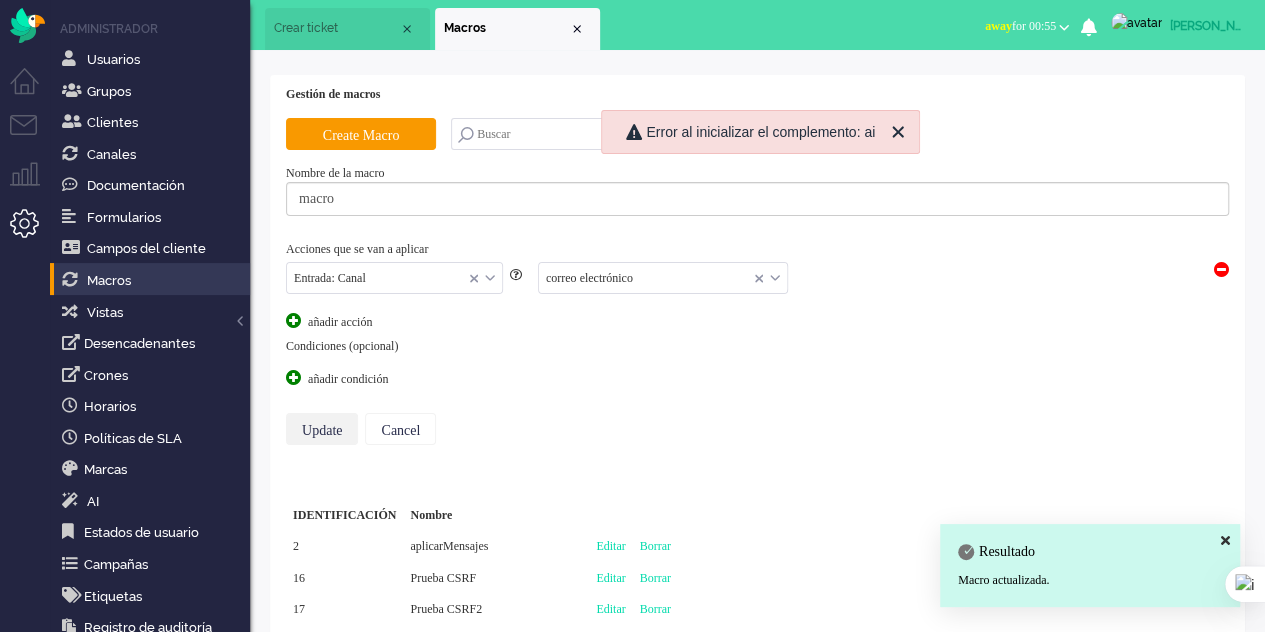 click on "Crear ticket" at bounding box center [306, 28] 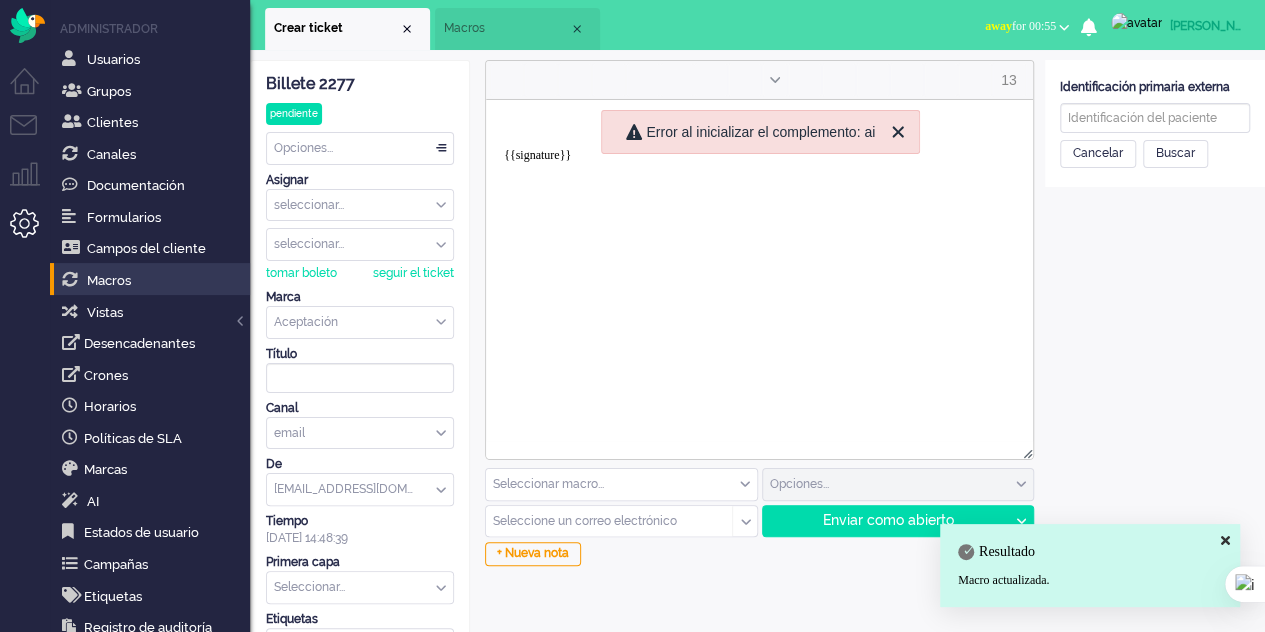 click on "Crear ticket
Macros" at bounding box center [562, 25] 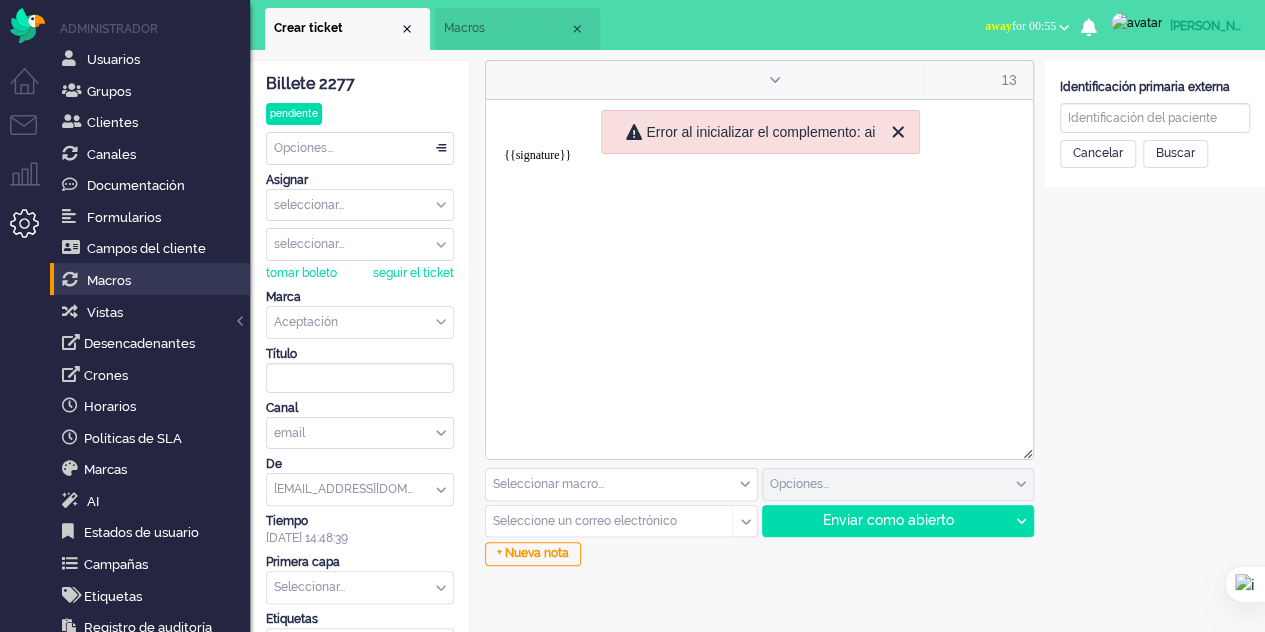 click on "Macros" at bounding box center (517, 29) 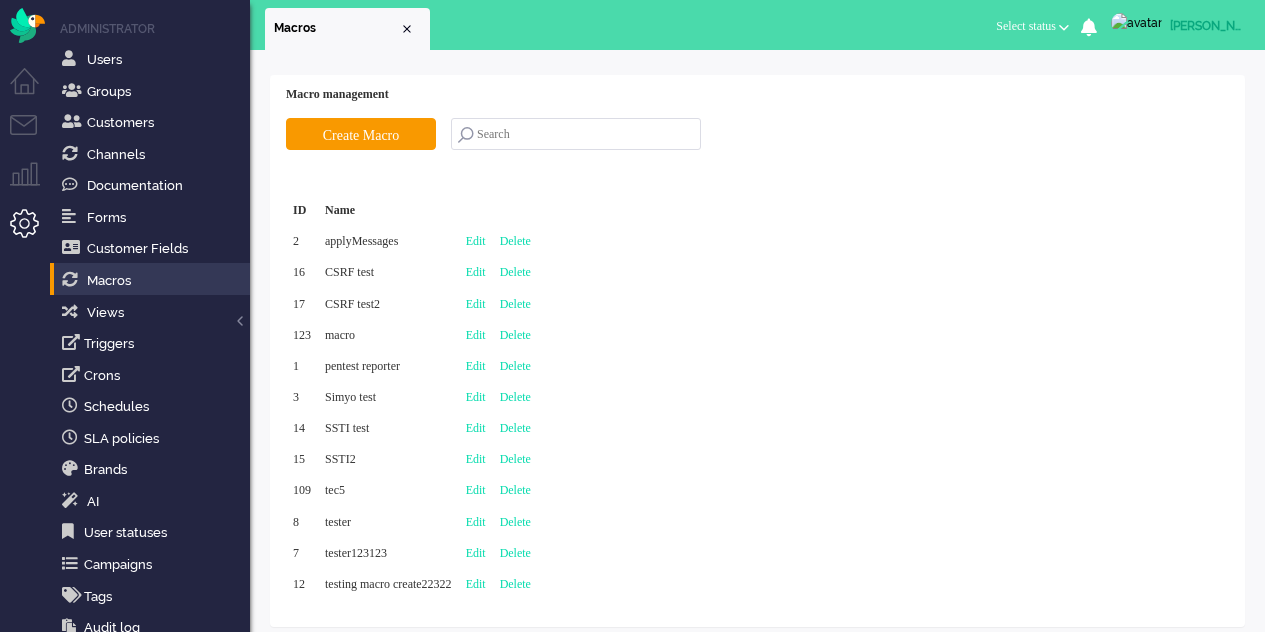 scroll, scrollTop: 0, scrollLeft: 0, axis: both 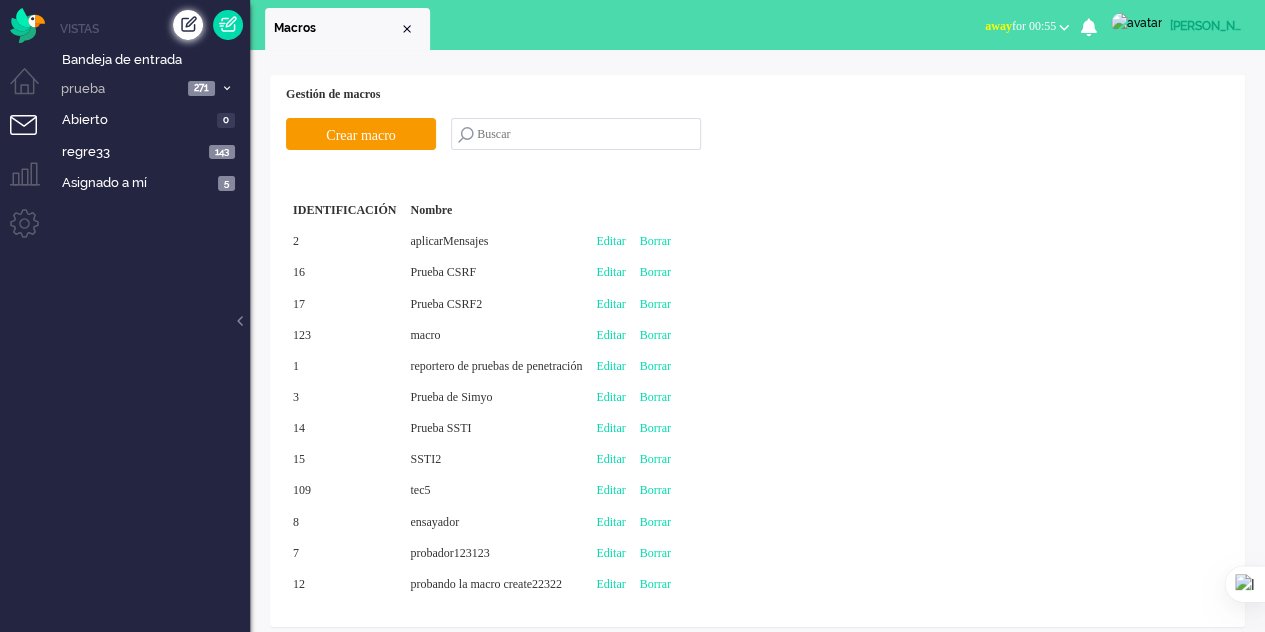 click at bounding box center (188, 25) 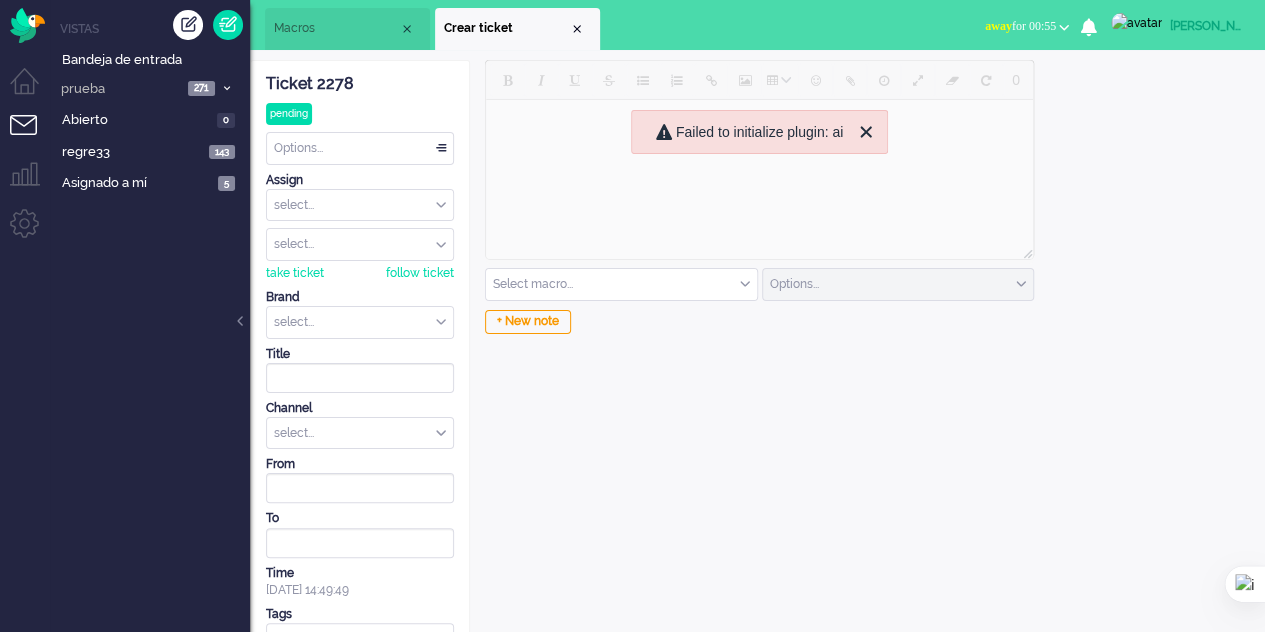 scroll, scrollTop: 0, scrollLeft: 0, axis: both 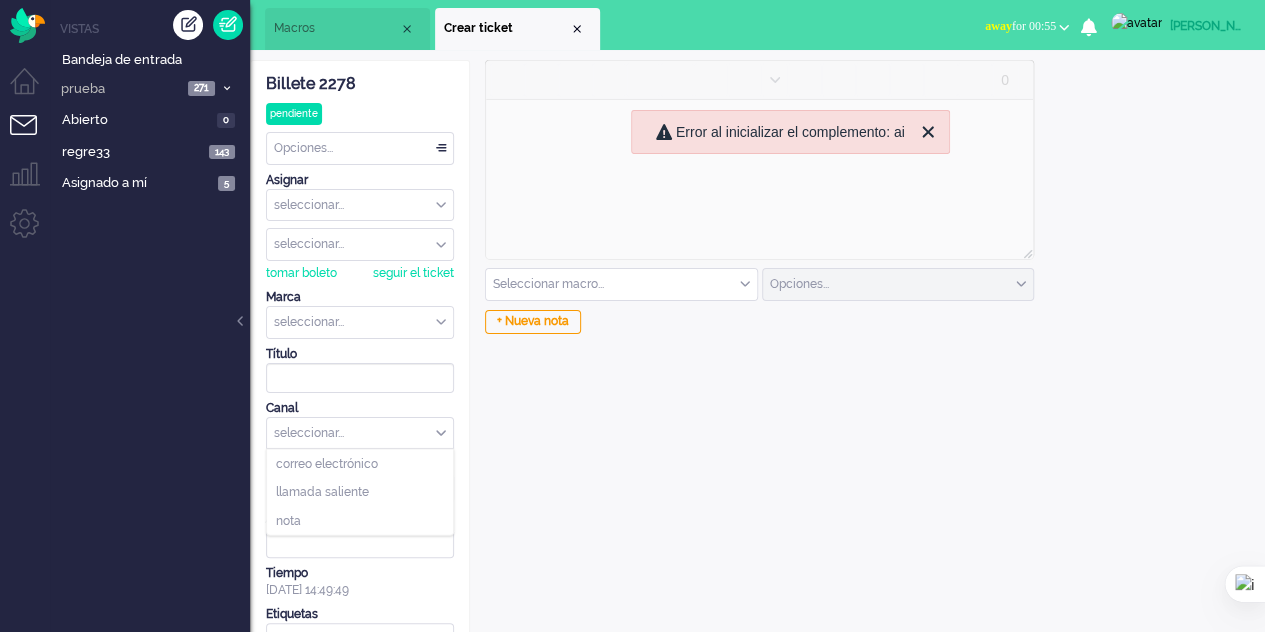 click on "seleccionar..." at bounding box center (360, 433) 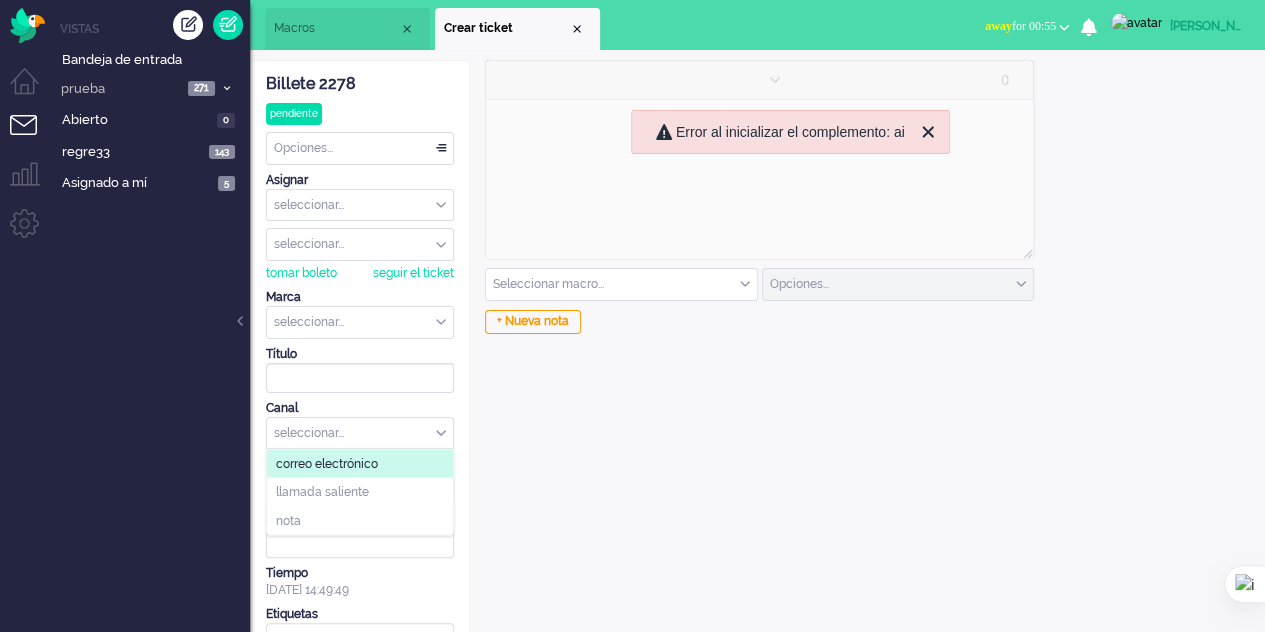 click on "correo electrónico" 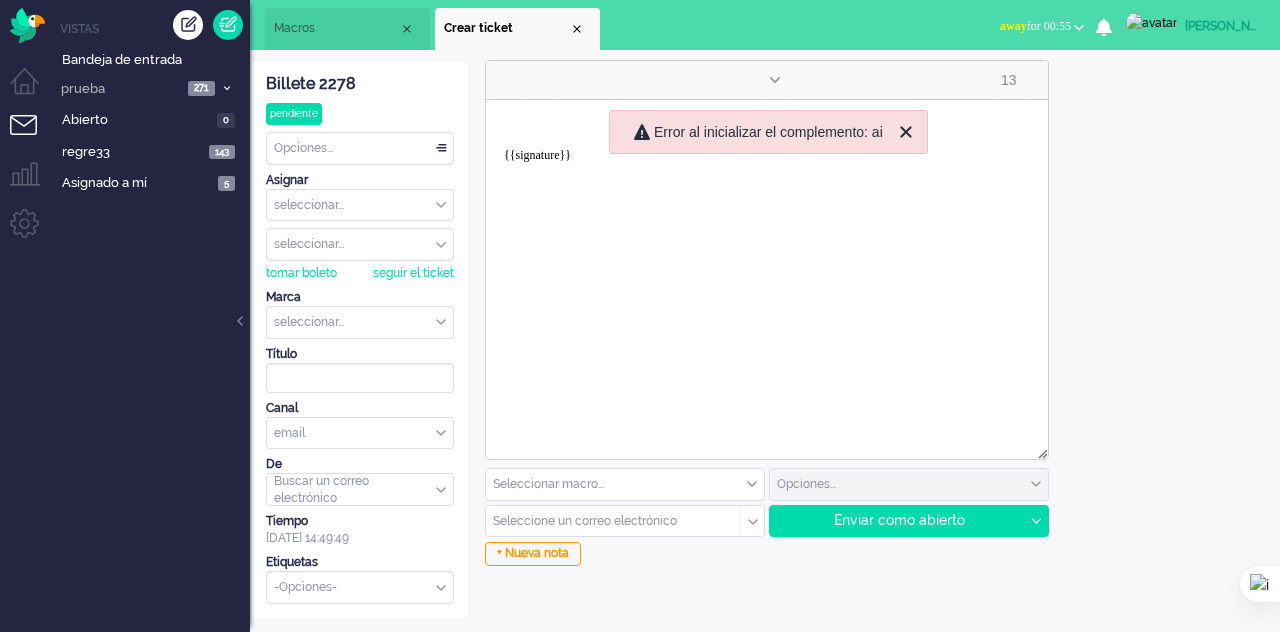 click at bounding box center [577, 29] 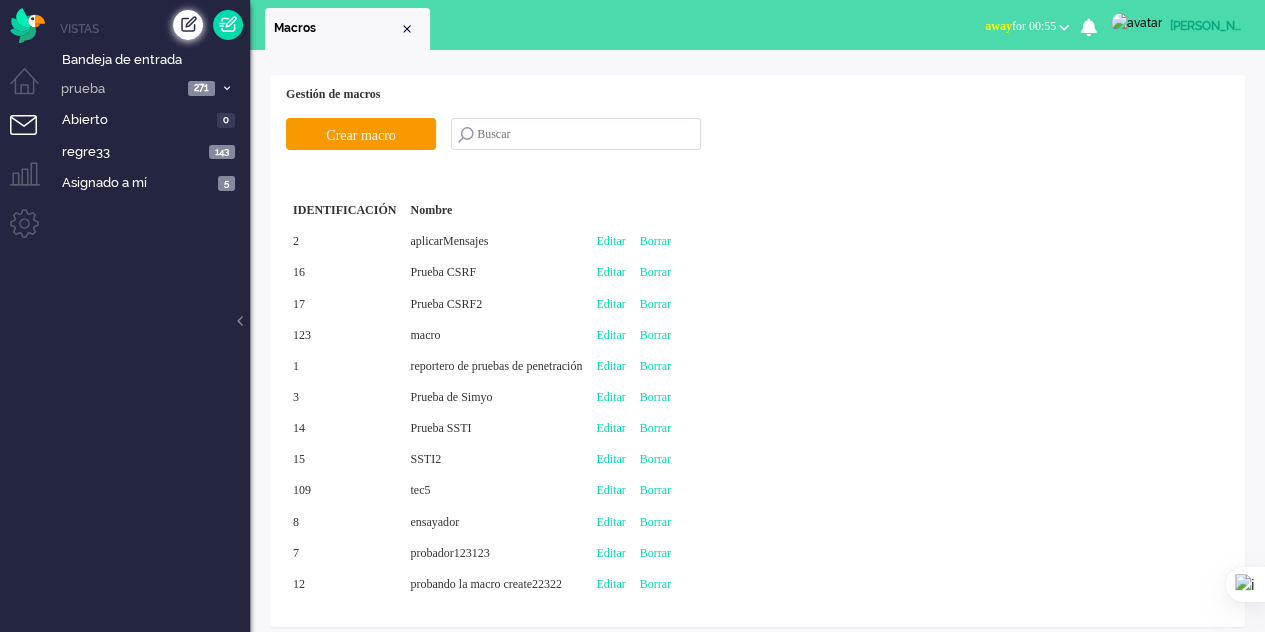click at bounding box center [188, 25] 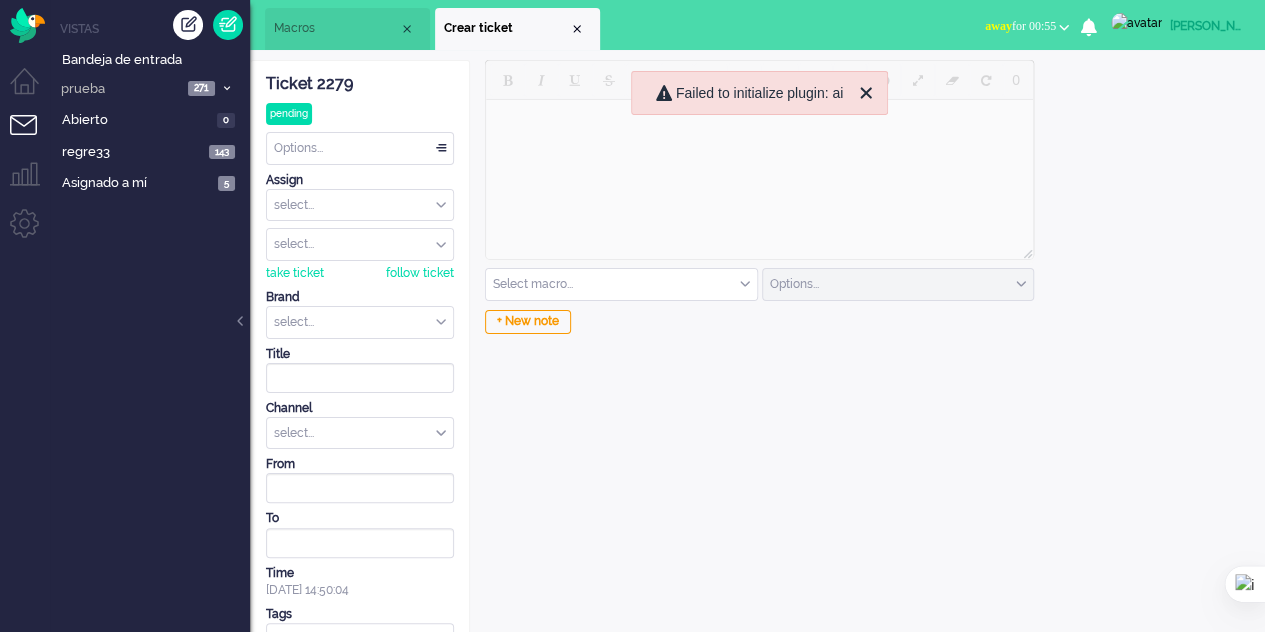 scroll, scrollTop: 0, scrollLeft: 0, axis: both 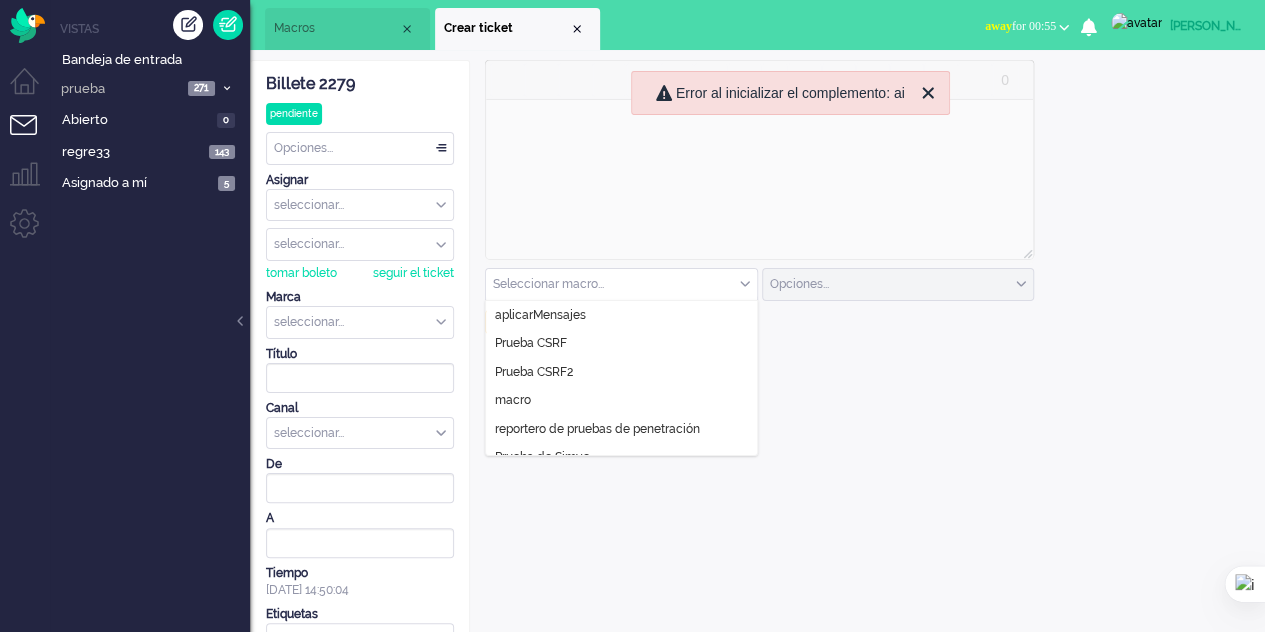 click at bounding box center [621, 284] 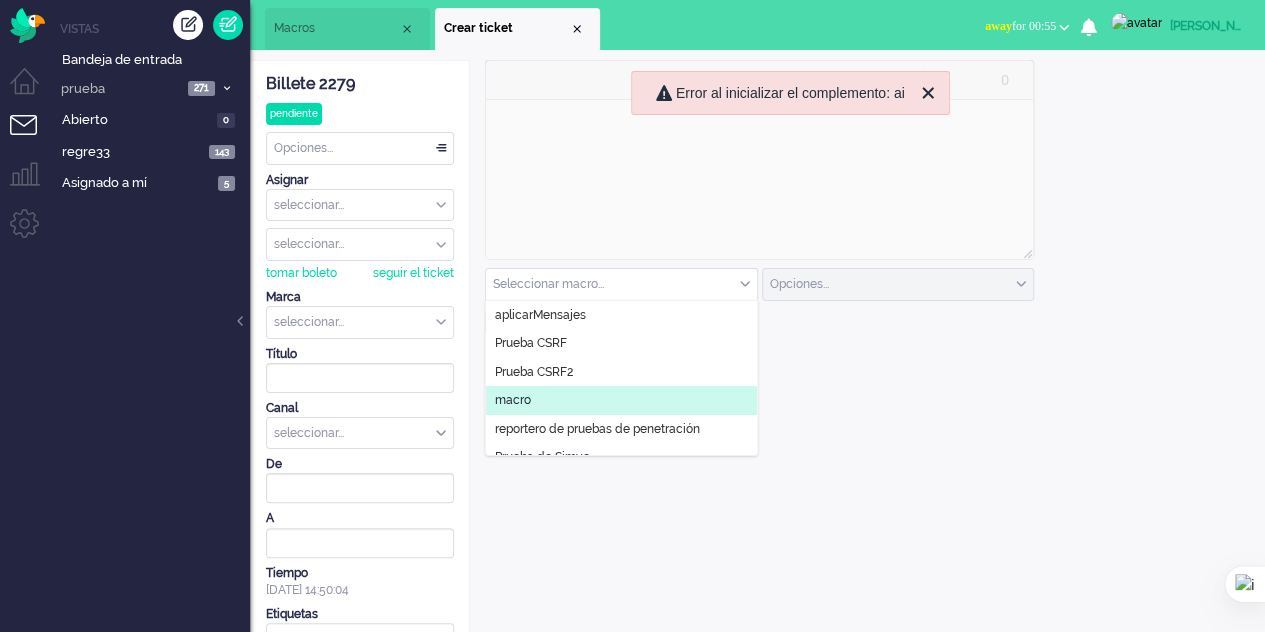 click on "macro" 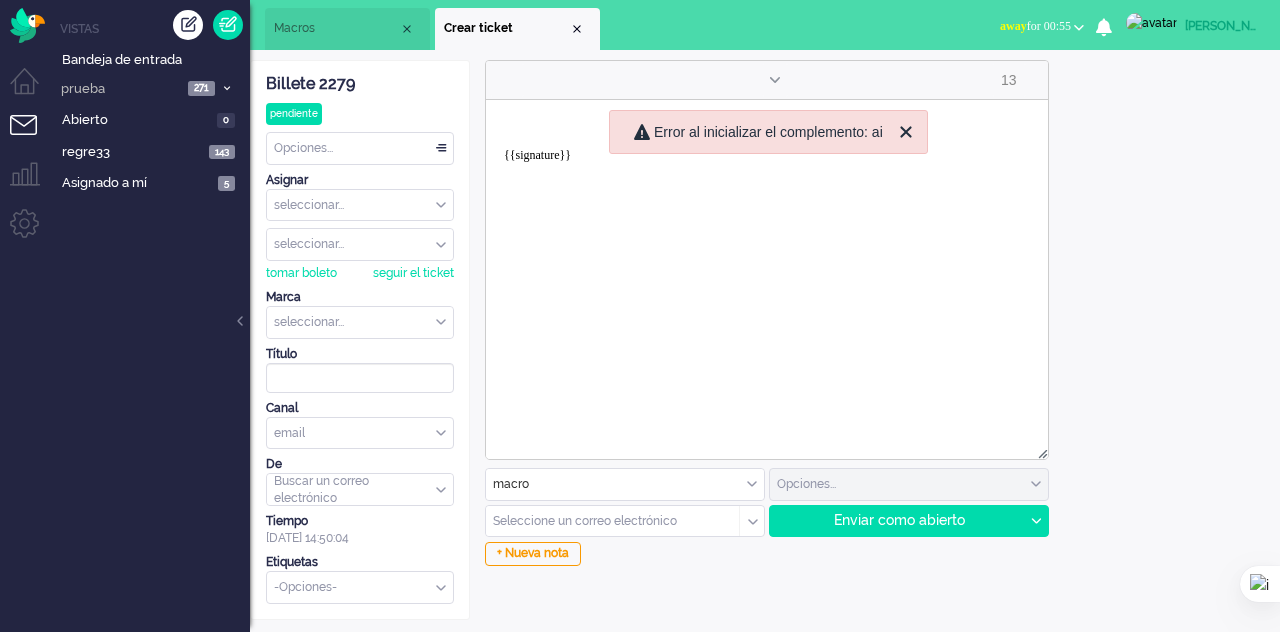 click on "Macros" at bounding box center (336, 28) 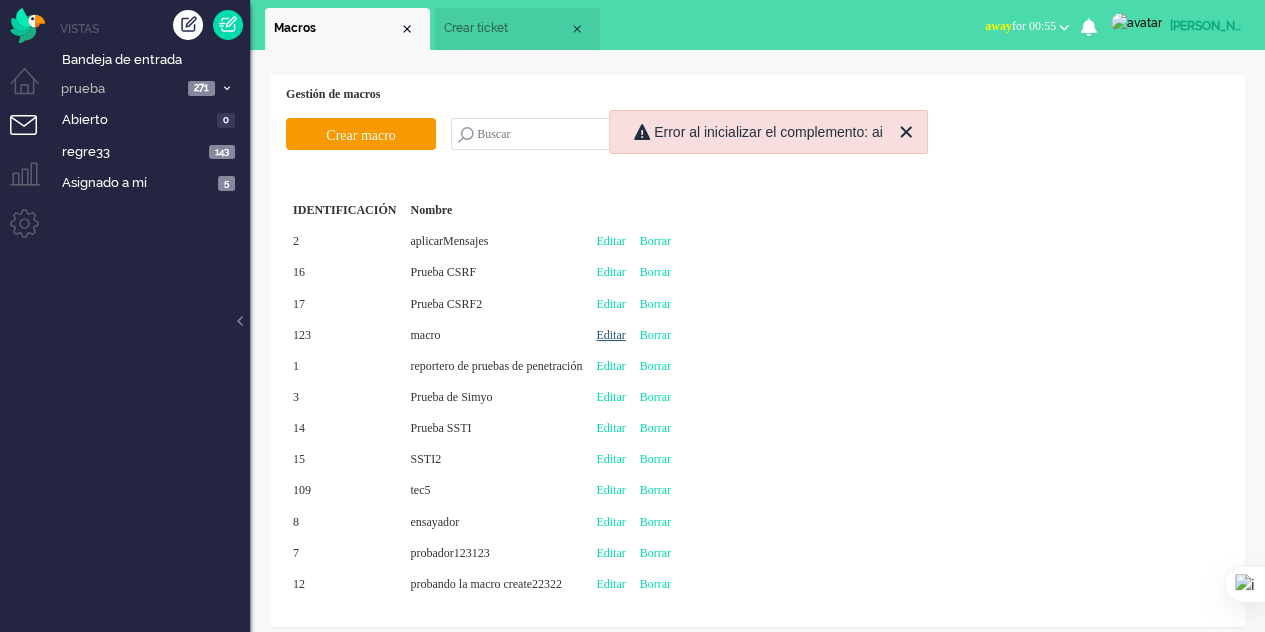 click on "Editar" at bounding box center (610, 335) 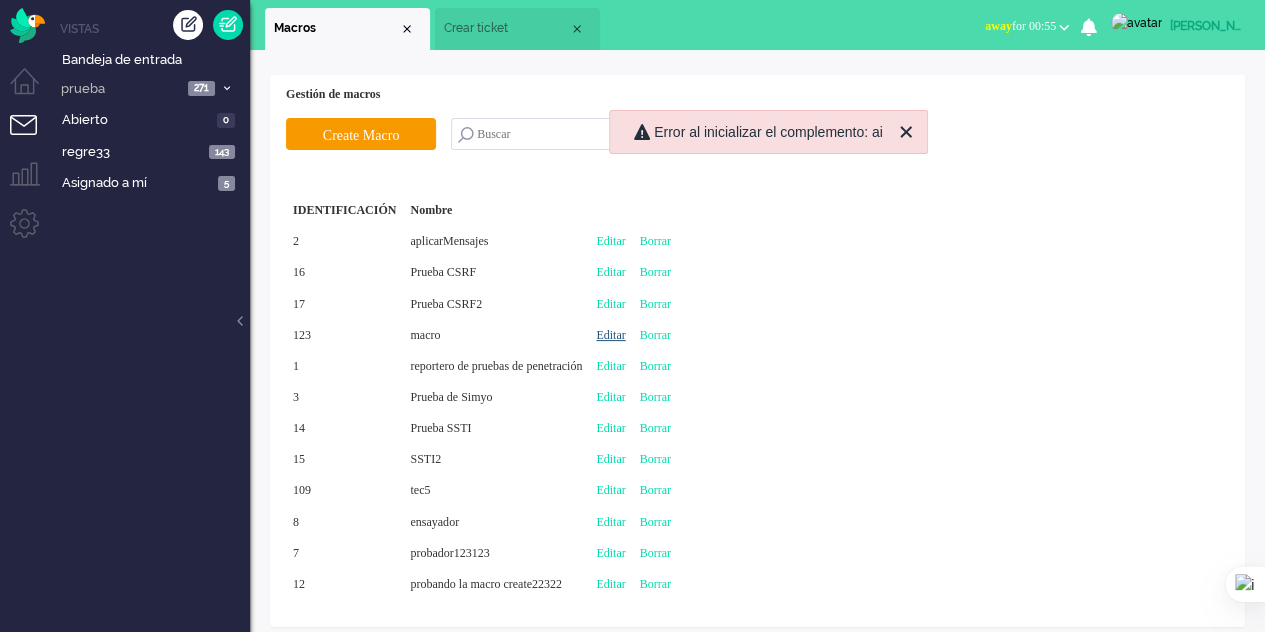 type on "macro" 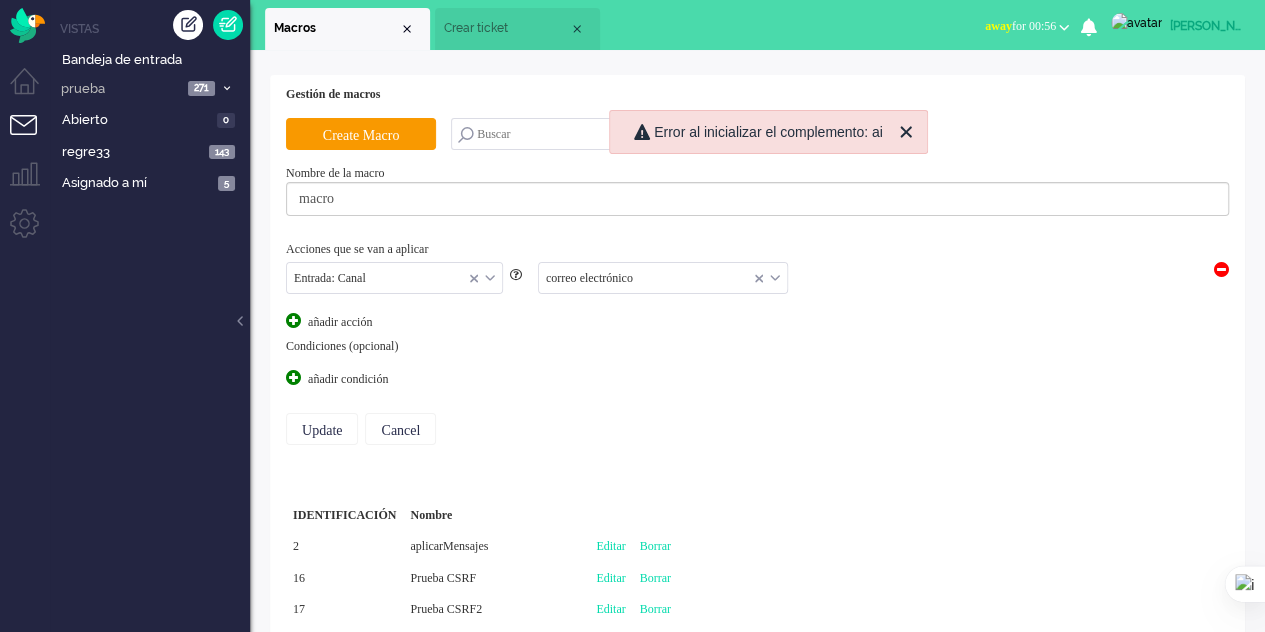 click on "correo electrónico" at bounding box center (663, 278) 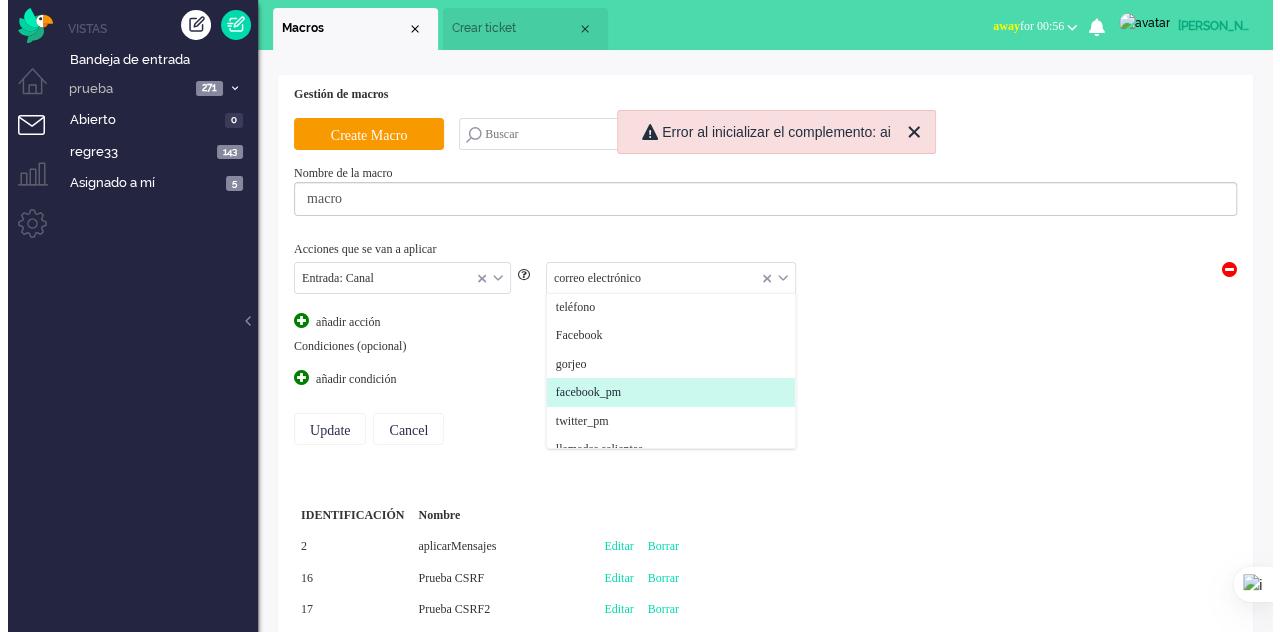 scroll, scrollTop: 0, scrollLeft: 0, axis: both 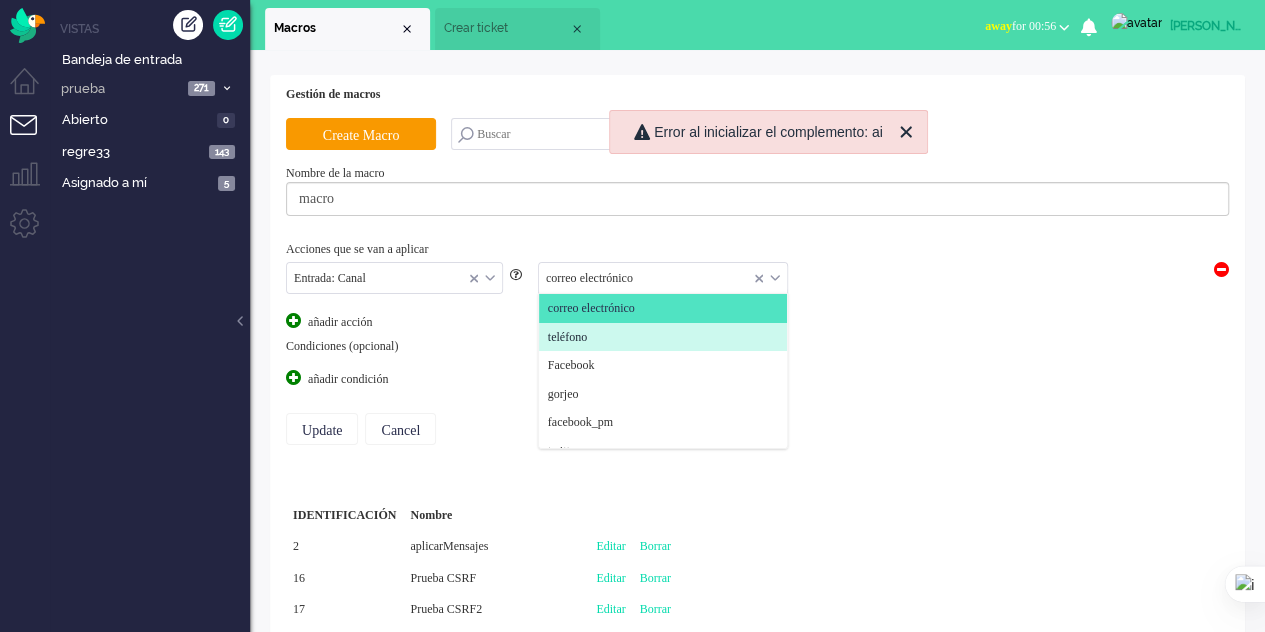 click on "teléfono" 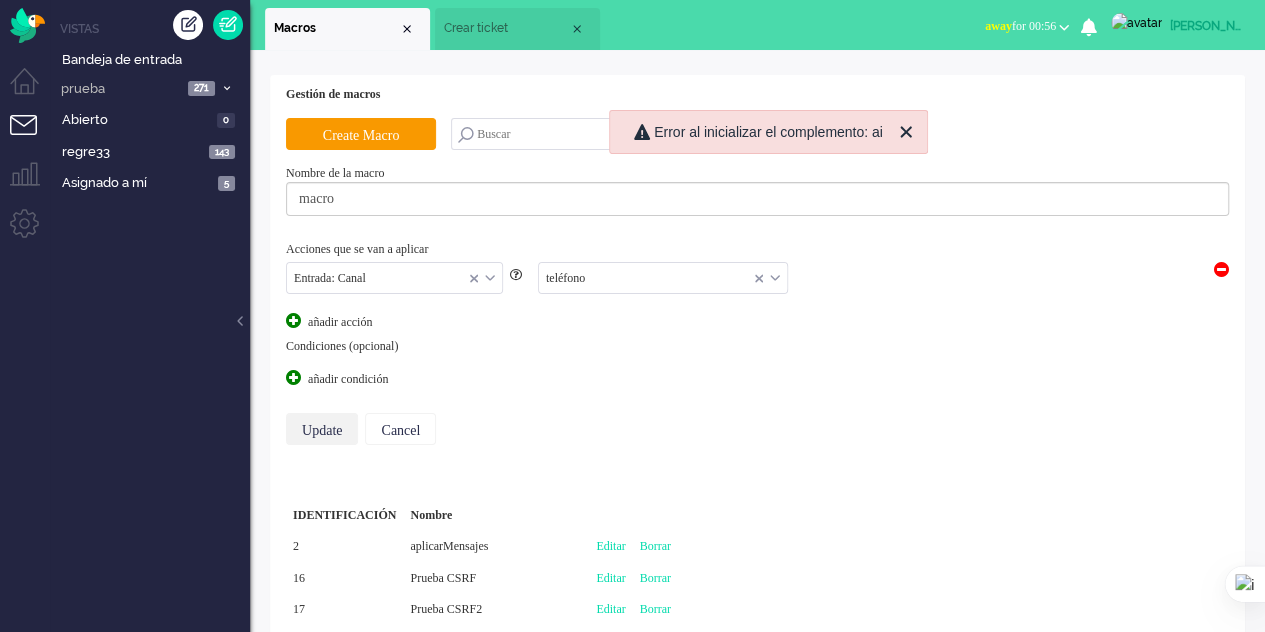 click on "Update" at bounding box center [322, 429] 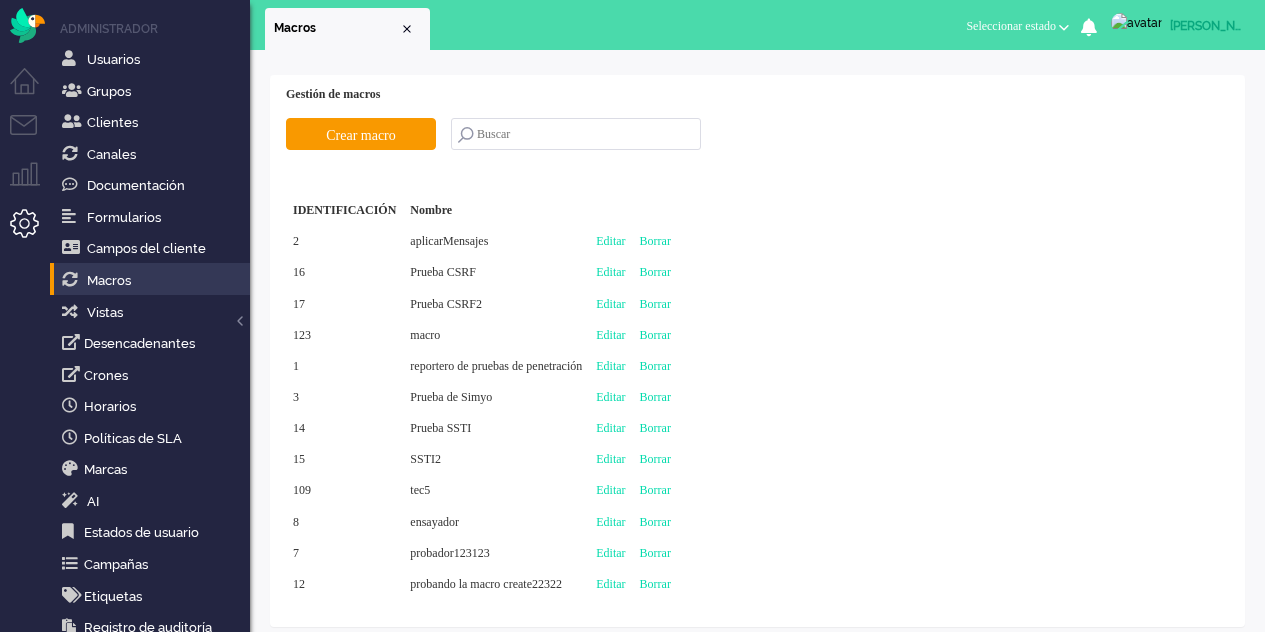 scroll, scrollTop: 0, scrollLeft: 0, axis: both 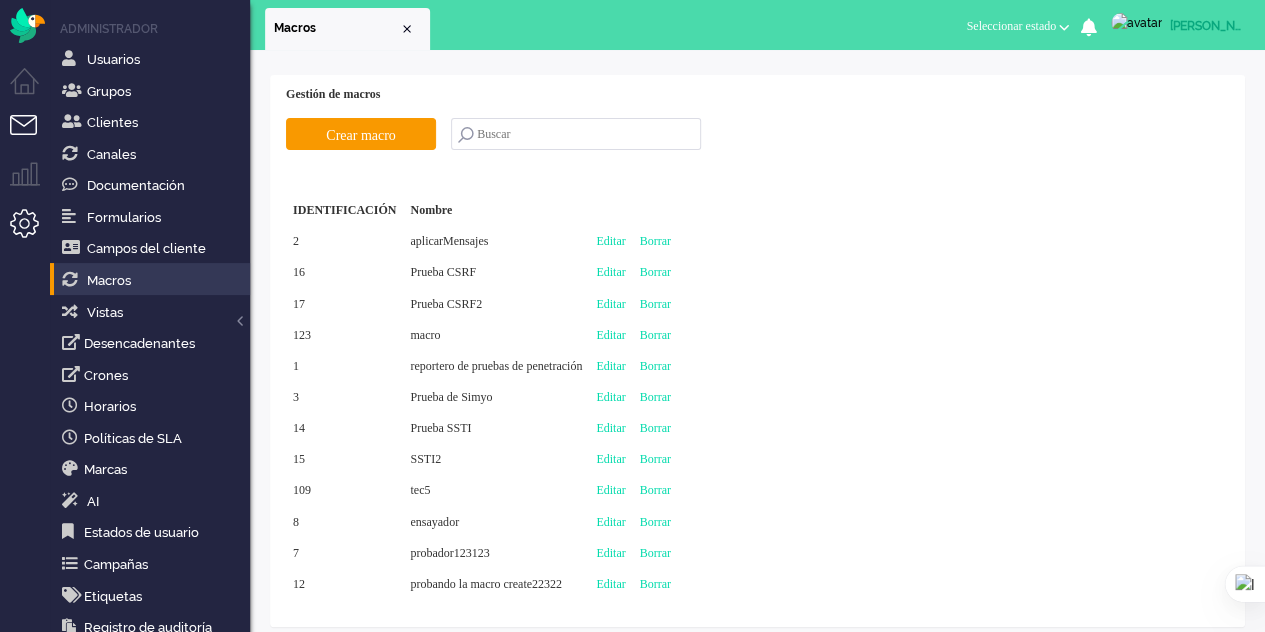 click at bounding box center (32, 137) 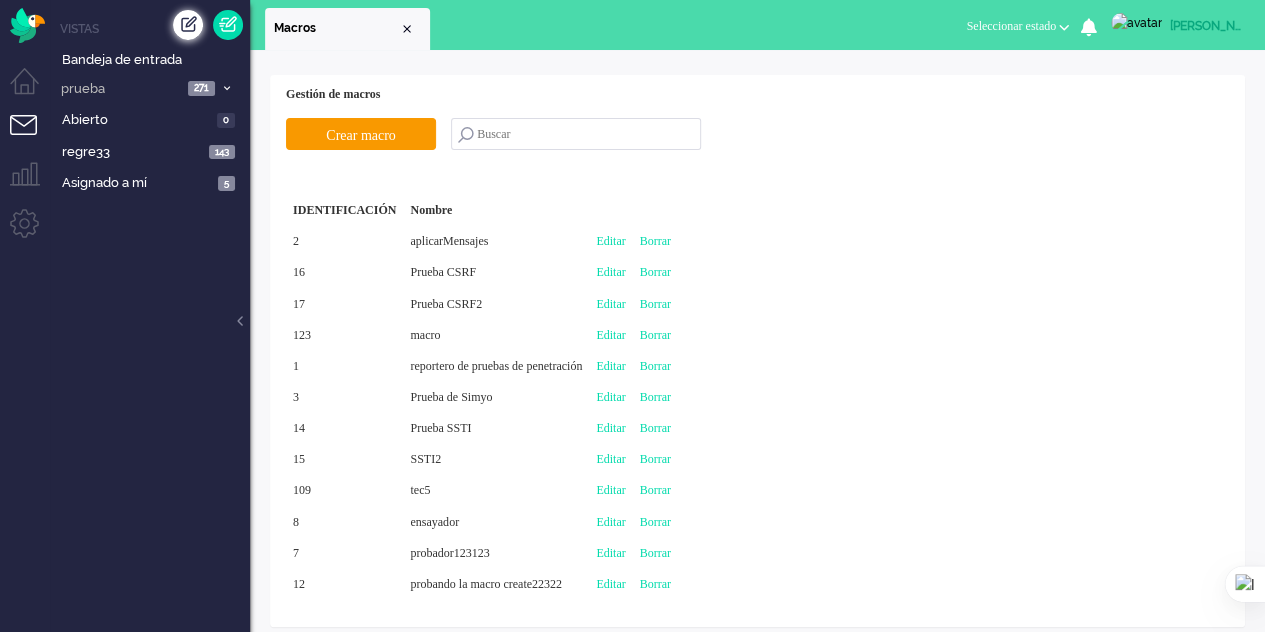 click at bounding box center (188, 25) 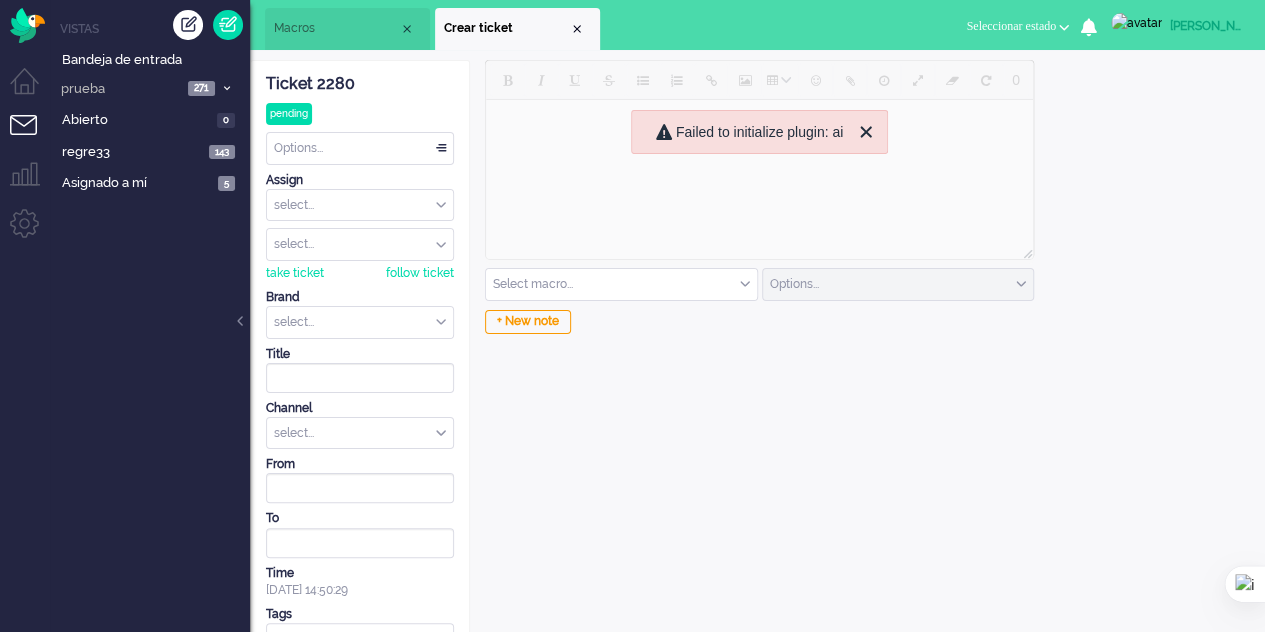 scroll, scrollTop: 0, scrollLeft: 0, axis: both 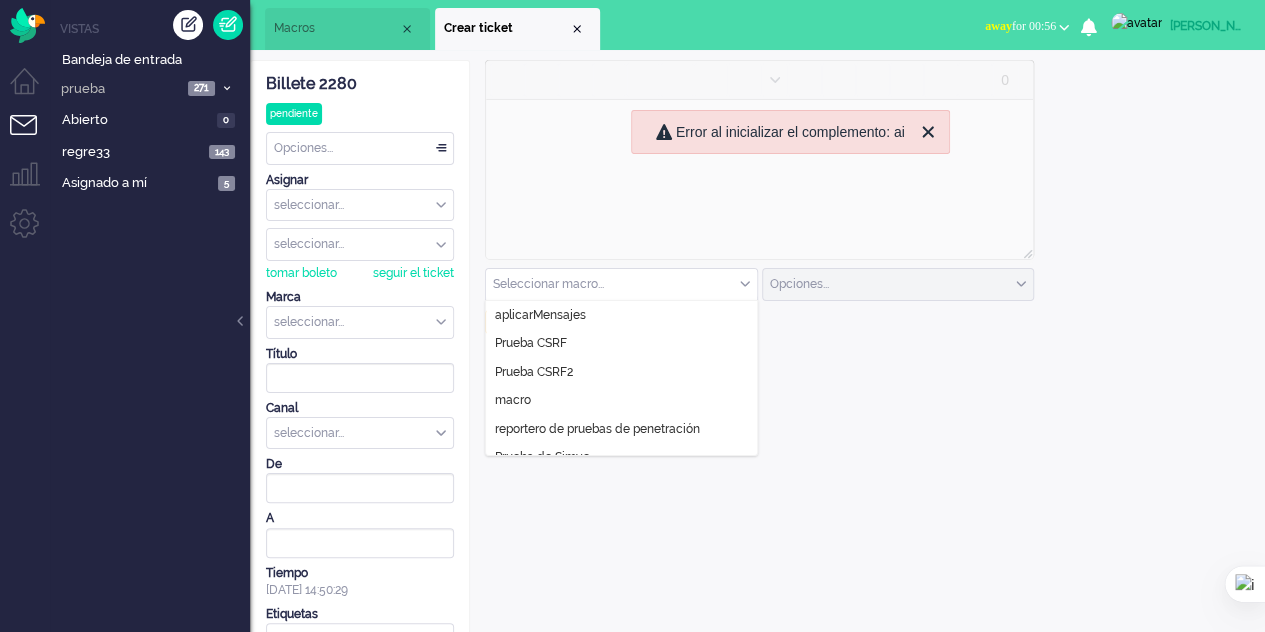 click at bounding box center (621, 284) 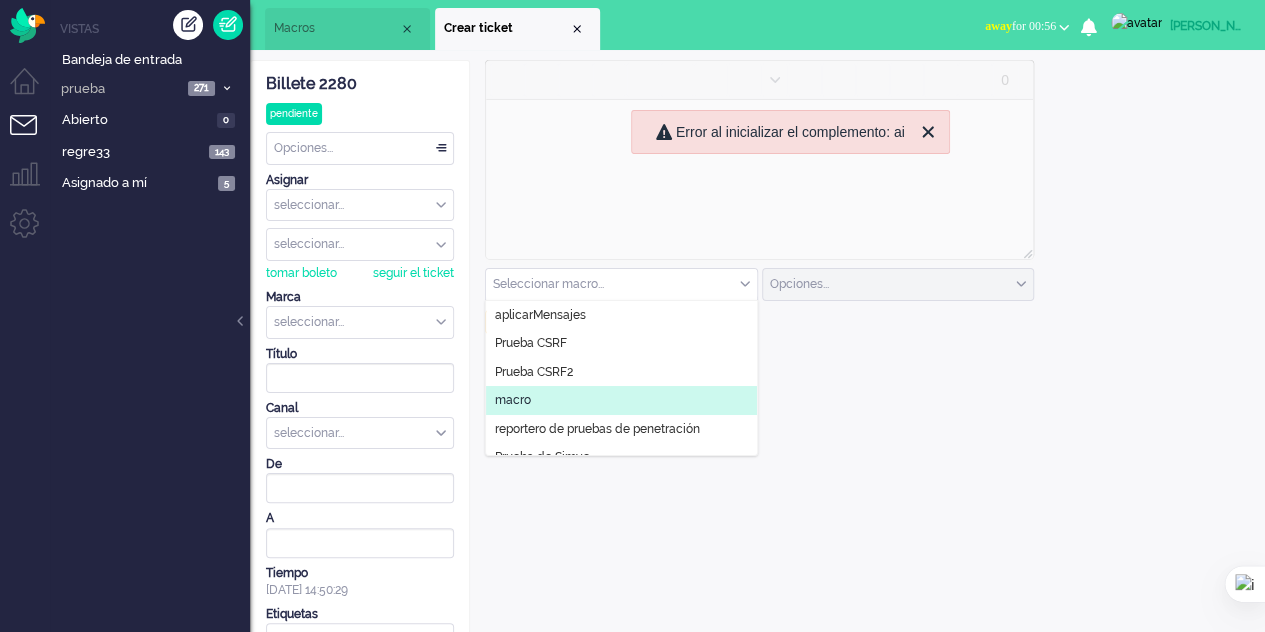 click on "macro" 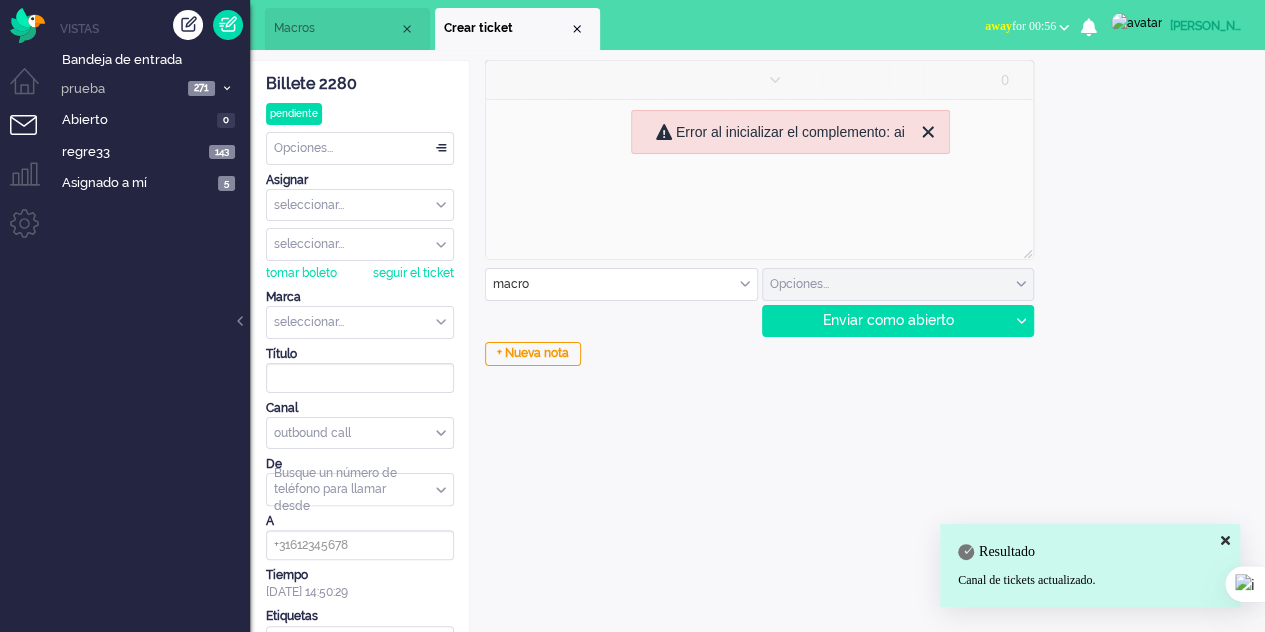 click on "Macros" at bounding box center (336, 28) 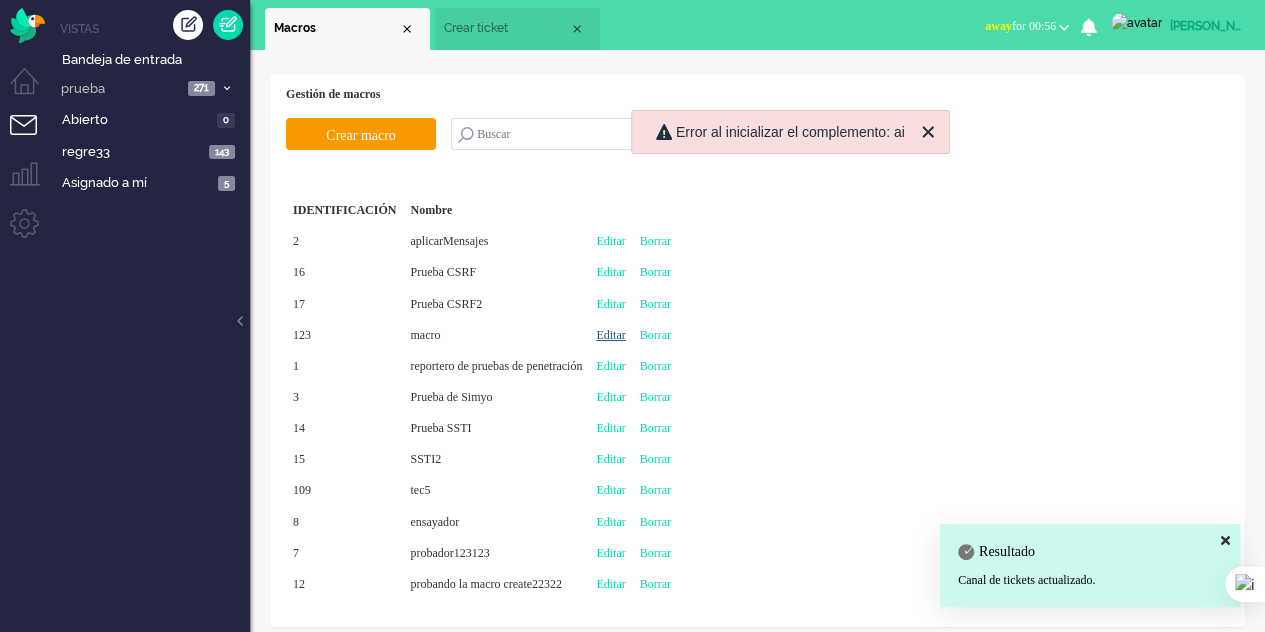 click on "Editar" at bounding box center (610, 335) 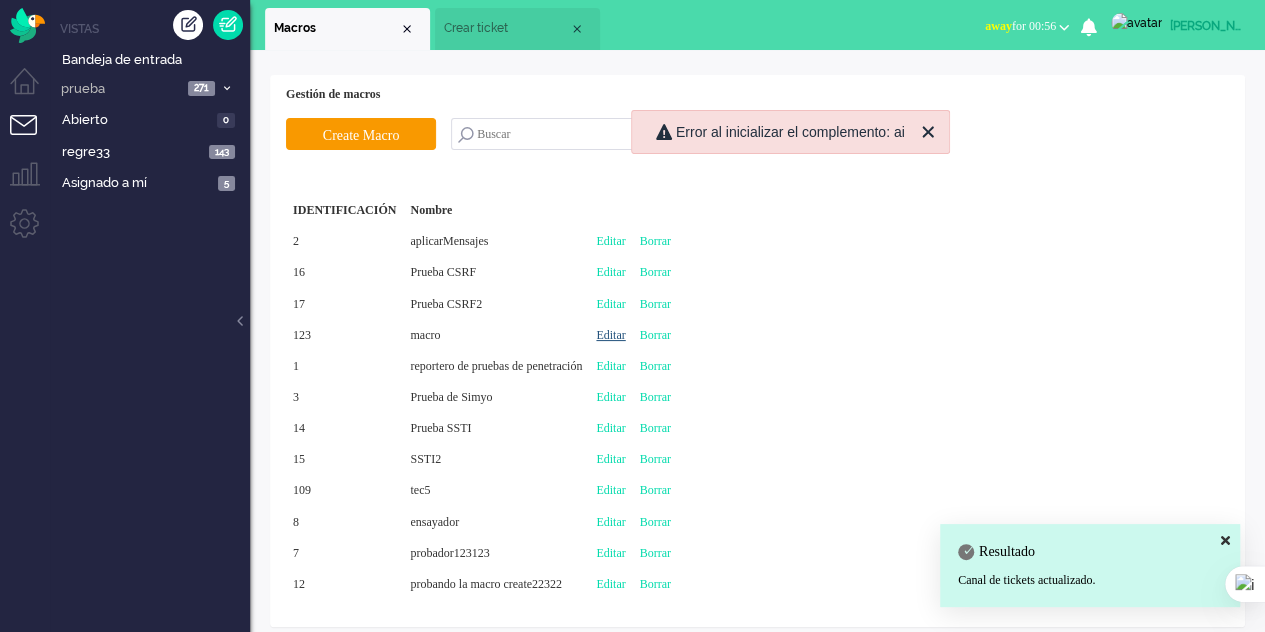 type on "Create" 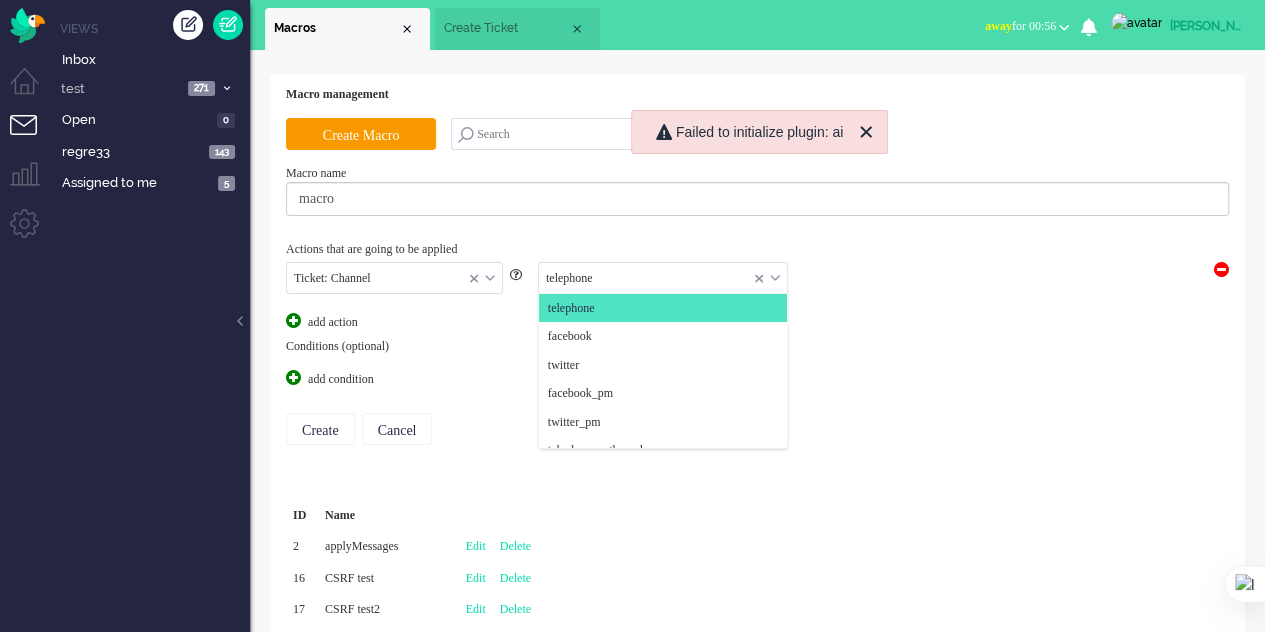 click on "telephone" at bounding box center [663, 278] 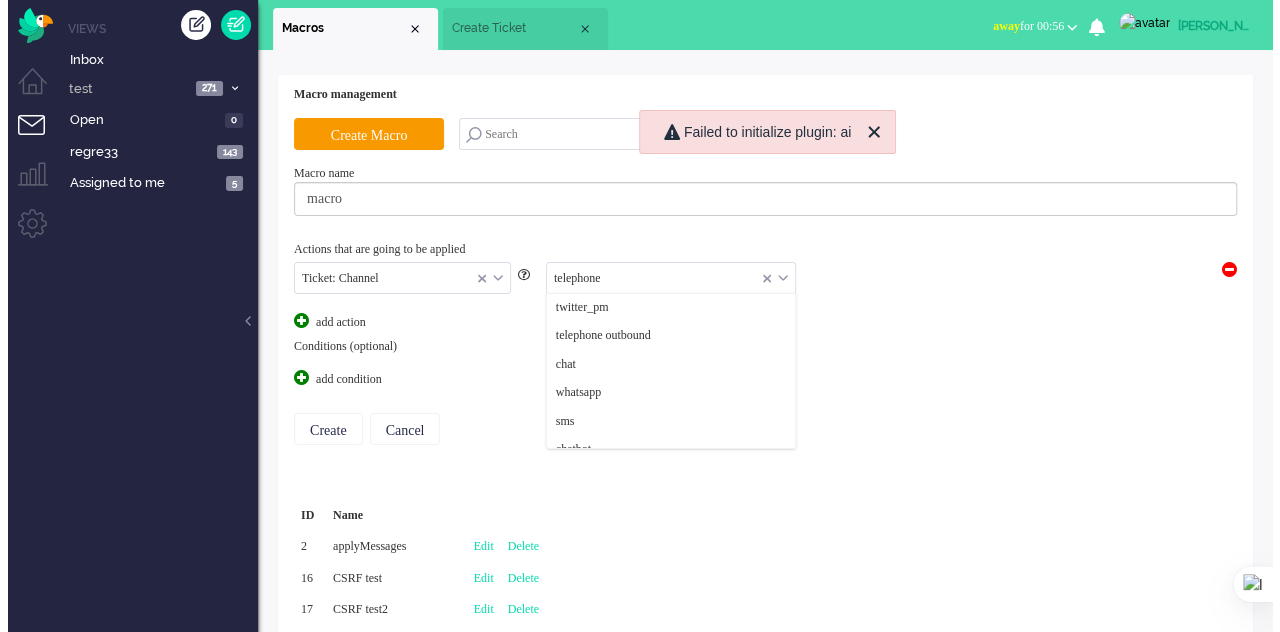 scroll, scrollTop: 216, scrollLeft: 0, axis: vertical 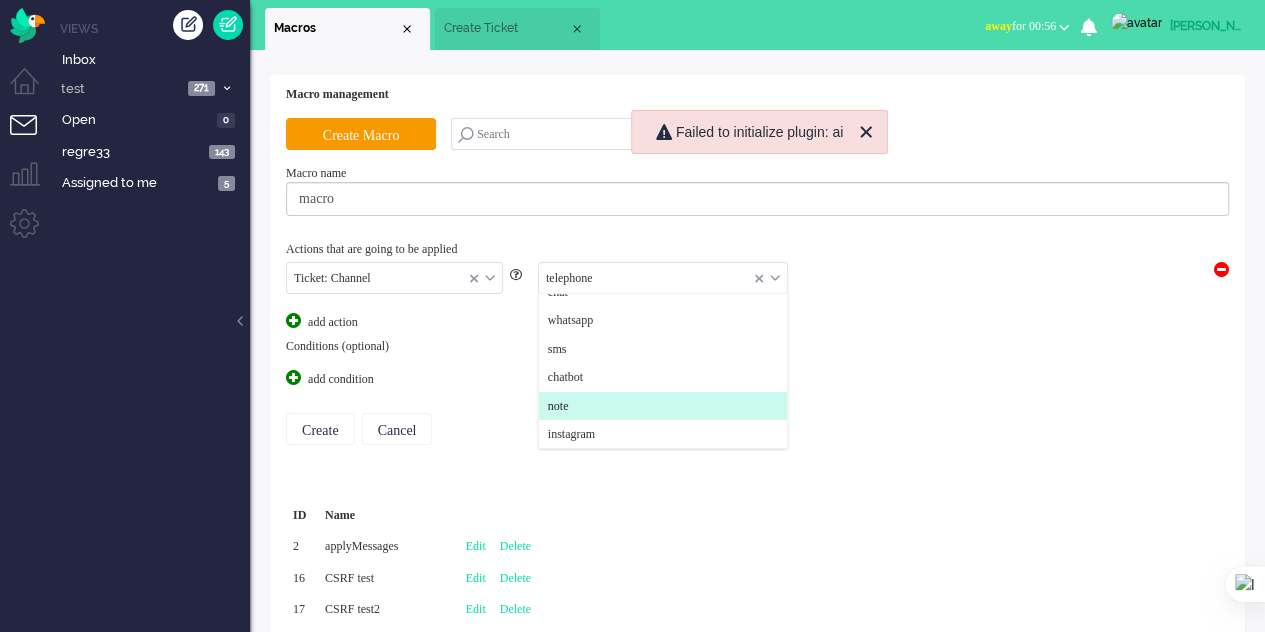click on "note" 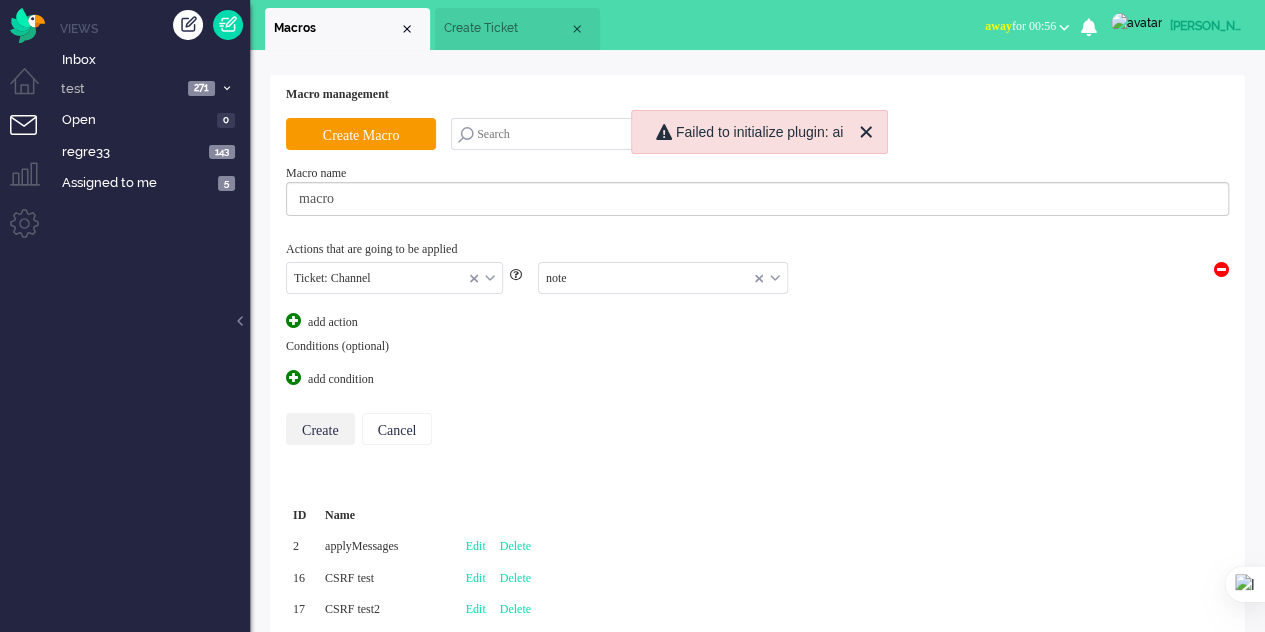 click on "Create" at bounding box center (320, 429) 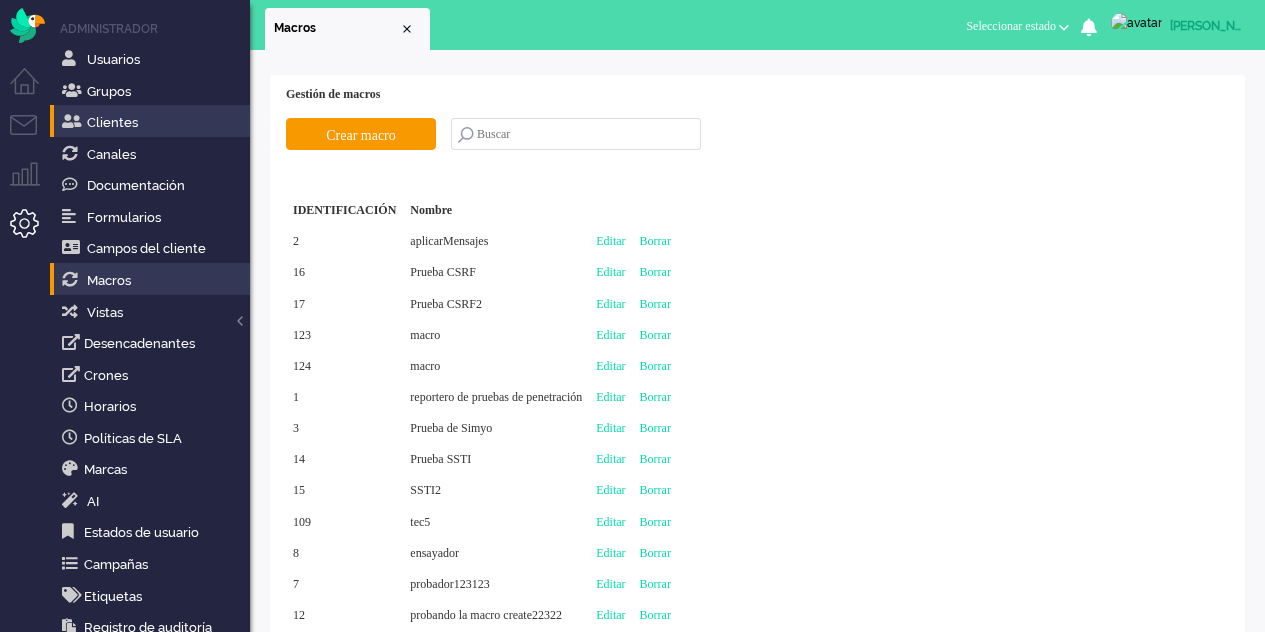 scroll, scrollTop: 0, scrollLeft: 0, axis: both 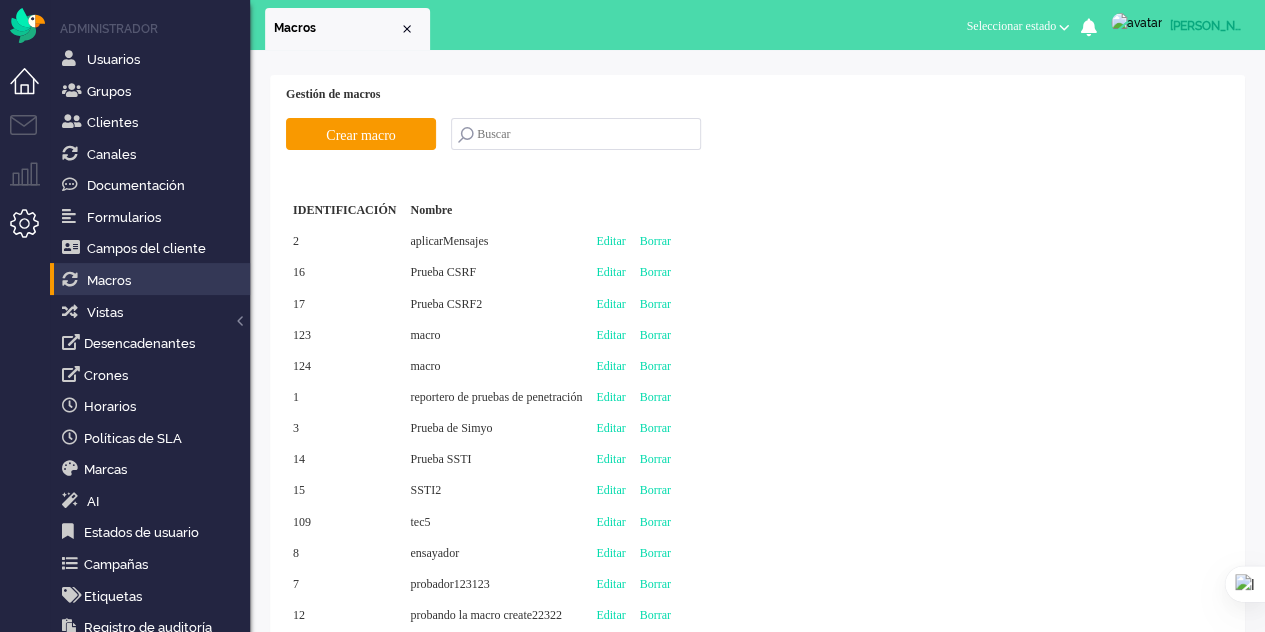 click at bounding box center [32, 90] 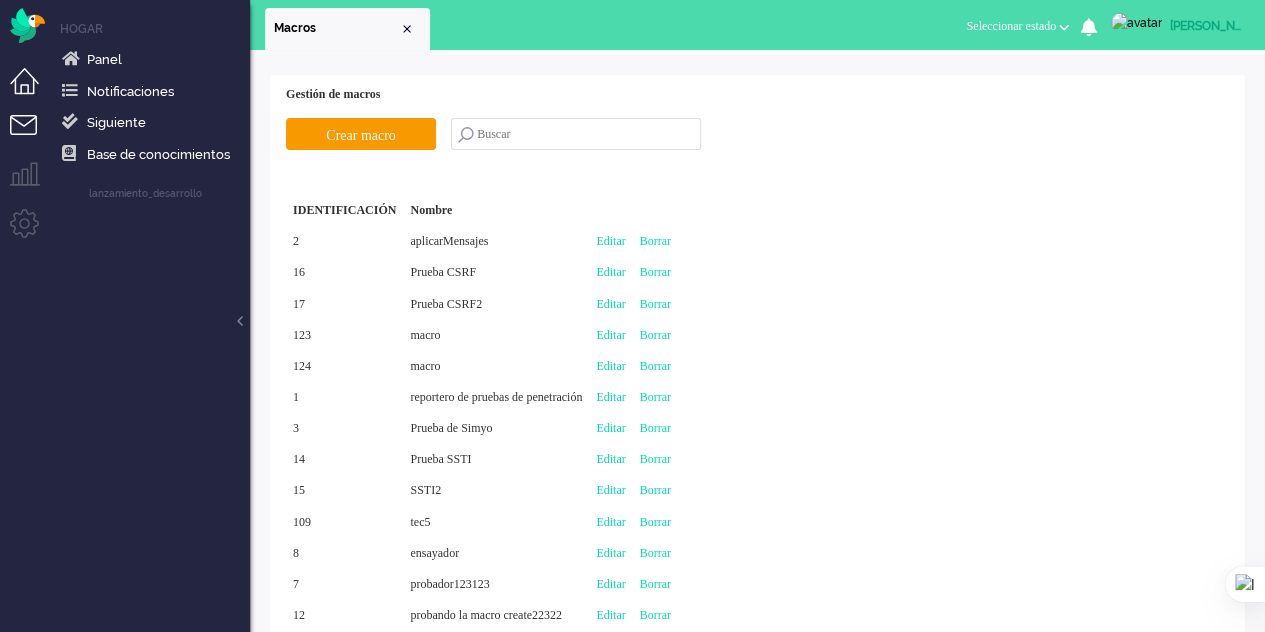 click at bounding box center (32, 137) 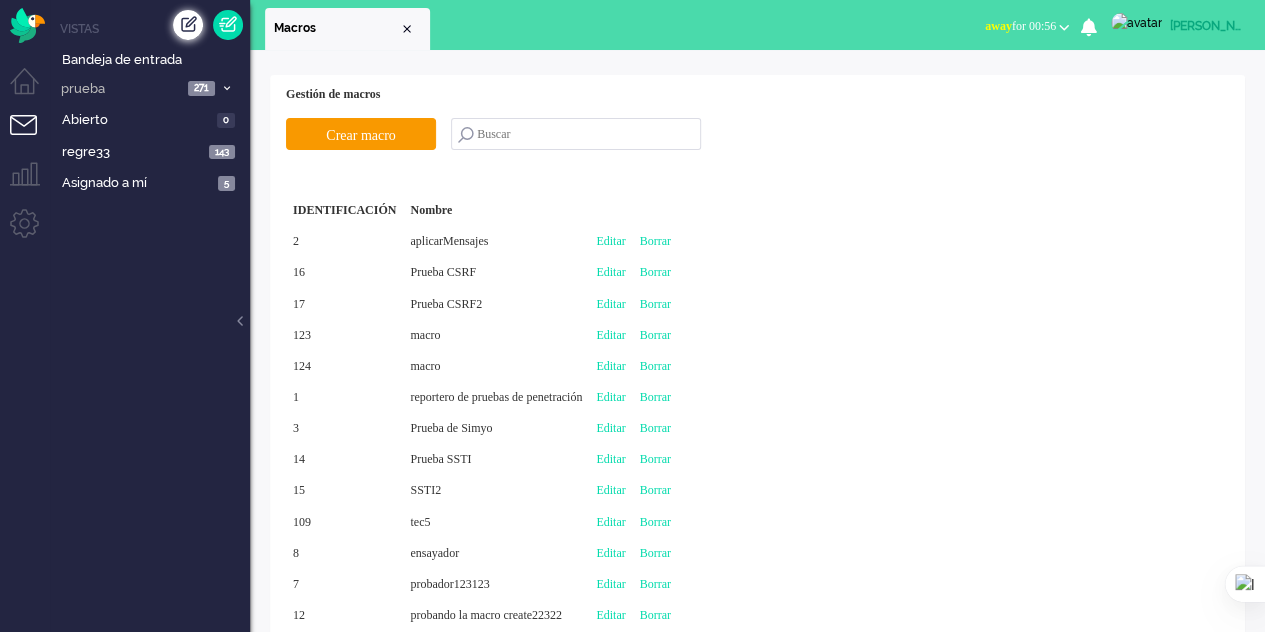 click at bounding box center (188, 25) 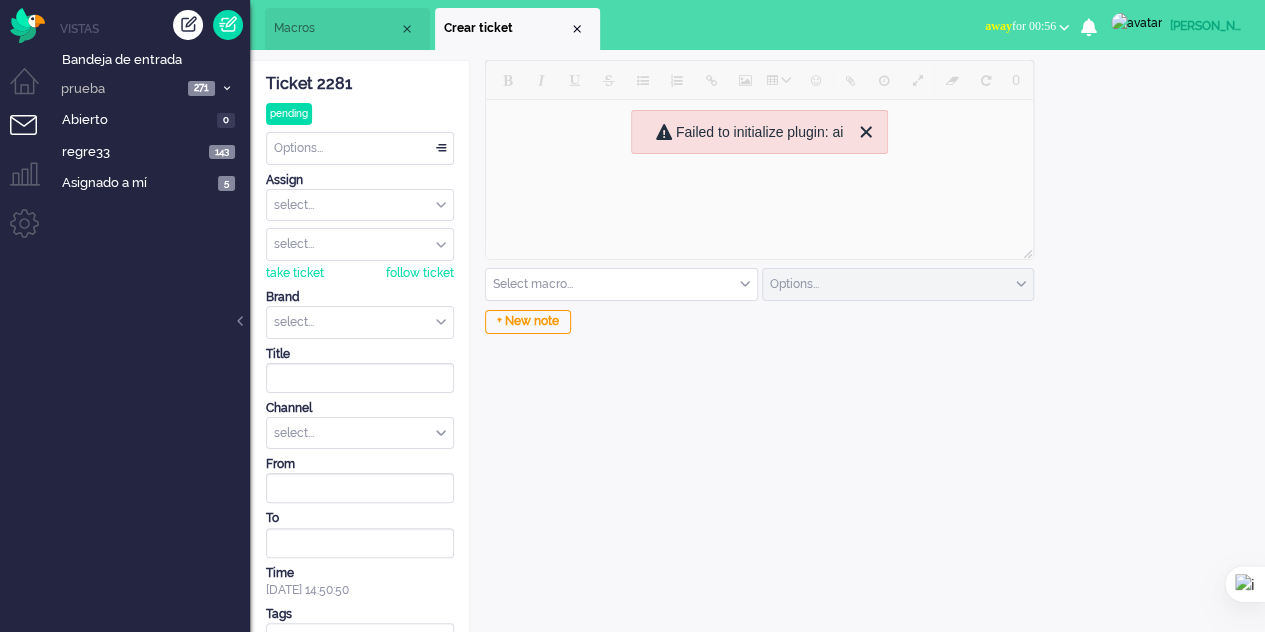 scroll, scrollTop: 0, scrollLeft: 0, axis: both 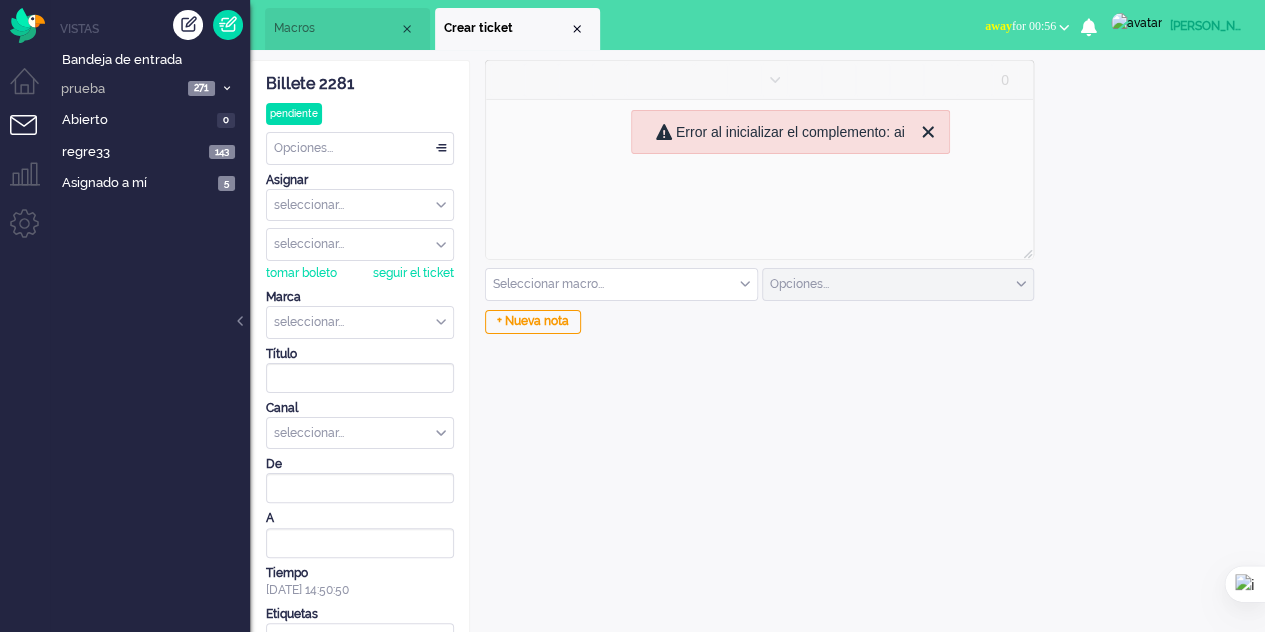 click at bounding box center [621, 284] 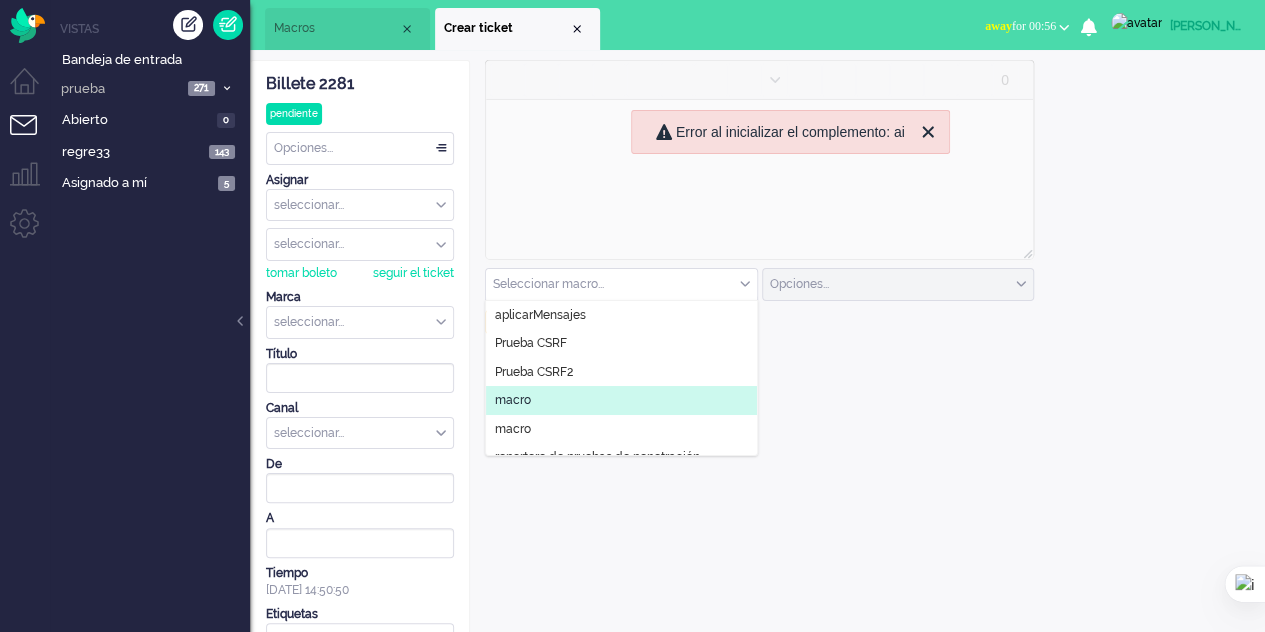 click on "macro" 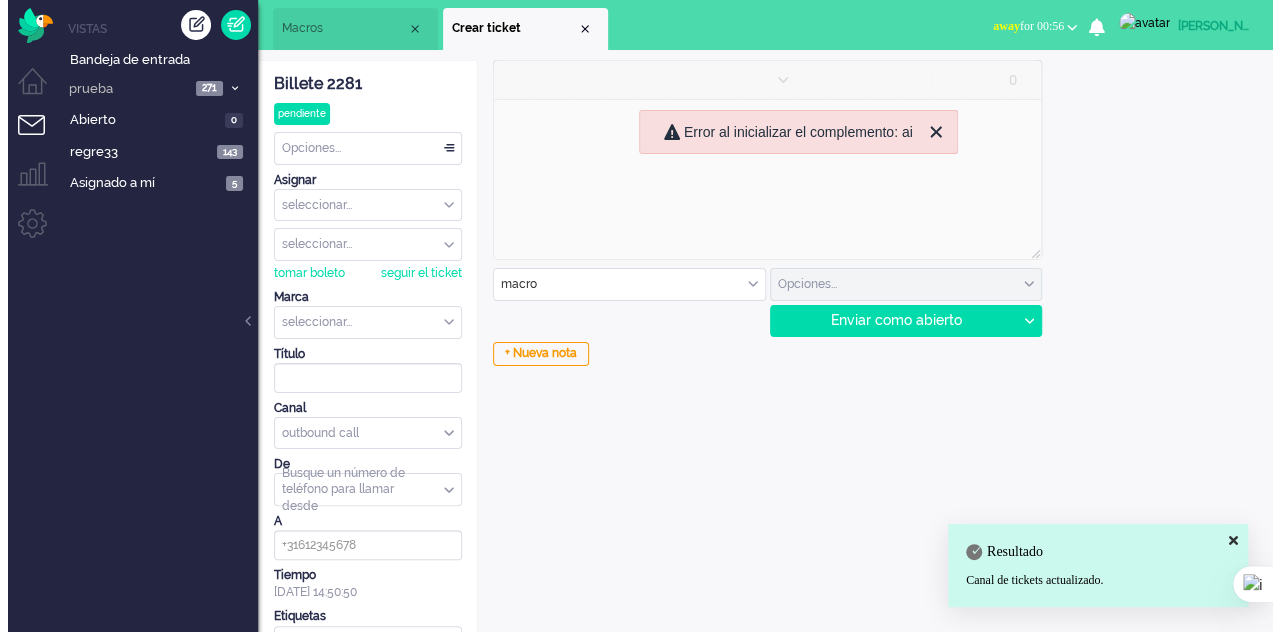 scroll, scrollTop: 86, scrollLeft: 0, axis: vertical 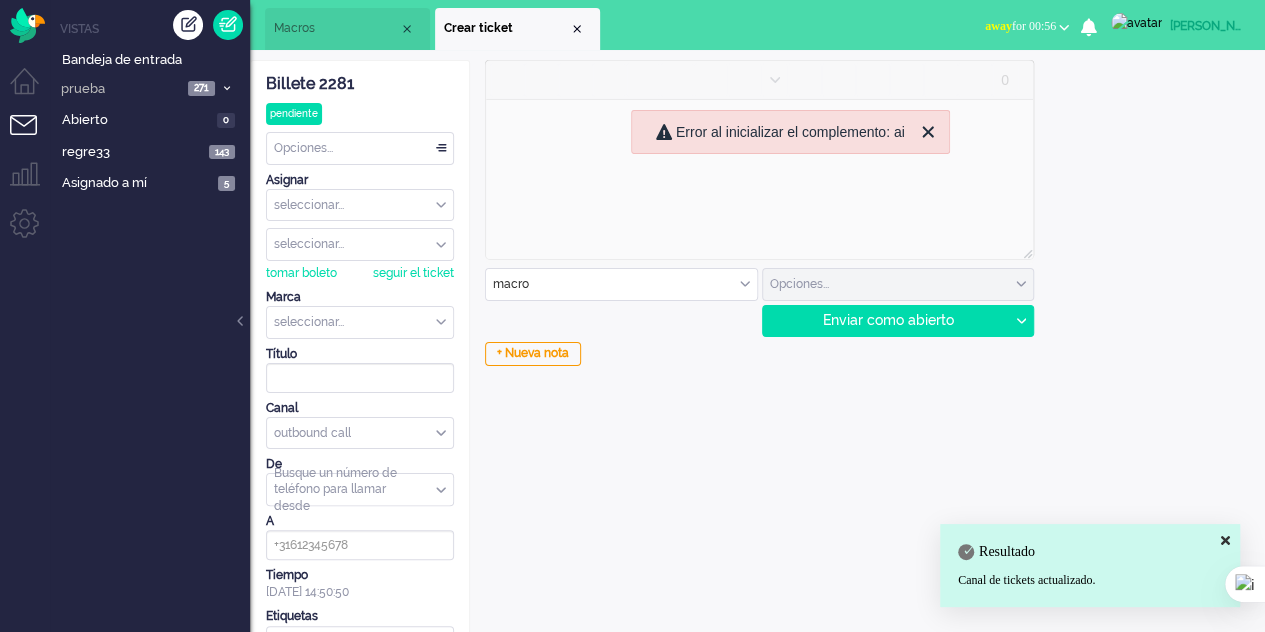 click at bounding box center [621, 284] 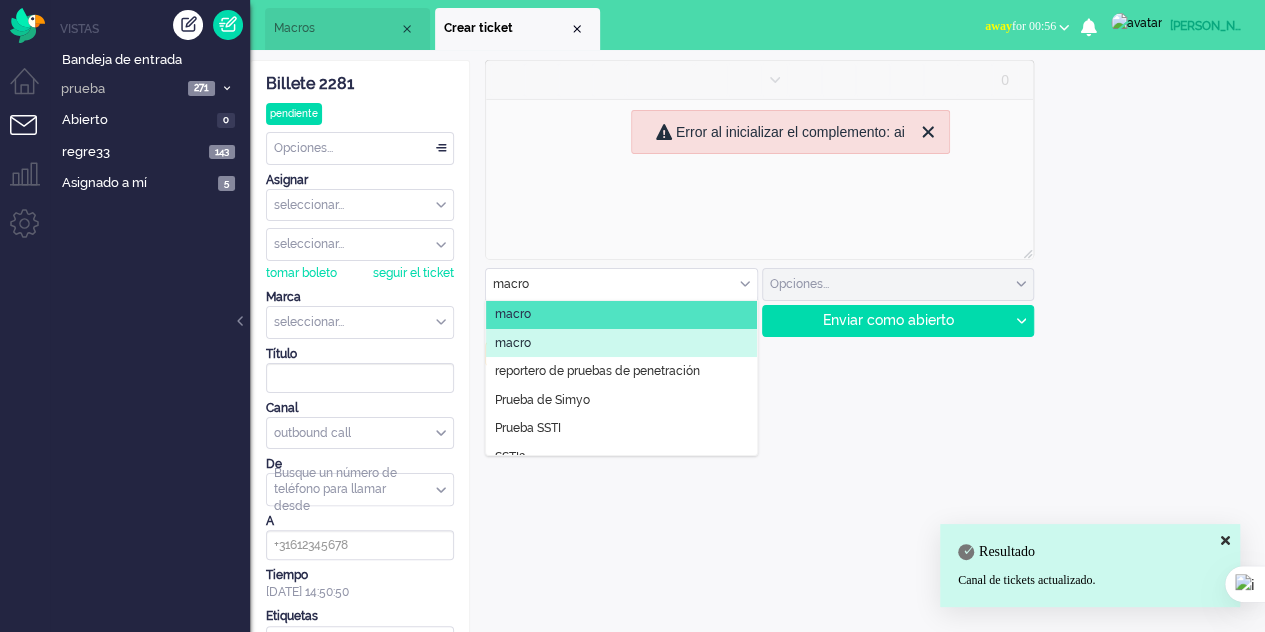 click on "macro" 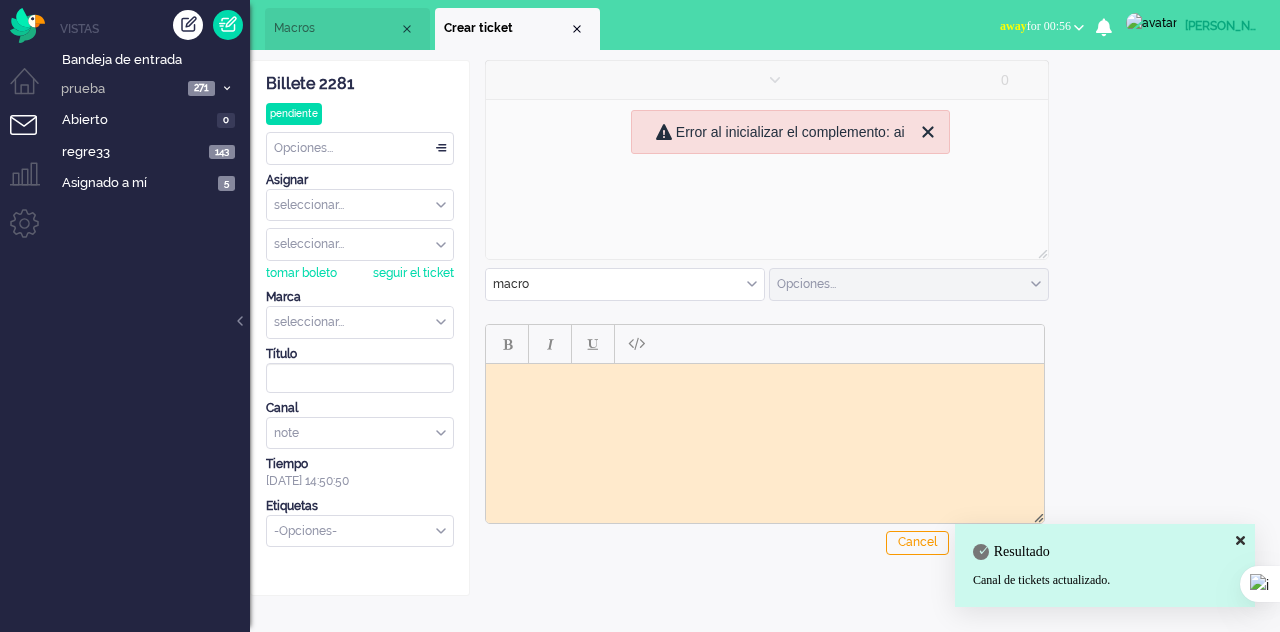 scroll, scrollTop: 0, scrollLeft: 0, axis: both 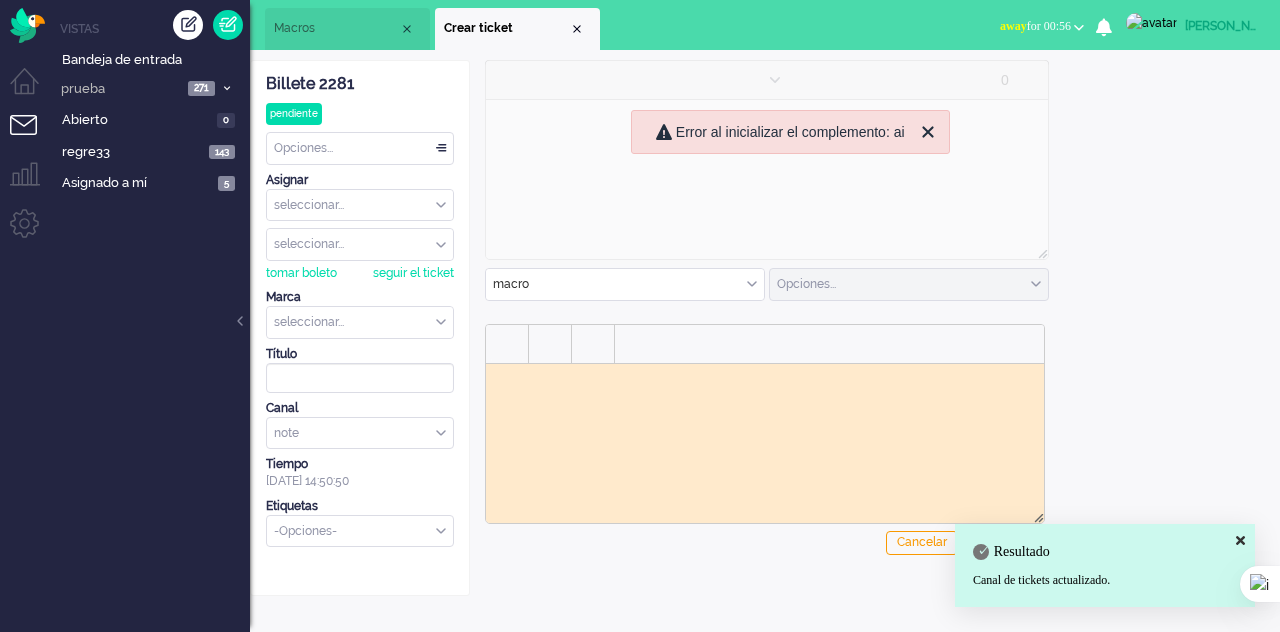 click on "Macros" at bounding box center [347, 29] 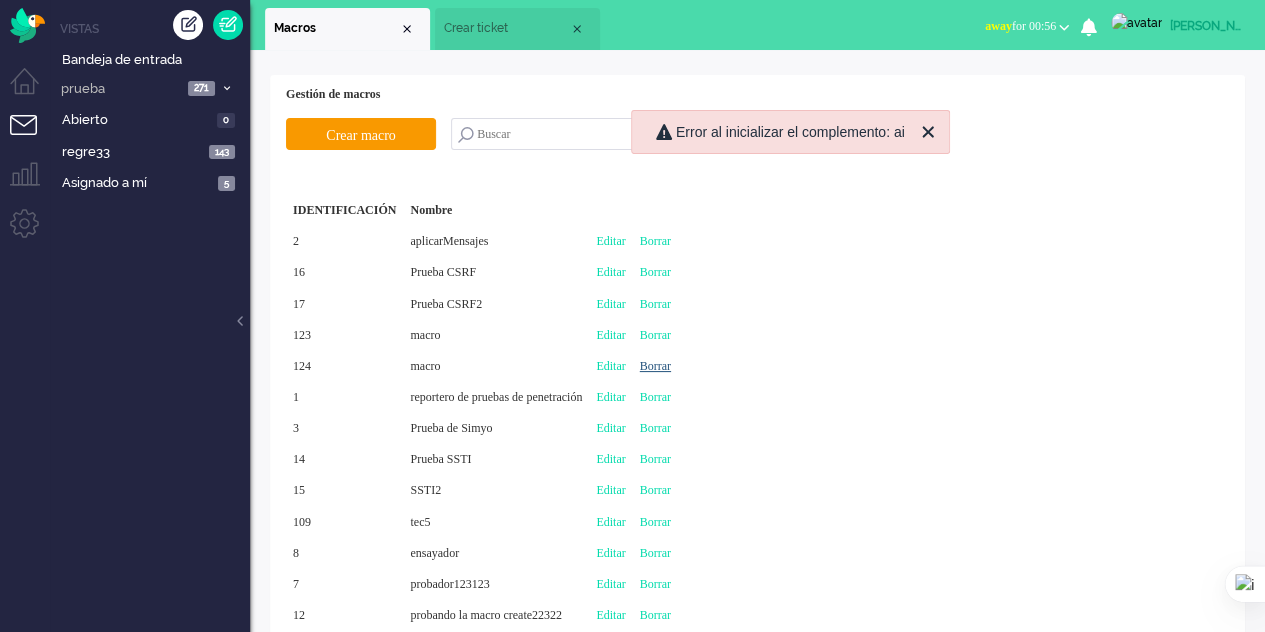 click on "Borrar" at bounding box center (655, 366) 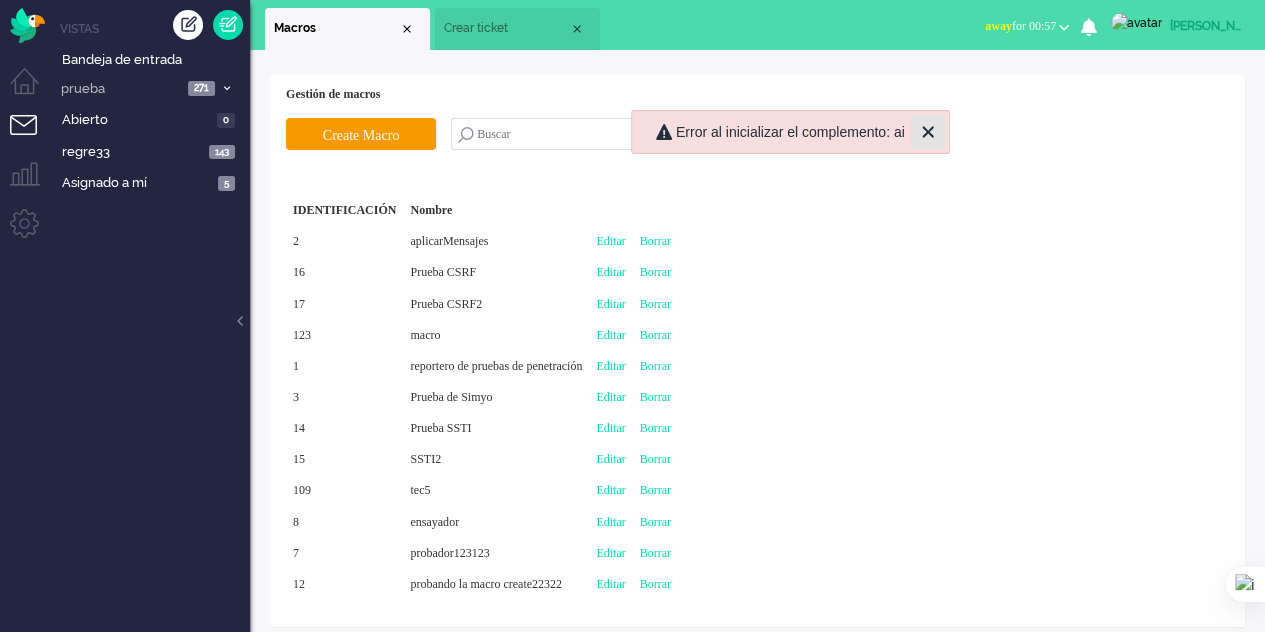click 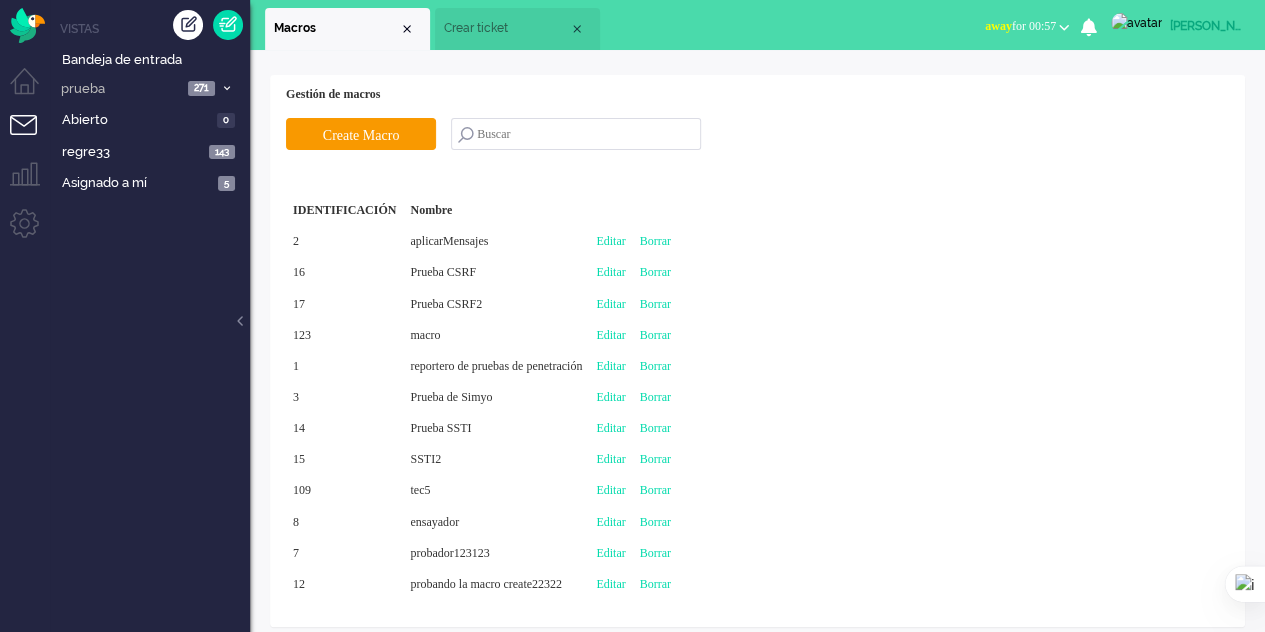 click at bounding box center (577, 29) 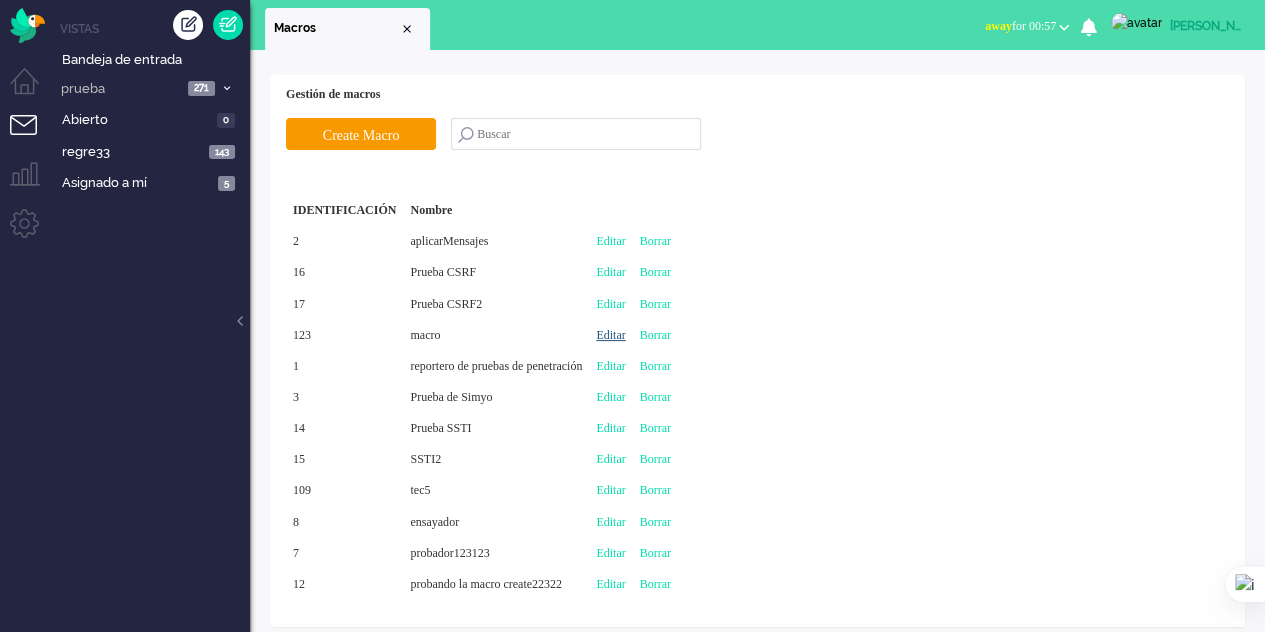 click on "Editar" at bounding box center (610, 335) 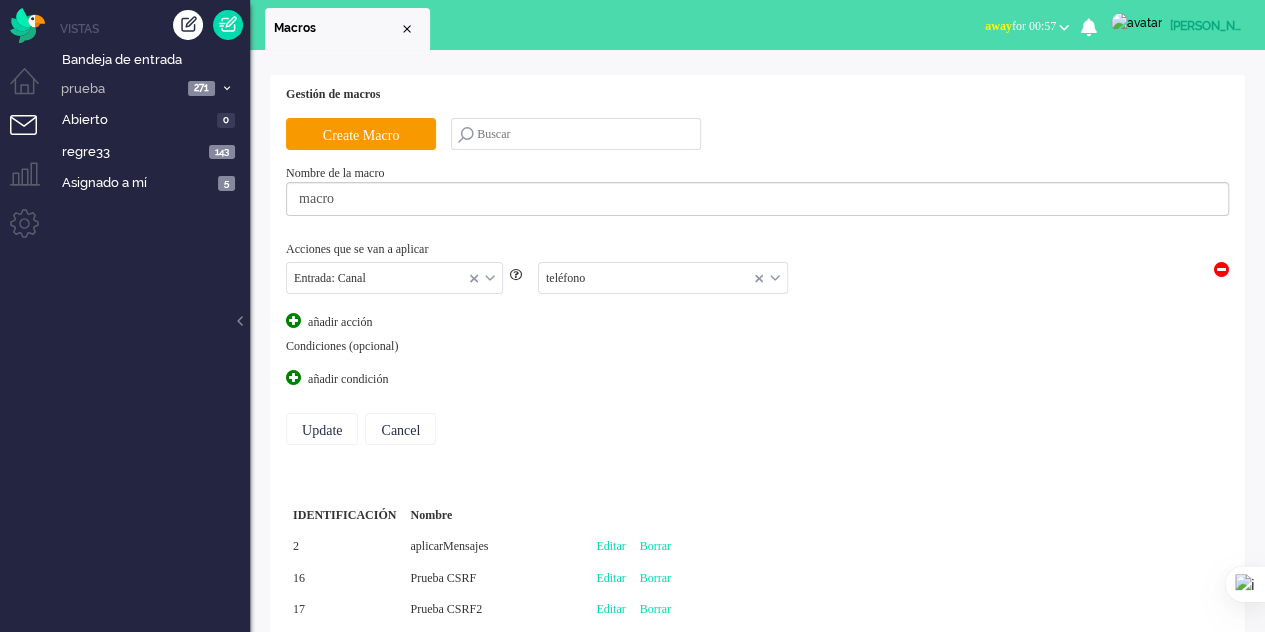 click at bounding box center (293, 377) 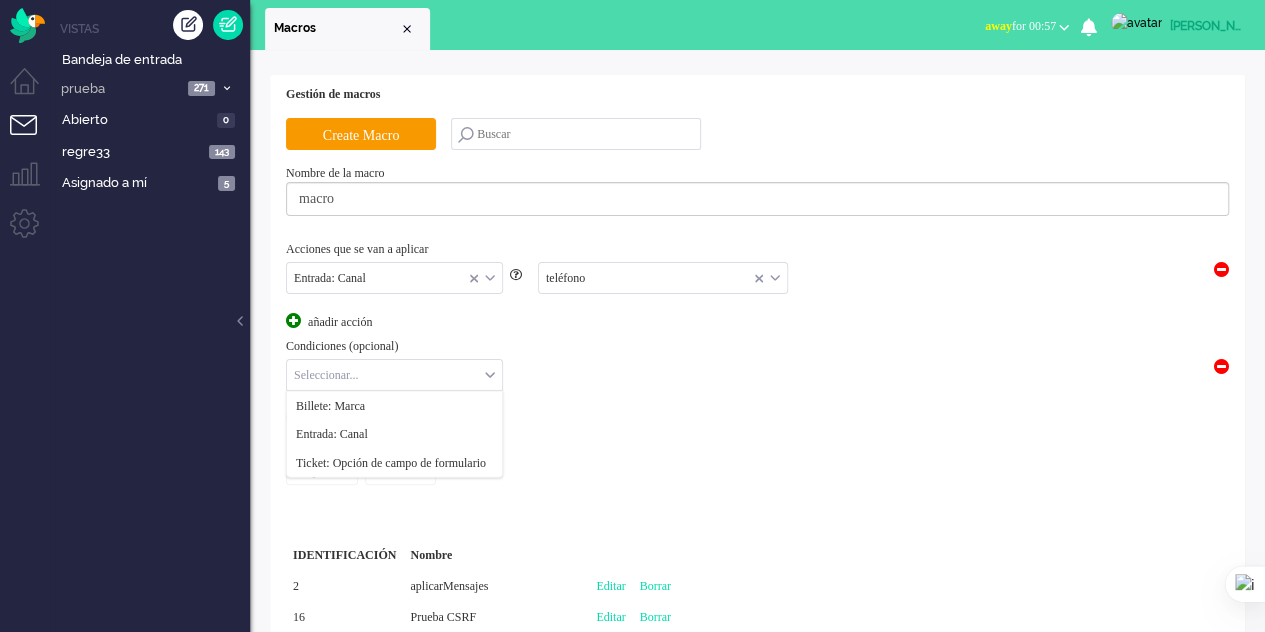 click at bounding box center [394, 375] 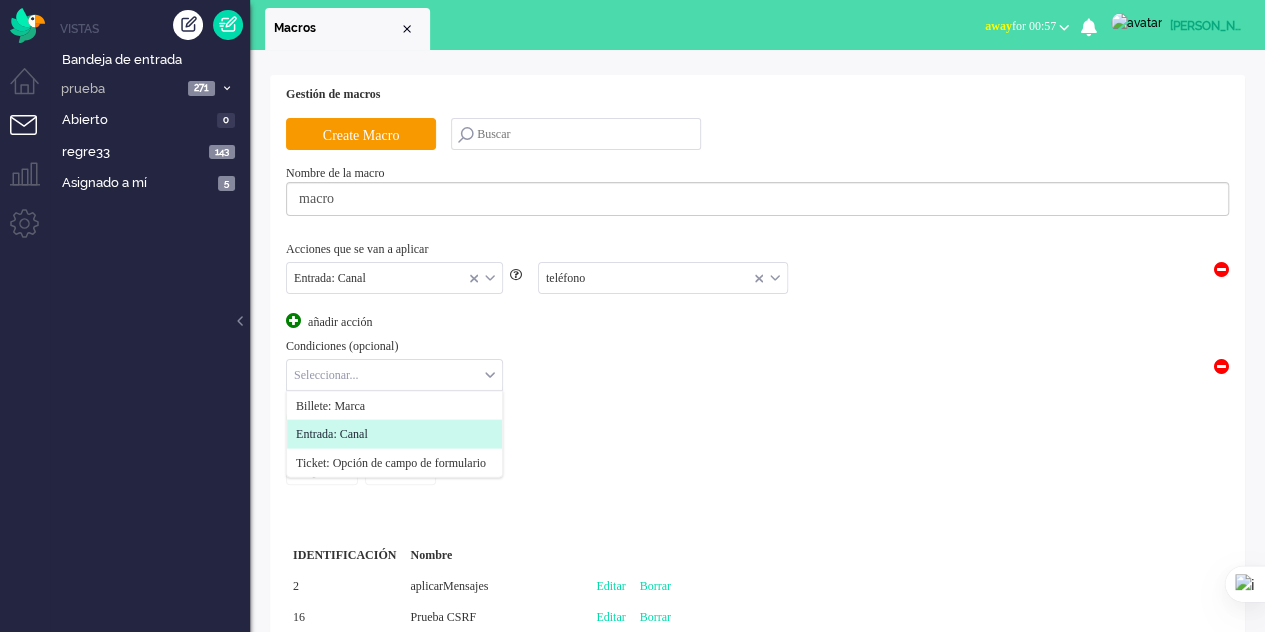click on "Entrada: Canal" 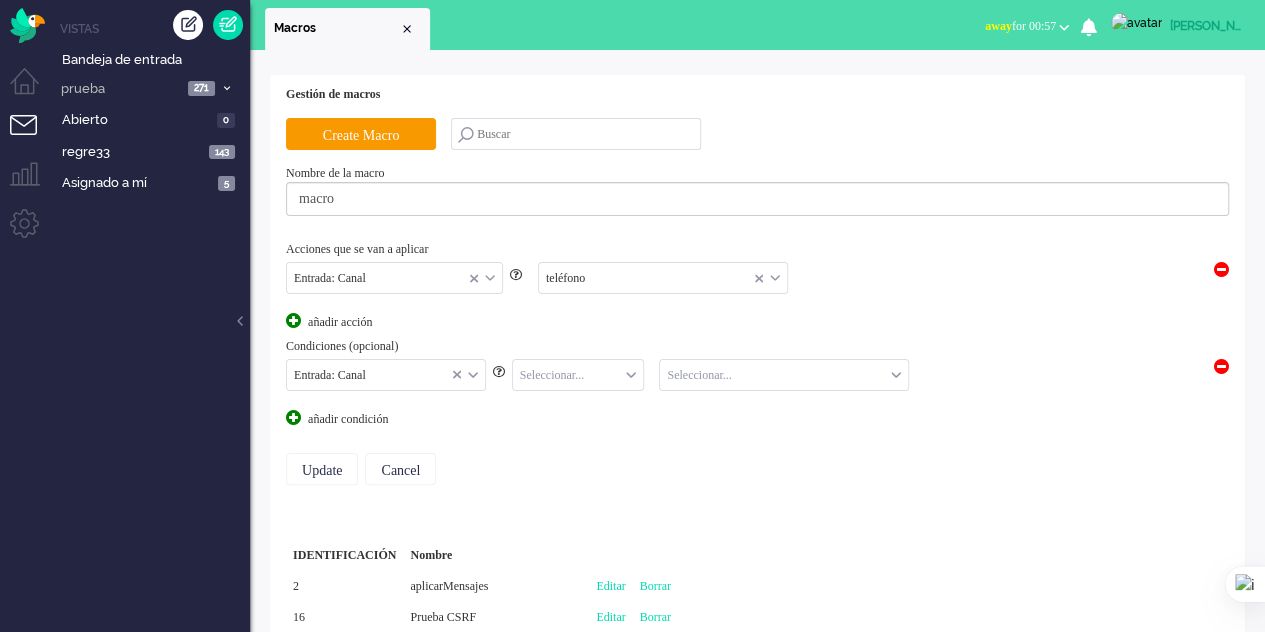 click at bounding box center (578, 375) 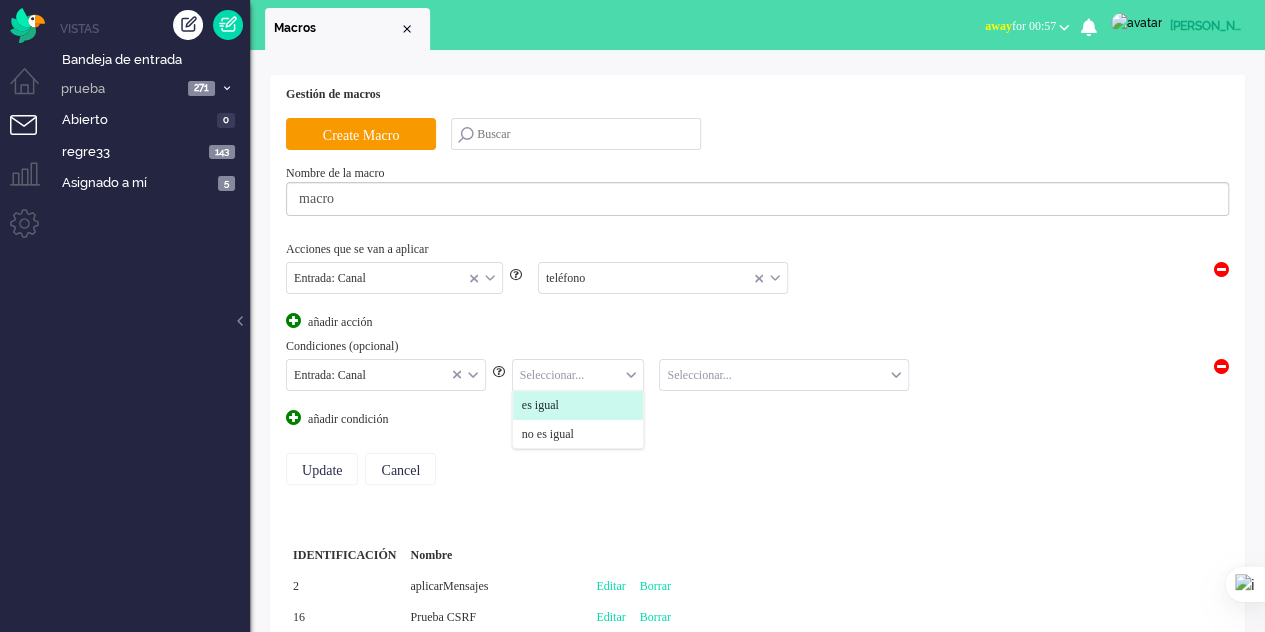 click on "es igual" 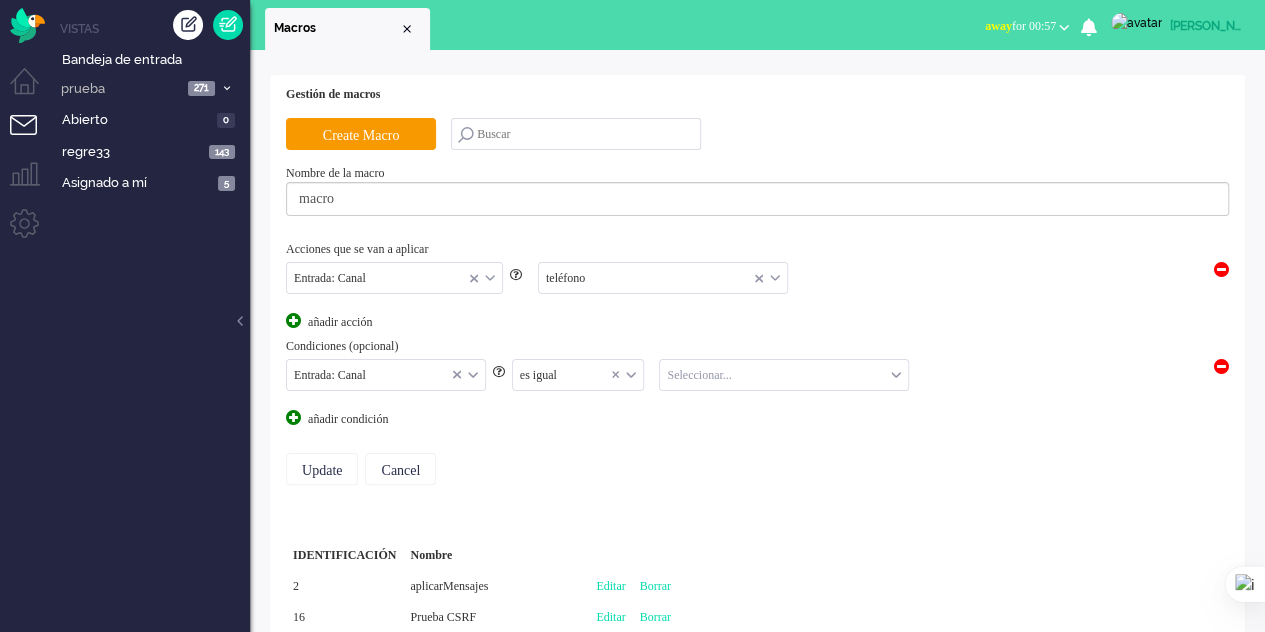 click at bounding box center [784, 375] 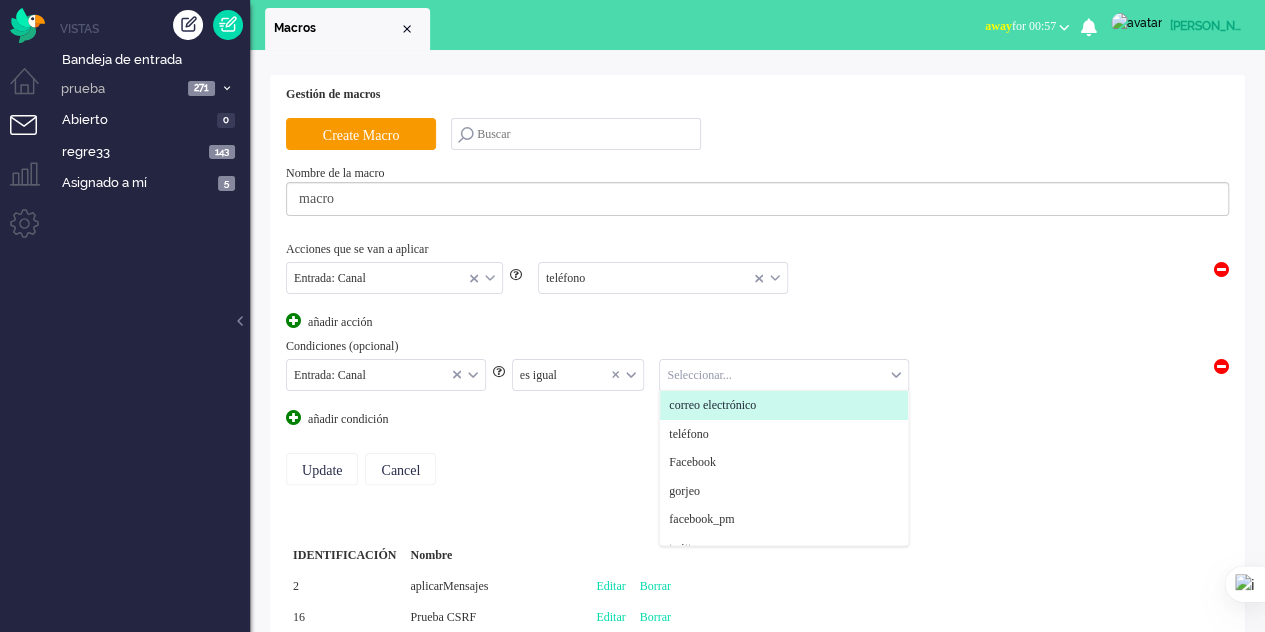 click on "correo electrónico" at bounding box center [712, 405] 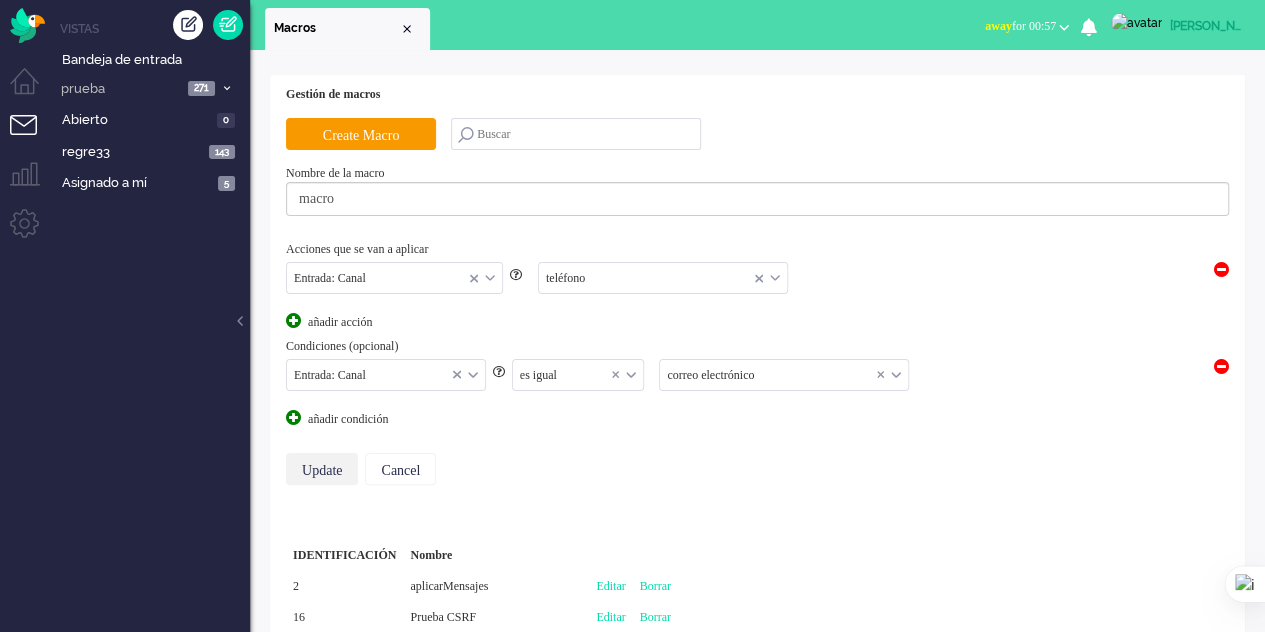 click on "Update" at bounding box center [322, 469] 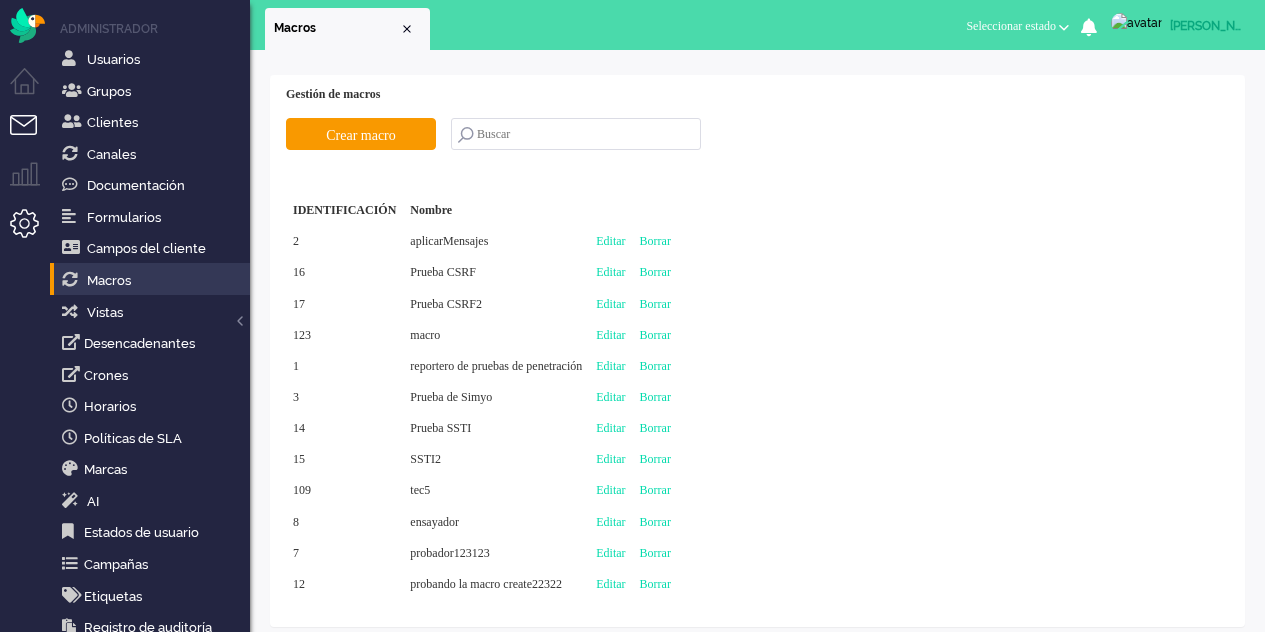 scroll, scrollTop: 0, scrollLeft: 0, axis: both 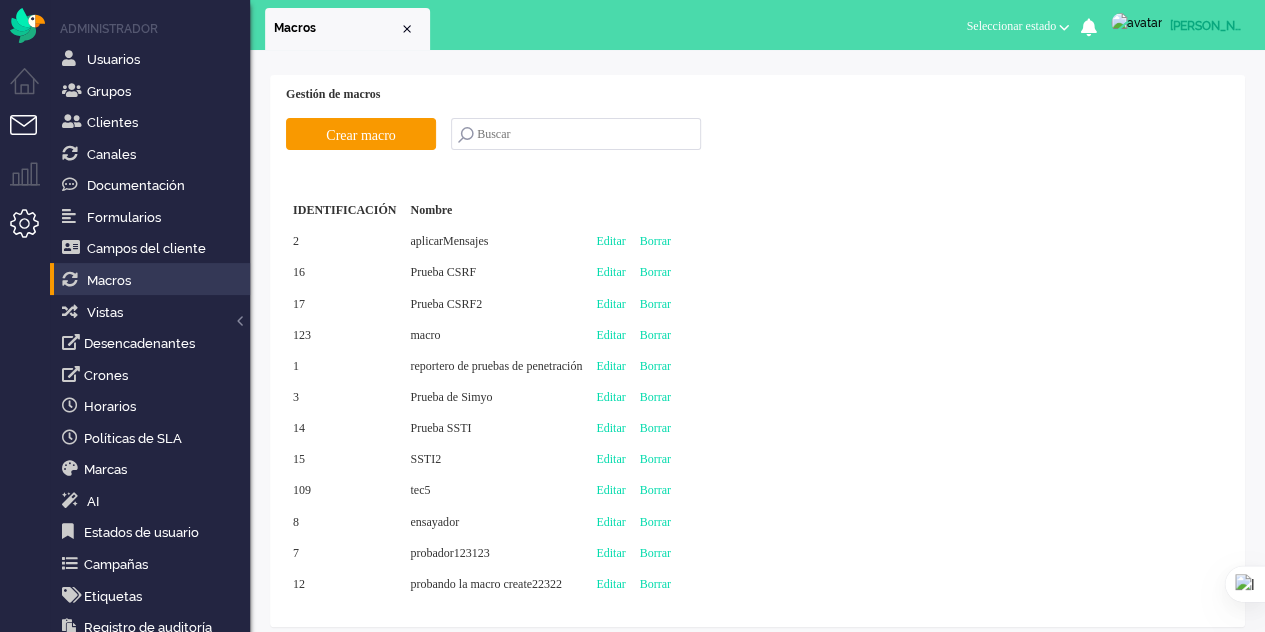 click at bounding box center [32, 137] 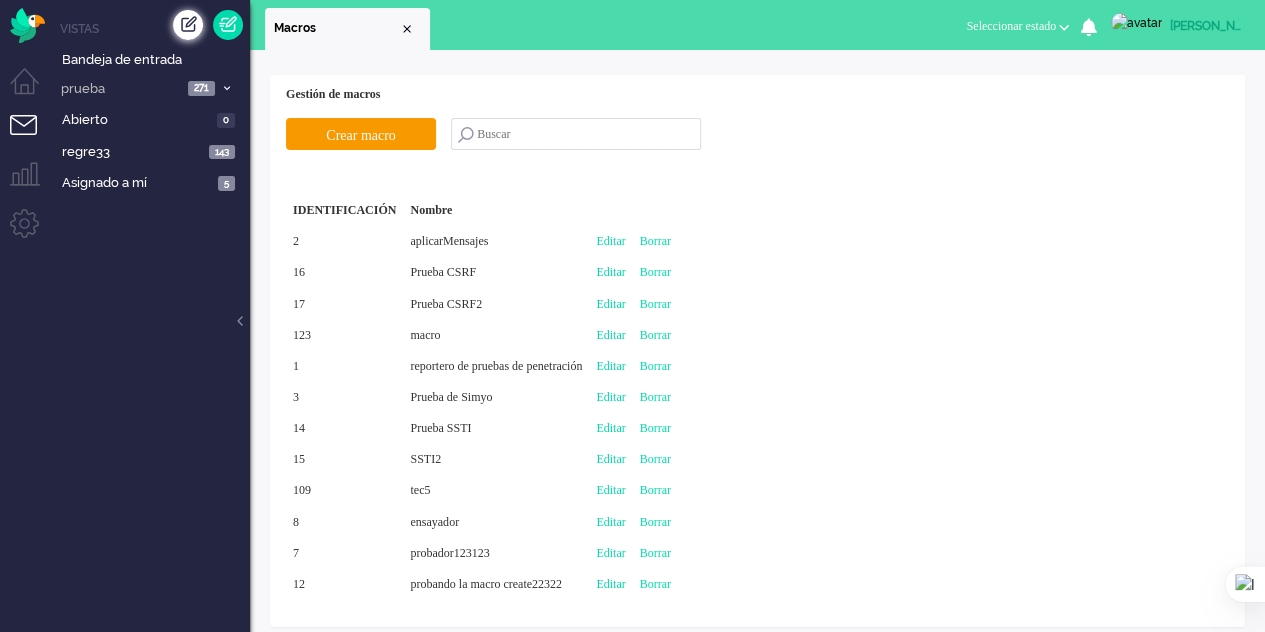 click at bounding box center [188, 25] 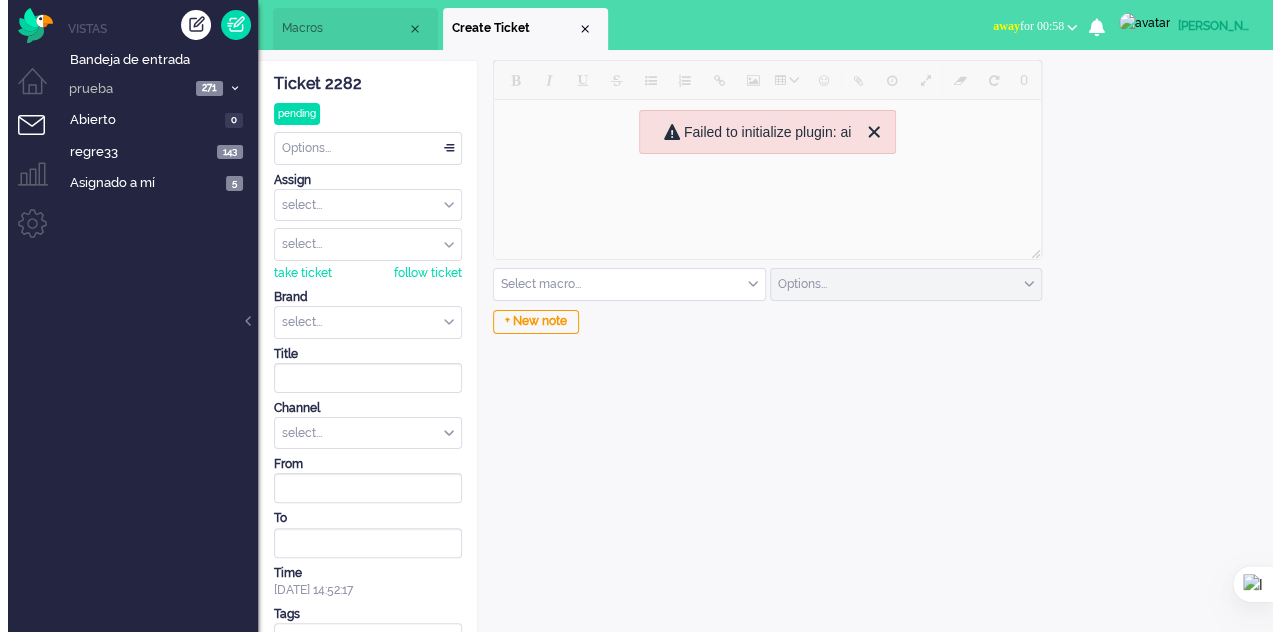 scroll, scrollTop: 0, scrollLeft: 0, axis: both 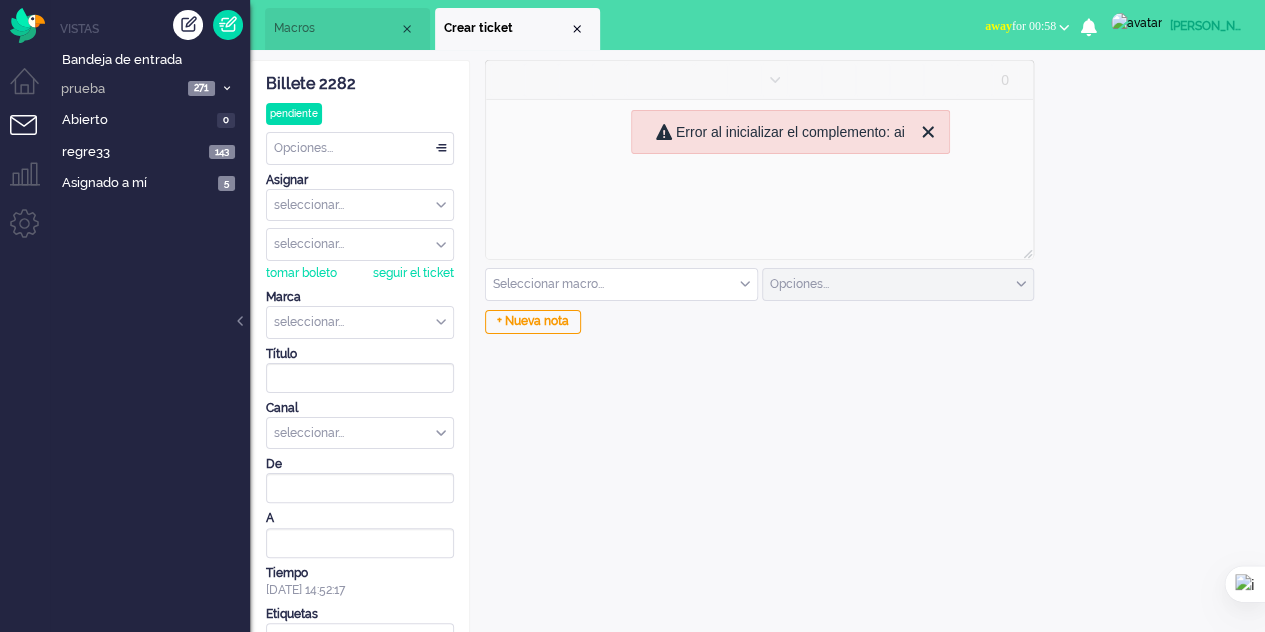 click on "seleccionar..." at bounding box center [360, 433] 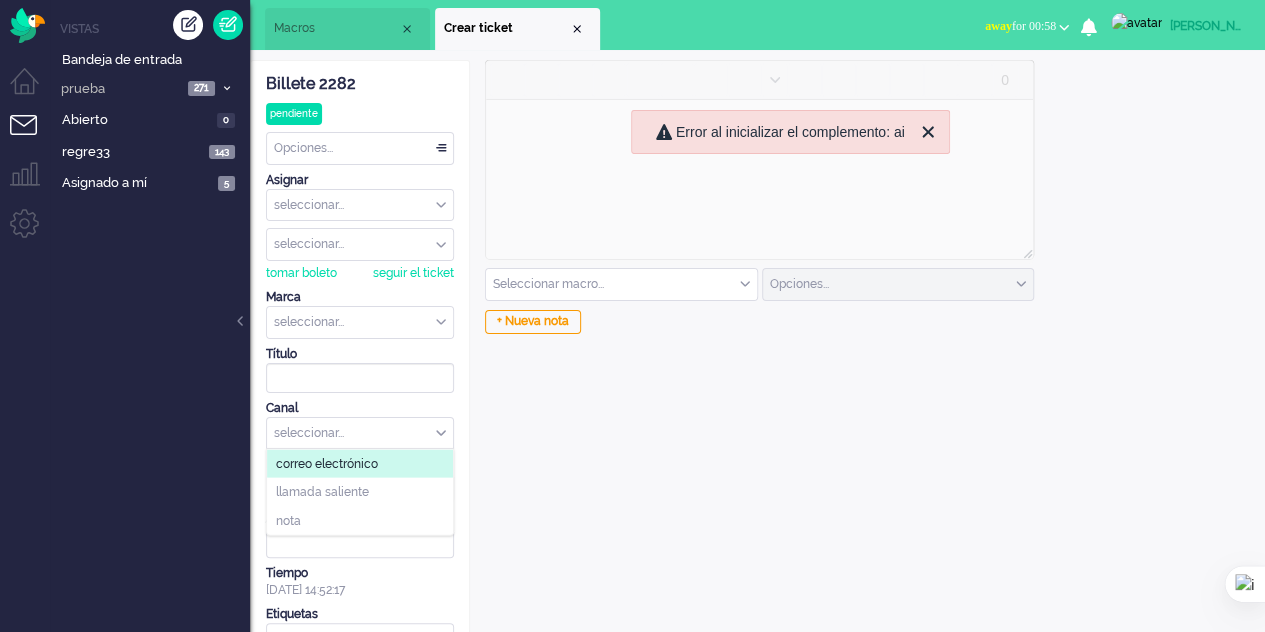 click on "correo electrónico" 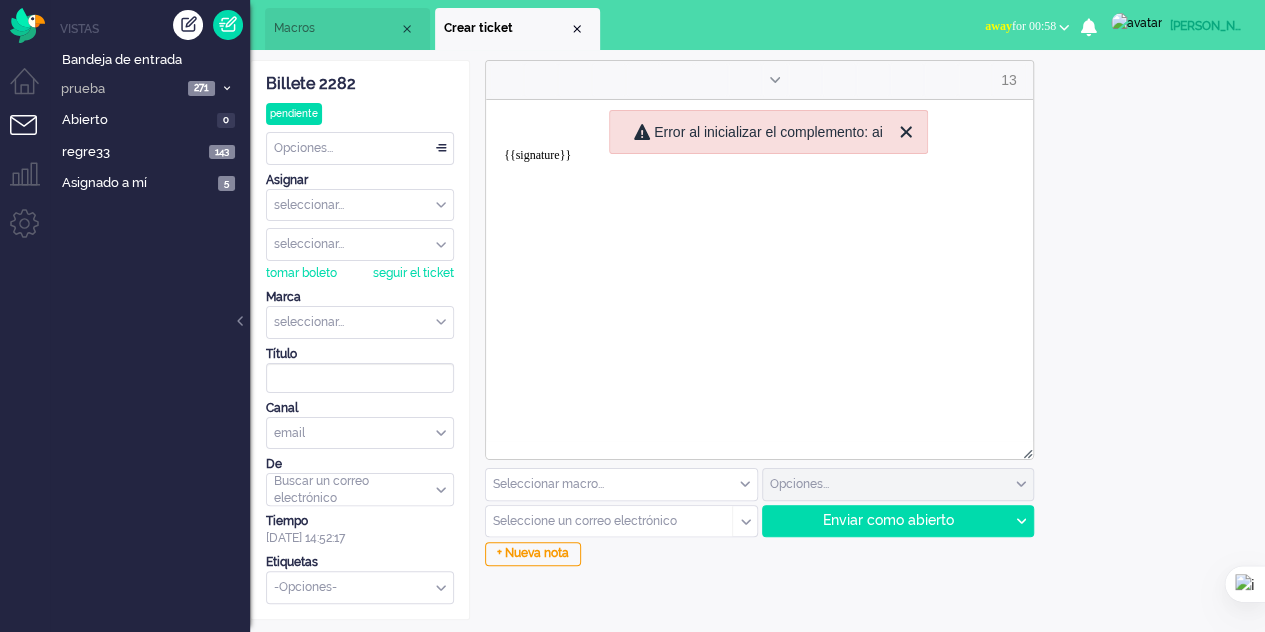 click at bounding box center [621, 484] 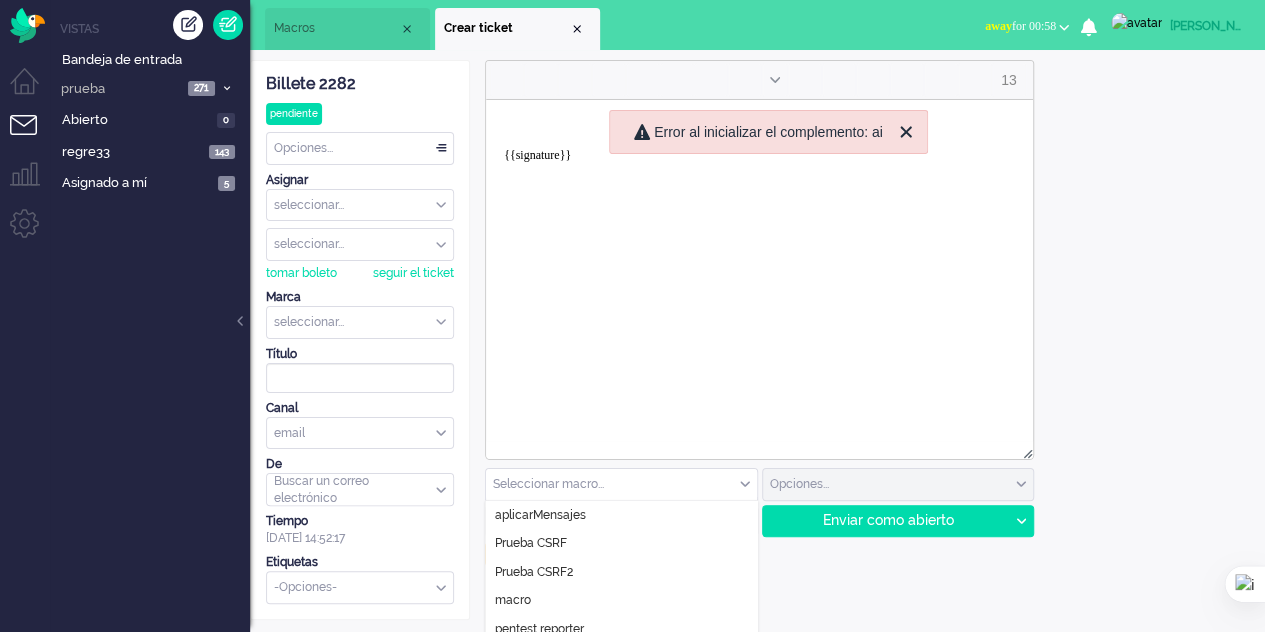 click on "Macros" at bounding box center (347, 29) 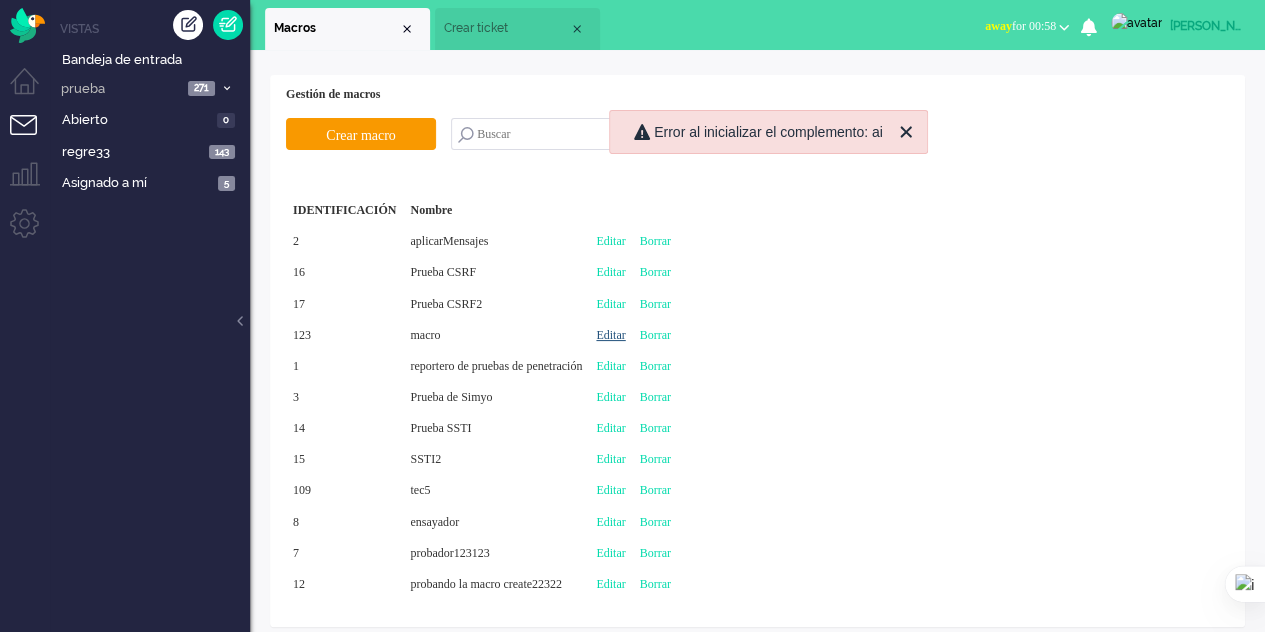 click on "Editar" at bounding box center (610, 335) 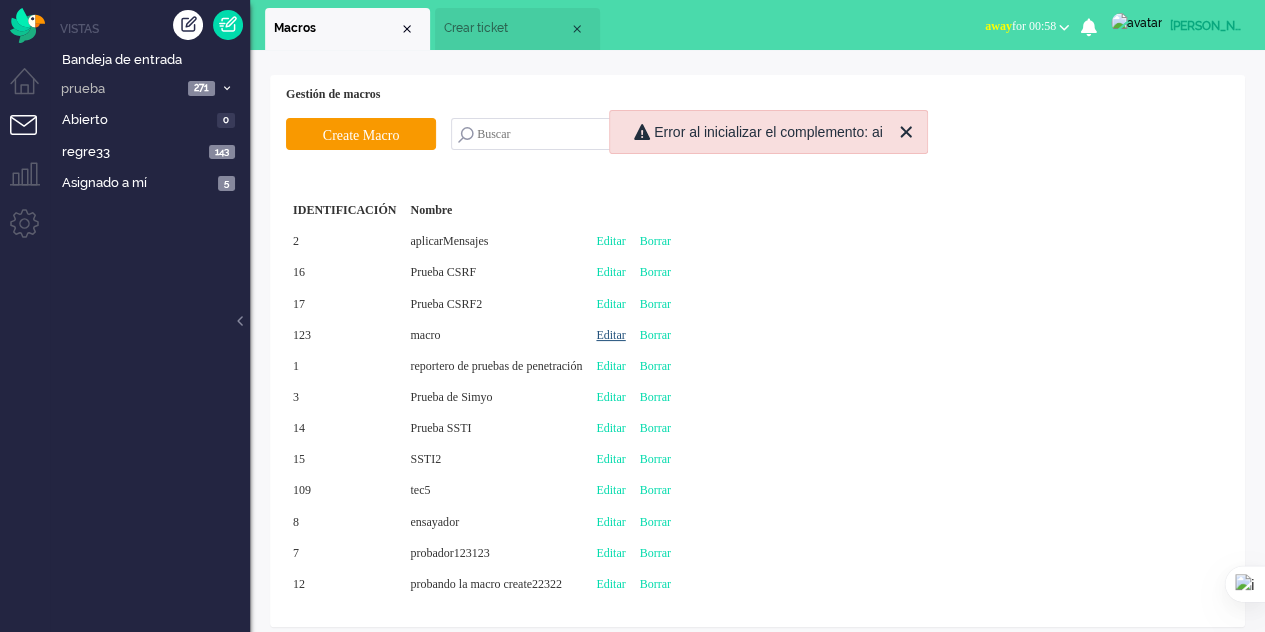 type on "macro" 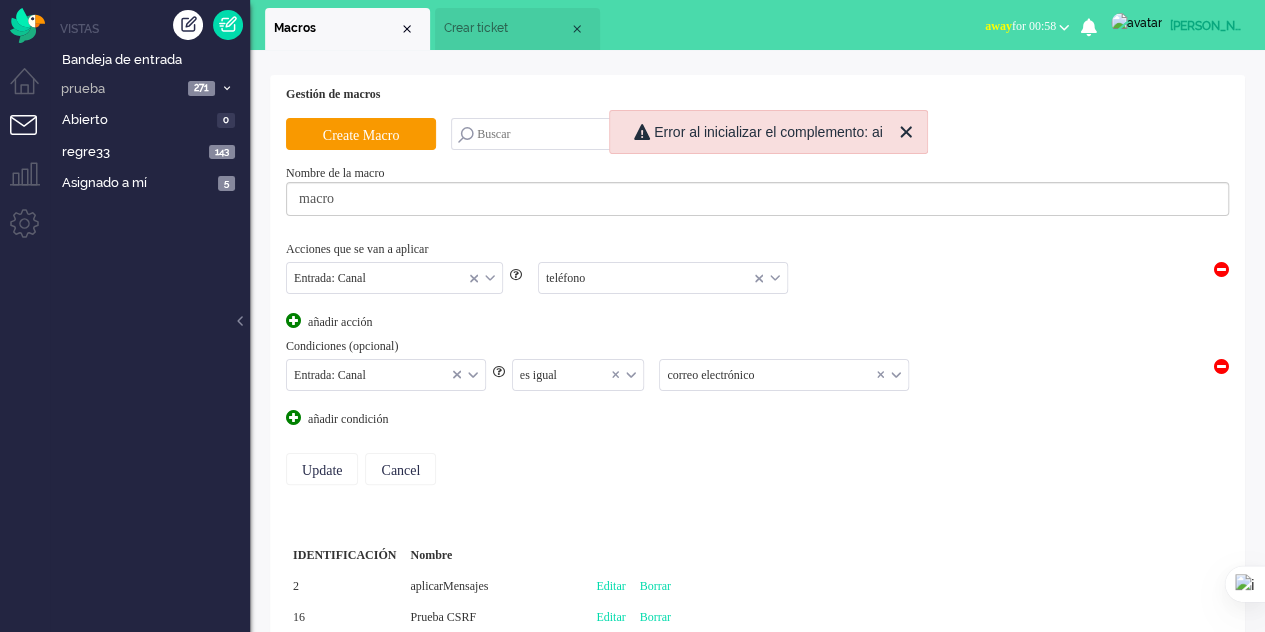 click on "es igual" at bounding box center [578, 375] 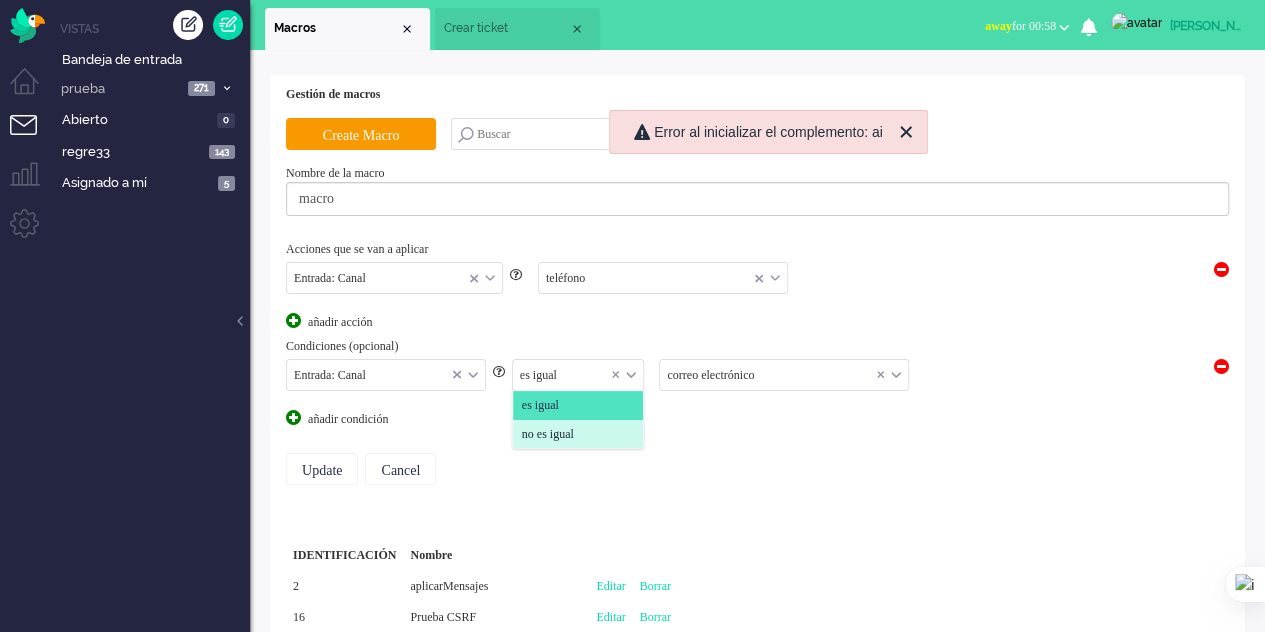 click on "no es igual" at bounding box center (548, 434) 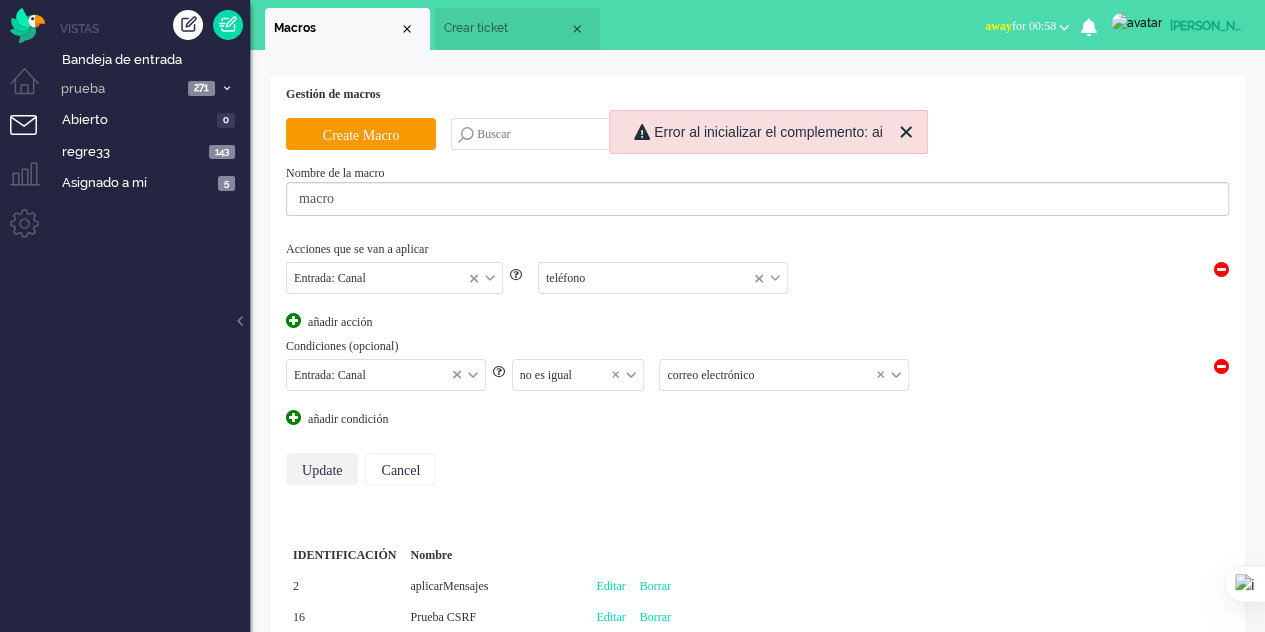 click on "Update" at bounding box center [322, 469] 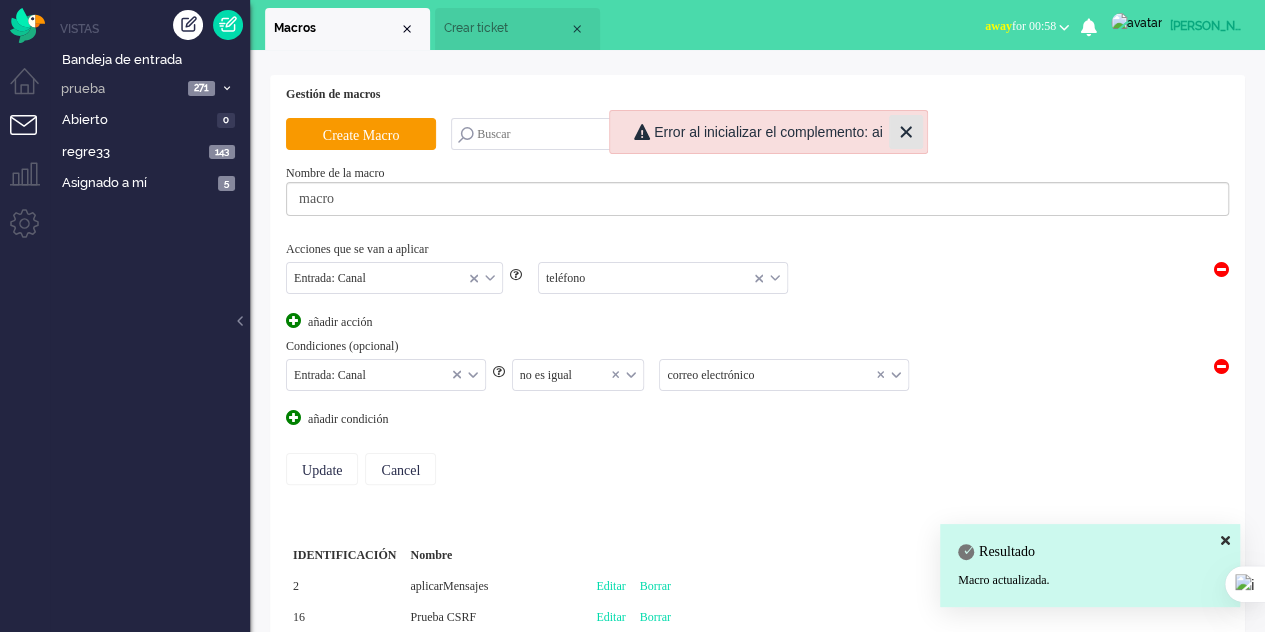 click 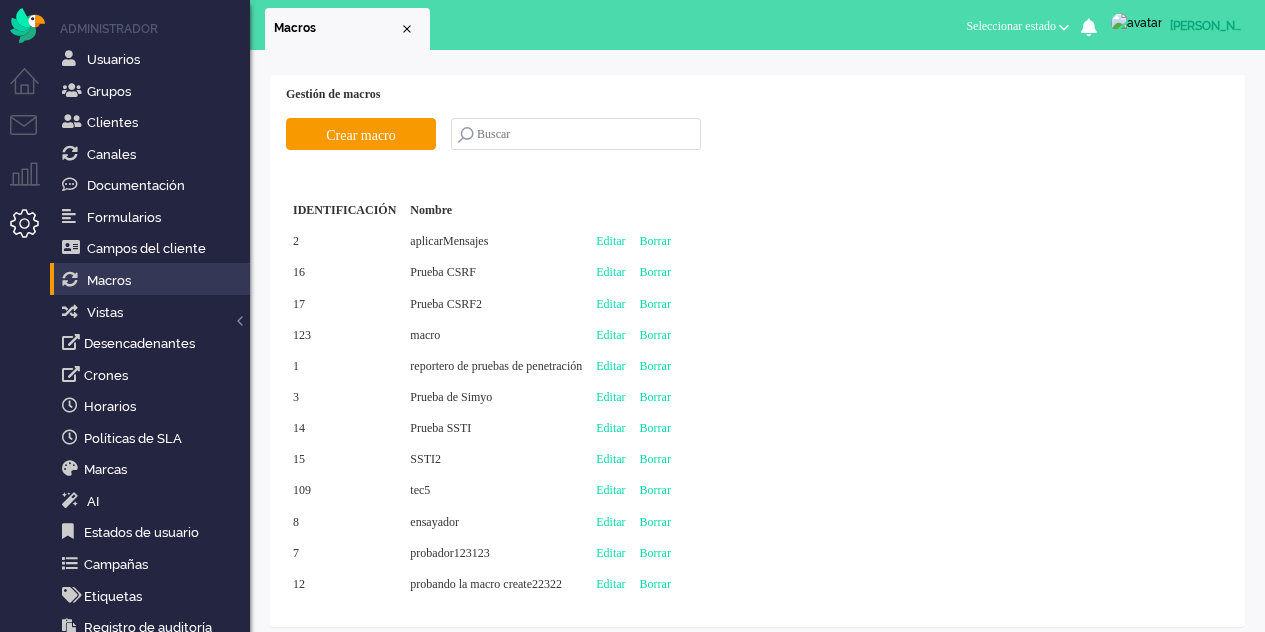 scroll, scrollTop: 0, scrollLeft: 0, axis: both 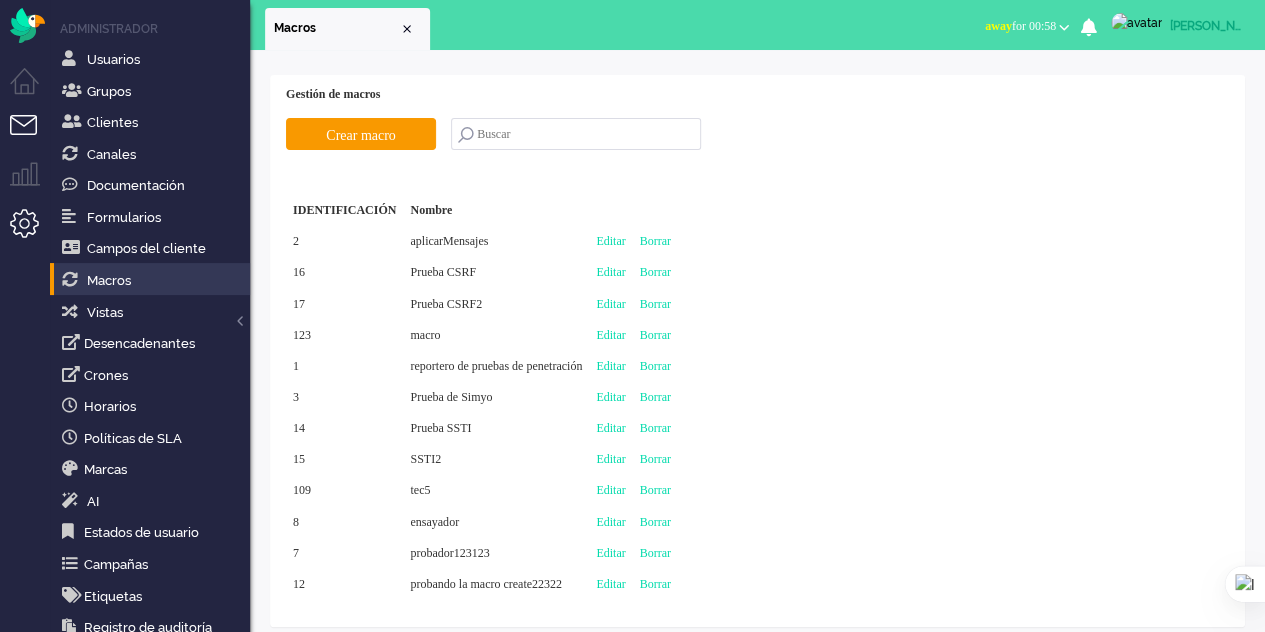 click at bounding box center [32, 137] 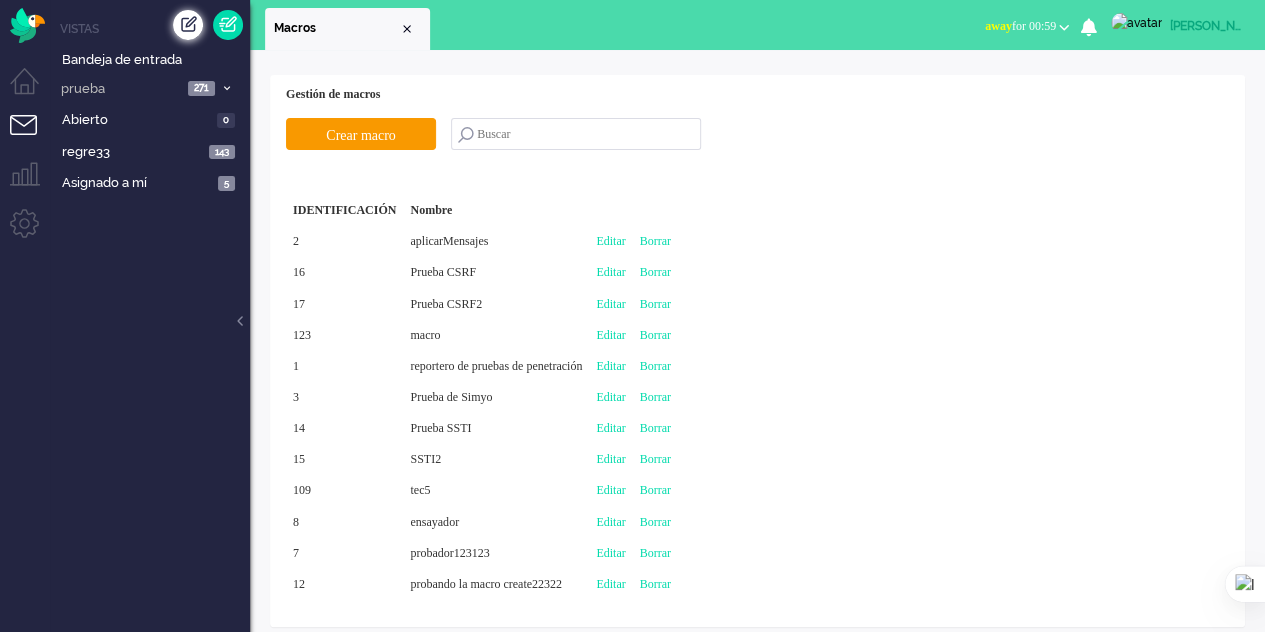 click at bounding box center [188, 25] 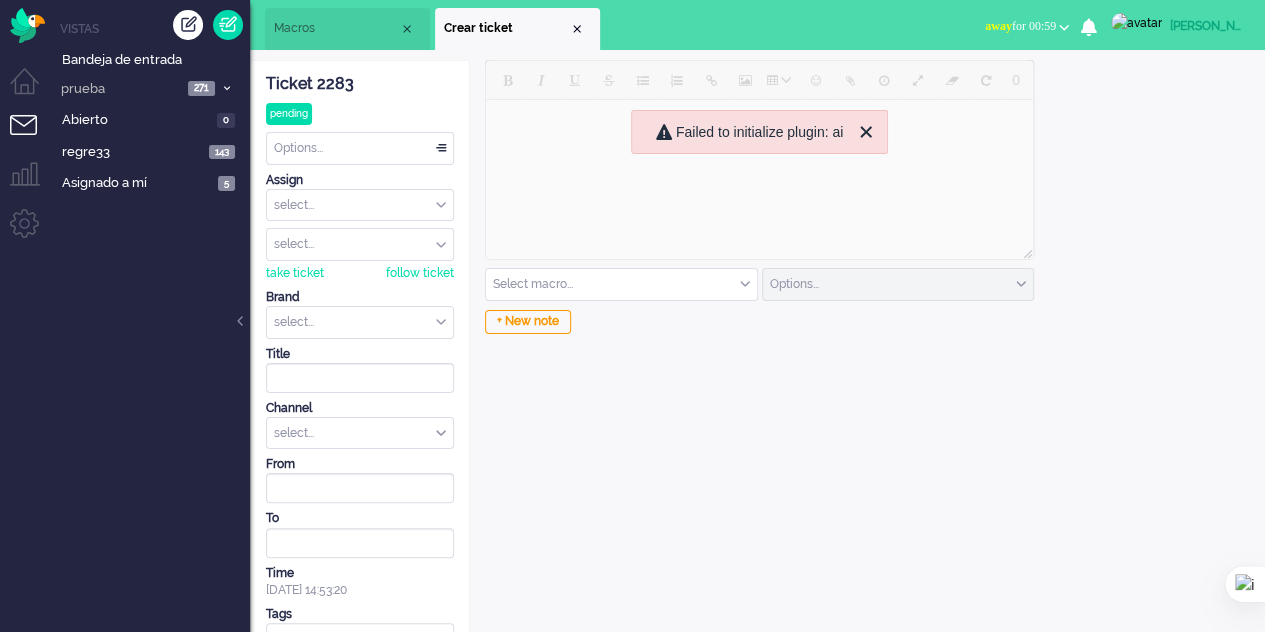 scroll, scrollTop: 0, scrollLeft: 0, axis: both 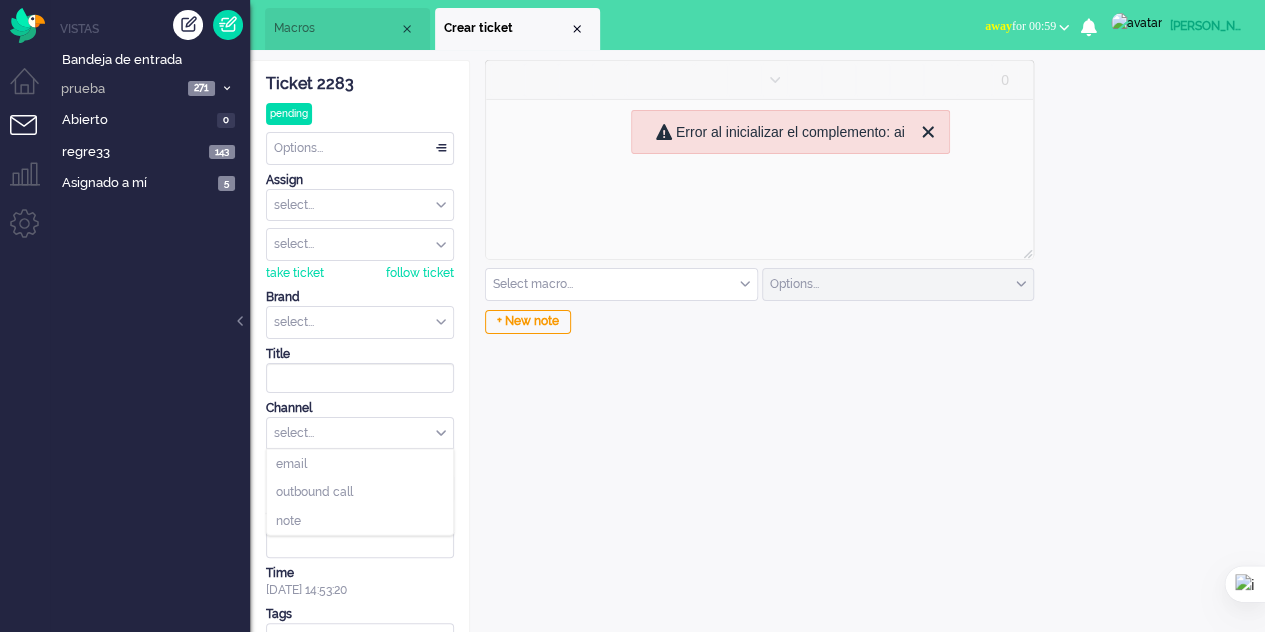 click on "select..." at bounding box center [360, 433] 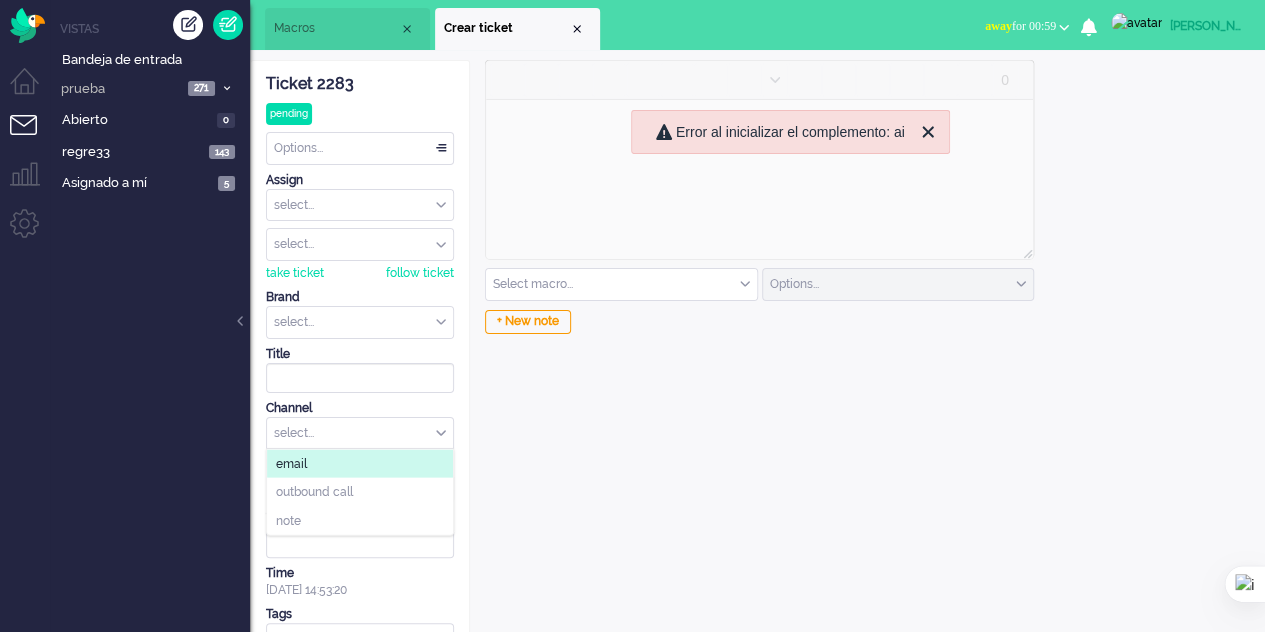 click on "email" 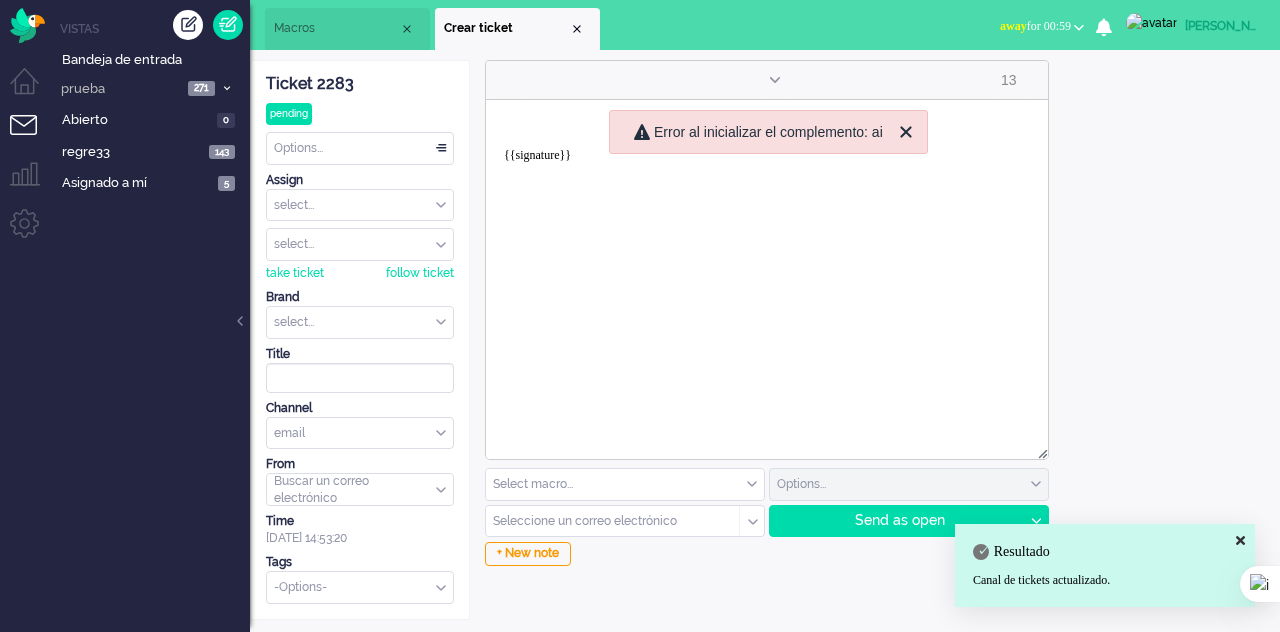 click at bounding box center [625, 484] 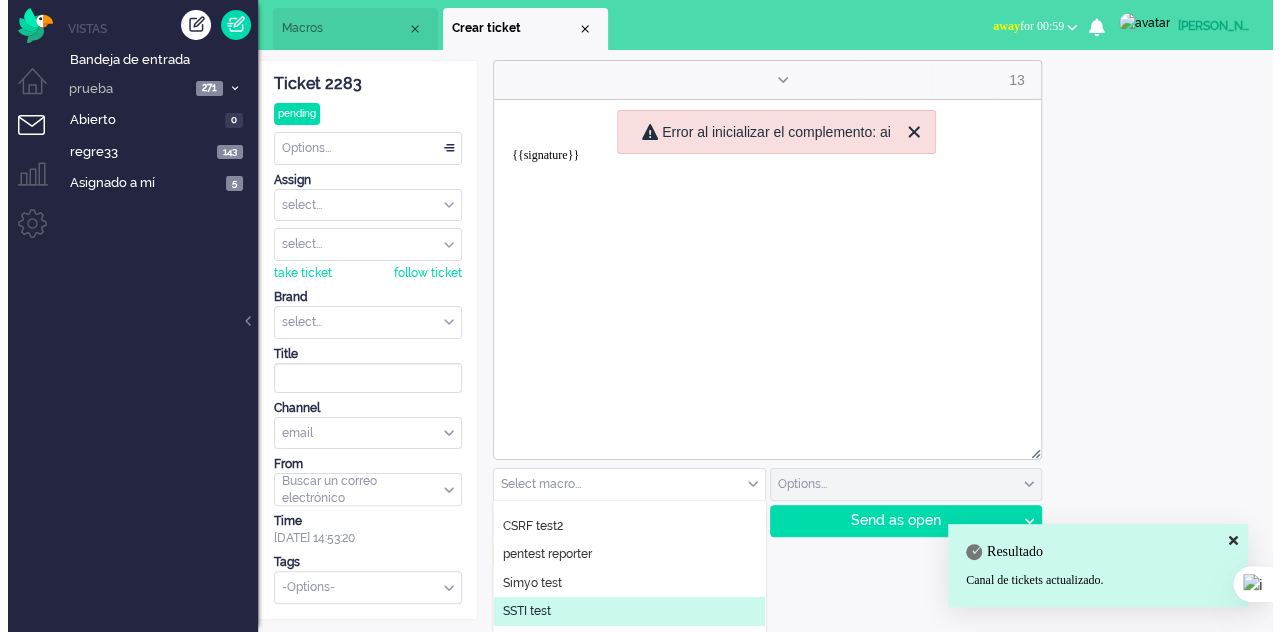 scroll, scrollTop: 0, scrollLeft: 0, axis: both 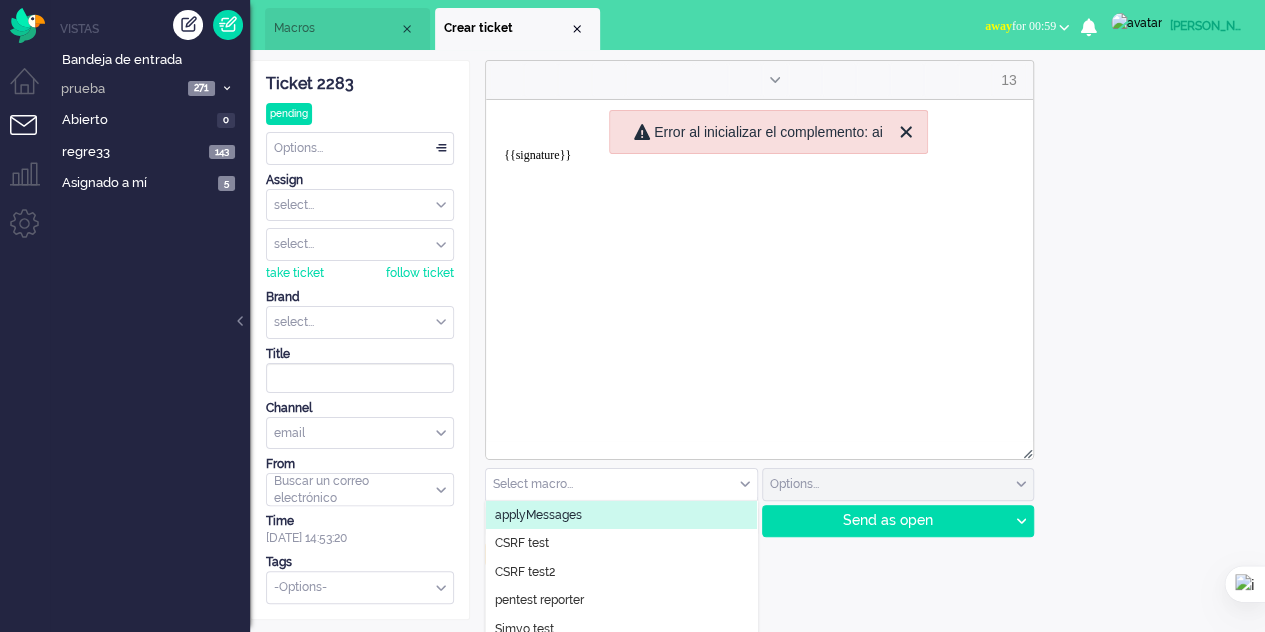 click on "Macros" at bounding box center (336, 28) 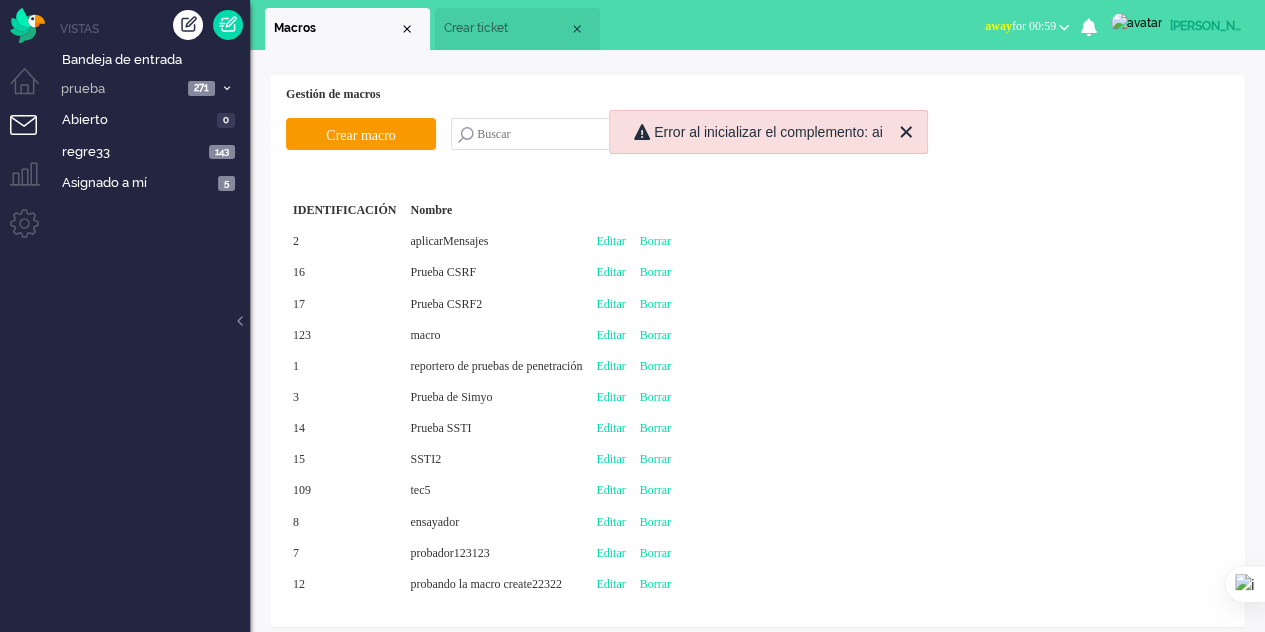 click on "Editar" at bounding box center (610, 335) 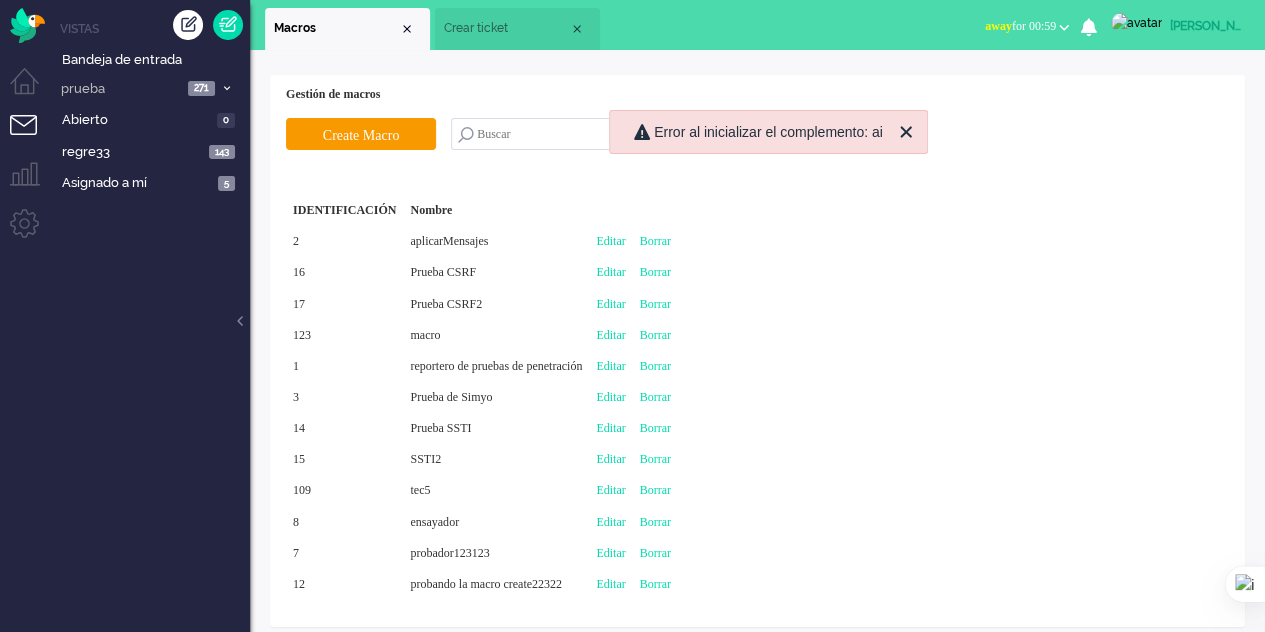 type on "macro" 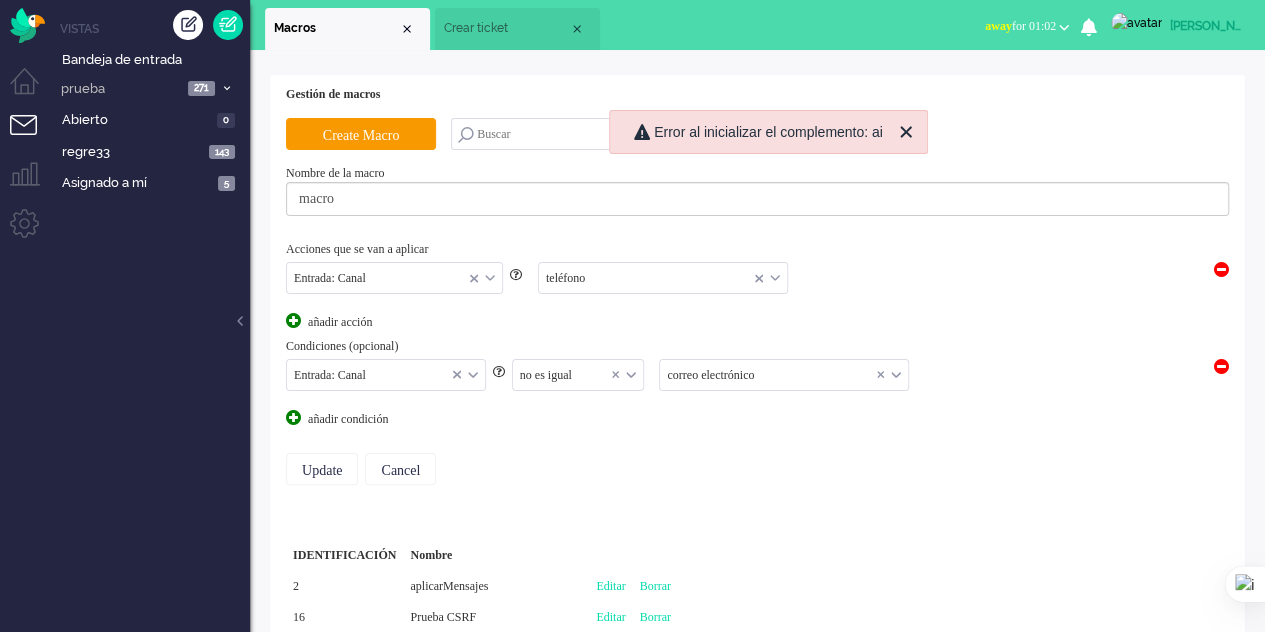 click at bounding box center [784, 375] 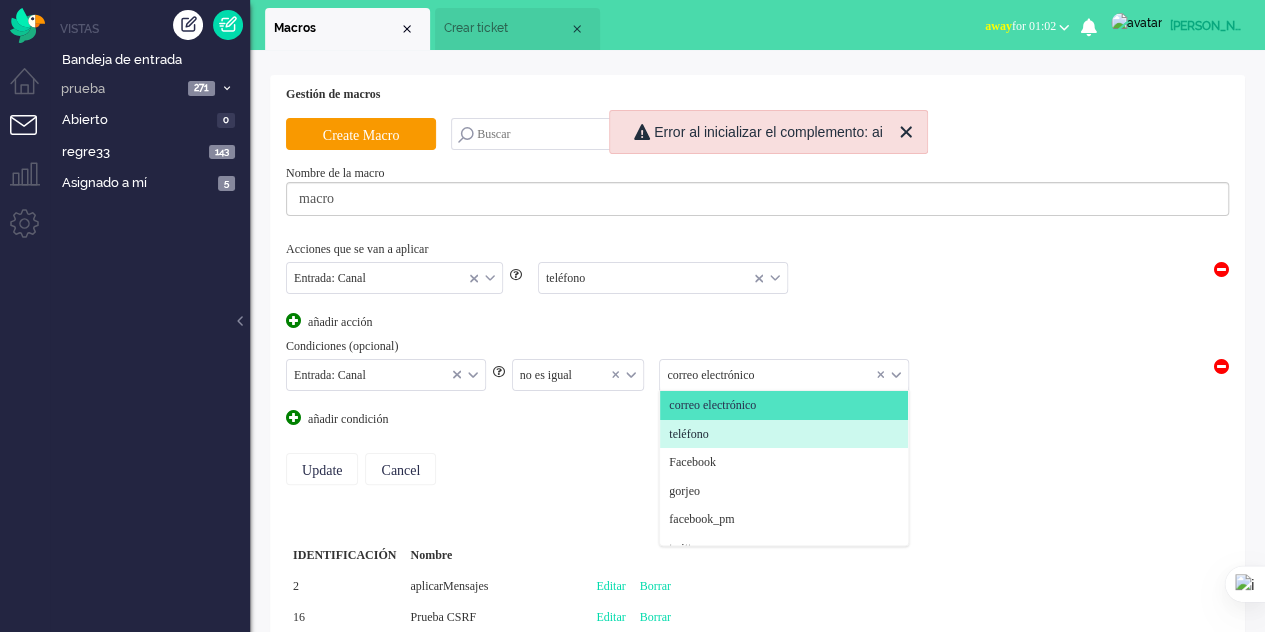 click on "teléfono" at bounding box center [688, 434] 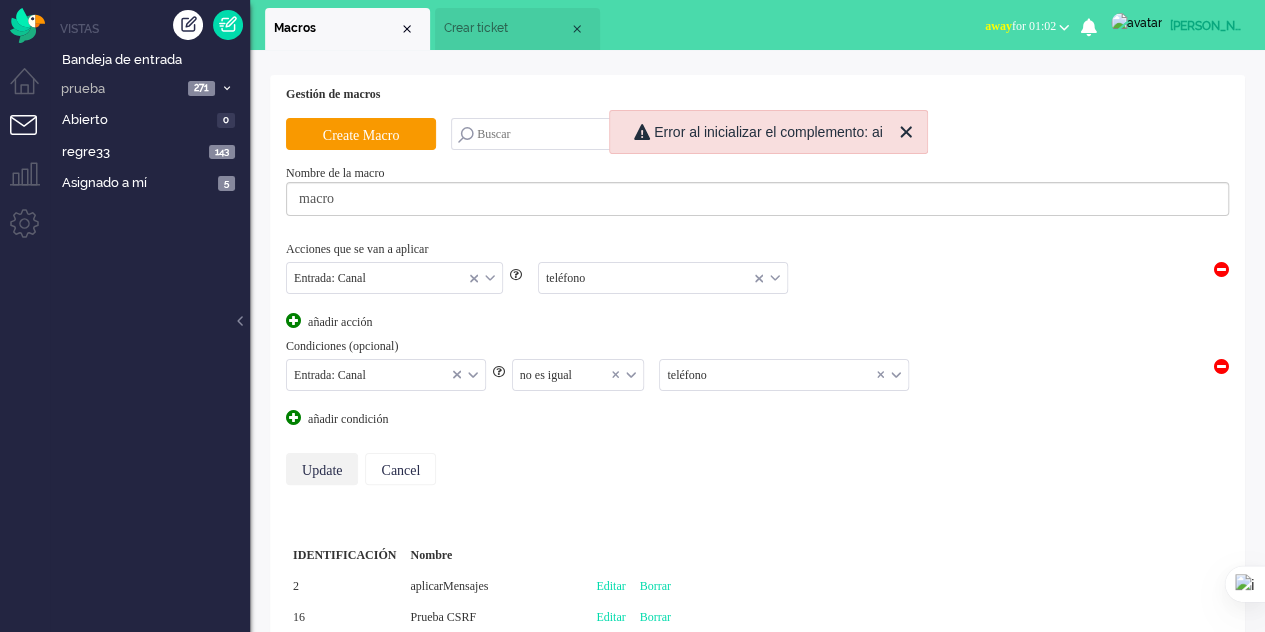 click on "Update" at bounding box center (322, 469) 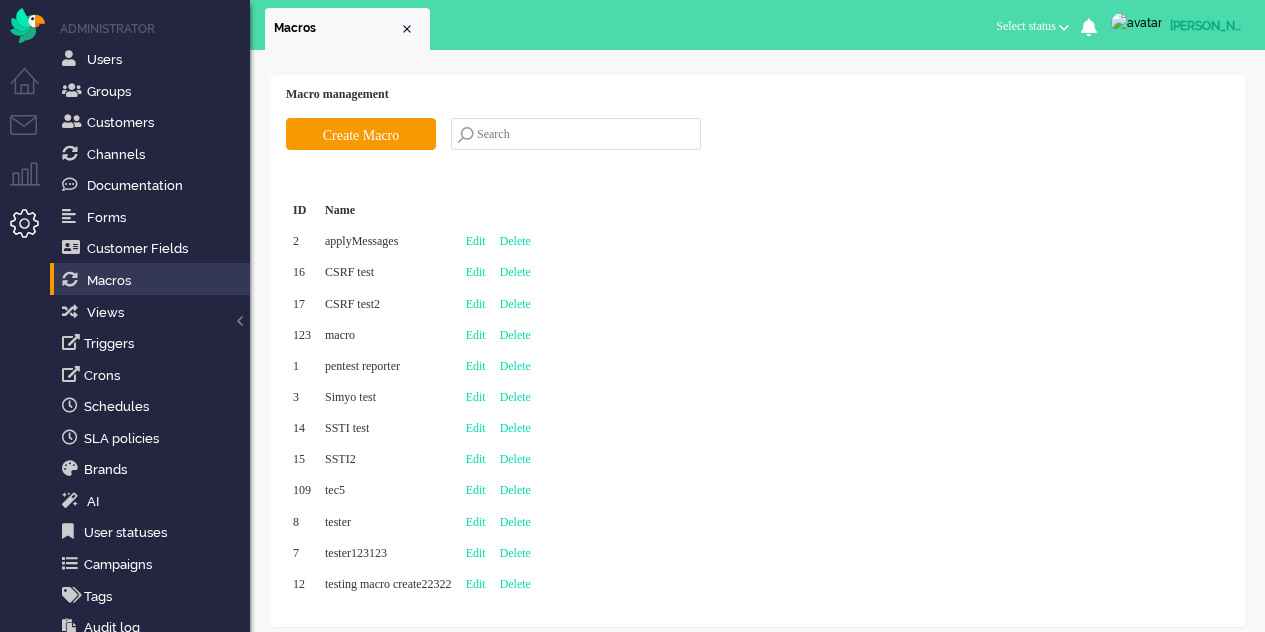 scroll, scrollTop: 0, scrollLeft: 0, axis: both 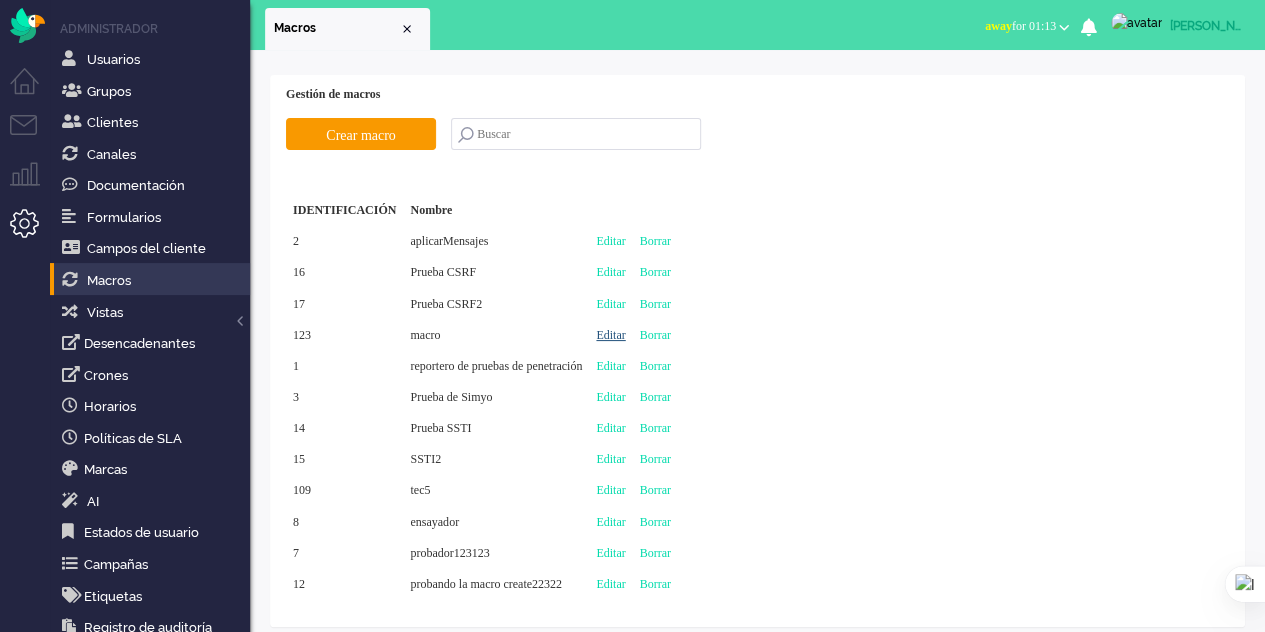 click on "Editar" at bounding box center (610, 335) 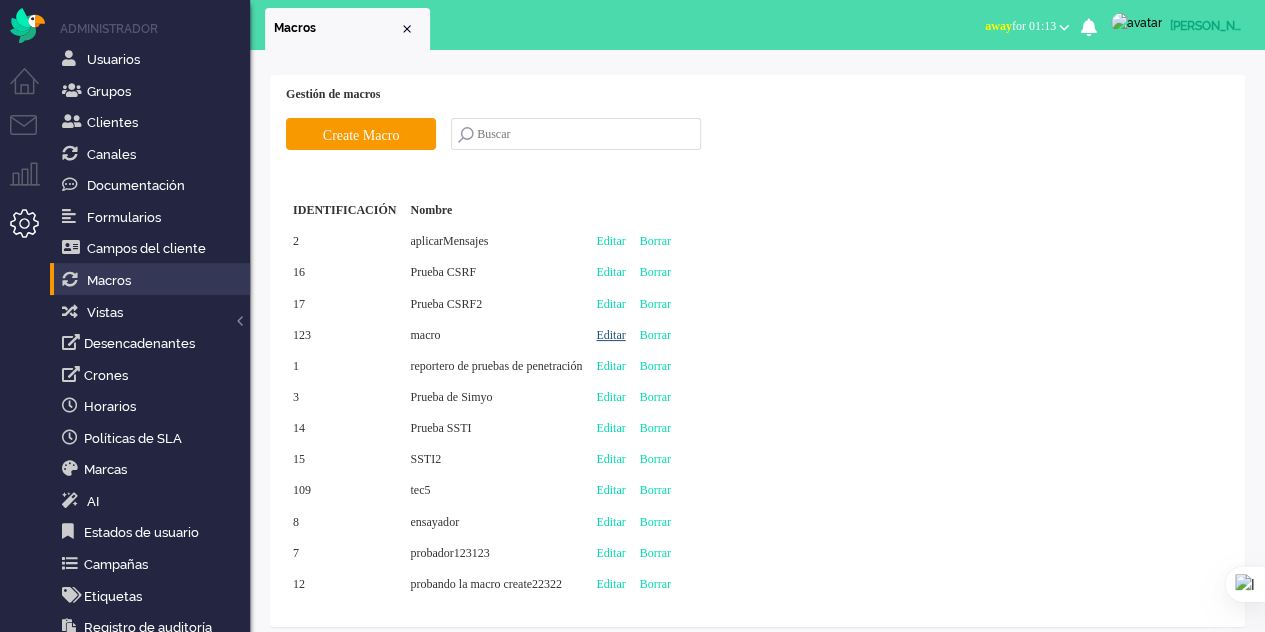 type on "macro" 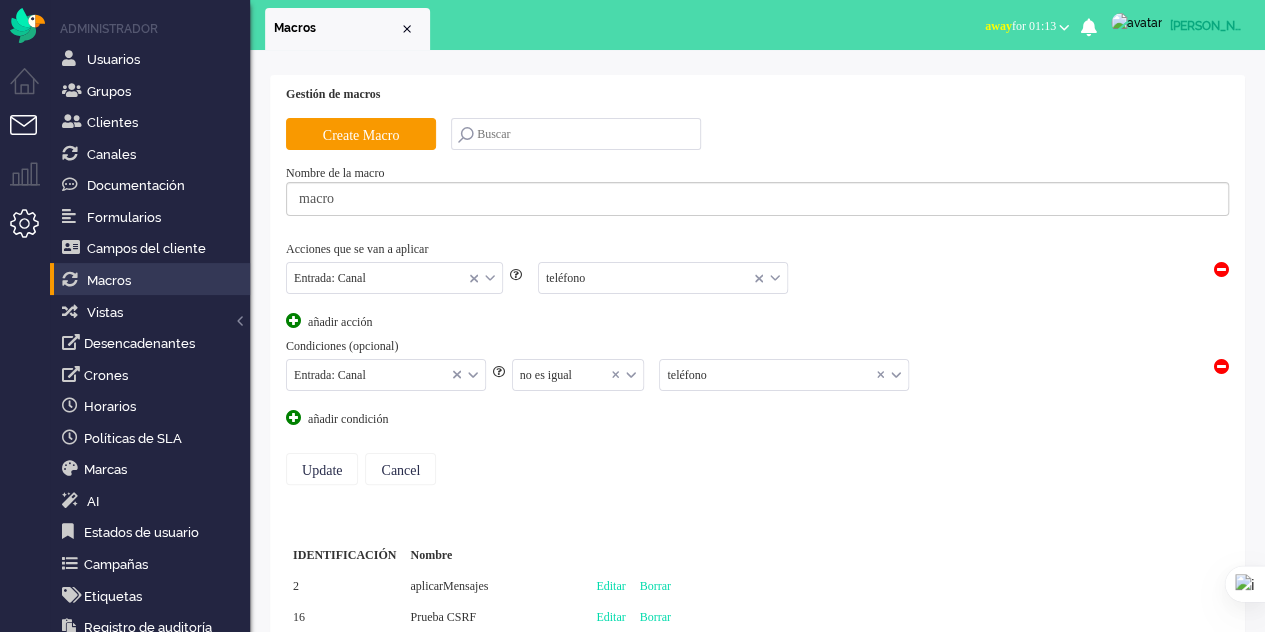 click at bounding box center (32, 137) 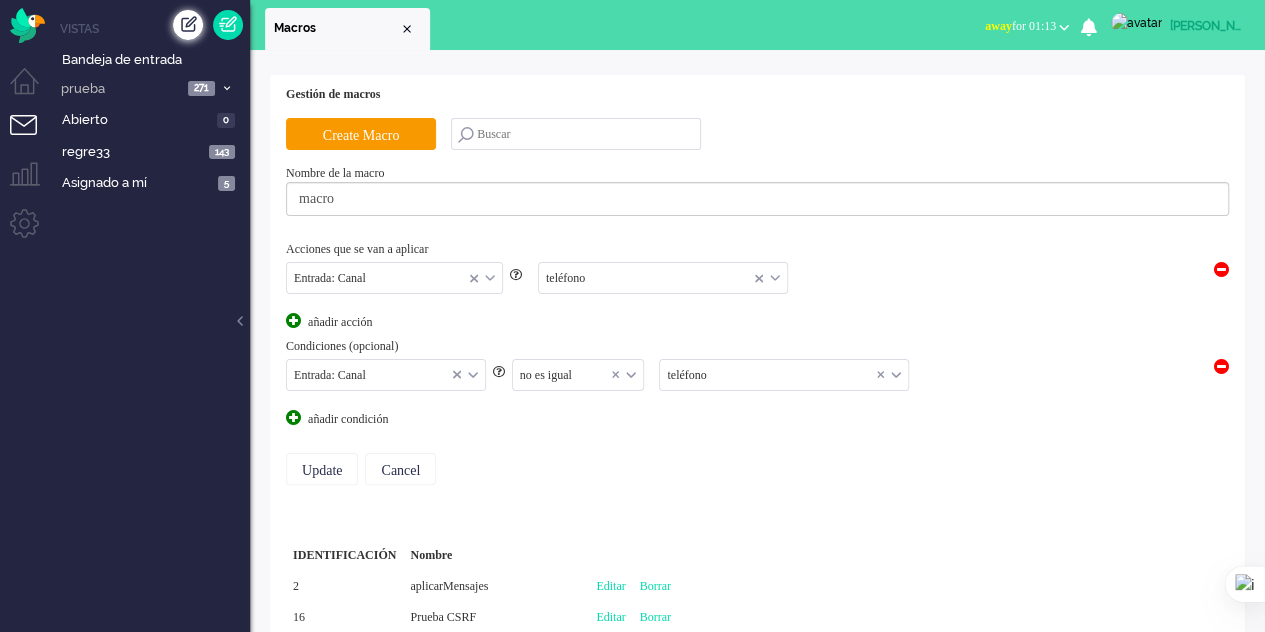 click at bounding box center (188, 25) 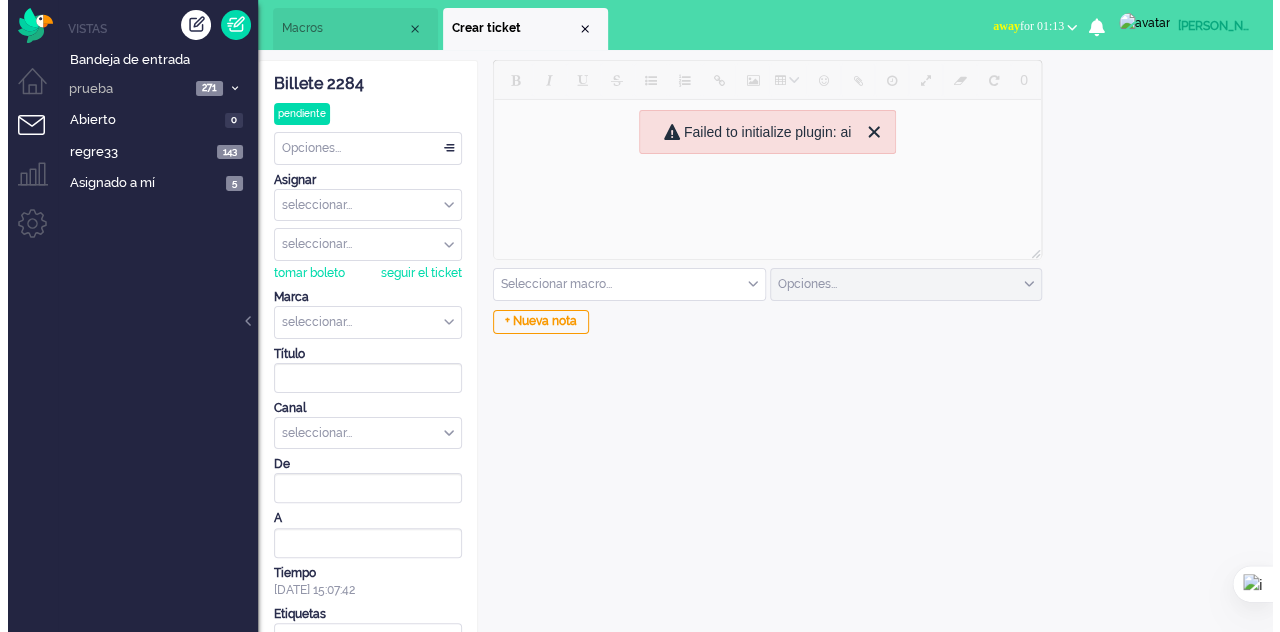 scroll, scrollTop: 0, scrollLeft: 0, axis: both 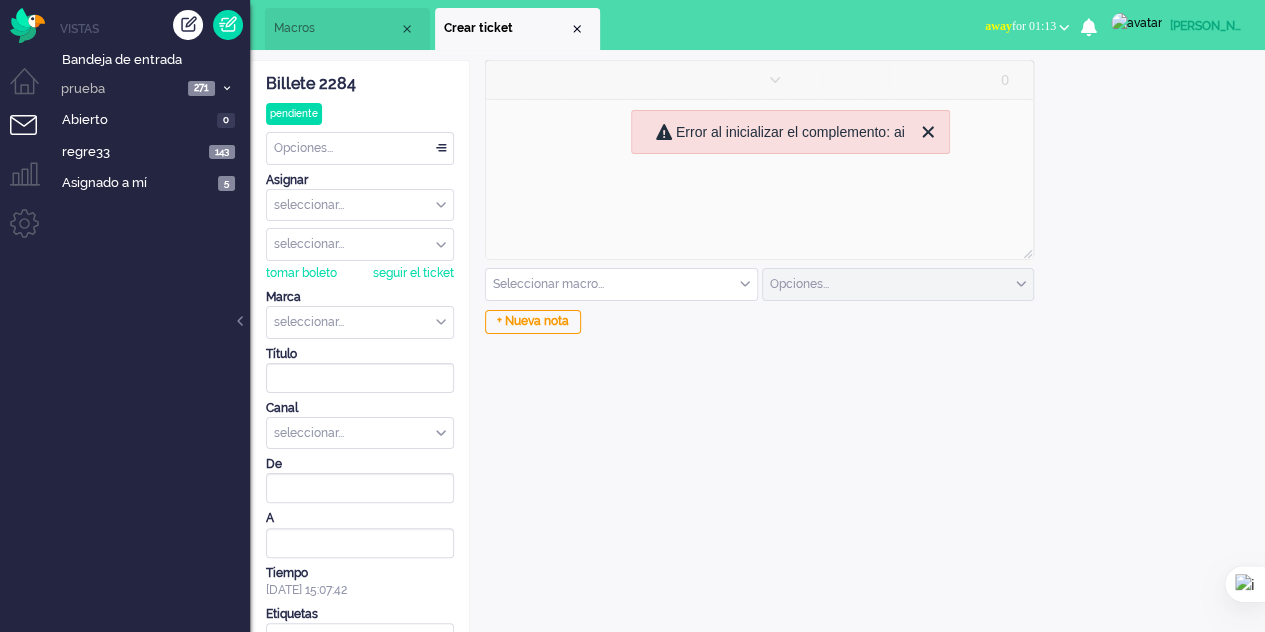 click on "Seleccionar macro..." at bounding box center [621, 284] 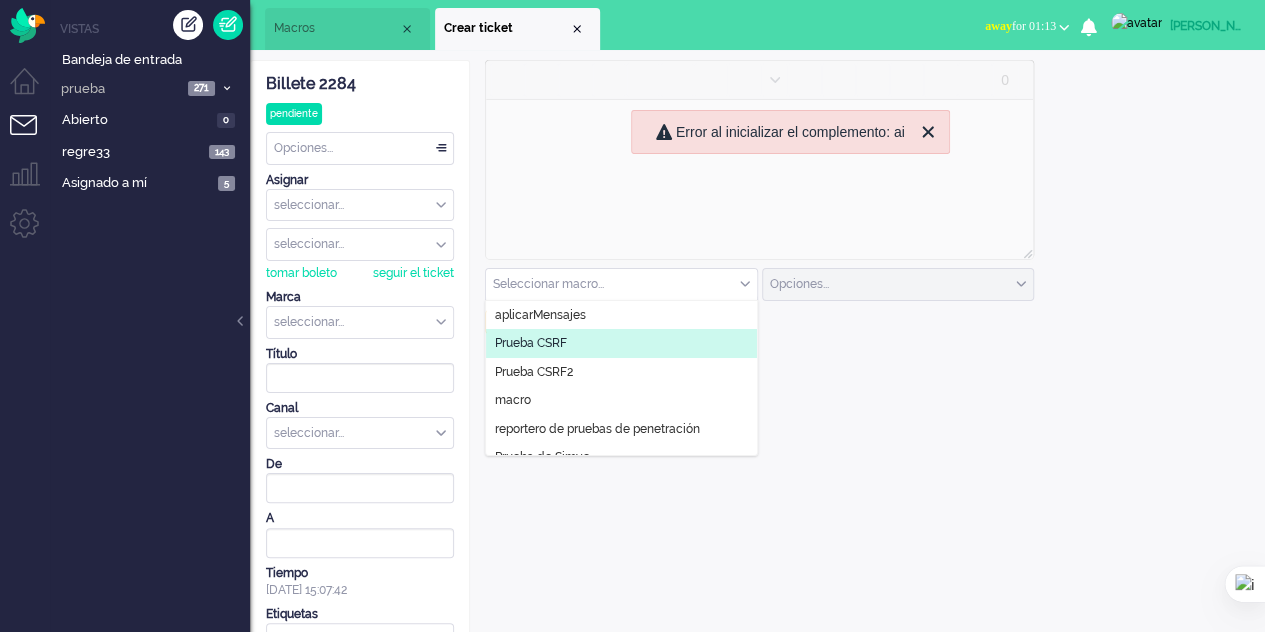click on "seleccionar..." at bounding box center (360, 433) 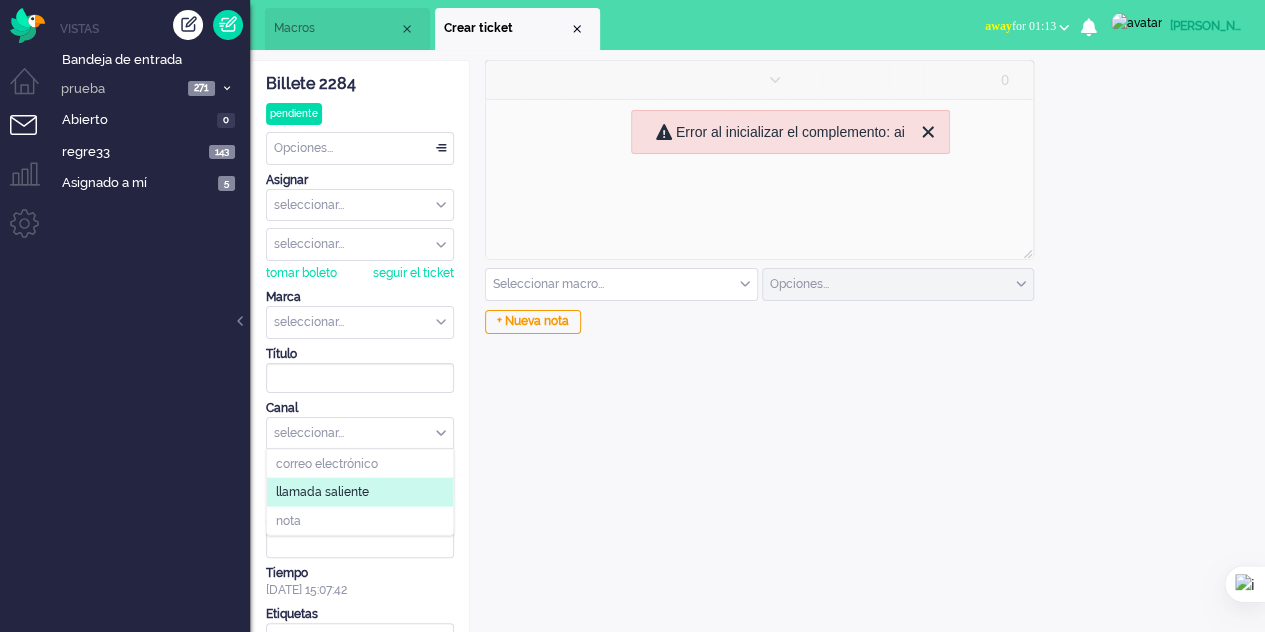 click on "llamada saliente" 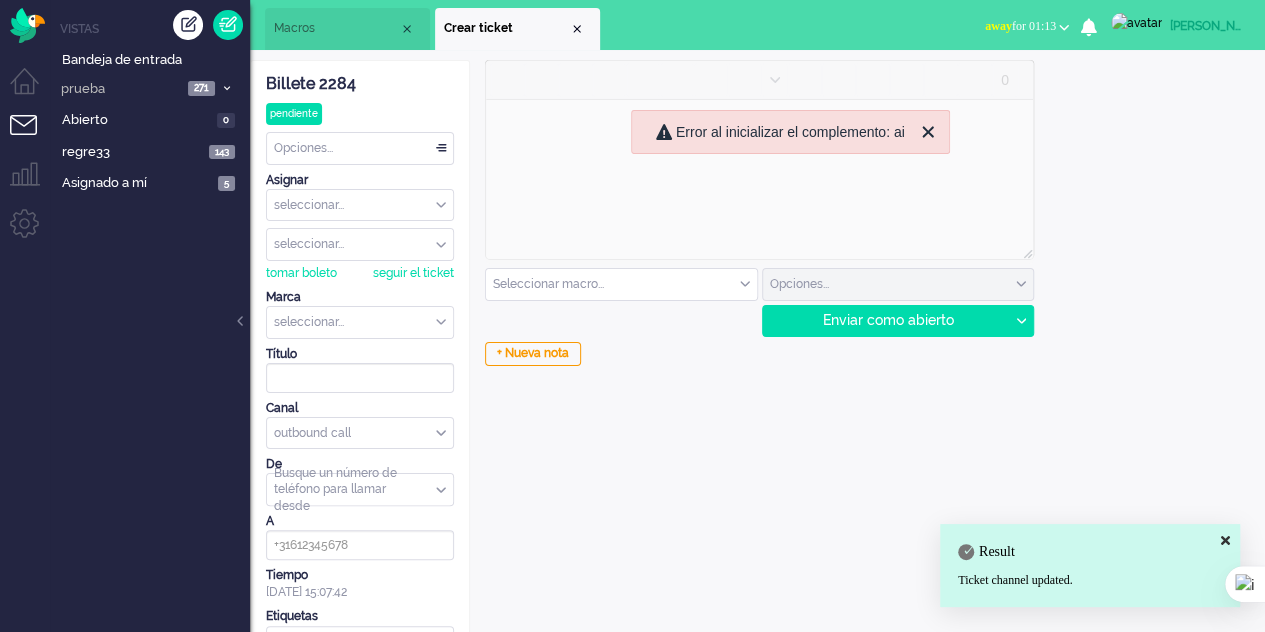 click at bounding box center [621, 284] 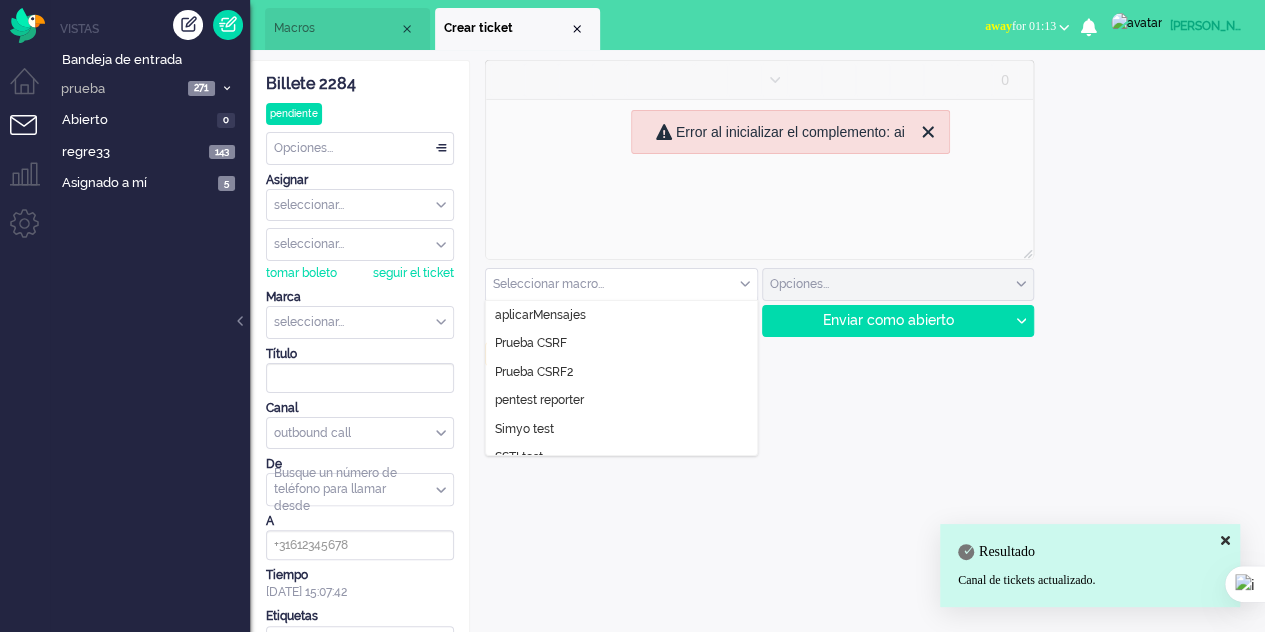 click on "Macros" at bounding box center (347, 29) 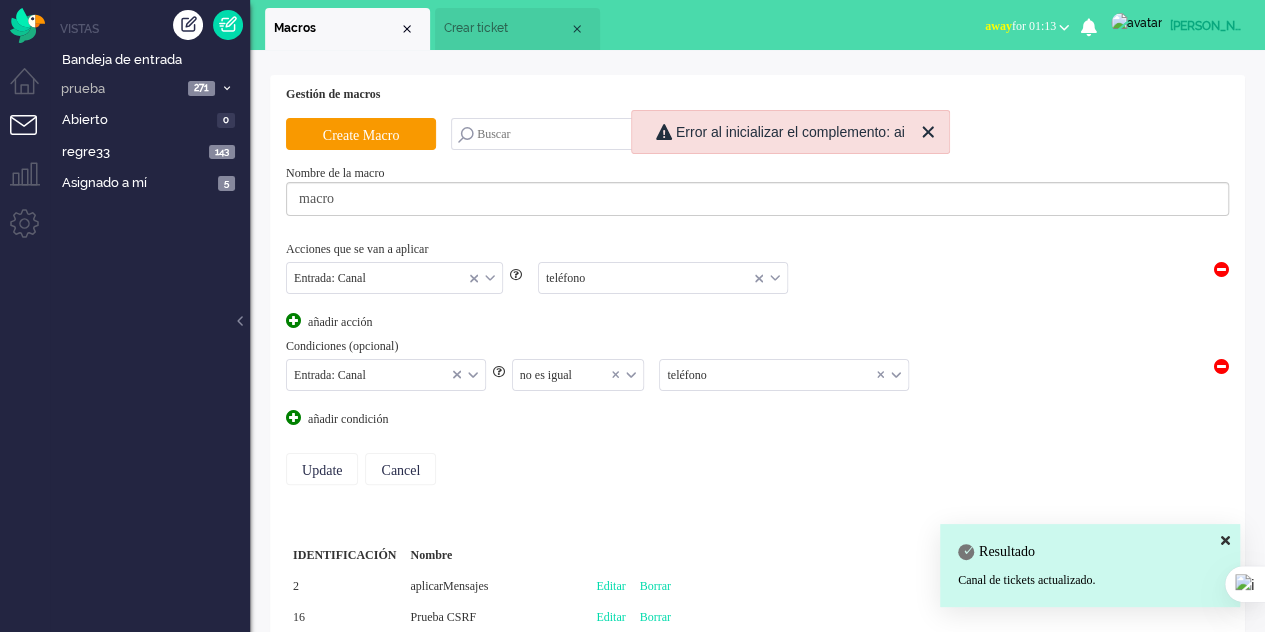click at bounding box center [578, 375] 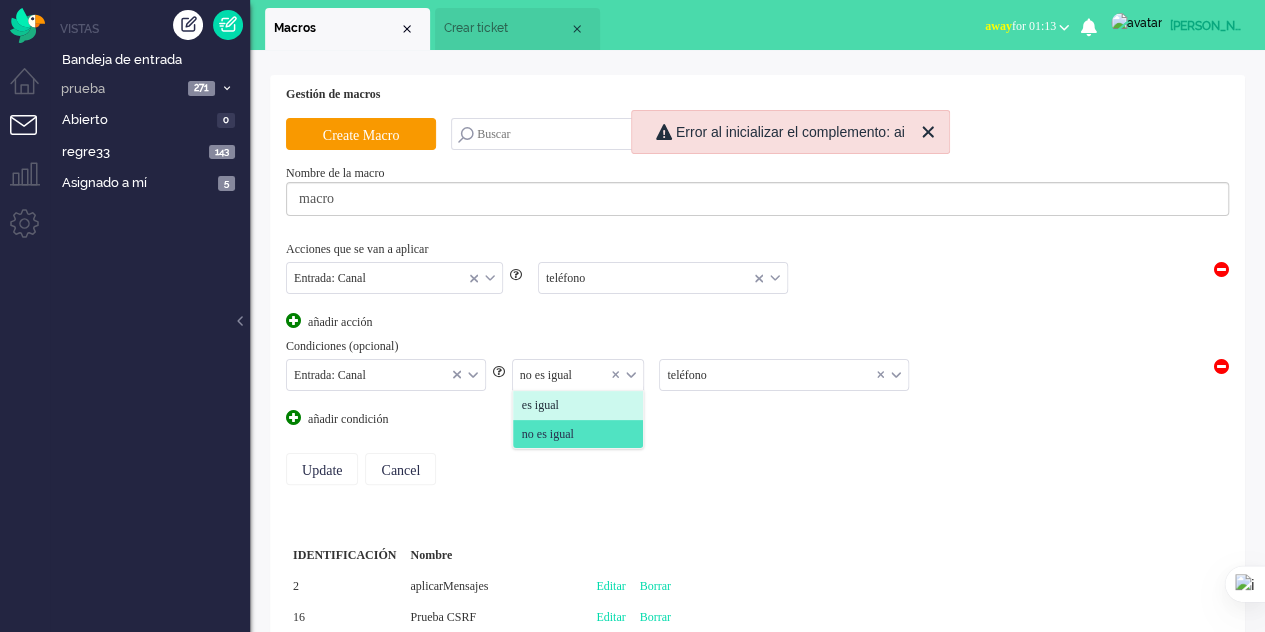 click on "es igual" at bounding box center [540, 405] 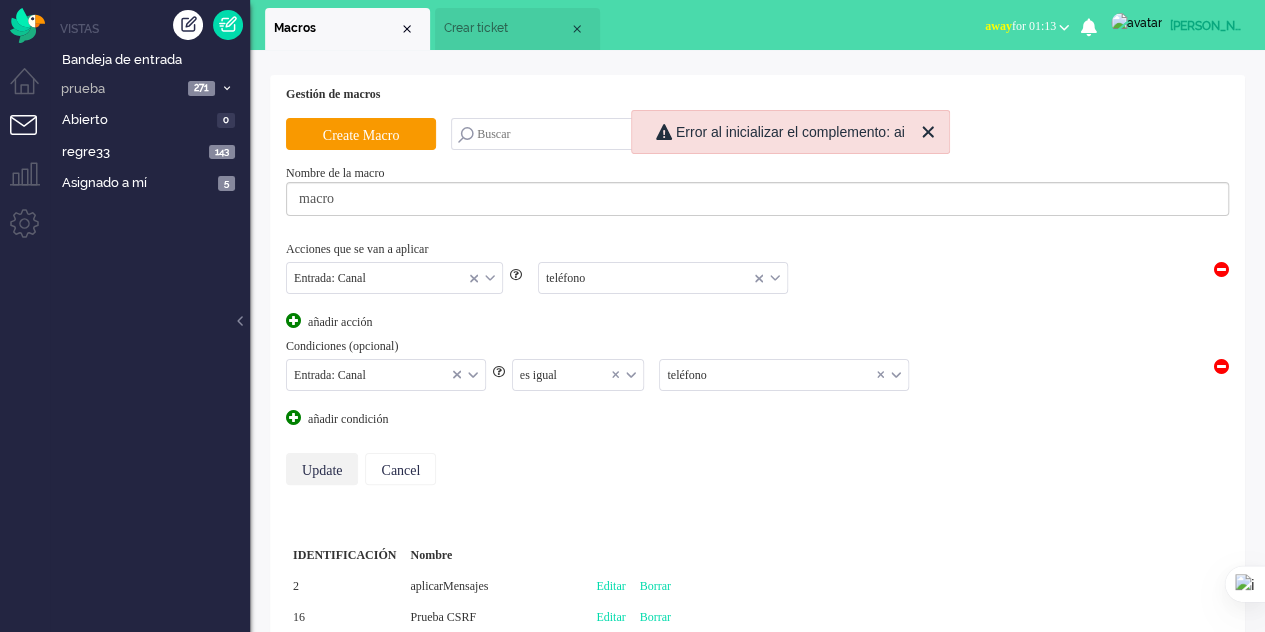click on "Update" at bounding box center [322, 469] 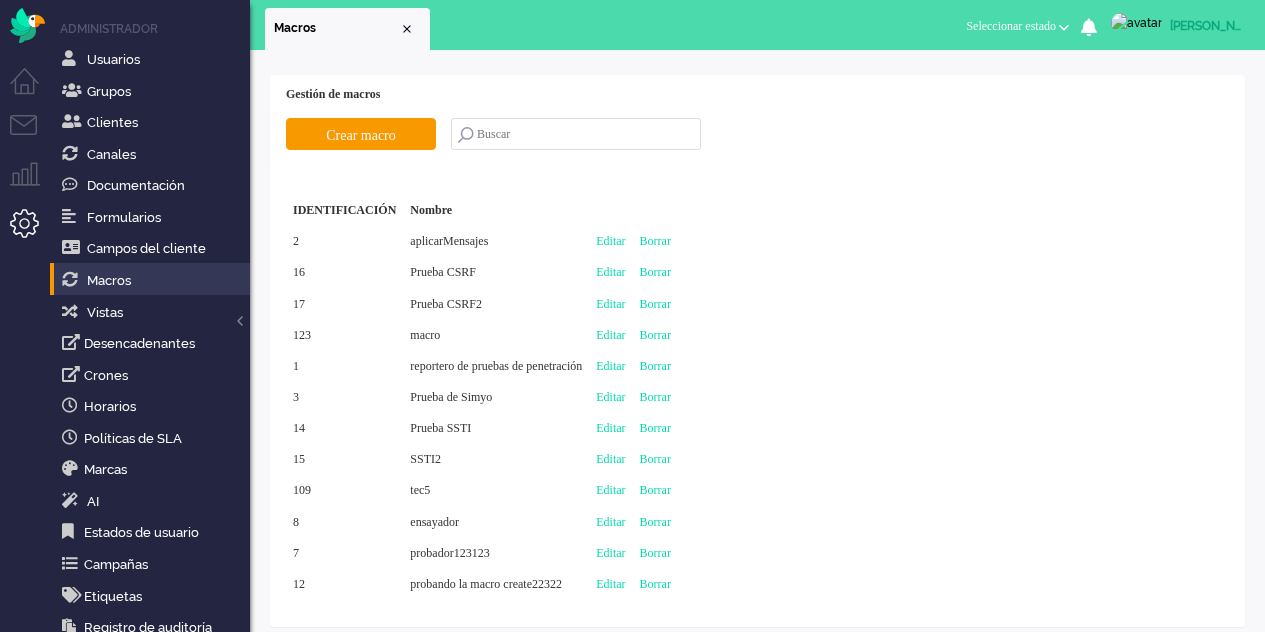 scroll, scrollTop: 0, scrollLeft: 0, axis: both 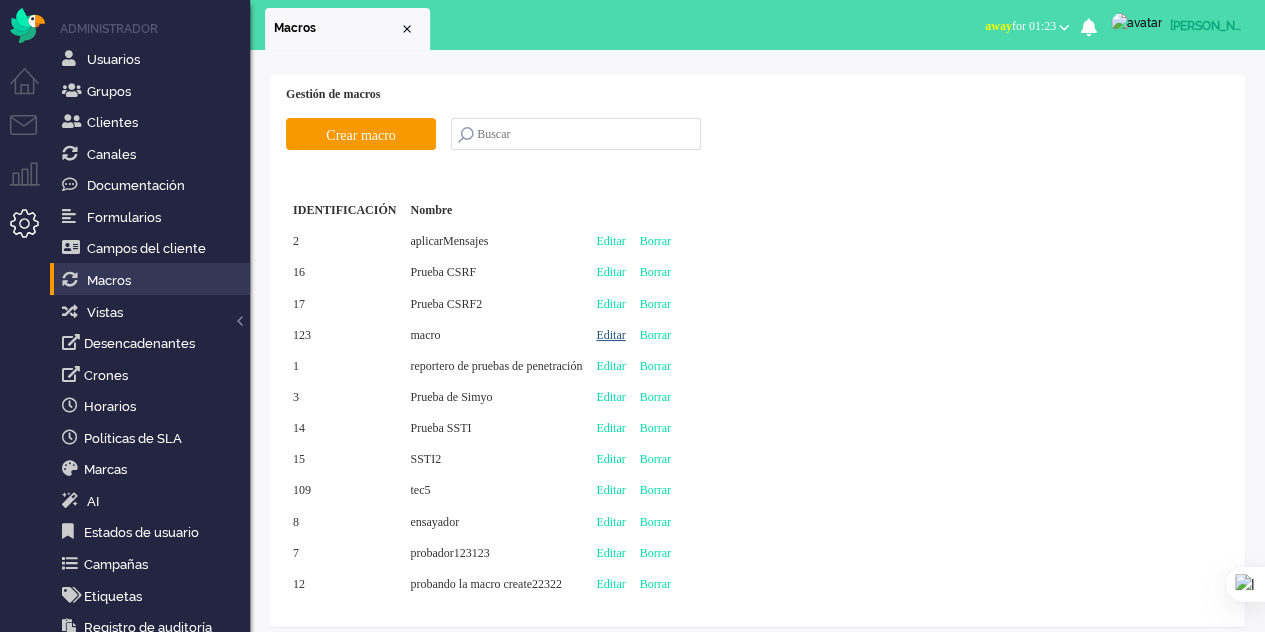 click on "Editar" at bounding box center (610, 335) 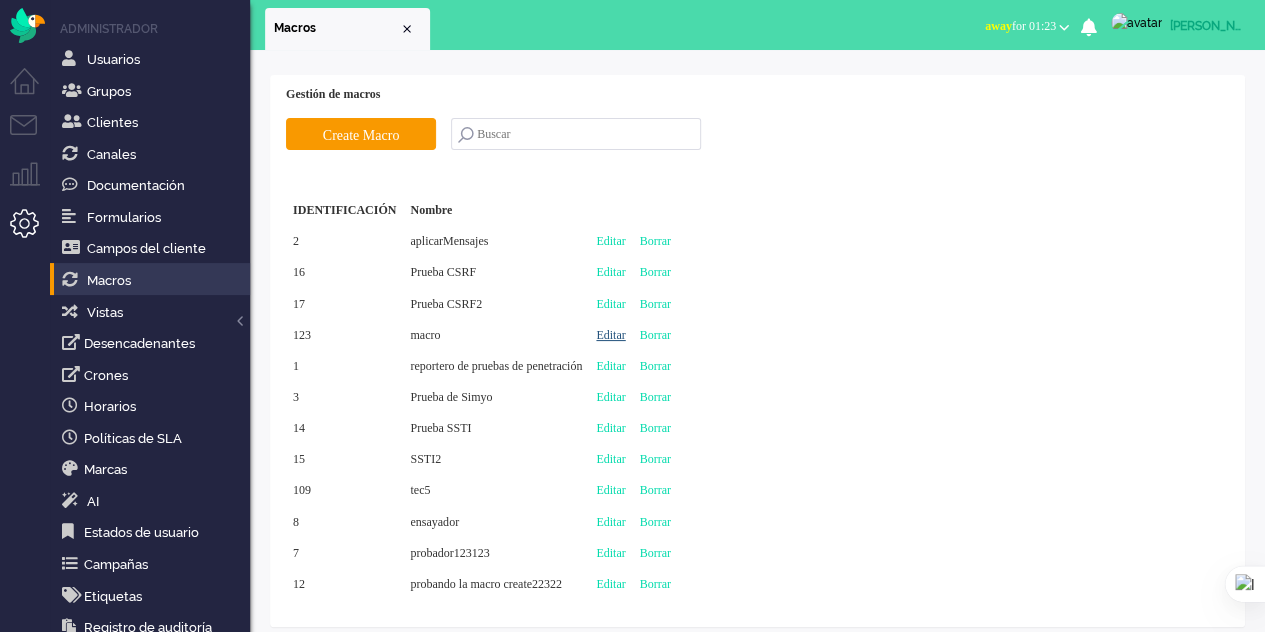 type on "macro" 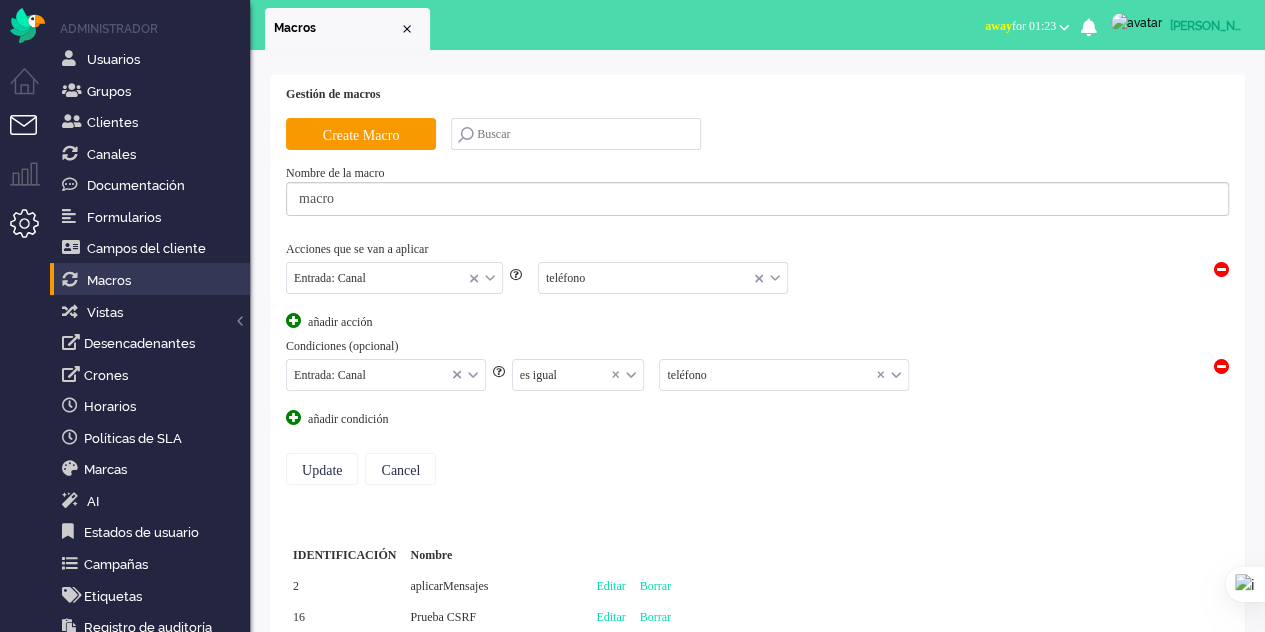 click at bounding box center [32, 137] 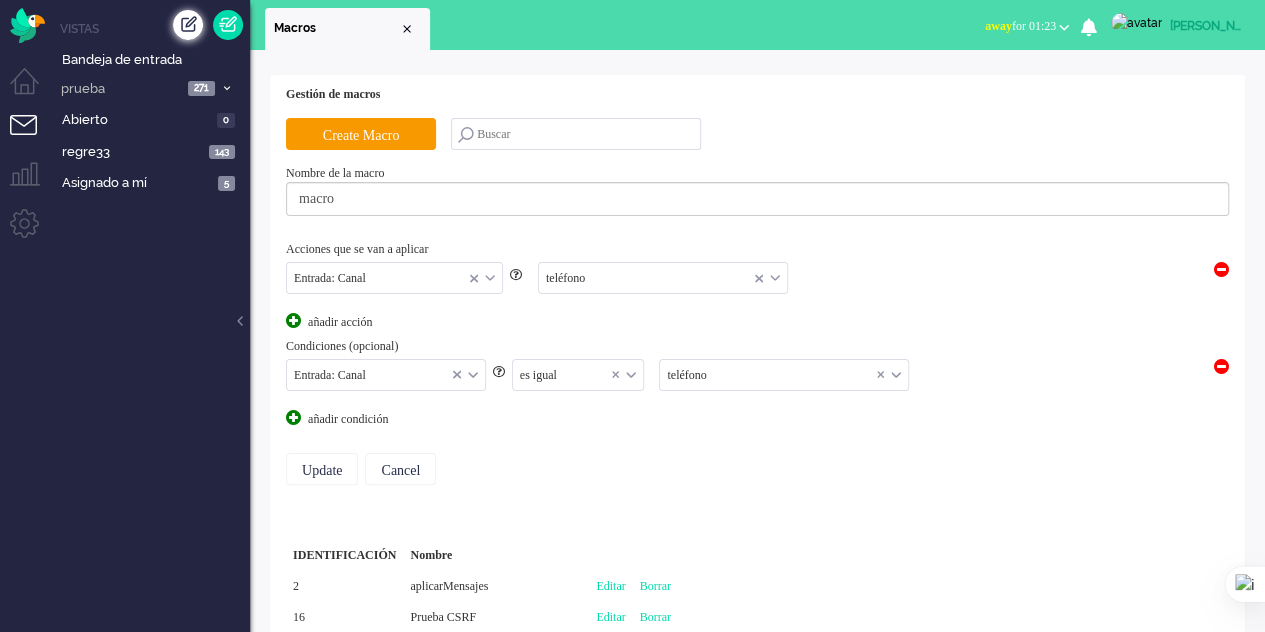 click at bounding box center [188, 25] 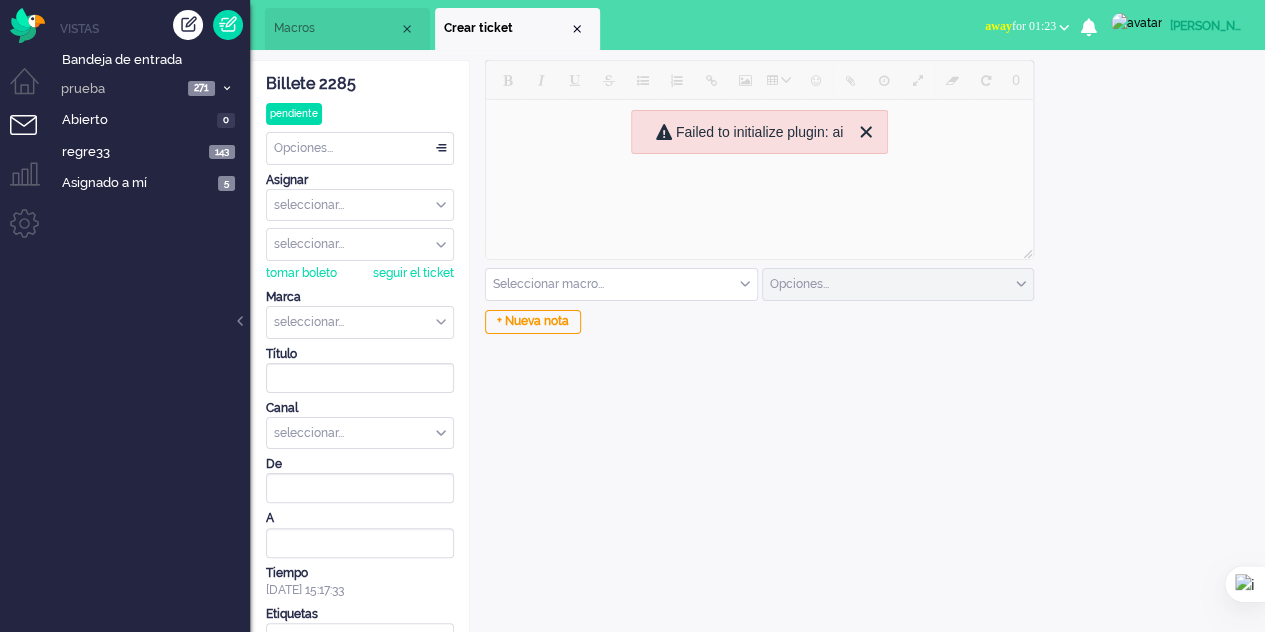 scroll, scrollTop: 0, scrollLeft: 0, axis: both 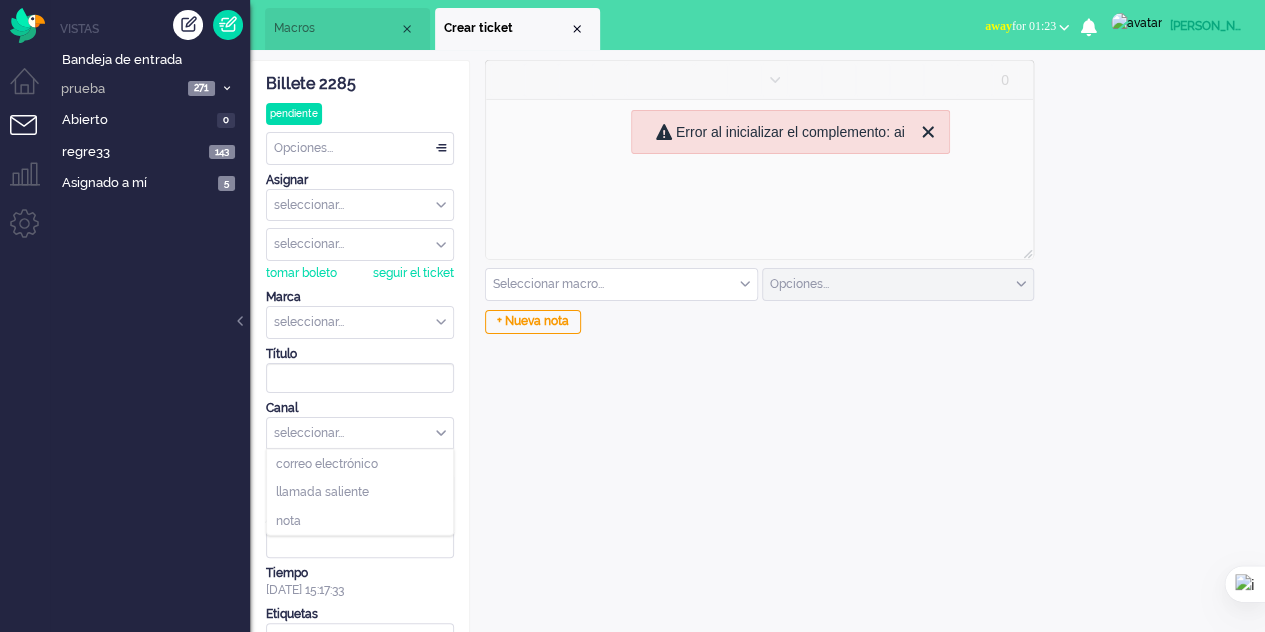 click on "seleccionar..." at bounding box center [360, 433] 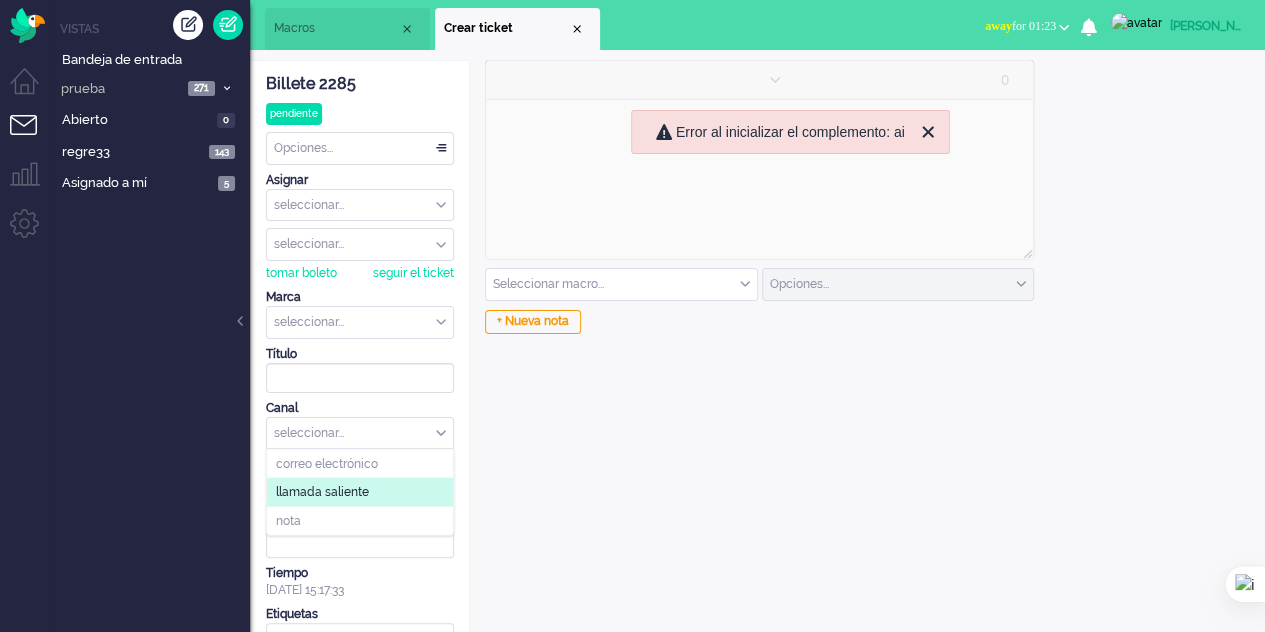 click on "llamada saliente" 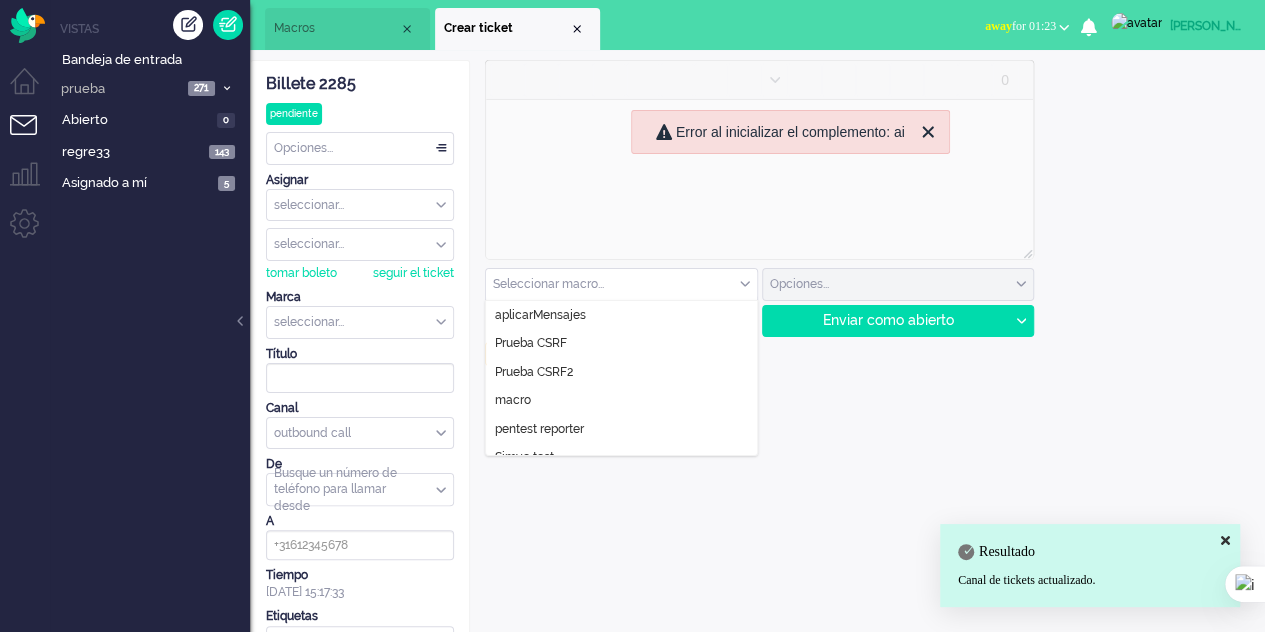 click at bounding box center [621, 284] 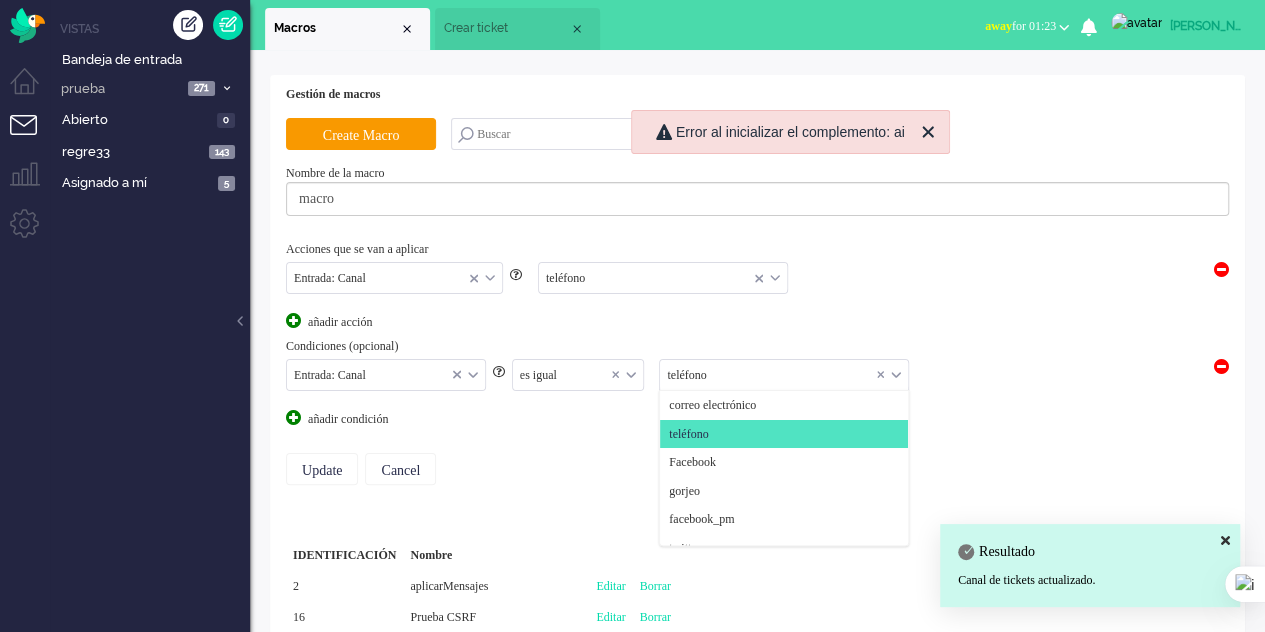 scroll, scrollTop: 29, scrollLeft: 0, axis: vertical 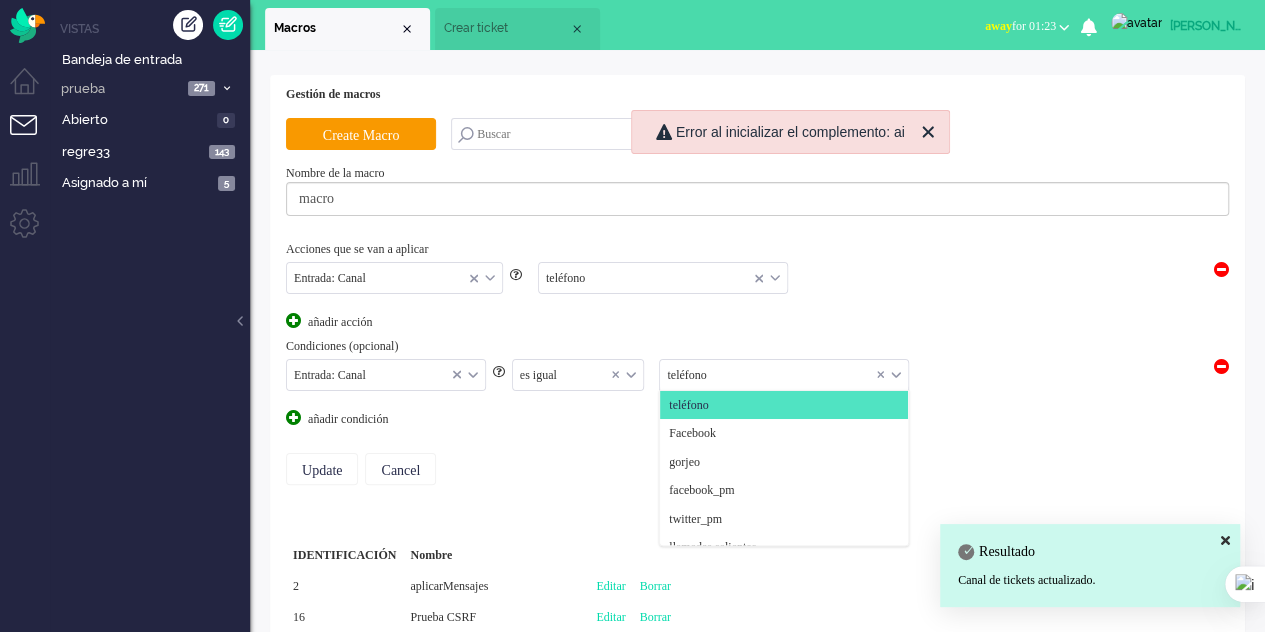 click at bounding box center (784, 375) 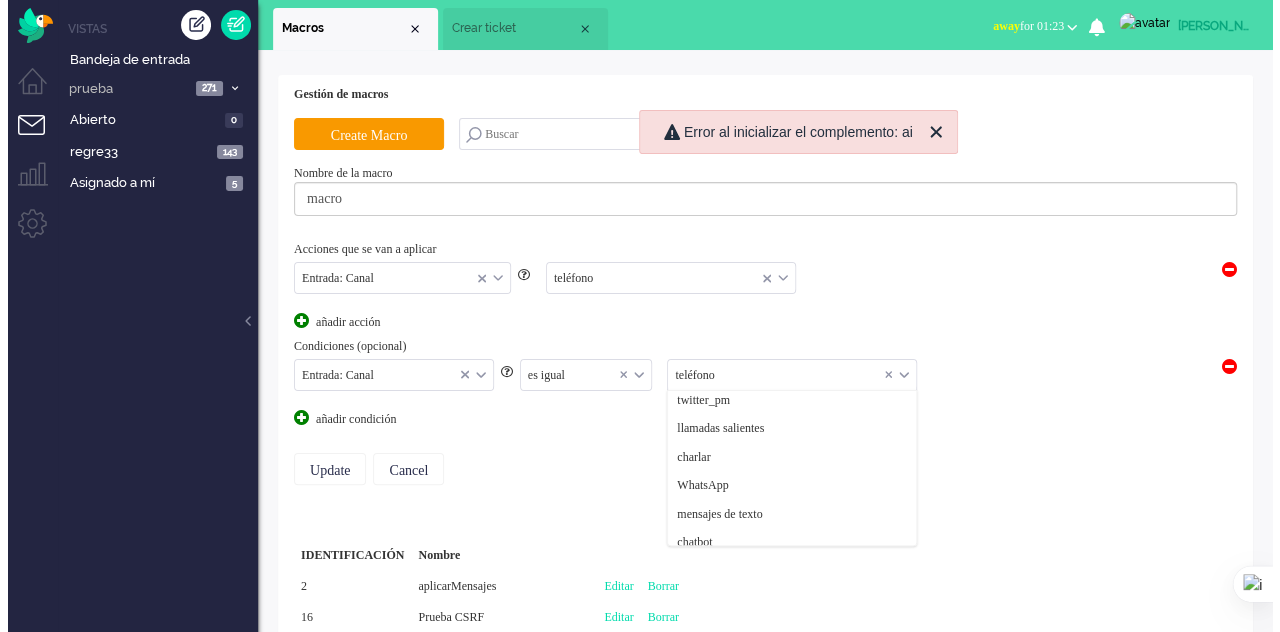 scroll, scrollTop: 216, scrollLeft: 0, axis: vertical 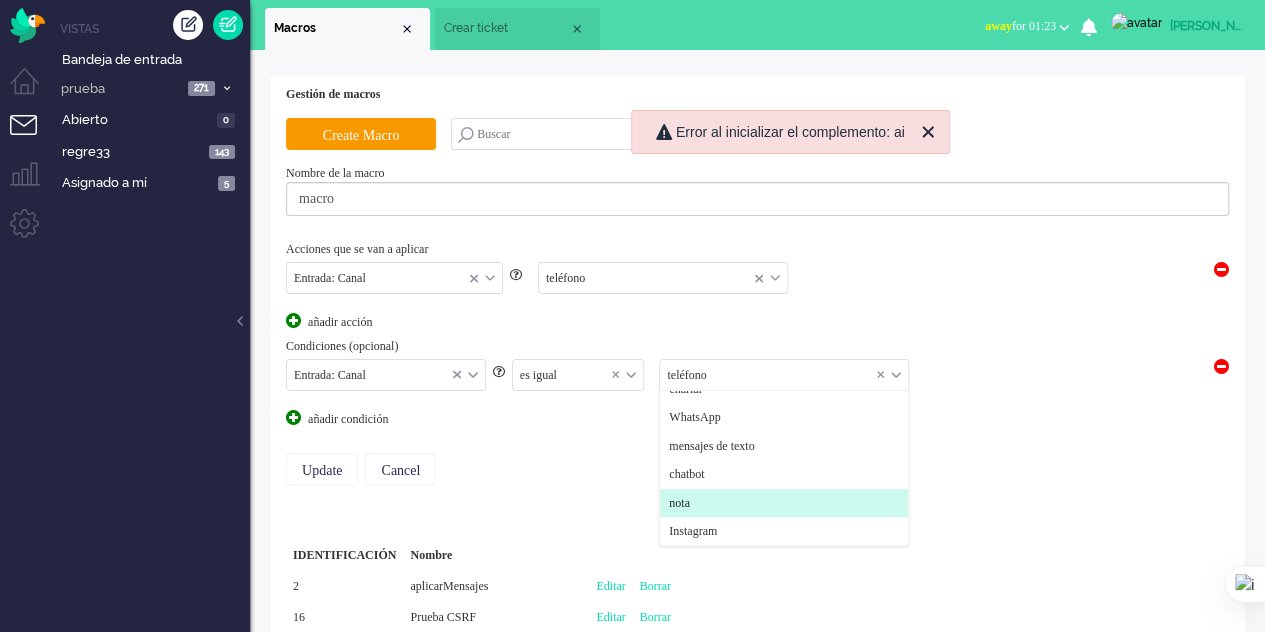 drag, startPoint x: 717, startPoint y: 500, endPoint x: 702, endPoint y: 499, distance: 15.033297 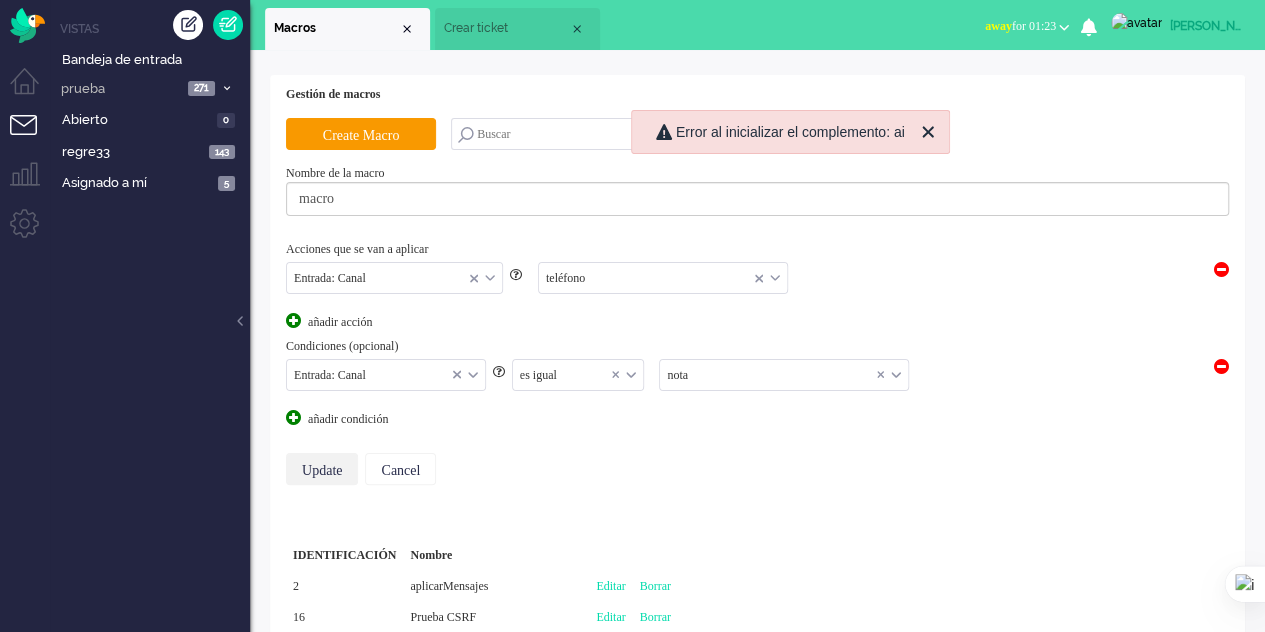 click on "Update" at bounding box center [322, 469] 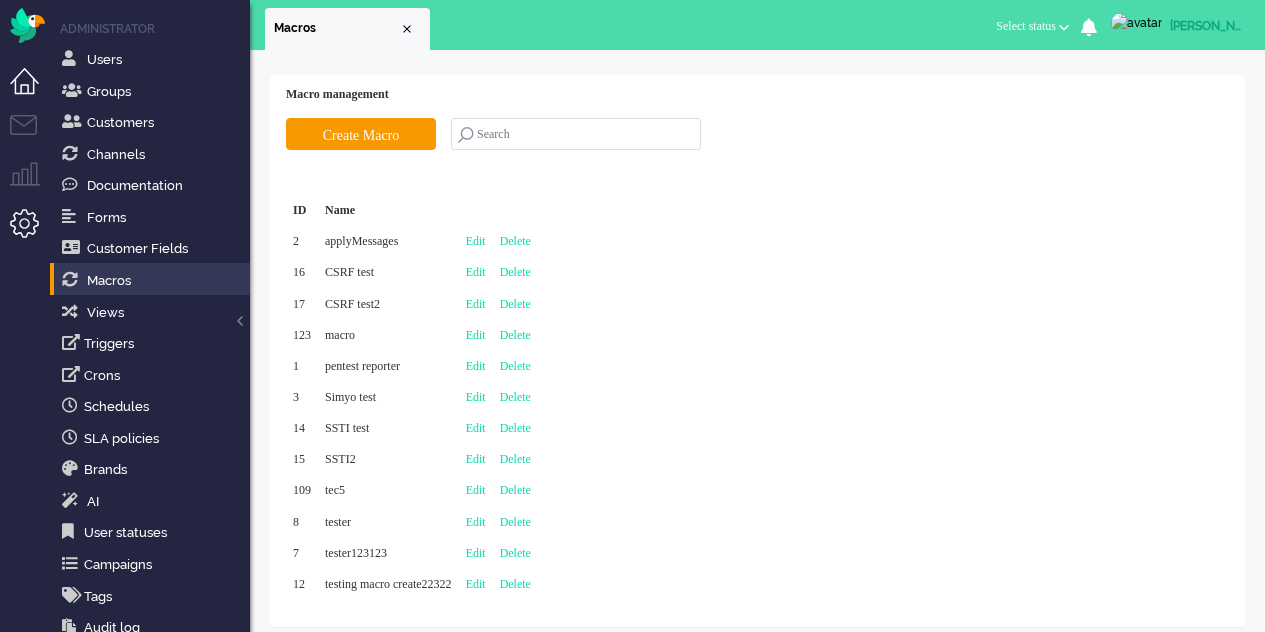 scroll, scrollTop: 0, scrollLeft: 0, axis: both 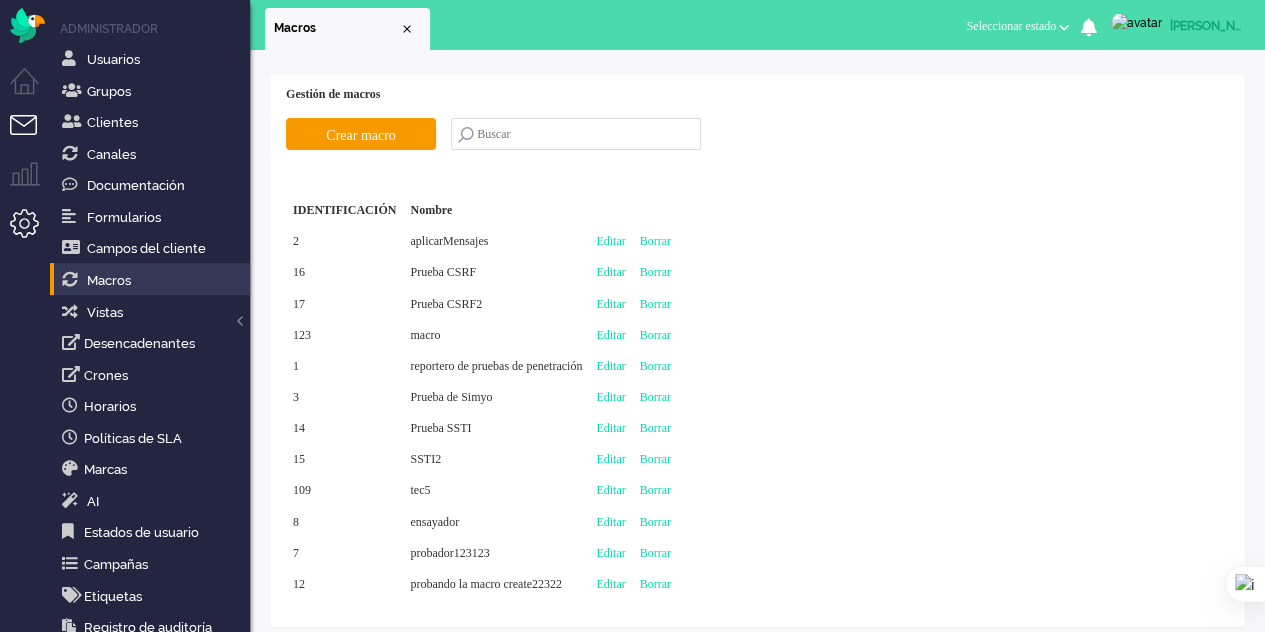 click at bounding box center (32, 137) 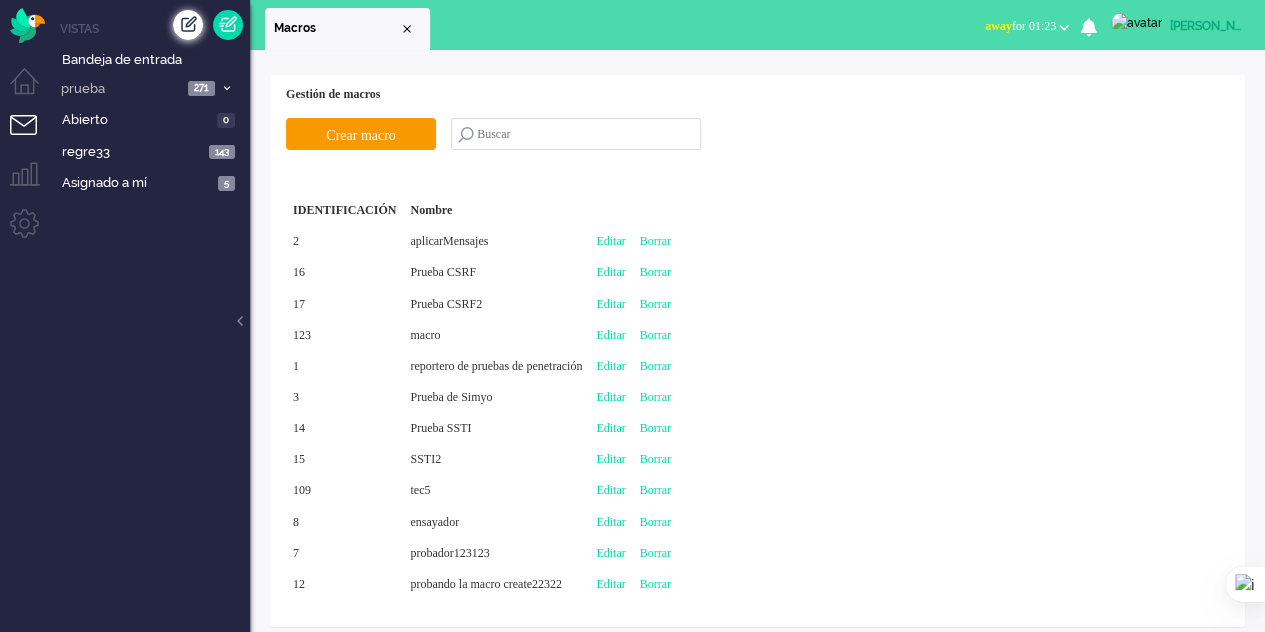 click at bounding box center [188, 25] 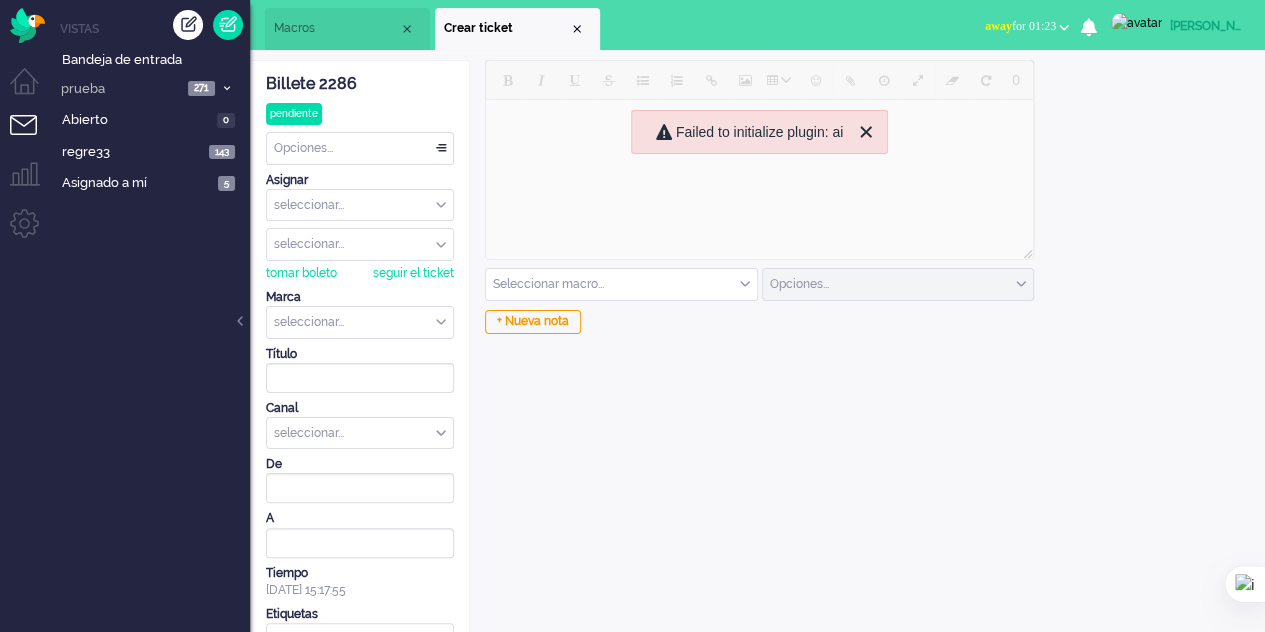 scroll, scrollTop: 0, scrollLeft: 0, axis: both 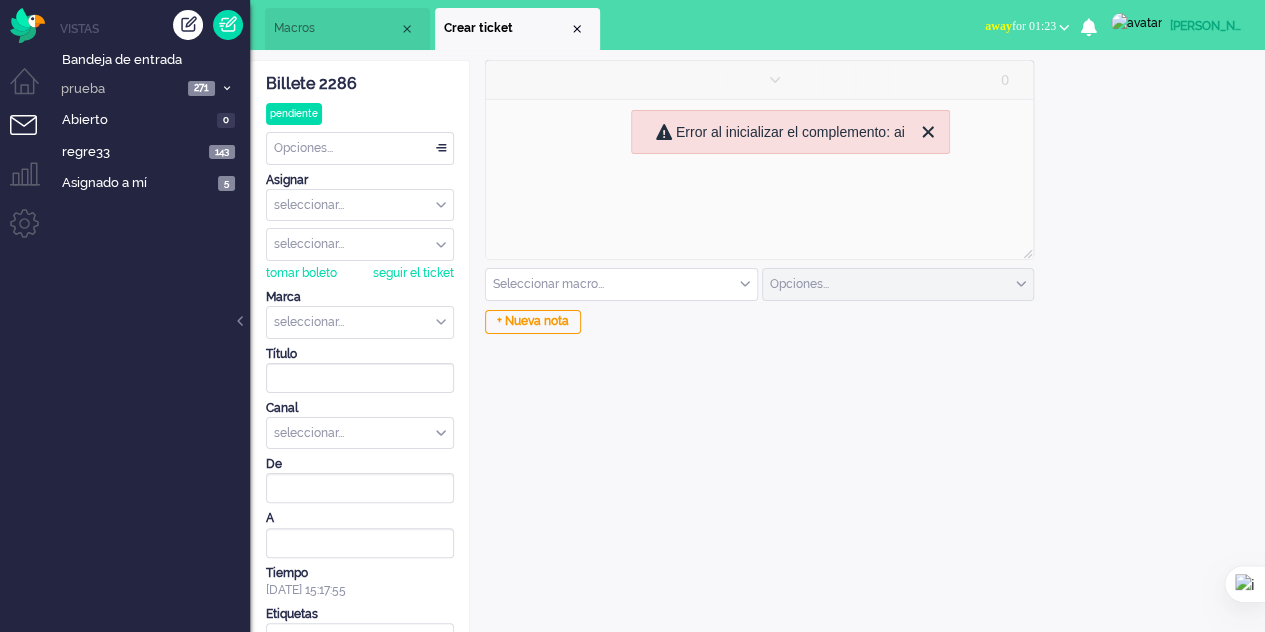 click on "Seleccionar macro..." at bounding box center [621, 284] 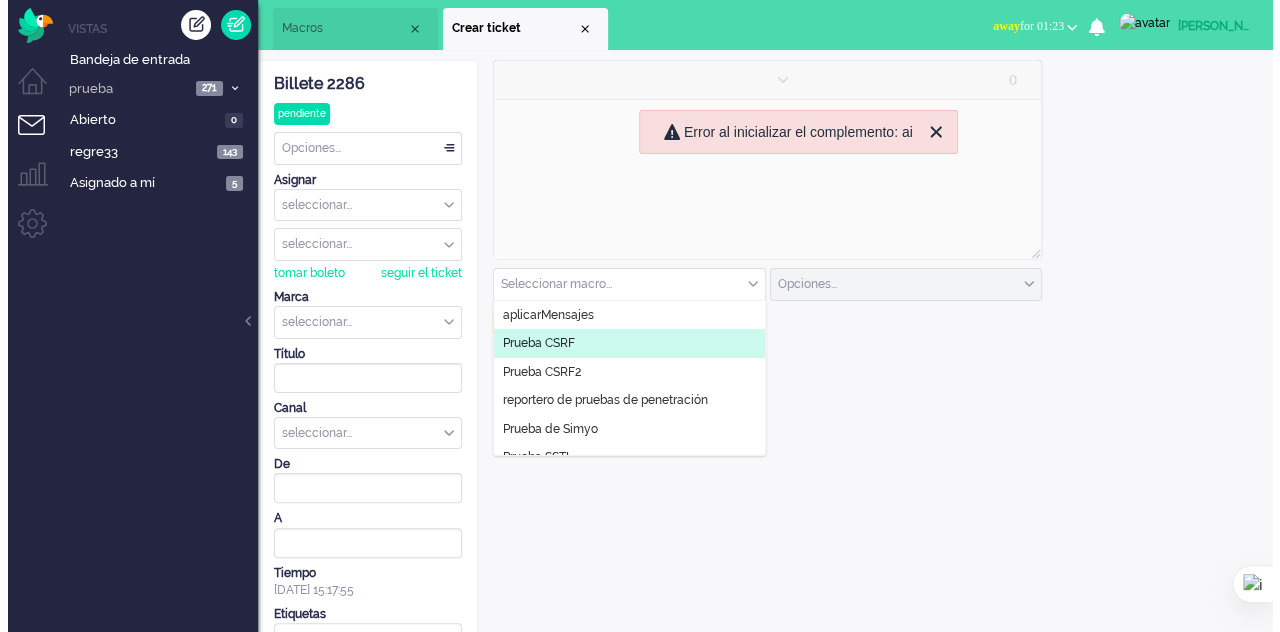 scroll, scrollTop: 73, scrollLeft: 0, axis: vertical 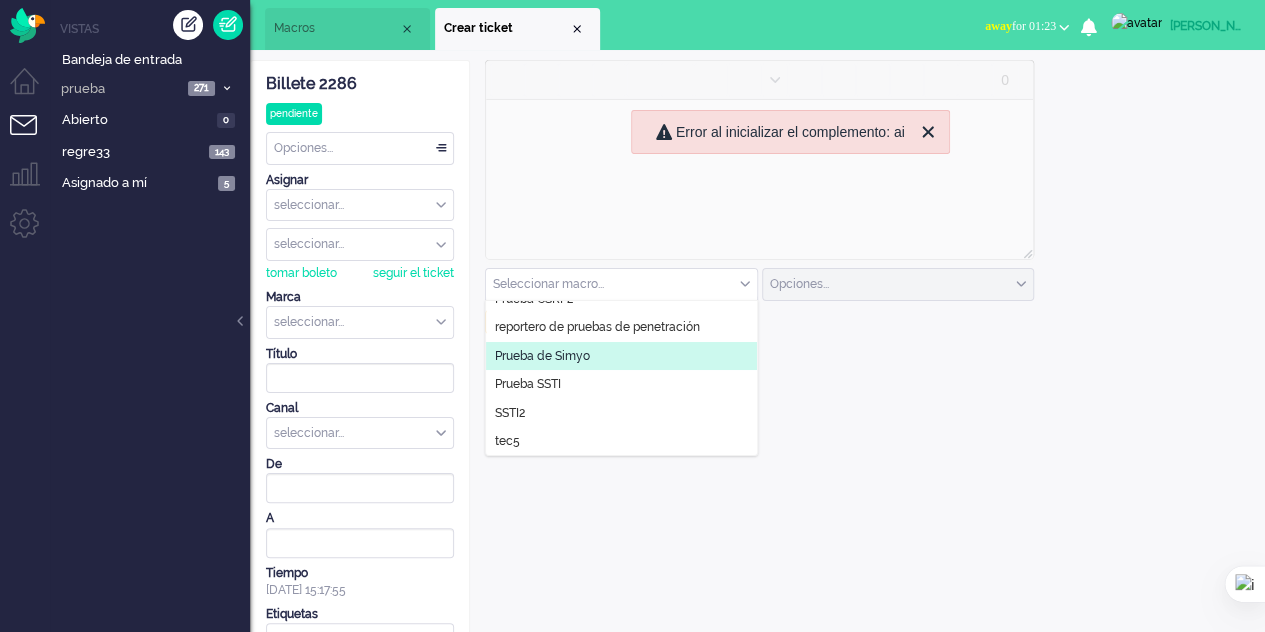 click on "0 Seleccionar macro... aplicarMensajes Prueba CSRF Prueba CSRF2 reportero de pruebas de penetración Prueba de [PERSON_NAME] SSTI SSTI2 tec5 Opciones... correo electrónico llamada saliente mensajes de texto Enviar como abierto Enviar como abierto Enviar como pendiente Enviar como retención Enviar como resuelto + Nueva nota" at bounding box center [757, 366] 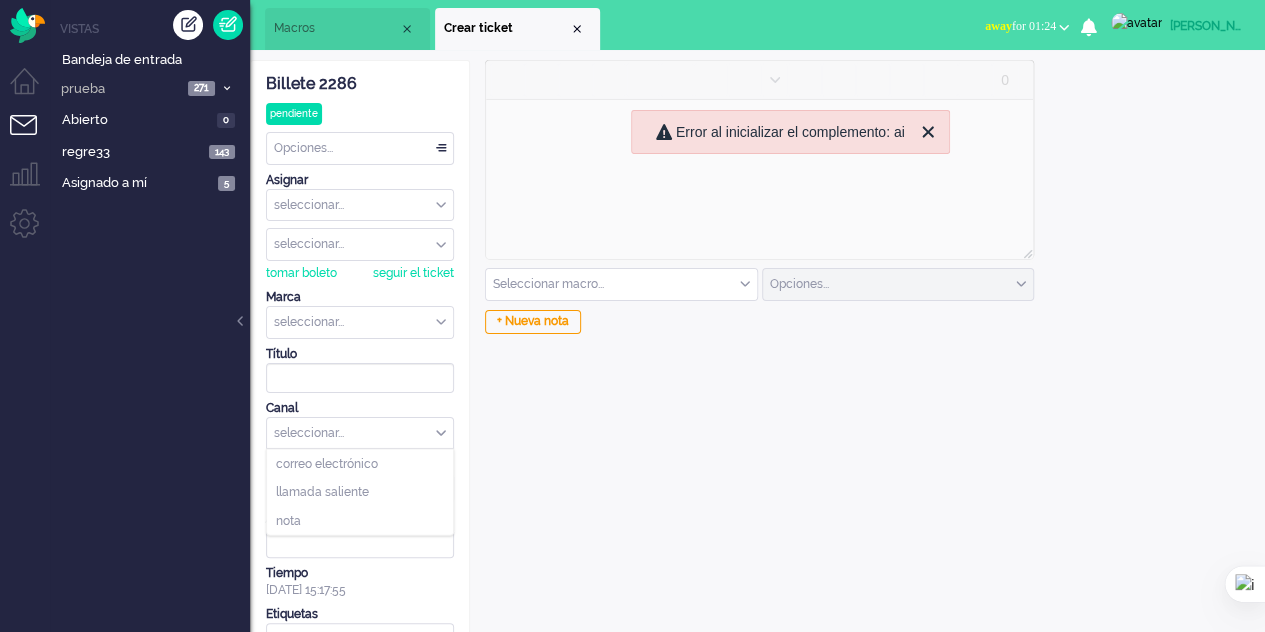 click on "seleccionar..." at bounding box center (360, 433) 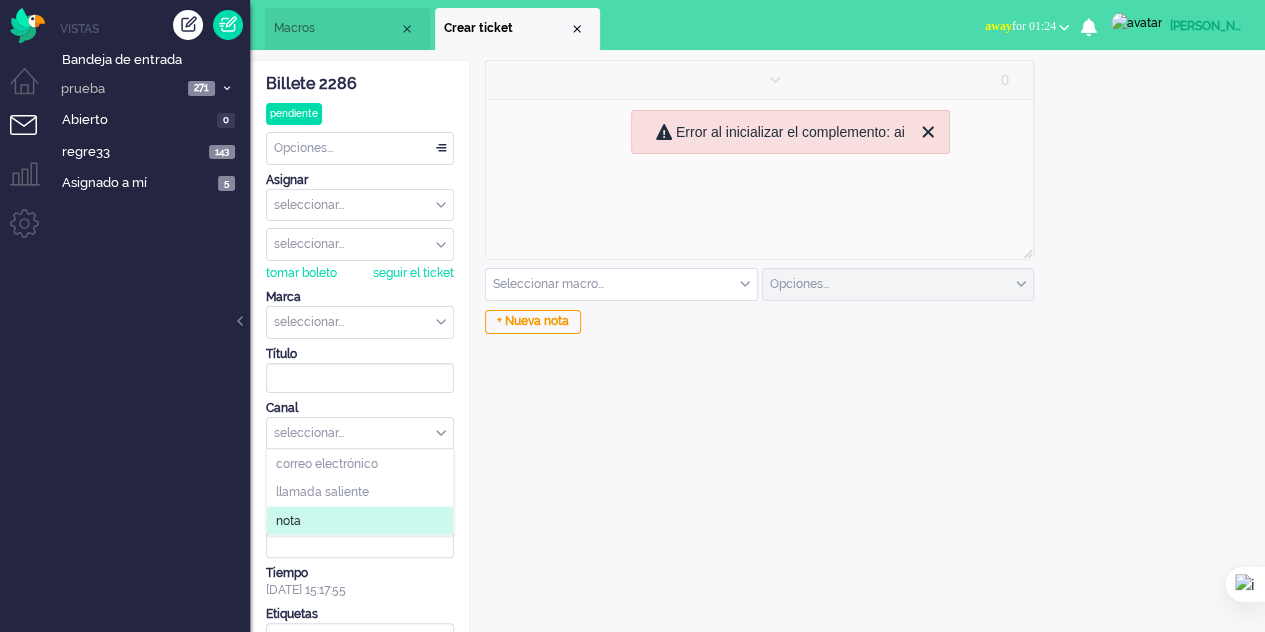 click on "nota" 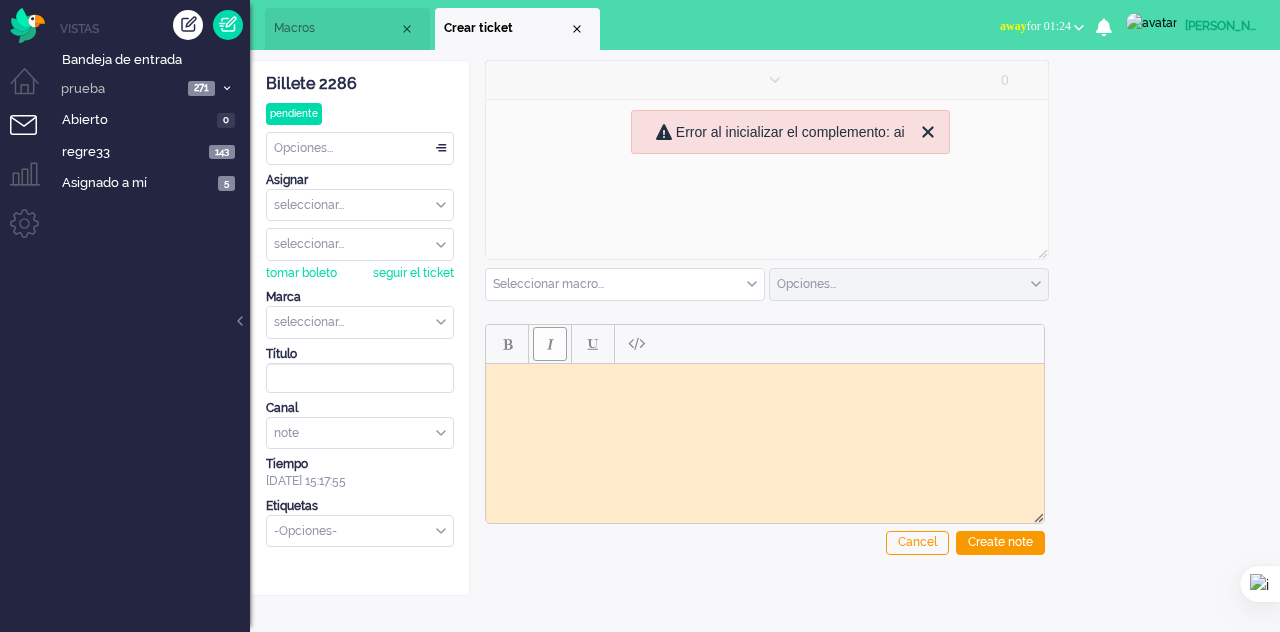 scroll, scrollTop: 0, scrollLeft: 0, axis: both 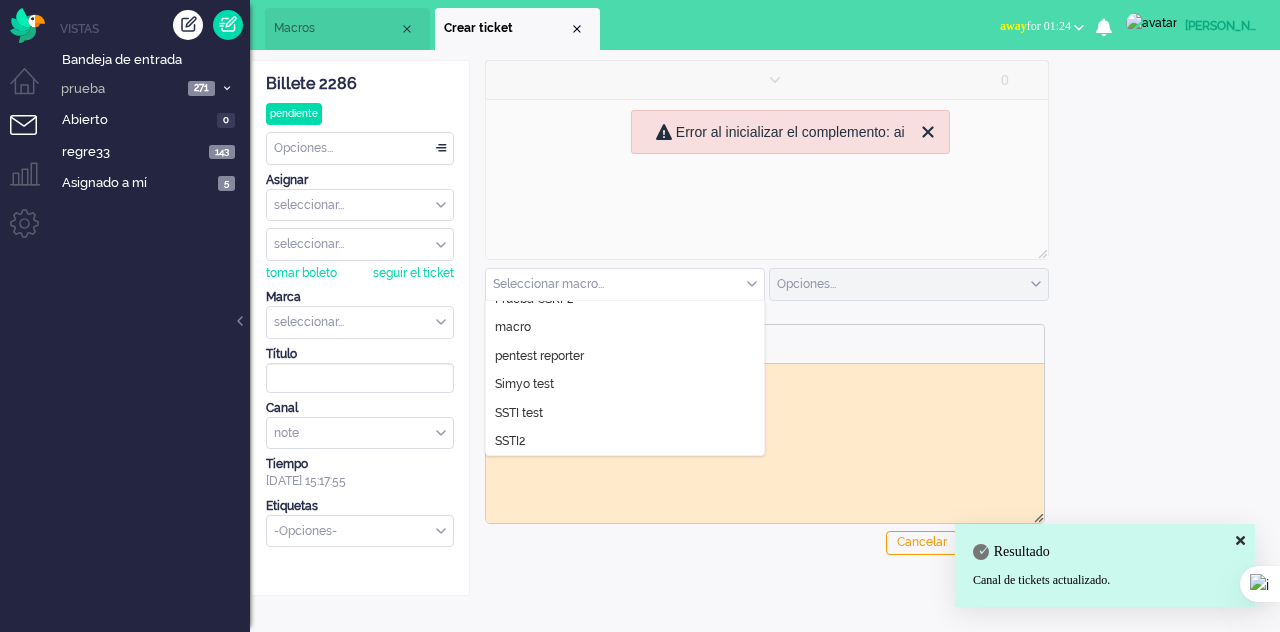 click at bounding box center (625, 284) 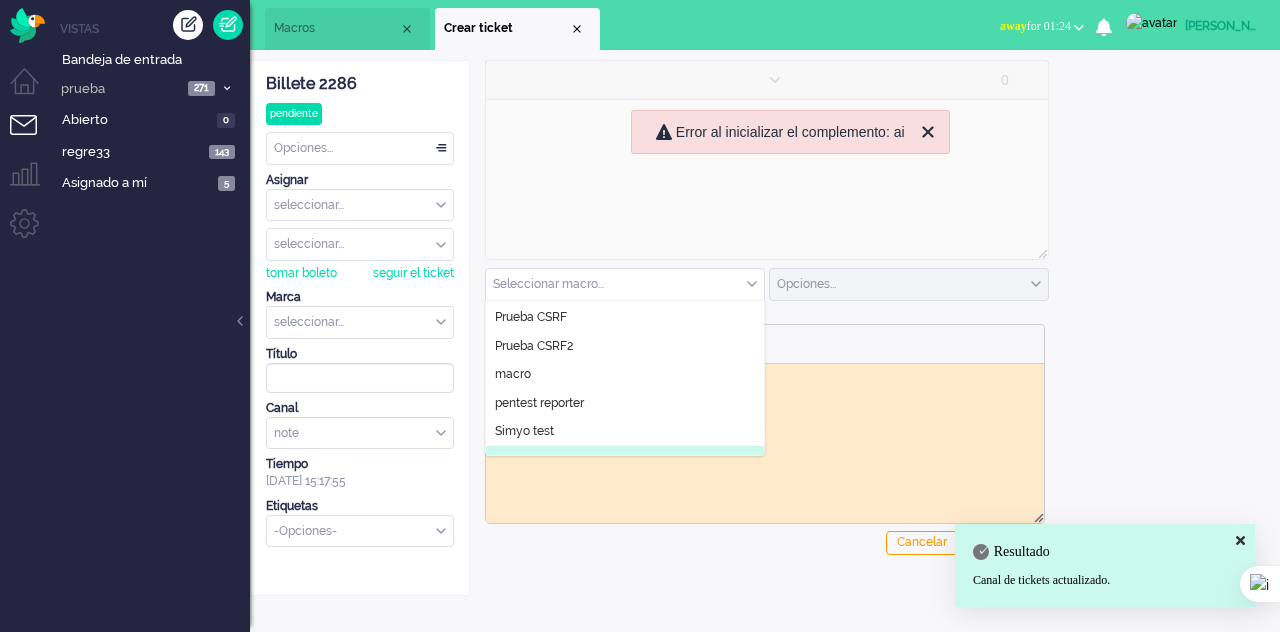 scroll, scrollTop: 0, scrollLeft: 0, axis: both 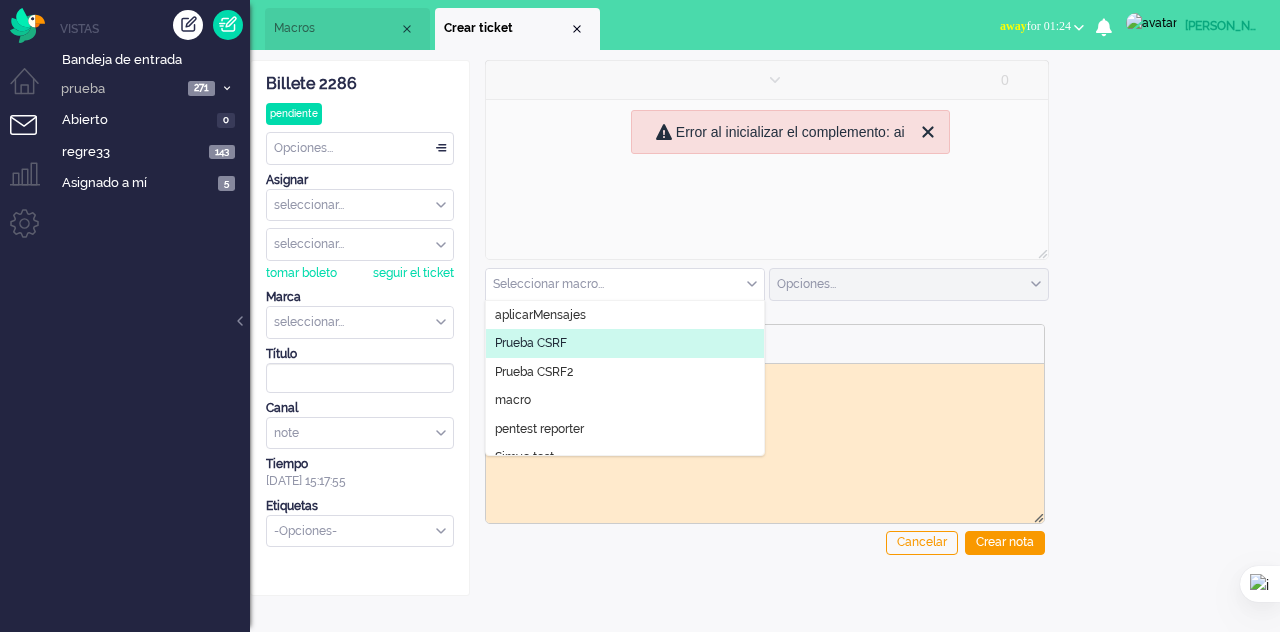 click on "Macros" at bounding box center [347, 29] 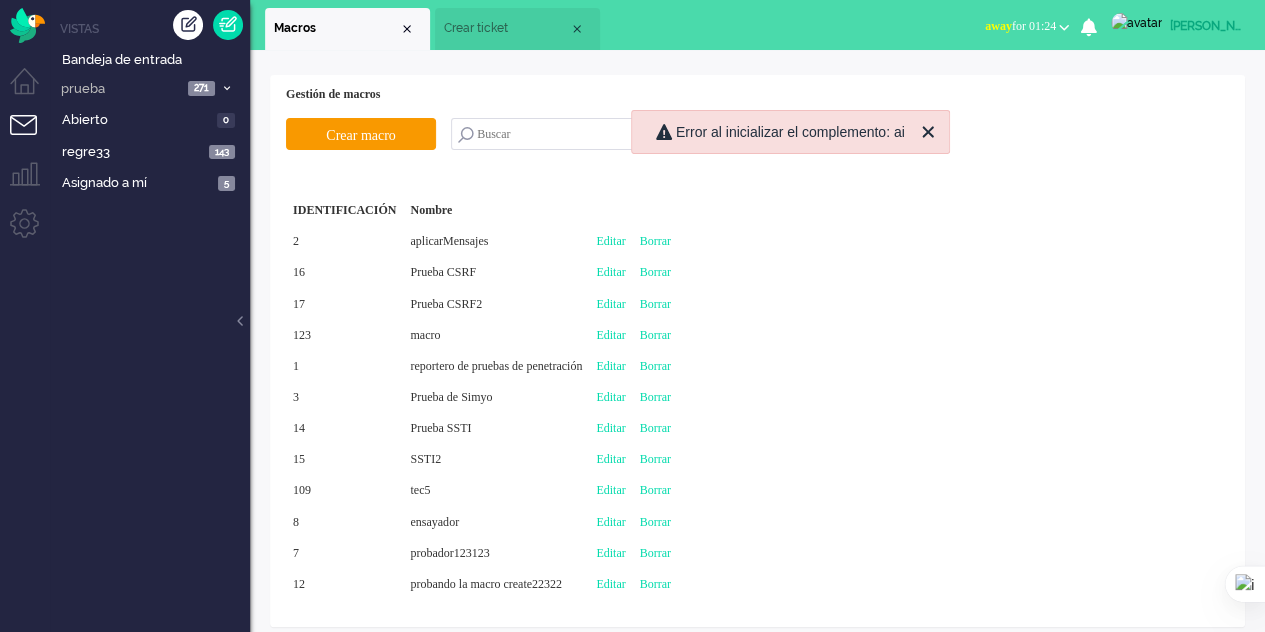 click on "Editar" at bounding box center (610, 335) 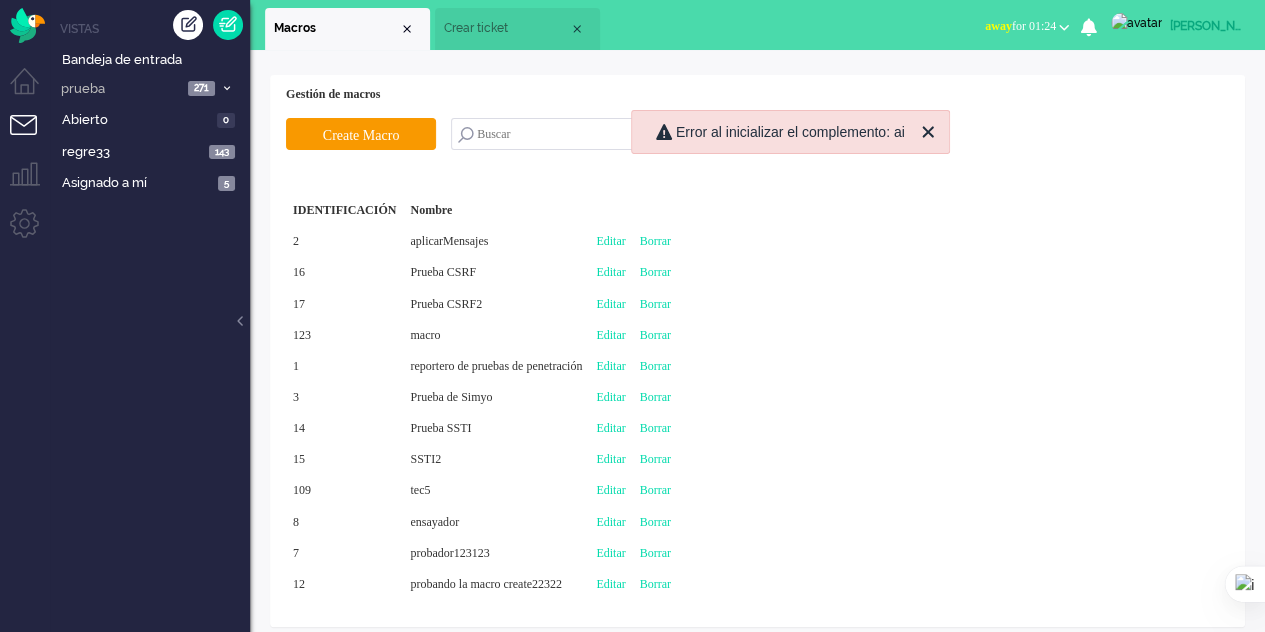 type on "macro" 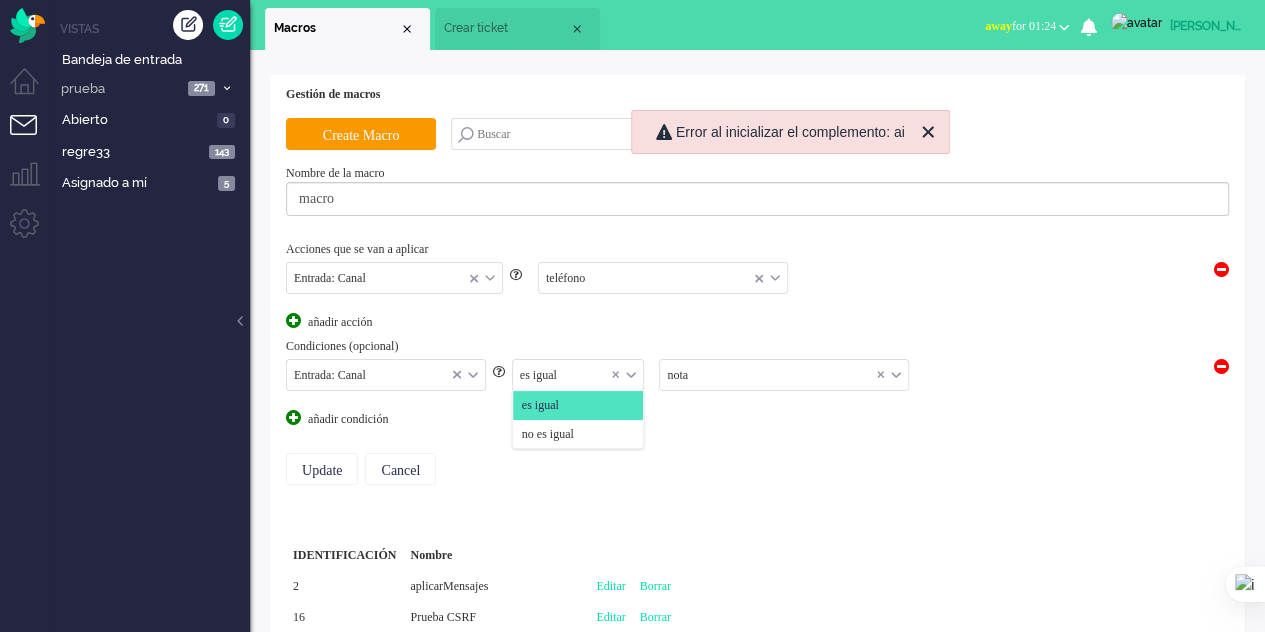 click on "es igual" at bounding box center [578, 375] 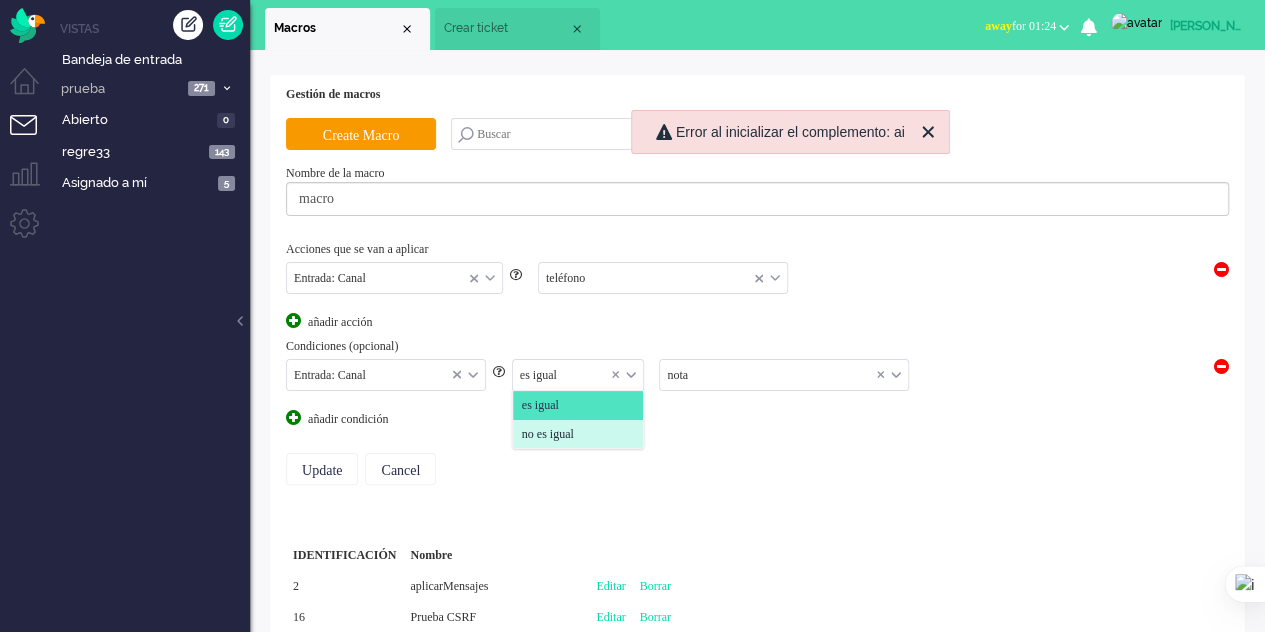 click on "no es igual" 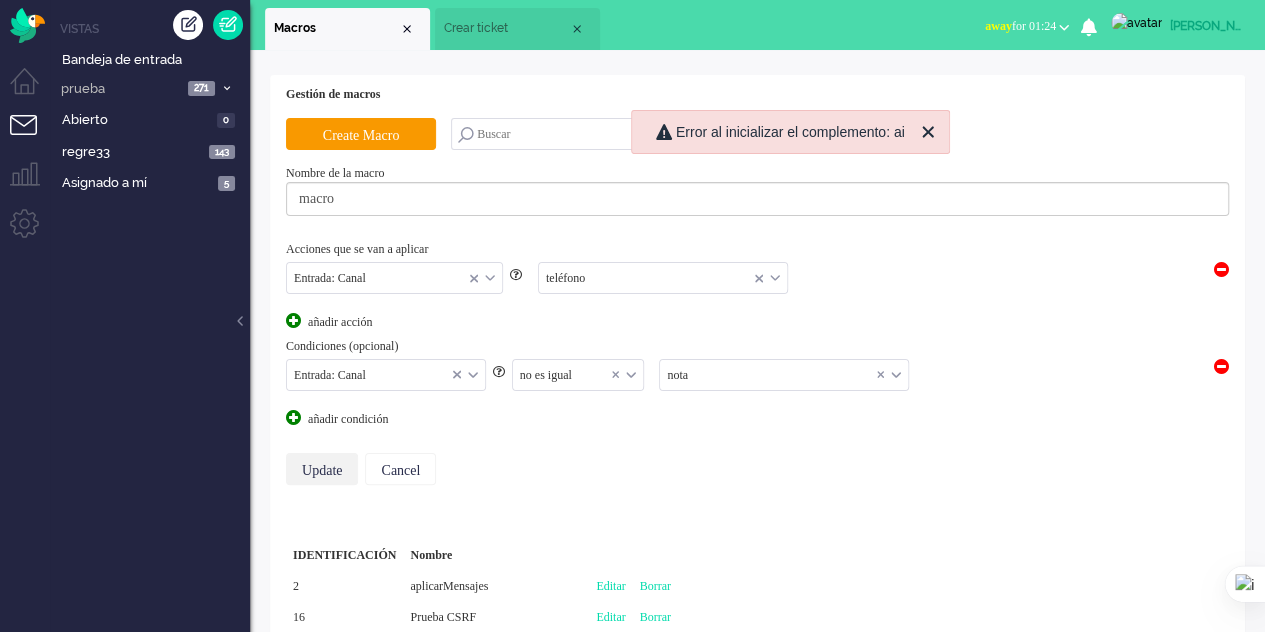click on "Update" at bounding box center [322, 469] 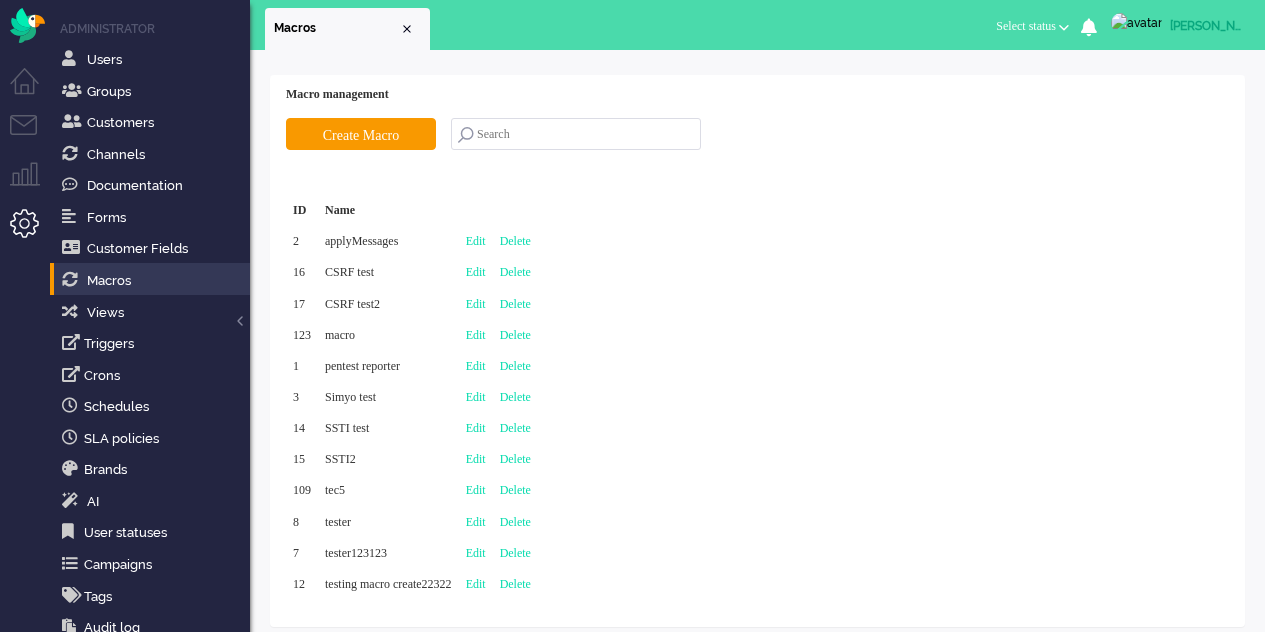 scroll, scrollTop: 0, scrollLeft: 0, axis: both 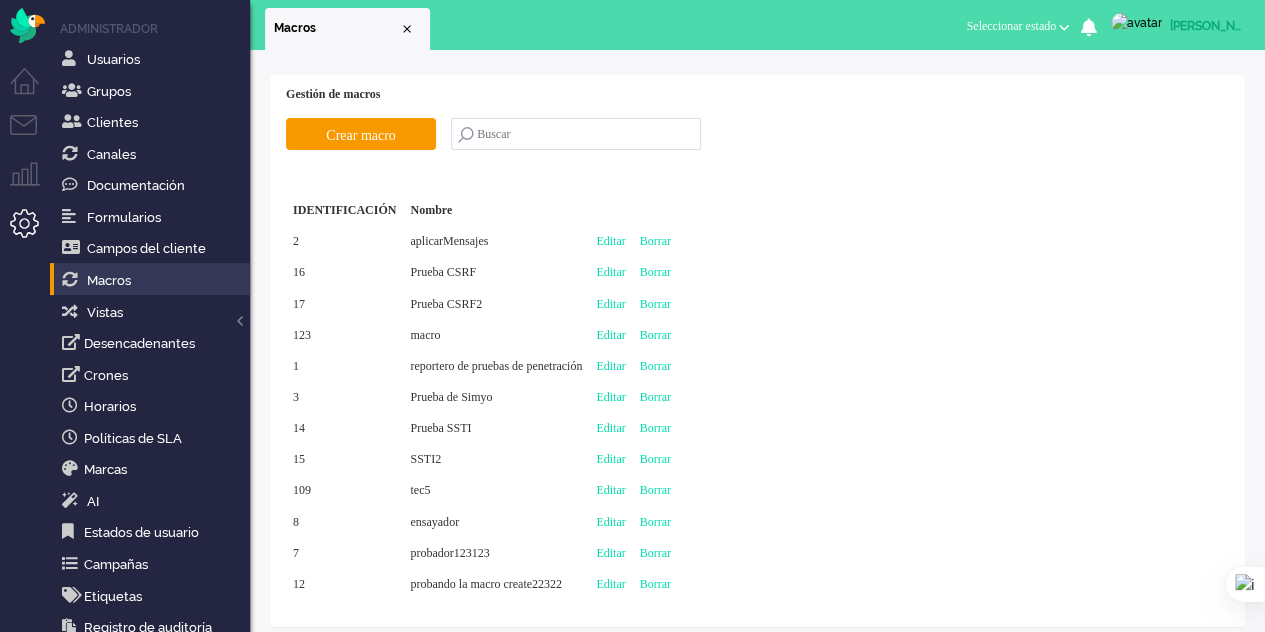 click at bounding box center [25, 323] 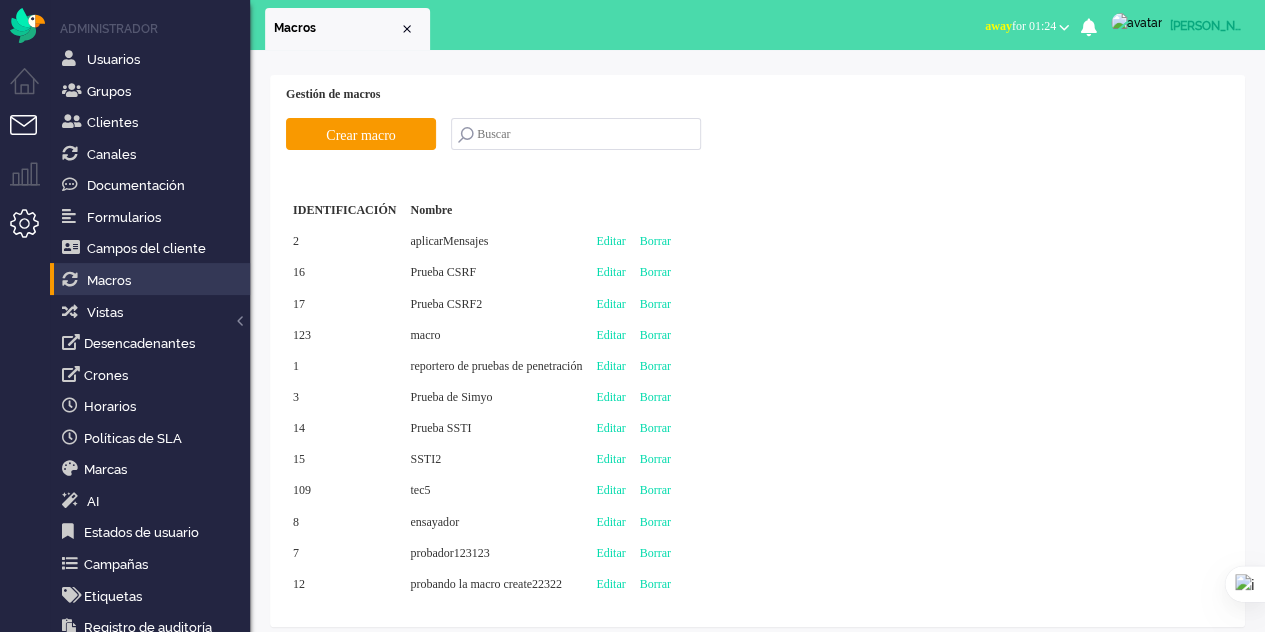 click at bounding box center (32, 137) 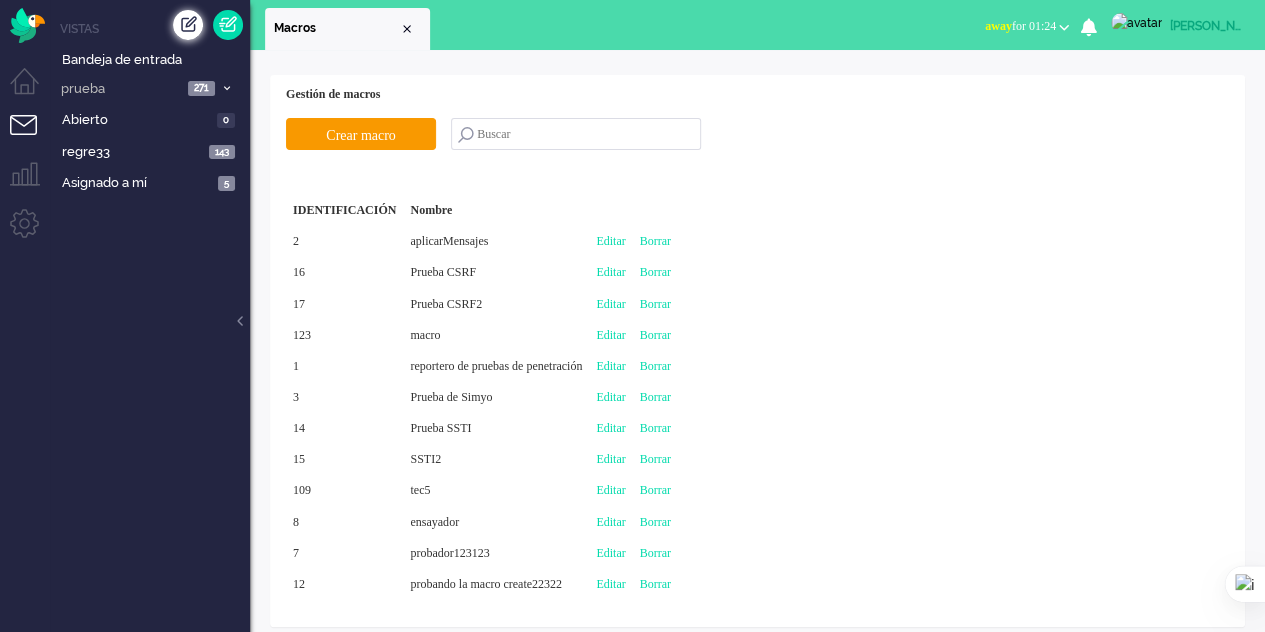 click at bounding box center (188, 25) 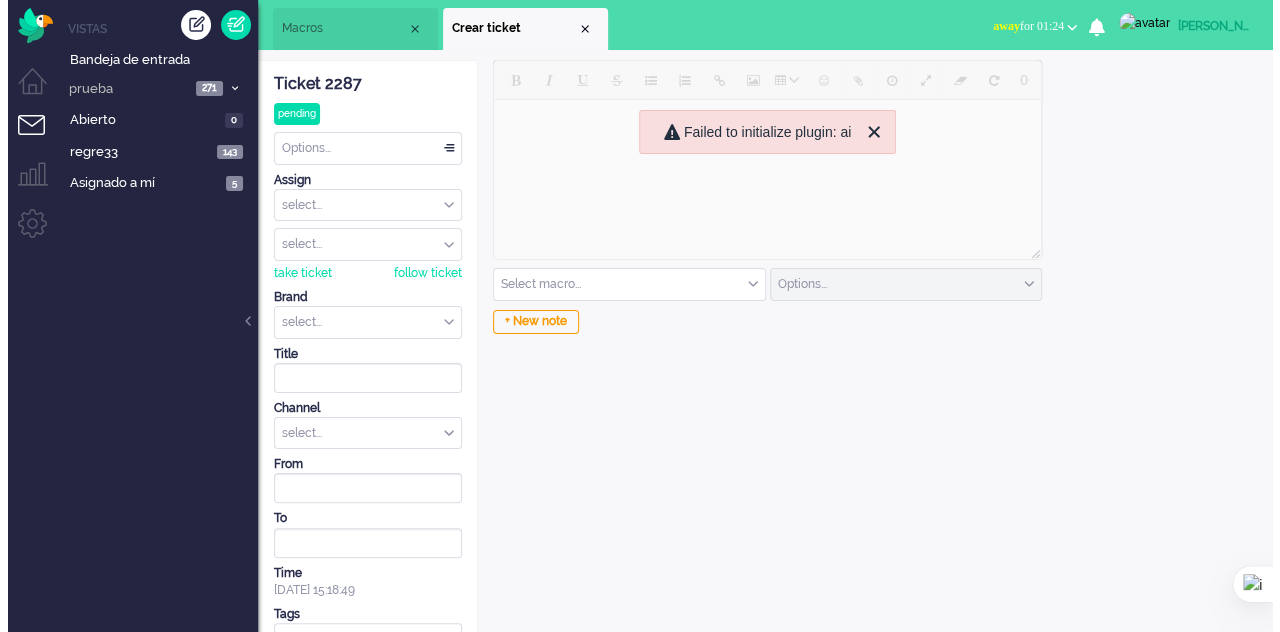 scroll, scrollTop: 0, scrollLeft: 0, axis: both 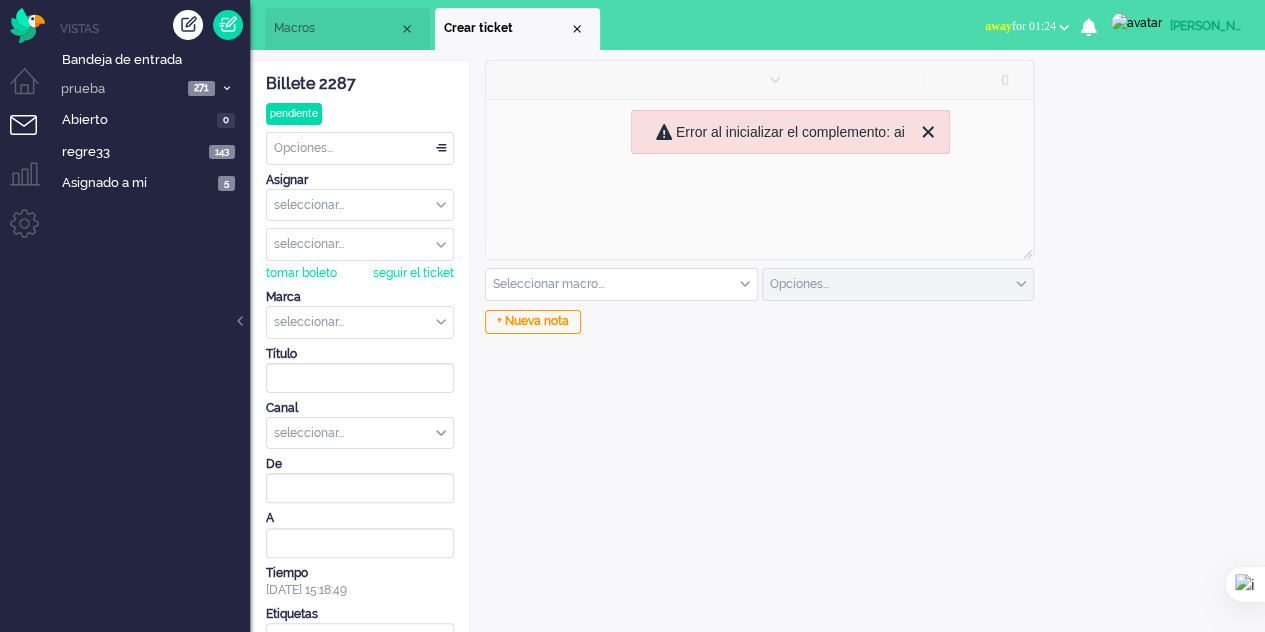 click on "Seleccionar macro..." at bounding box center (621, 284) 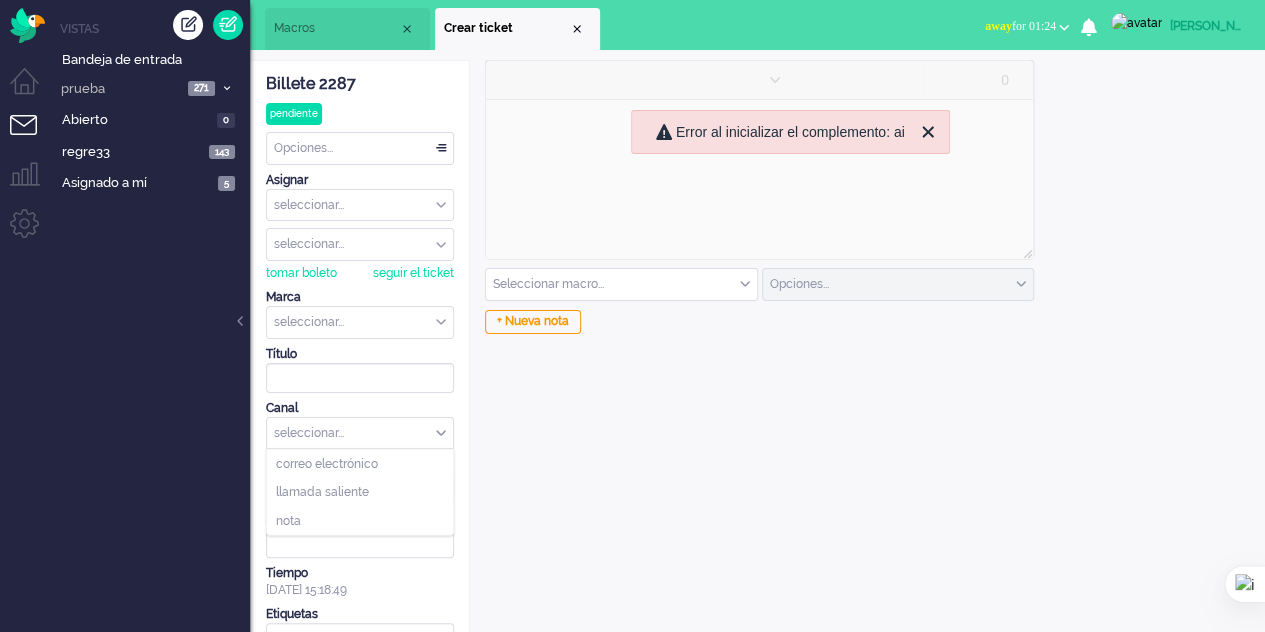 click on "seleccionar..." at bounding box center [360, 433] 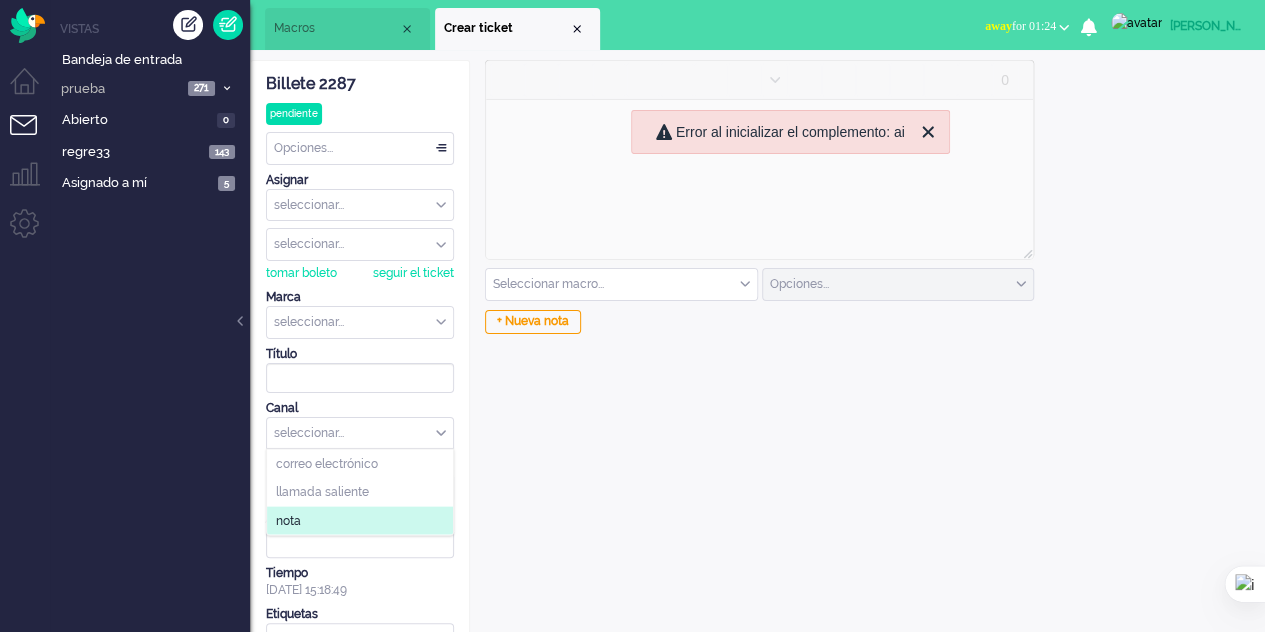 click on "nota" 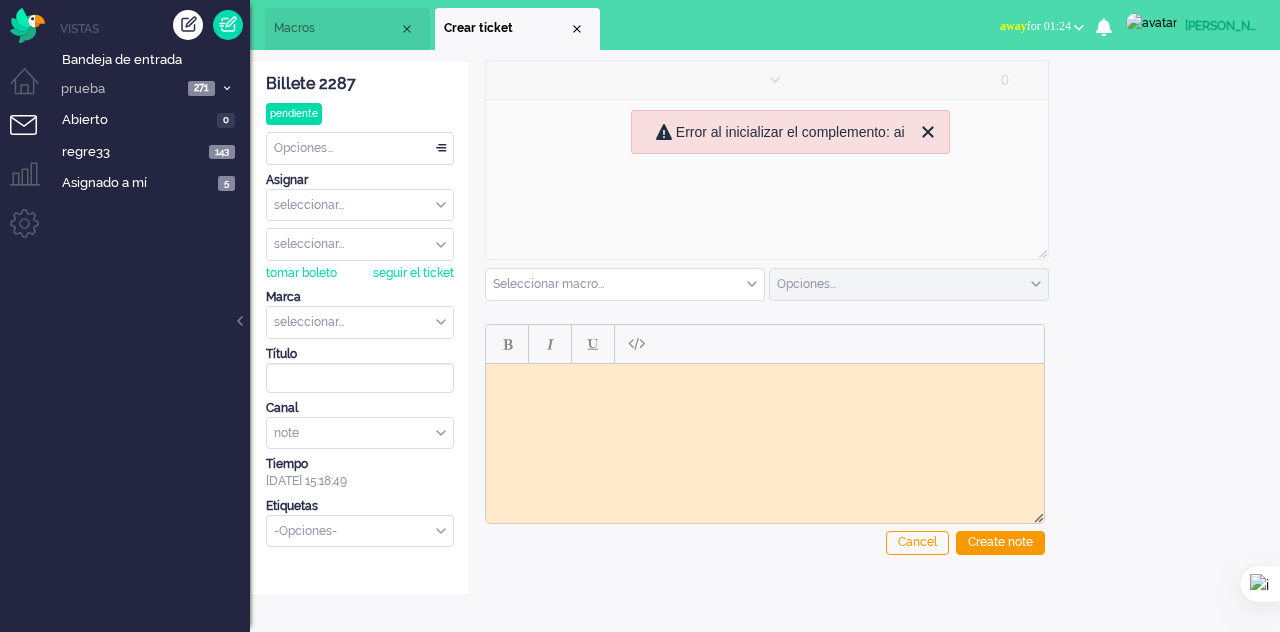 scroll, scrollTop: 0, scrollLeft: 0, axis: both 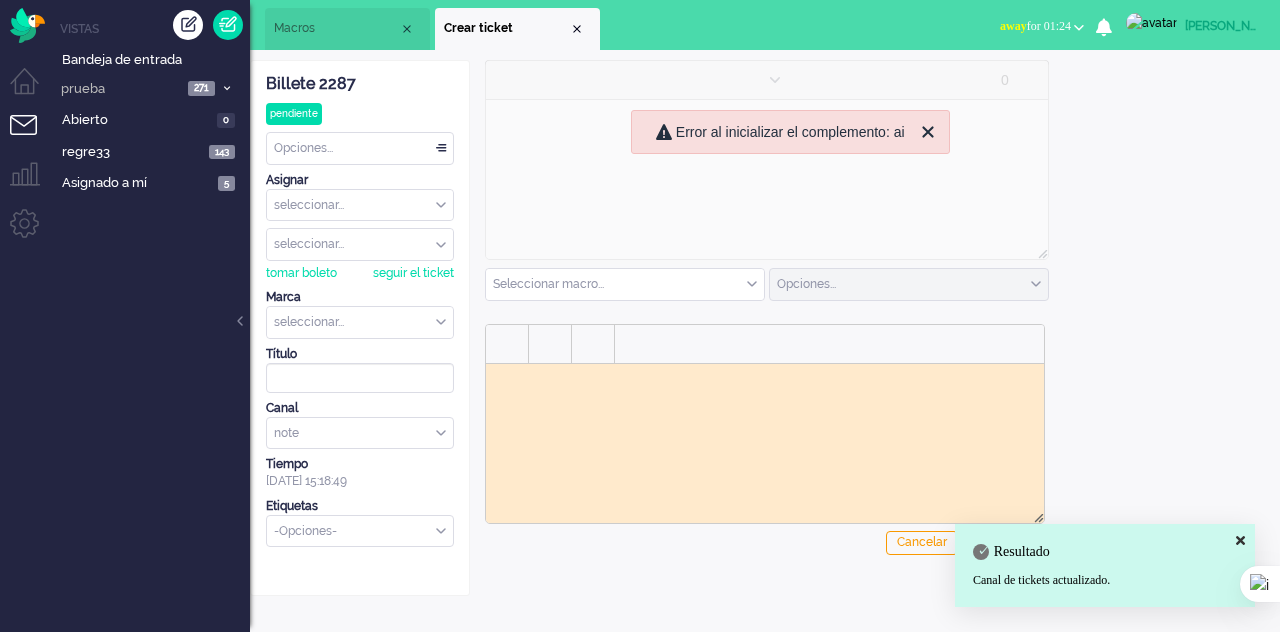click at bounding box center (625, 284) 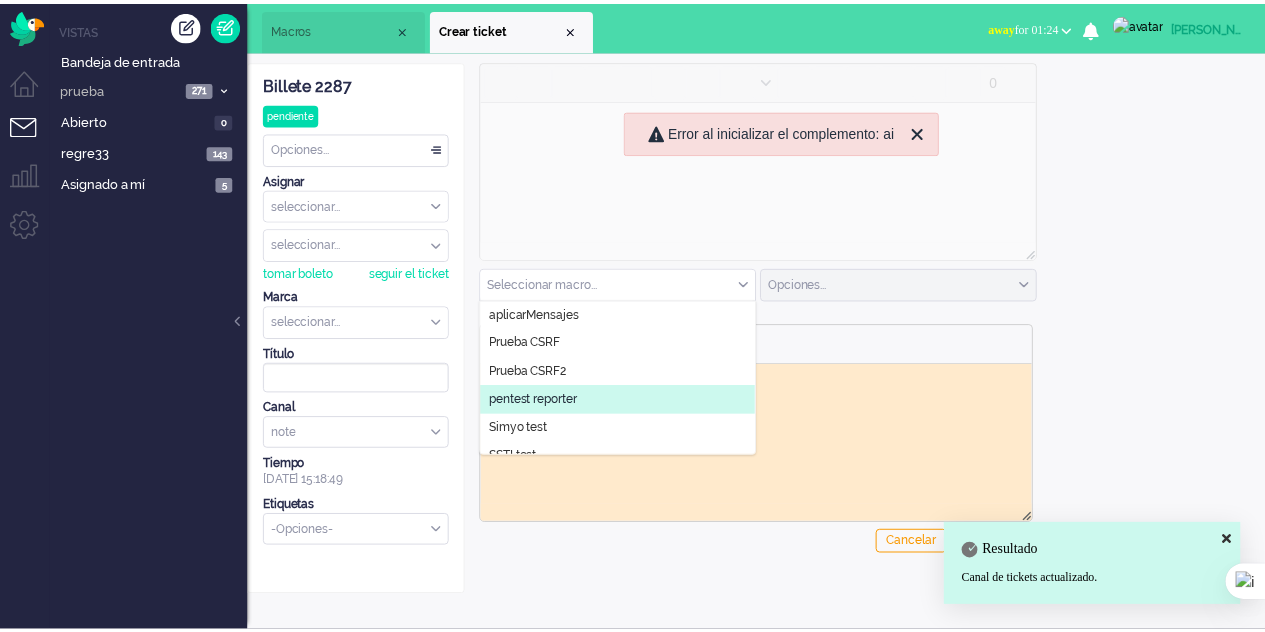 scroll, scrollTop: 44, scrollLeft: 0, axis: vertical 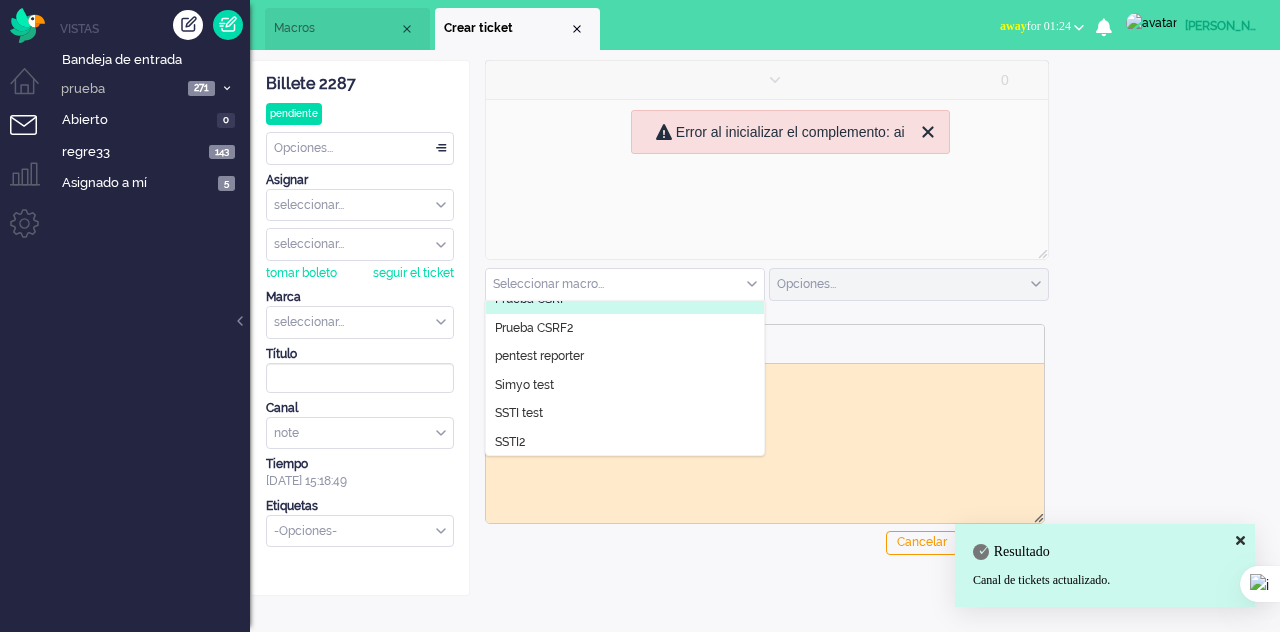 click on "Macros" at bounding box center (336, 28) 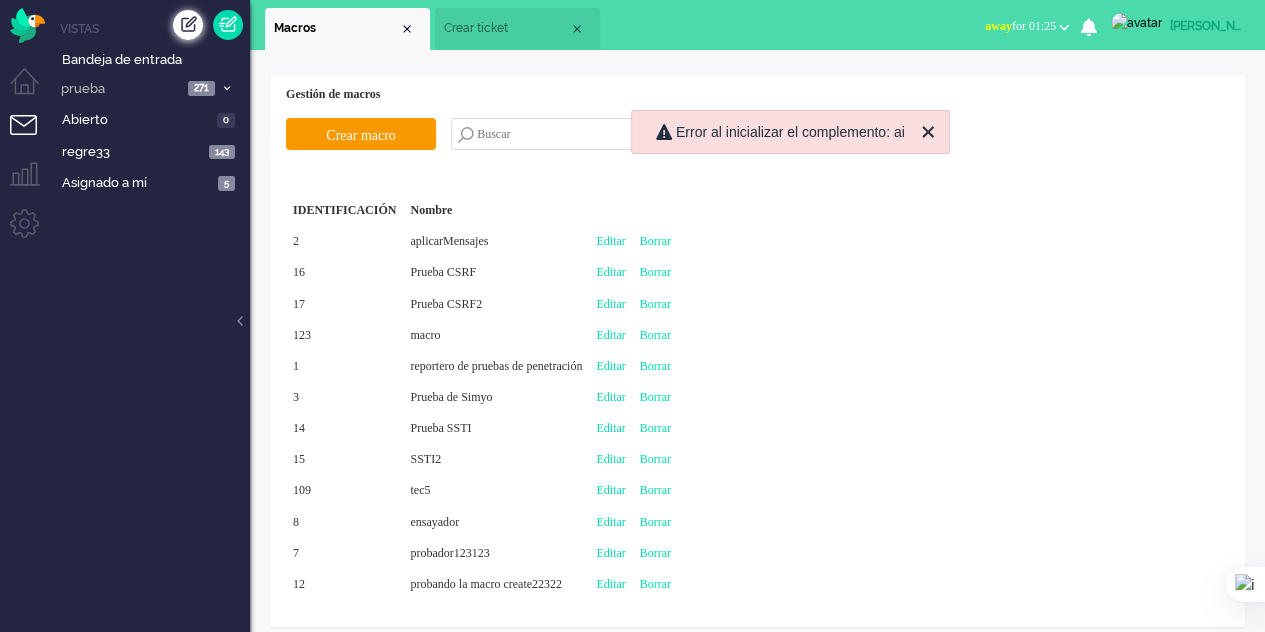 click at bounding box center [188, 25] 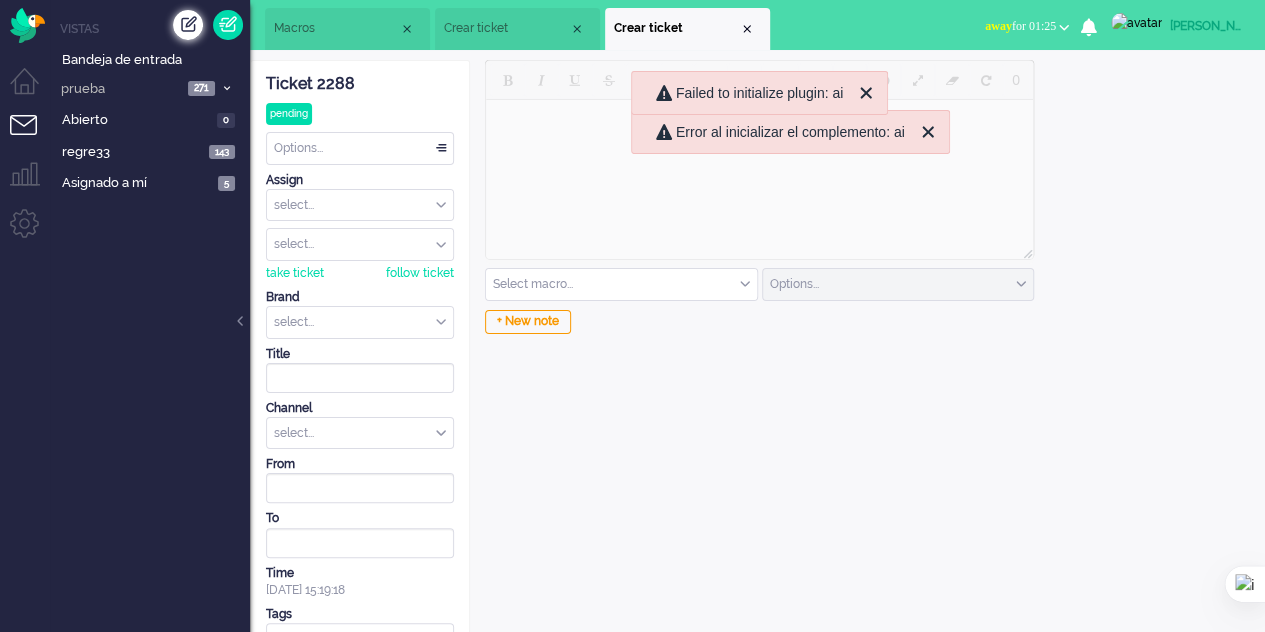 scroll, scrollTop: 0, scrollLeft: 0, axis: both 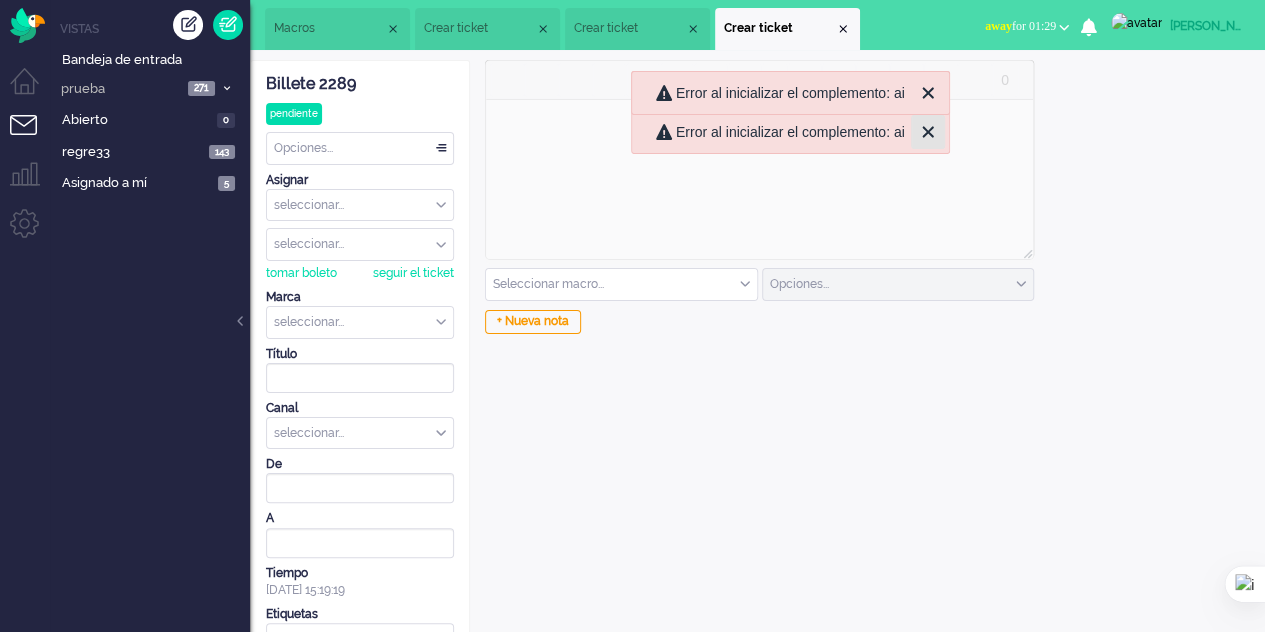 click at bounding box center (928, 132) 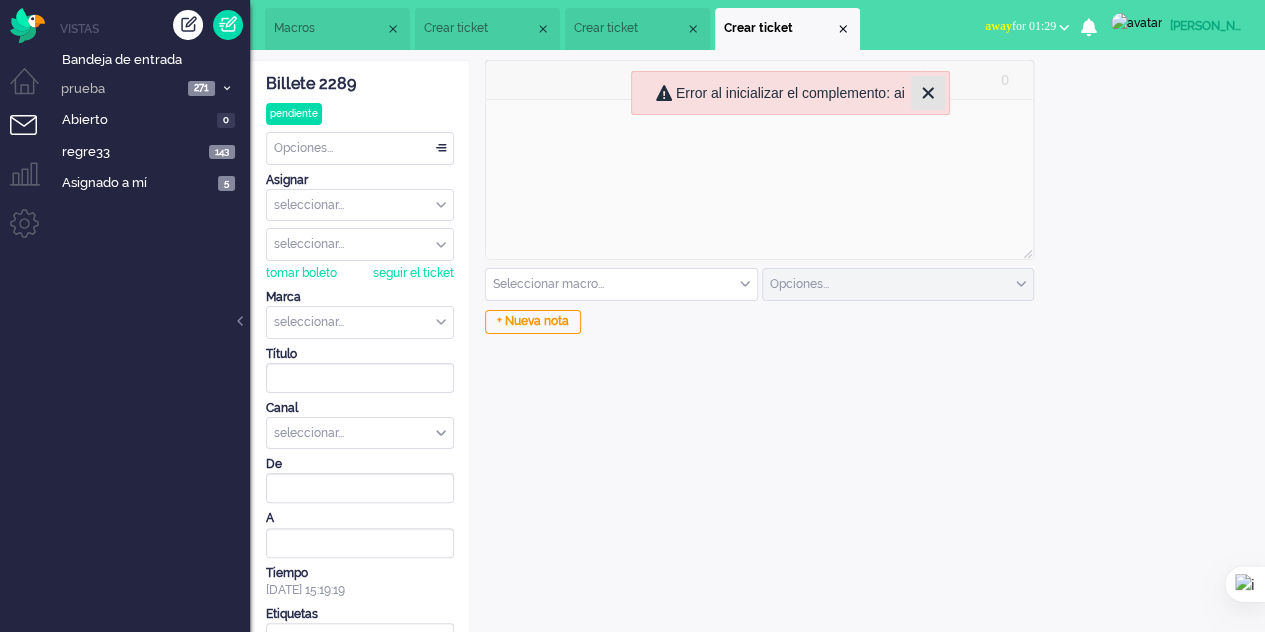 click 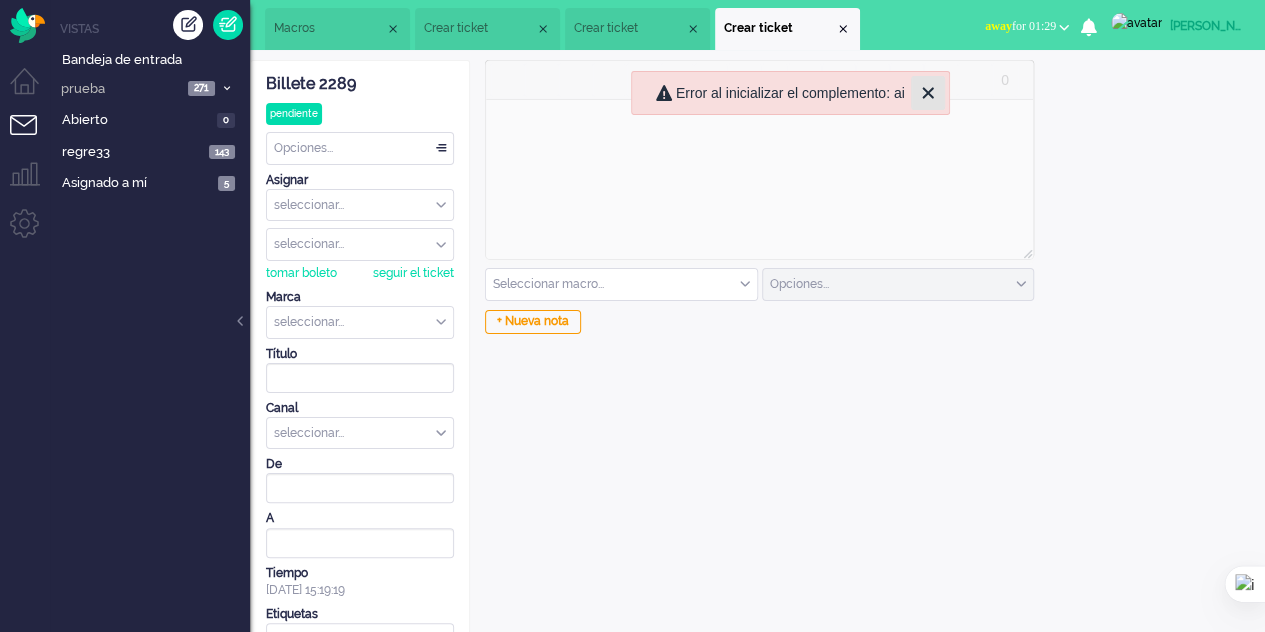 click 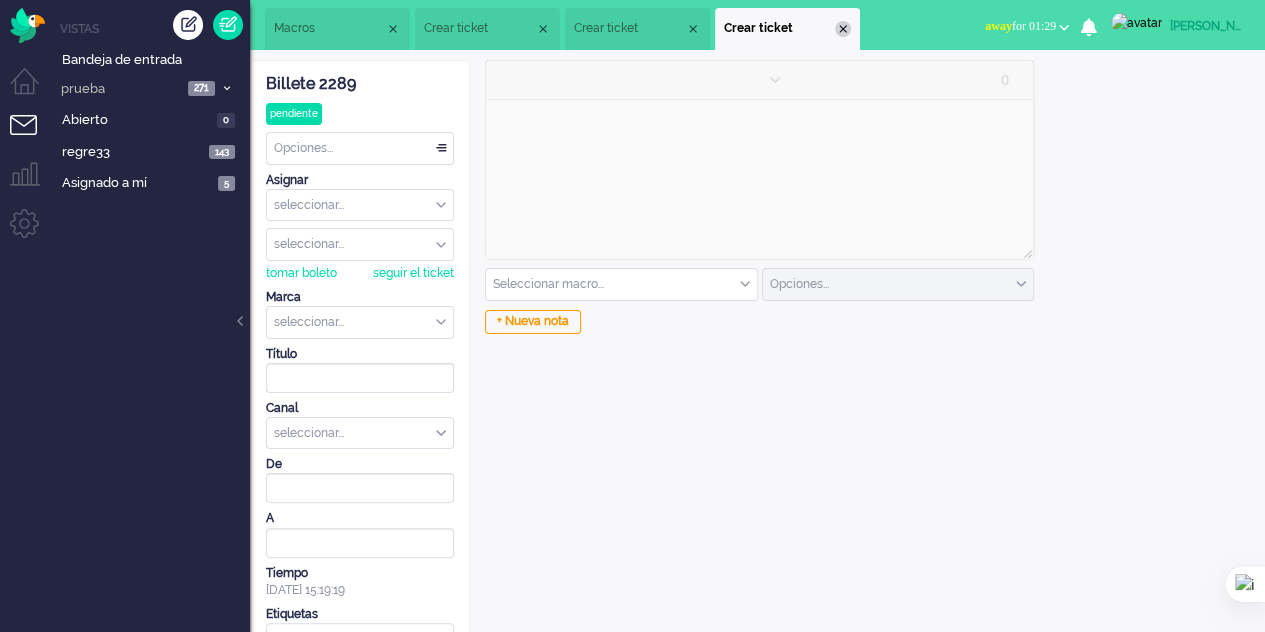 click at bounding box center [843, 29] 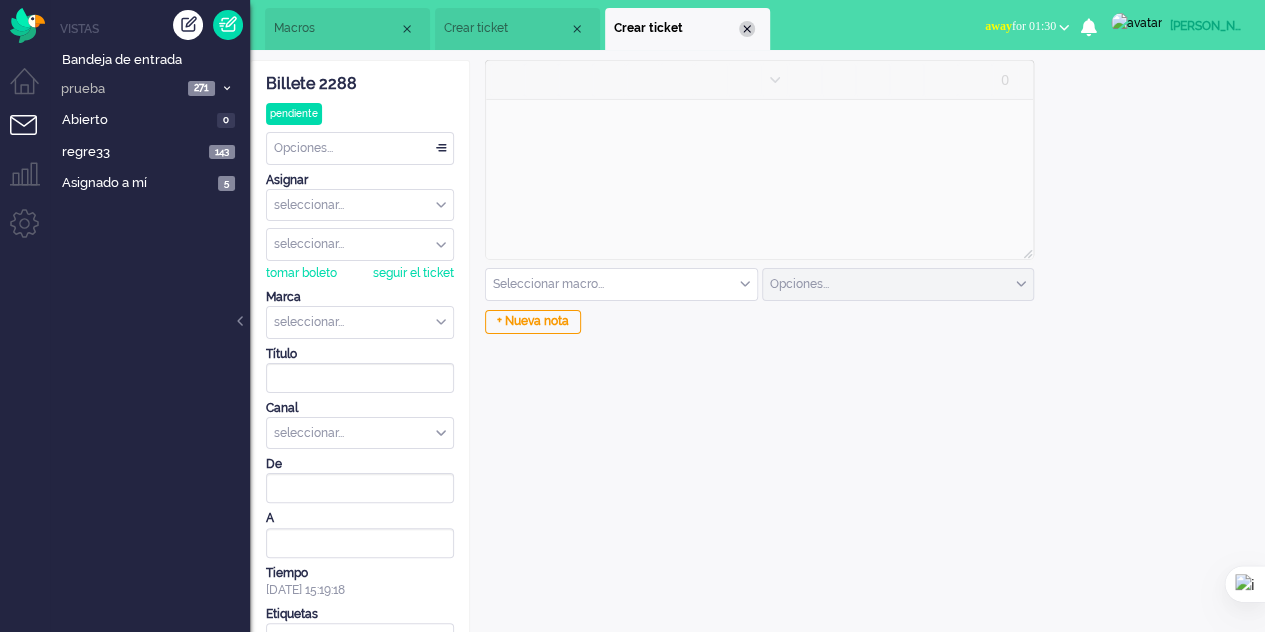 click at bounding box center (747, 29) 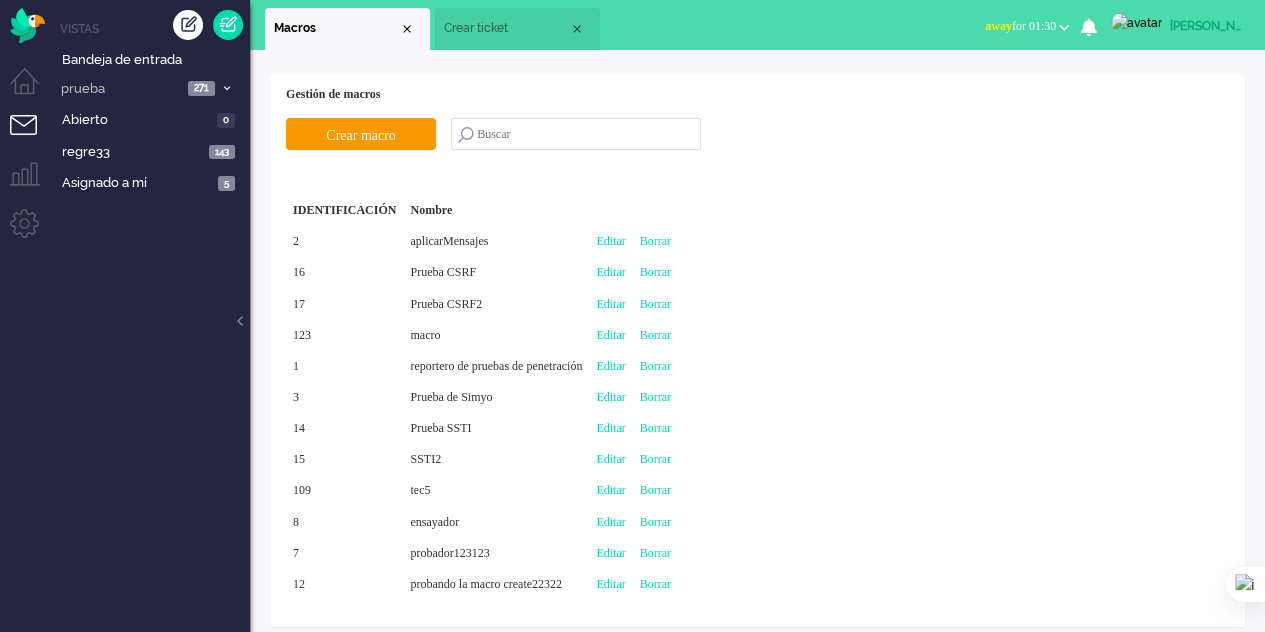 click on "Crear ticket" at bounding box center (506, 28) 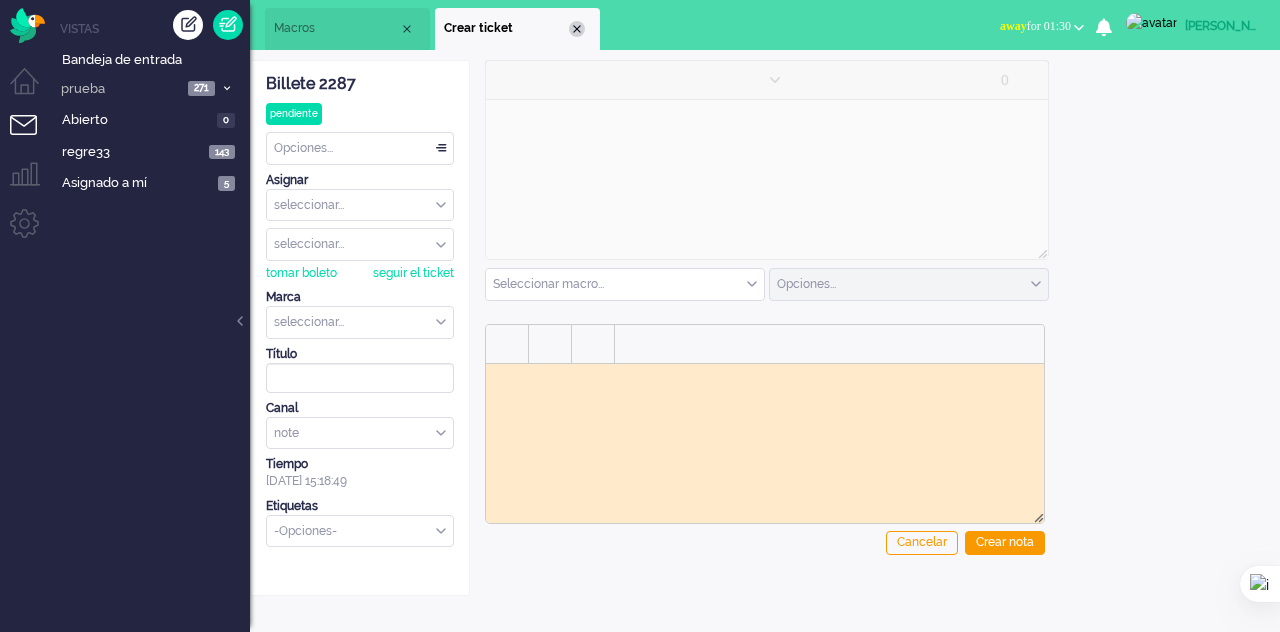 click at bounding box center [577, 29] 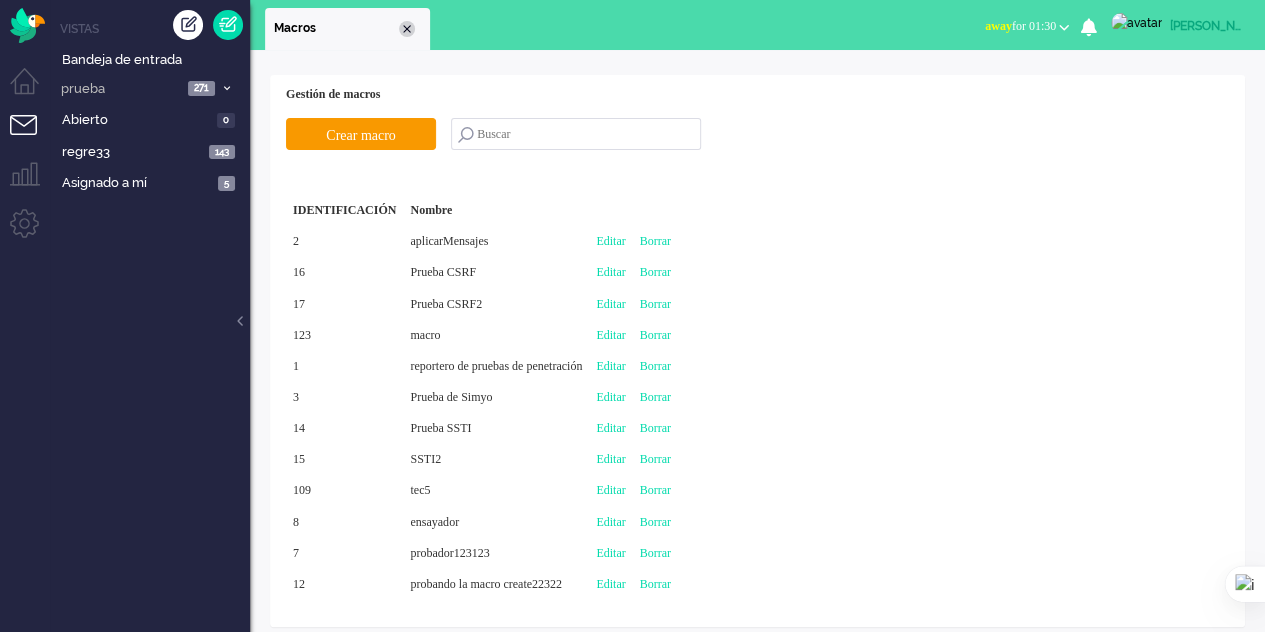click at bounding box center [407, 29] 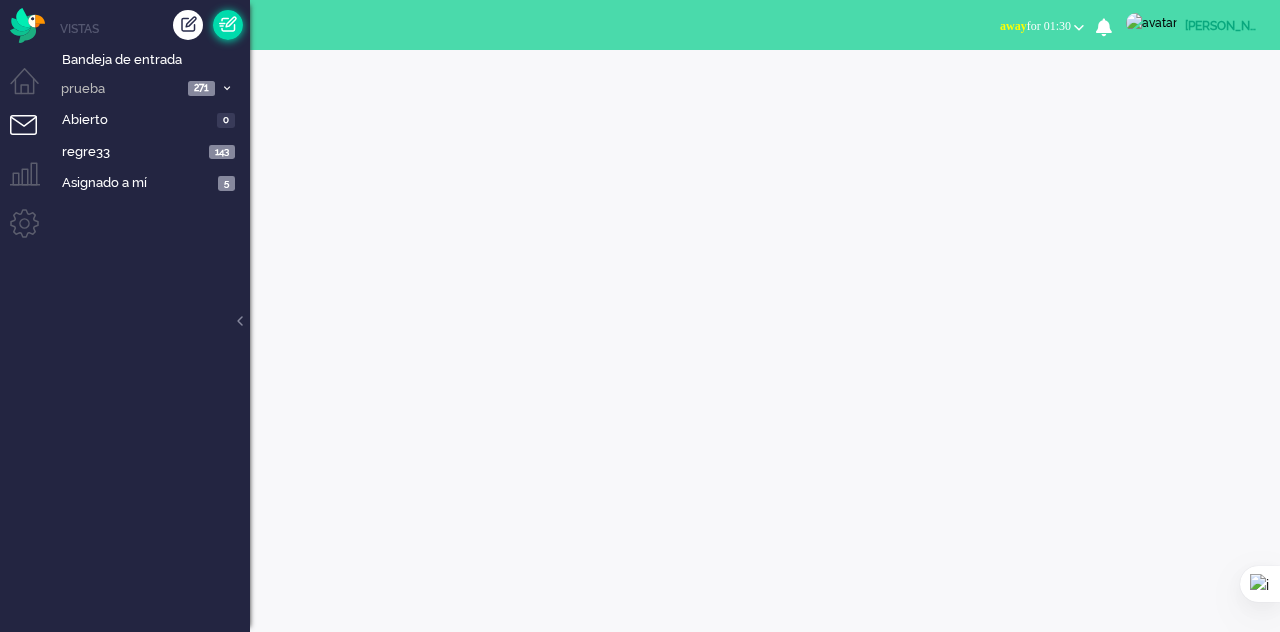 click at bounding box center (228, 25) 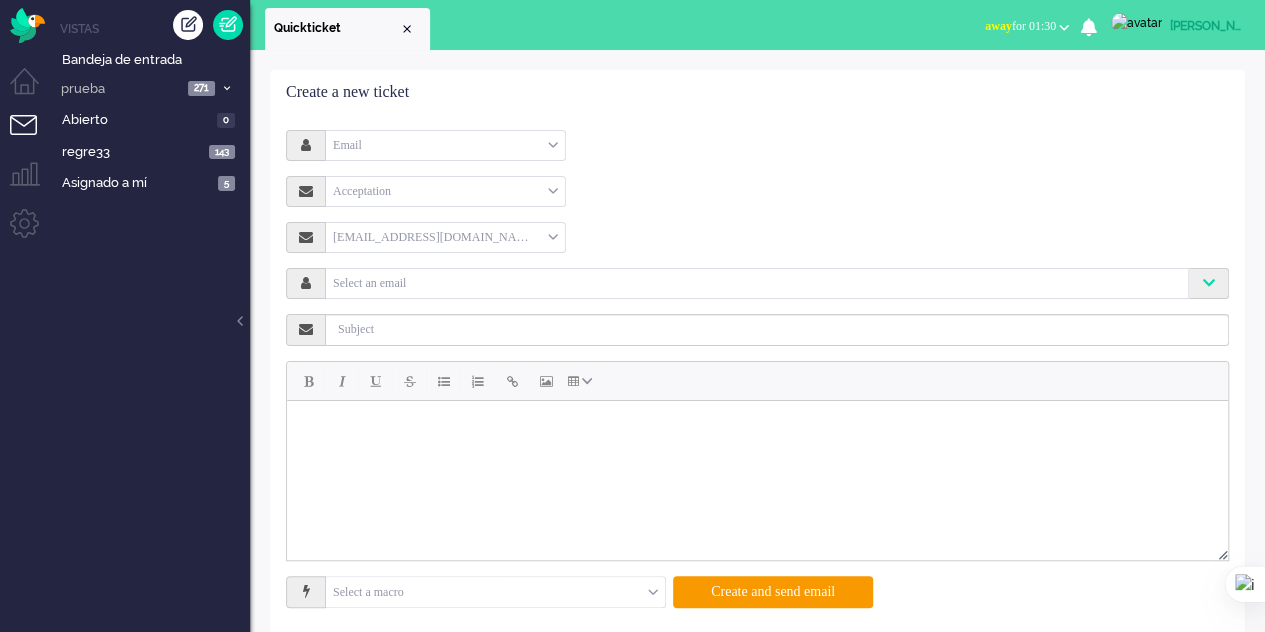 scroll, scrollTop: 0, scrollLeft: 0, axis: both 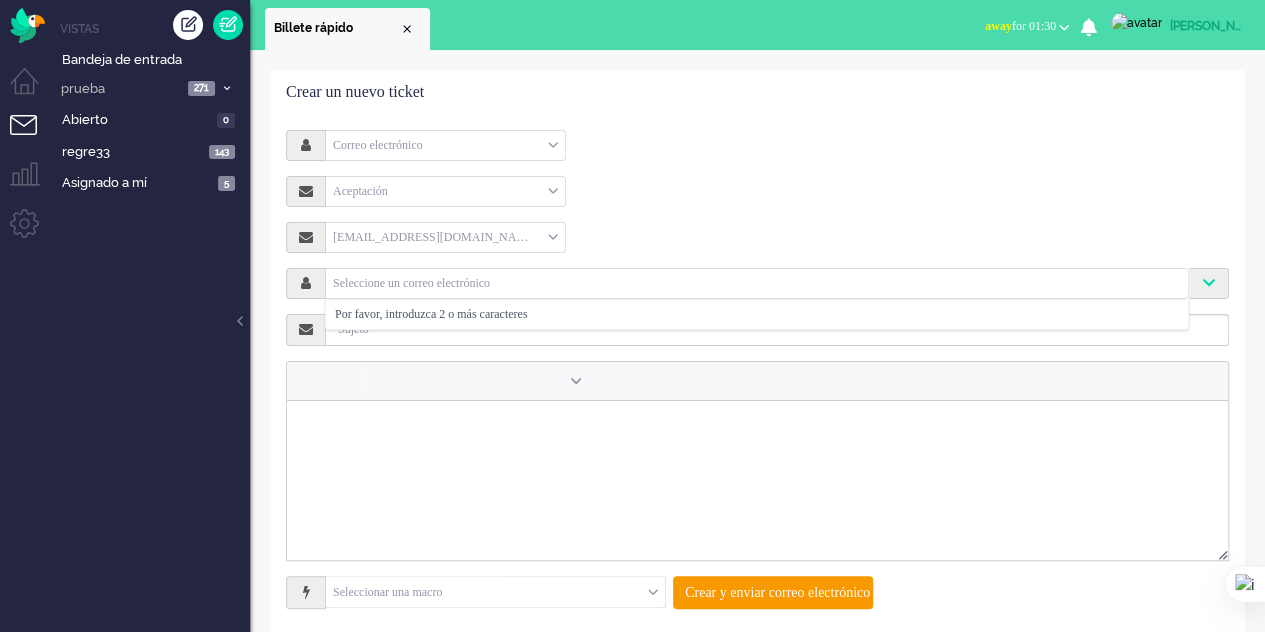 click at bounding box center [757, 281] 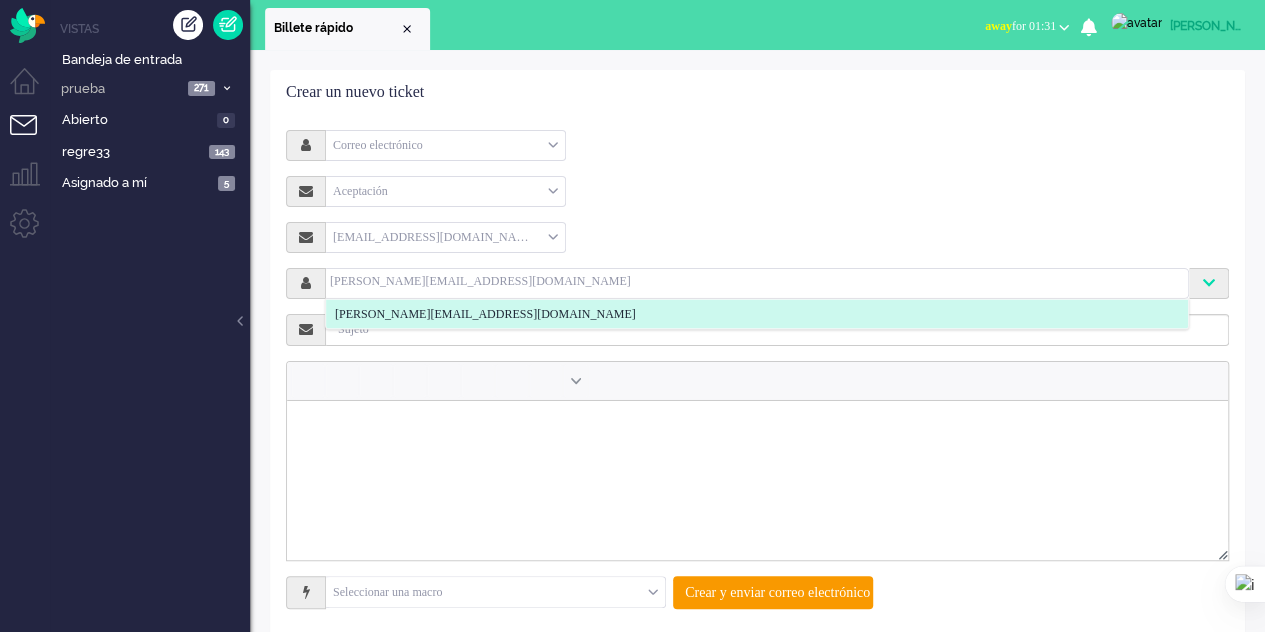 type on "elaine@elainedesigns.es" 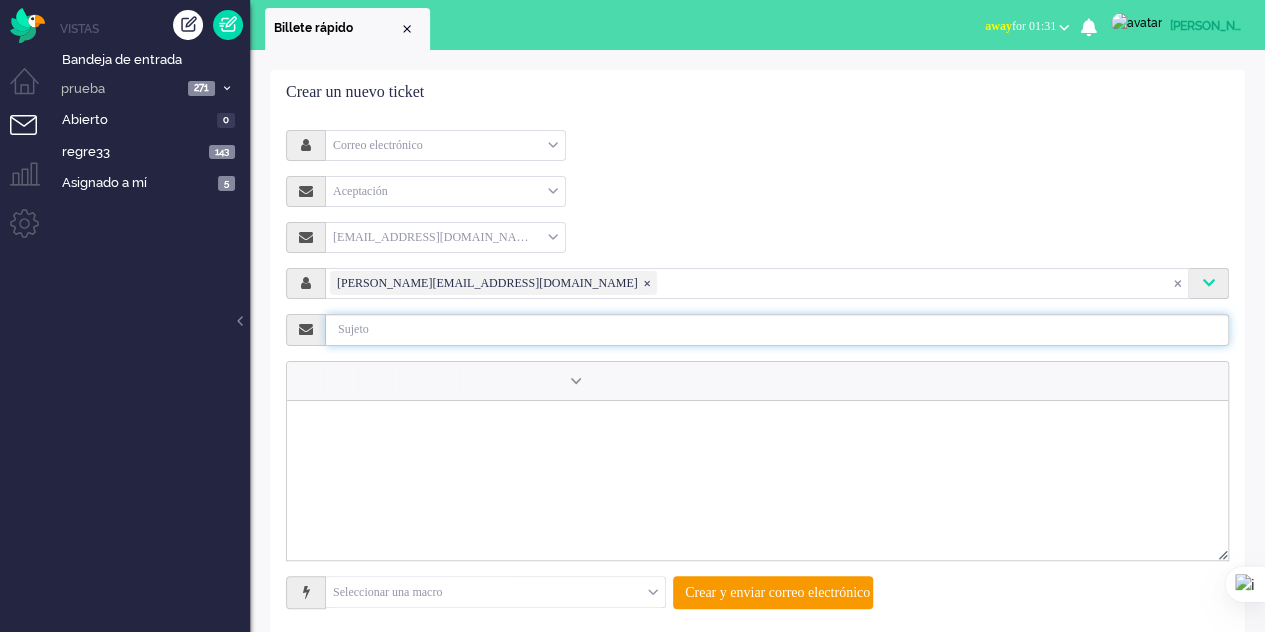 click at bounding box center (777, 330) 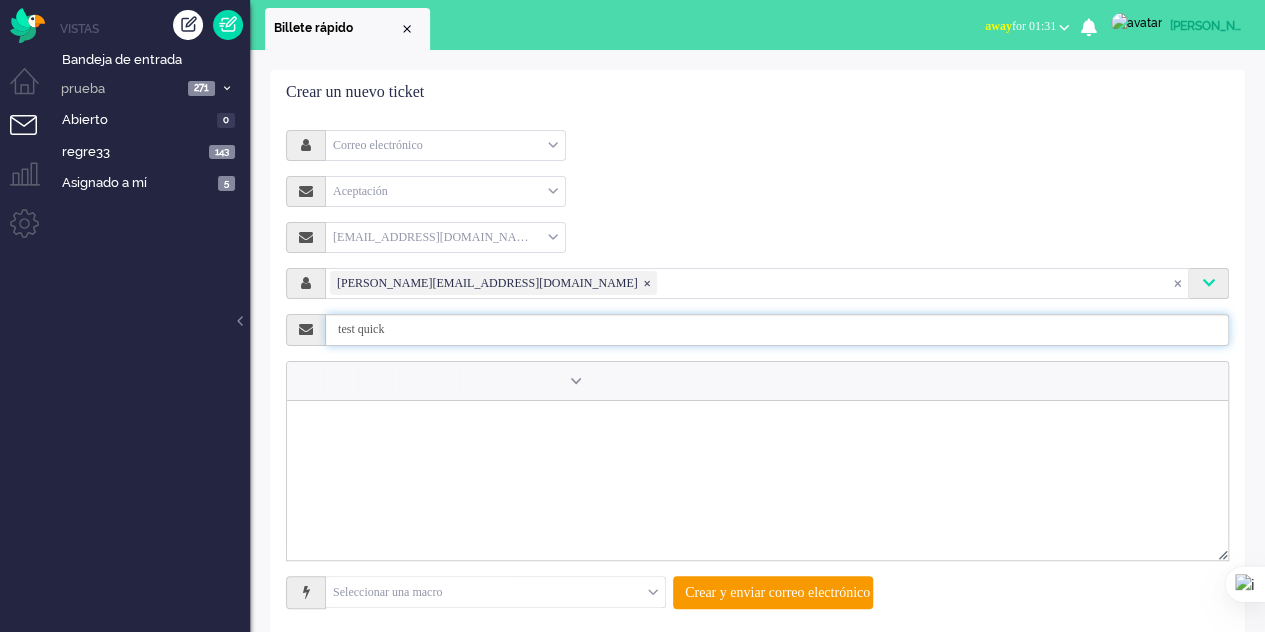 type on "test quick" 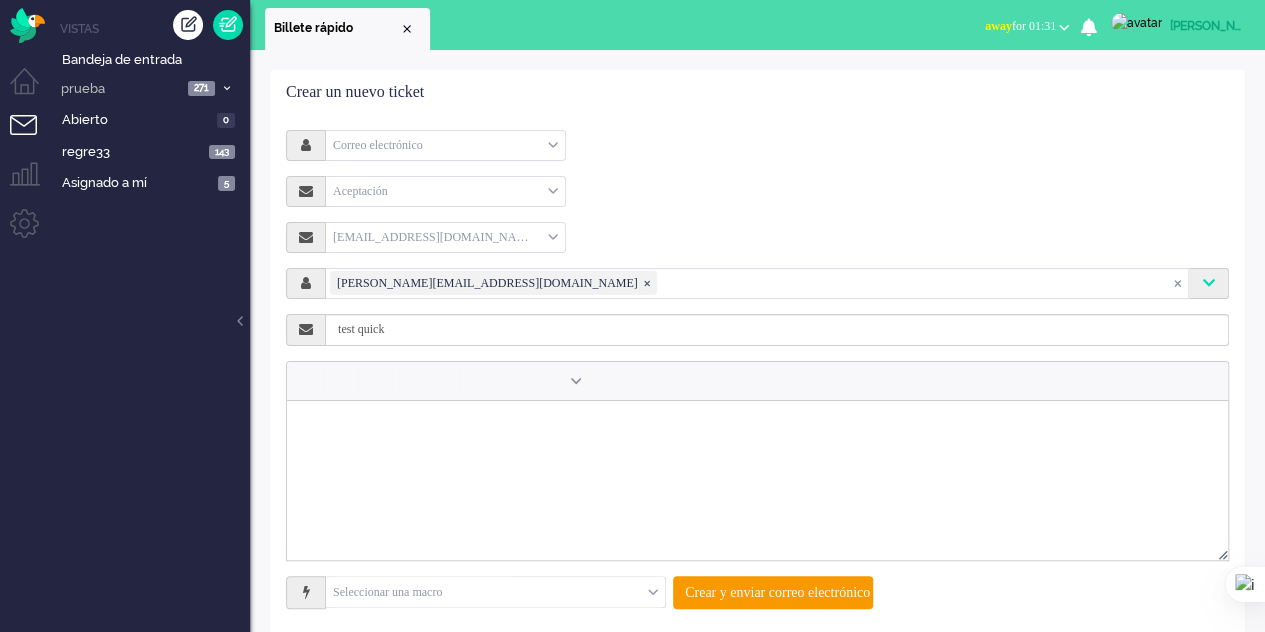click at bounding box center (757, 425) 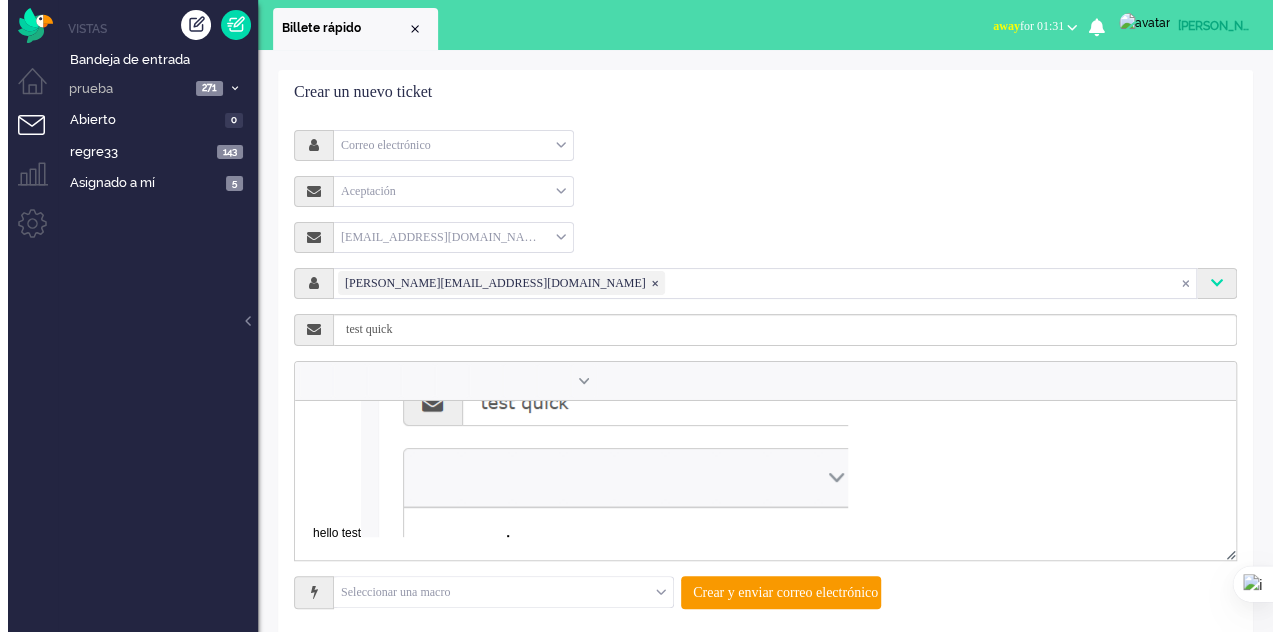 scroll, scrollTop: 218, scrollLeft: 0, axis: vertical 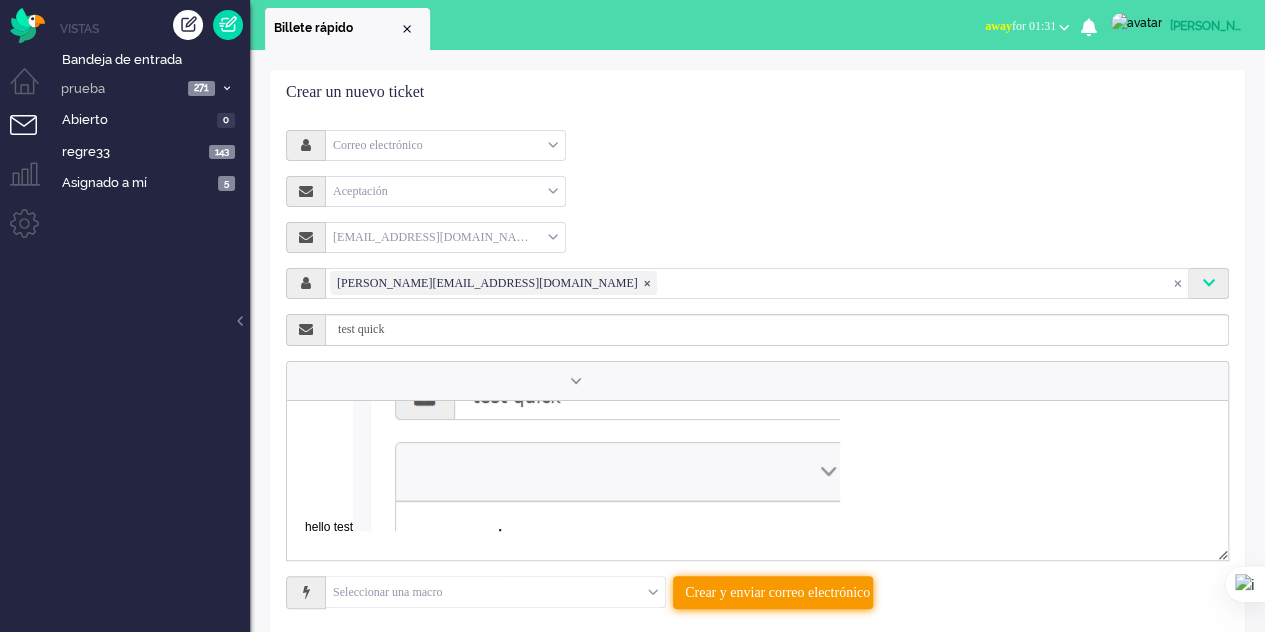 click on "Crear y enviar correo electrónico" at bounding box center (777, 592) 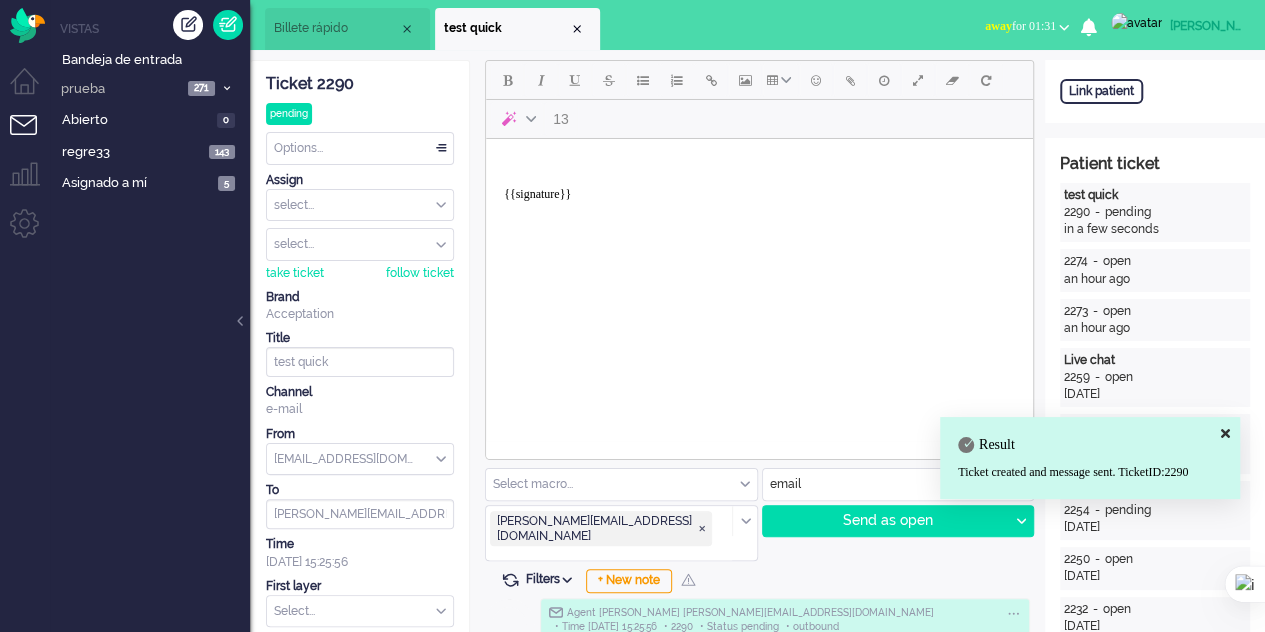 scroll, scrollTop: 0, scrollLeft: 0, axis: both 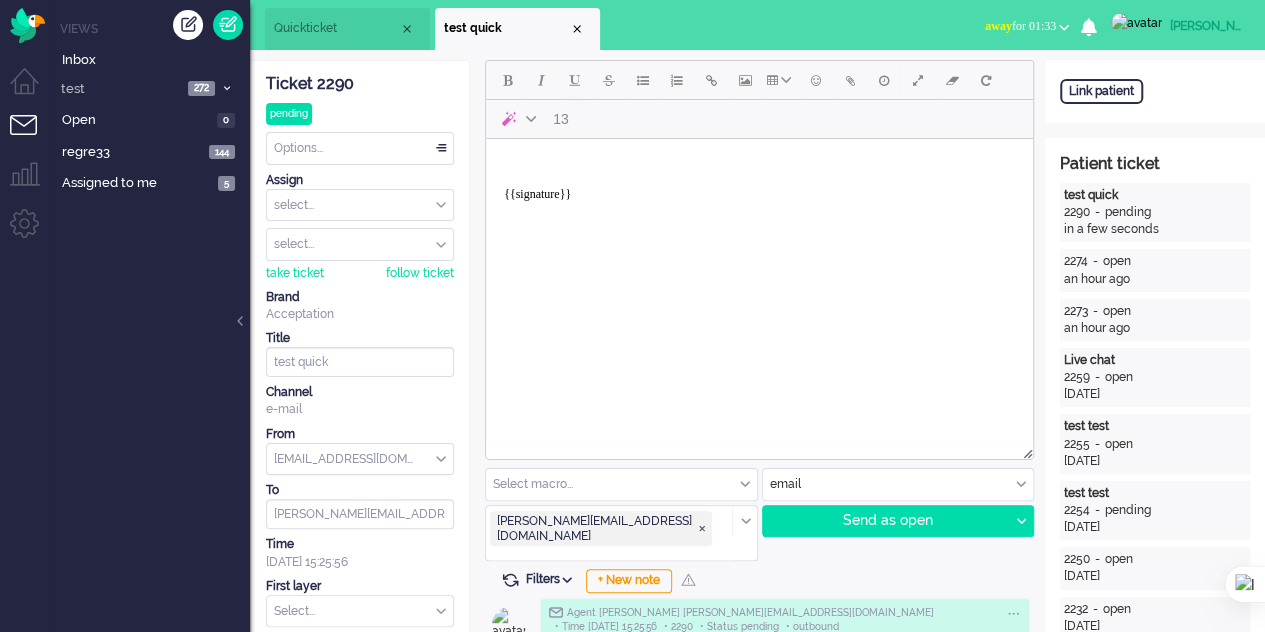 click on "Quickticket" at bounding box center (347, 29) 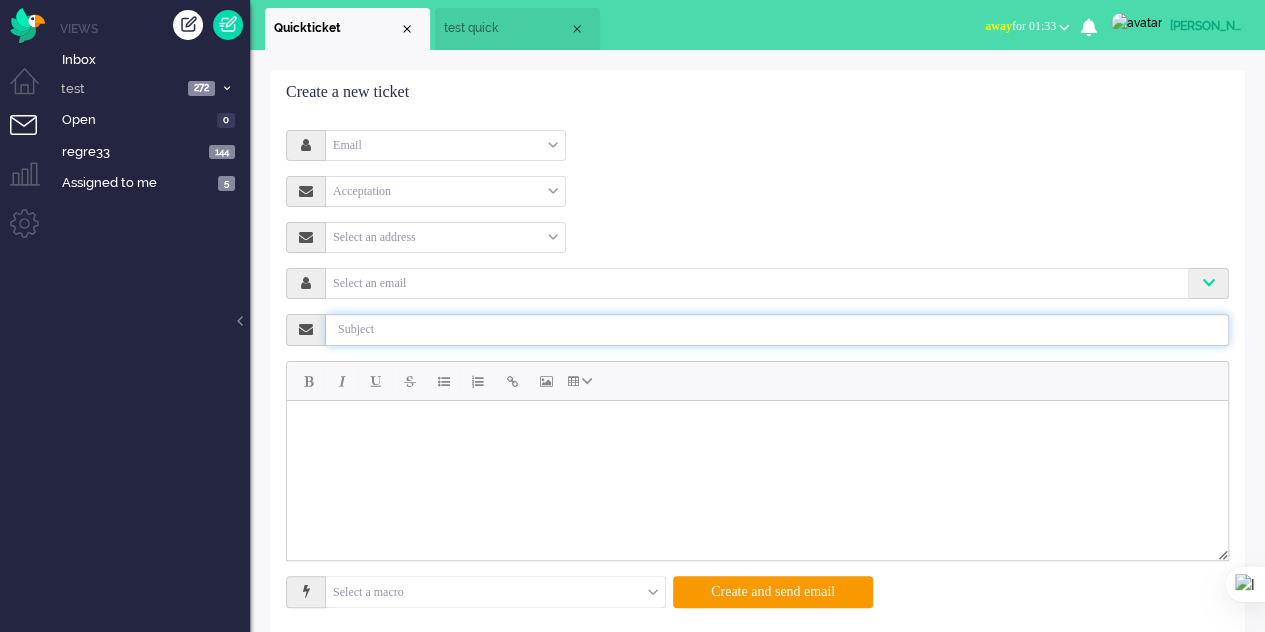 click at bounding box center [777, 330] 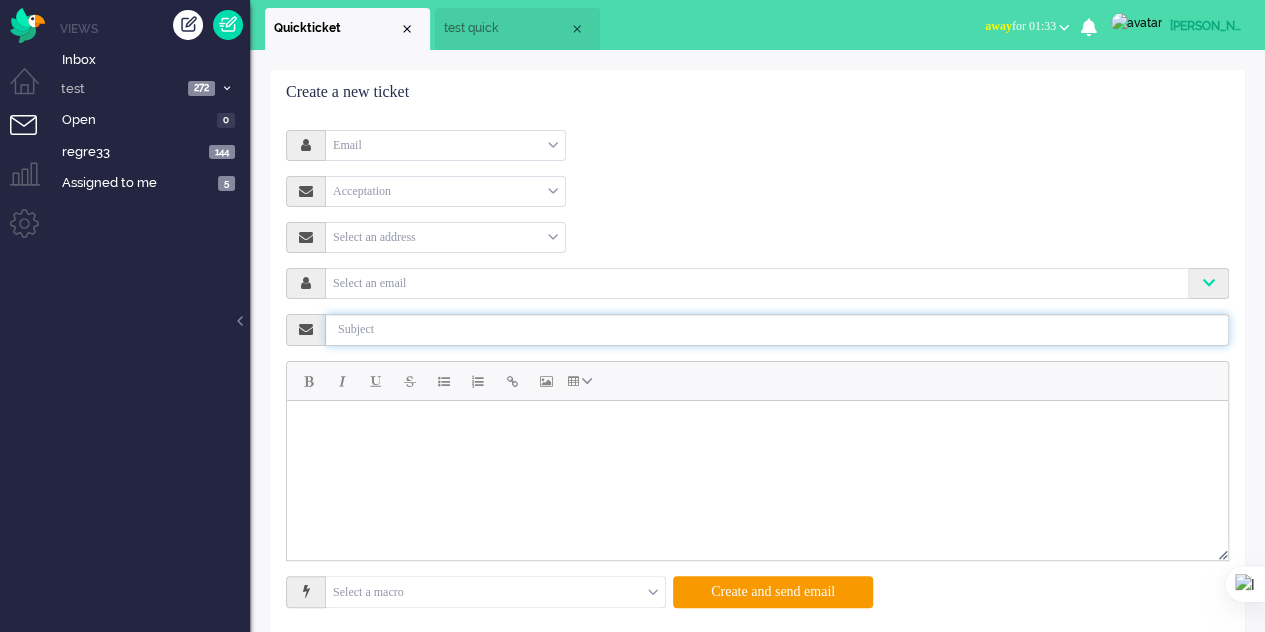 type on "test quick" 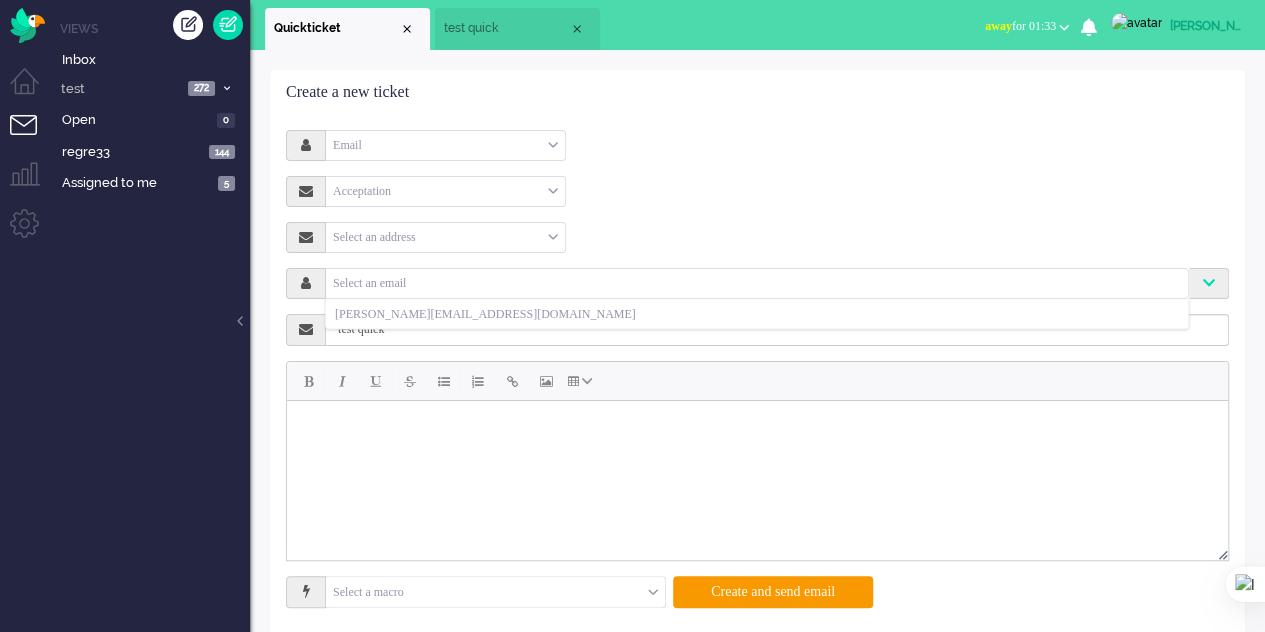 click at bounding box center [757, 281] 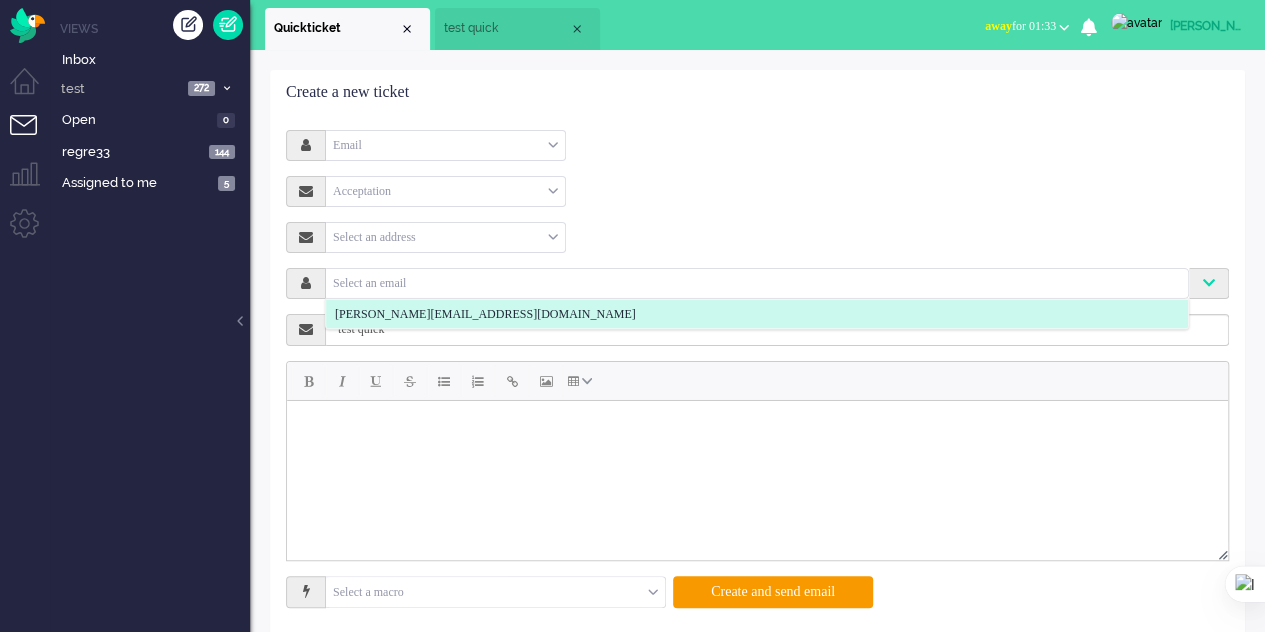 click on "elaine@elainedesigns.es" 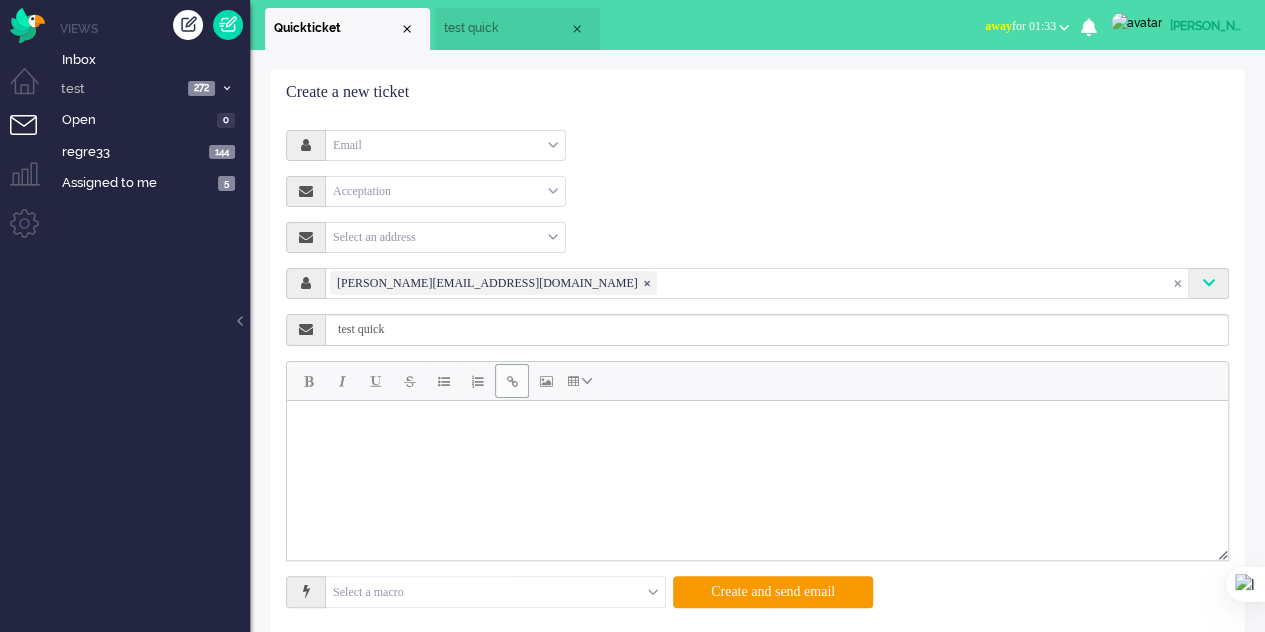 click at bounding box center [512, 381] 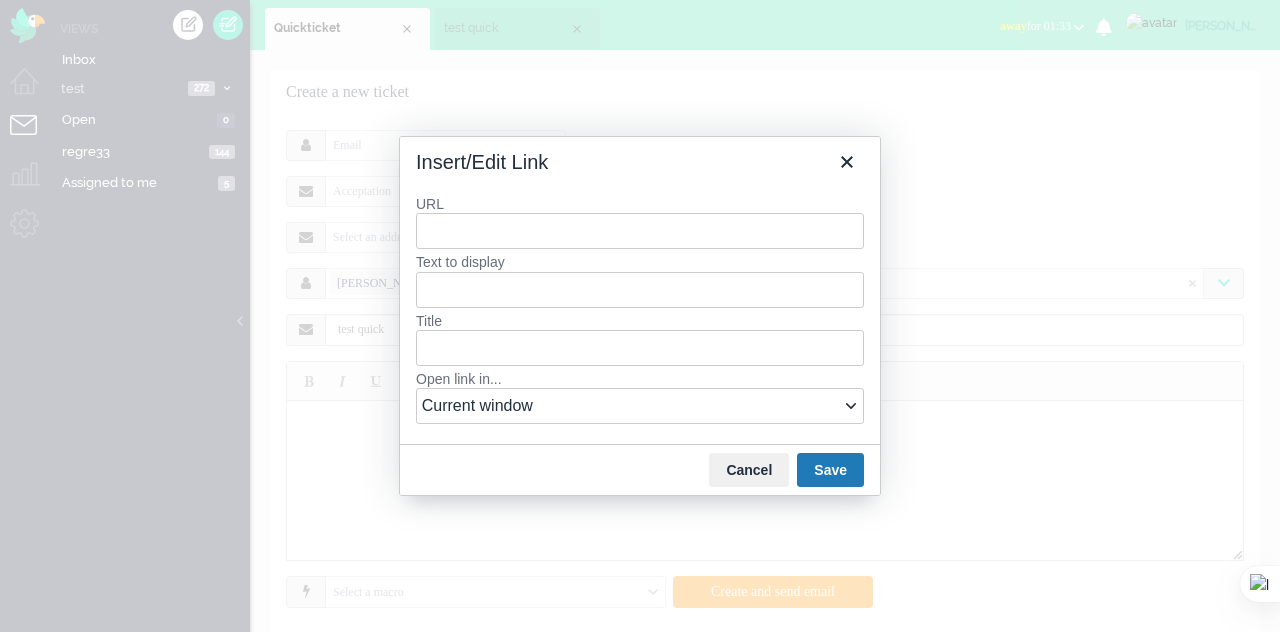 type on "e" 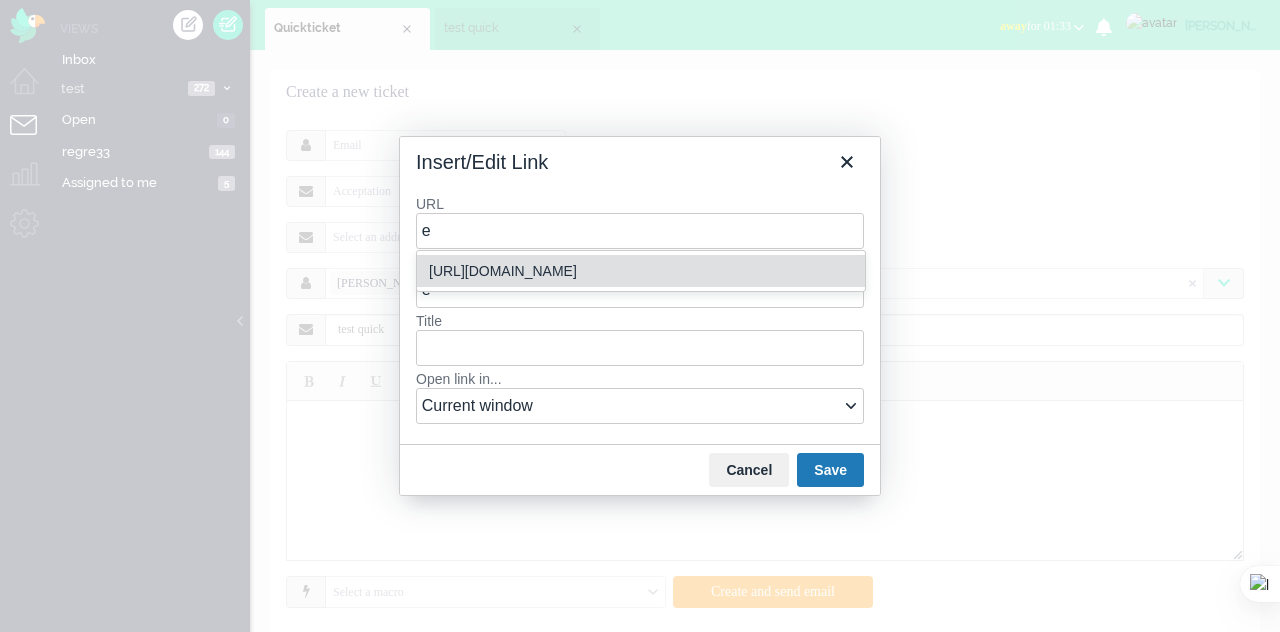 drag, startPoint x: 487, startPoint y: 285, endPoint x: 541, endPoint y: 317, distance: 62.76942 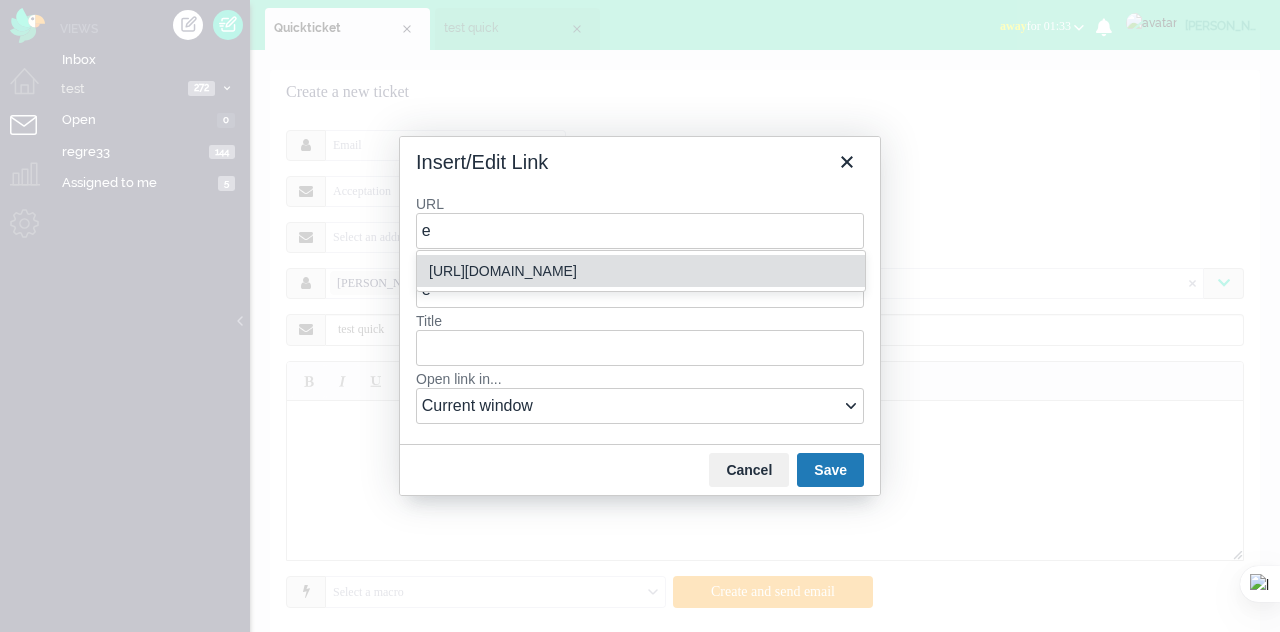 click on "https://elainedesigns.es/" at bounding box center (641, 271) 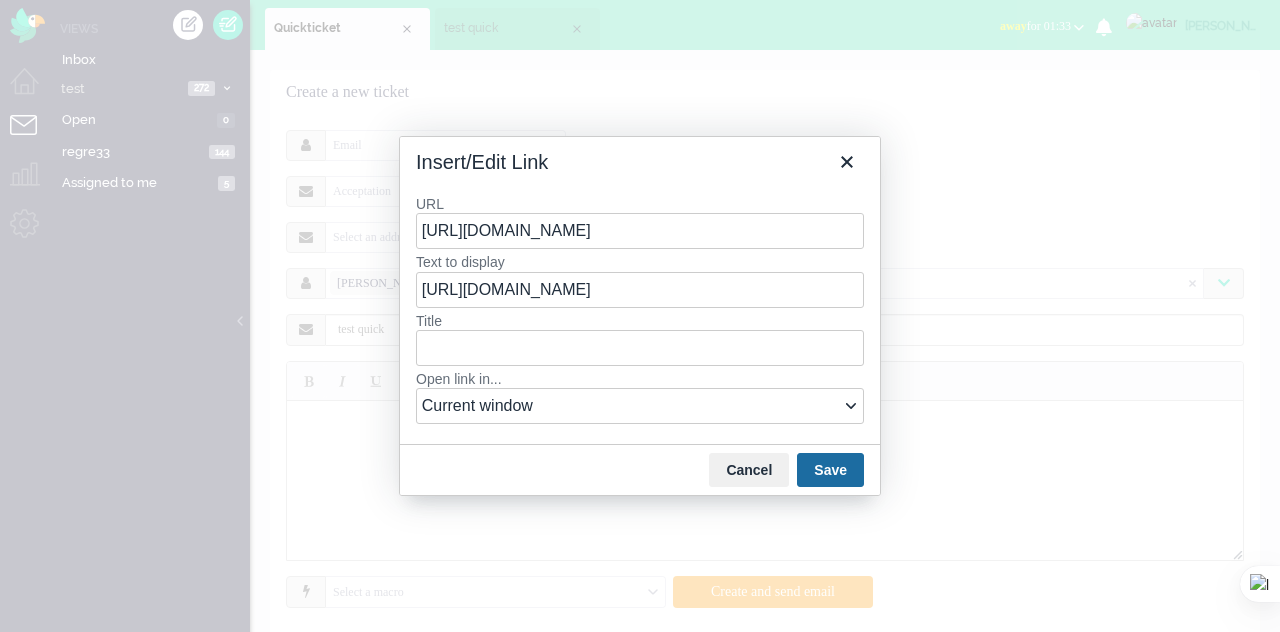 click on "Save" at bounding box center (830, 470) 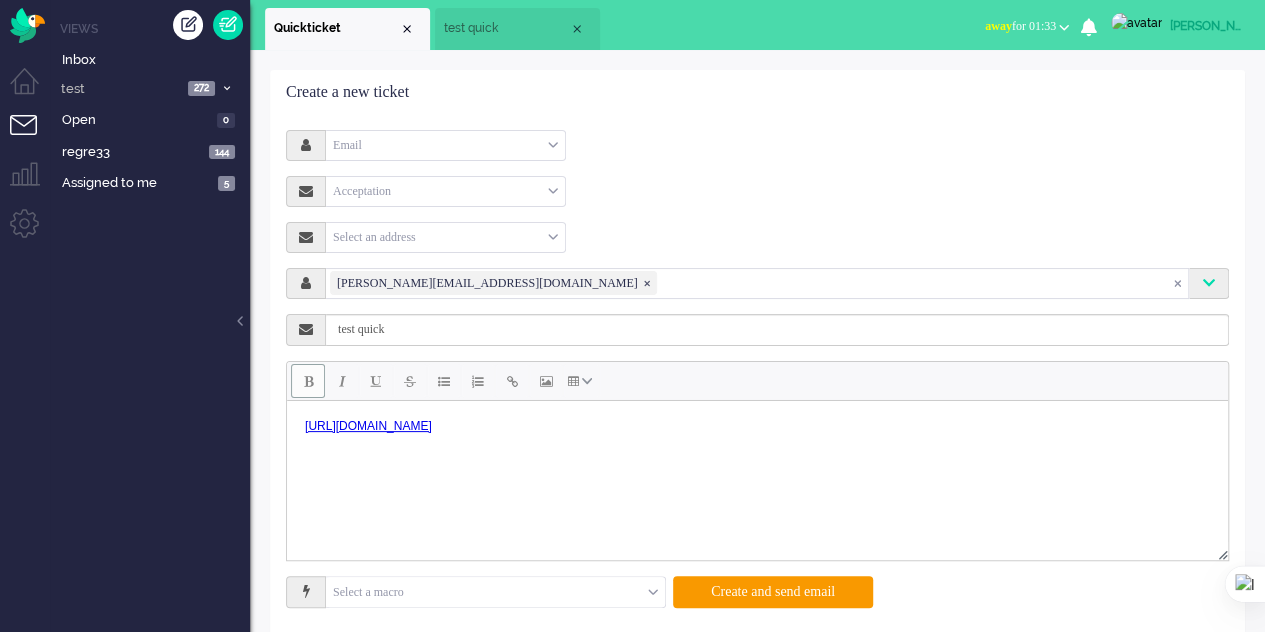 click at bounding box center (308, 381) 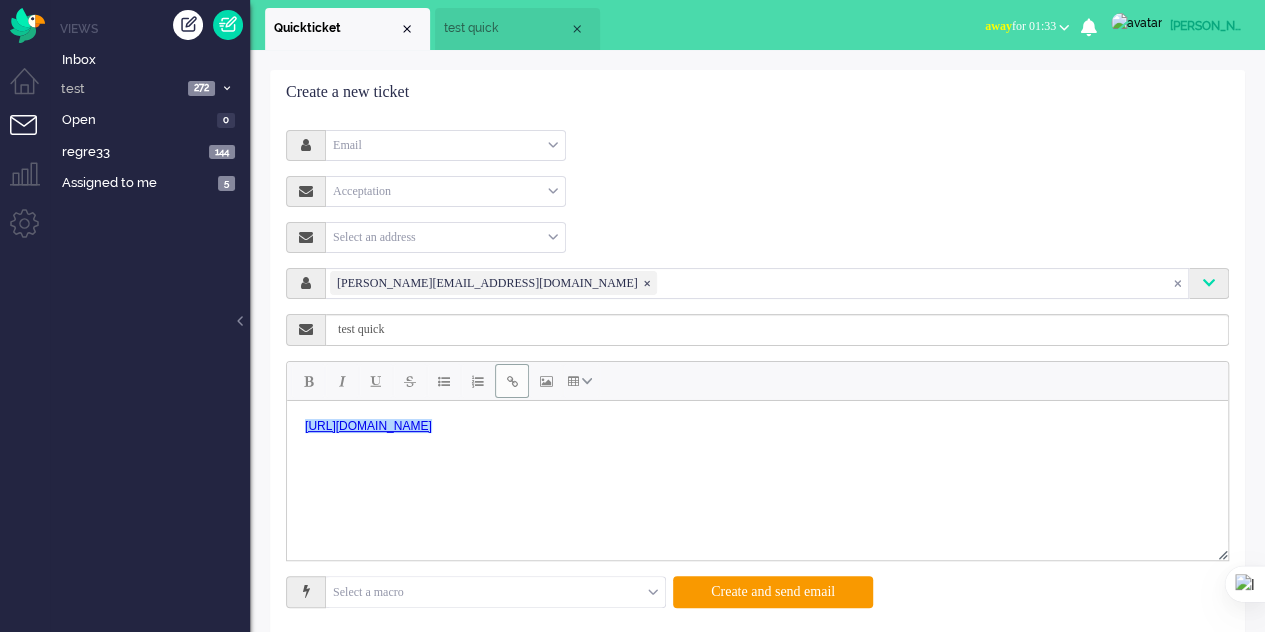 scroll, scrollTop: 26, scrollLeft: 0, axis: vertical 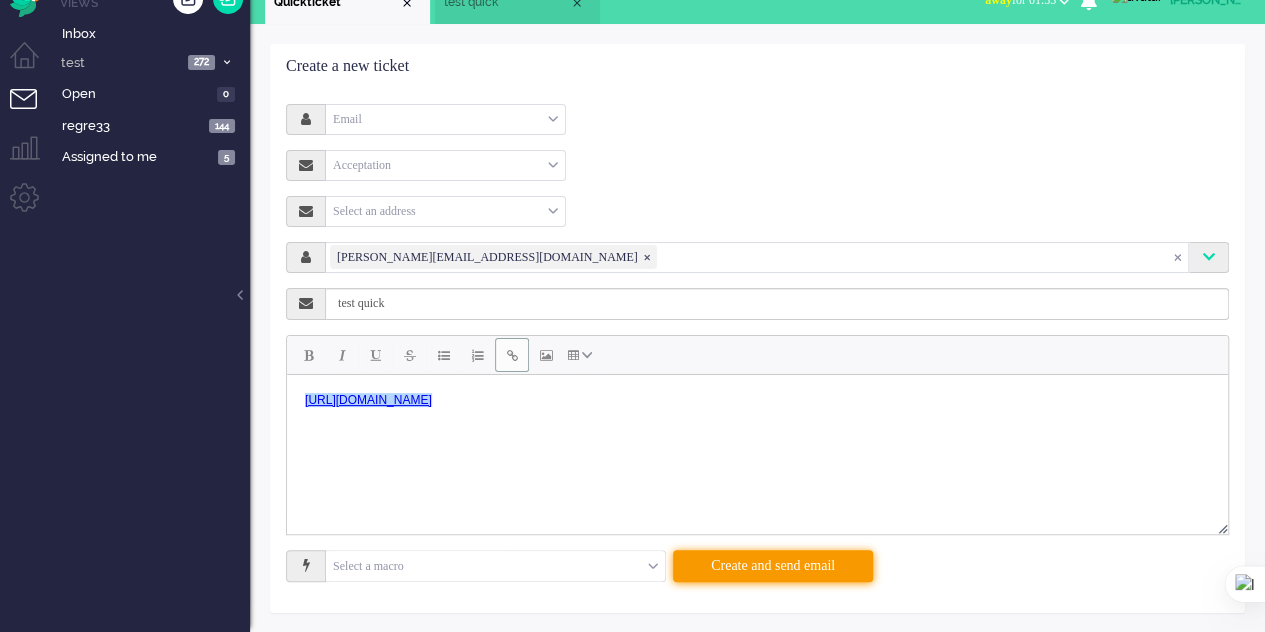 click on "Create and send email" at bounding box center [773, 566] 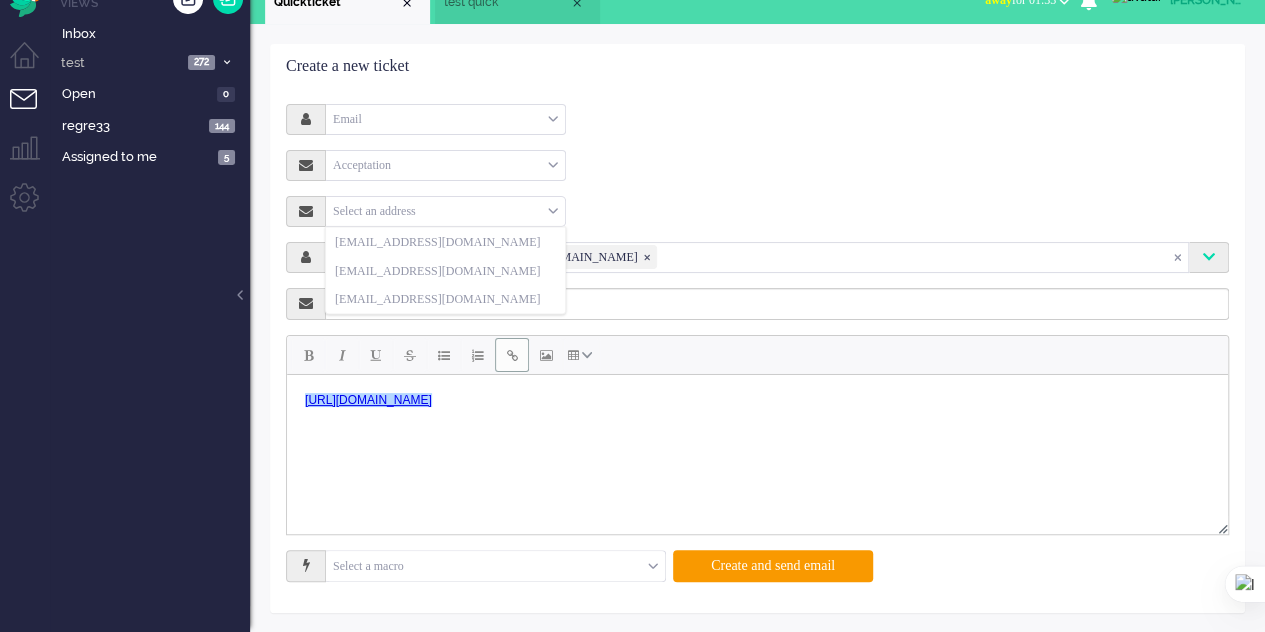 click on "Select an address" at bounding box center (445, 211) 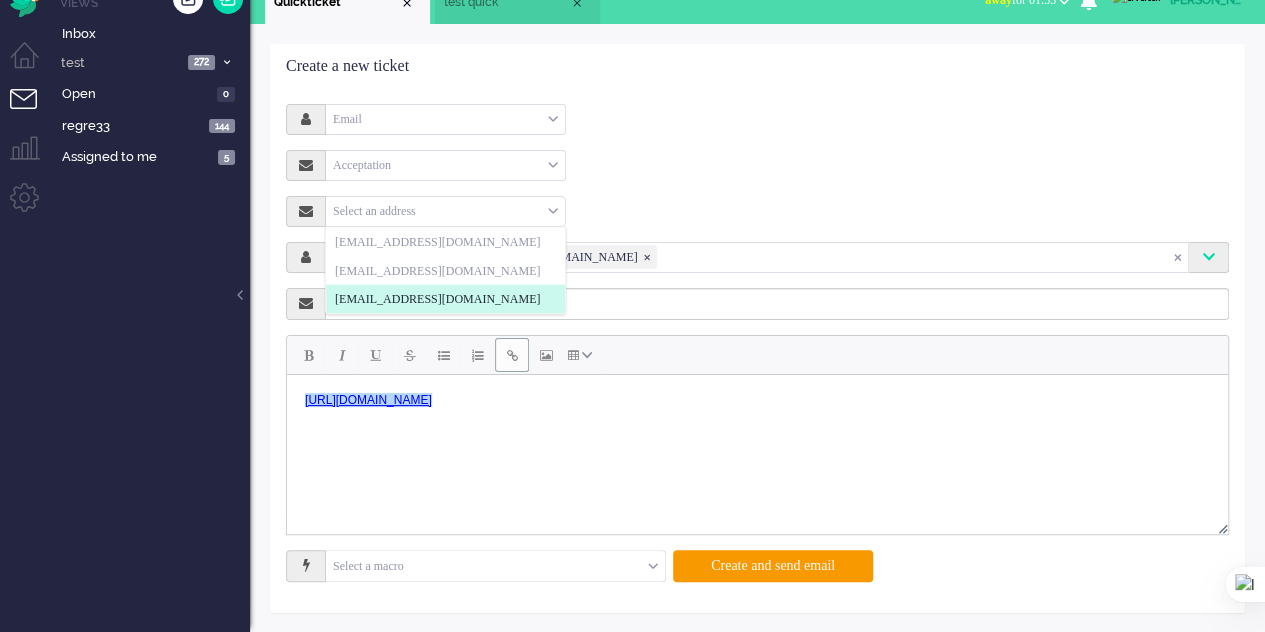 drag, startPoint x: 464, startPoint y: 291, endPoint x: 470, endPoint y: 301, distance: 11.661903 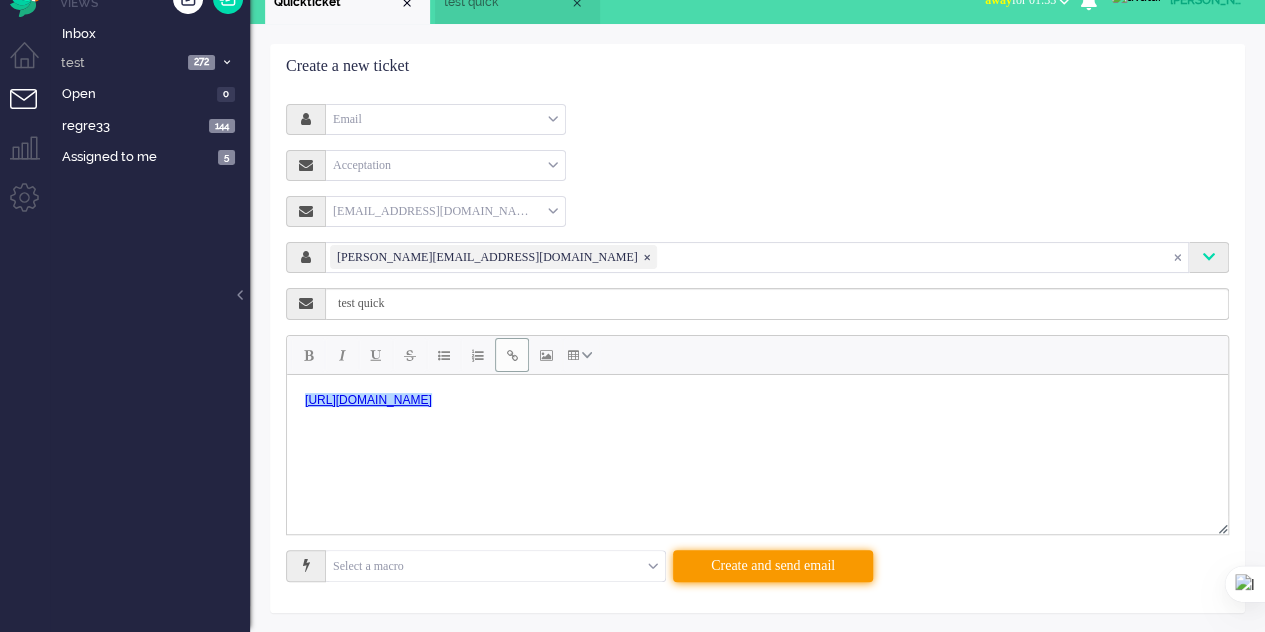 click on "Create and send email" at bounding box center [773, 566] 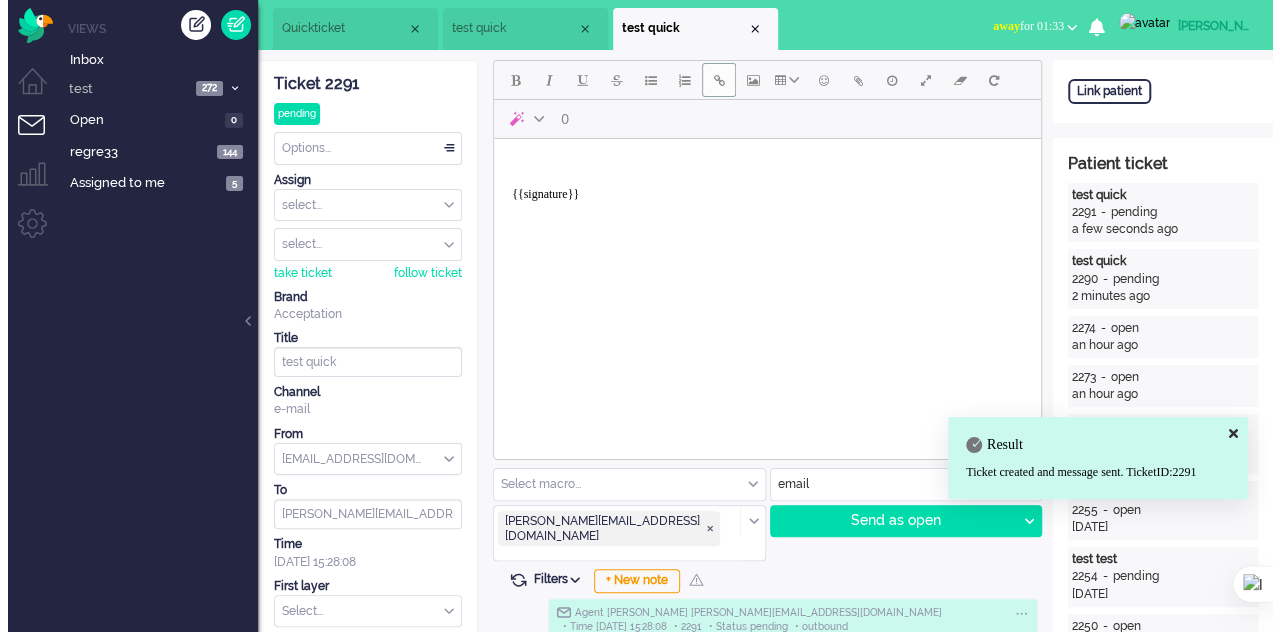 scroll, scrollTop: 0, scrollLeft: 0, axis: both 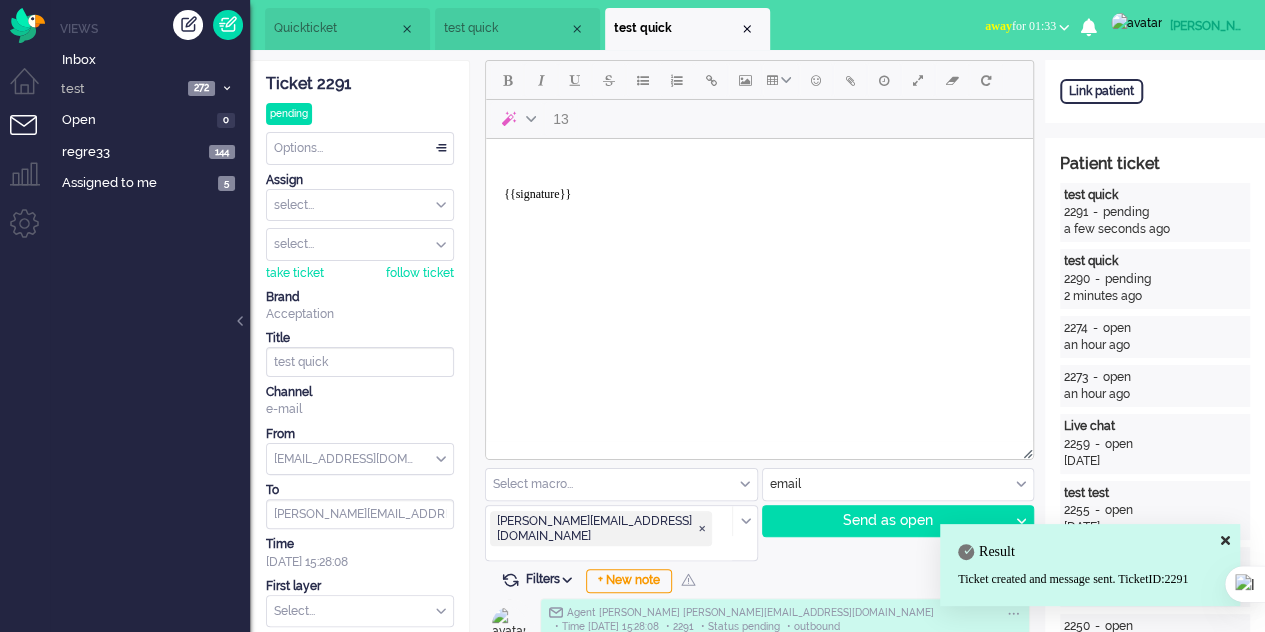 click at bounding box center (577, 29) 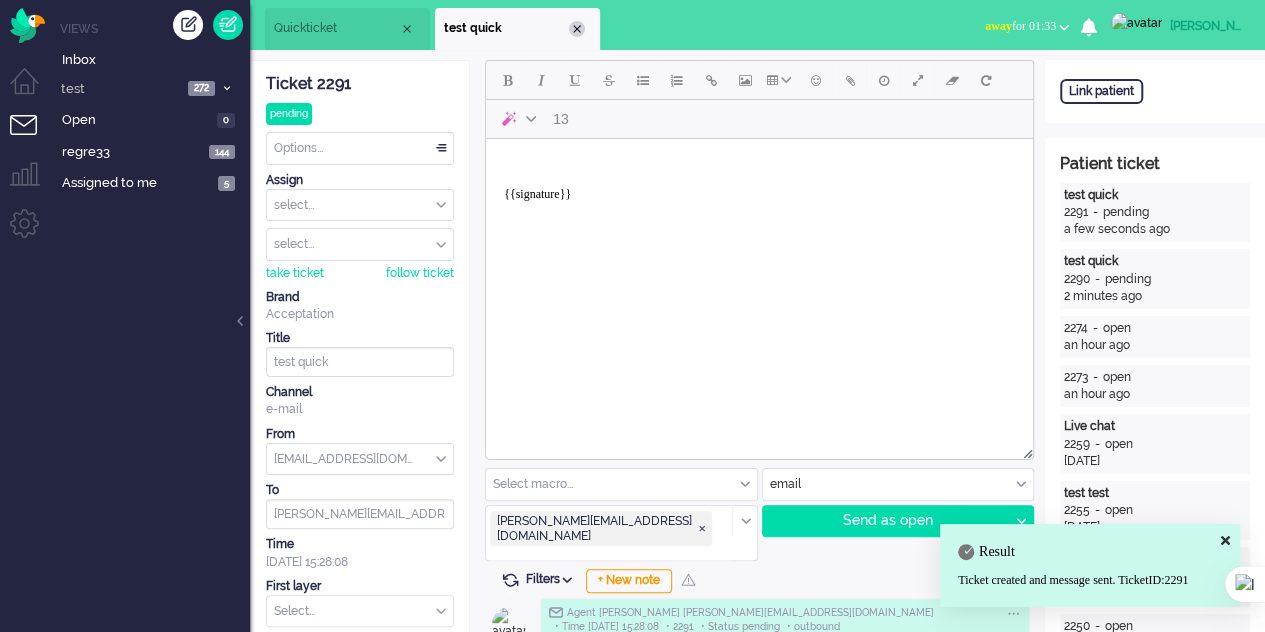 click at bounding box center (577, 29) 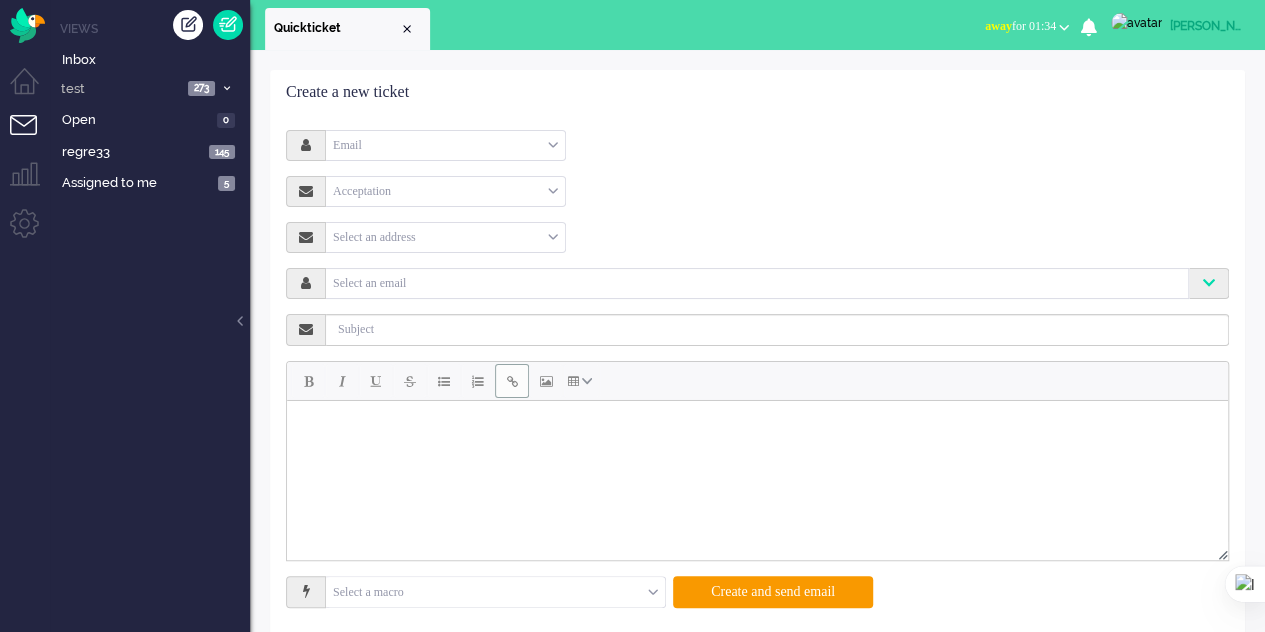 click on "Email" at bounding box center [445, 145] 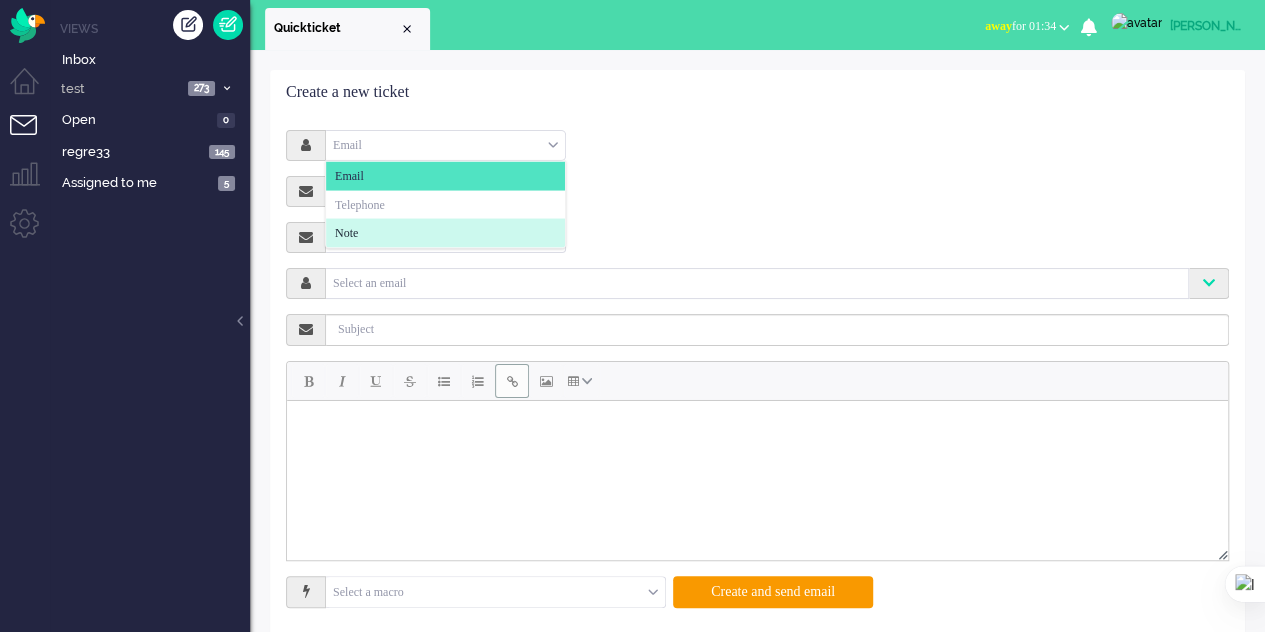 click on "Note" 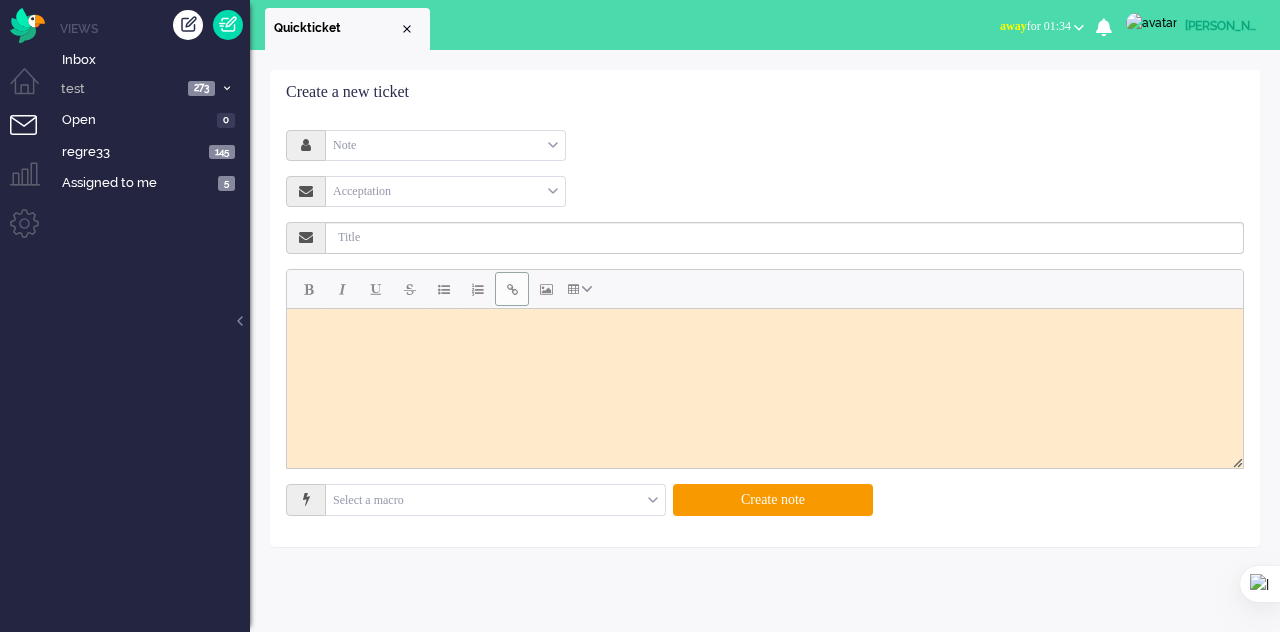 scroll, scrollTop: 0, scrollLeft: 0, axis: both 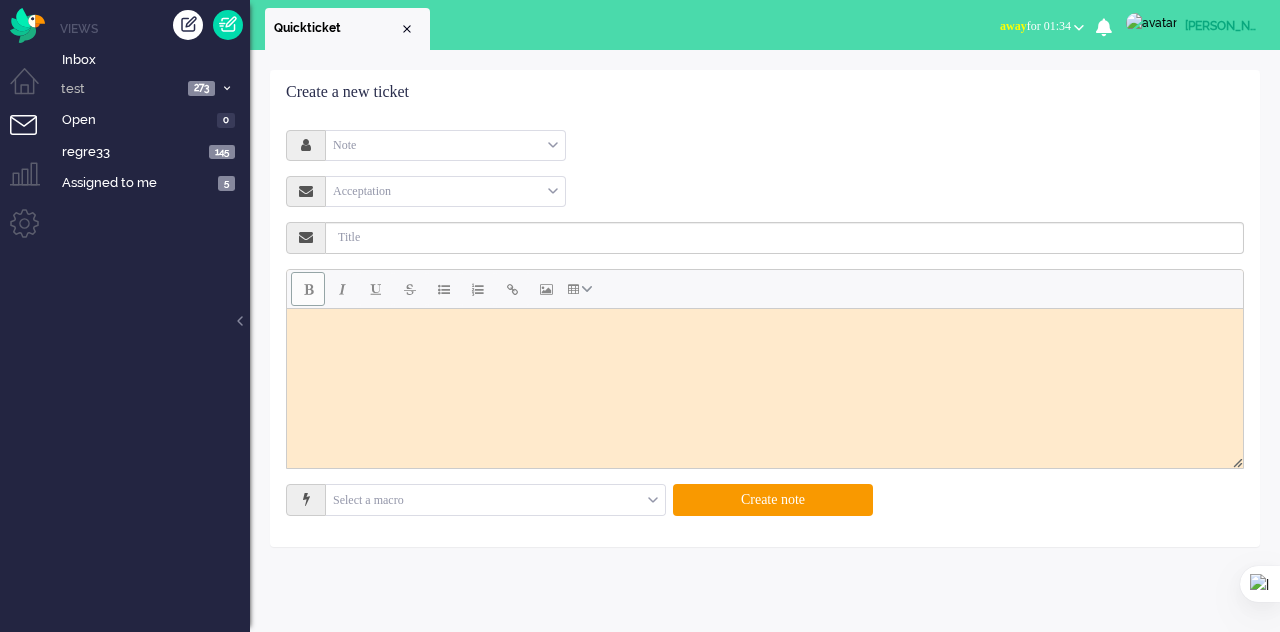 click at bounding box center (308, 289) 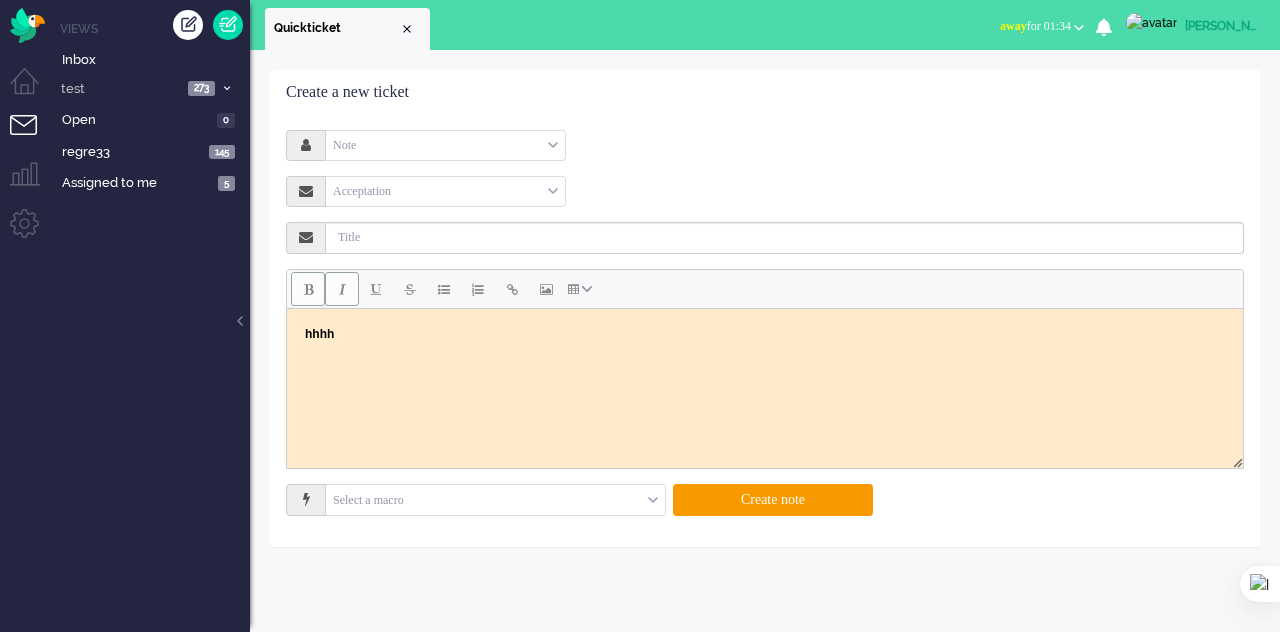 drag, startPoint x: 318, startPoint y: 289, endPoint x: 330, endPoint y: 288, distance: 12.0415945 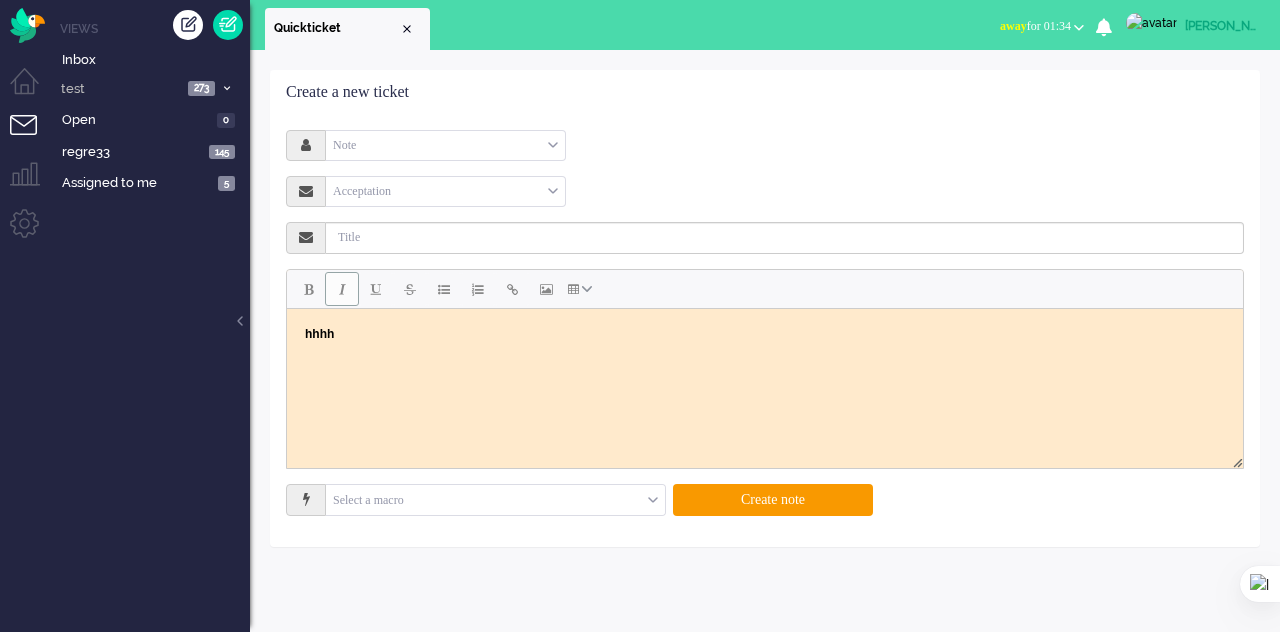 type 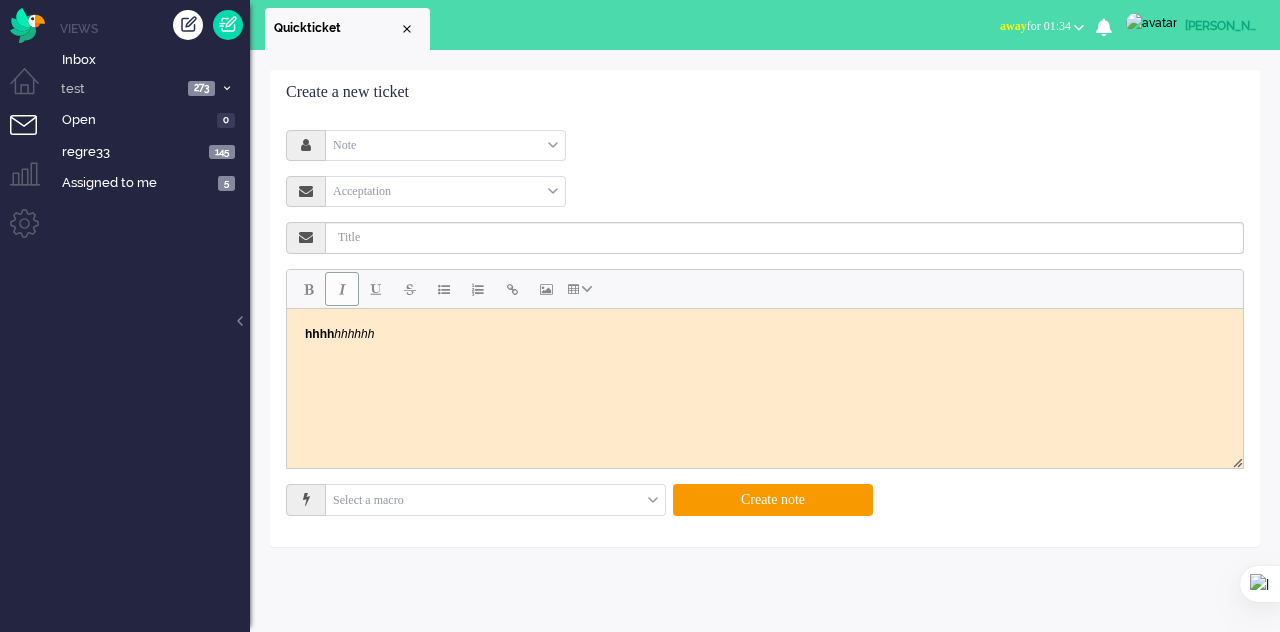 drag, startPoint x: 335, startPoint y: 288, endPoint x: 352, endPoint y: 293, distance: 17.720045 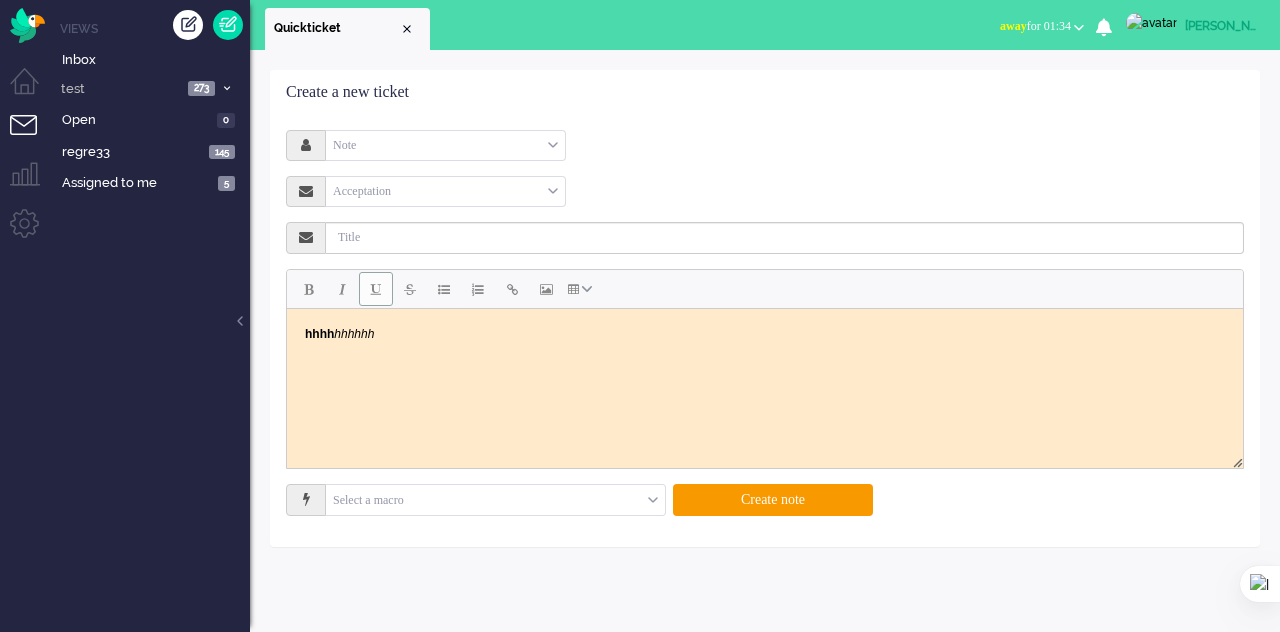 click at bounding box center [376, 289] 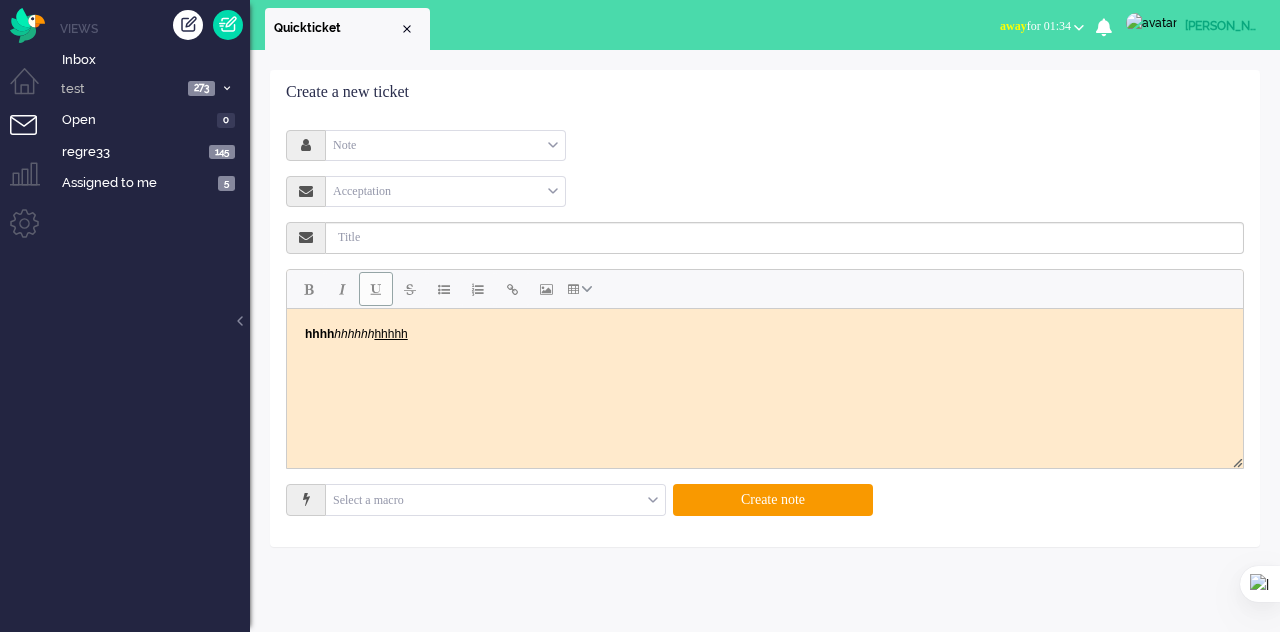 click at bounding box center [376, 289] 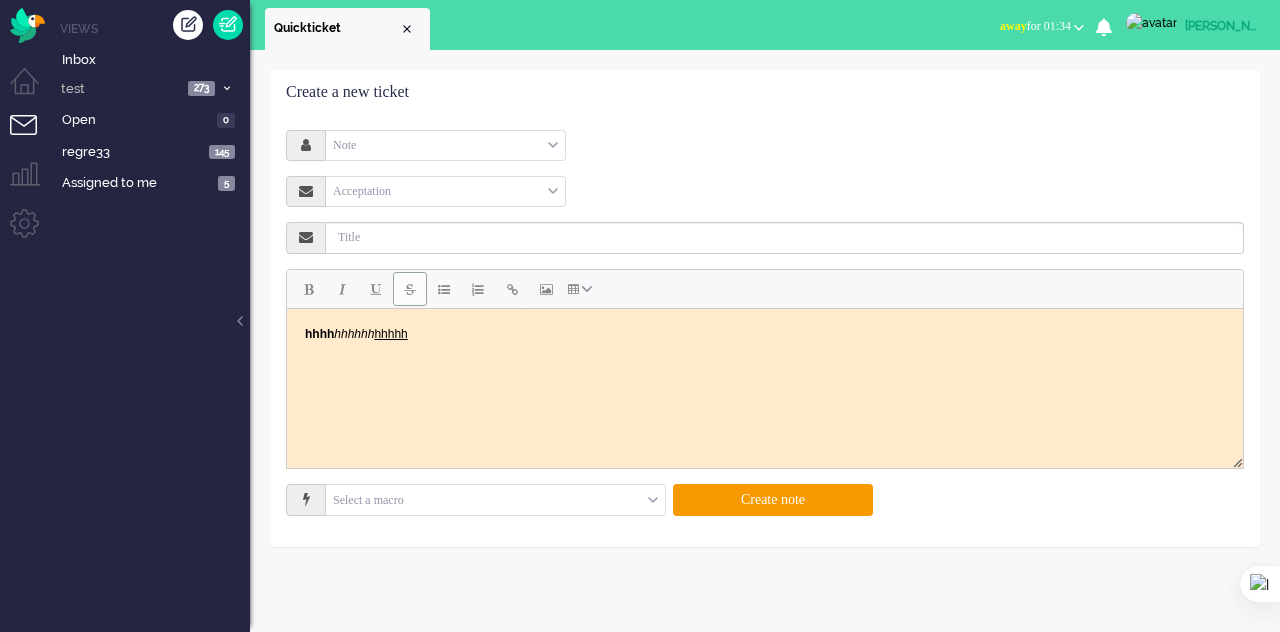 click at bounding box center [410, 289] 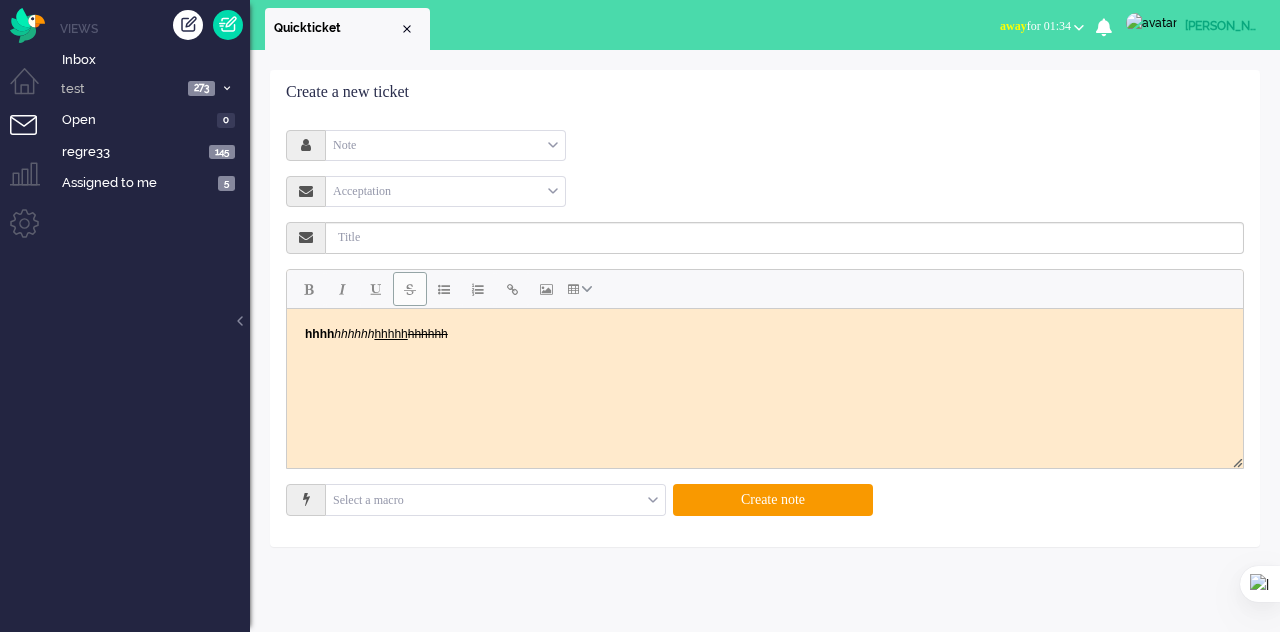 click at bounding box center [410, 289] 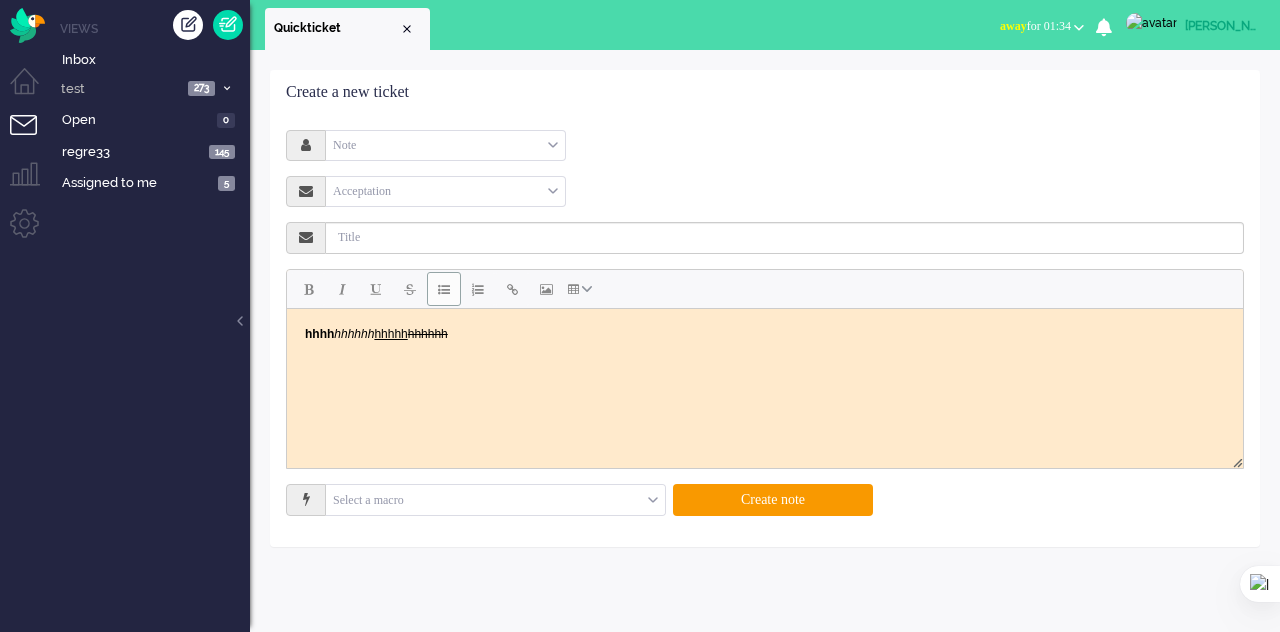 click at bounding box center (444, 289) 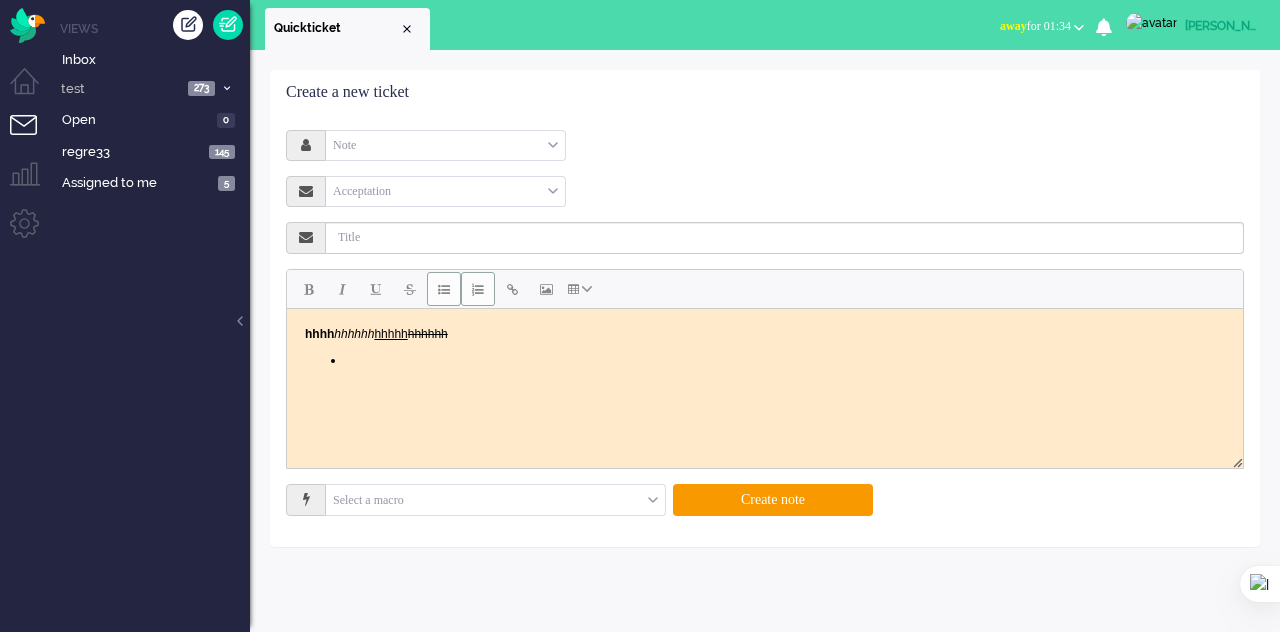 click at bounding box center [478, 289] 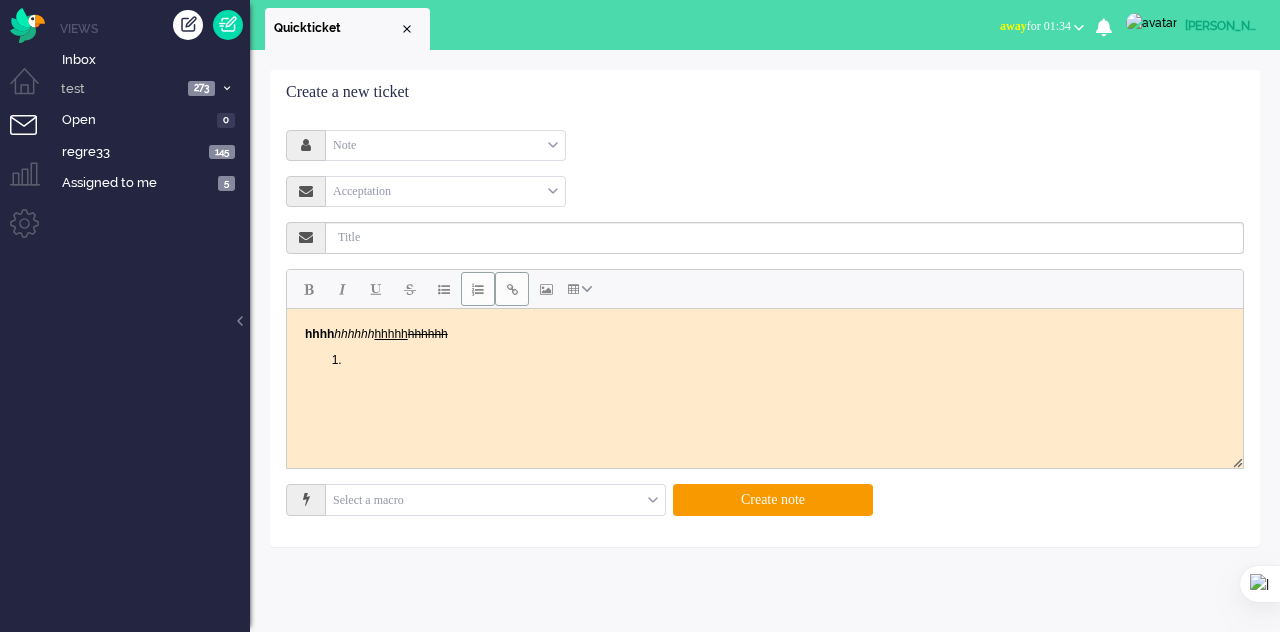click at bounding box center [512, 289] 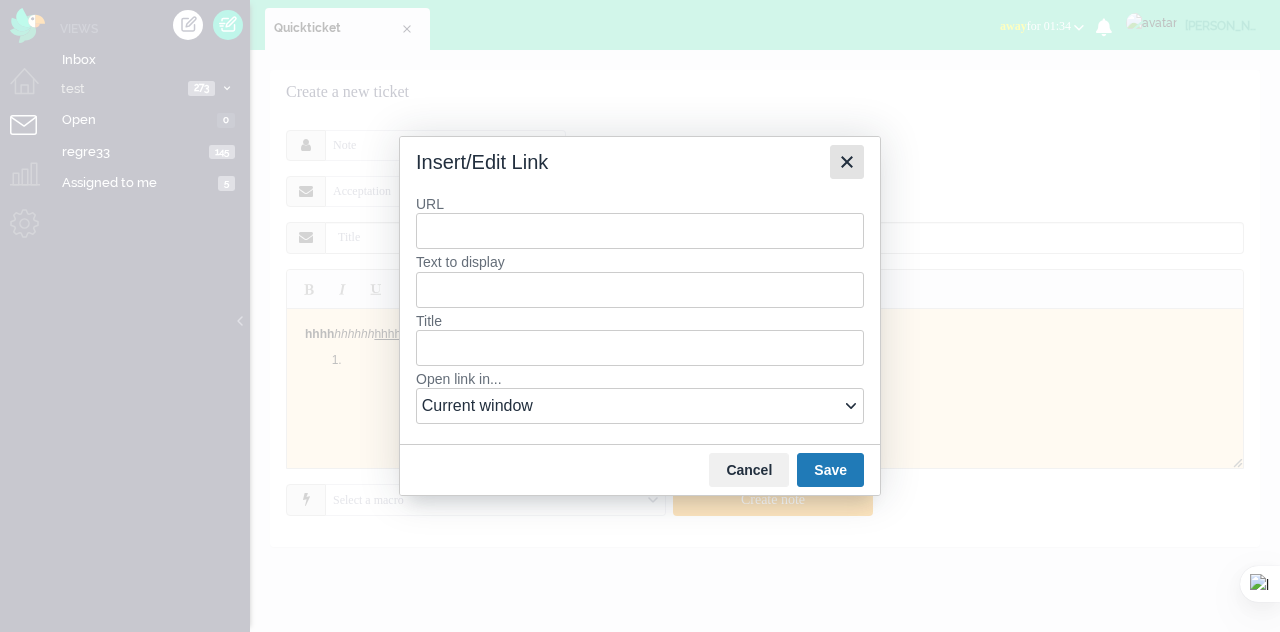 click at bounding box center [847, 162] 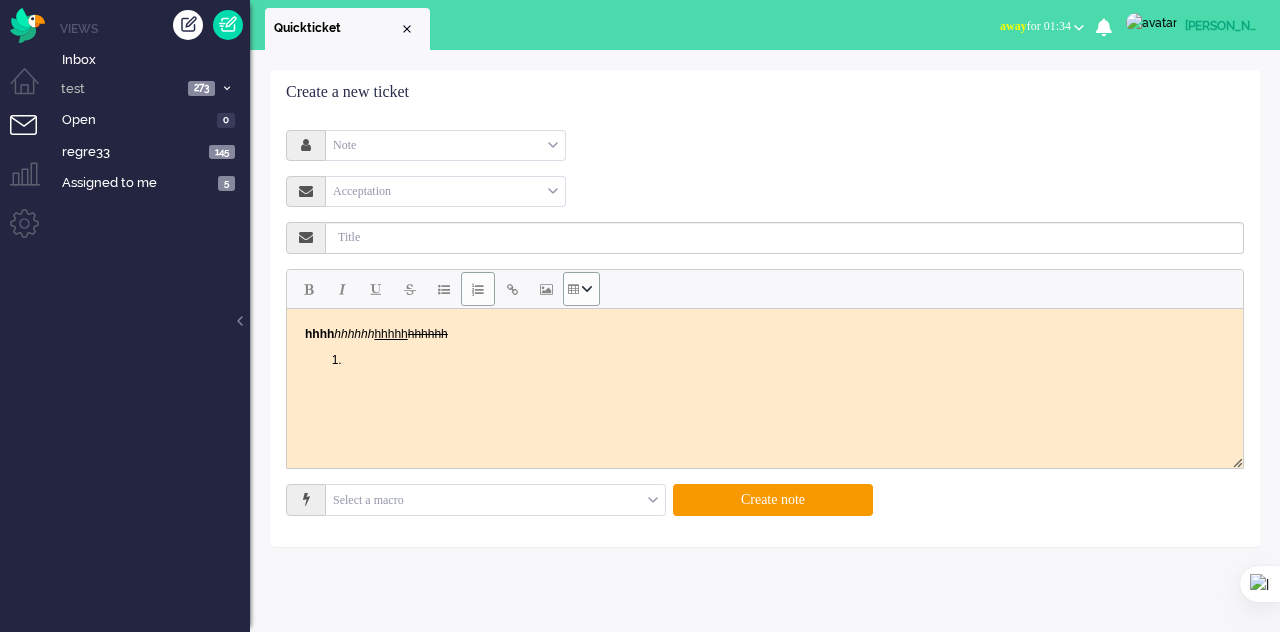 click at bounding box center (573, 289) 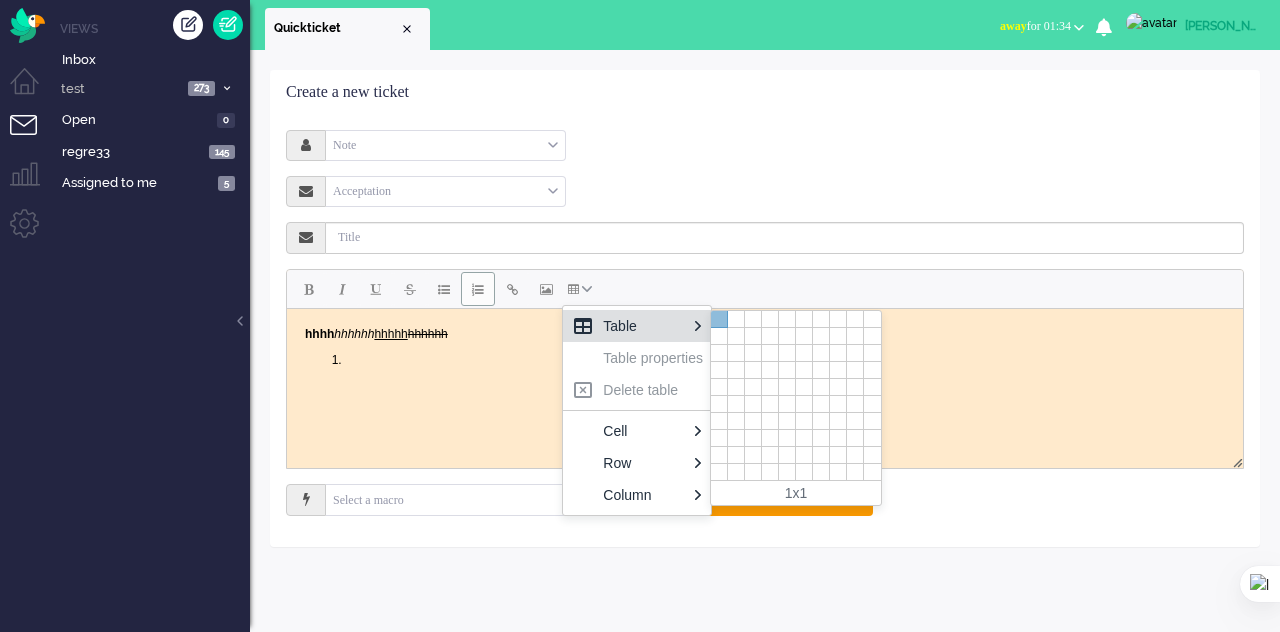 click at bounding box center (719, 319) 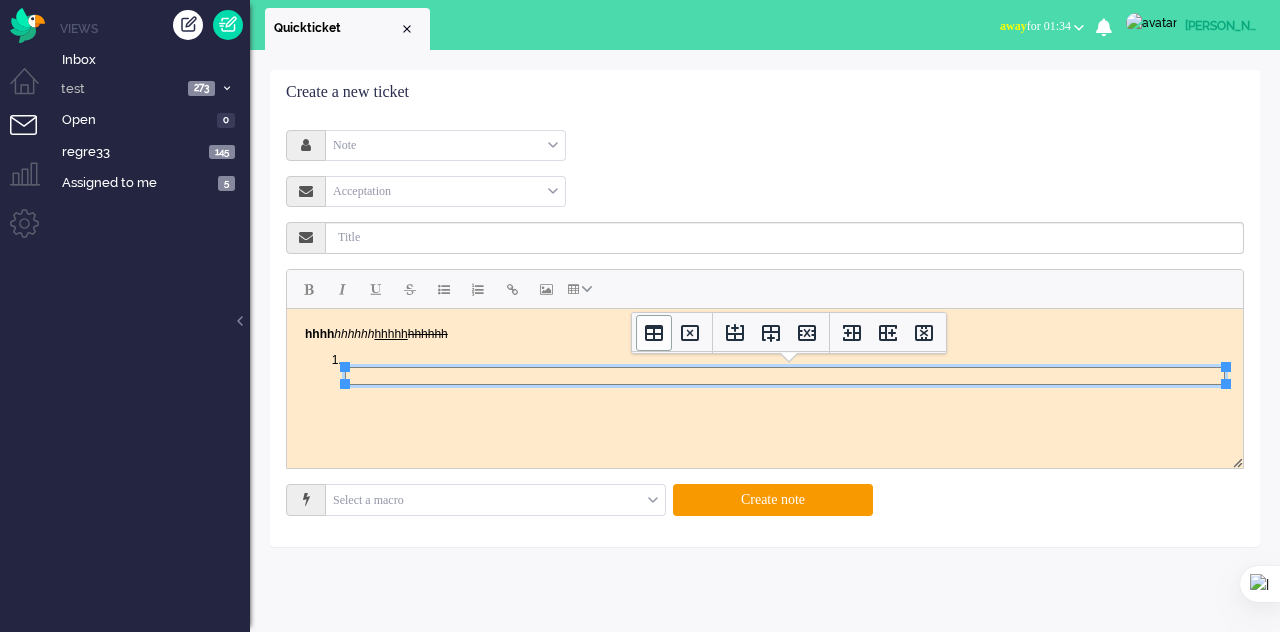 click 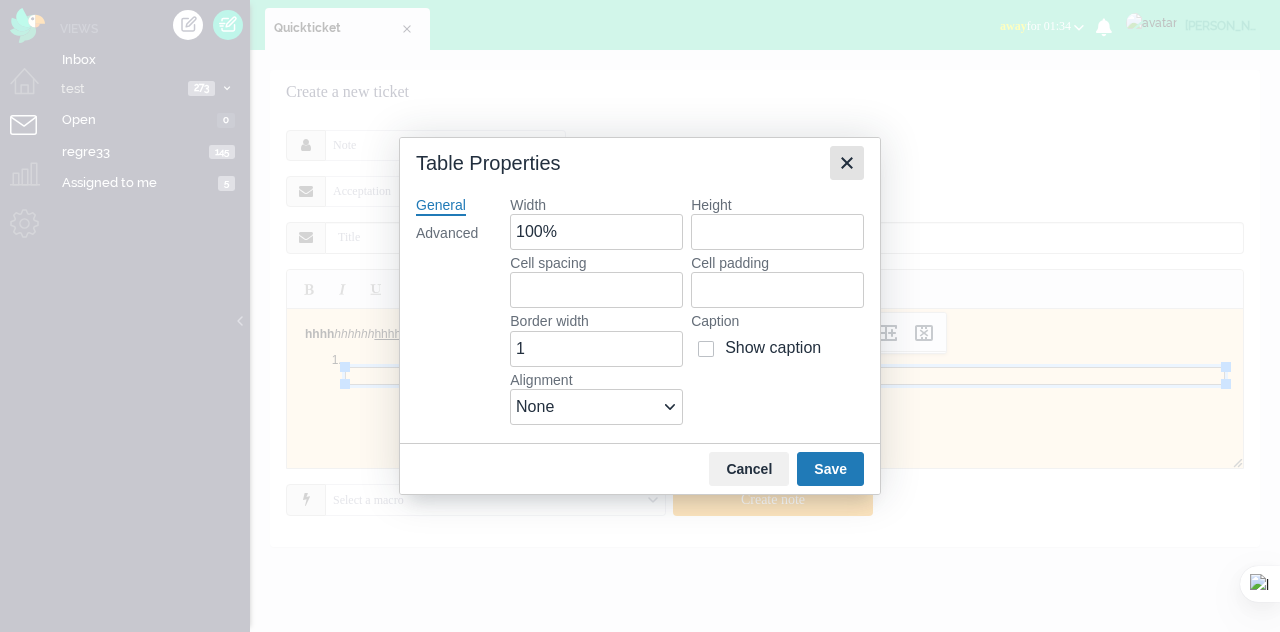 drag, startPoint x: 856, startPoint y: 161, endPoint x: 806, endPoint y: 258, distance: 109.128365 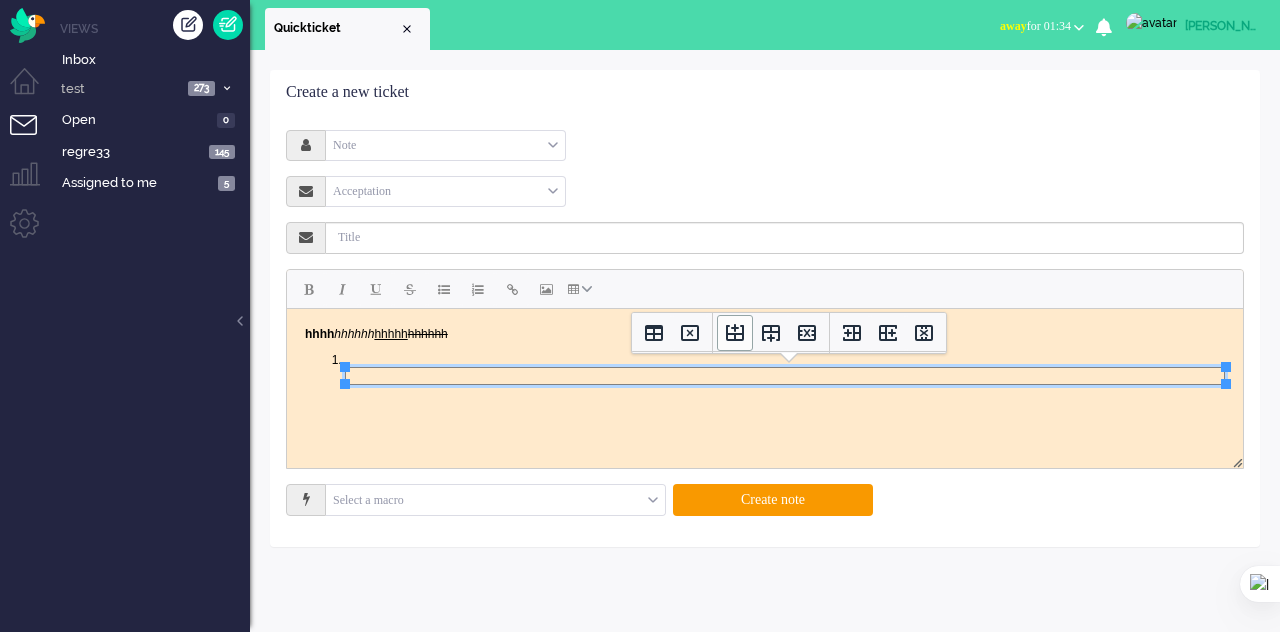 drag, startPoint x: 730, startPoint y: 331, endPoint x: 741, endPoint y: 330, distance: 11.045361 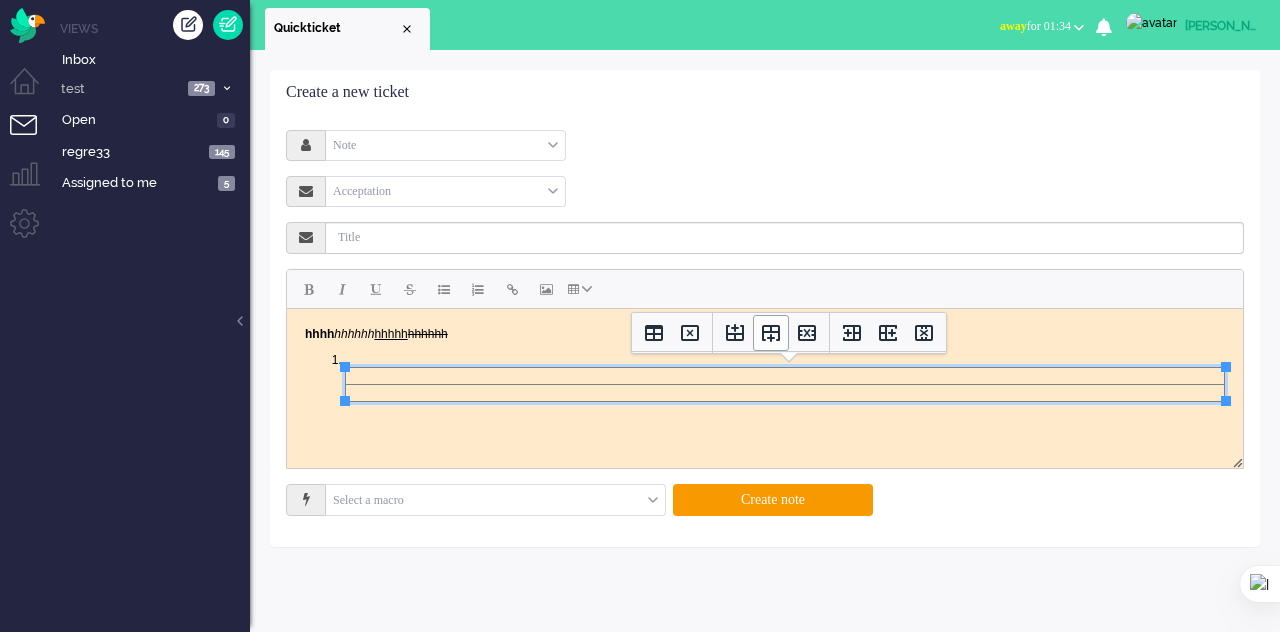 drag, startPoint x: 771, startPoint y: 330, endPoint x: 782, endPoint y: 330, distance: 11 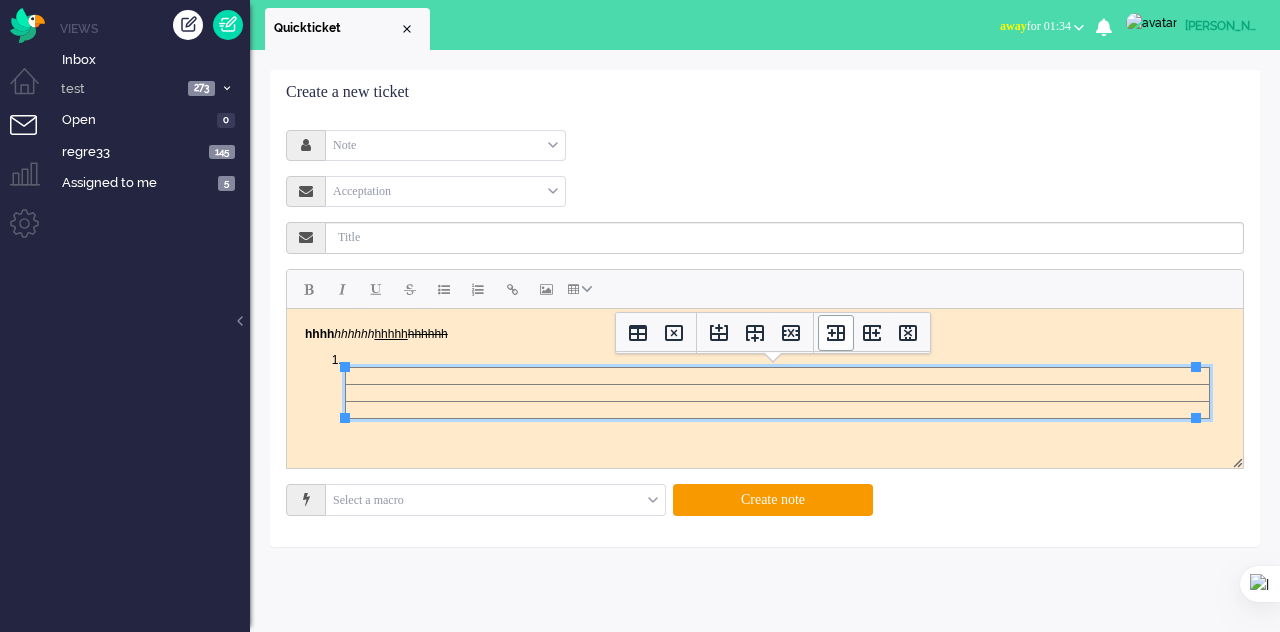 click 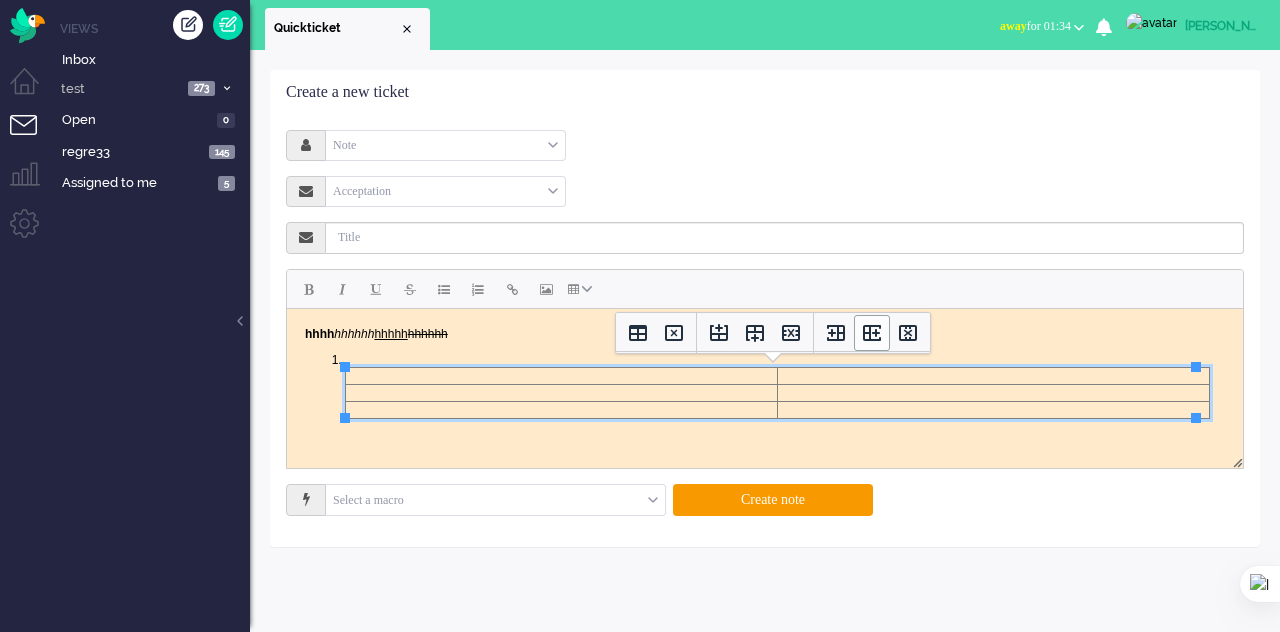click 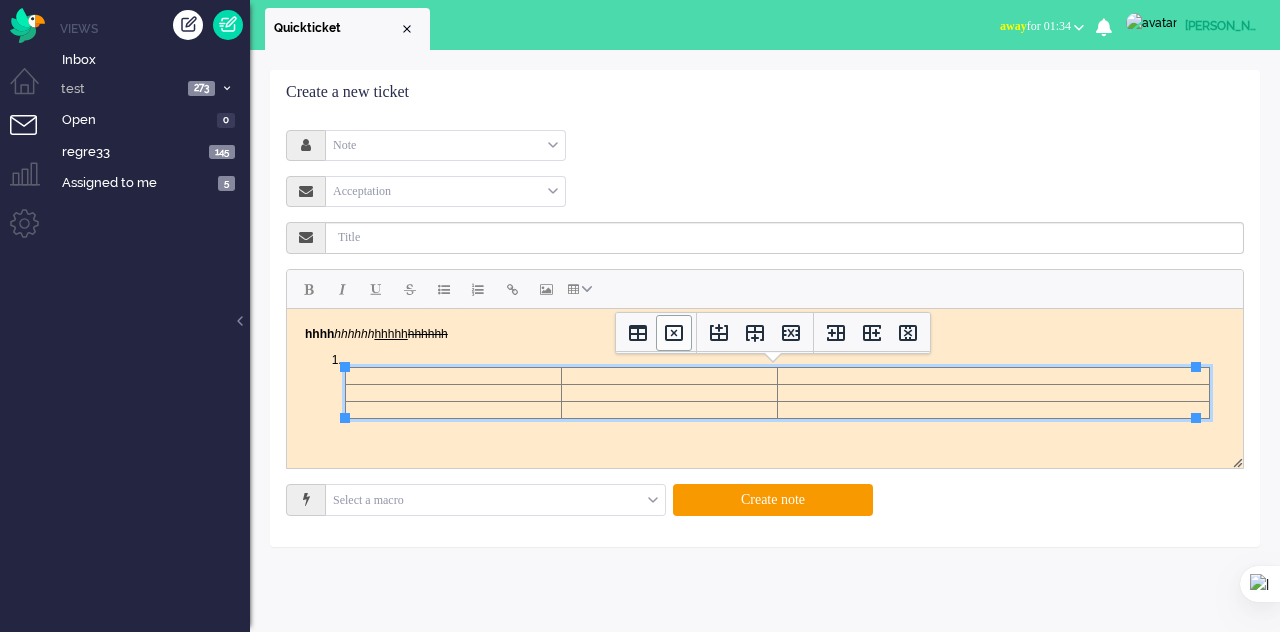click 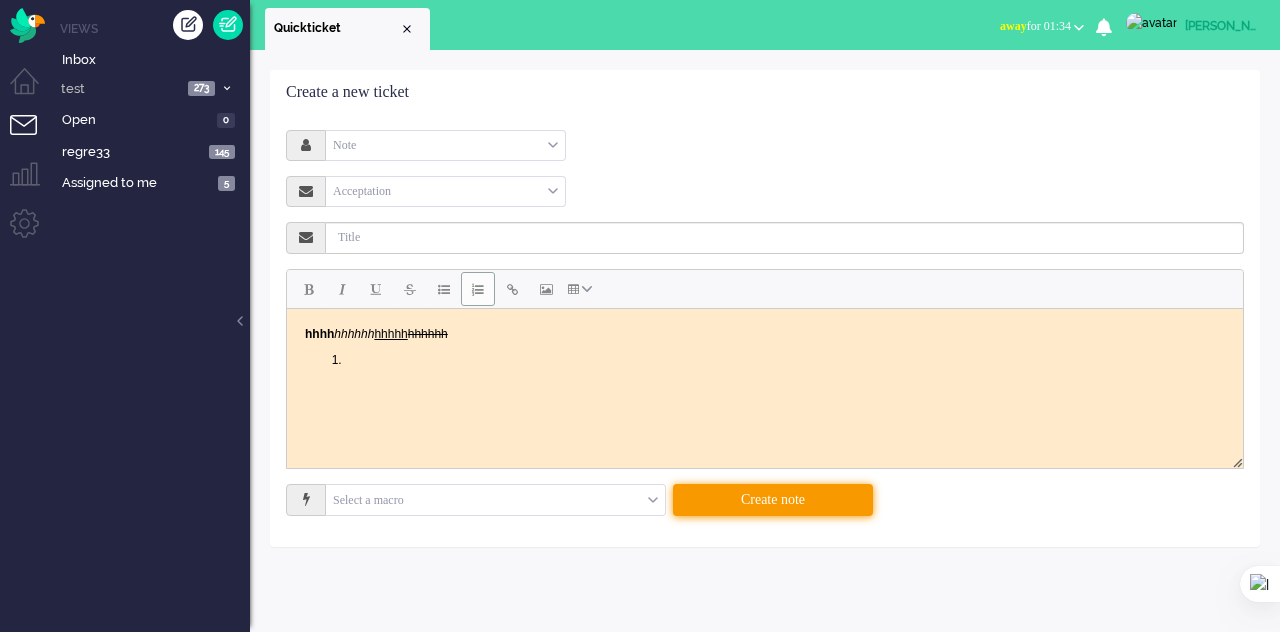 click on "Create note" at bounding box center (773, 500) 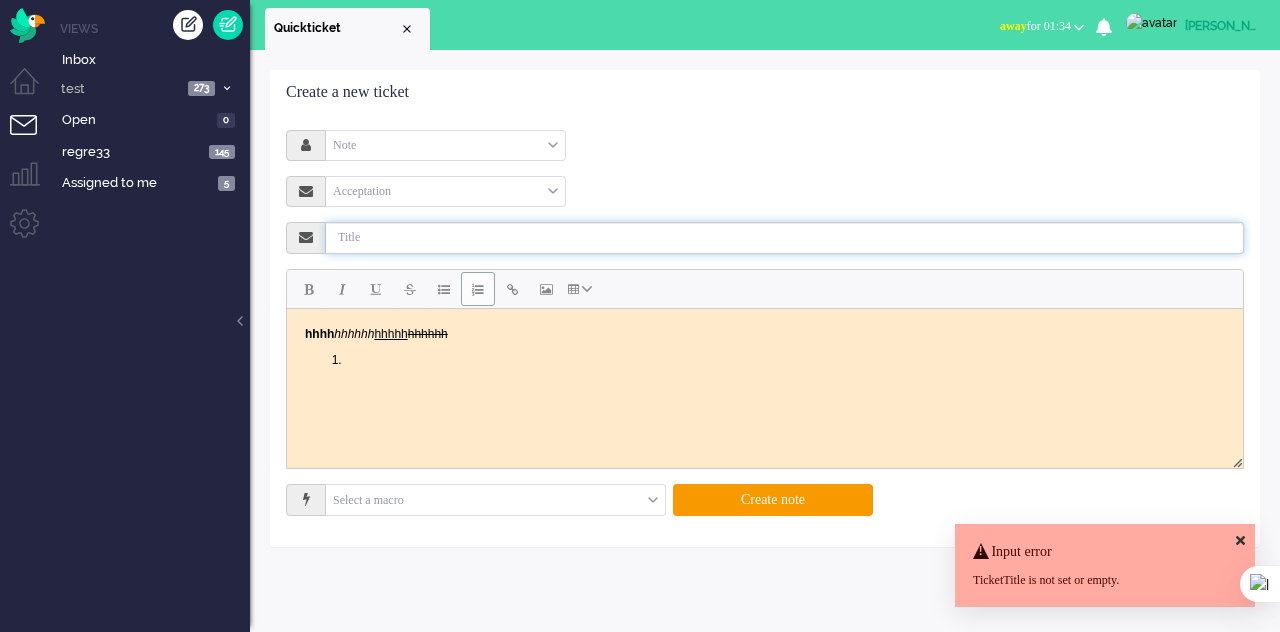 click at bounding box center (785, 238) 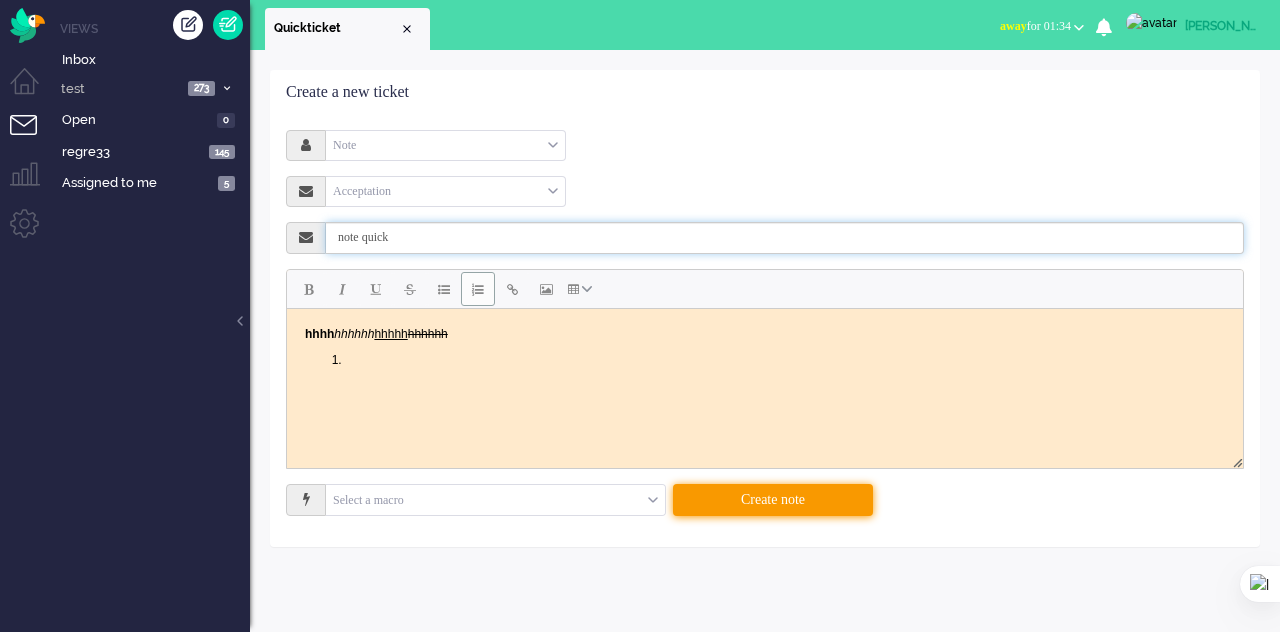type on "note quick" 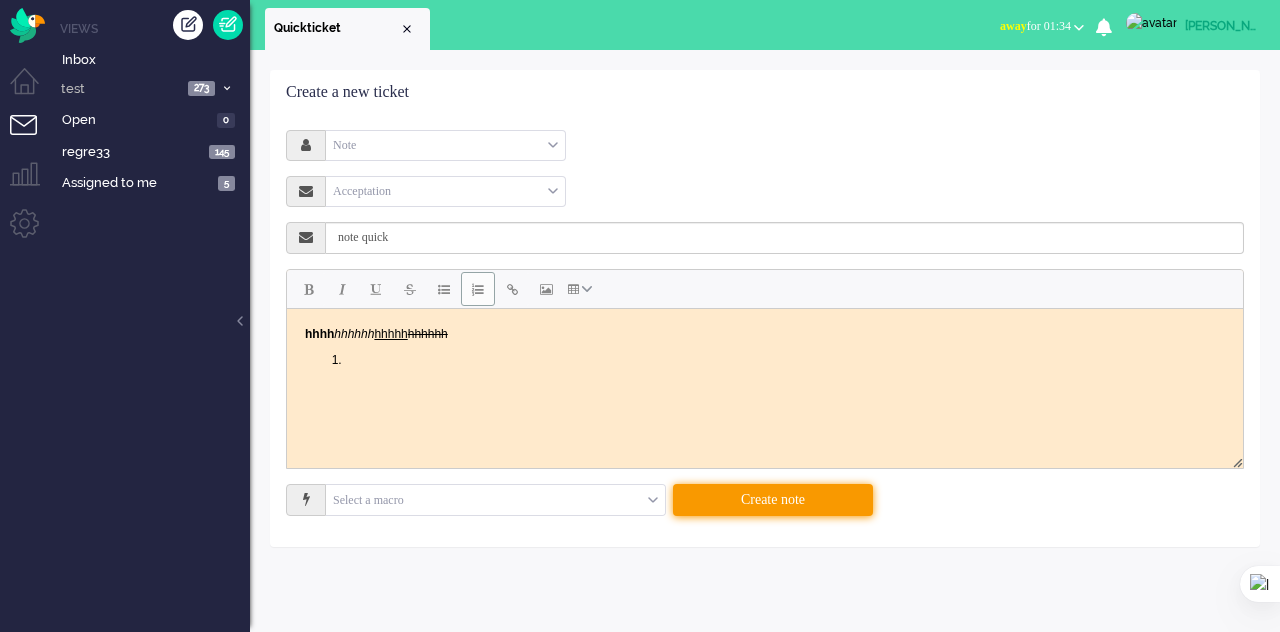 click on "Create note" at bounding box center [773, 500] 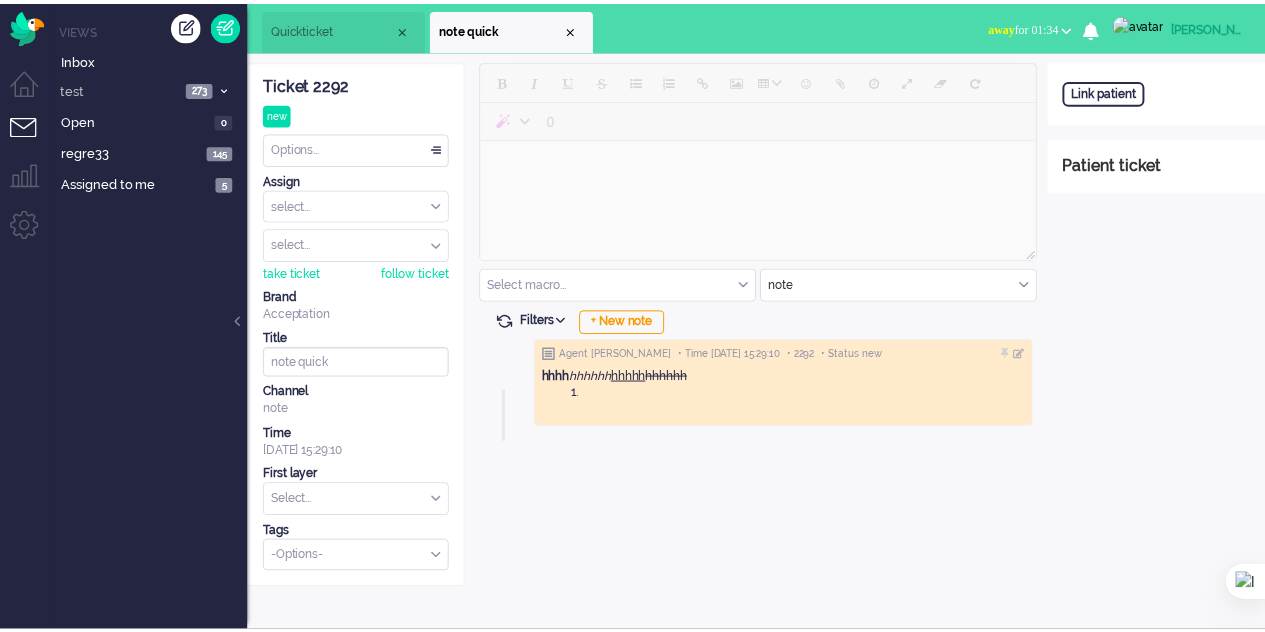 scroll, scrollTop: 0, scrollLeft: 0, axis: both 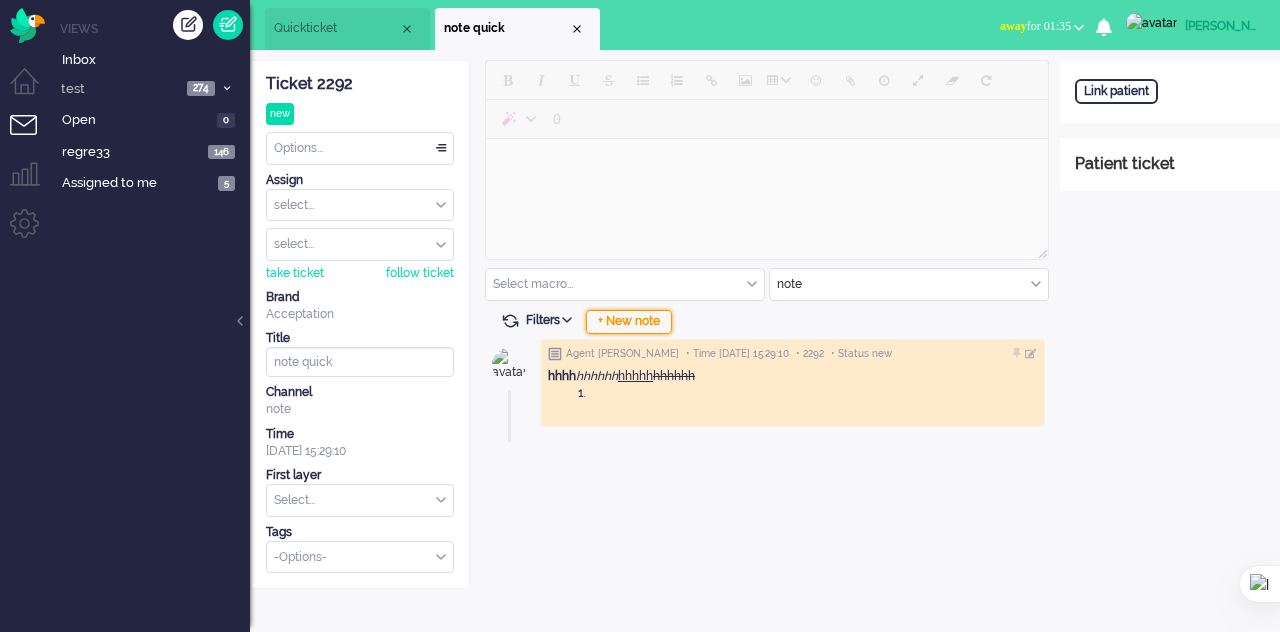 click on "+ New note" at bounding box center [629, 322] 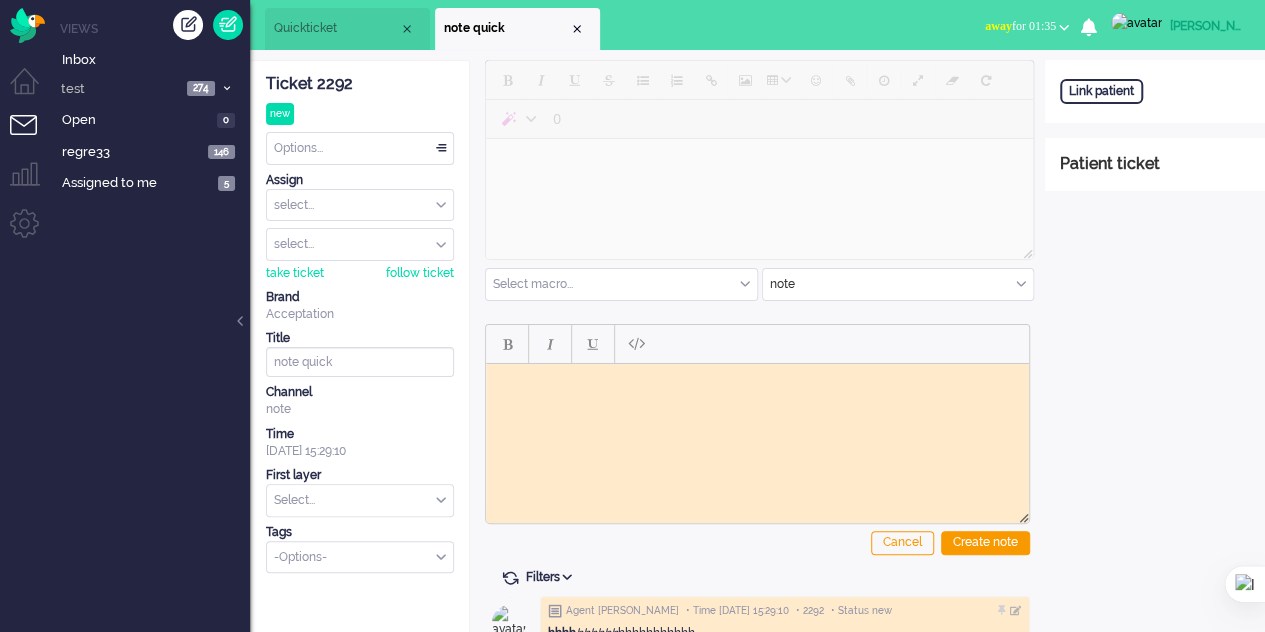 scroll, scrollTop: 0, scrollLeft: 0, axis: both 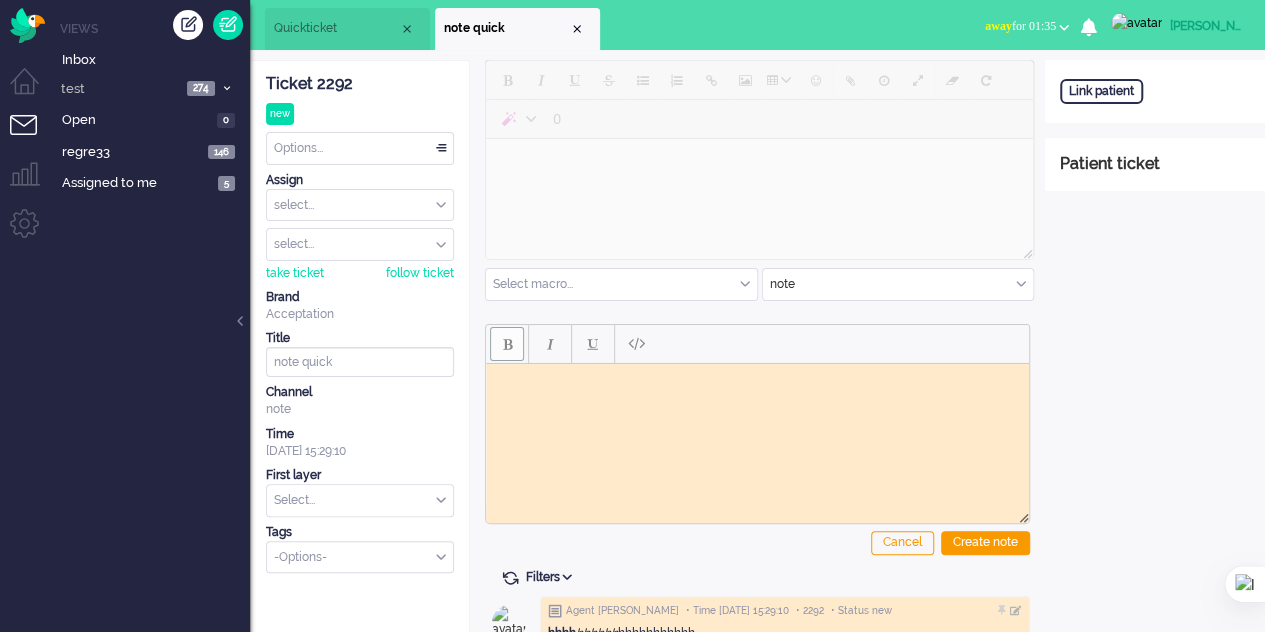 click at bounding box center (507, 344) 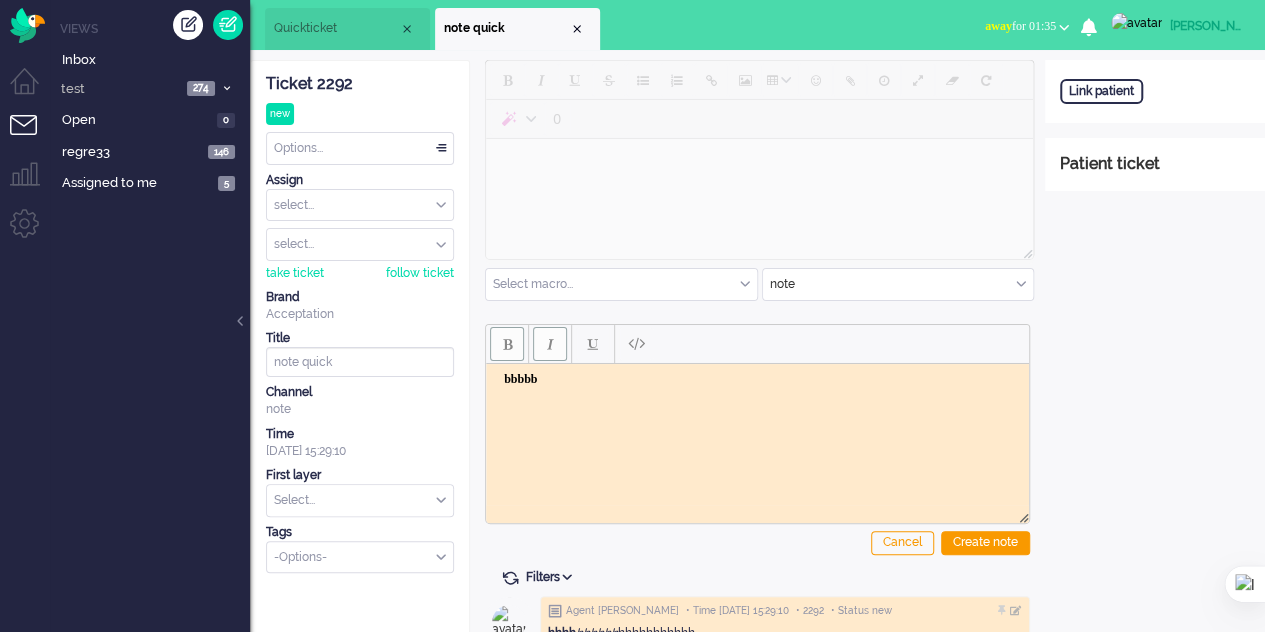 click at bounding box center [550, 344] 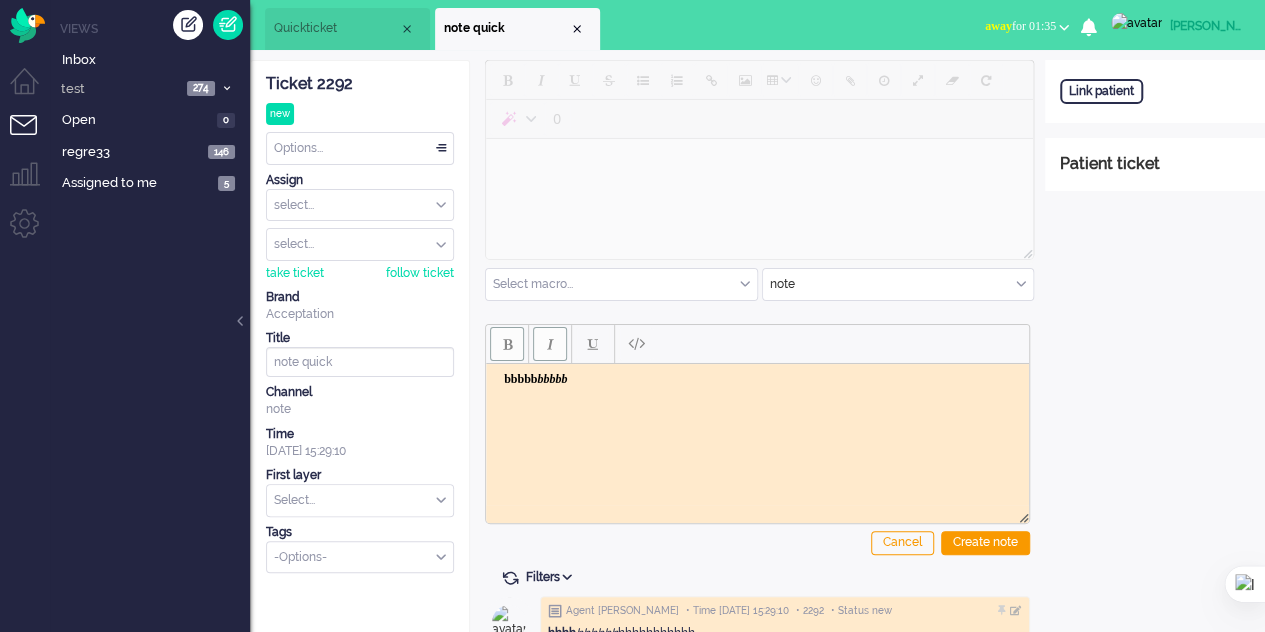 click at bounding box center (507, 344) 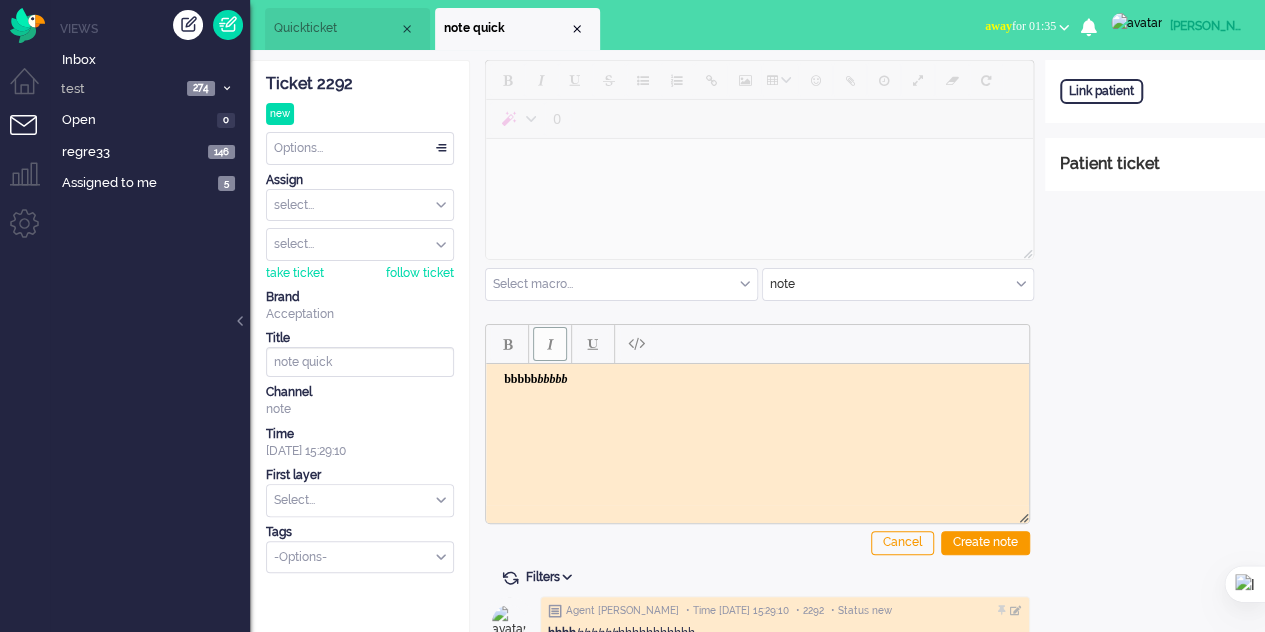click at bounding box center (550, 344) 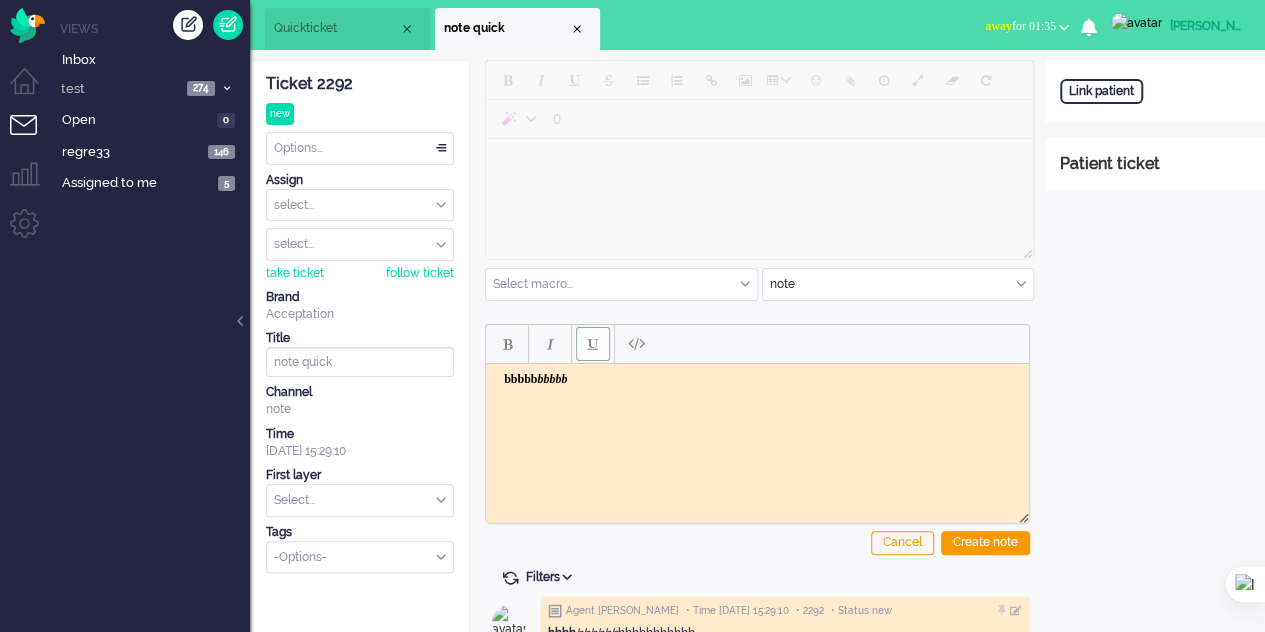 click at bounding box center (593, 344) 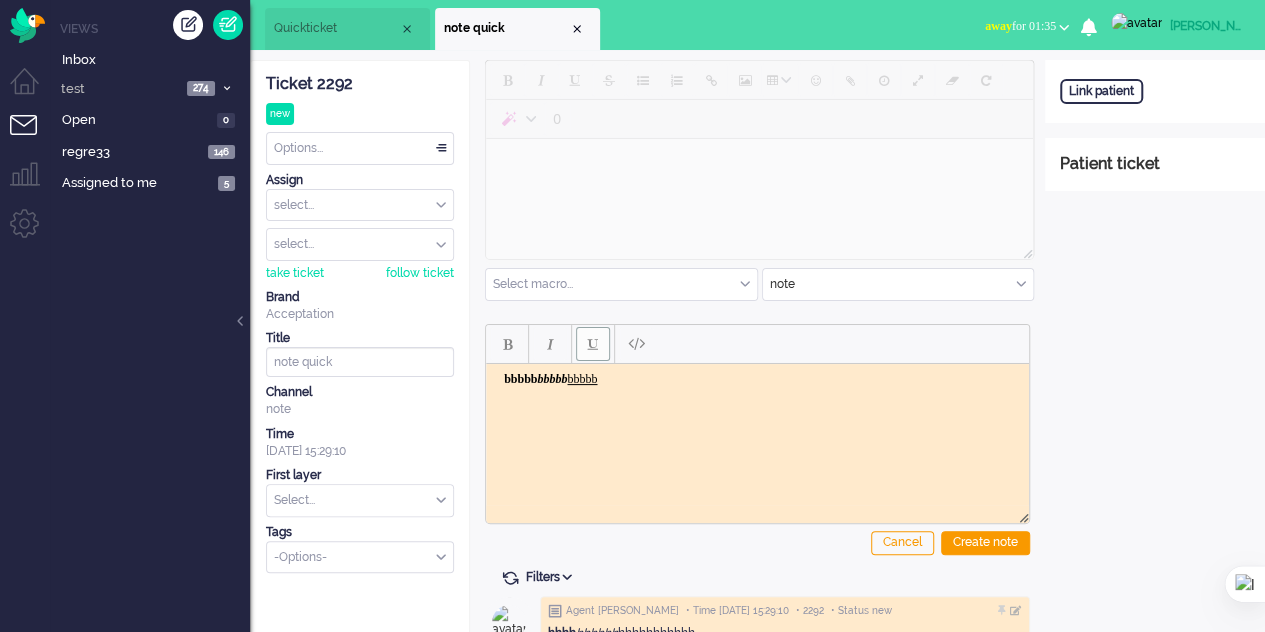 click at bounding box center (593, 344) 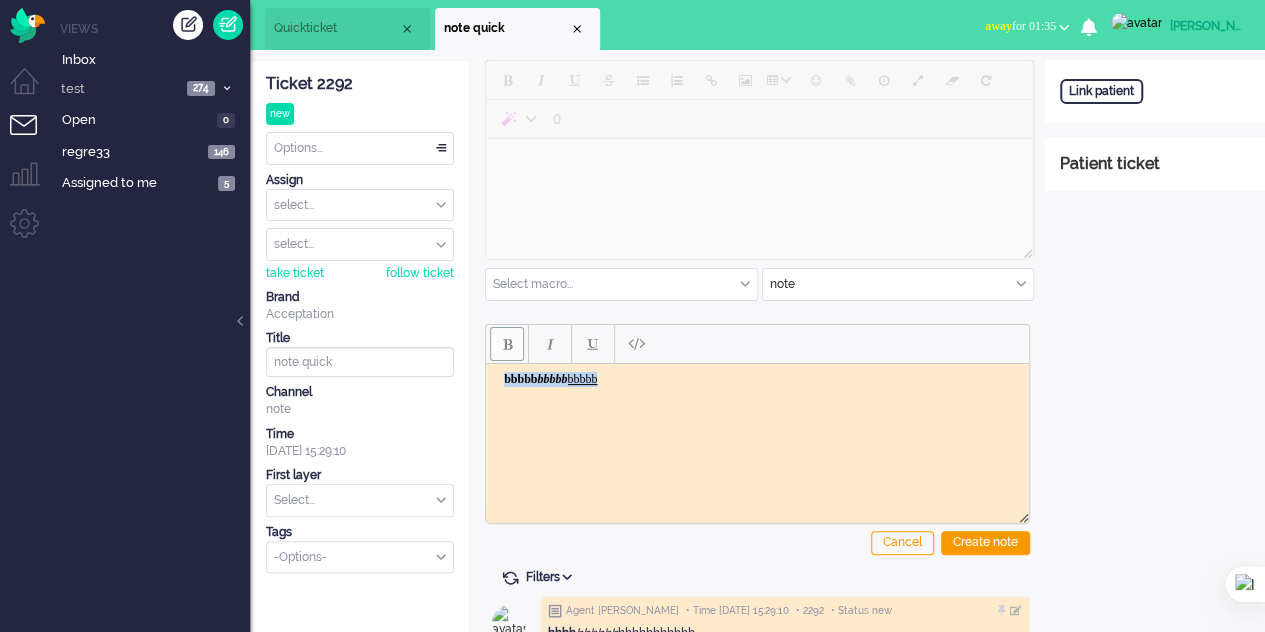 drag, startPoint x: 597, startPoint y: 391, endPoint x: 970, endPoint y: 739, distance: 510.13037 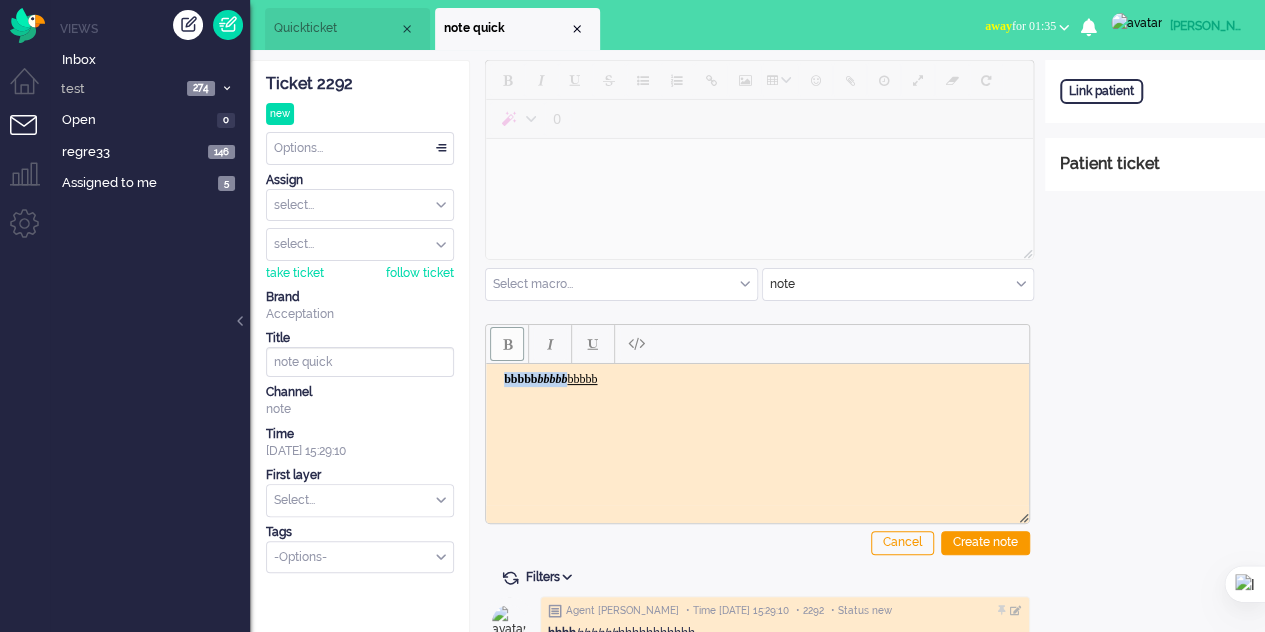 copy on "bbbbb ﻿bbbbb bbbb" 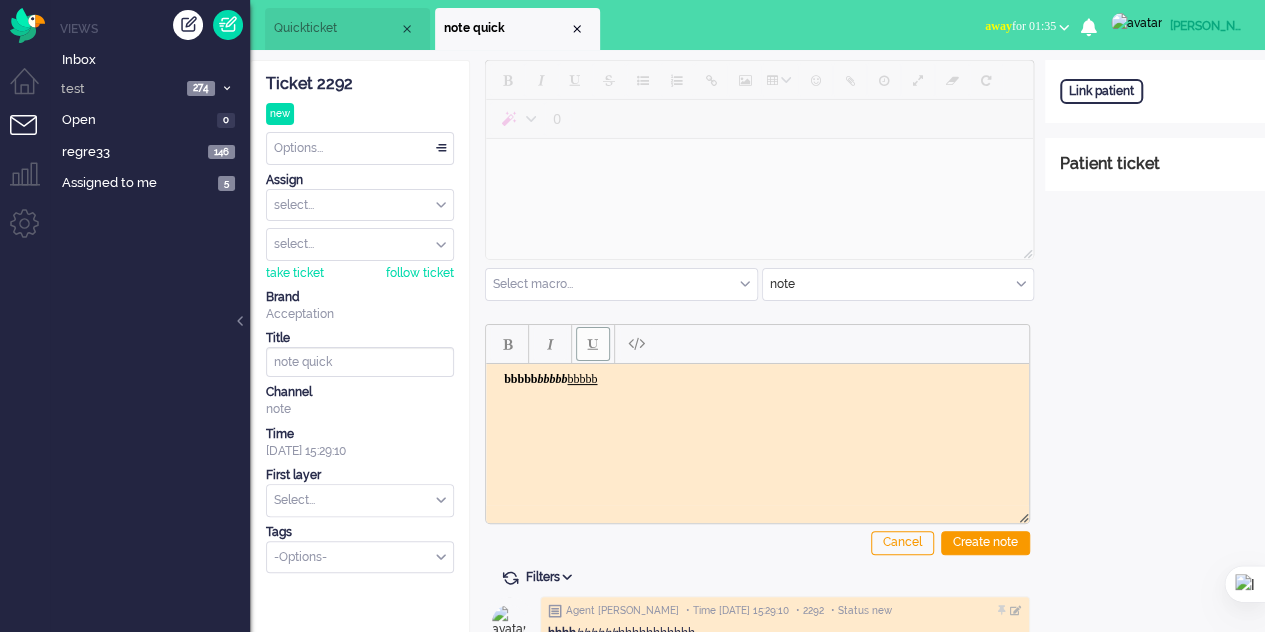 click on "bbbbb bbbbb bbbbb" at bounding box center (757, 378) 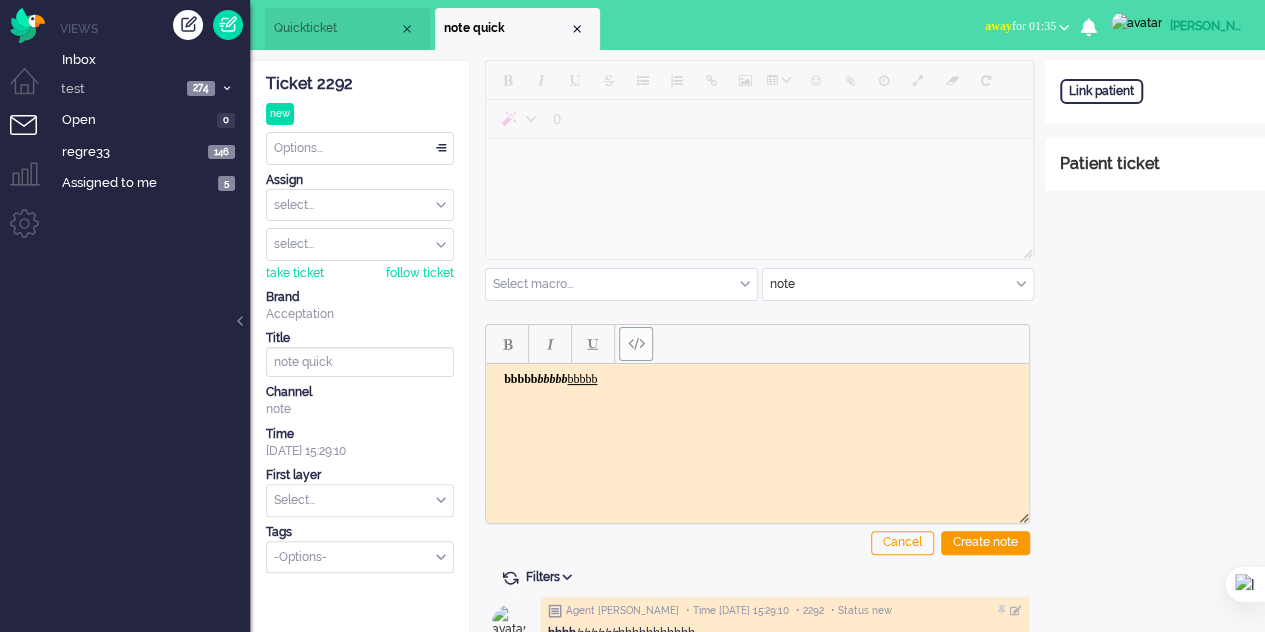 click at bounding box center (636, 343) 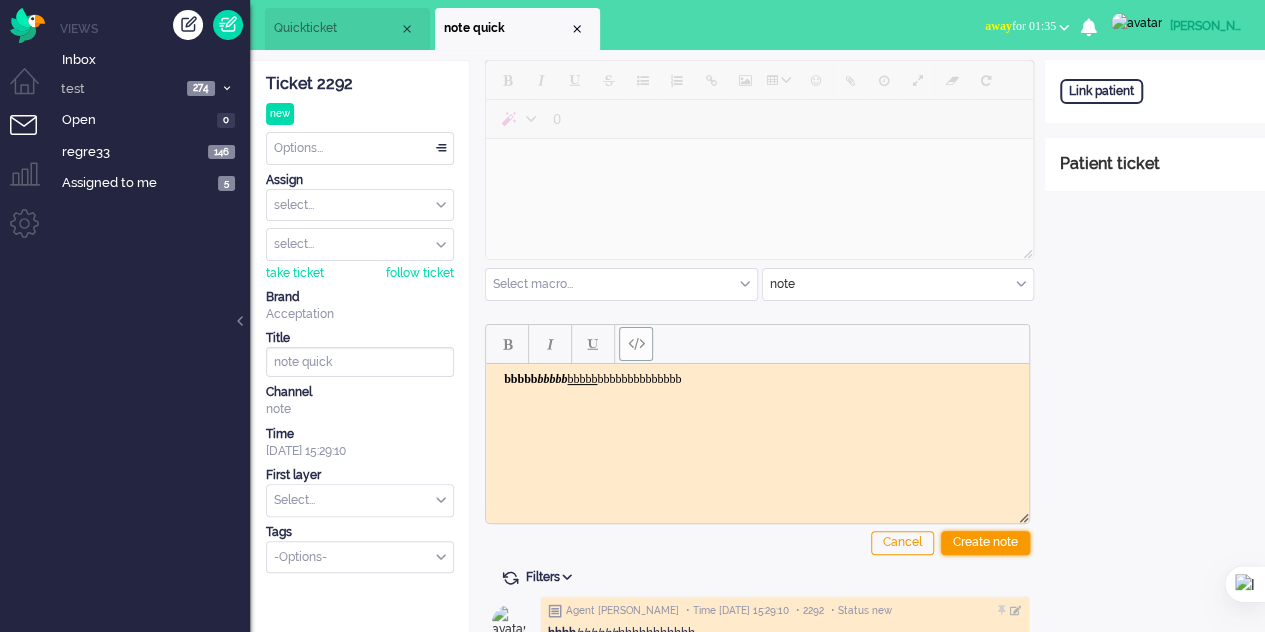 click on "Create note" at bounding box center [985, 543] 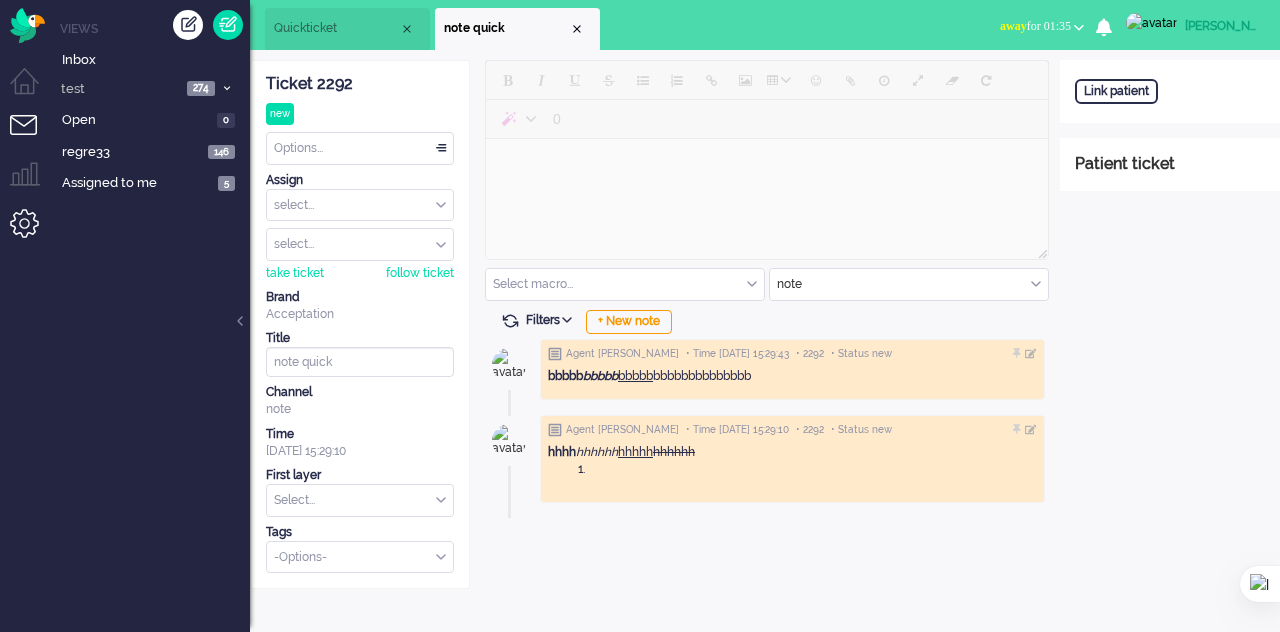 click at bounding box center (32, 231) 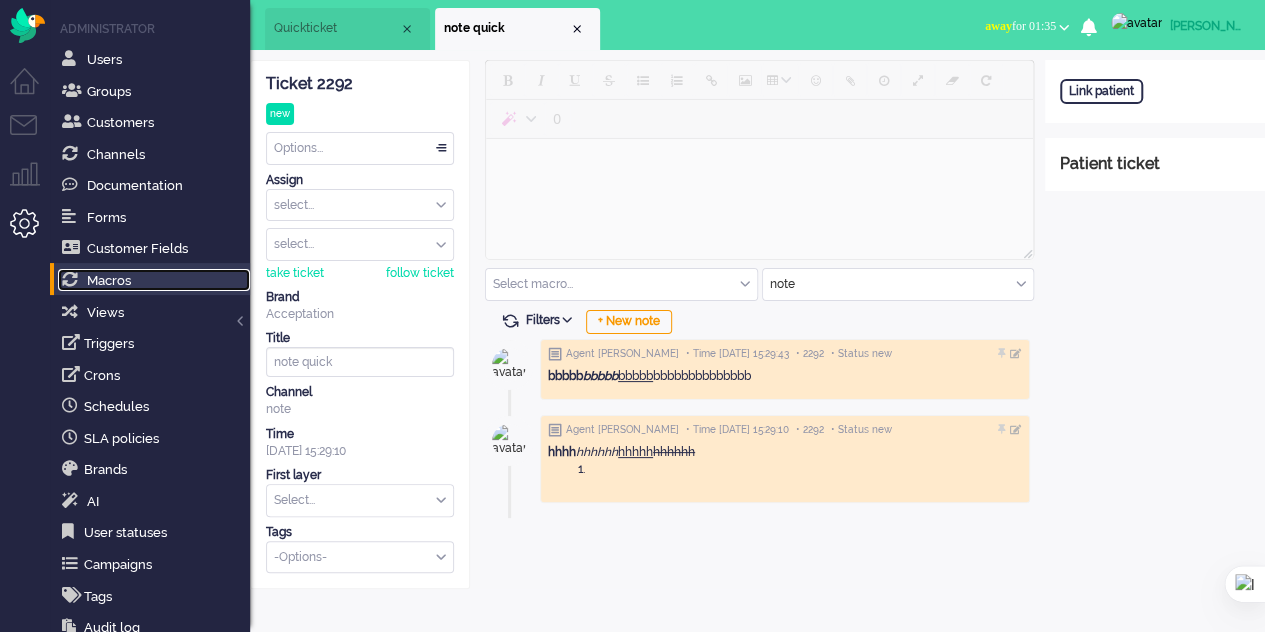 click on "Macros" at bounding box center [109, 280] 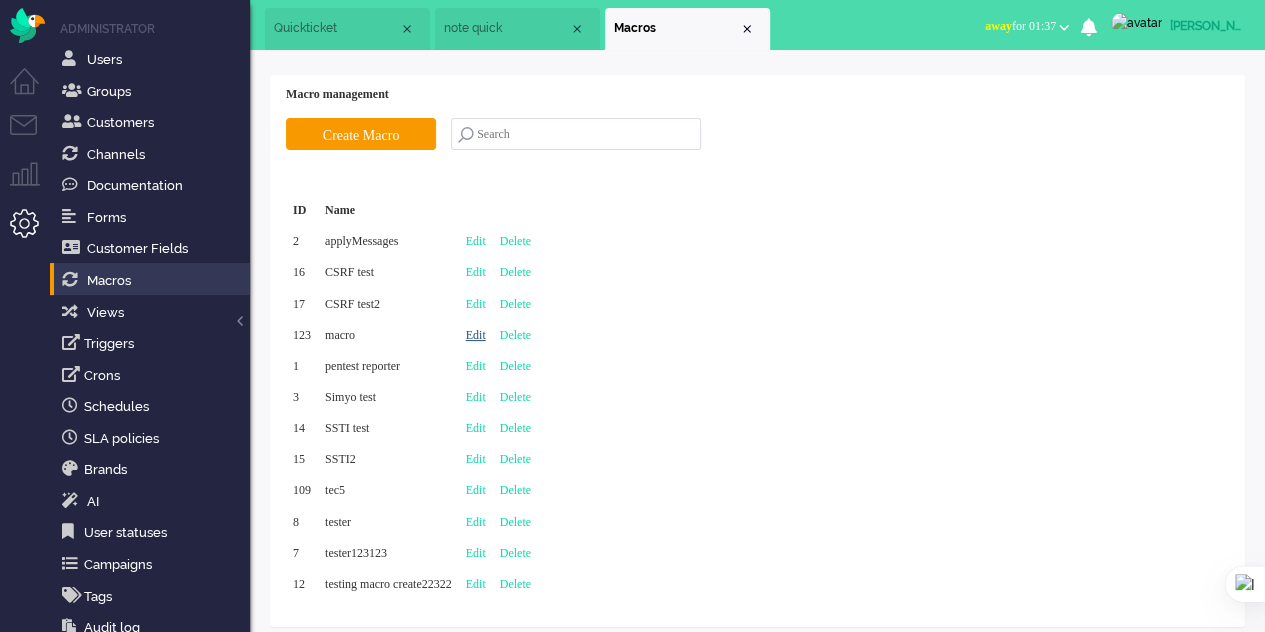 click on "Edit" at bounding box center [476, 335] 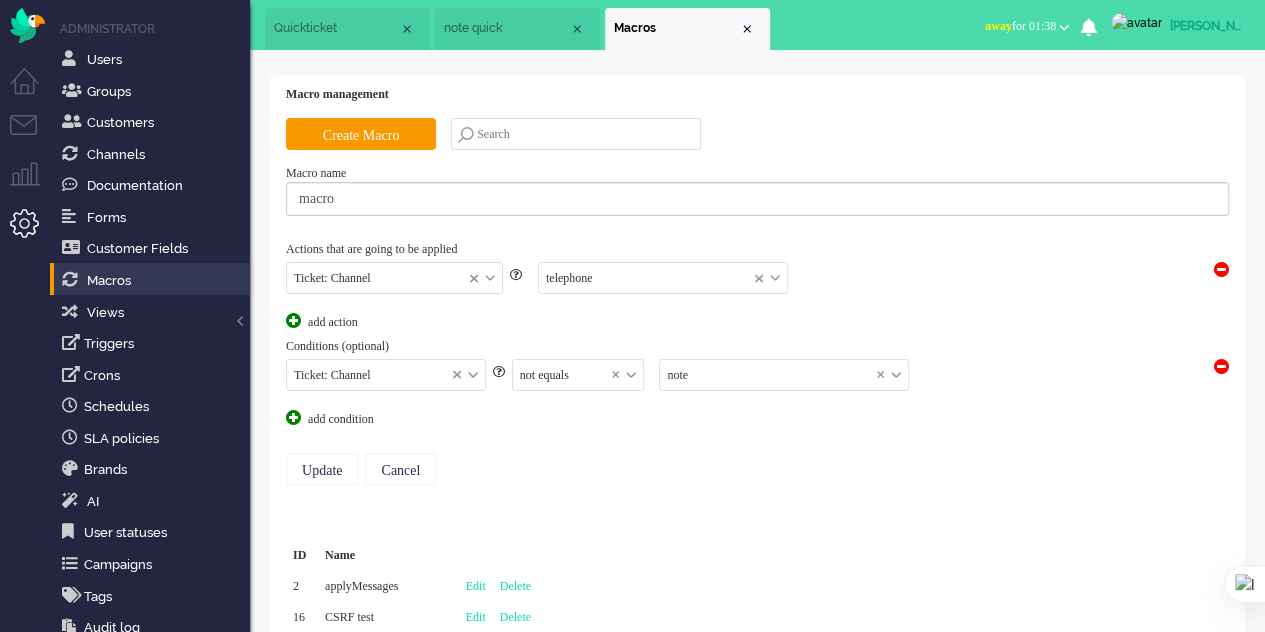 click at bounding box center (1221, 366) 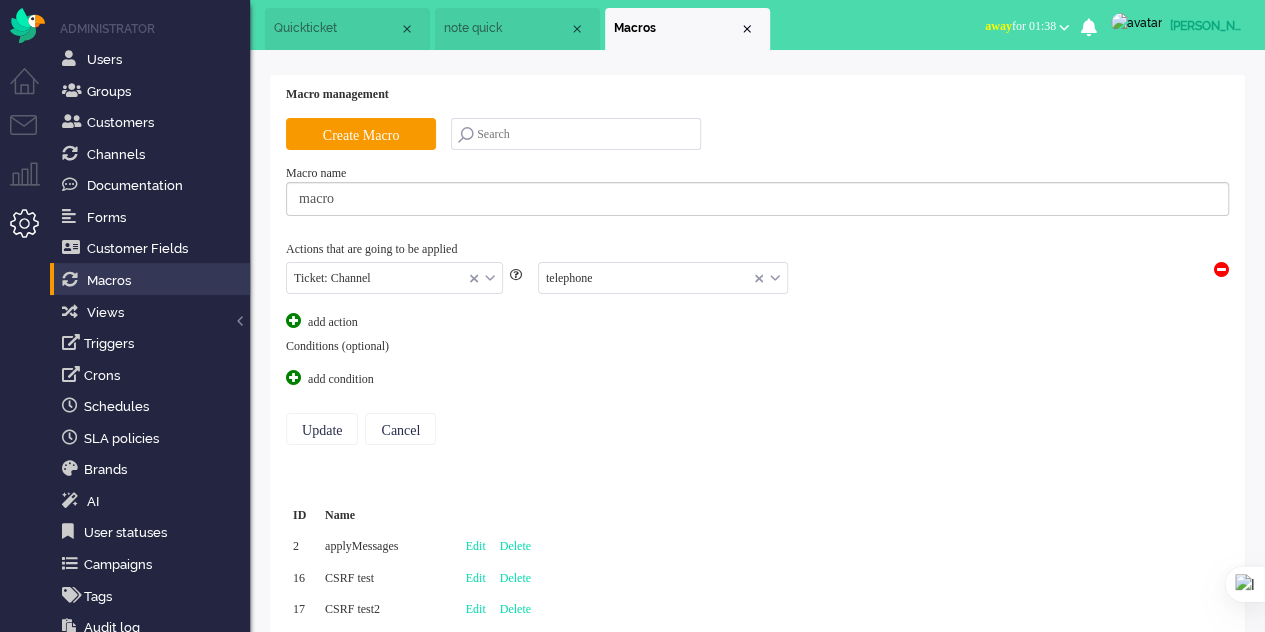 click on "Ticket: Channel" at bounding box center [394, 278] 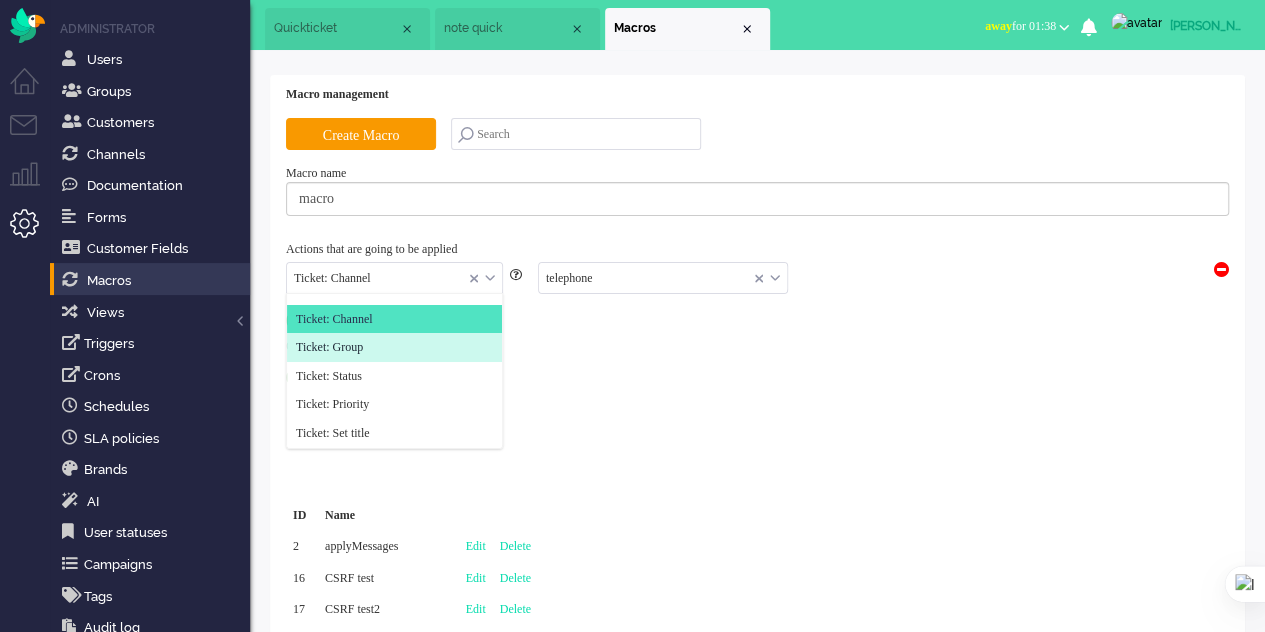 scroll, scrollTop: 0, scrollLeft: 0, axis: both 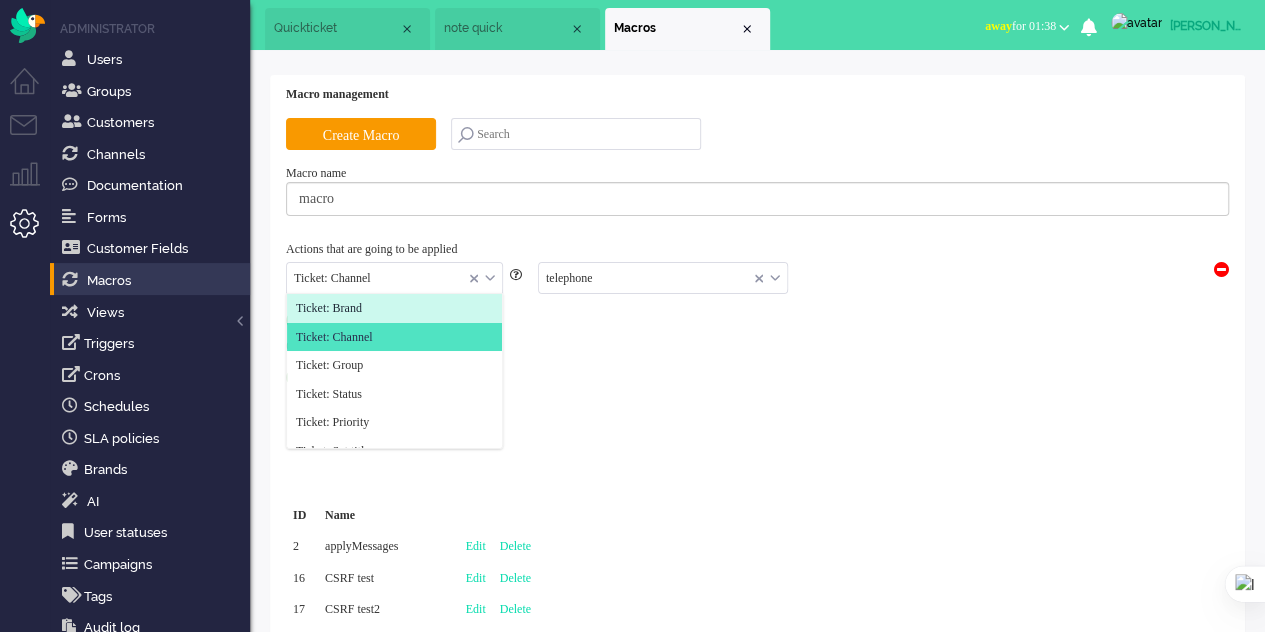 click on "Ticket: Brand" 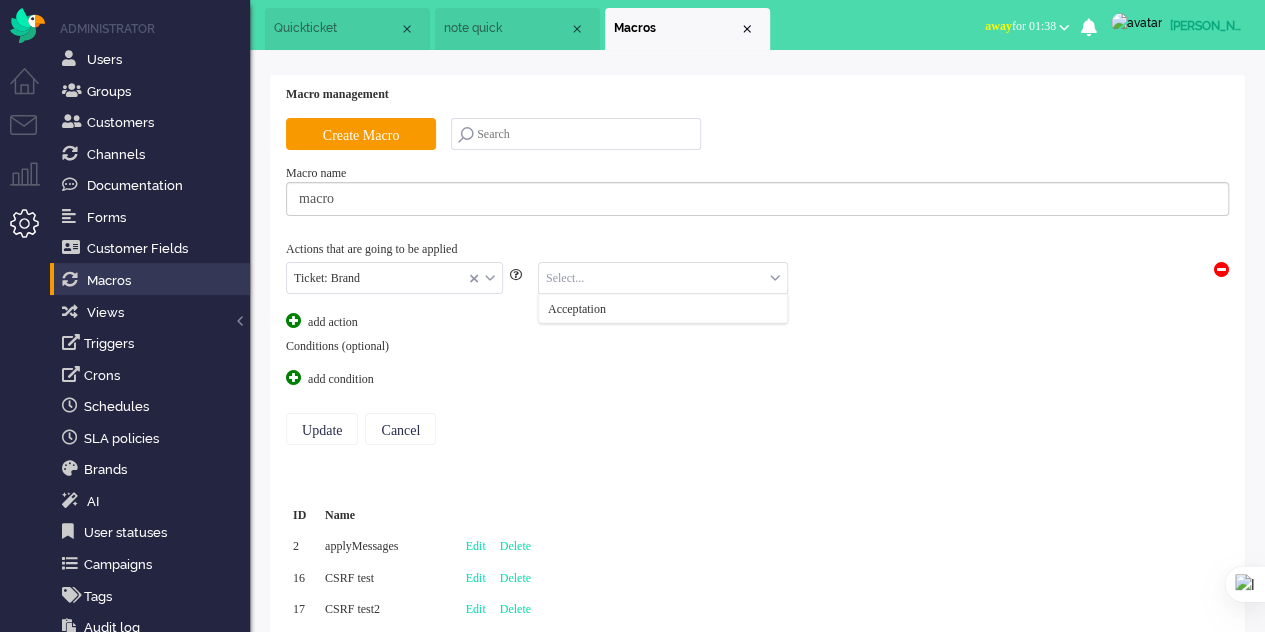 click at bounding box center (663, 278) 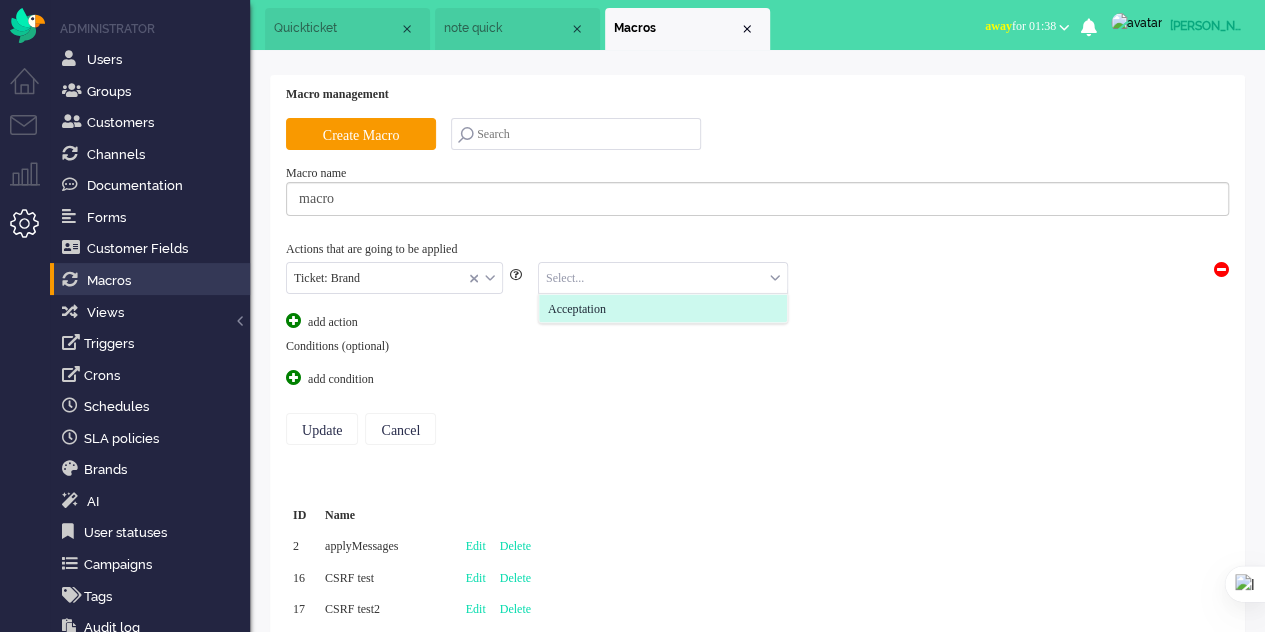 click on "Acceptation" 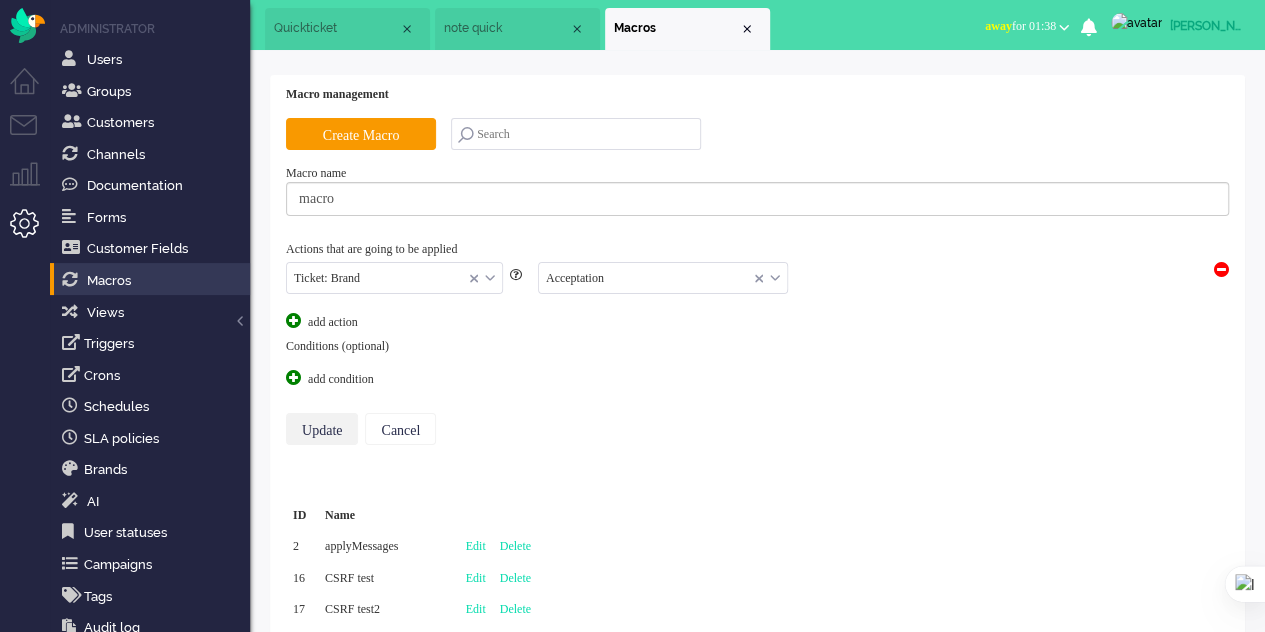 click on "Update" at bounding box center (322, 429) 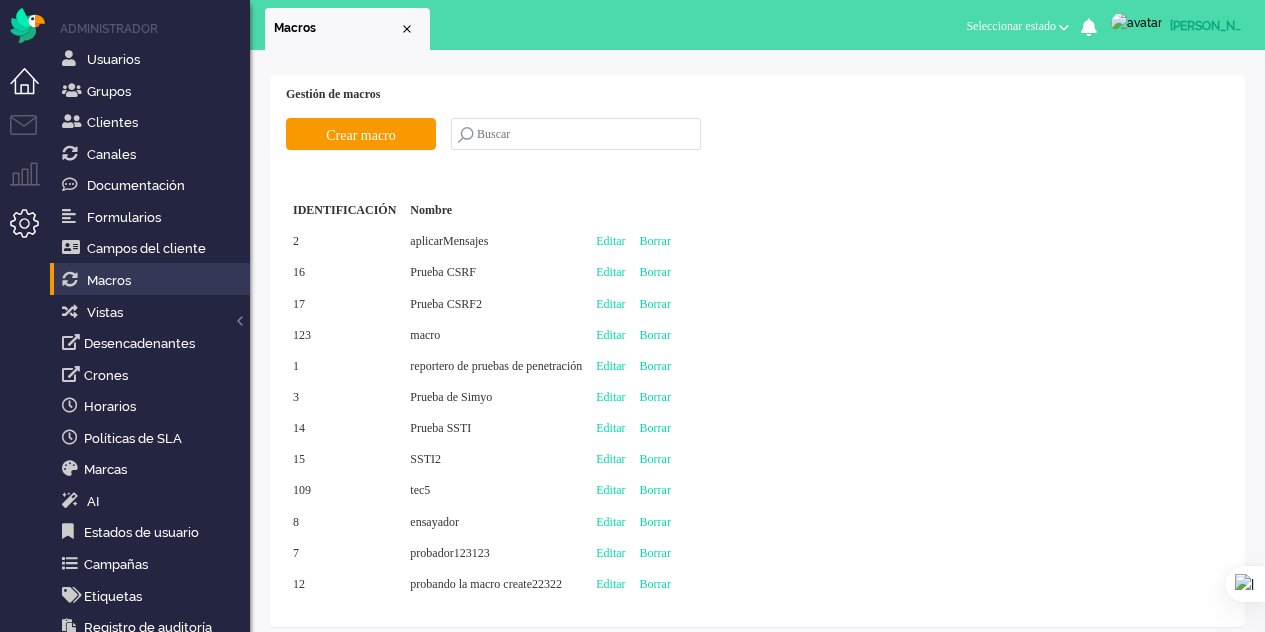 scroll, scrollTop: 0, scrollLeft: 0, axis: both 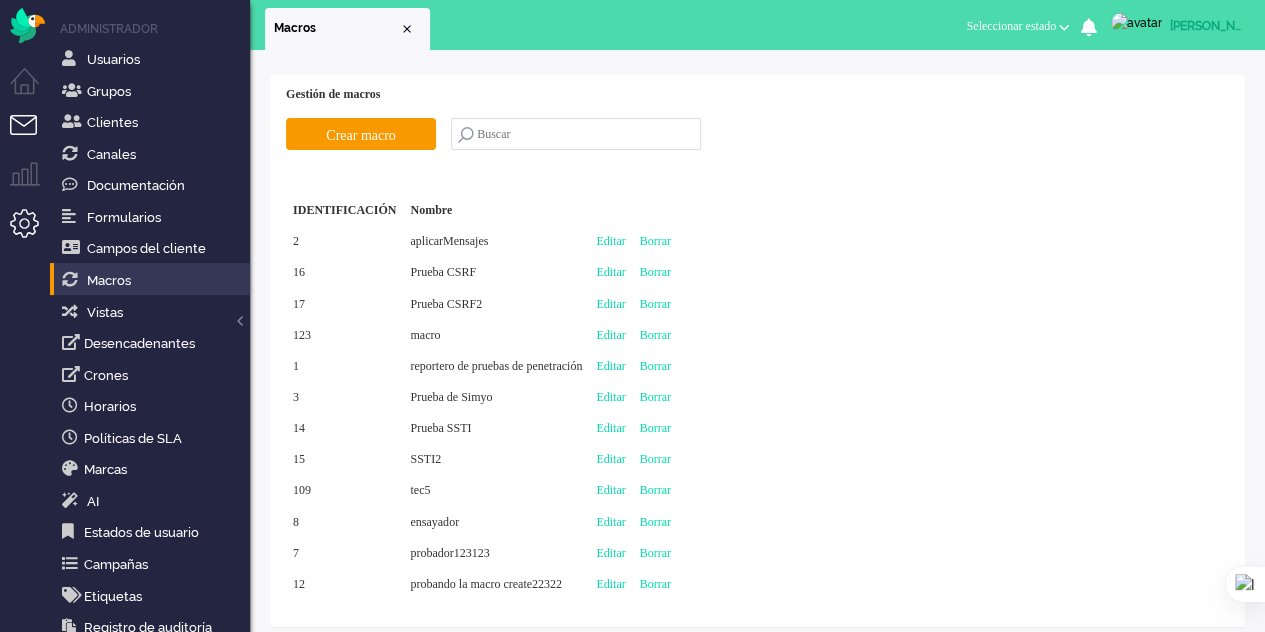 click at bounding box center (32, 137) 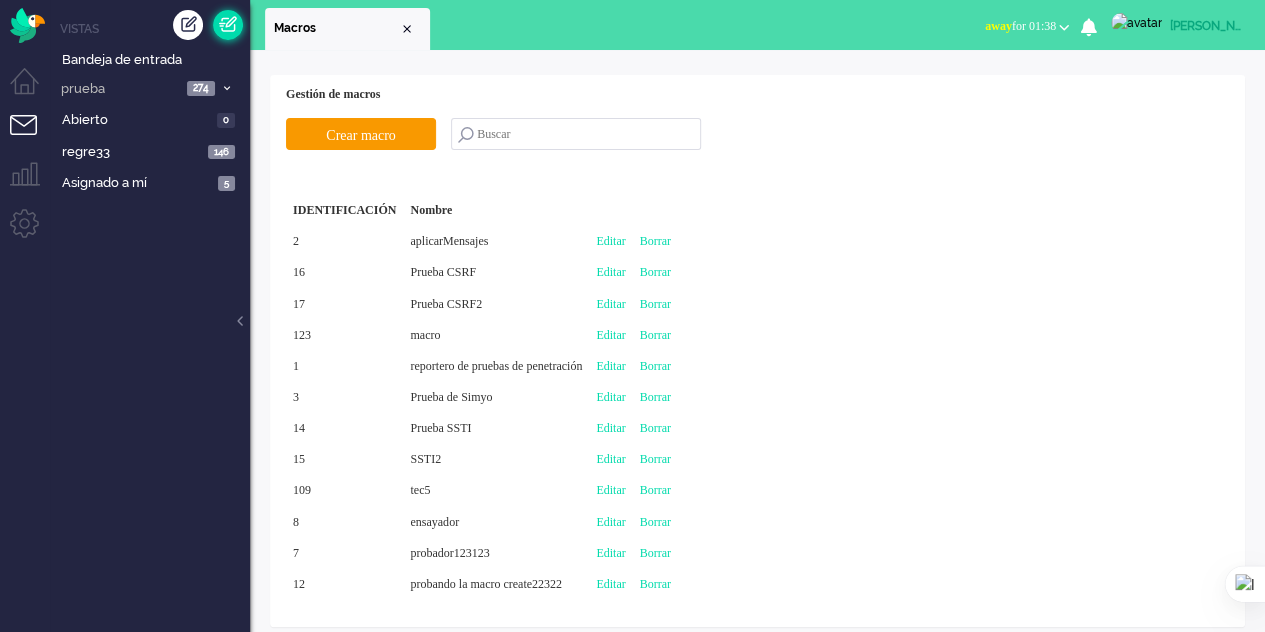 click at bounding box center (228, 25) 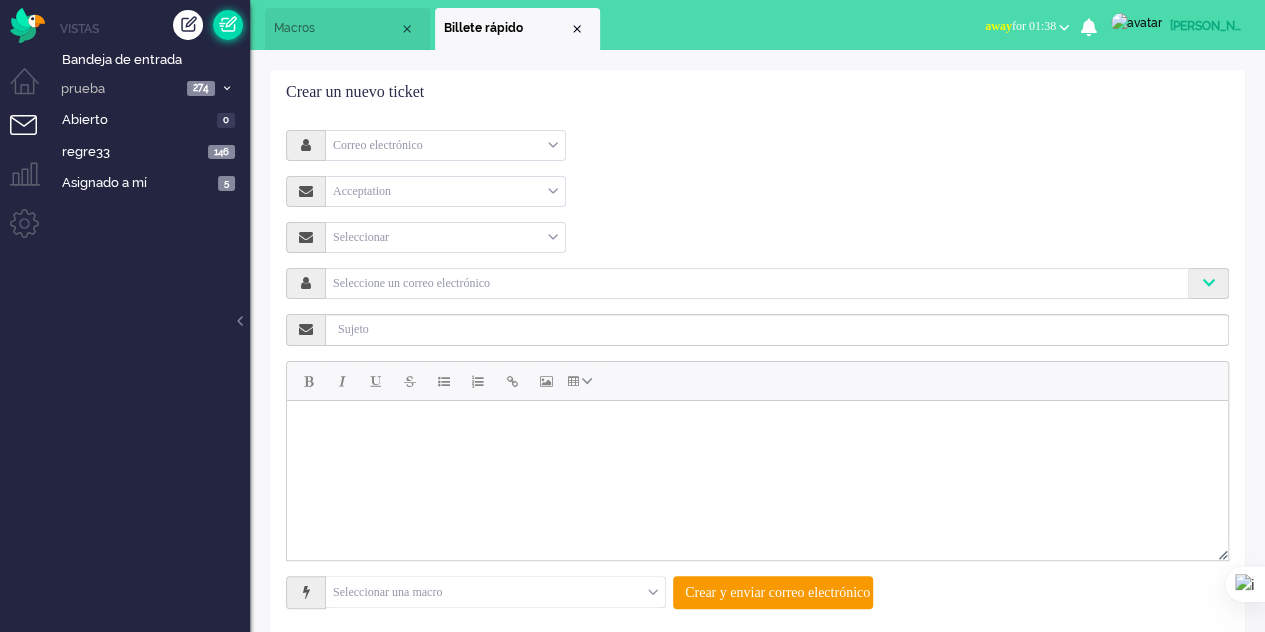scroll, scrollTop: 0, scrollLeft: 0, axis: both 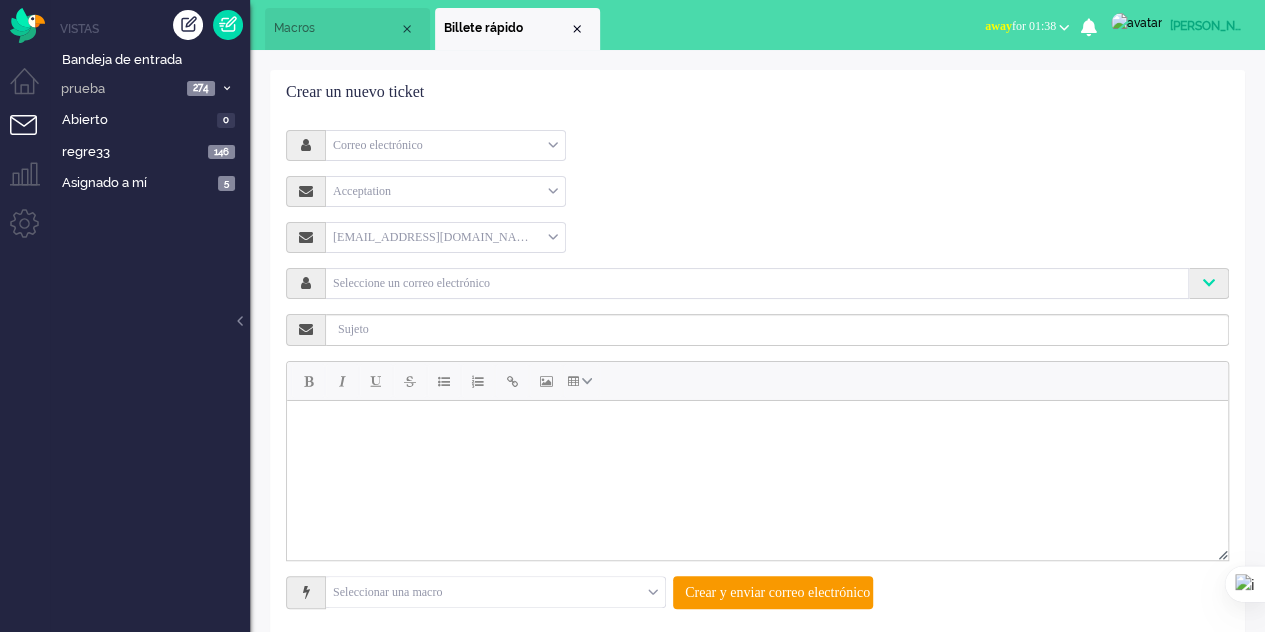 click on "Correo electrónico" at bounding box center (445, 145) 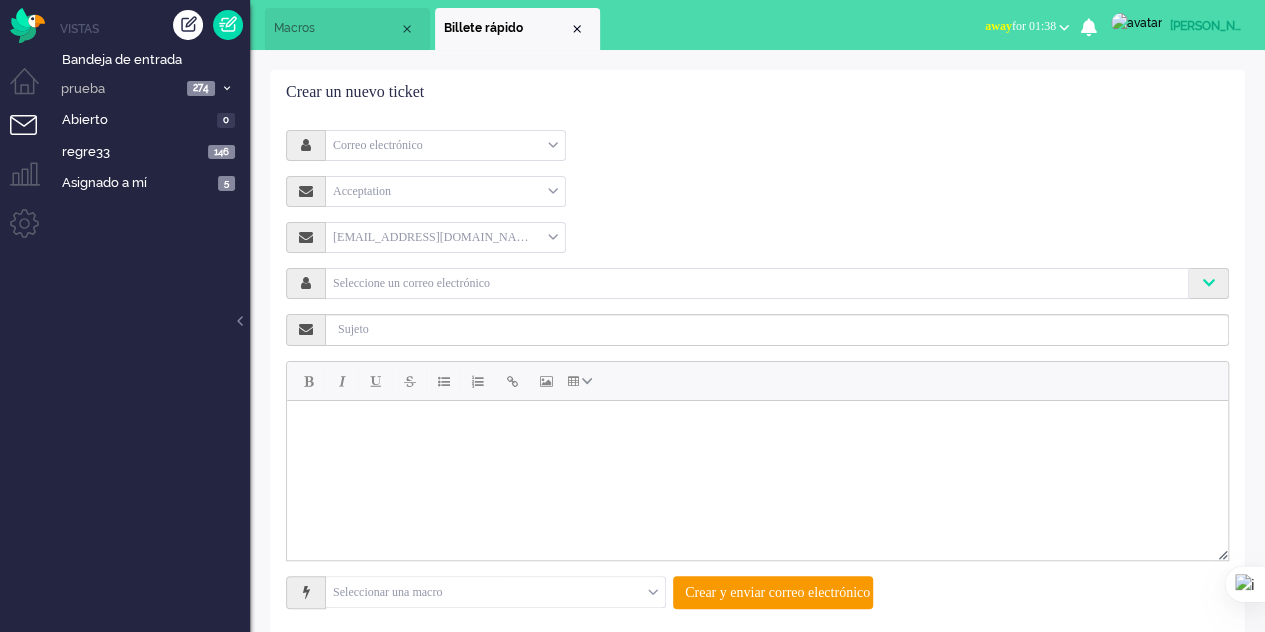 click on "Correo electrónico Correo electrónico Teléfono Nota Acceptation Seleccionar Acceptation acc@acc.omnidesk.com supportacceptation@acc.omnidesk.com support@omnidesk.io acc@acc.omnidesk.com Seleccione un correo electrónico Por favor, introduzca 2 o más caracteres Seleccionar una macro applyMessages CSRF test CSRF test2 macro pentest reporter Simyo test SSTI test SSTI2 tec5 tester tester123123 testing macro create22322 Crear y enviar correo electrónico" at bounding box center [757, 377] 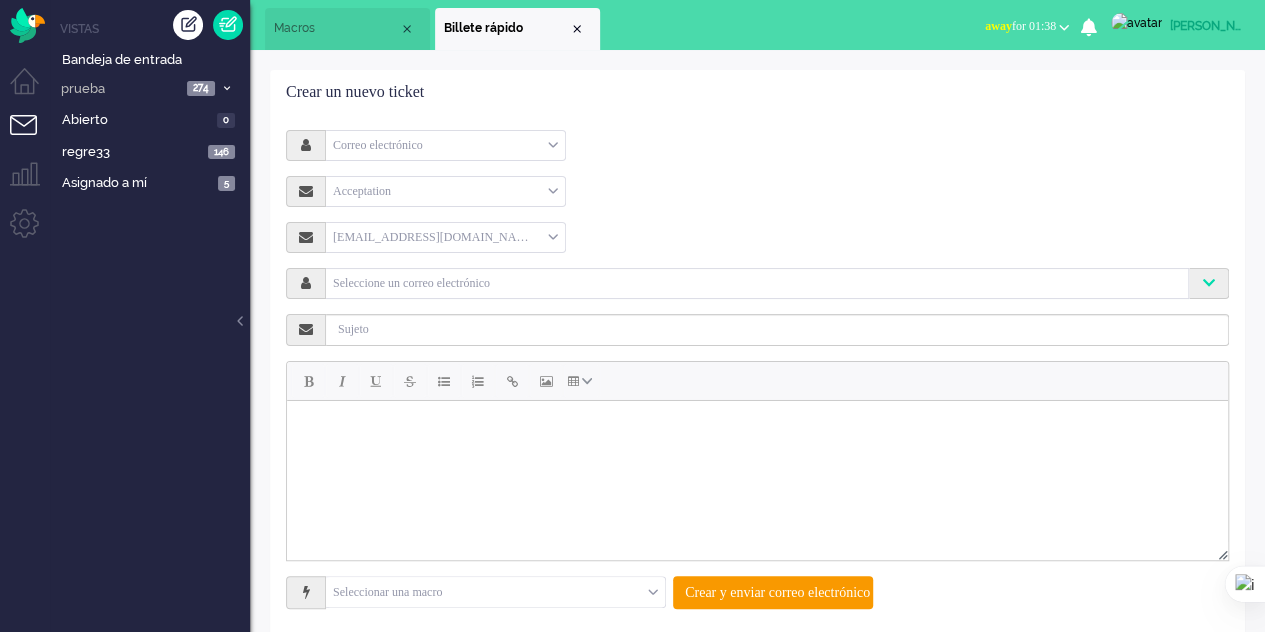 click on "Acceptation" at bounding box center [445, 191] 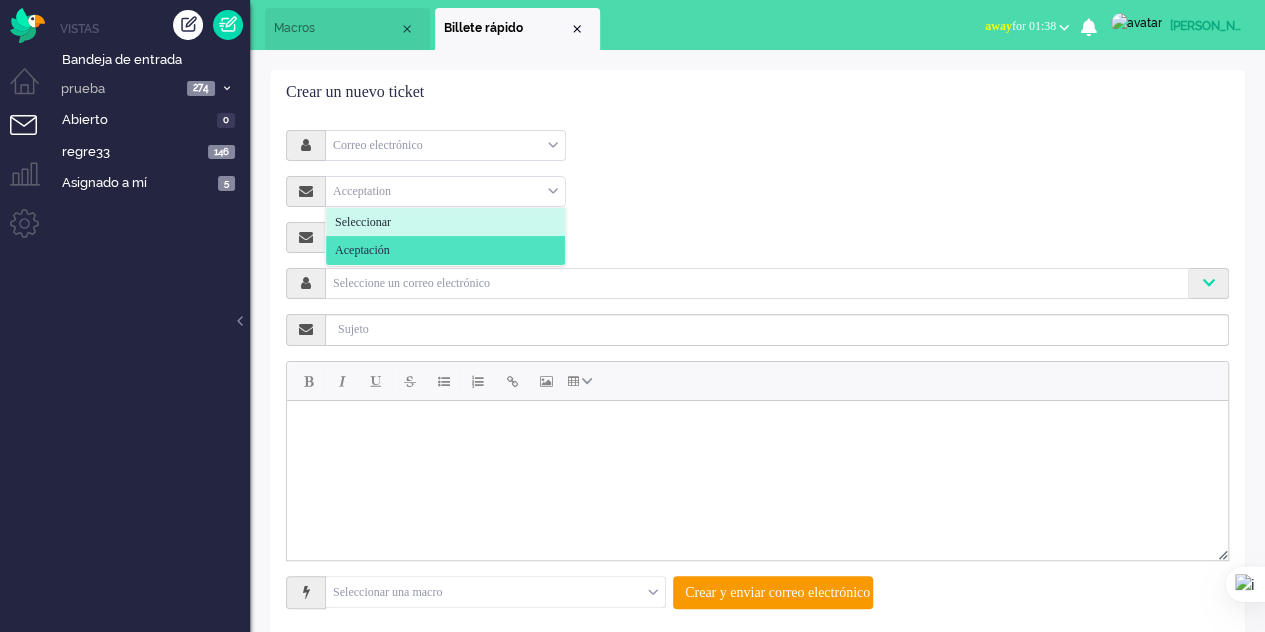 click on "Seleccionar" 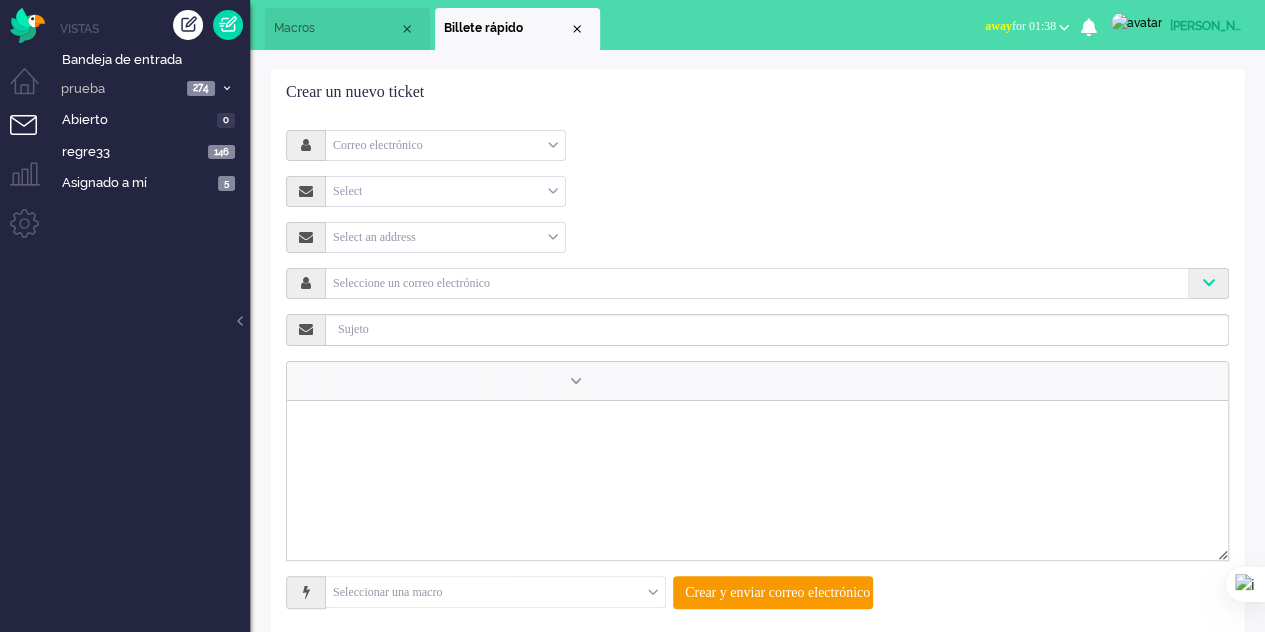 scroll, scrollTop: 28, scrollLeft: 0, axis: vertical 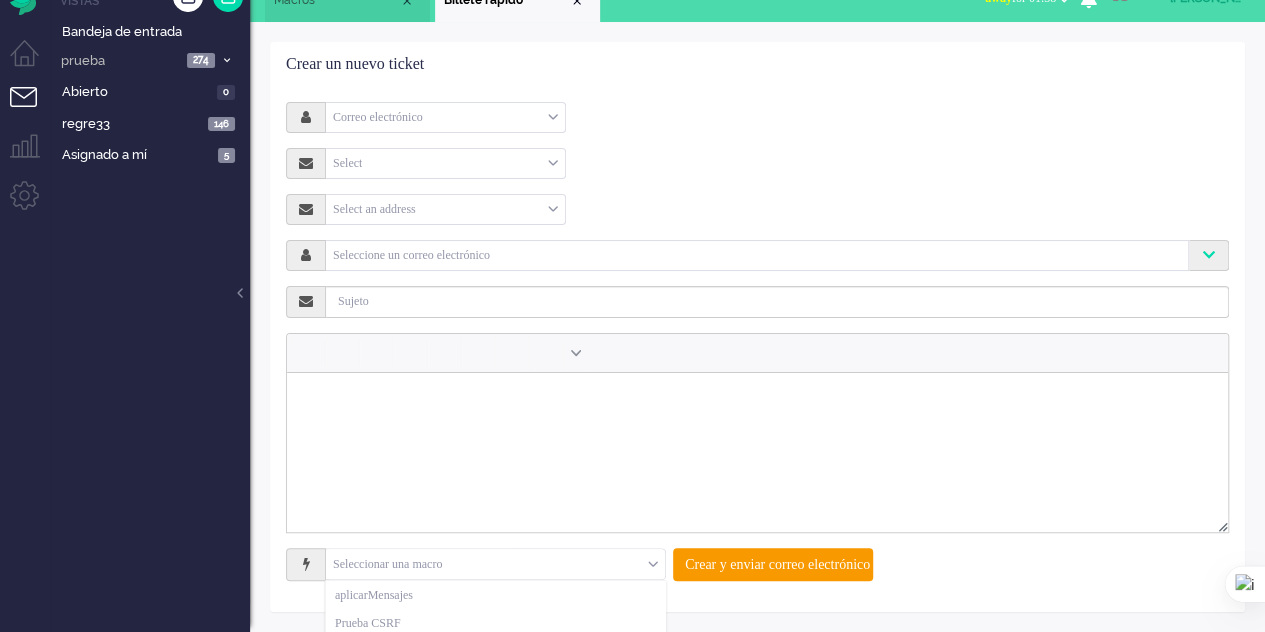 click at bounding box center [495, 564] 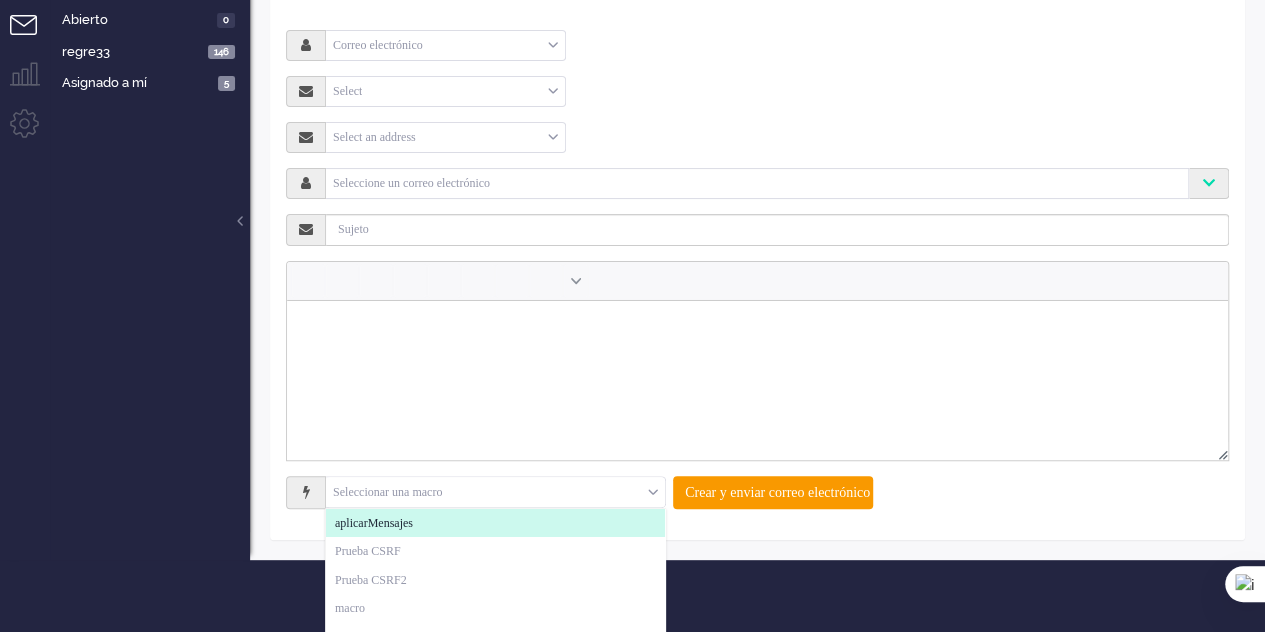 scroll, scrollTop: 131, scrollLeft: 0, axis: vertical 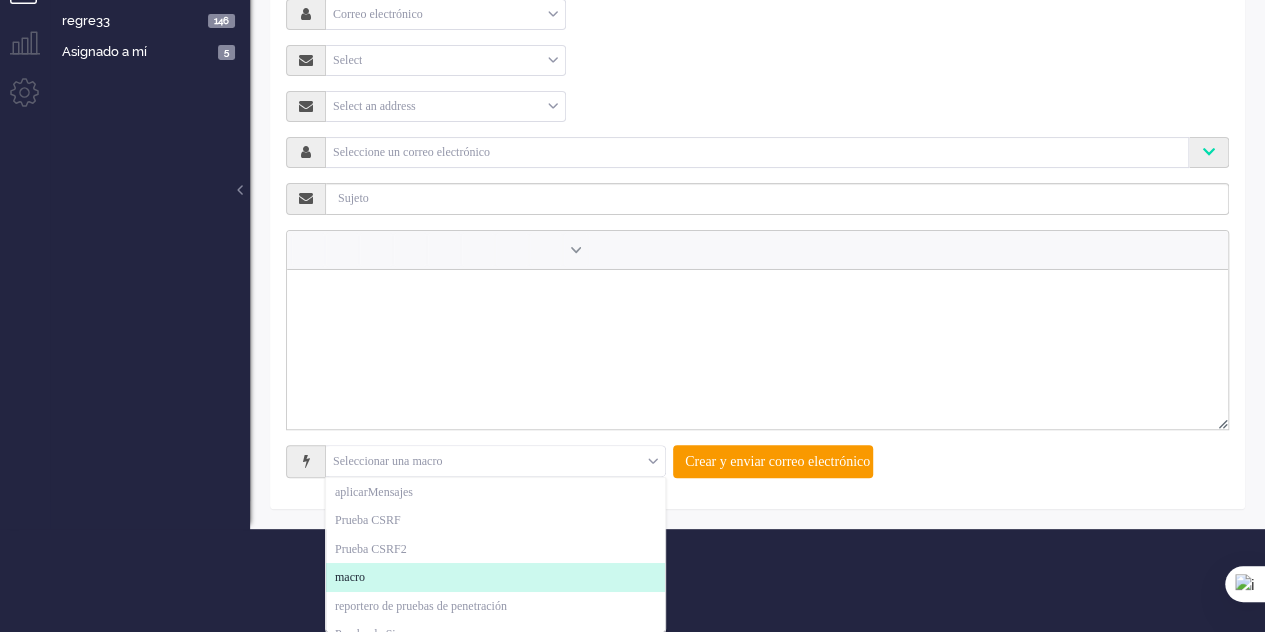 click on "macro" 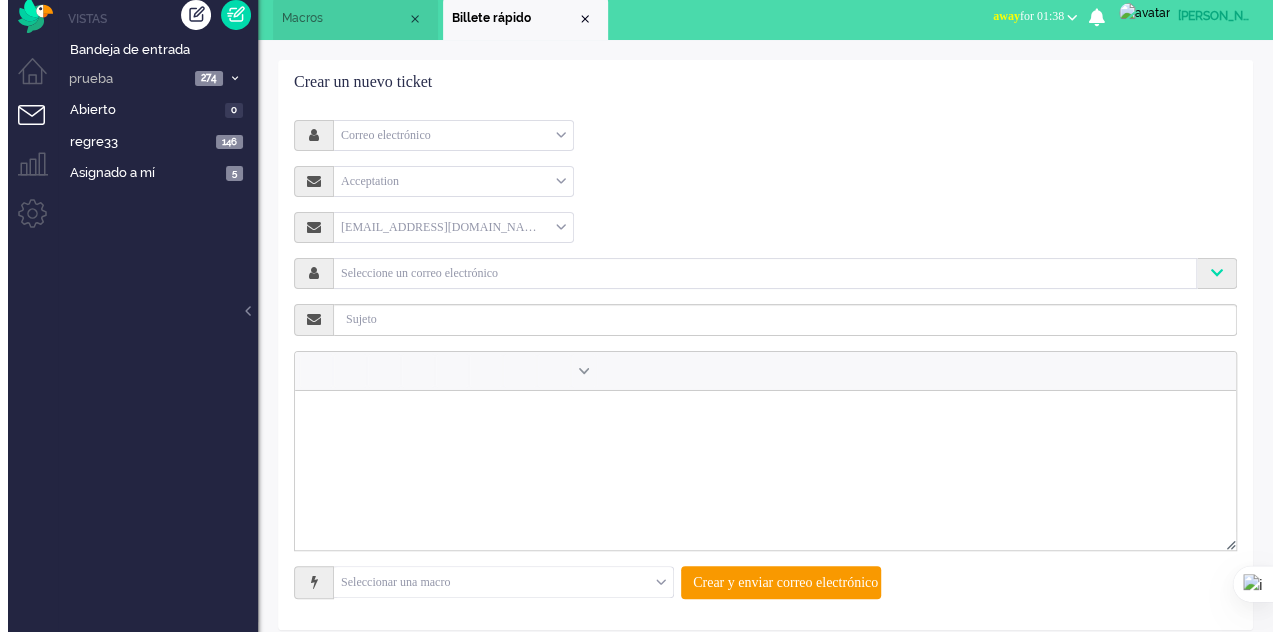 scroll, scrollTop: 0, scrollLeft: 0, axis: both 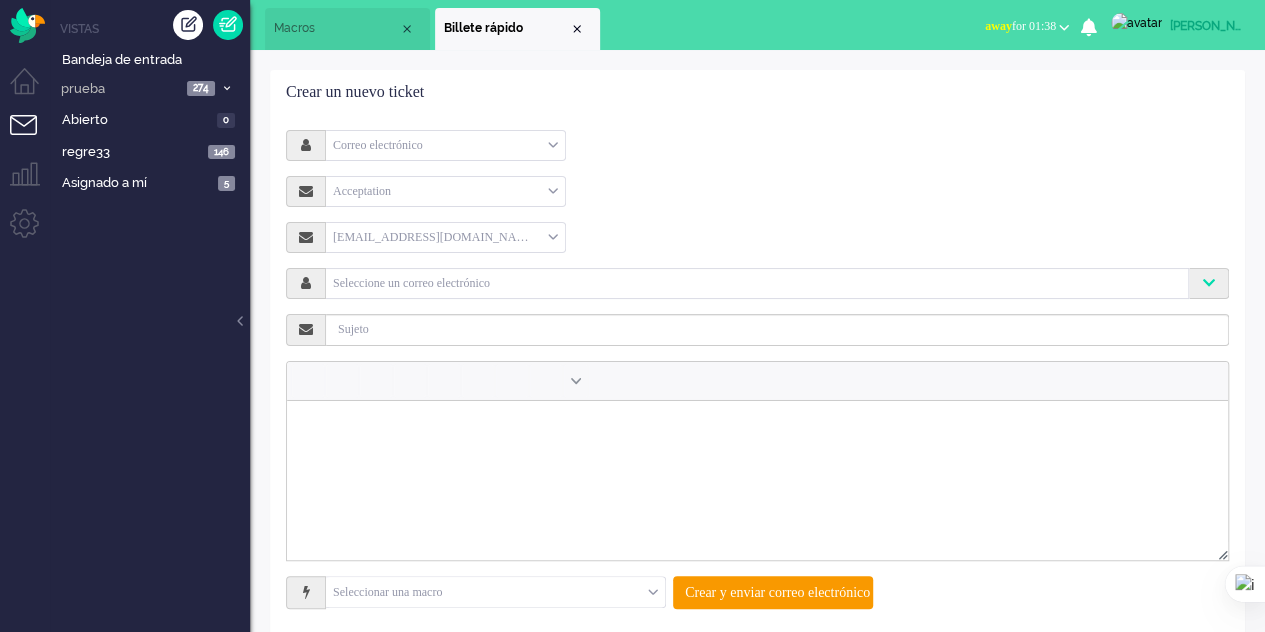 click on "Macros" at bounding box center (336, 28) 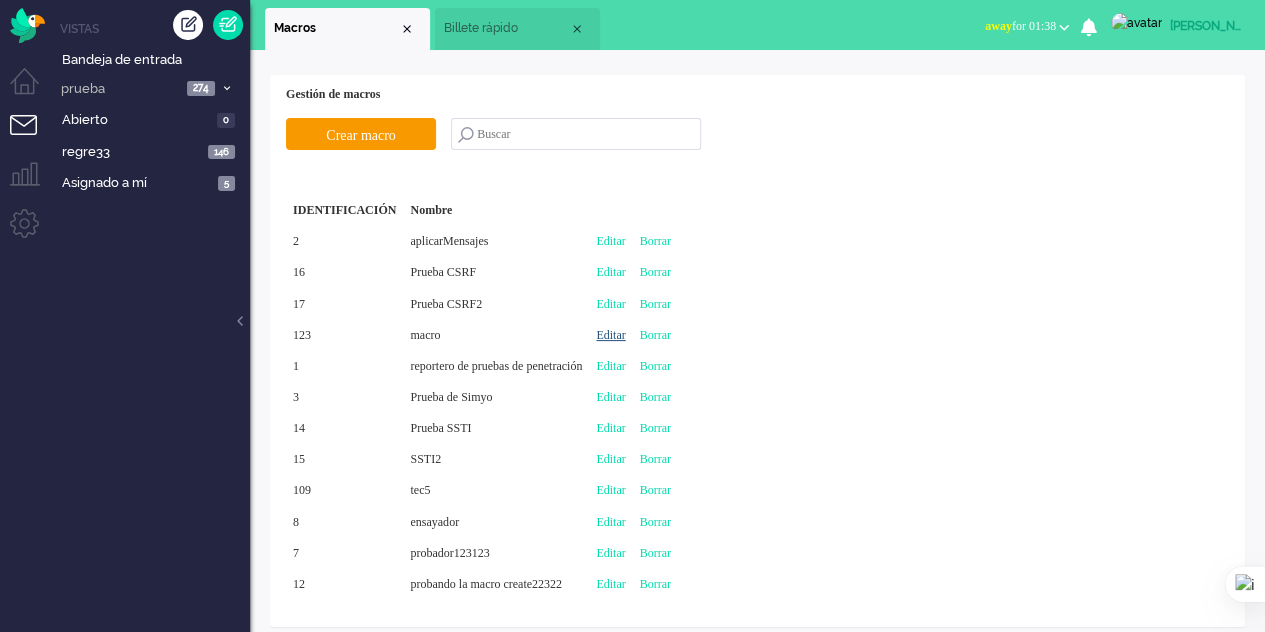 click on "Editar" at bounding box center (610, 335) 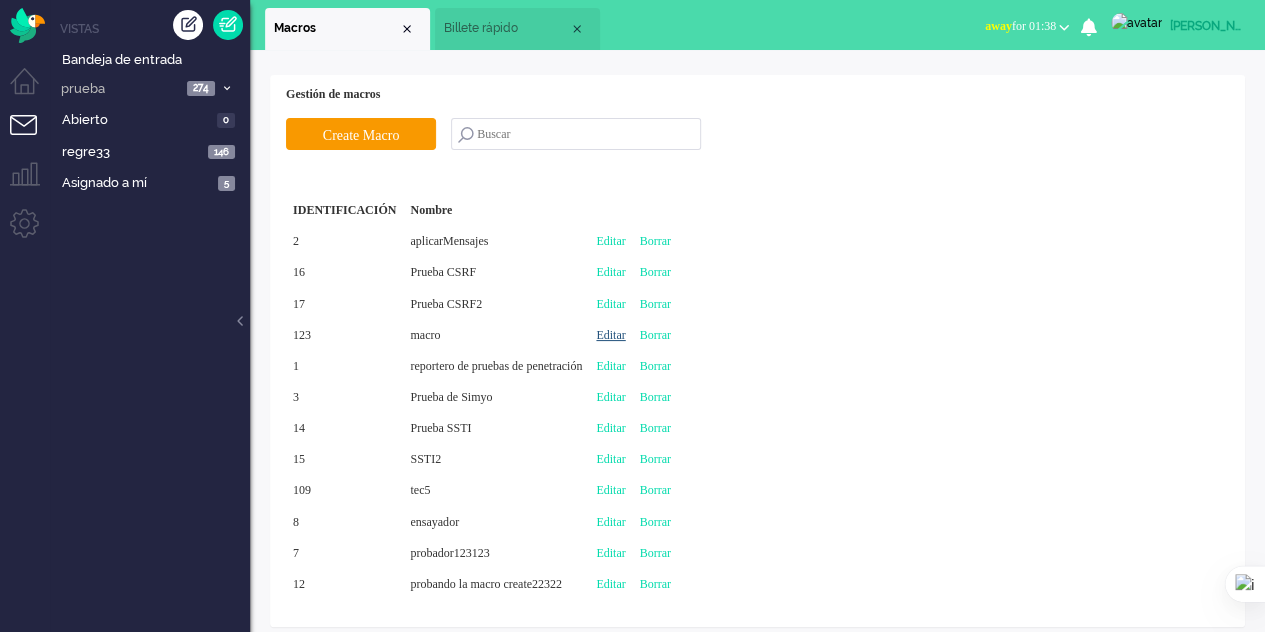 type on "macro" 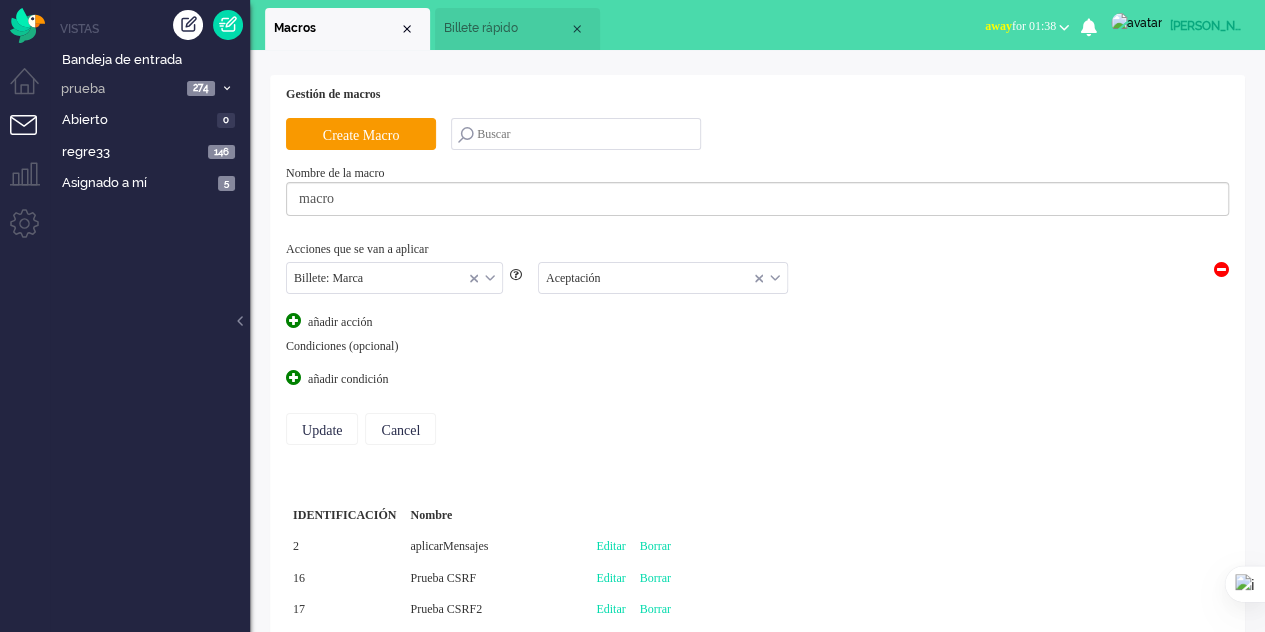click on "Billete: Marca" at bounding box center (394, 278) 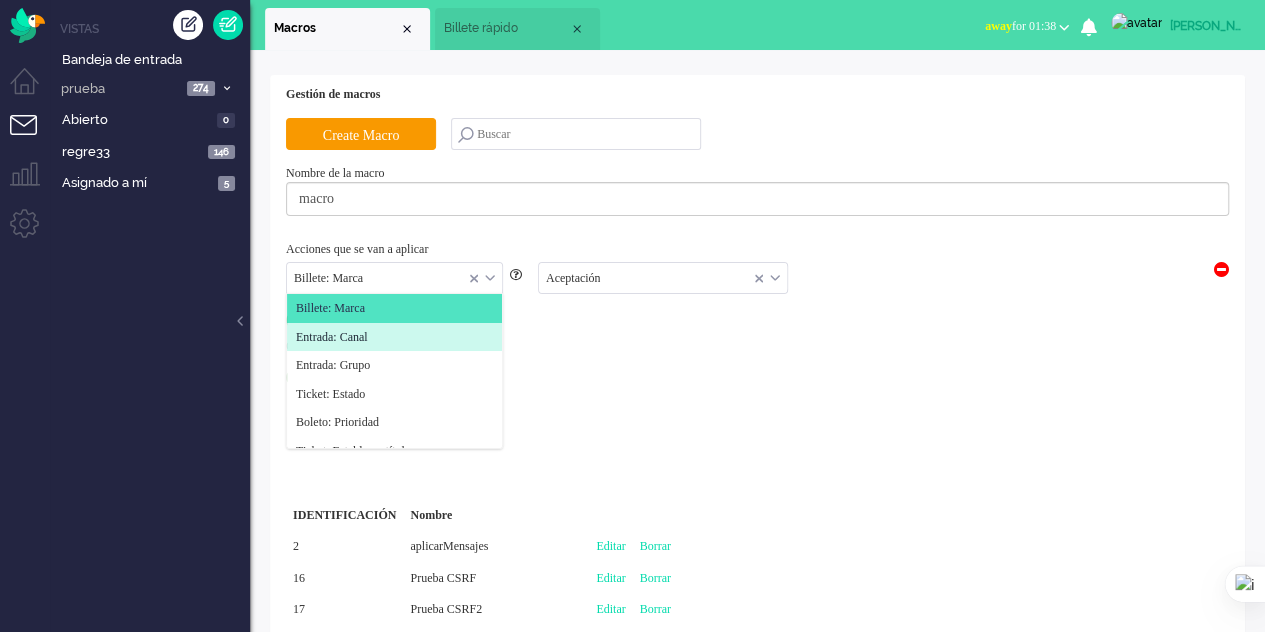 click on "Entrada: Canal" 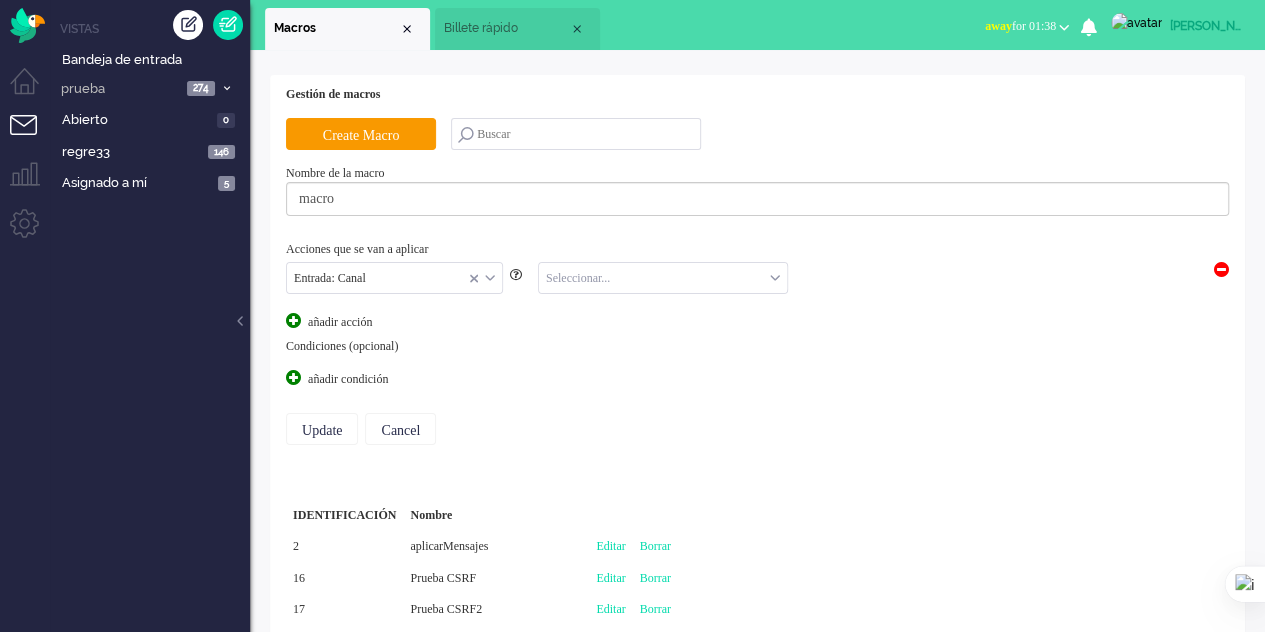 click at bounding box center (663, 278) 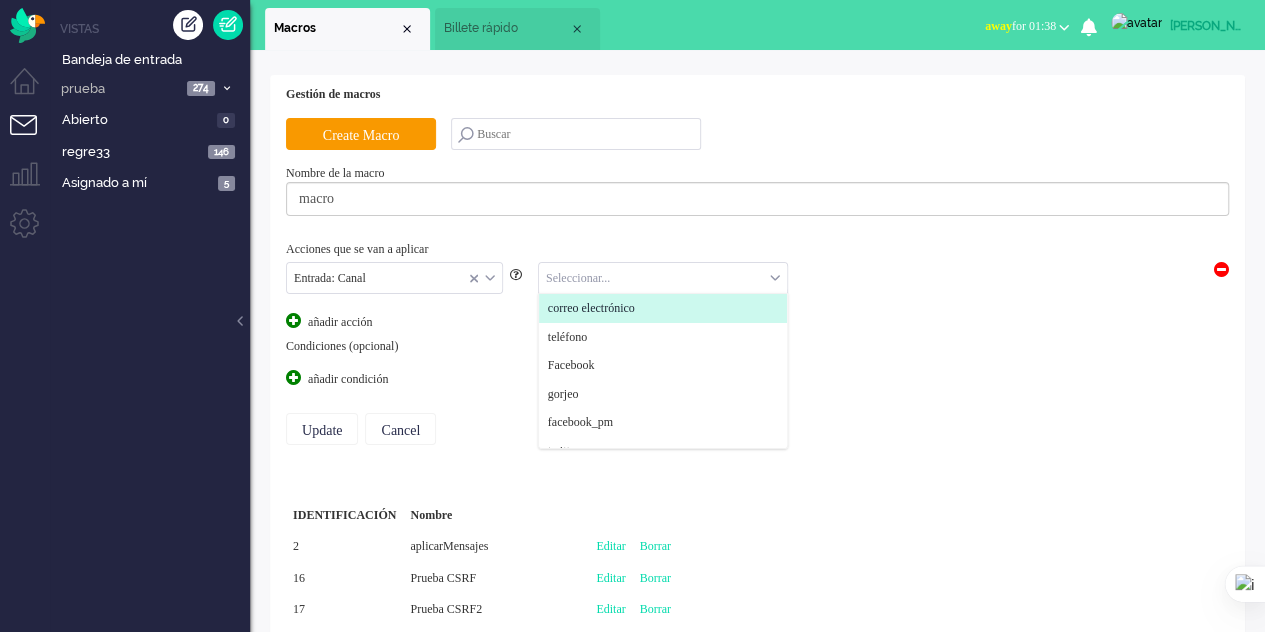 click on "correo electrónico" 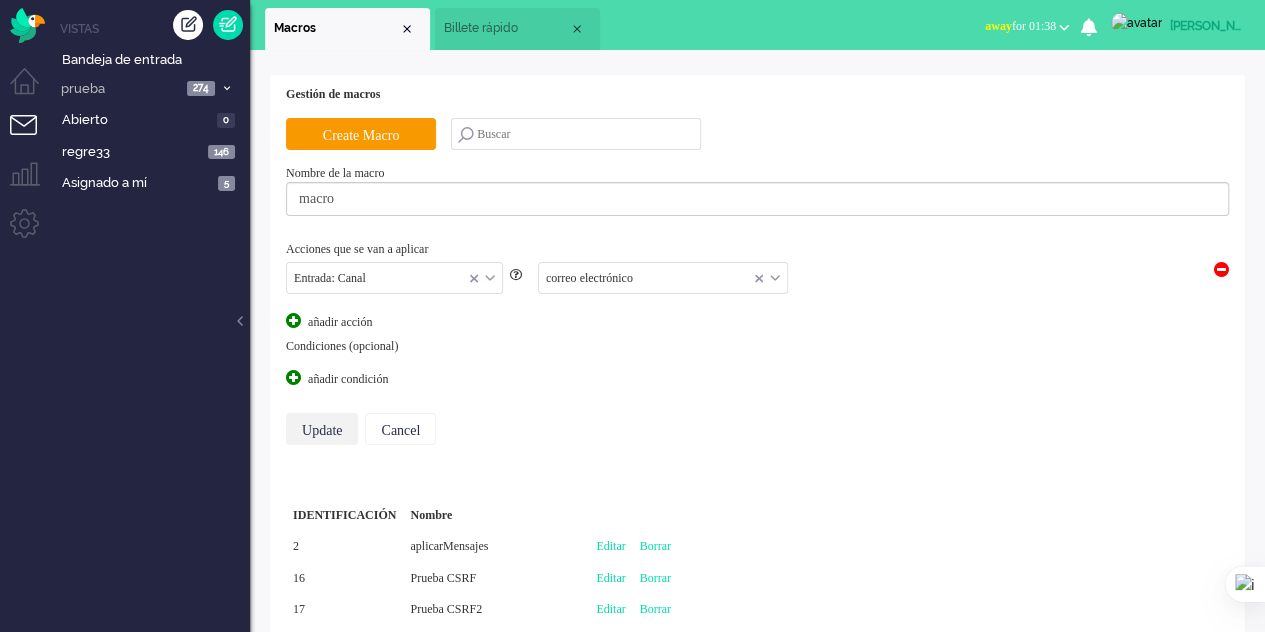 click on "Update" at bounding box center [322, 429] 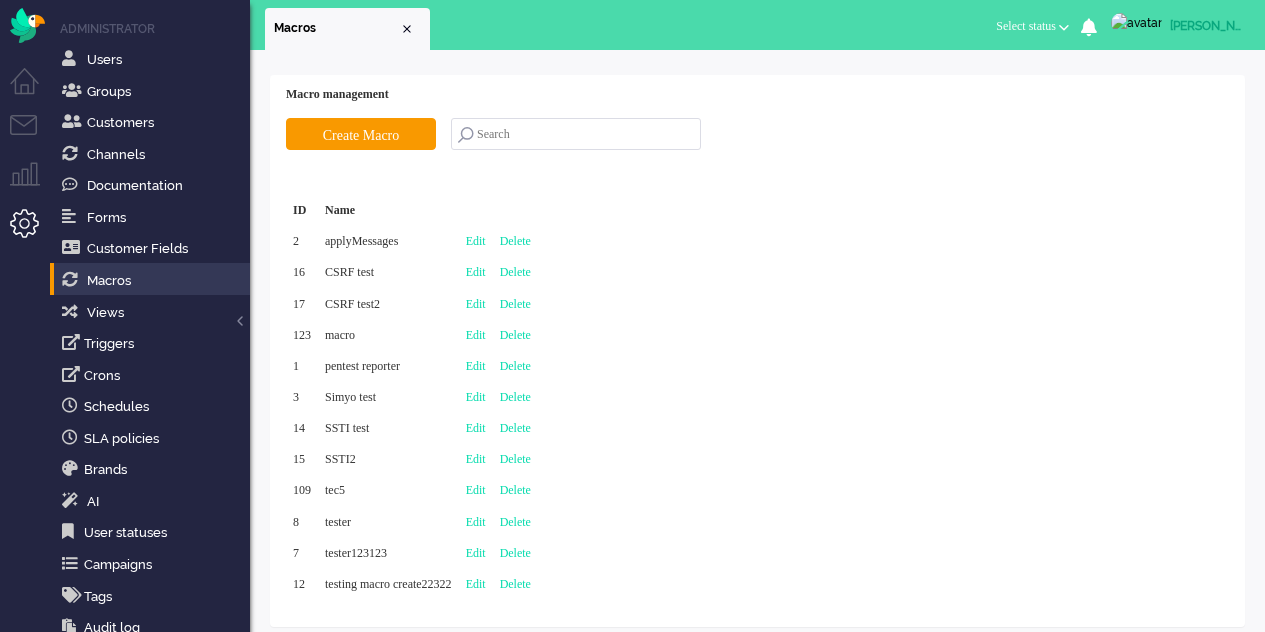 scroll, scrollTop: 0, scrollLeft: 0, axis: both 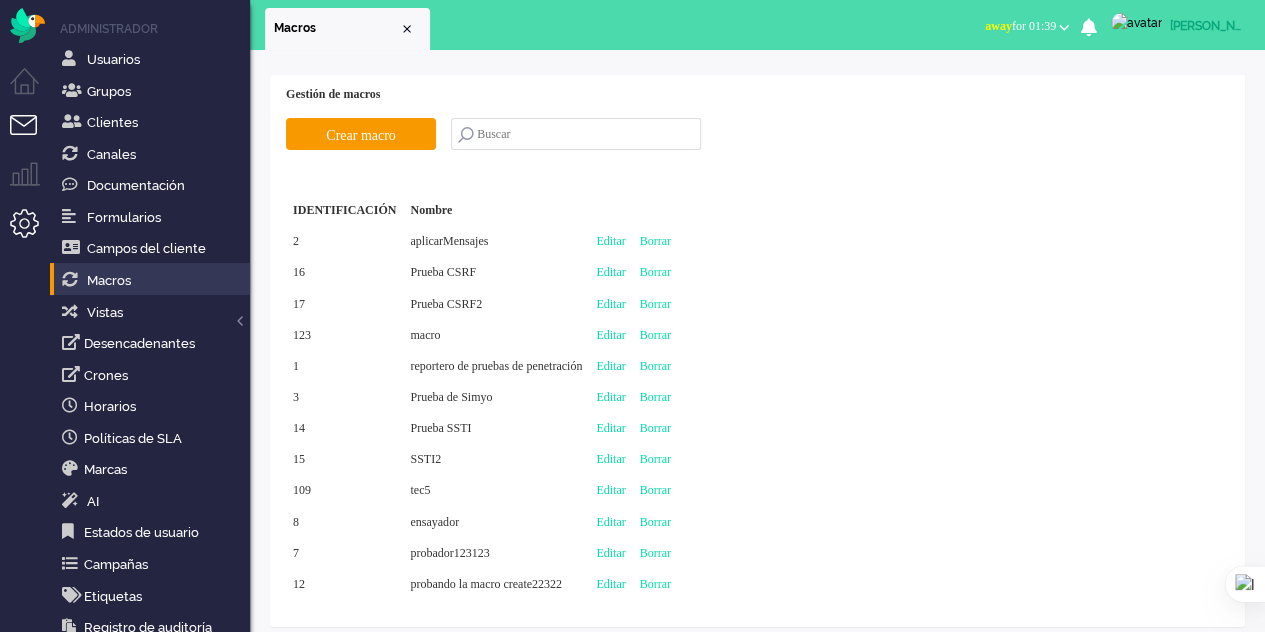 click at bounding box center [25, 323] 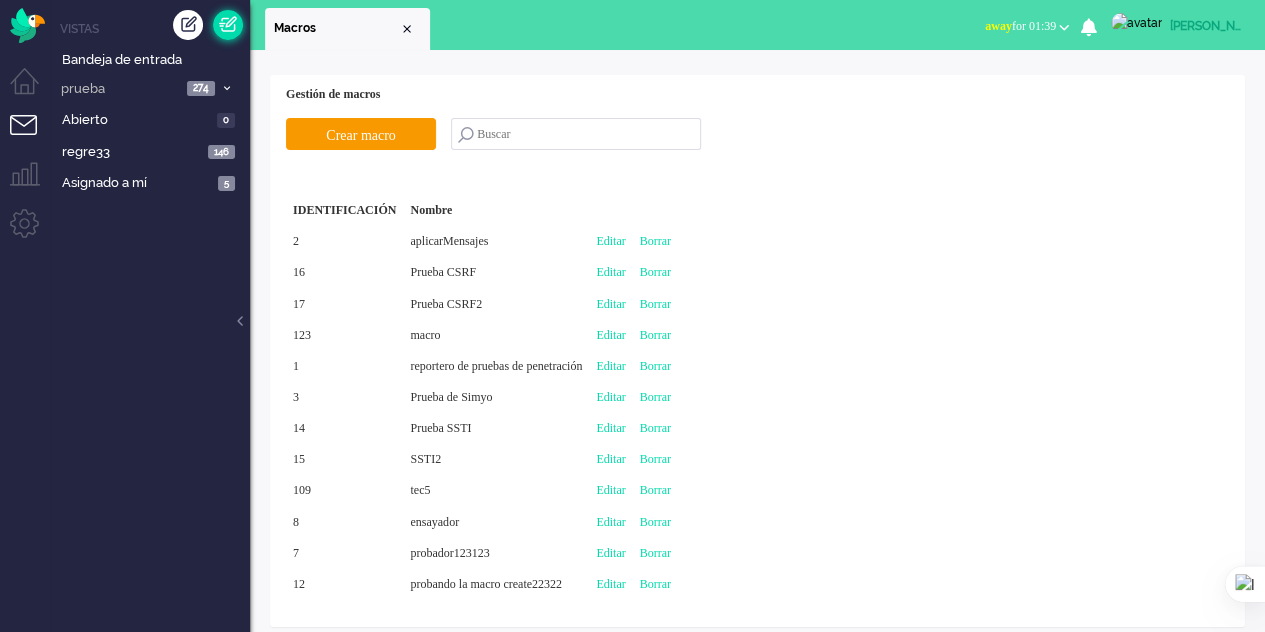 click at bounding box center [228, 25] 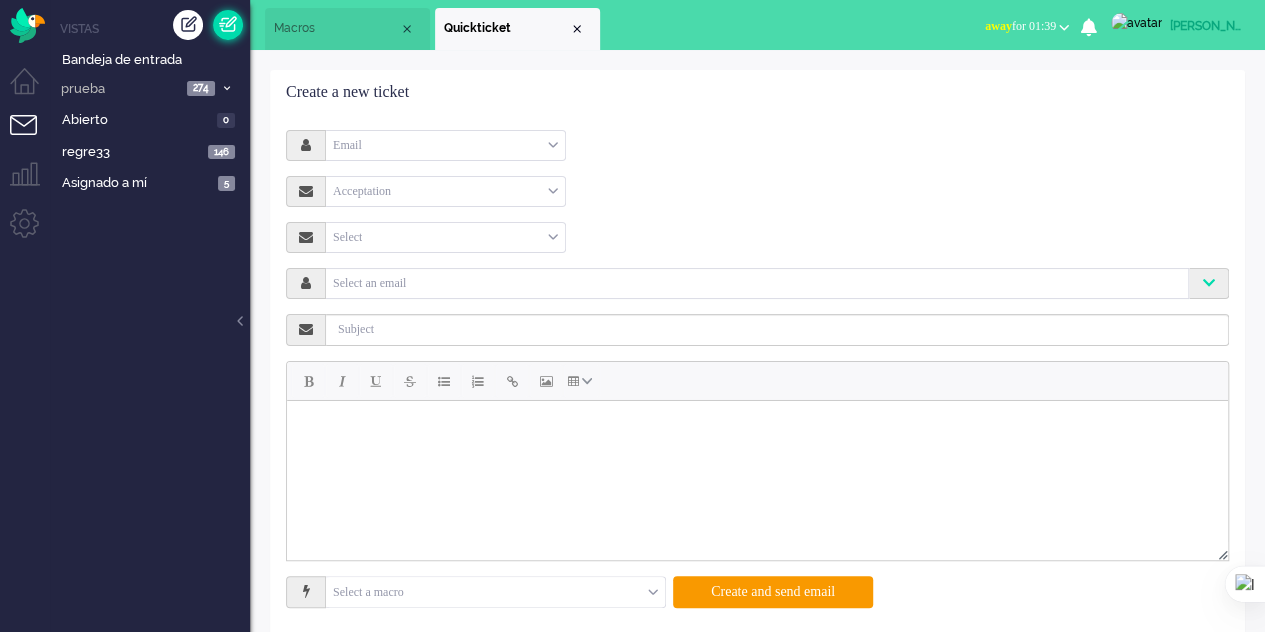 scroll, scrollTop: 0, scrollLeft: 0, axis: both 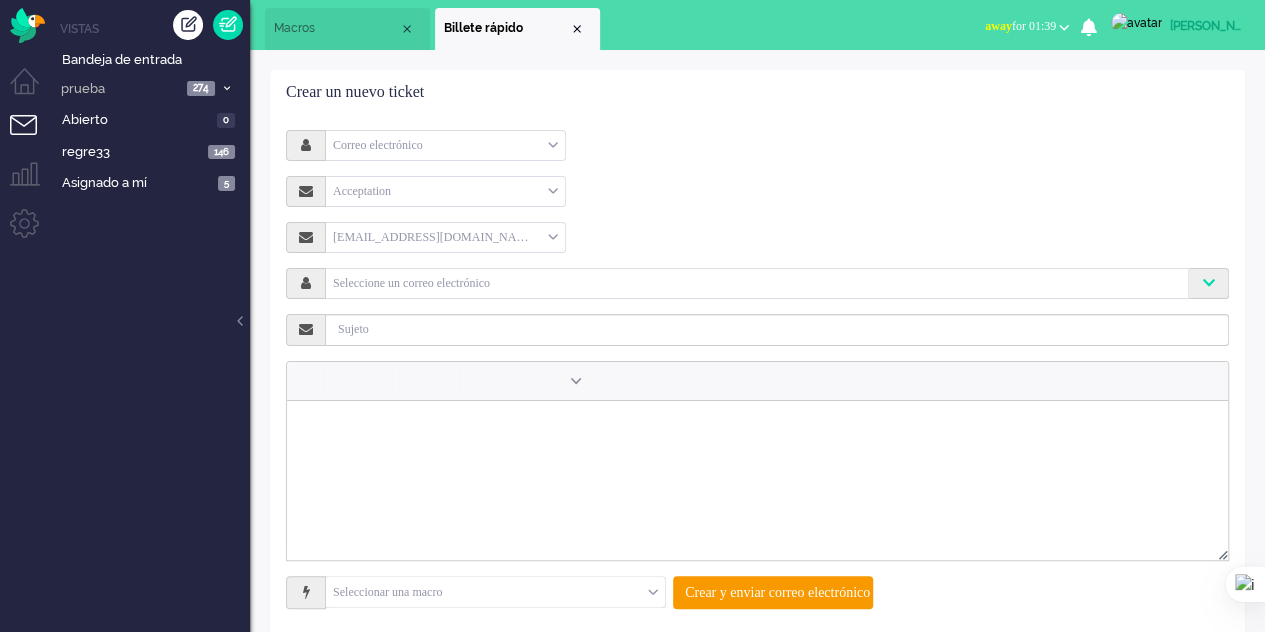 click on "Correo electrónico Correo electrónico Teléfono Nota Acceptation Seleccionar Aceptación [EMAIL_ADDRESS][DOMAIN_NAME] [EMAIL_ADDRESS][DOMAIN_NAME] [EMAIL_ADDRESS][DOMAIN_NAME] [EMAIL_ADDRESS][DOMAIN_NAME] Seleccione un correo electrónico Por favor, introduzca 2 o más caracteres Seleccionar una macro aplicarMensajes Prueba CSRF Prueba CSRF2 macro reportero de pruebas de penetración Prueba de Simyo Prueba SSTI SSTI2 tec5 ensayador probador123123 probando la macro create22322 Crear y enviar correo electrónico" at bounding box center (757, 369) 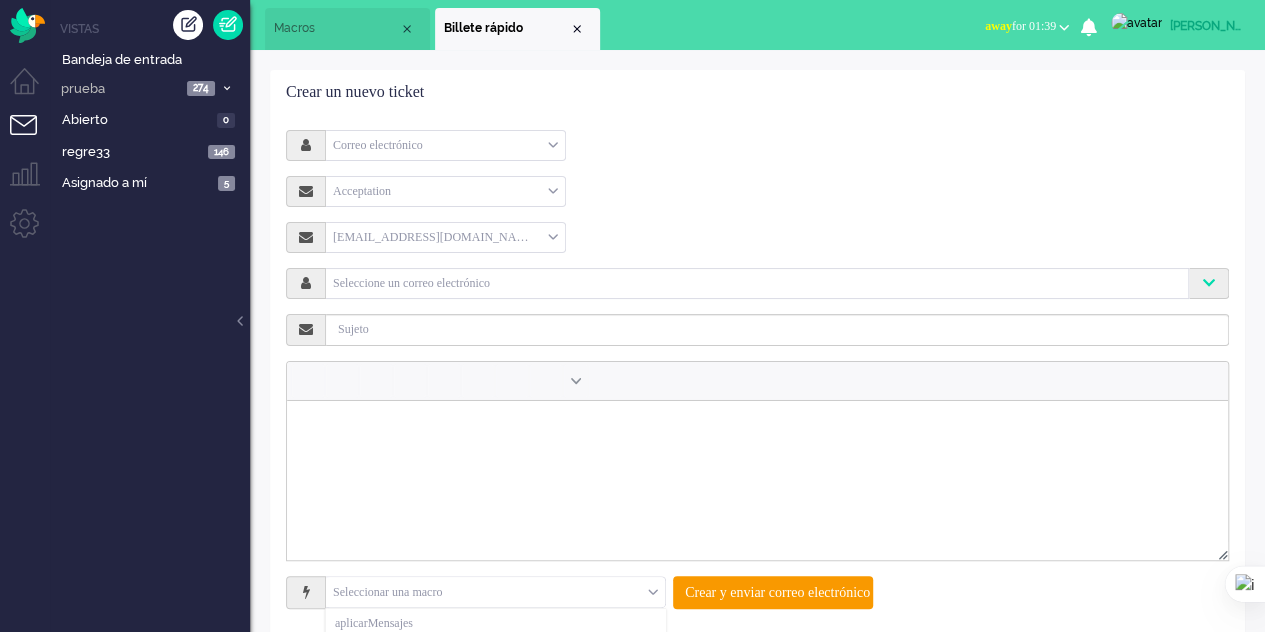 click at bounding box center (495, 592) 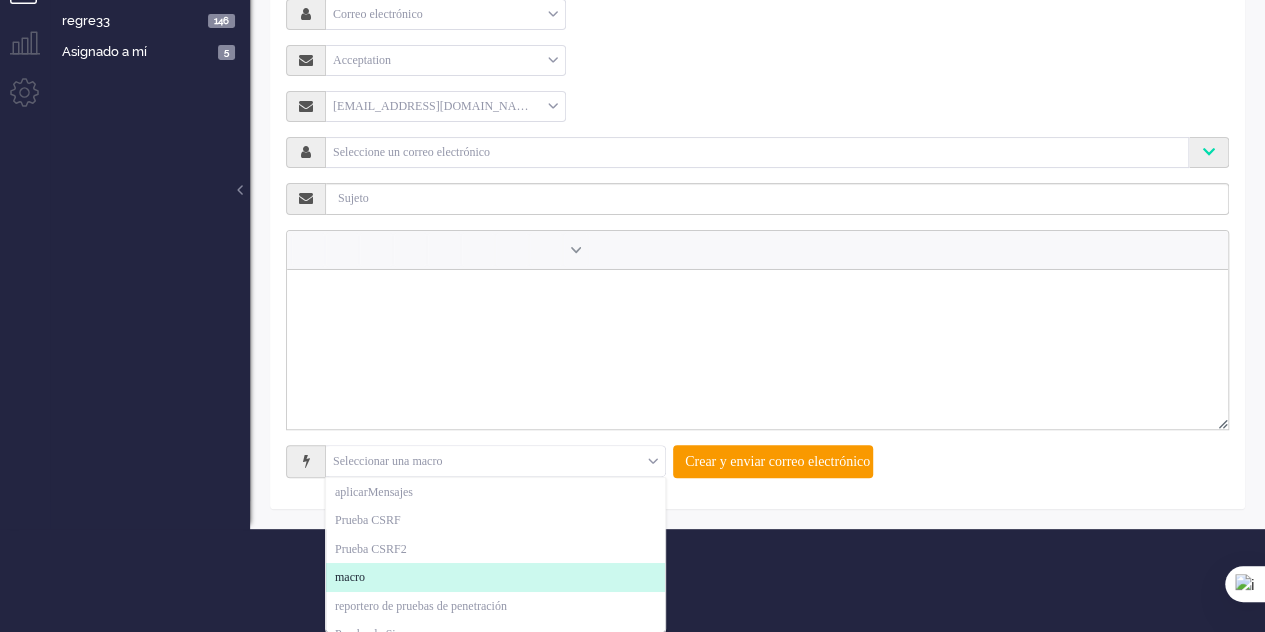 click on "macro" 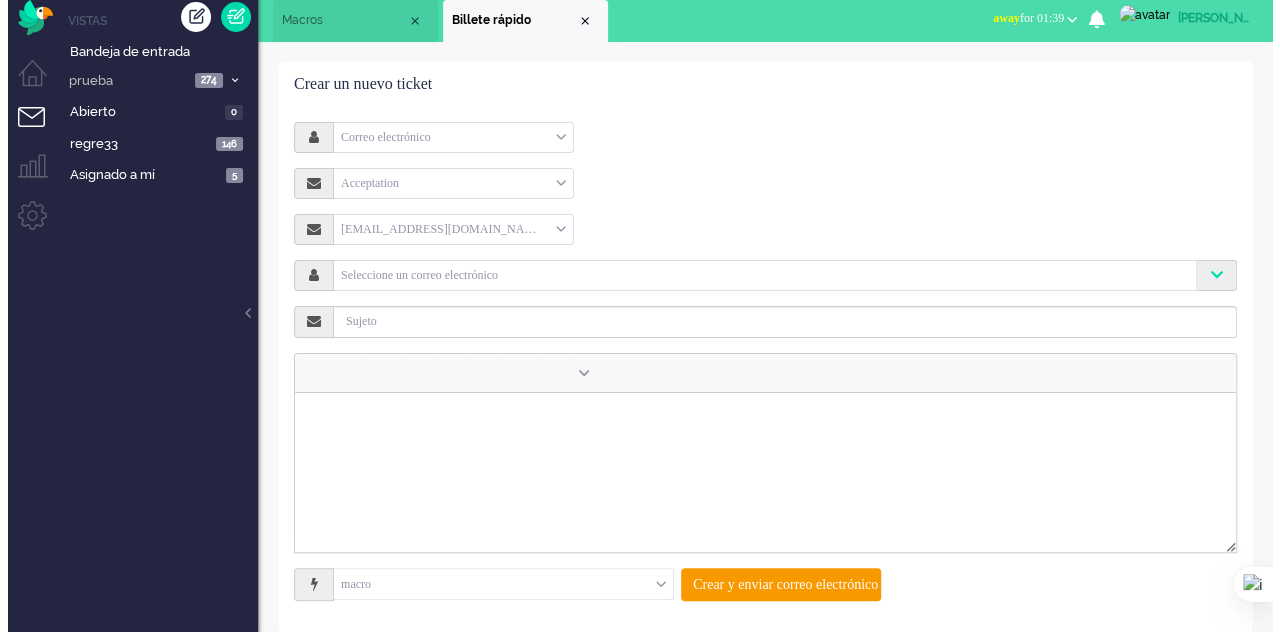 scroll, scrollTop: 0, scrollLeft: 0, axis: both 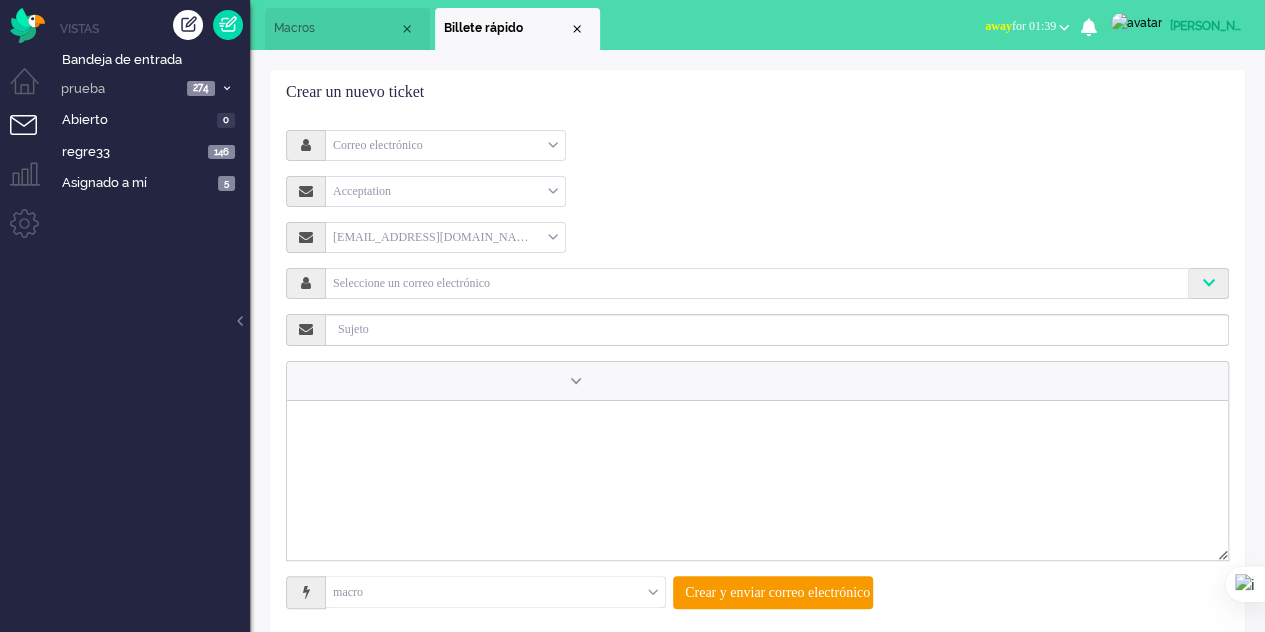 click on "Macros" at bounding box center [347, 29] 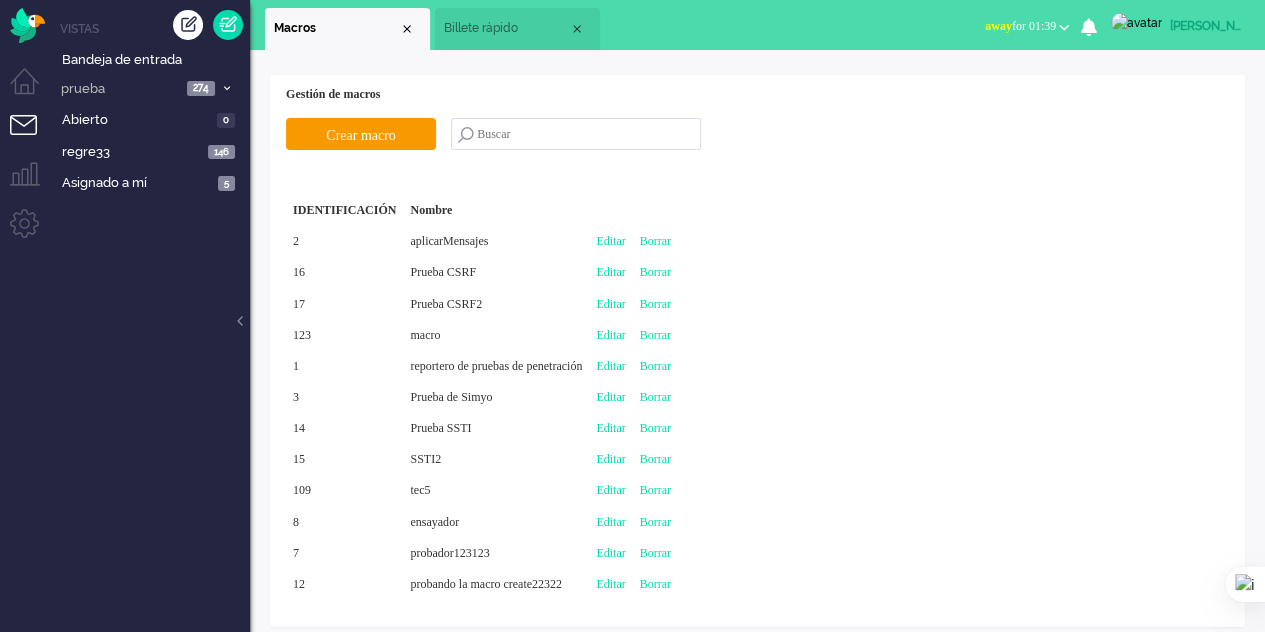 click on "Editar" at bounding box center [610, 335] 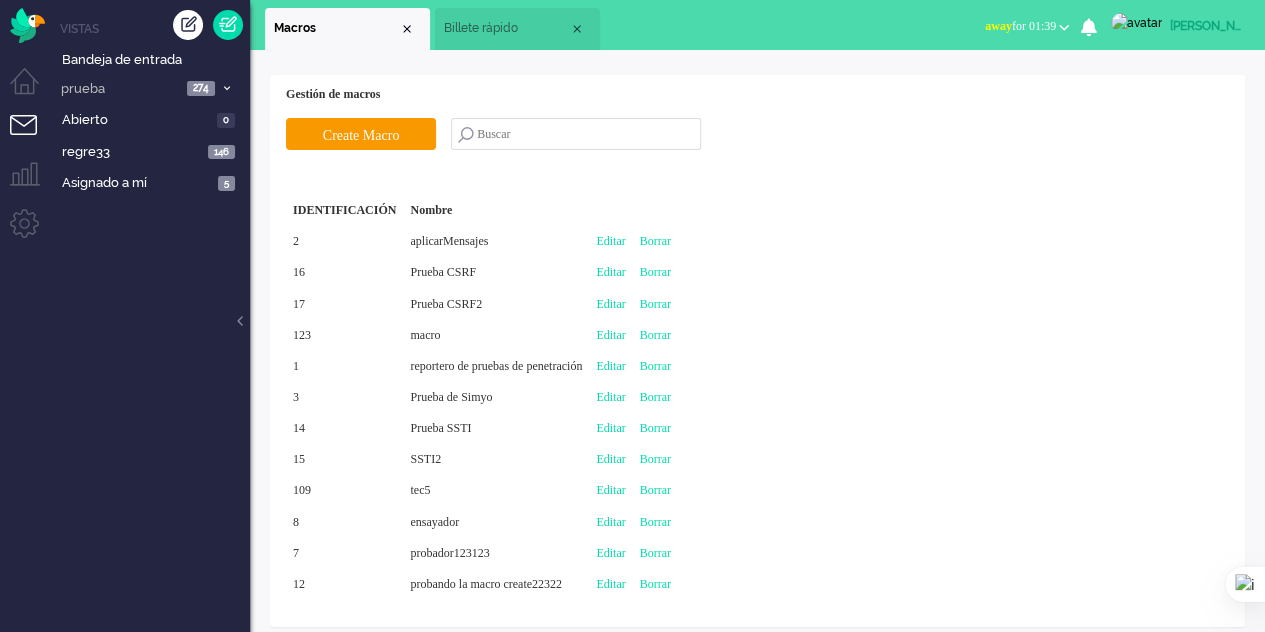 type on "macro" 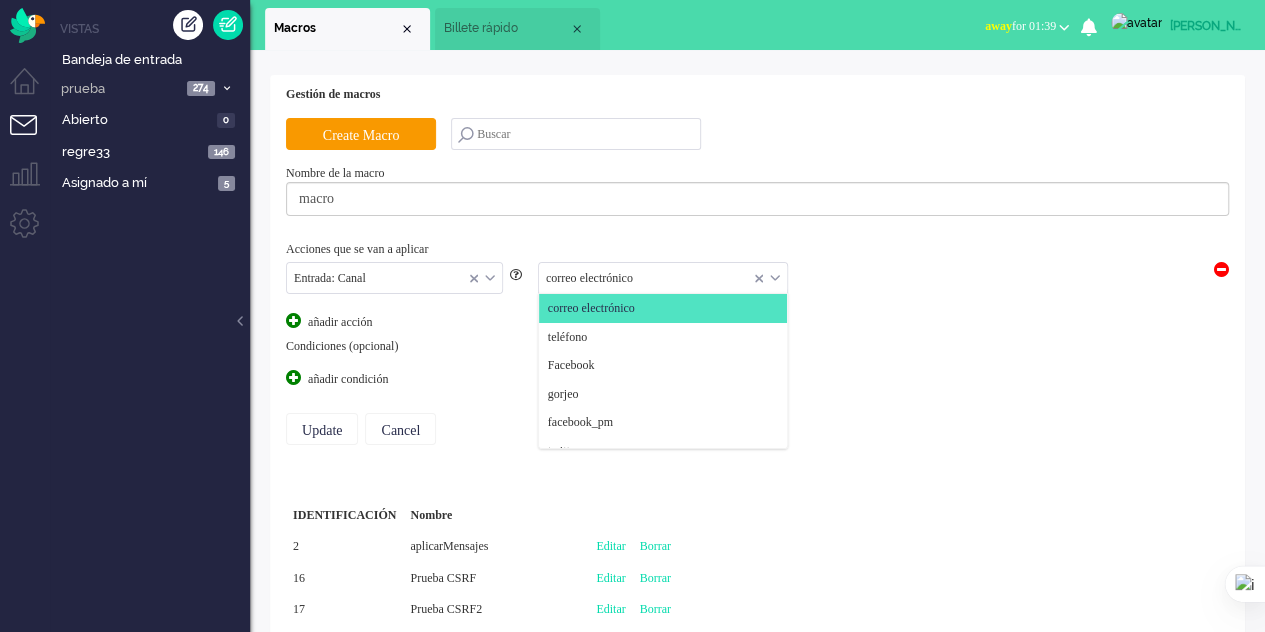 click on "correo electrónico" at bounding box center (663, 278) 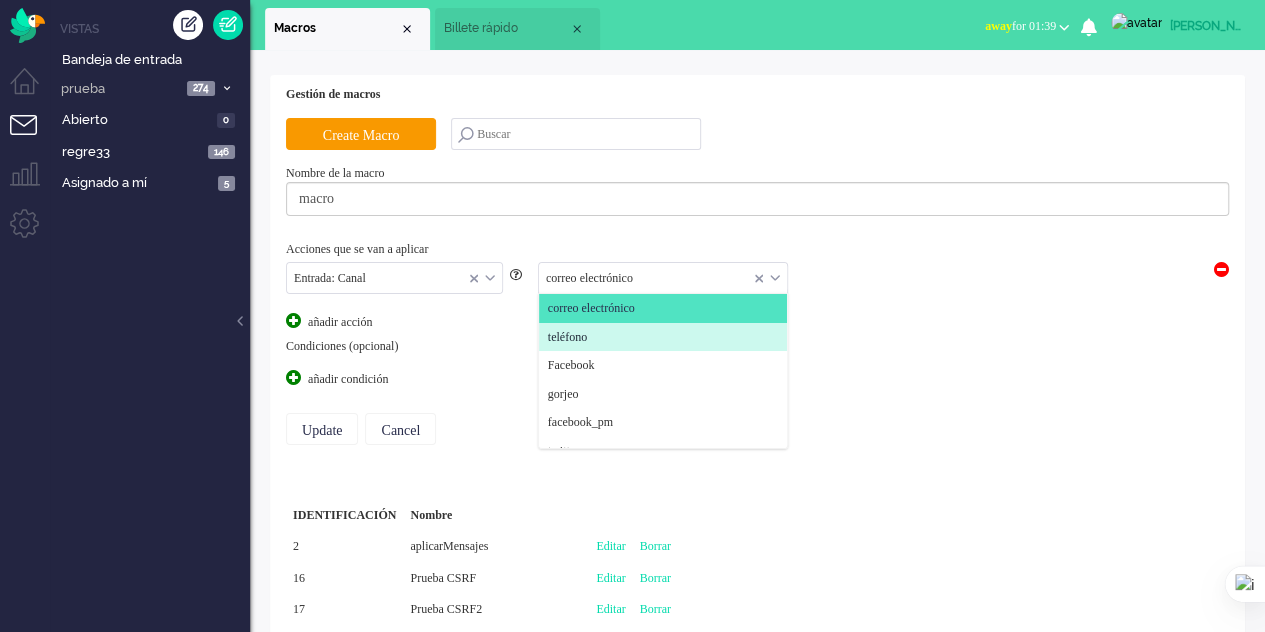 click on "teléfono" at bounding box center (567, 337) 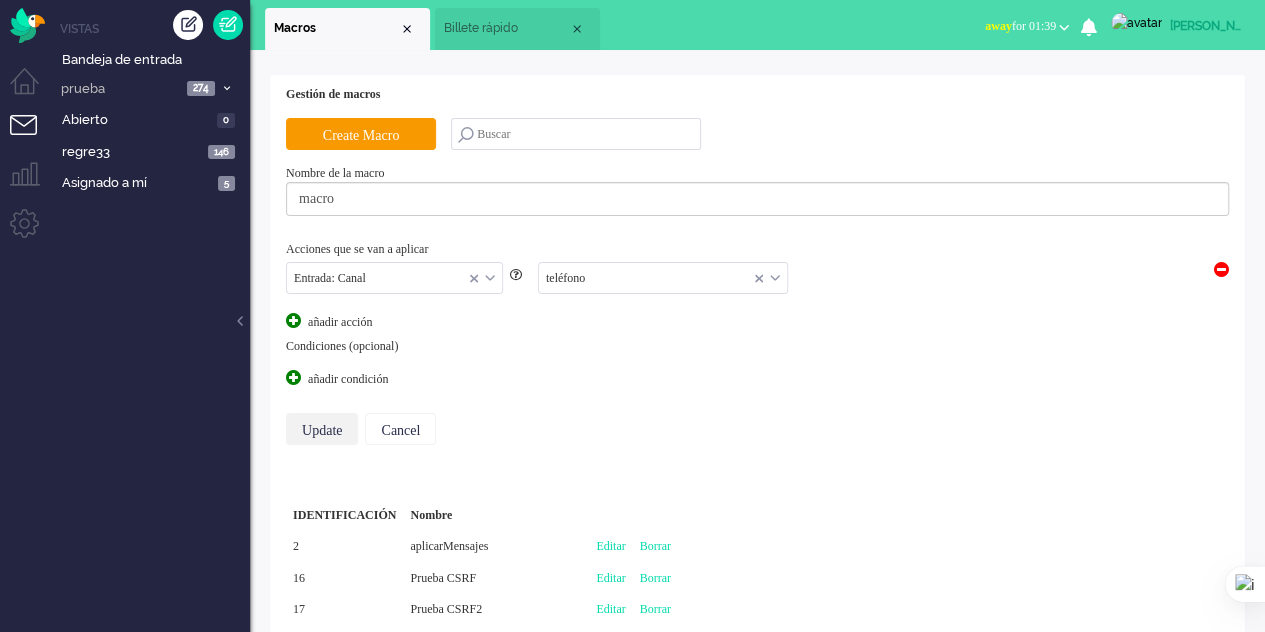 click on "Update" at bounding box center (322, 429) 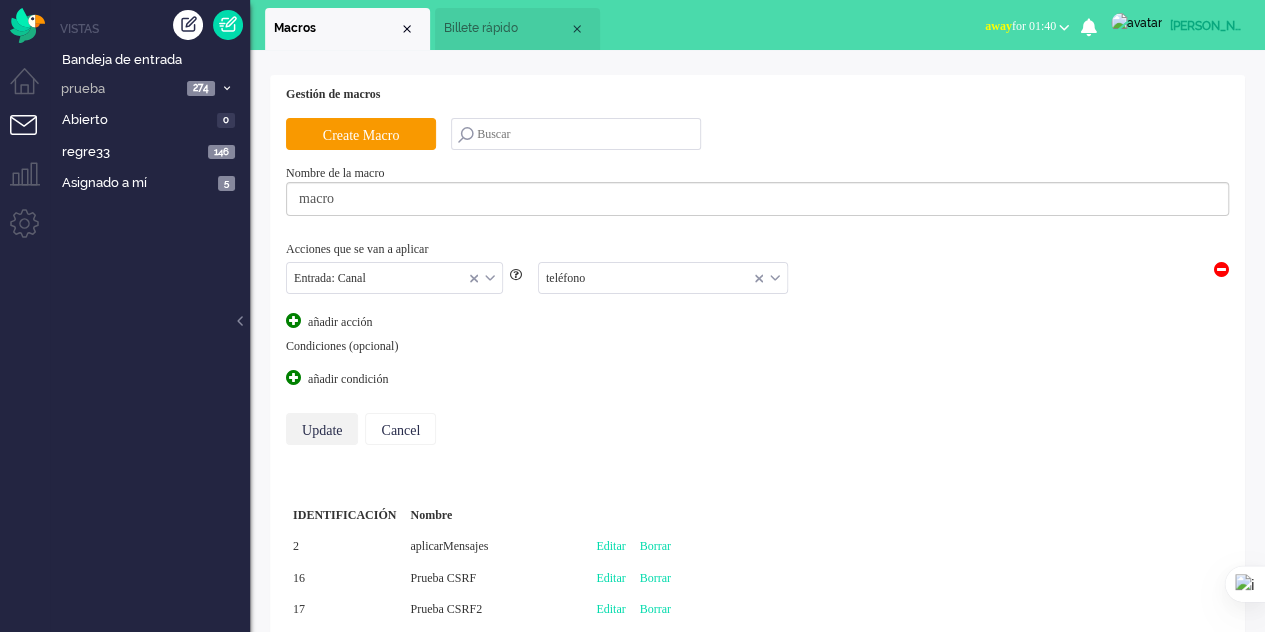 click on "Billete rápido" at bounding box center [506, 28] 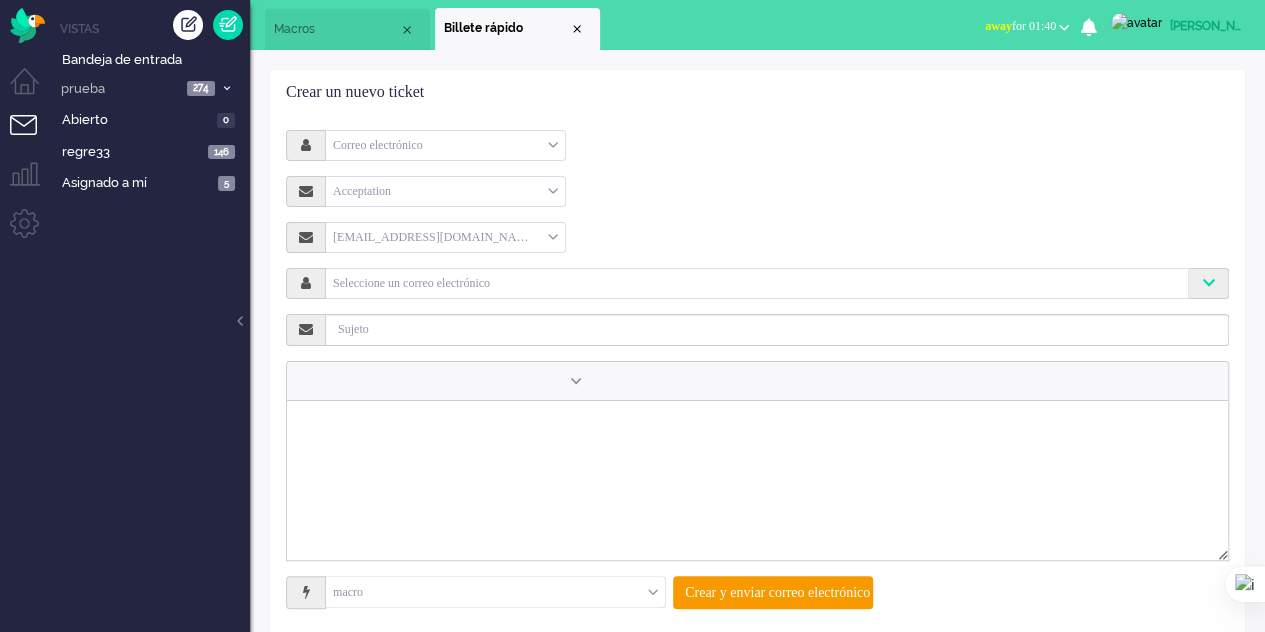 click on "Macros" at bounding box center (336, 29) 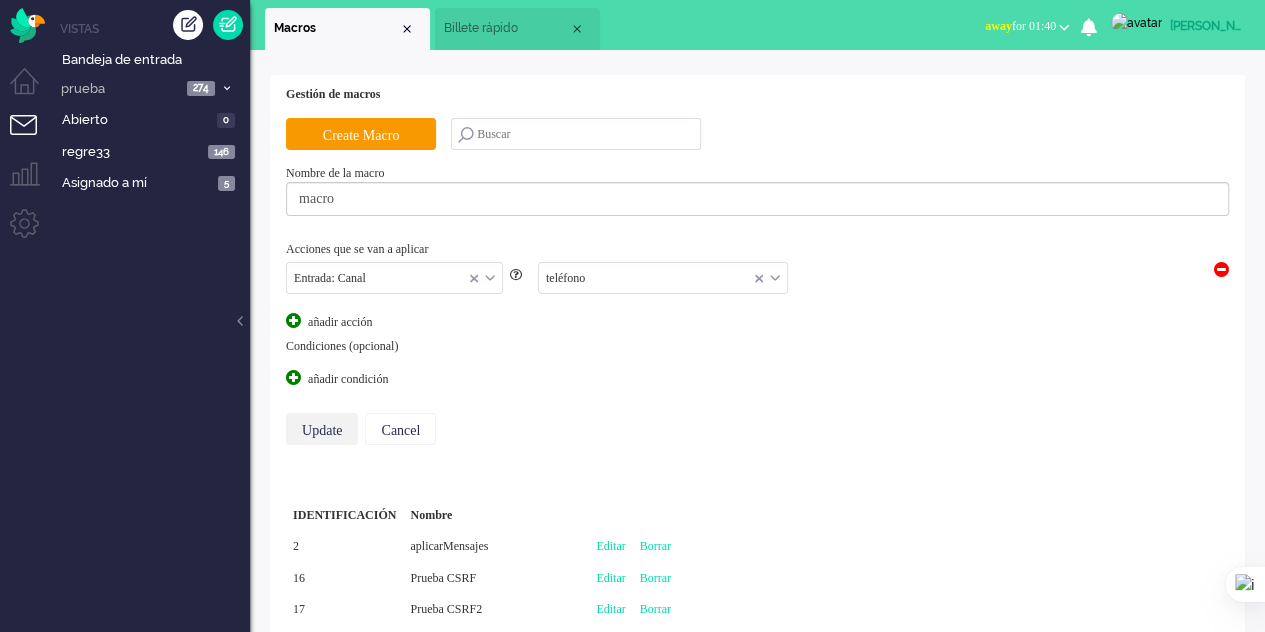 click on "Update" at bounding box center (322, 429) 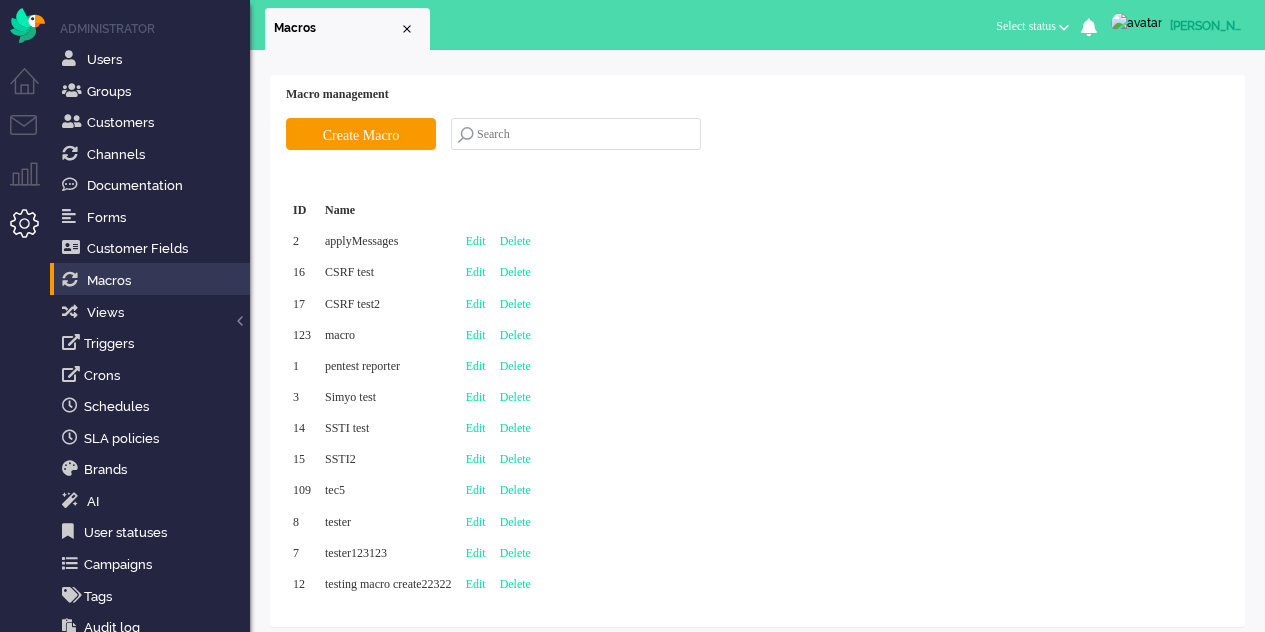 scroll, scrollTop: 0, scrollLeft: 0, axis: both 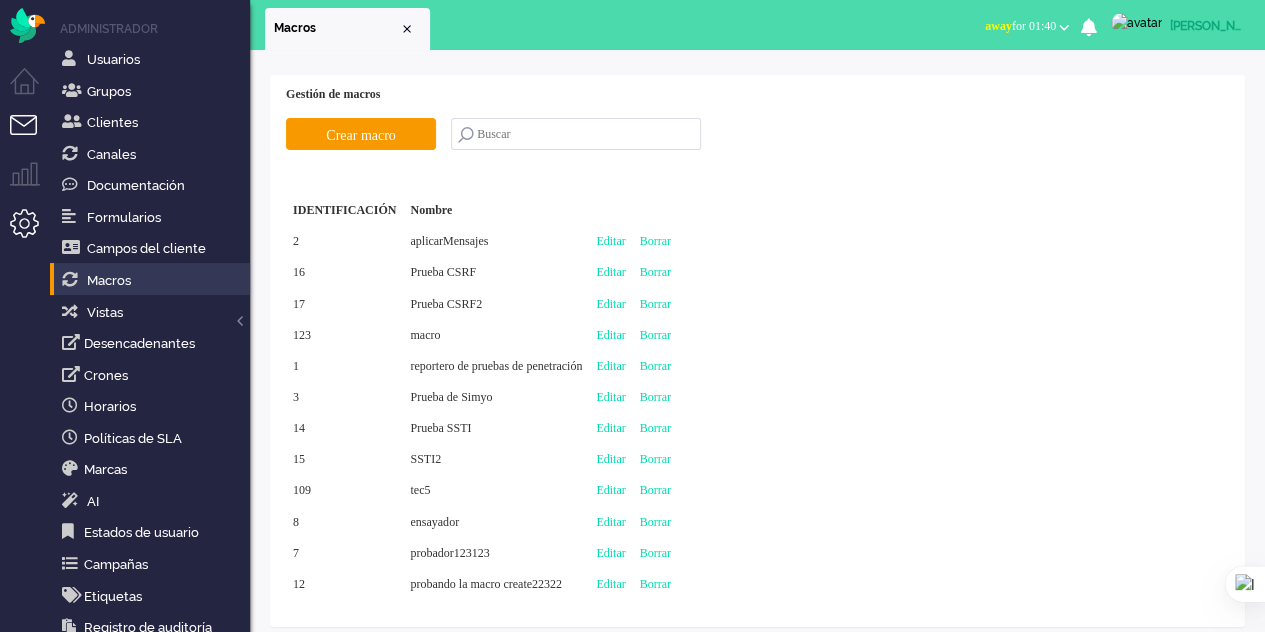 click at bounding box center [32, 137] 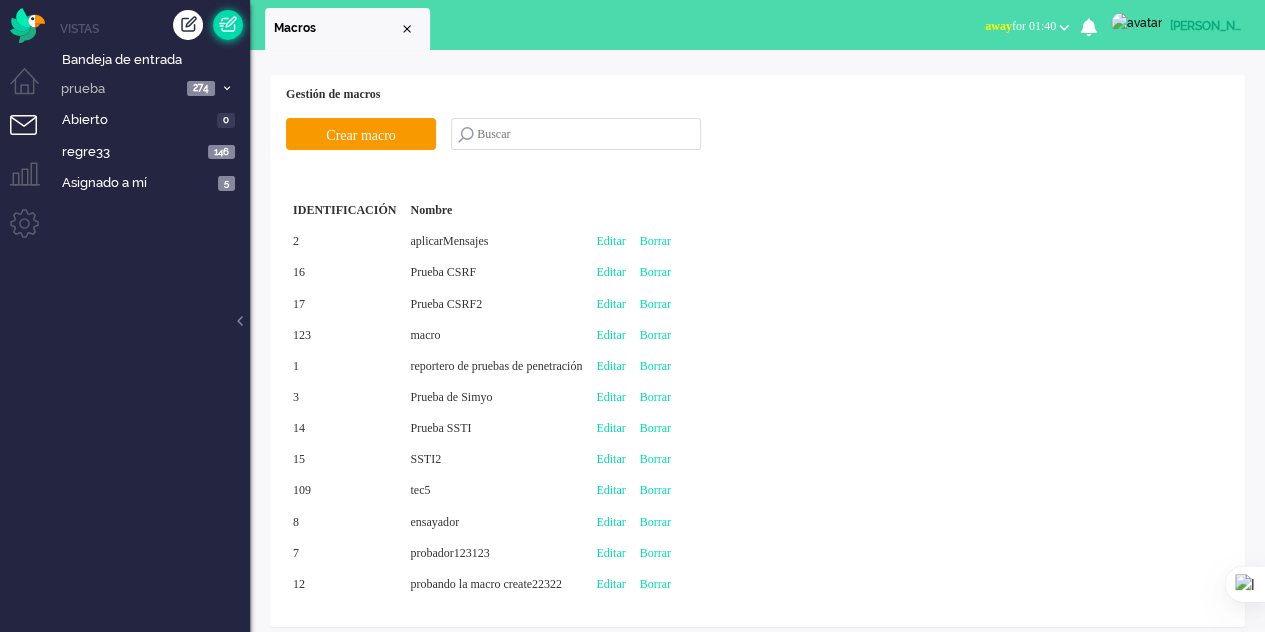 click at bounding box center (228, 25) 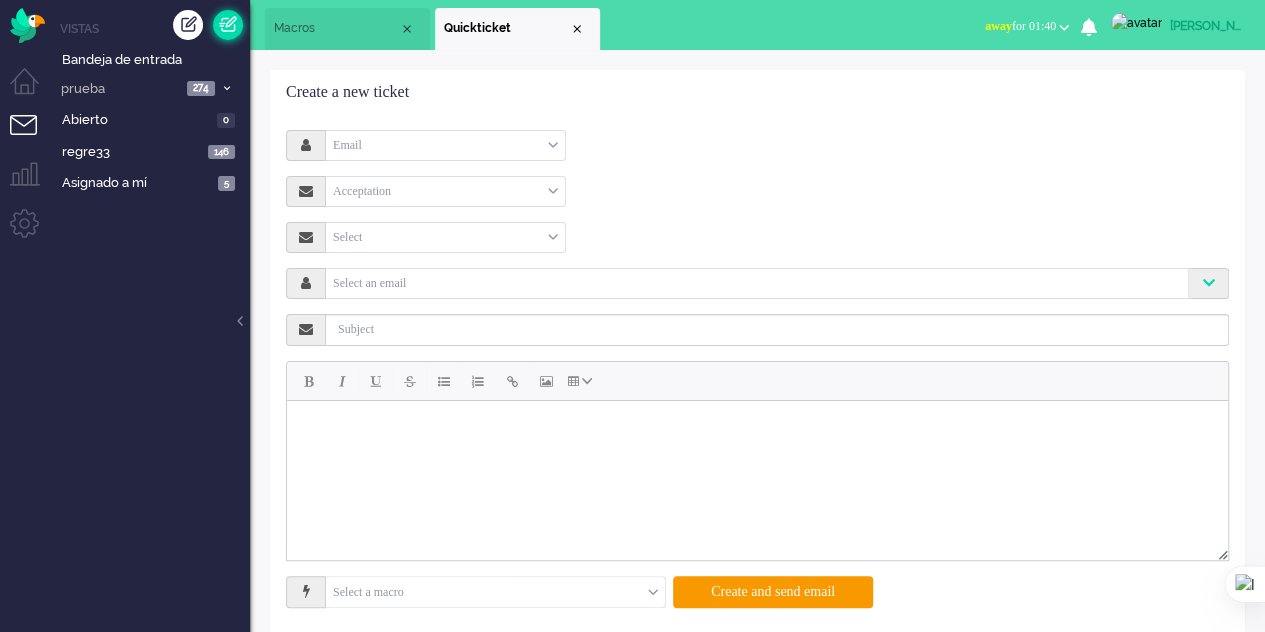 scroll, scrollTop: 0, scrollLeft: 0, axis: both 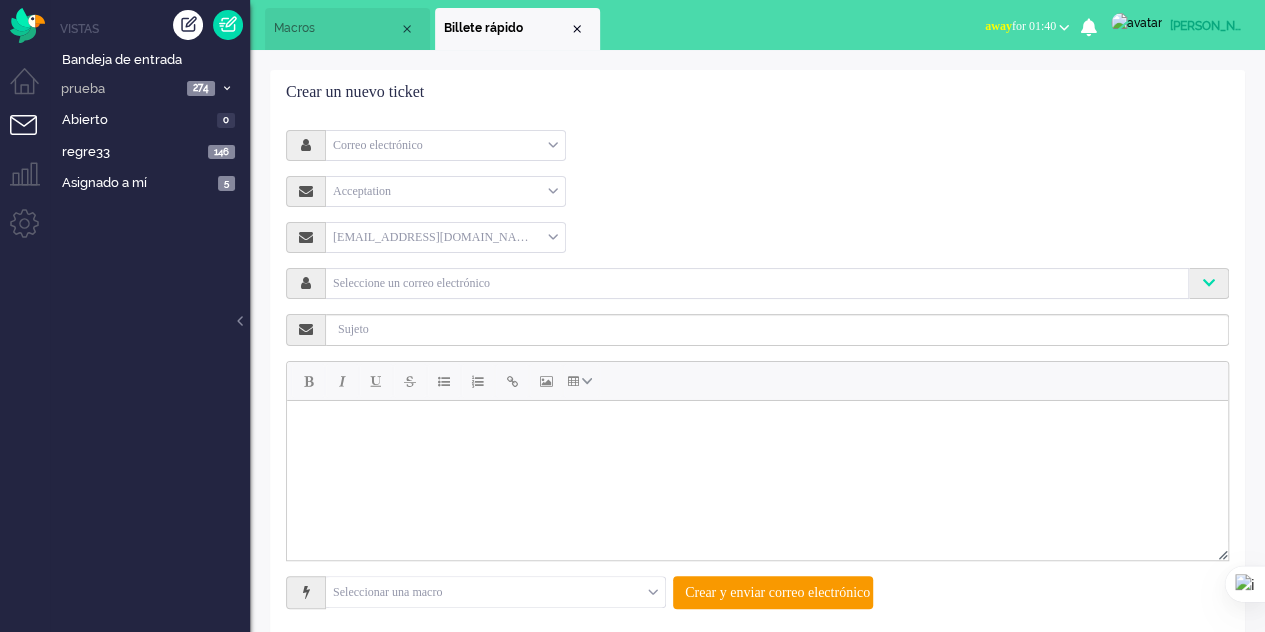 click on "Seleccionar una macro" at bounding box center [495, 592] 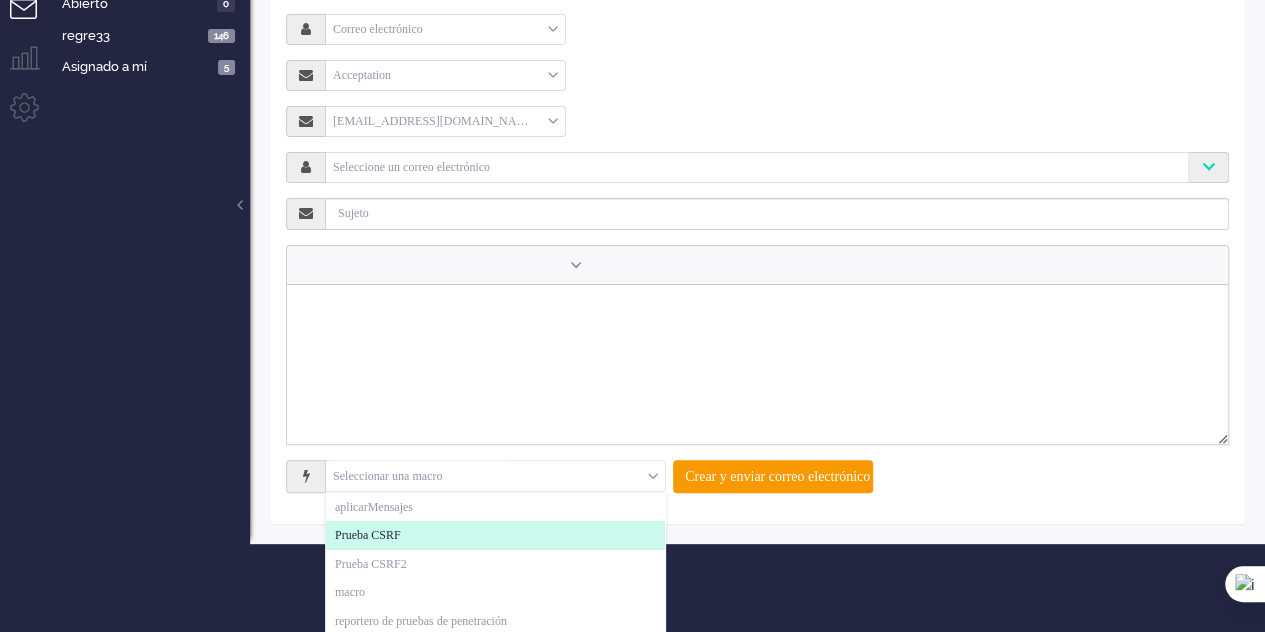 scroll, scrollTop: 131, scrollLeft: 0, axis: vertical 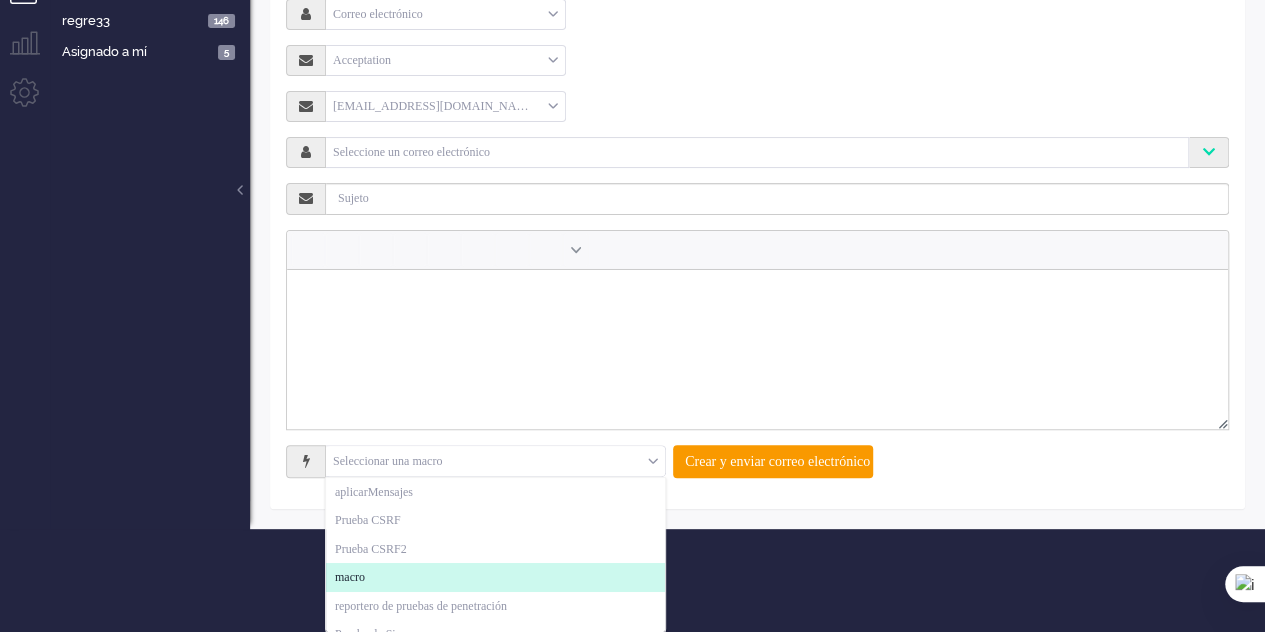 click on "macro" 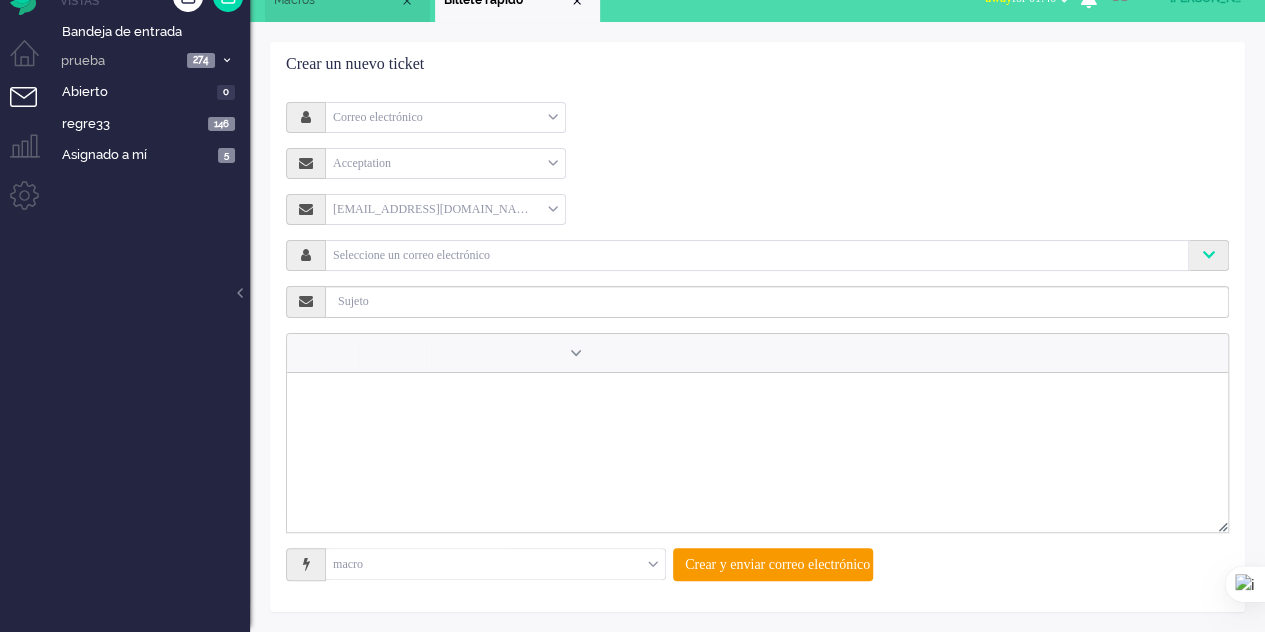 scroll, scrollTop: 0, scrollLeft: 0, axis: both 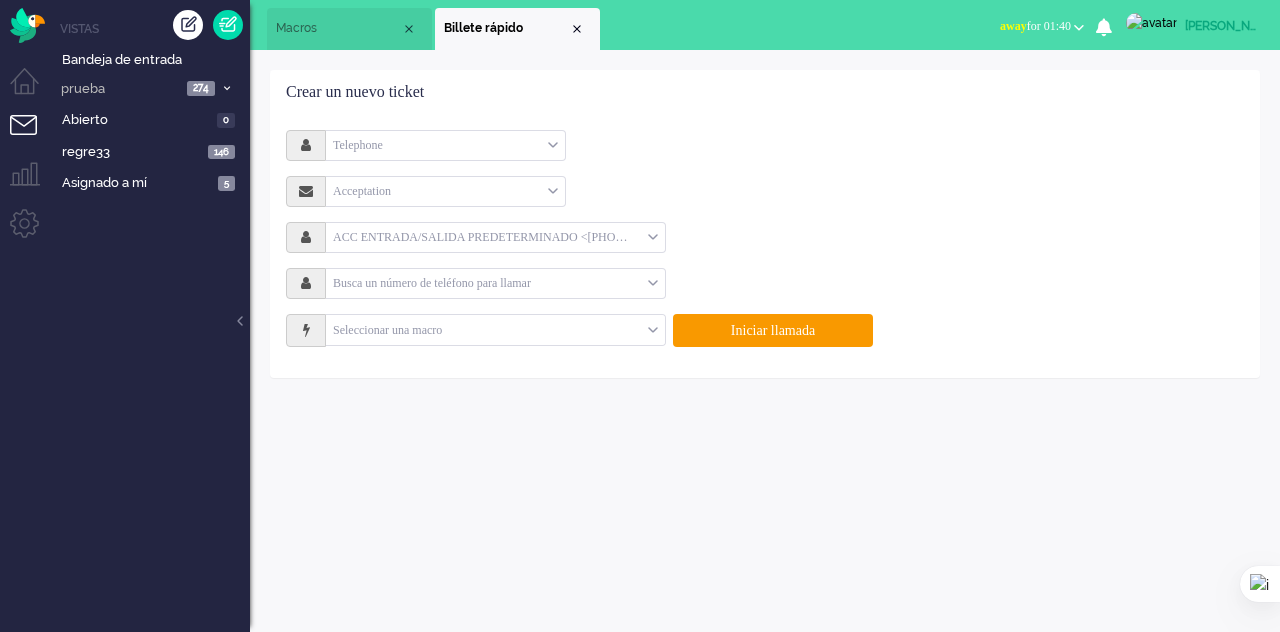 click on "Macros" at bounding box center [338, 28] 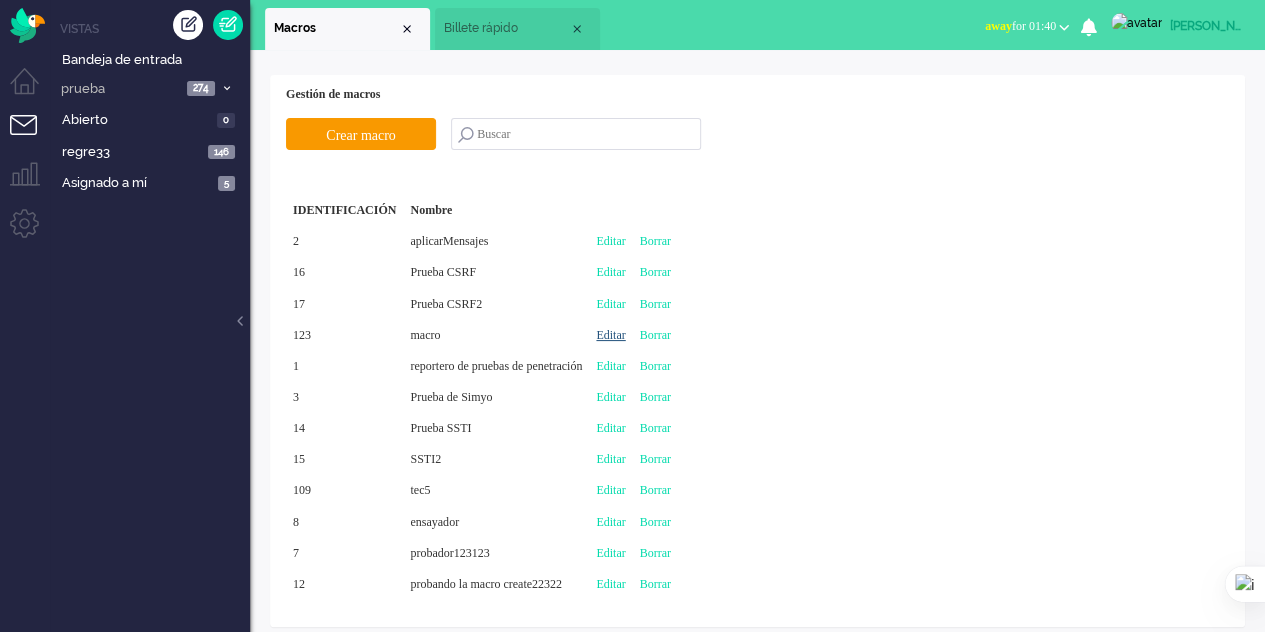 click on "Editar" at bounding box center [610, 335] 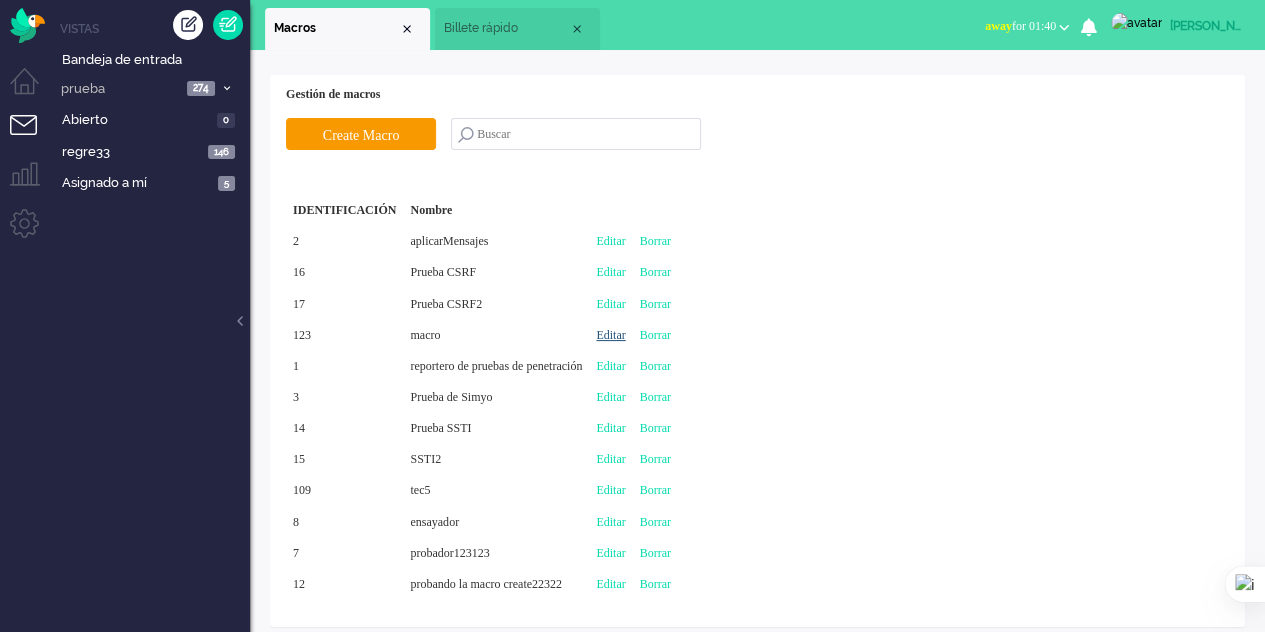 type on "macro" 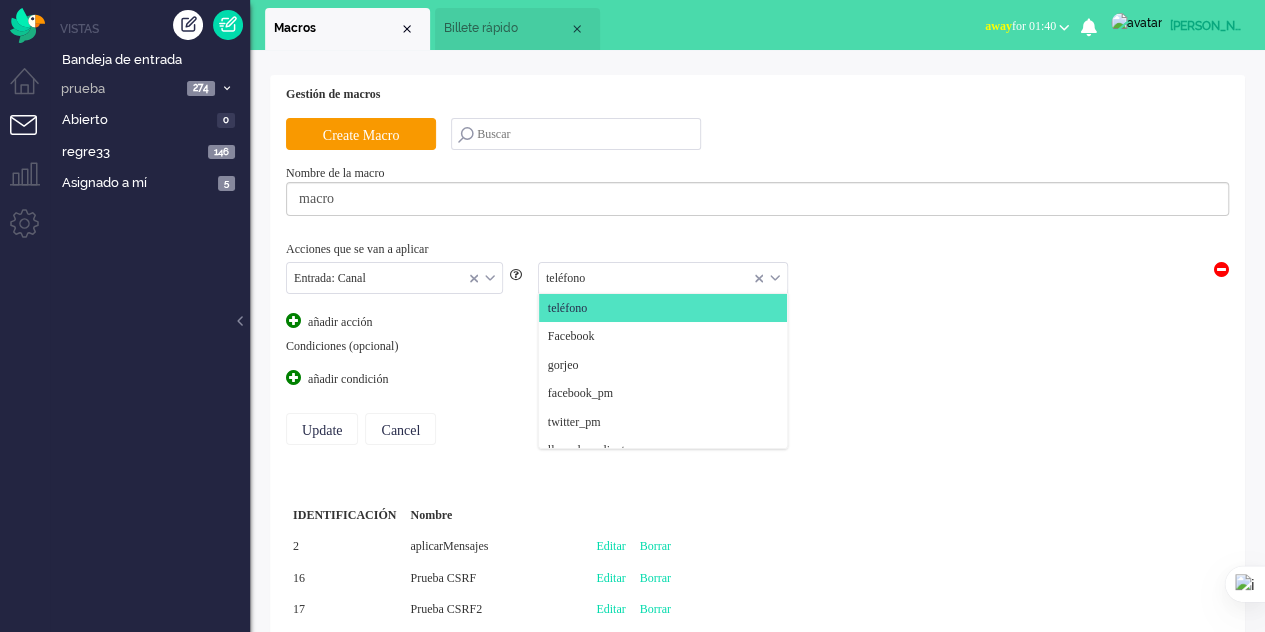 click at bounding box center [663, 278] 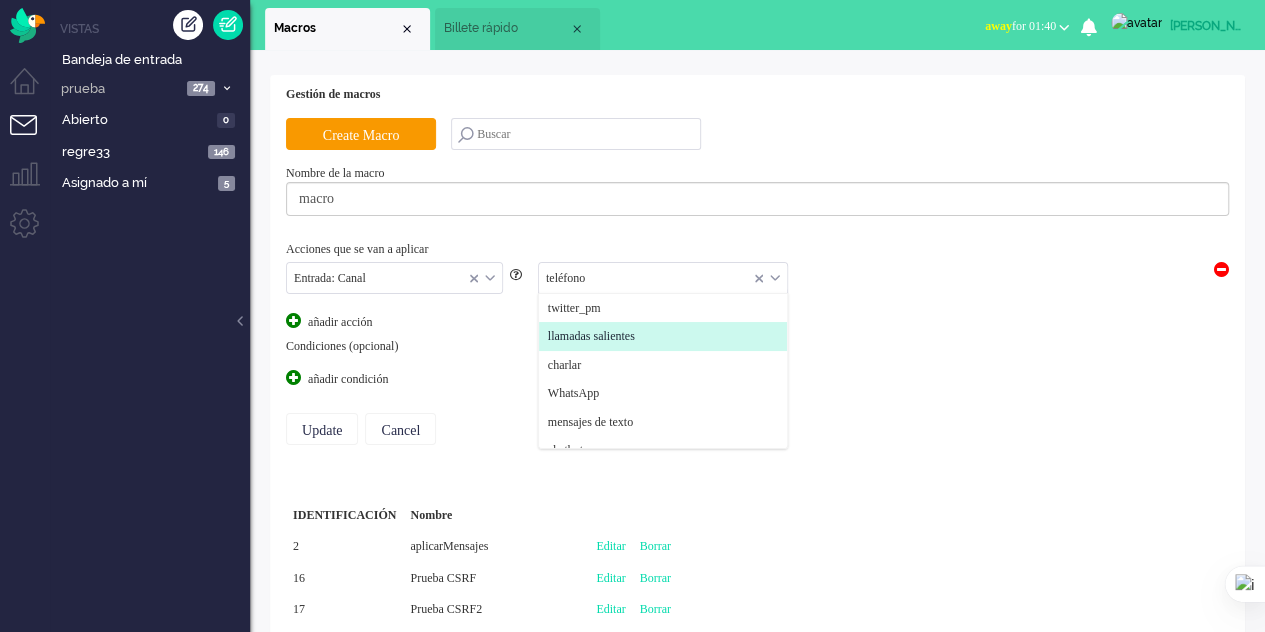 scroll, scrollTop: 216, scrollLeft: 0, axis: vertical 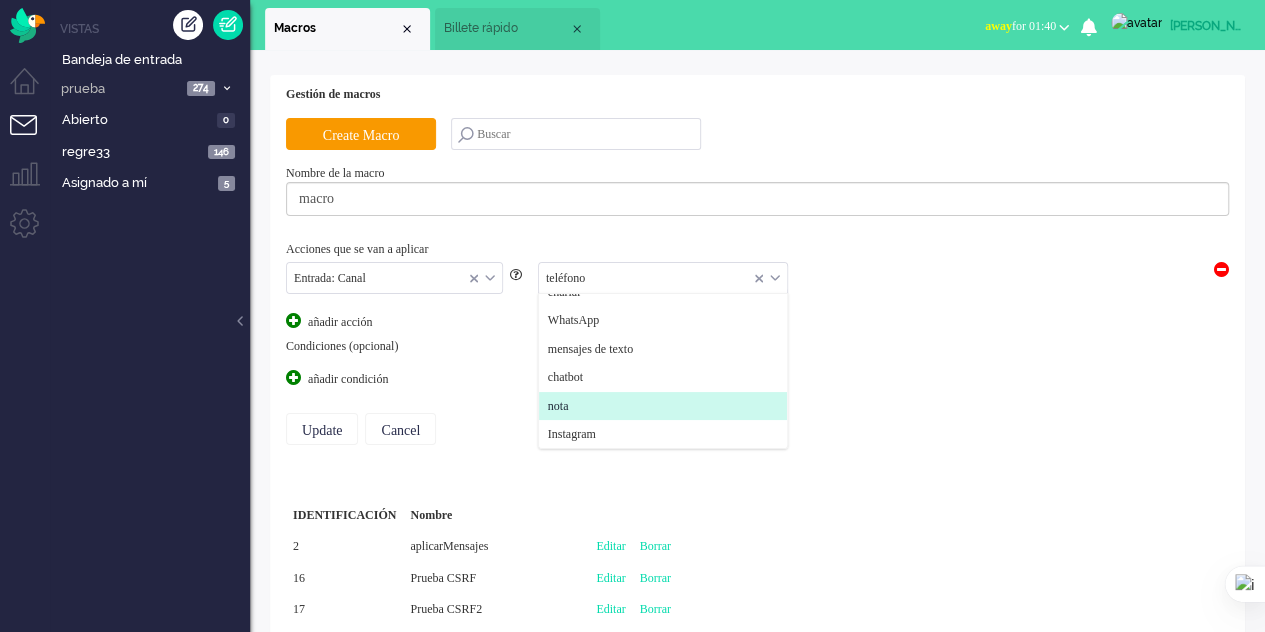 click on "nota" 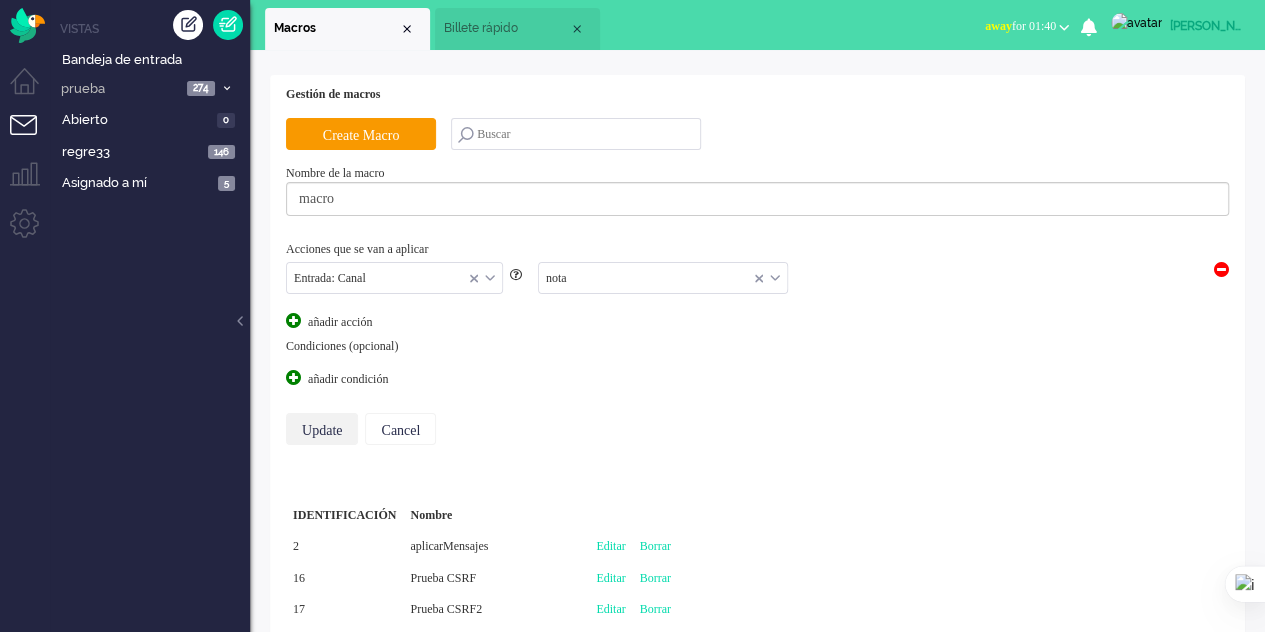 click on "Update" at bounding box center [322, 429] 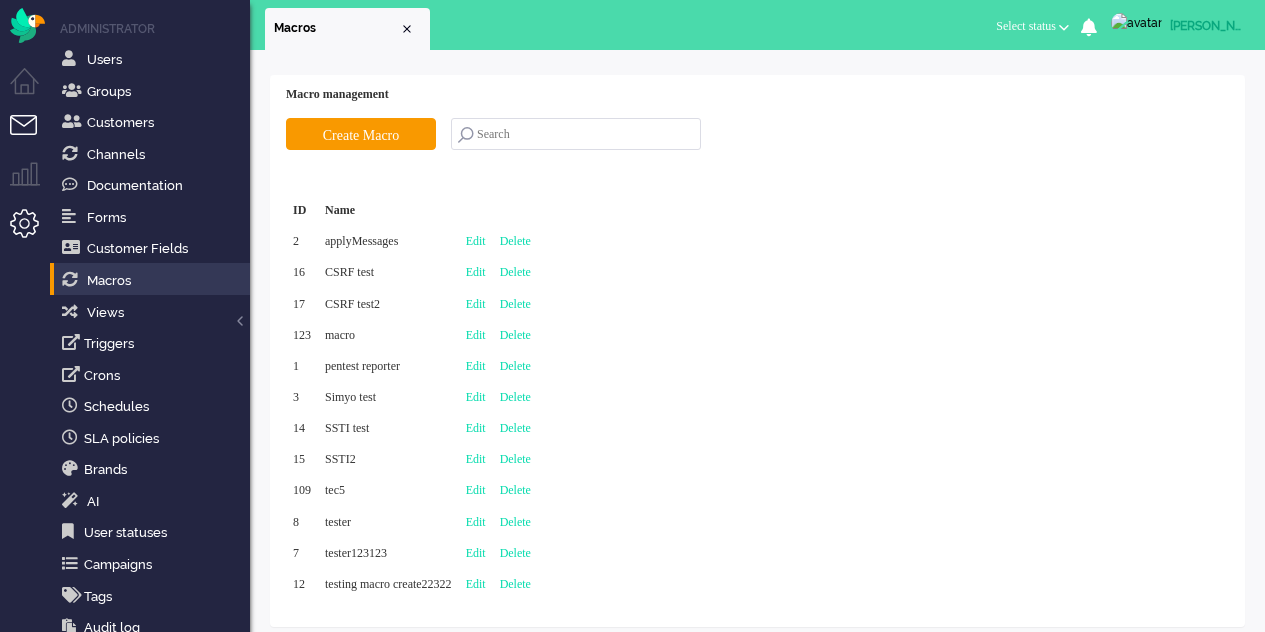 scroll, scrollTop: 0, scrollLeft: 0, axis: both 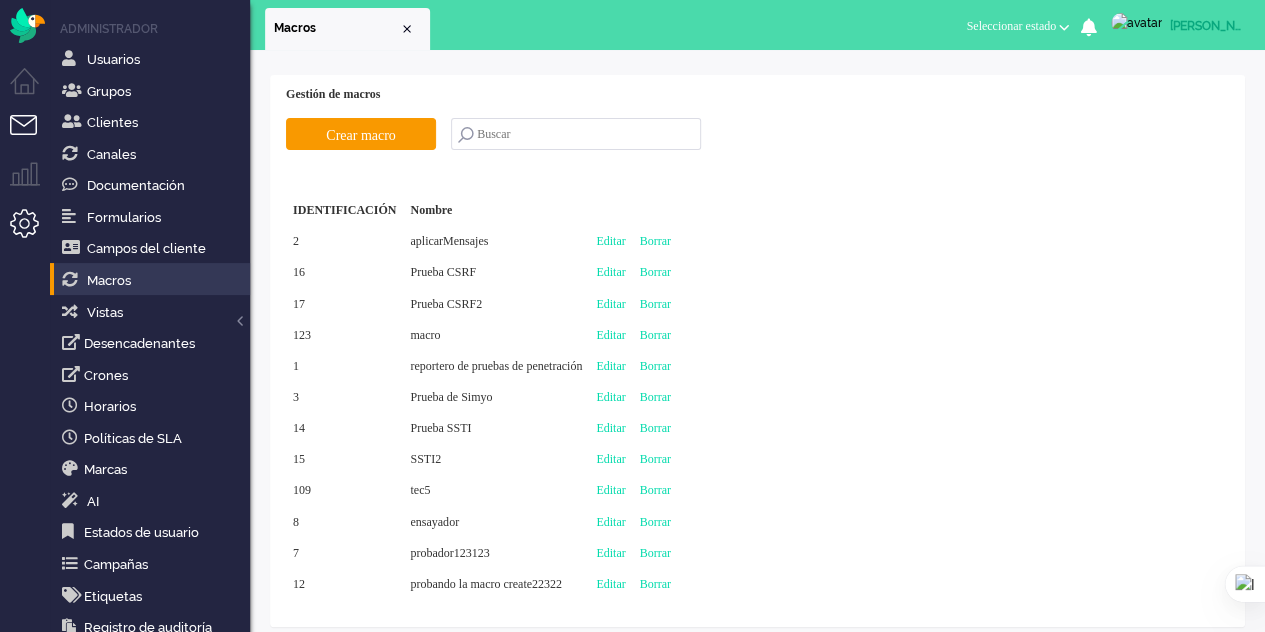 click at bounding box center [32, 137] 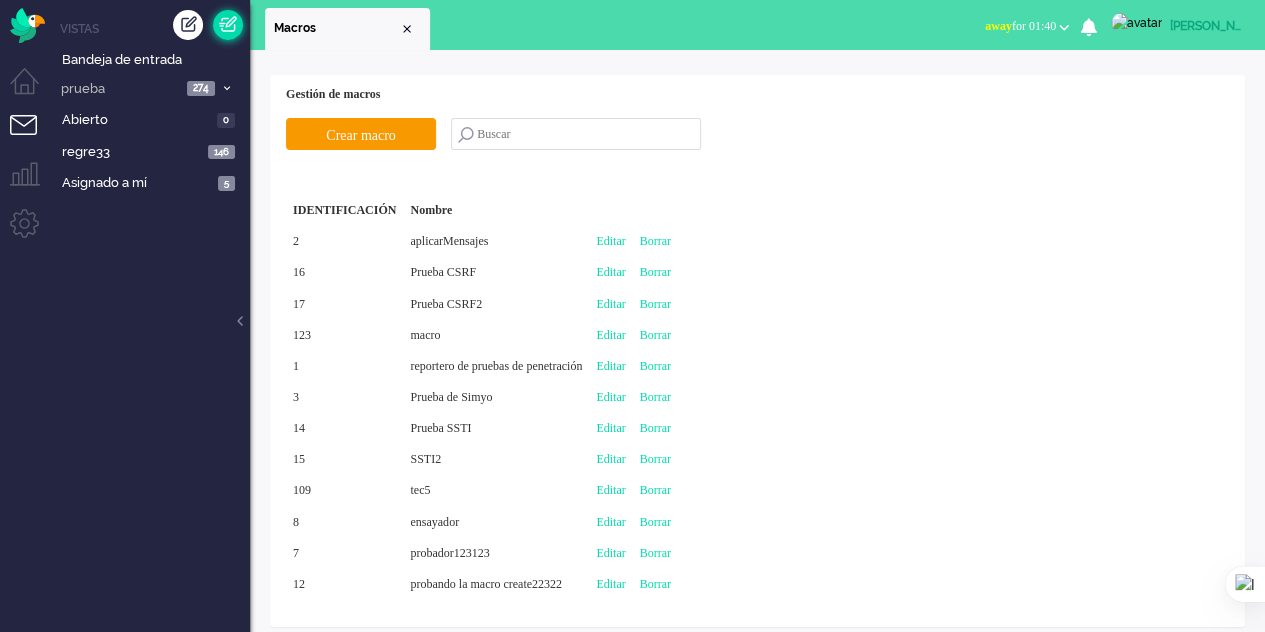 click at bounding box center [228, 25] 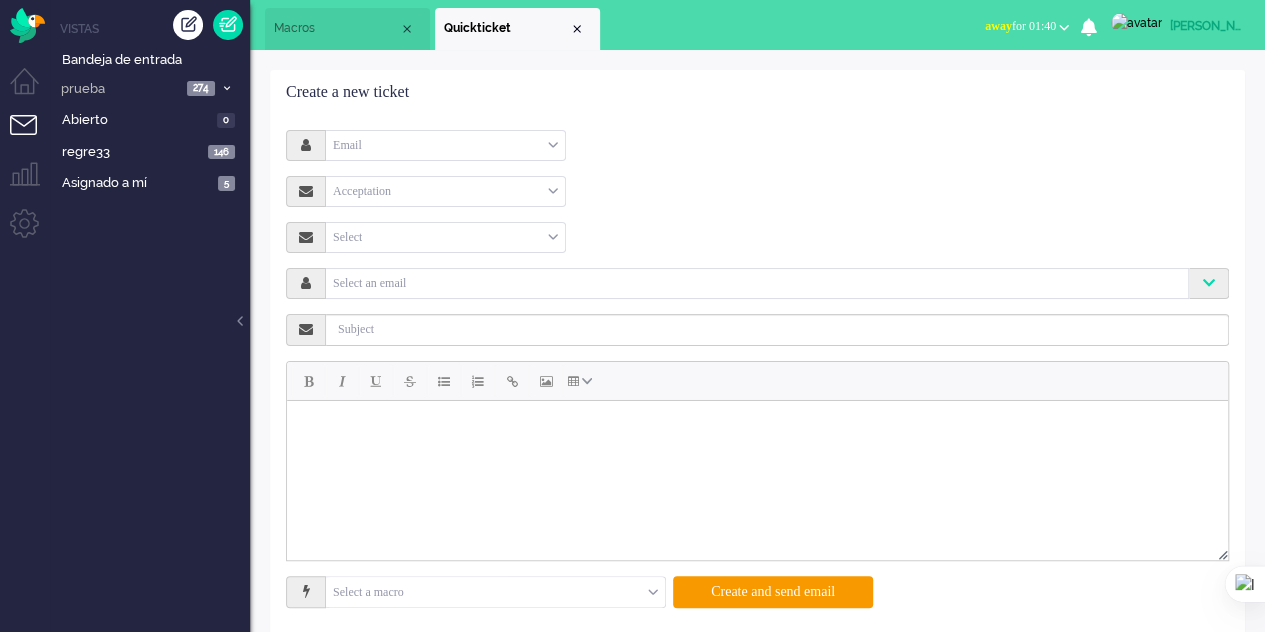 scroll, scrollTop: 0, scrollLeft: 0, axis: both 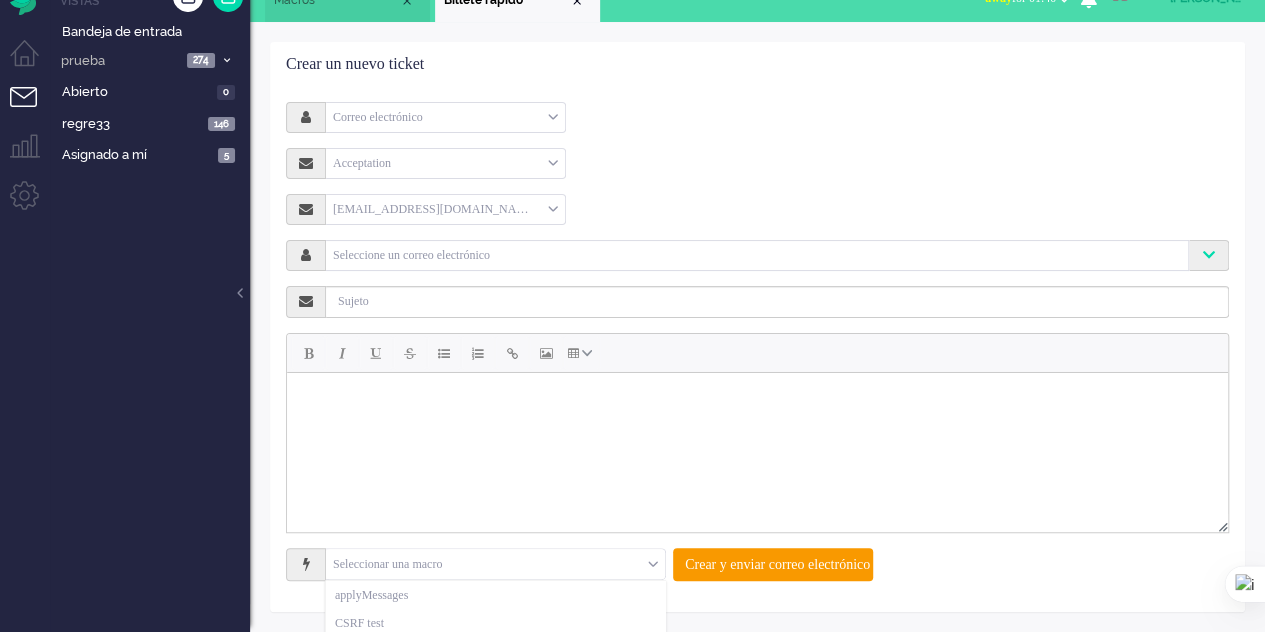 click on "Seleccionar una macro" at bounding box center (495, 564) 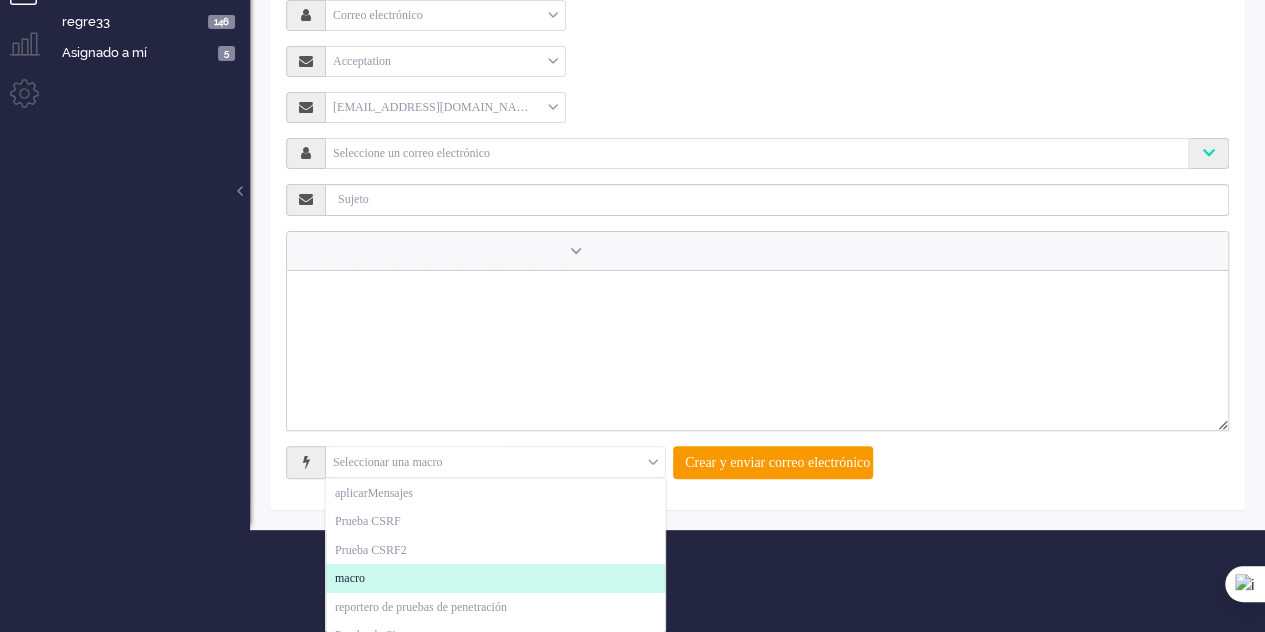 scroll, scrollTop: 131, scrollLeft: 0, axis: vertical 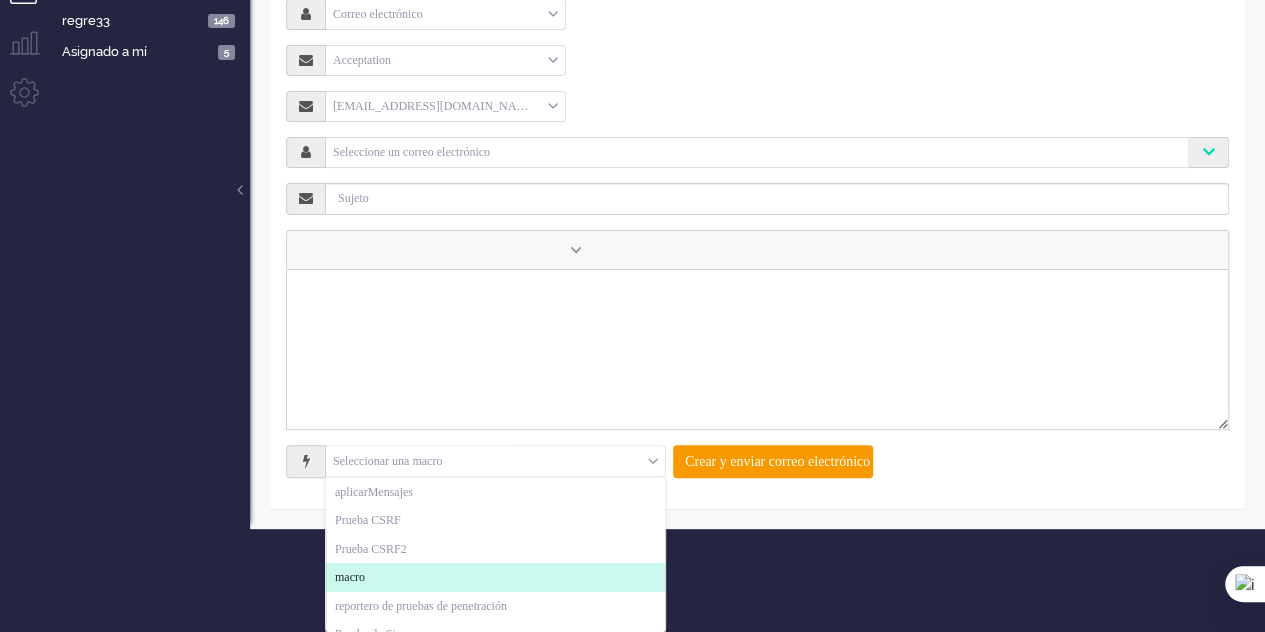 click on "macro" 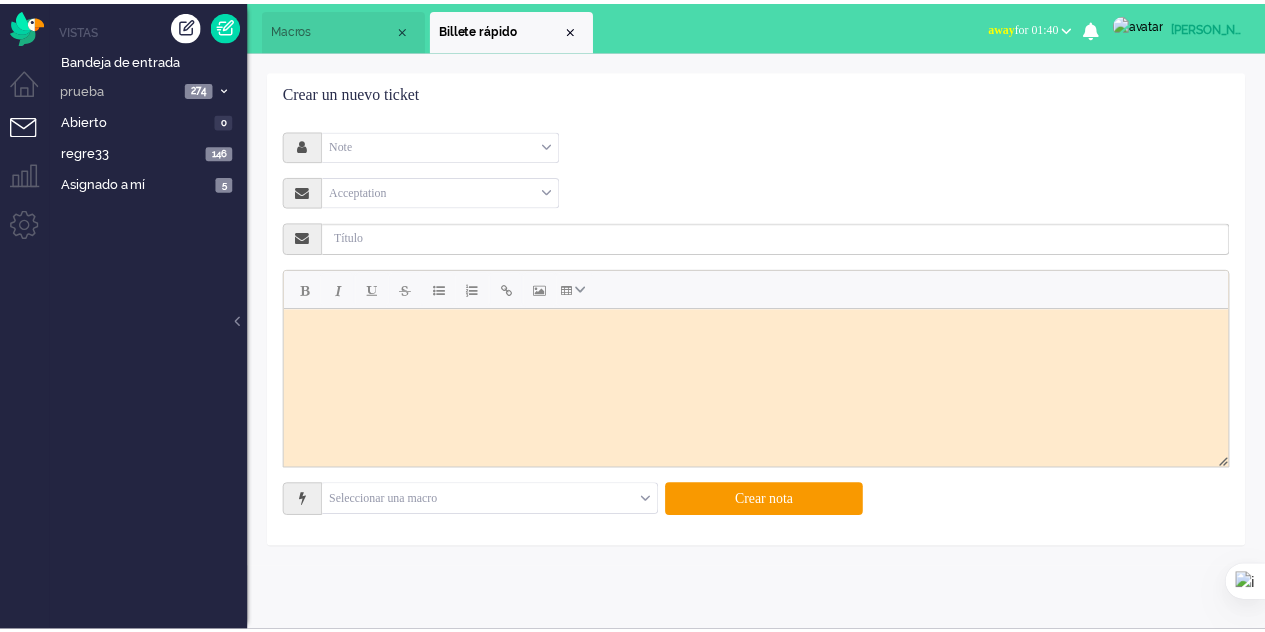 scroll, scrollTop: 0, scrollLeft: 0, axis: both 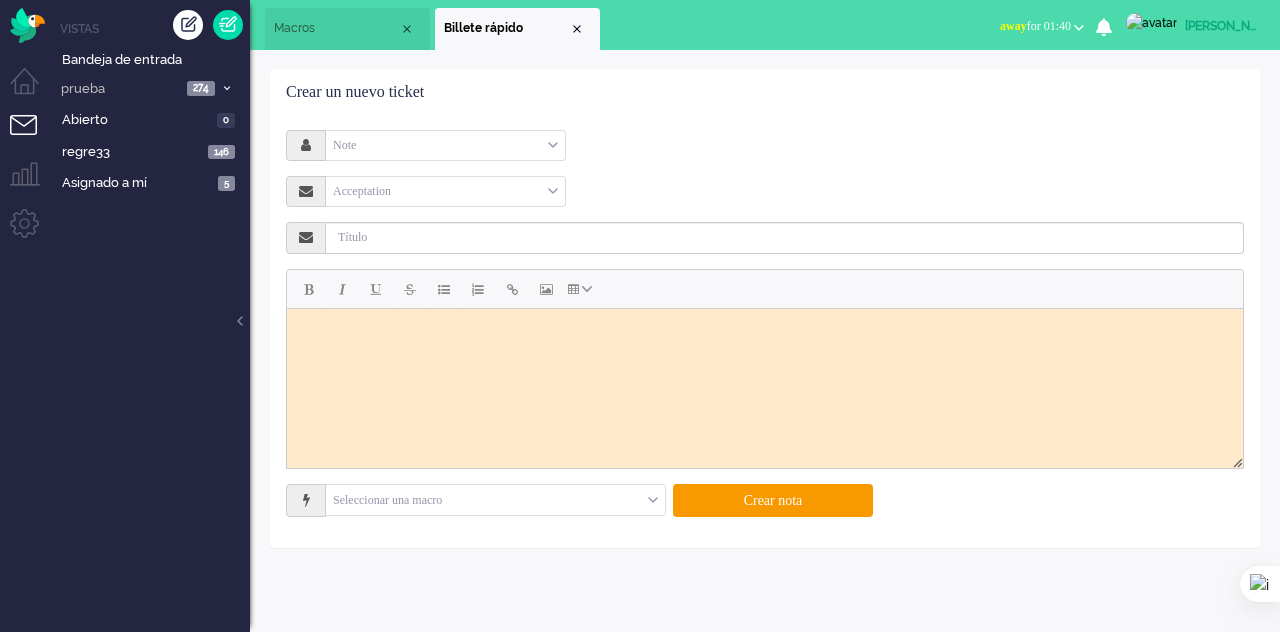 click at bounding box center [577, 29] 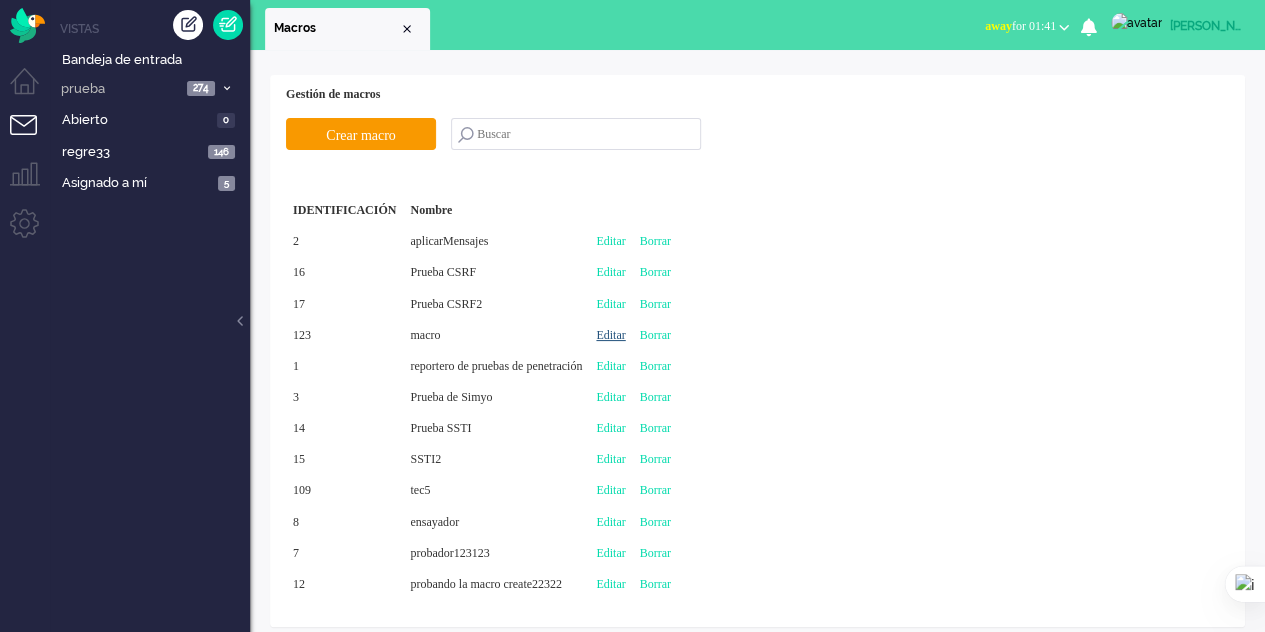 click on "Editar" at bounding box center [610, 335] 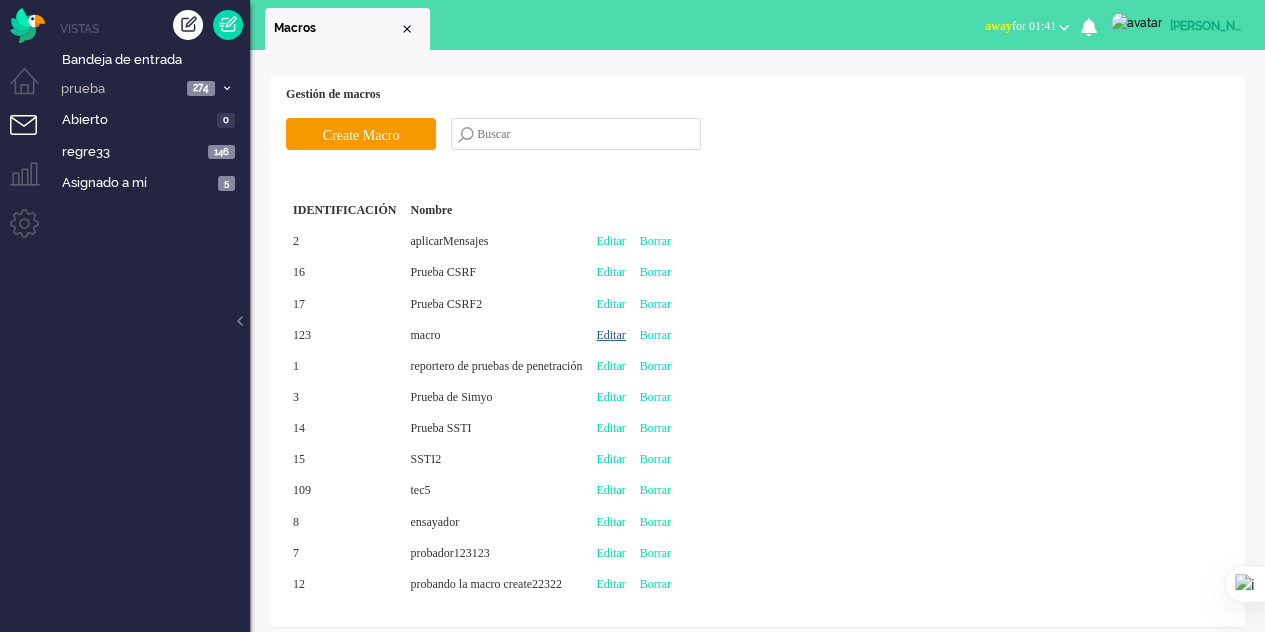 type on "macro" 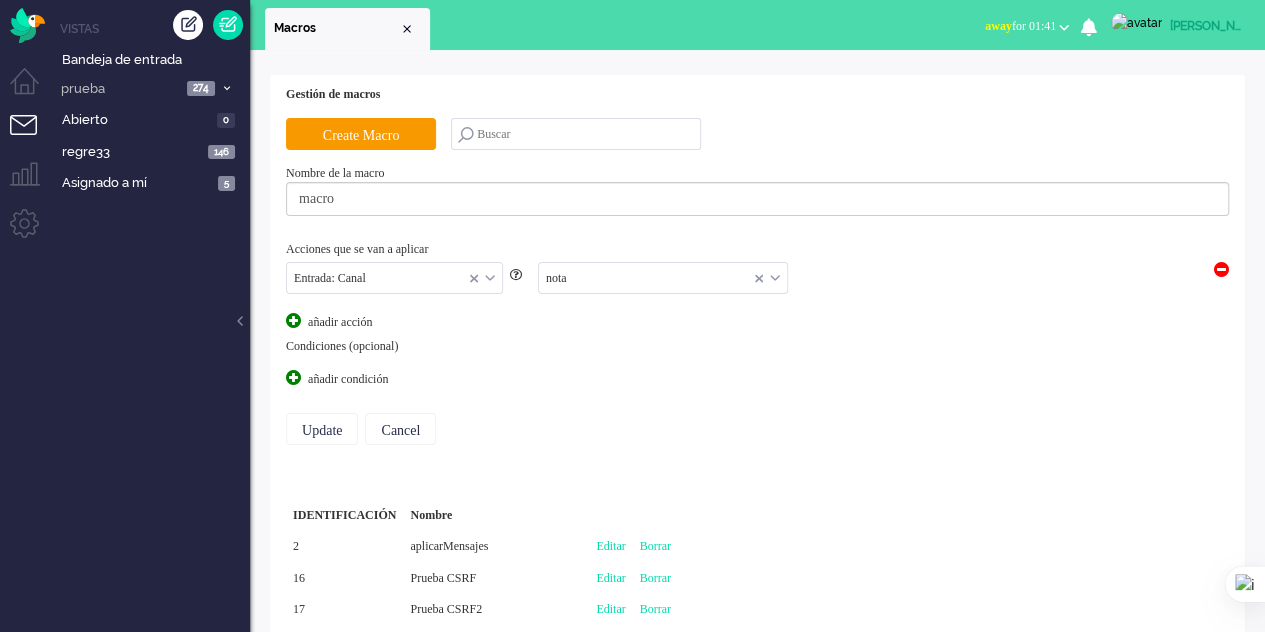 click on "Entrada: Canal" at bounding box center [394, 278] 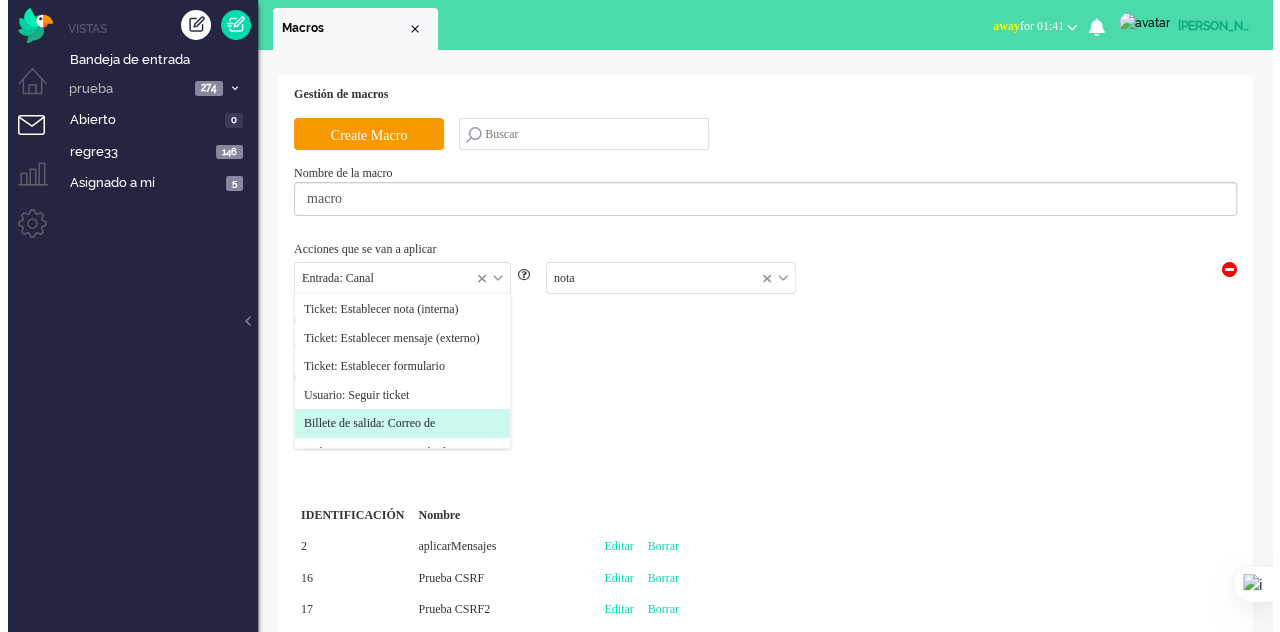 scroll, scrollTop: 129, scrollLeft: 0, axis: vertical 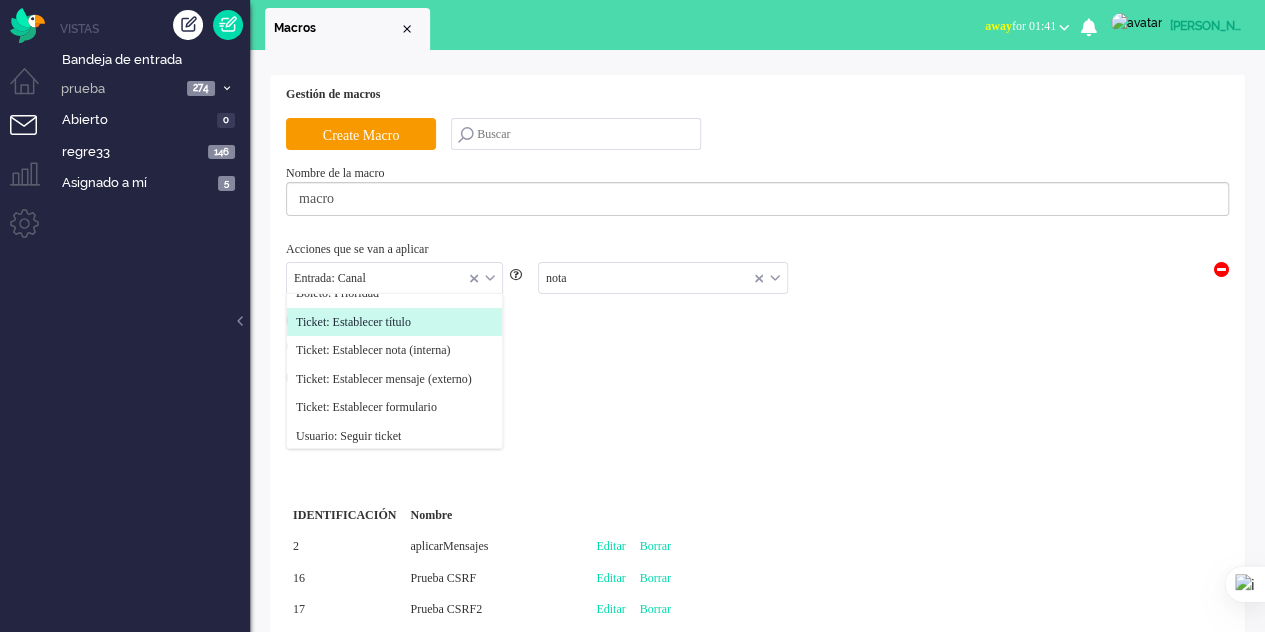 click on "Ticket: Establecer título" at bounding box center (353, 322) 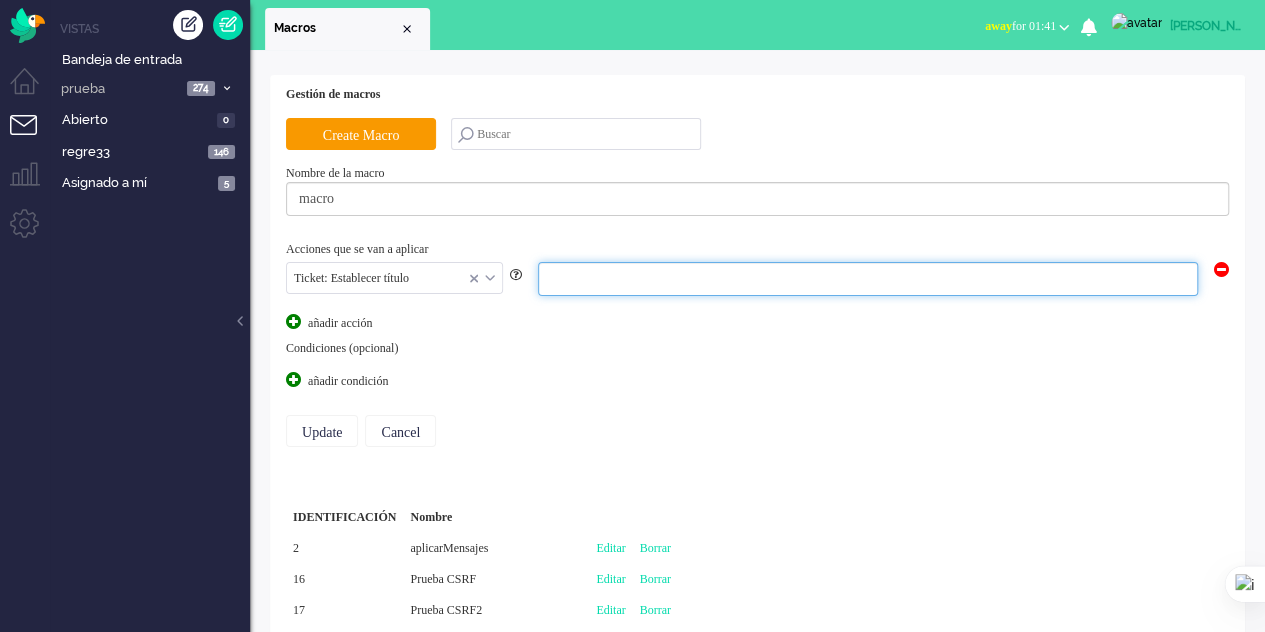 click at bounding box center (868, 279) 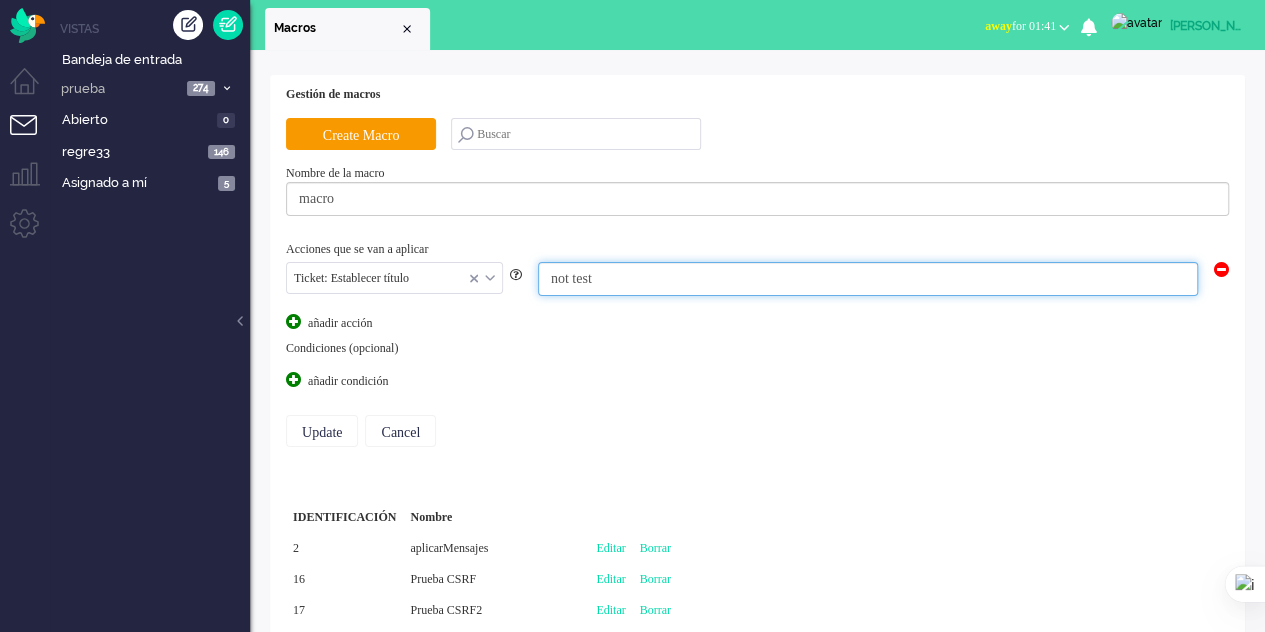 type on "not test" 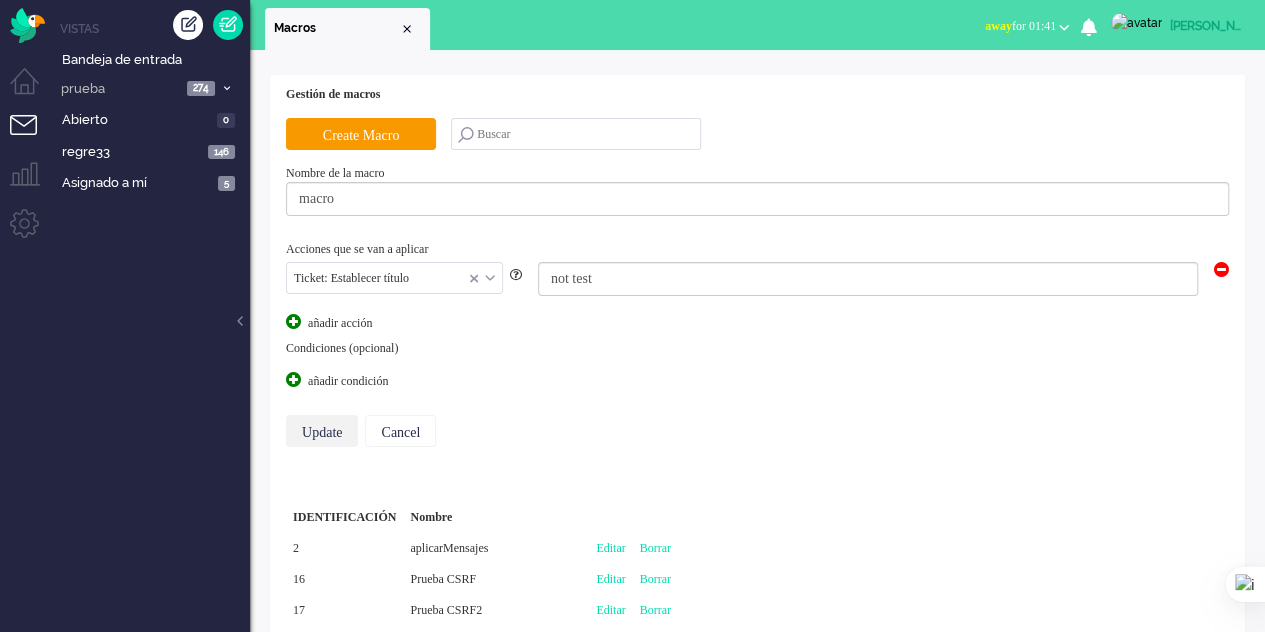 click on "Update" at bounding box center (322, 431) 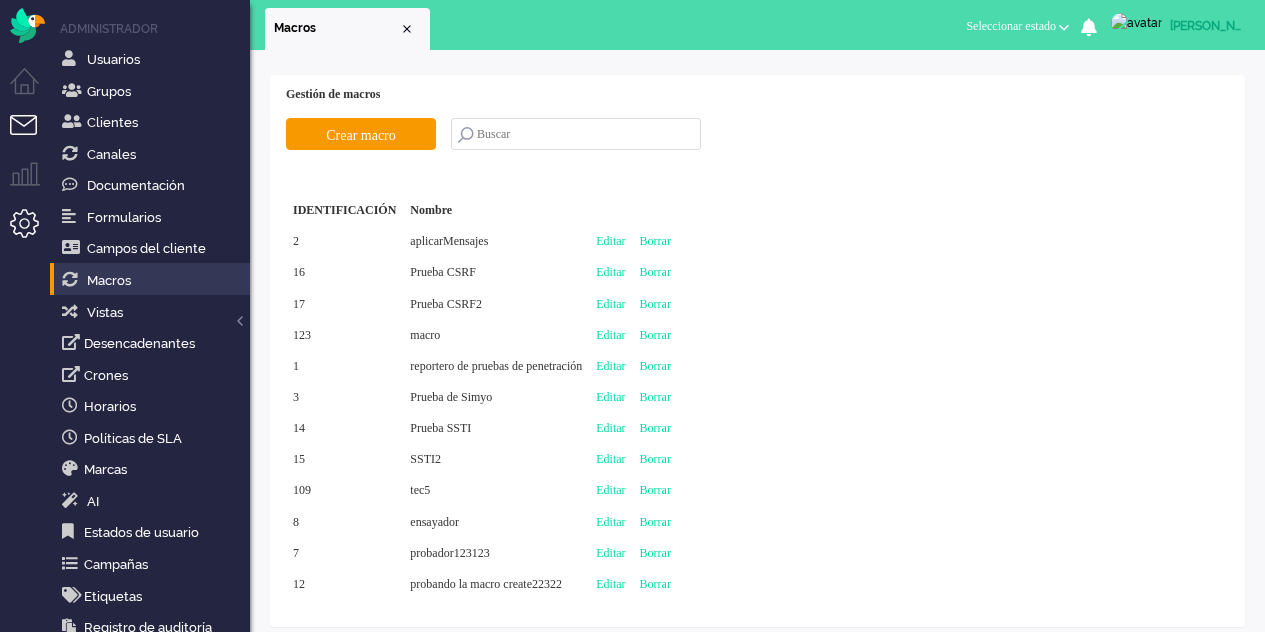 scroll, scrollTop: 0, scrollLeft: 0, axis: both 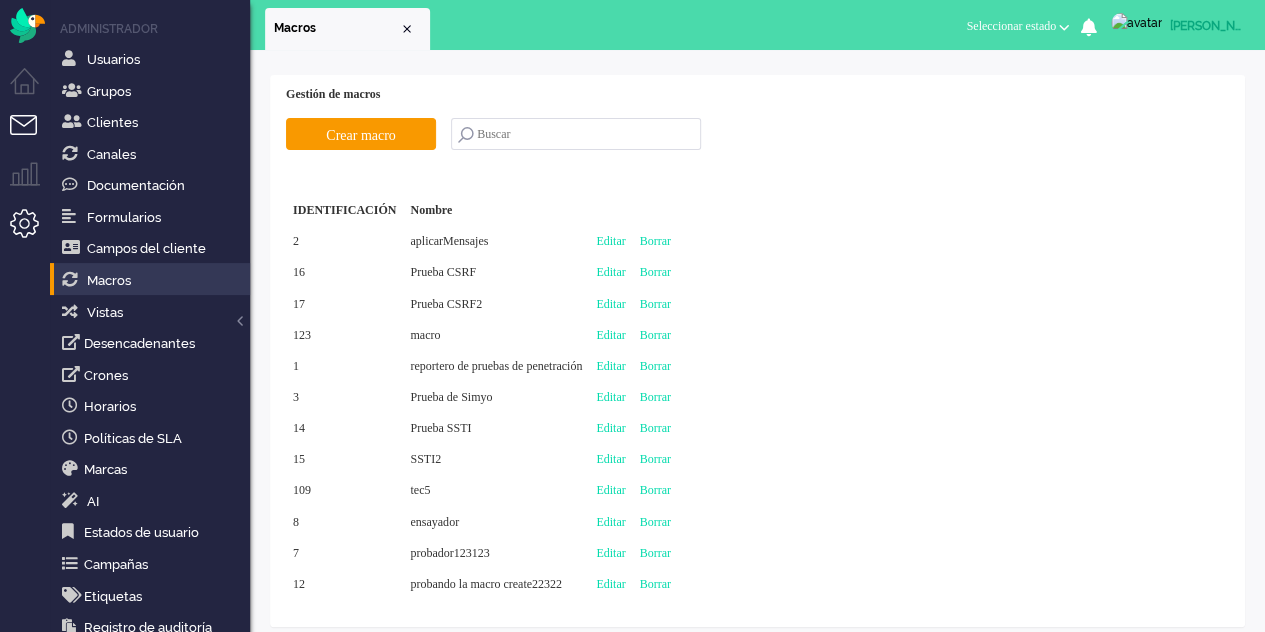click at bounding box center (32, 137) 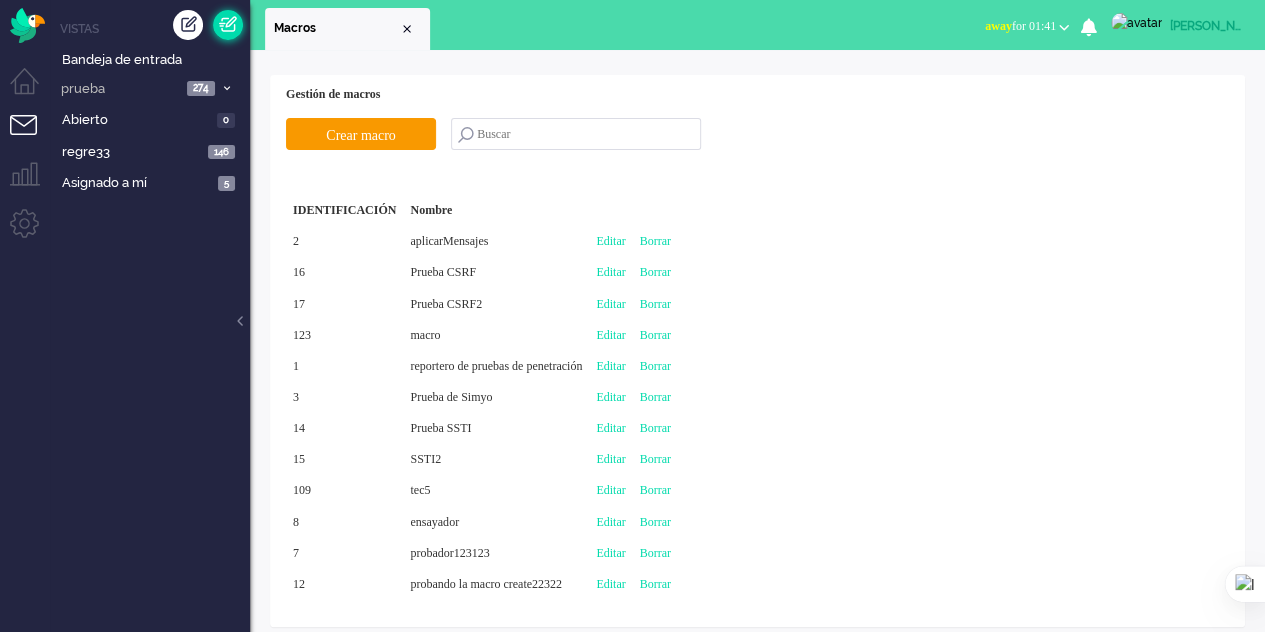 click at bounding box center (228, 25) 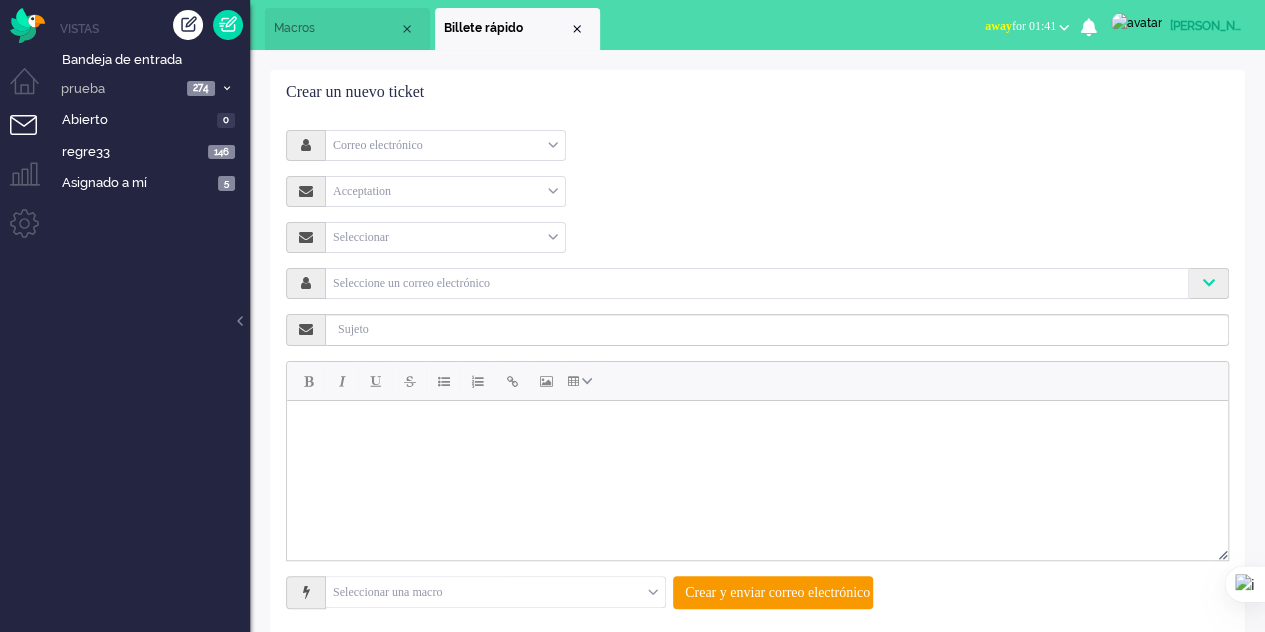 scroll, scrollTop: 0, scrollLeft: 0, axis: both 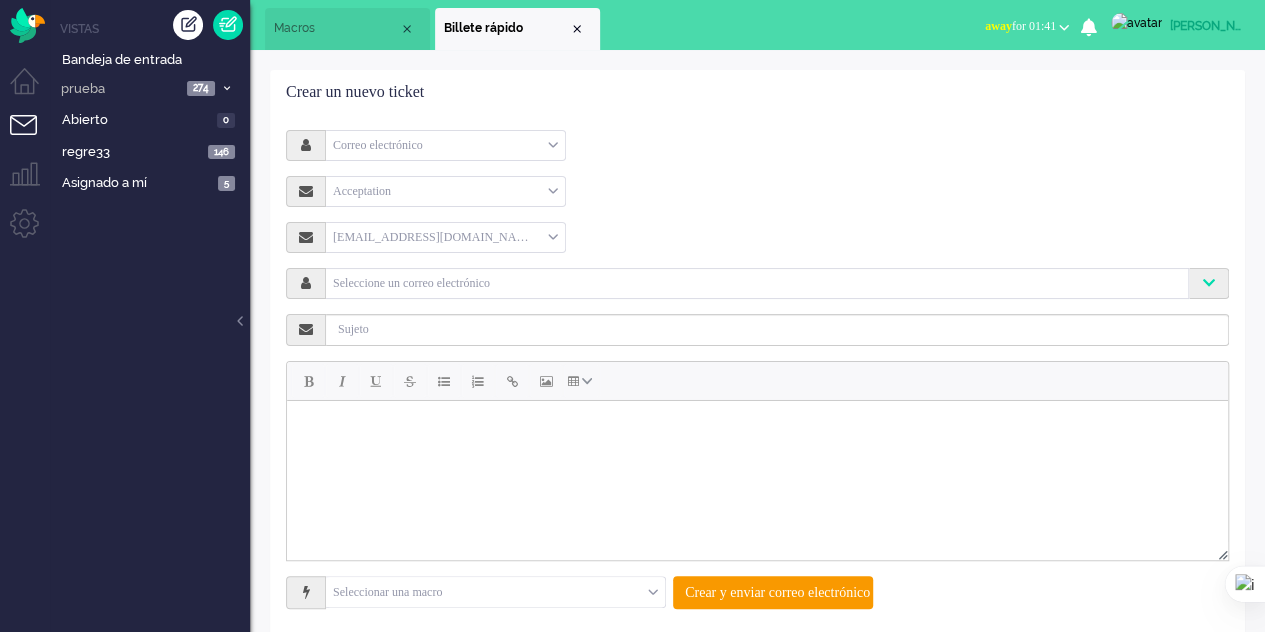 click on "Seleccionar una macro" at bounding box center (495, 592) 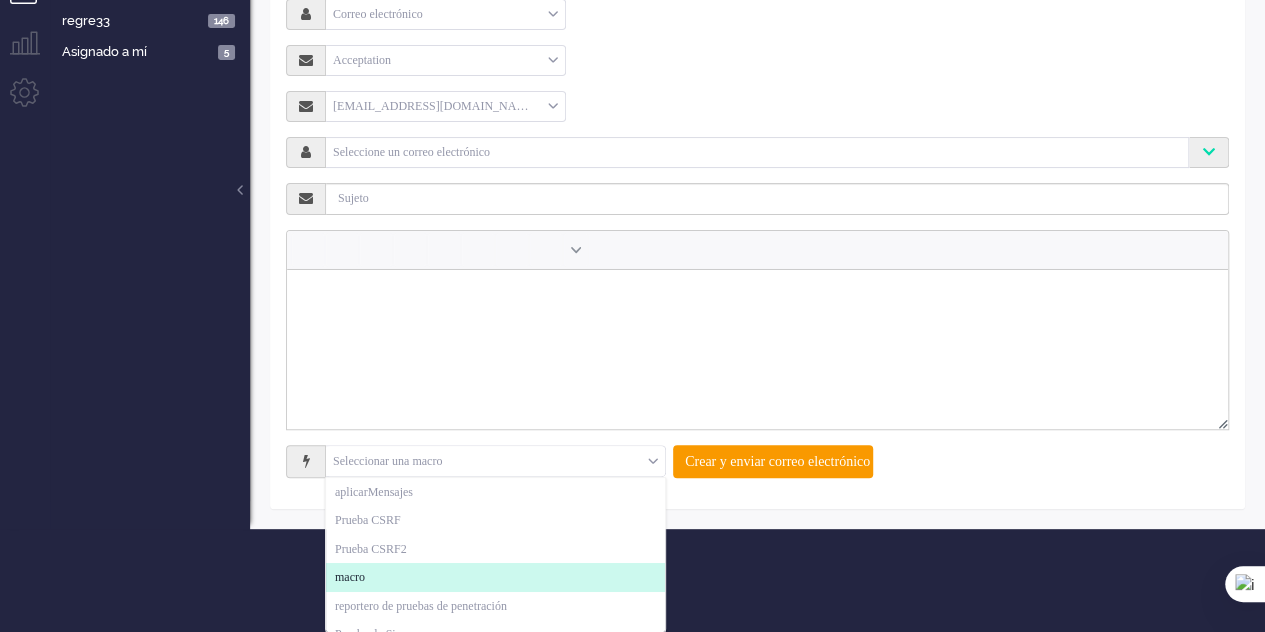 click on "macro" 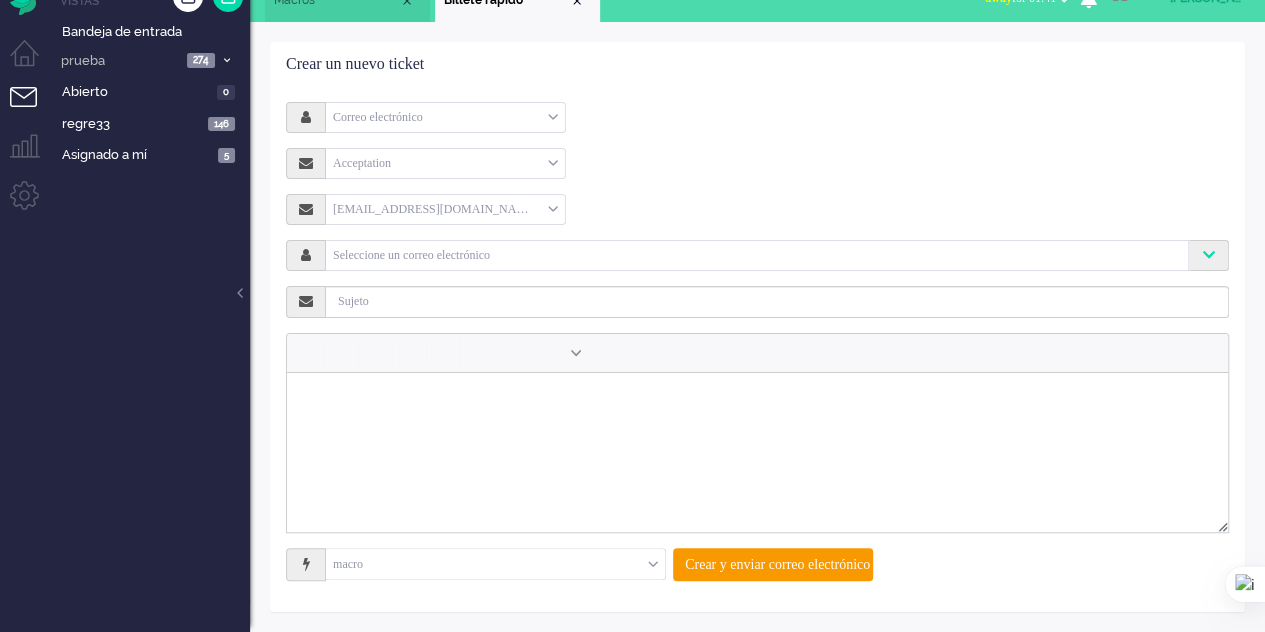 scroll, scrollTop: 28, scrollLeft: 0, axis: vertical 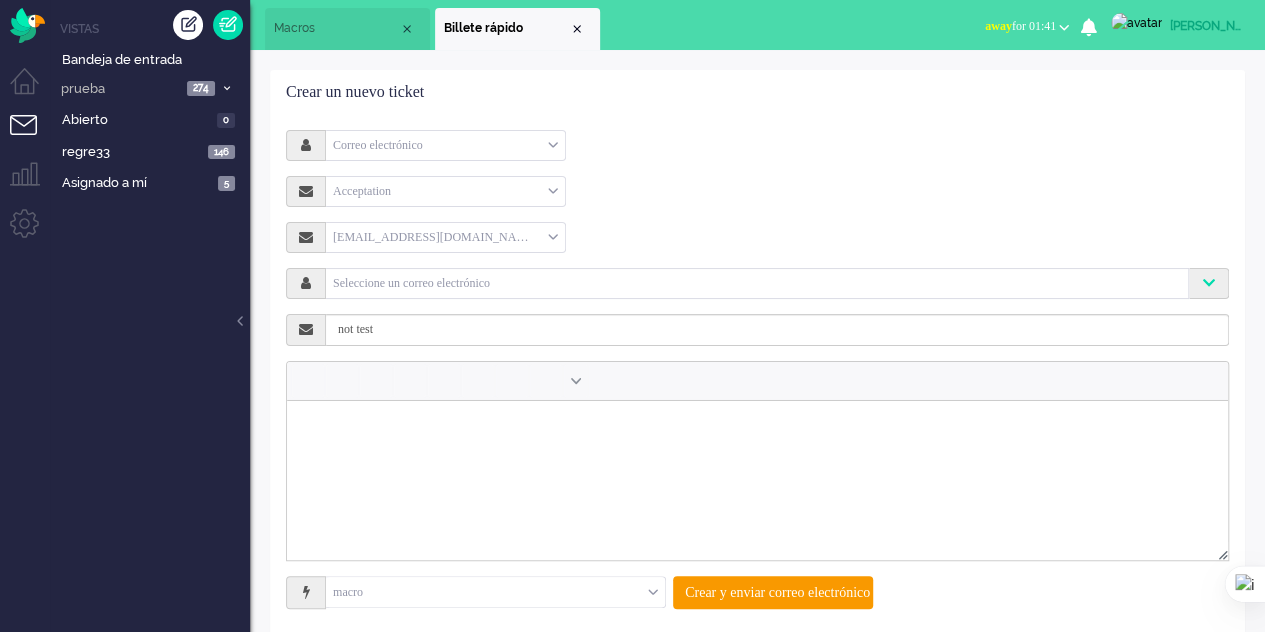 click on "Macros" at bounding box center (336, 28) 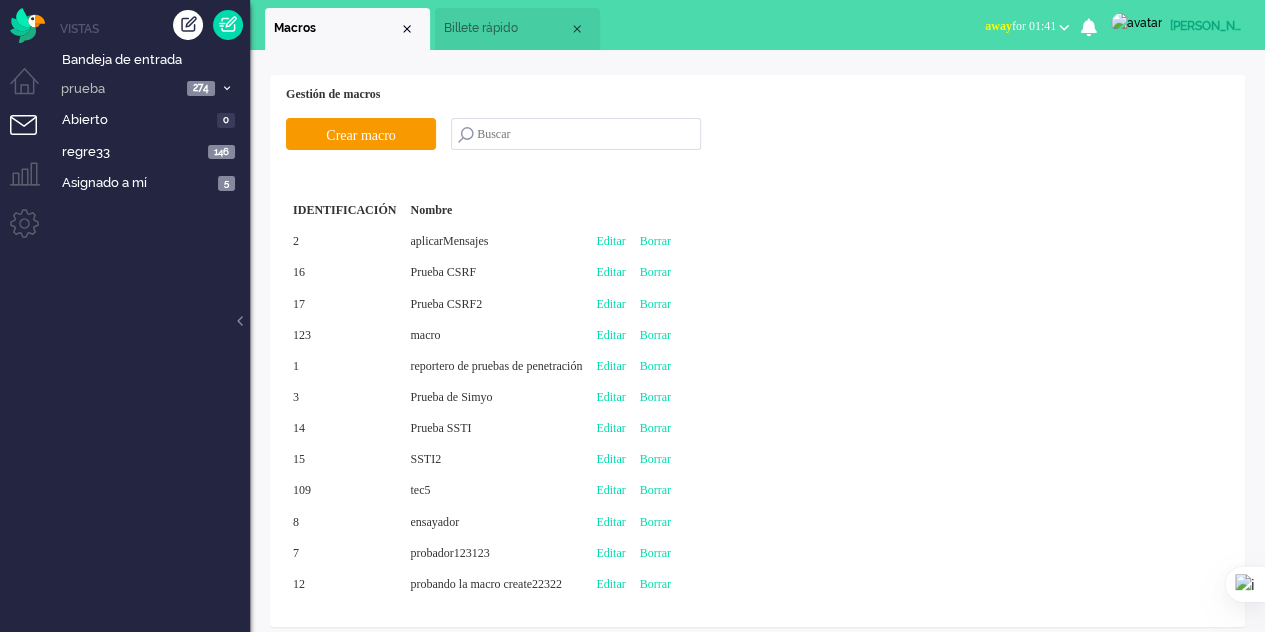 click on "Editar" at bounding box center [610, 335] 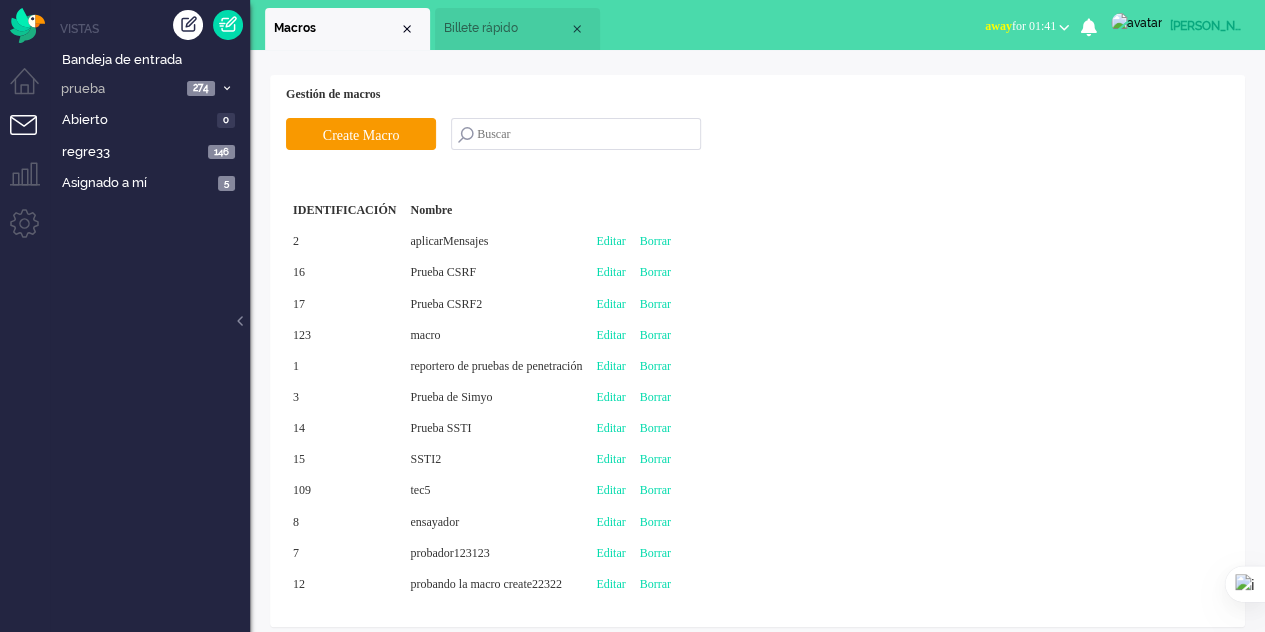 type on "macro" 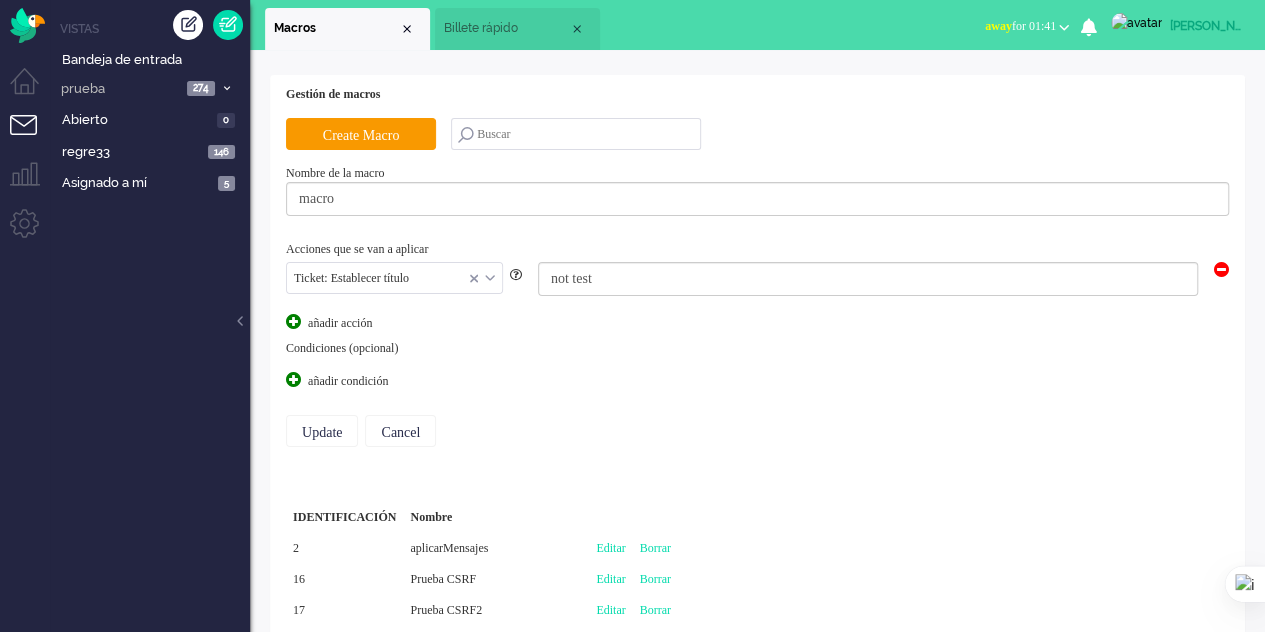 scroll, scrollTop: 143, scrollLeft: 0, axis: vertical 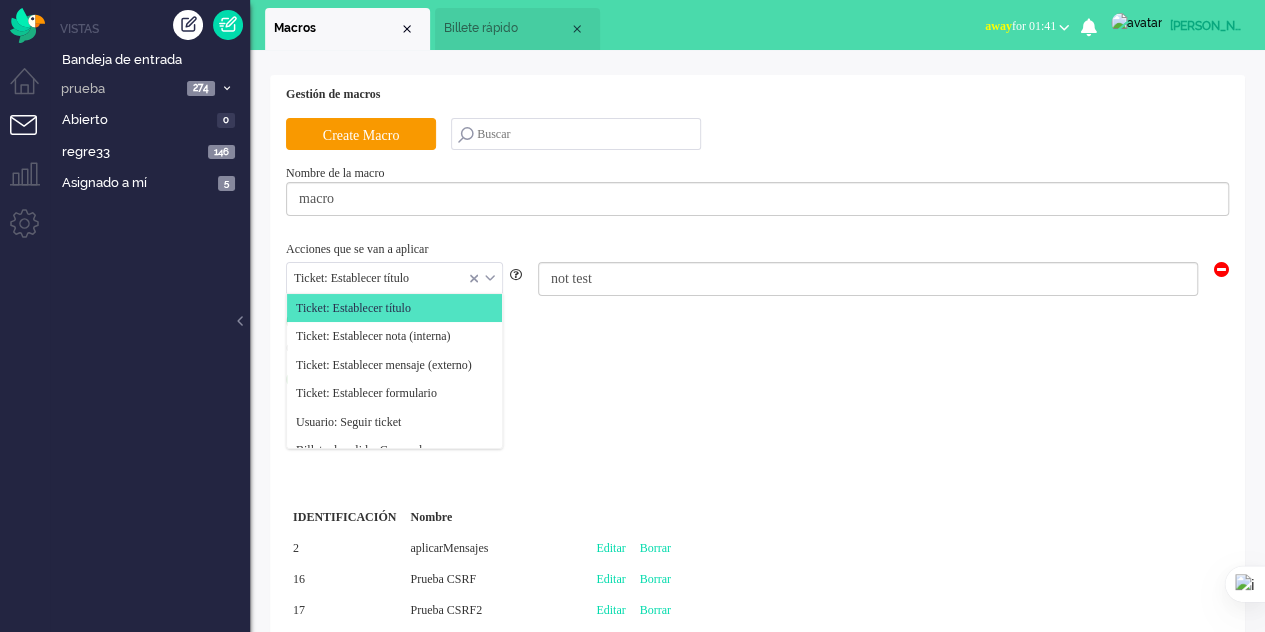 click on "Ticket: Establecer título" at bounding box center (394, 278) 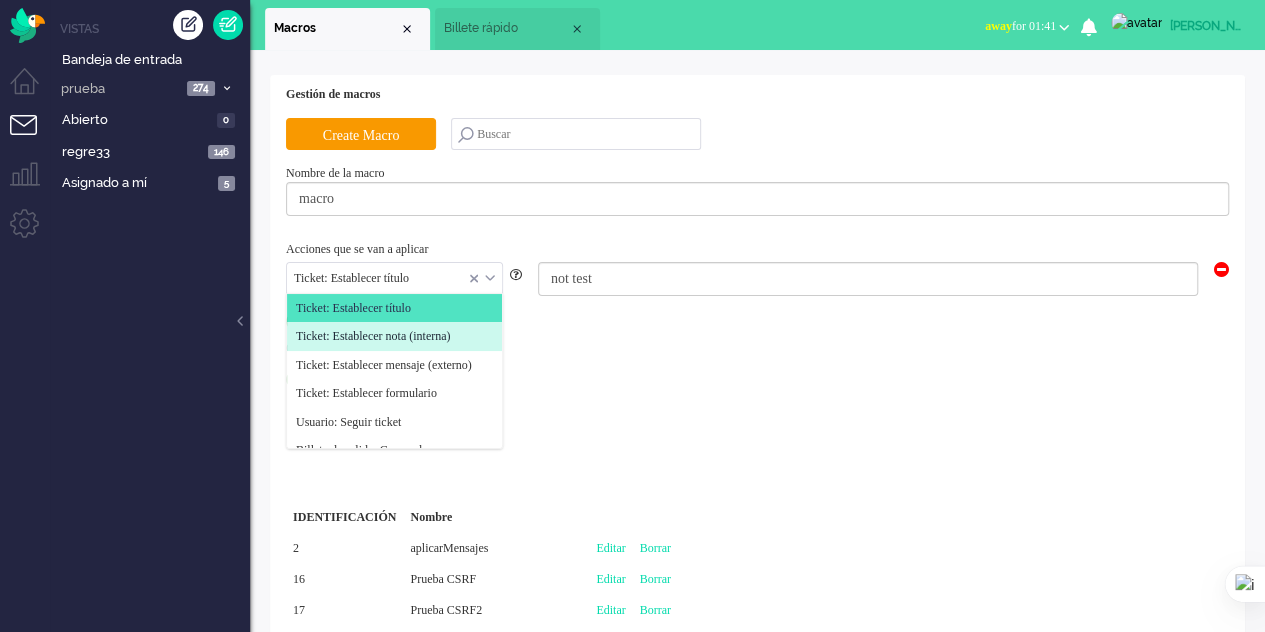 click on "Ticket: Establecer nota (interna)" at bounding box center [373, 336] 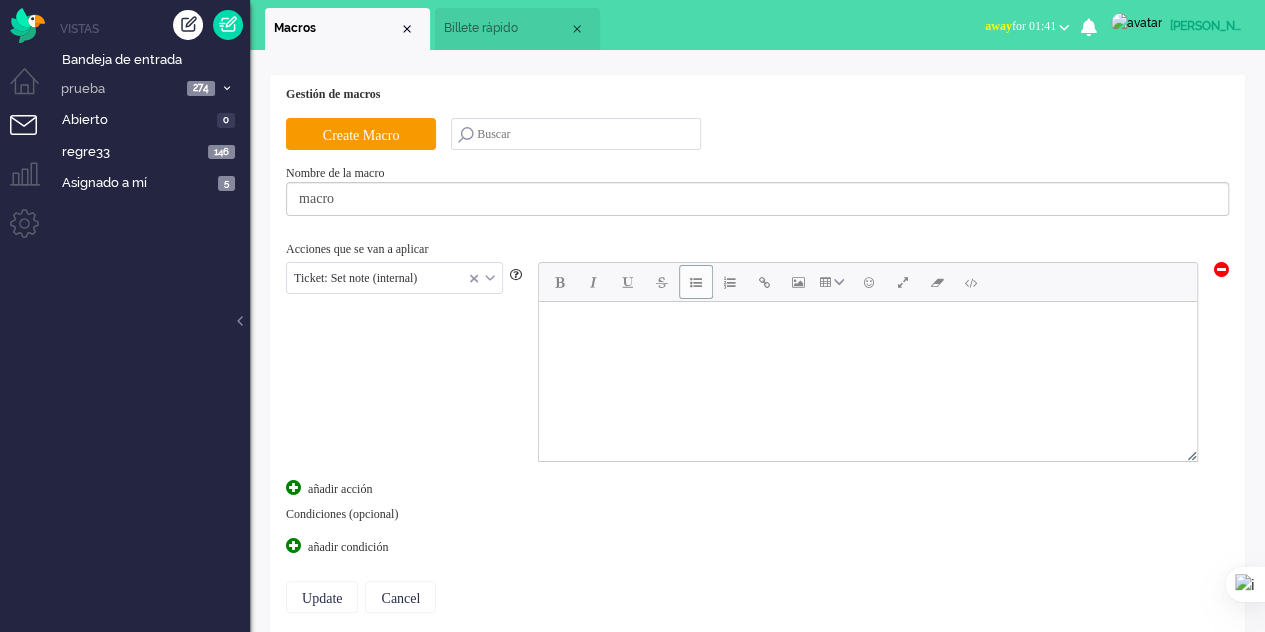 scroll, scrollTop: 0, scrollLeft: 0, axis: both 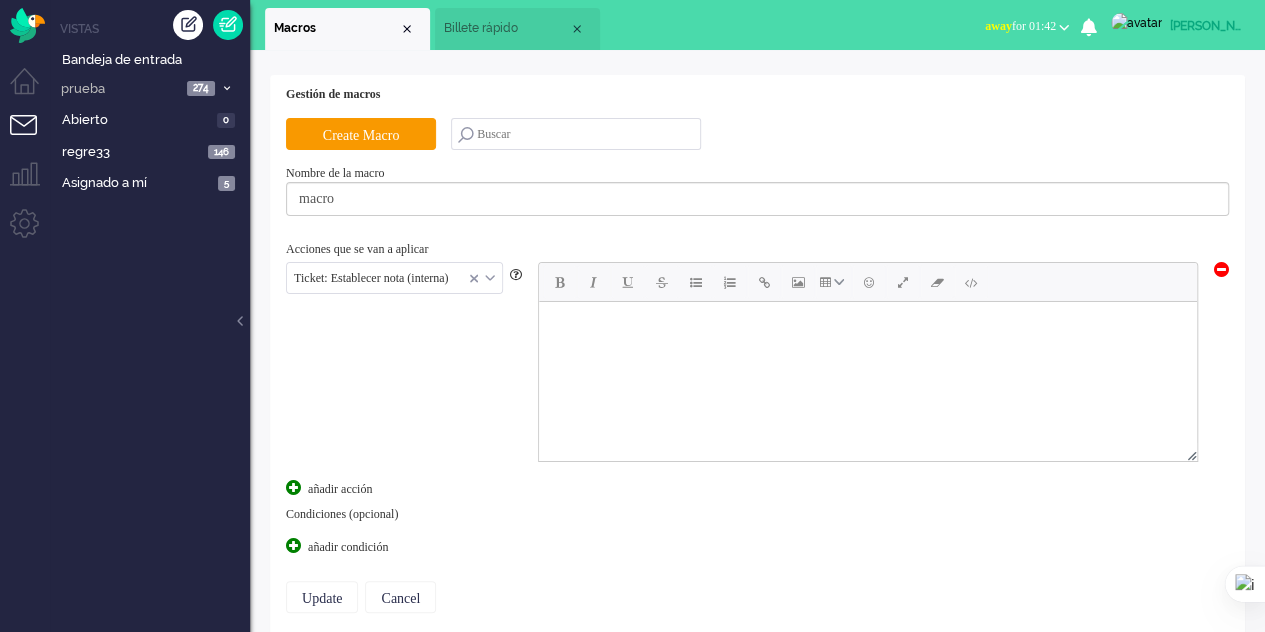 click at bounding box center [867, 327] 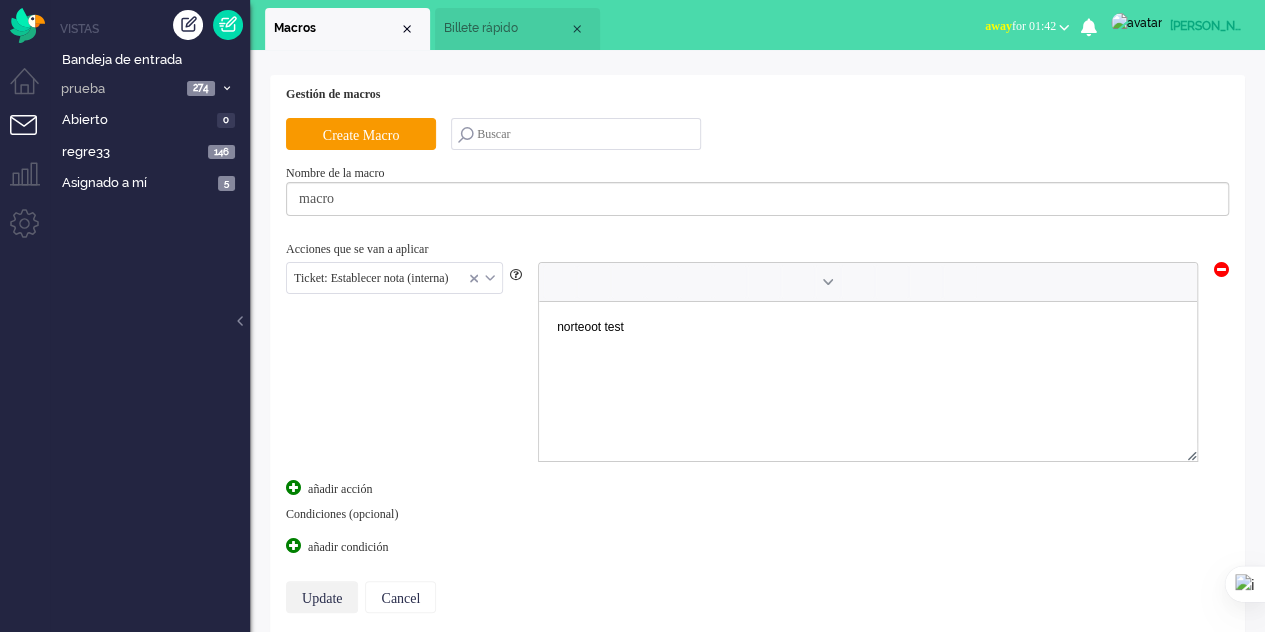 click on "Update" at bounding box center [322, 597] 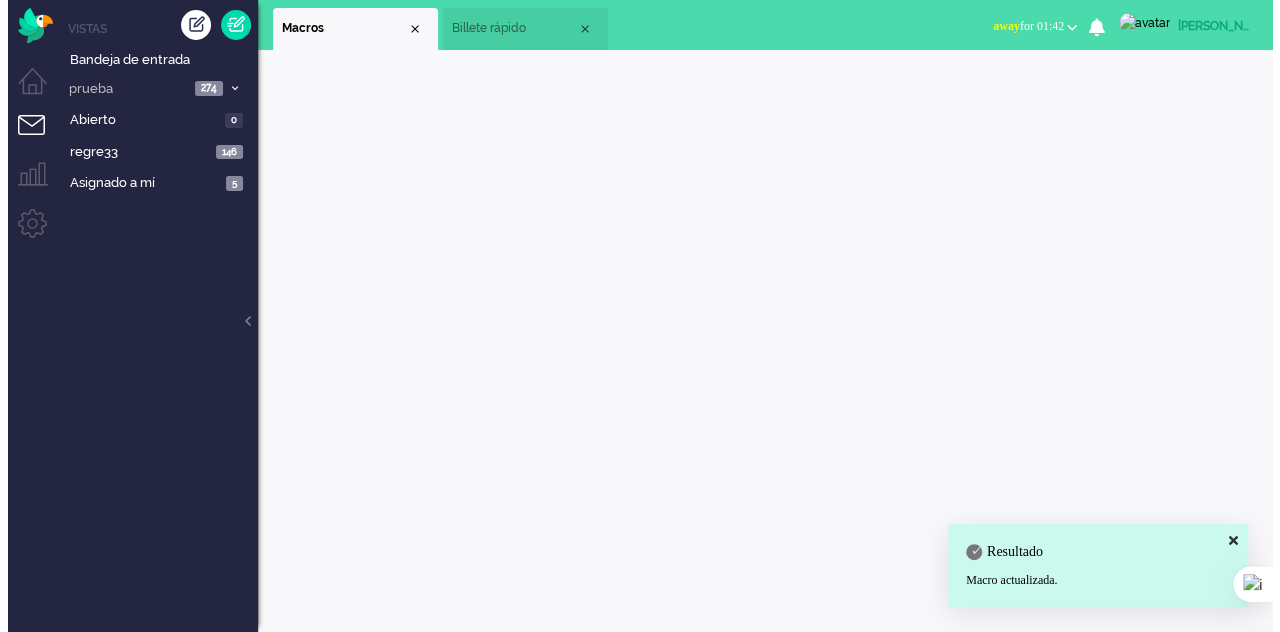 scroll, scrollTop: 0, scrollLeft: 0, axis: both 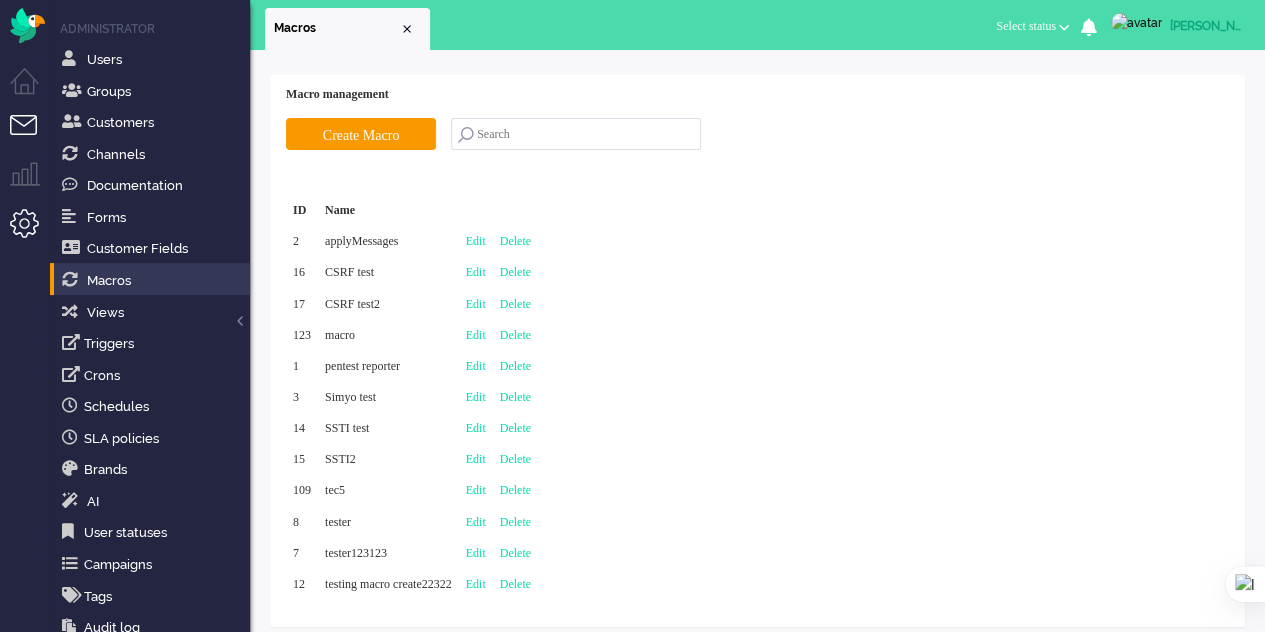 click at bounding box center (32, 137) 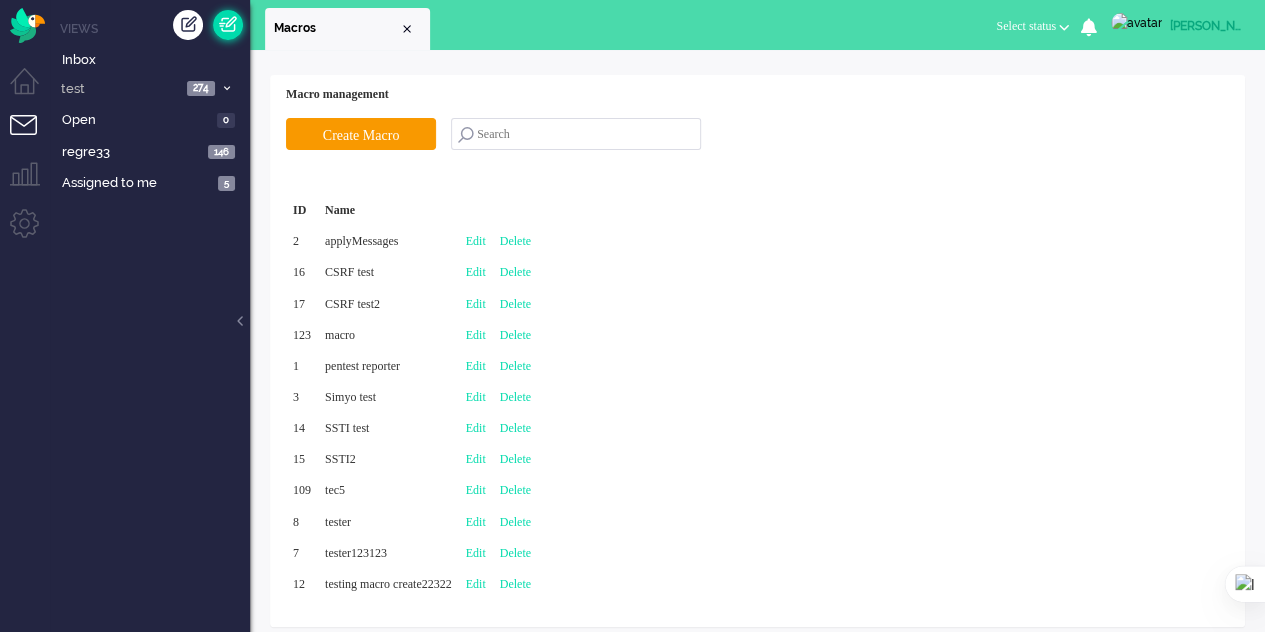 click on "Views
Inbox
test
274
view 2
274
Open
0
regre33
146
Assigned to me
5" at bounding box center [150, 316] 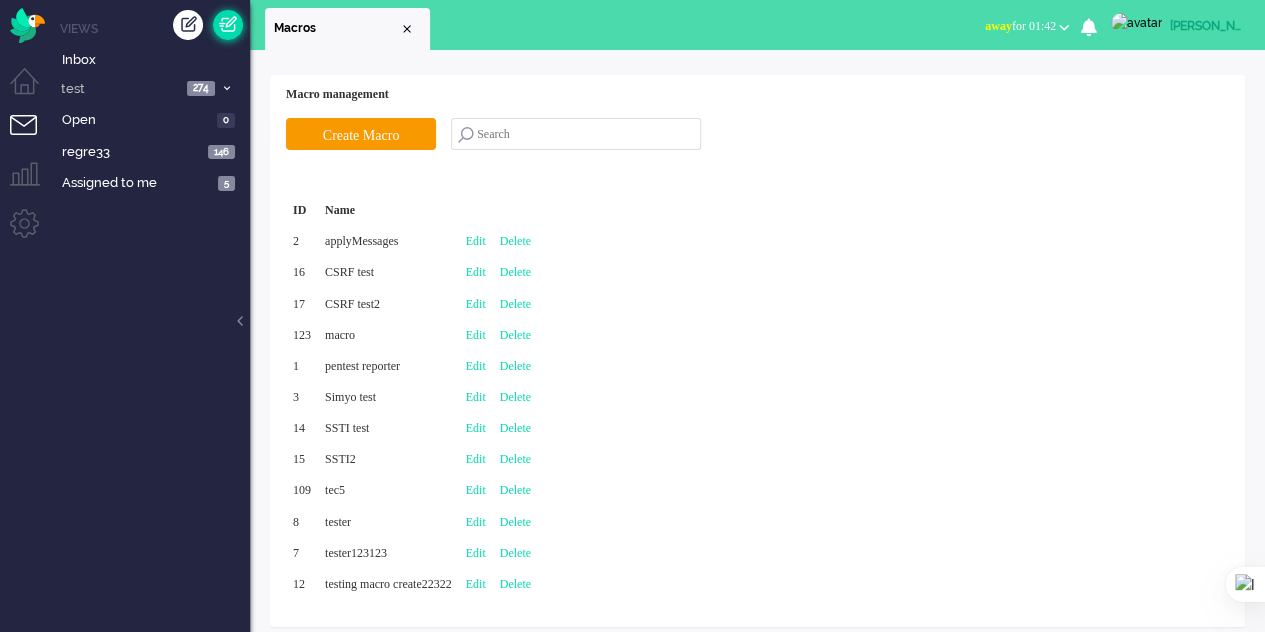 click at bounding box center [228, 25] 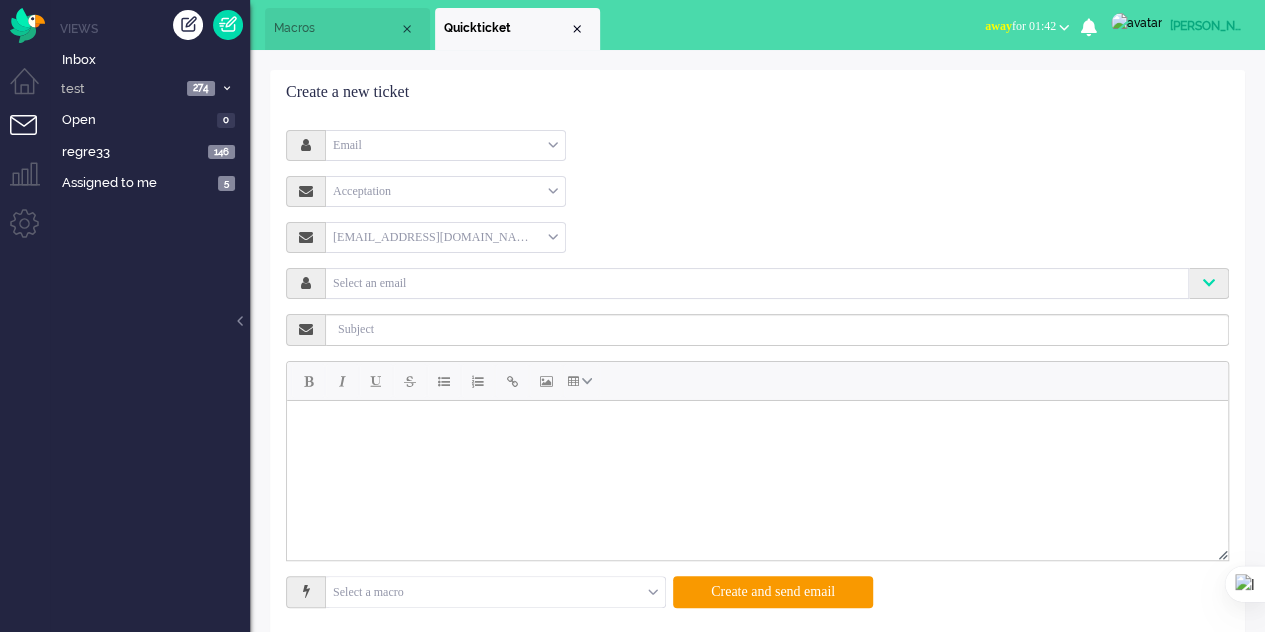 scroll, scrollTop: 26, scrollLeft: 0, axis: vertical 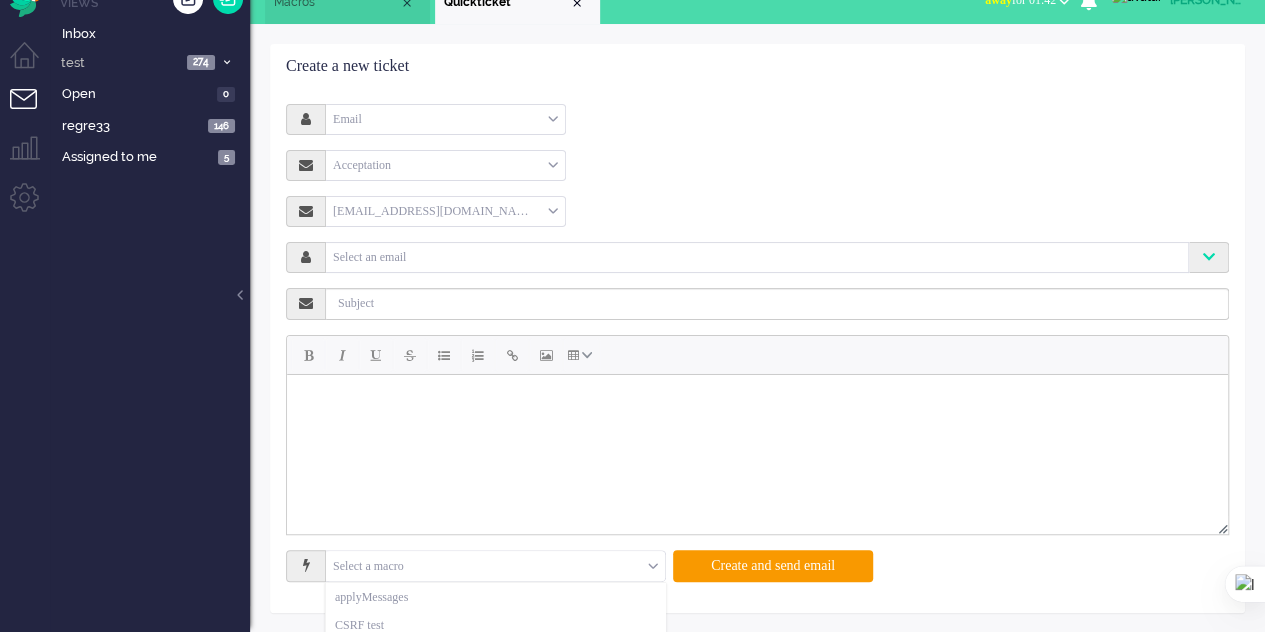 click at bounding box center (495, 566) 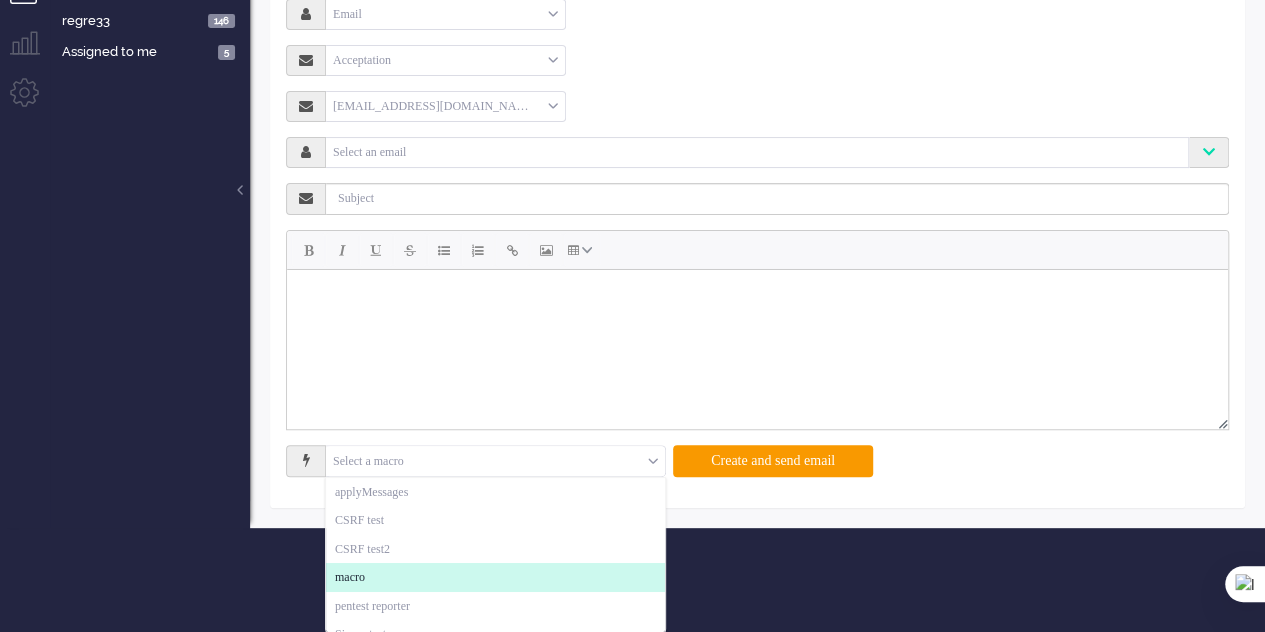click on "macro" 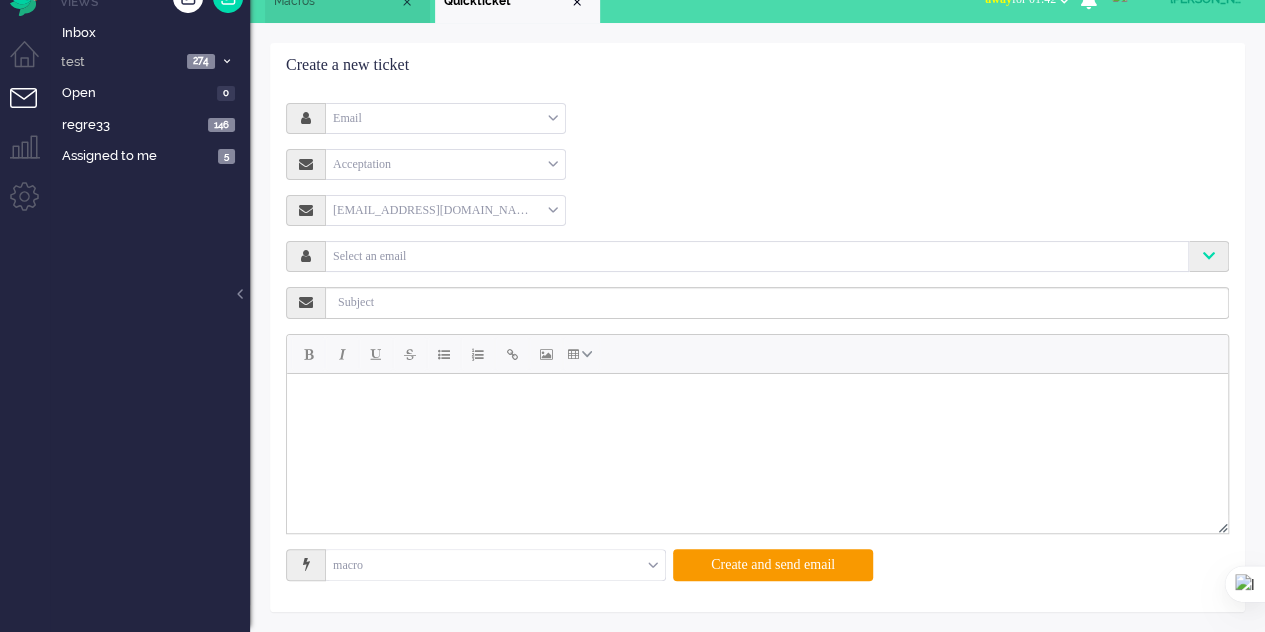 scroll, scrollTop: 26, scrollLeft: 0, axis: vertical 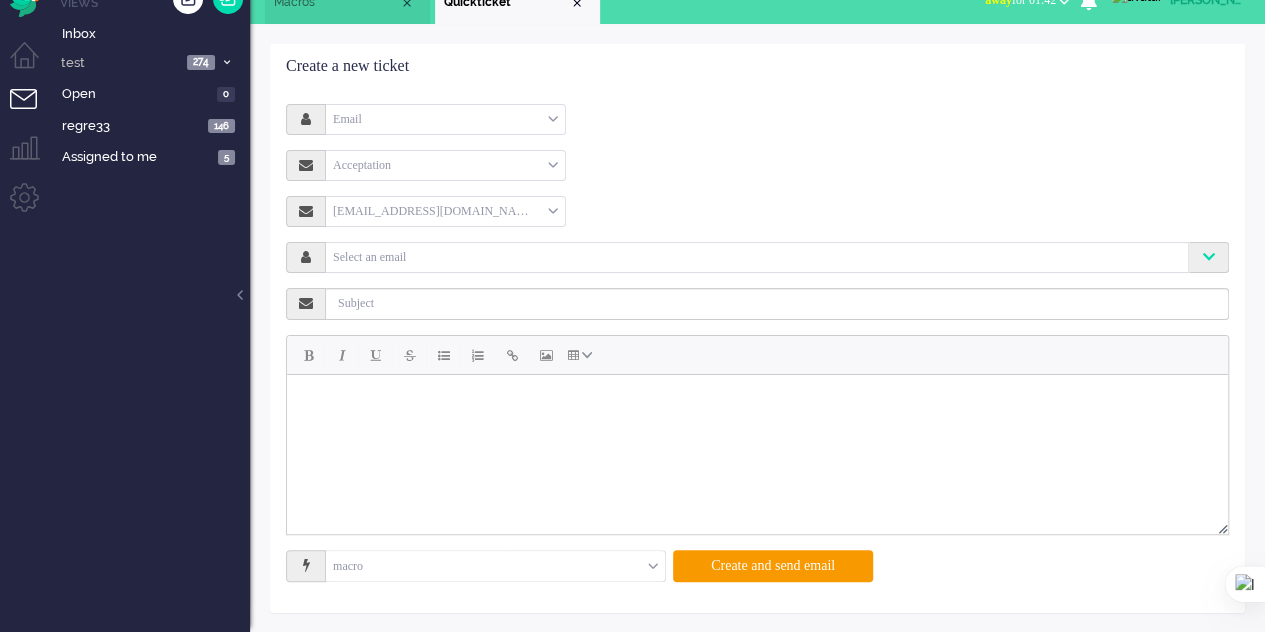 click on "Email" at bounding box center (445, 119) 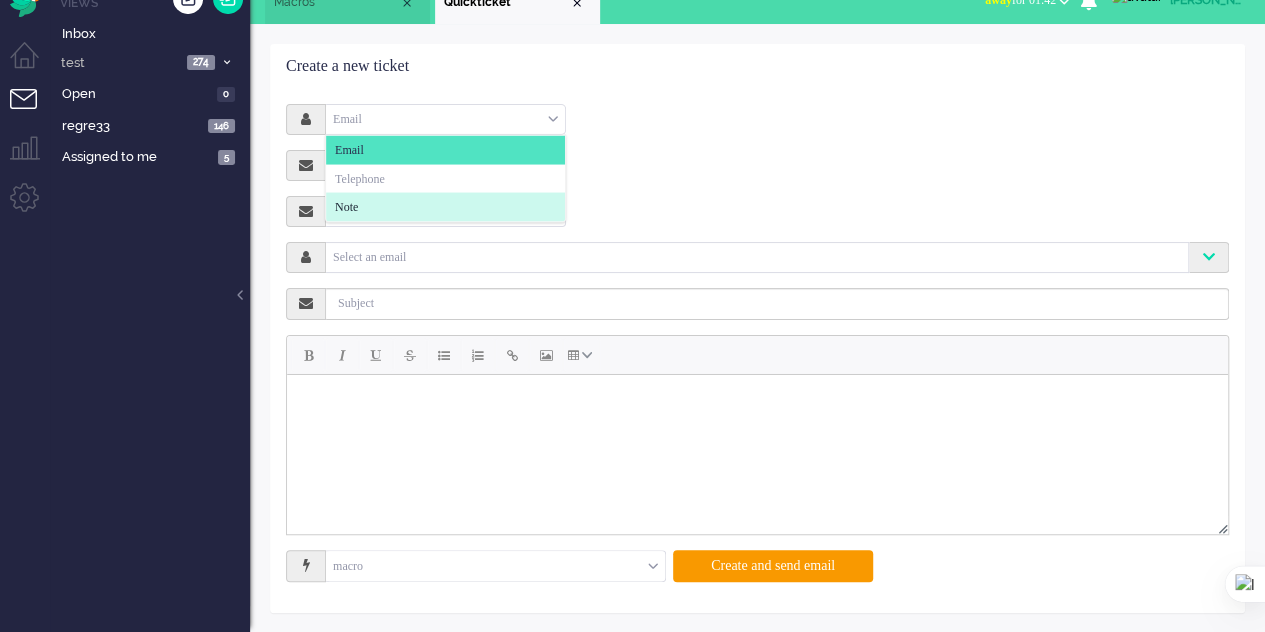 click on "Note" 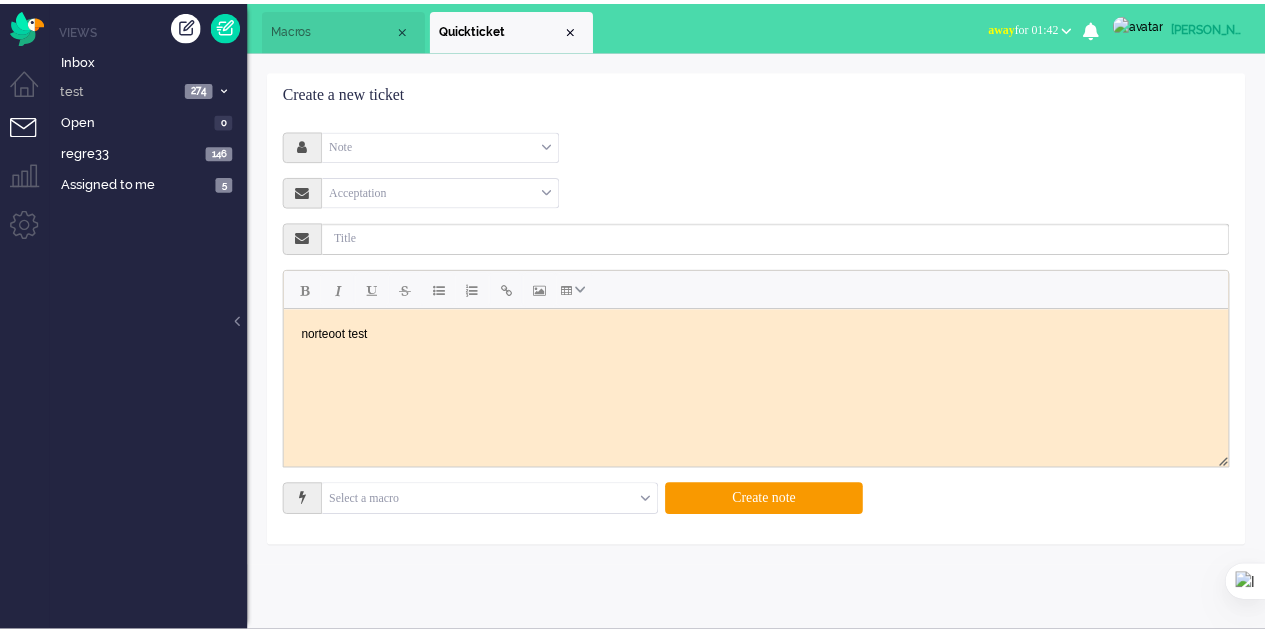 scroll, scrollTop: 0, scrollLeft: 0, axis: both 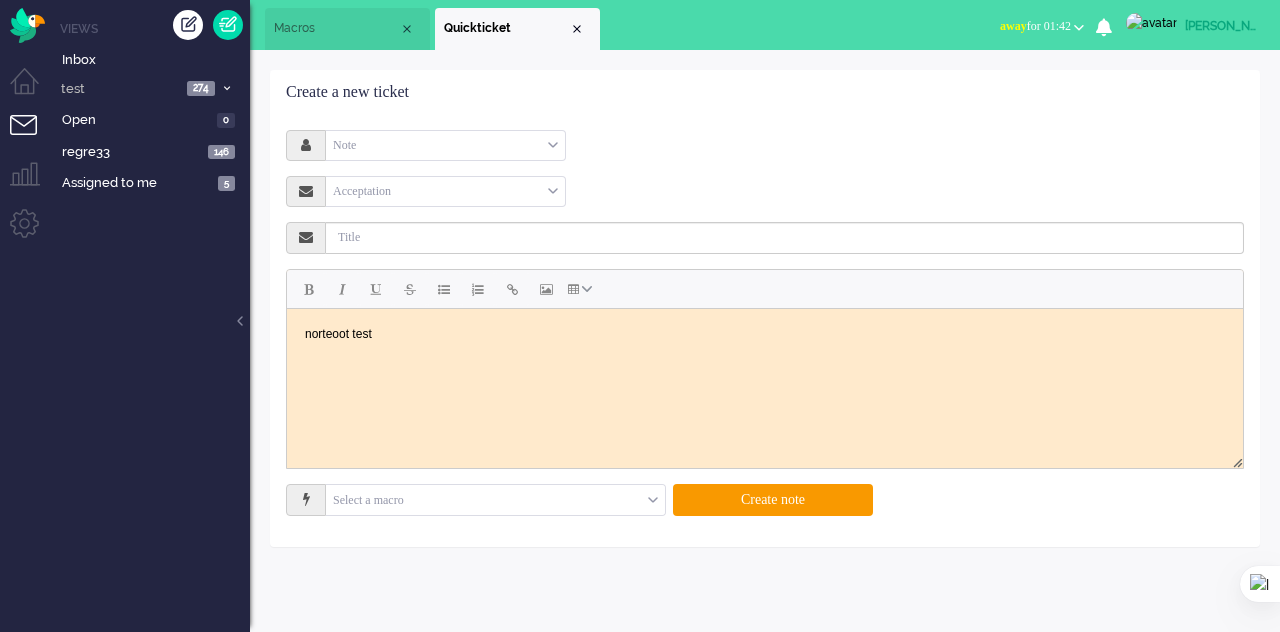click at bounding box center [577, 29] 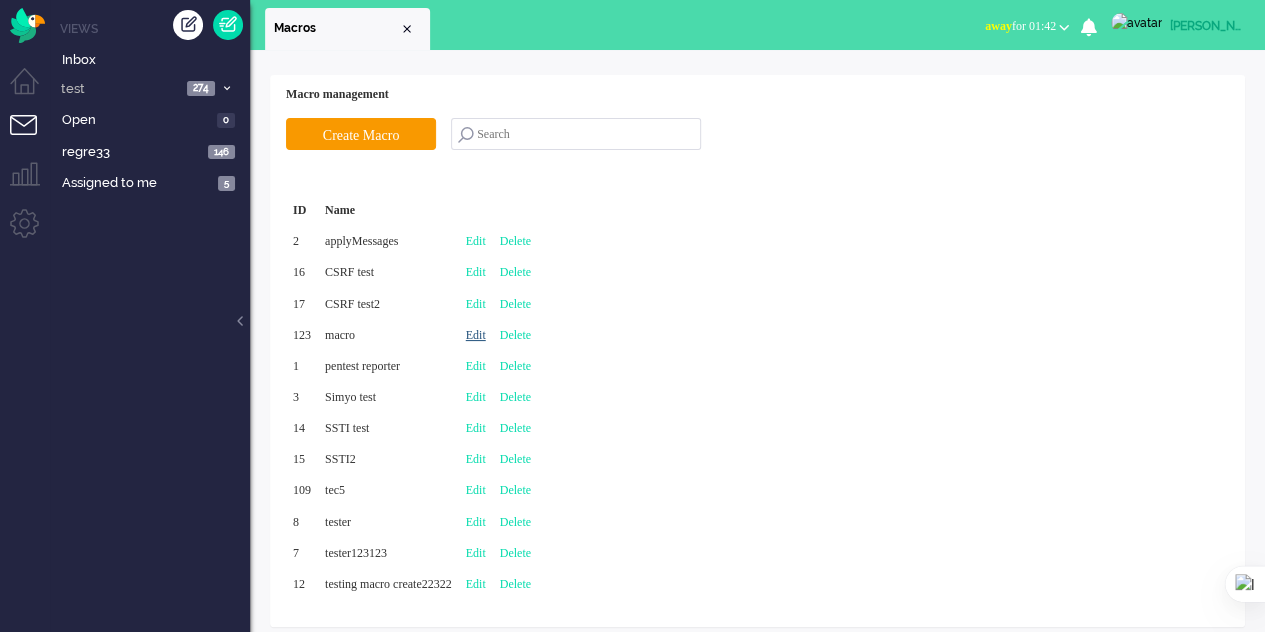 click on "Edit" at bounding box center (476, 335) 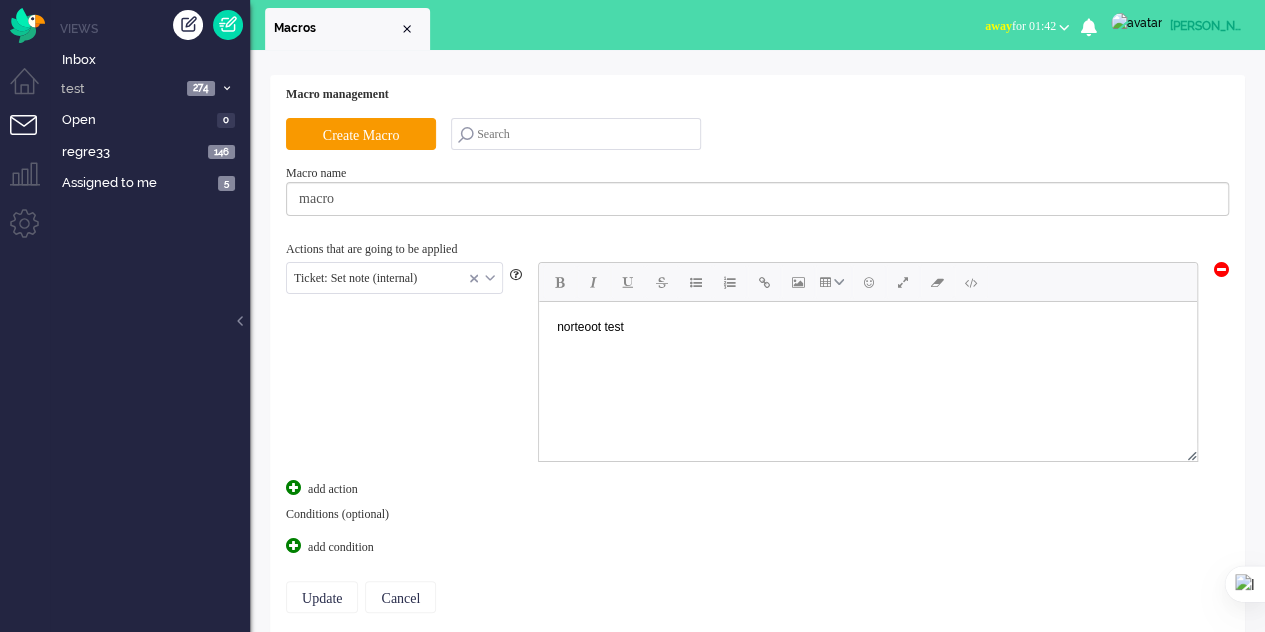 scroll, scrollTop: 0, scrollLeft: 0, axis: both 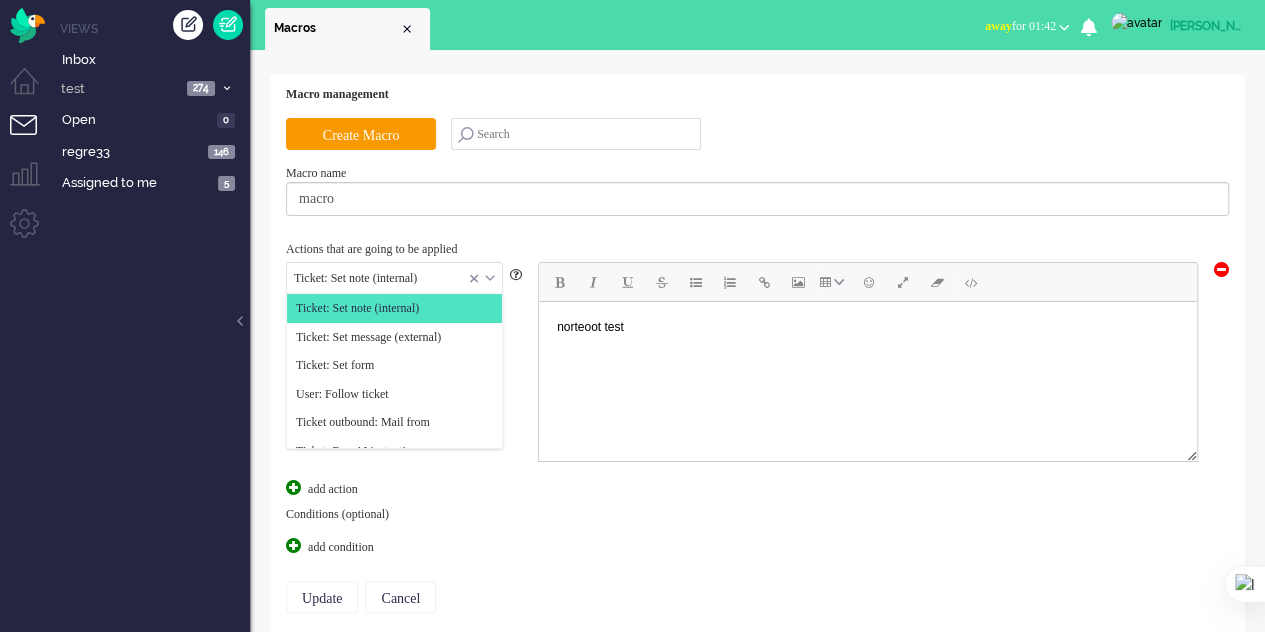 click on "Ticket: Set note (internal)" at bounding box center [394, 278] 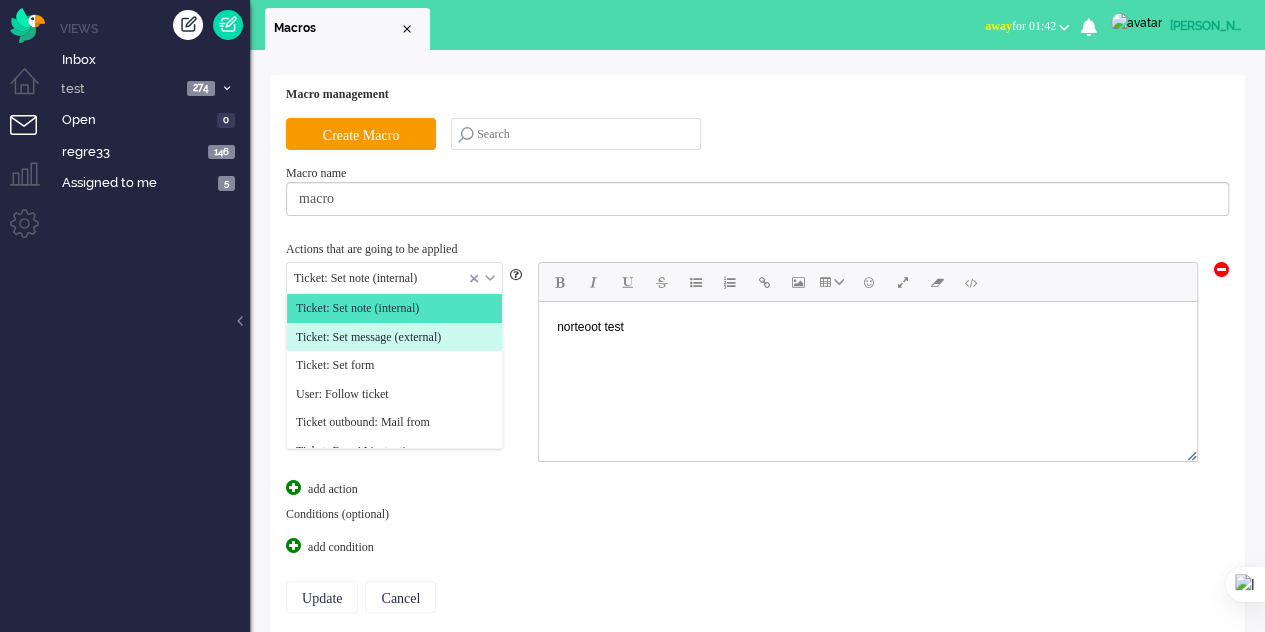 click on "Ticket: Set message (external)" 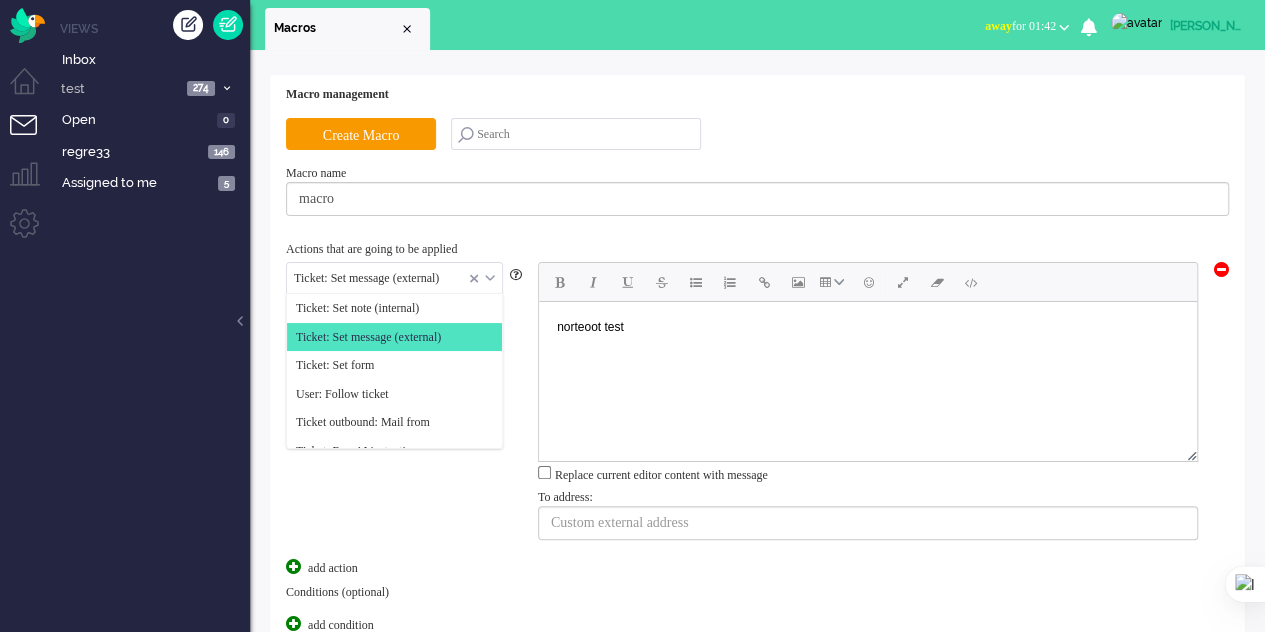 click at bounding box center (394, 278) 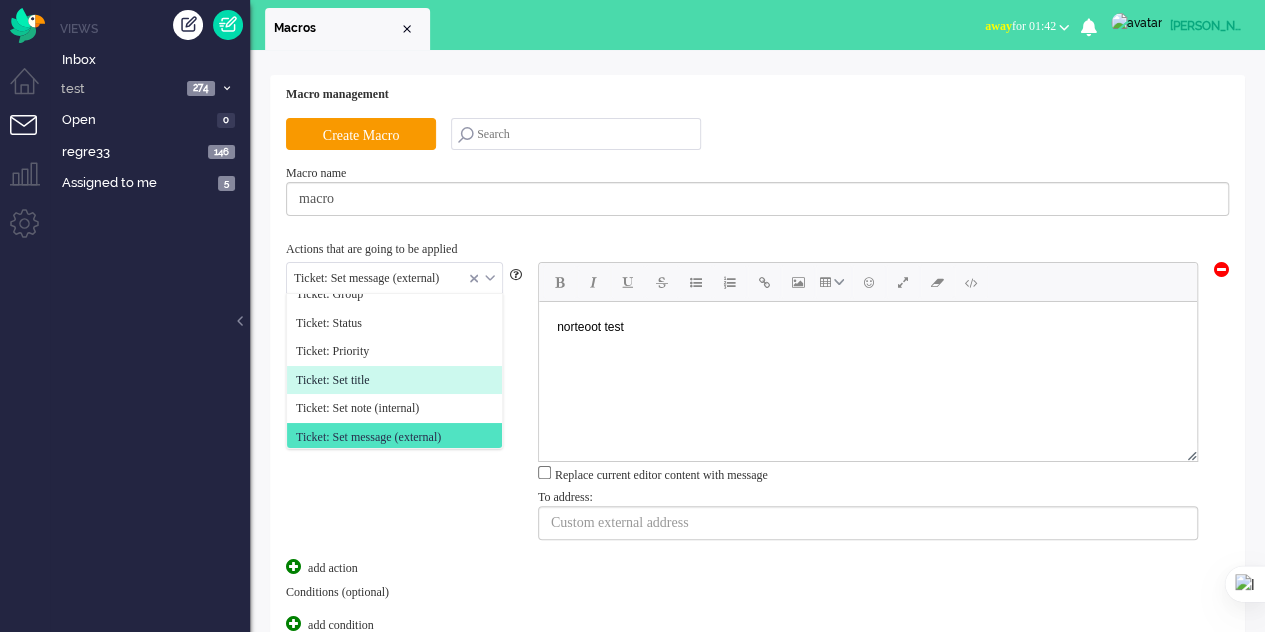 scroll, scrollTop: 171, scrollLeft: 0, axis: vertical 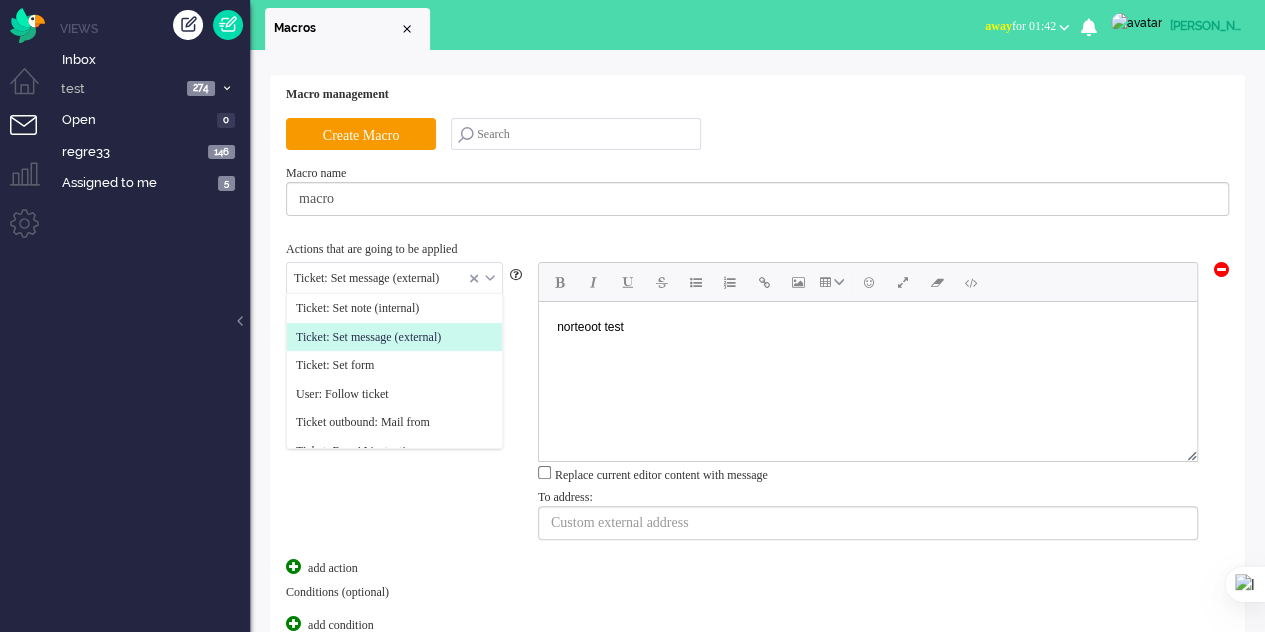 click on "Ticket: Set message (external)" 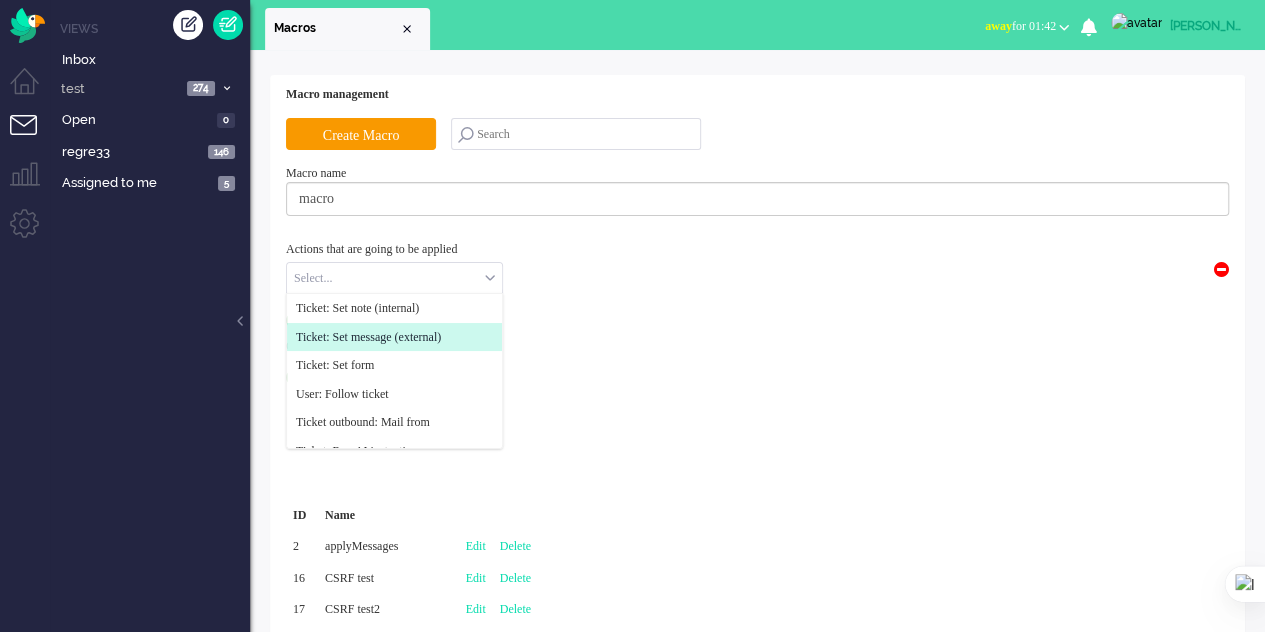 click on "Ticket: Set message (external)" 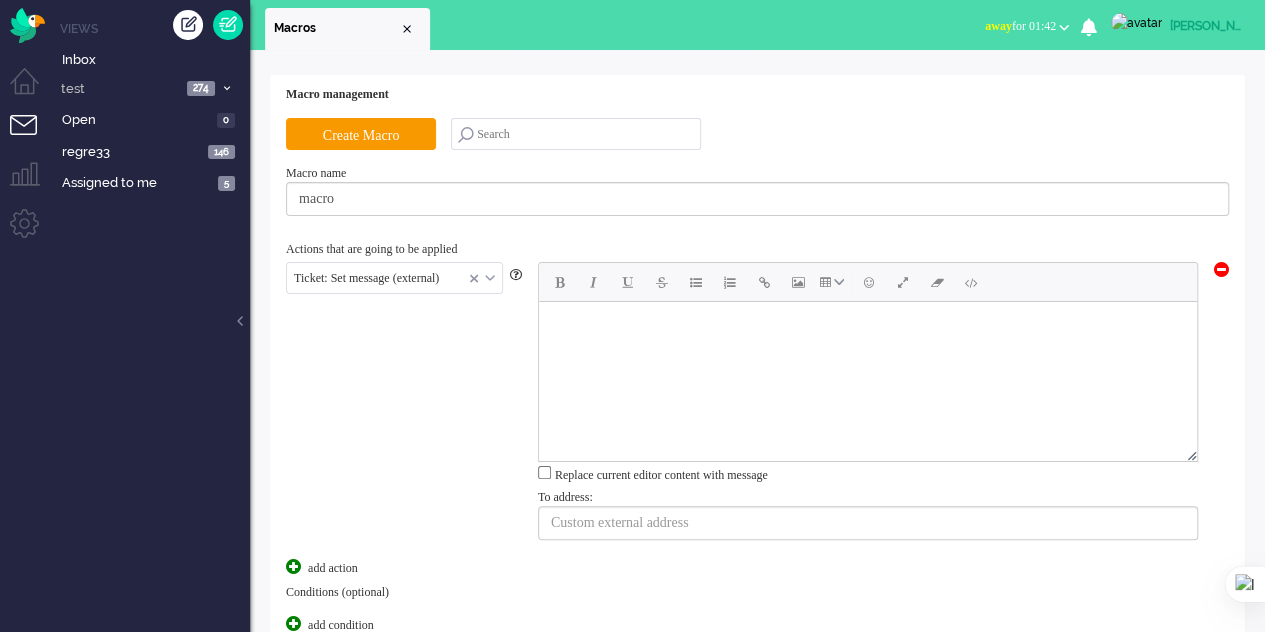 scroll, scrollTop: 0, scrollLeft: 0, axis: both 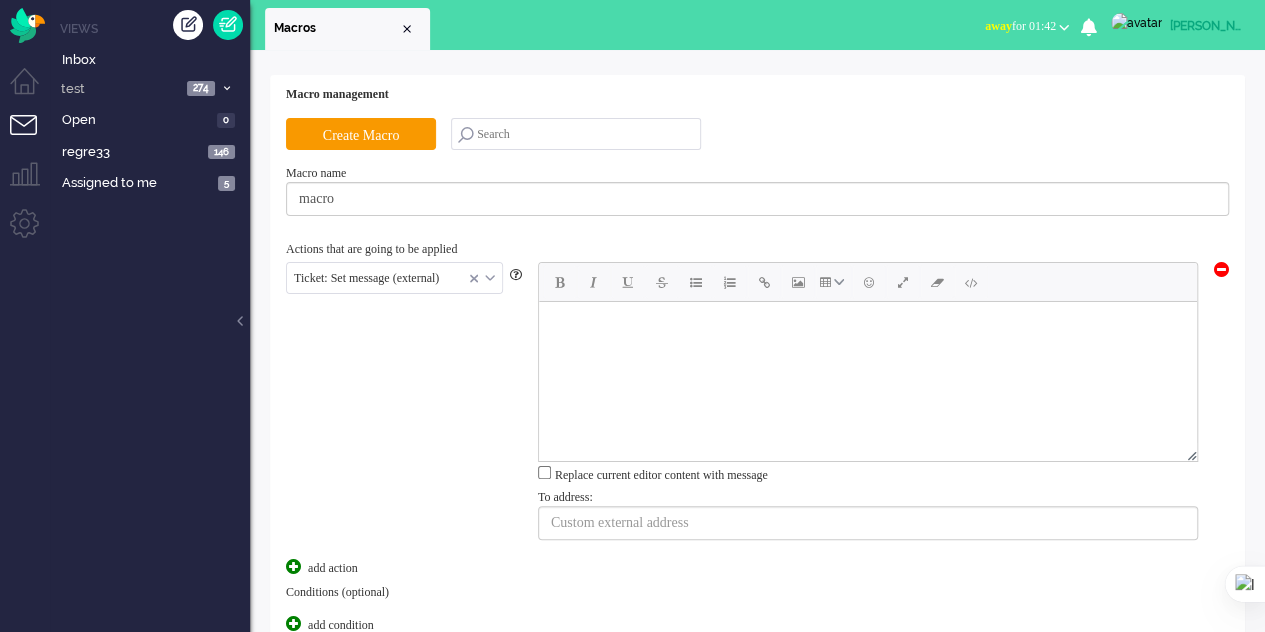 type 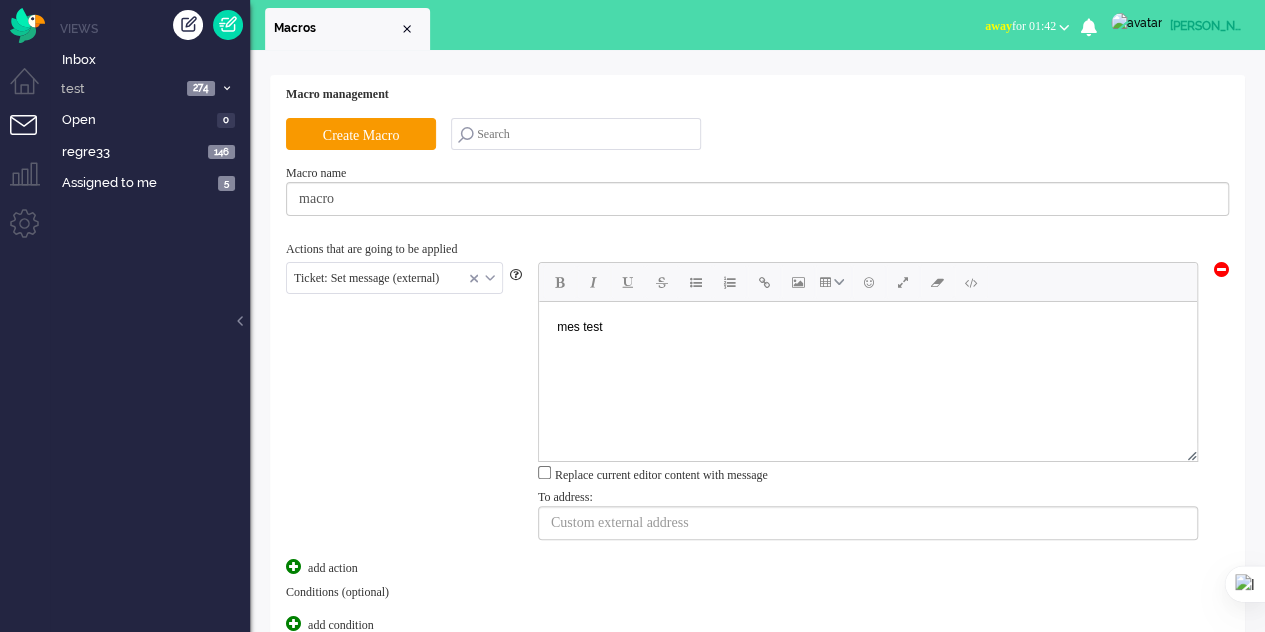 scroll, scrollTop: 200, scrollLeft: 0, axis: vertical 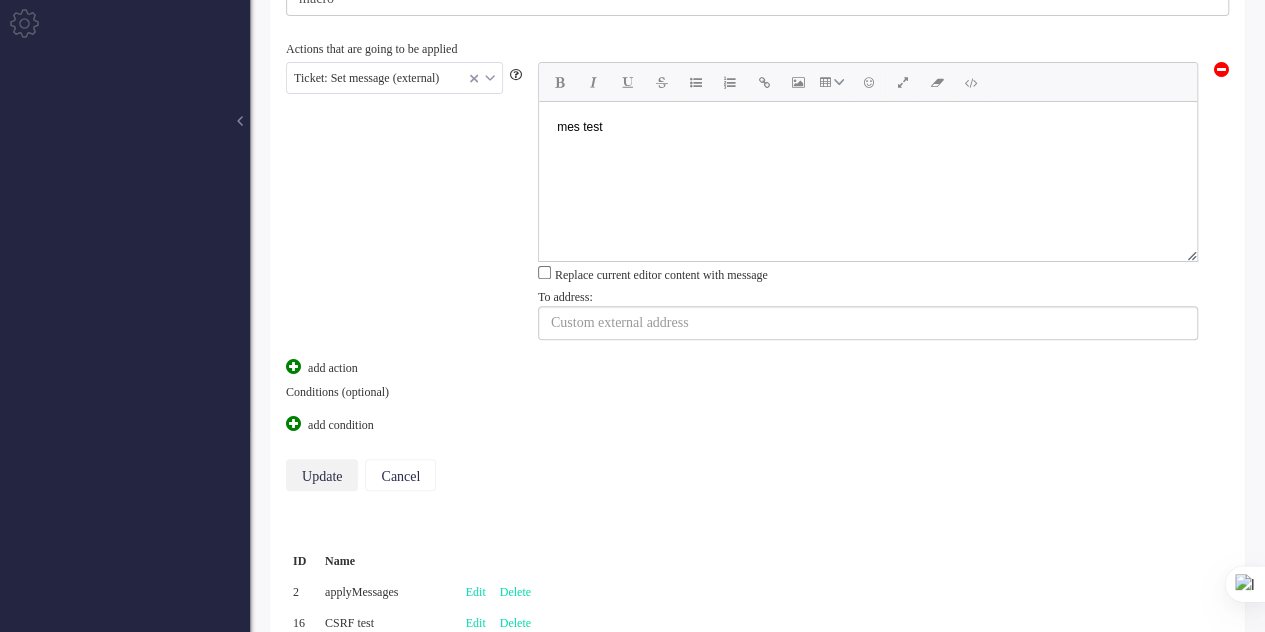 click on "Update" at bounding box center [322, 475] 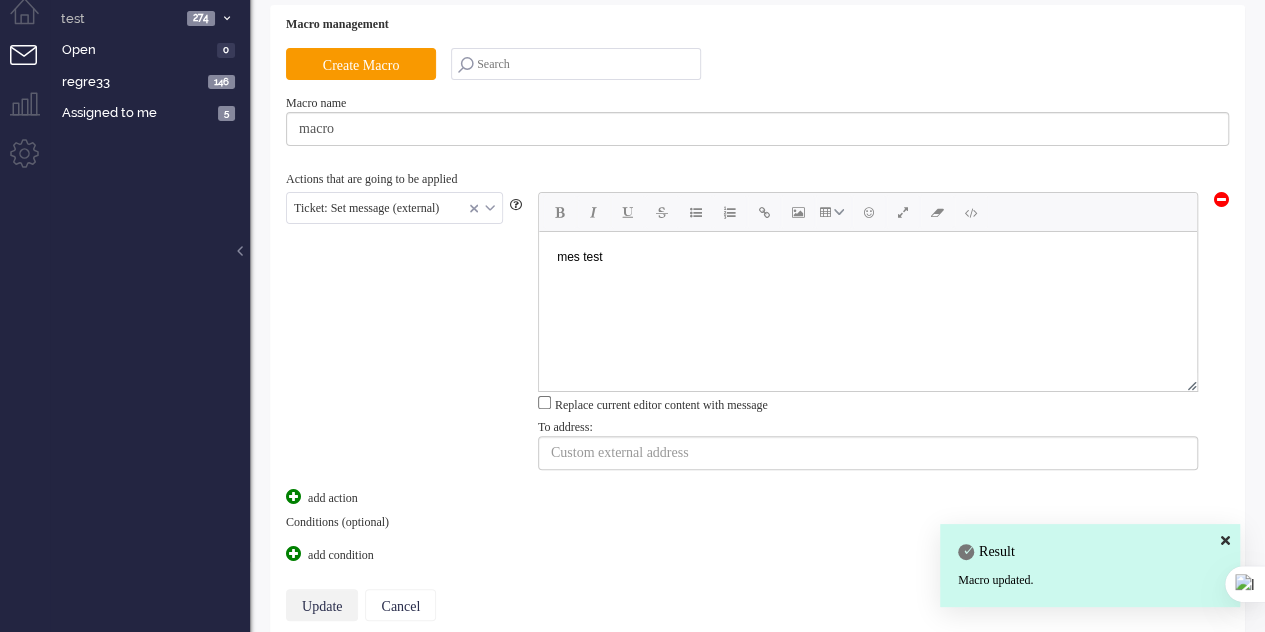 scroll, scrollTop: 0, scrollLeft: 0, axis: both 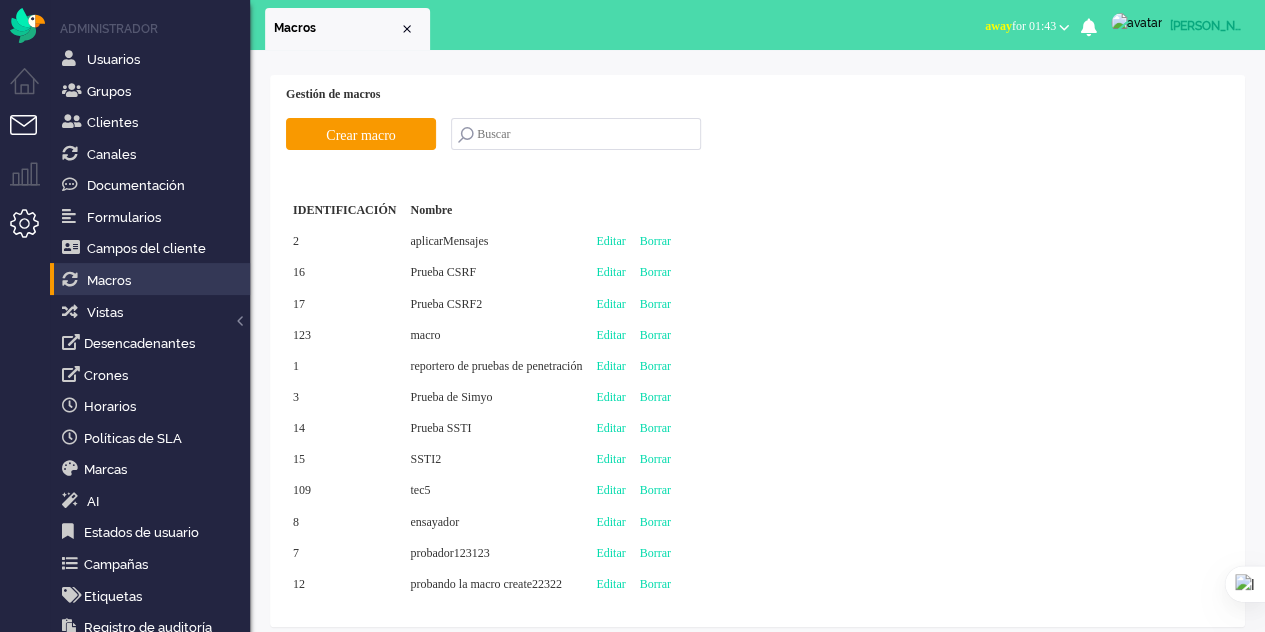 click at bounding box center [32, 137] 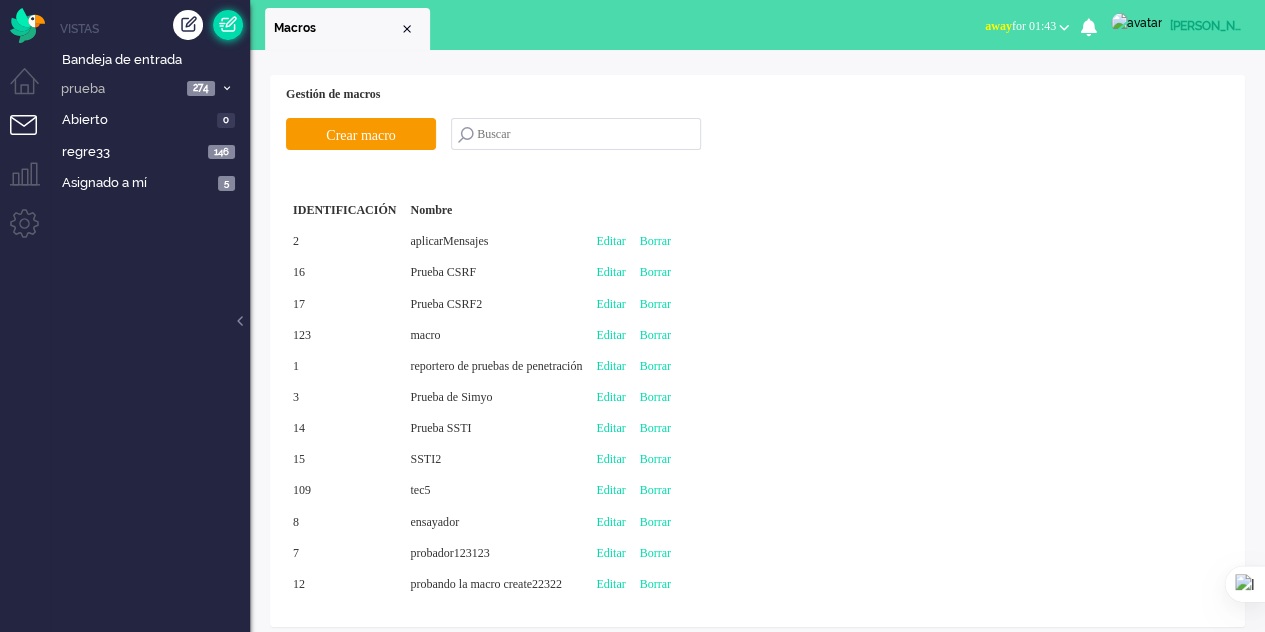 click at bounding box center (228, 25) 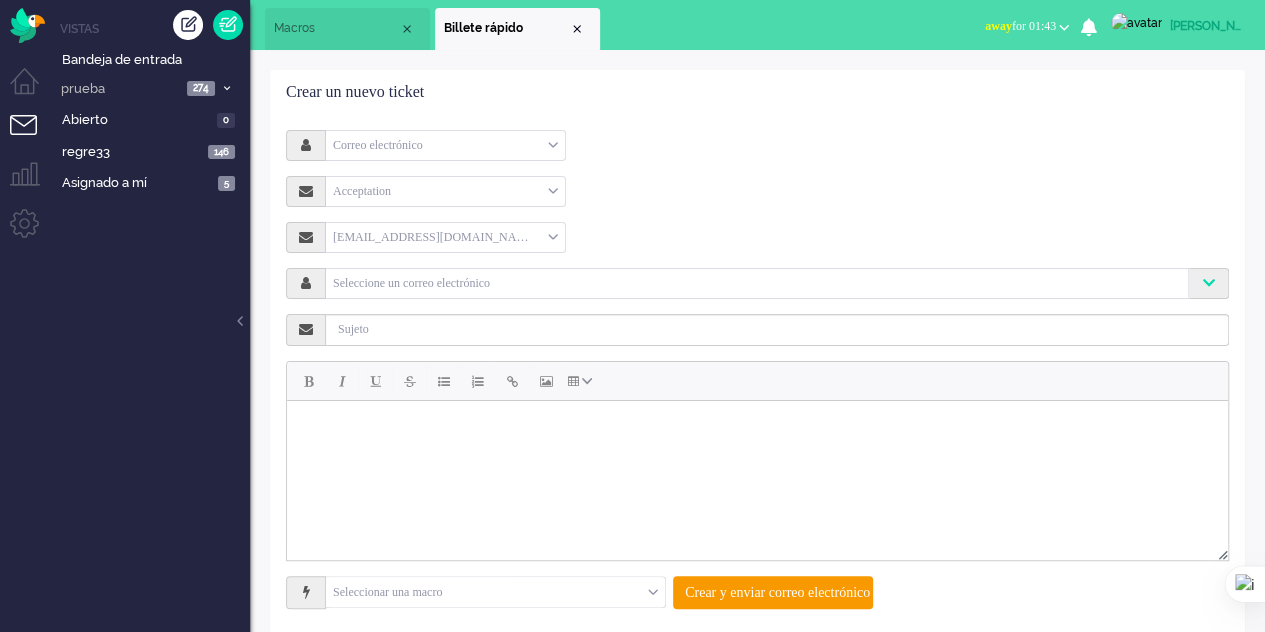 scroll, scrollTop: 28, scrollLeft: 0, axis: vertical 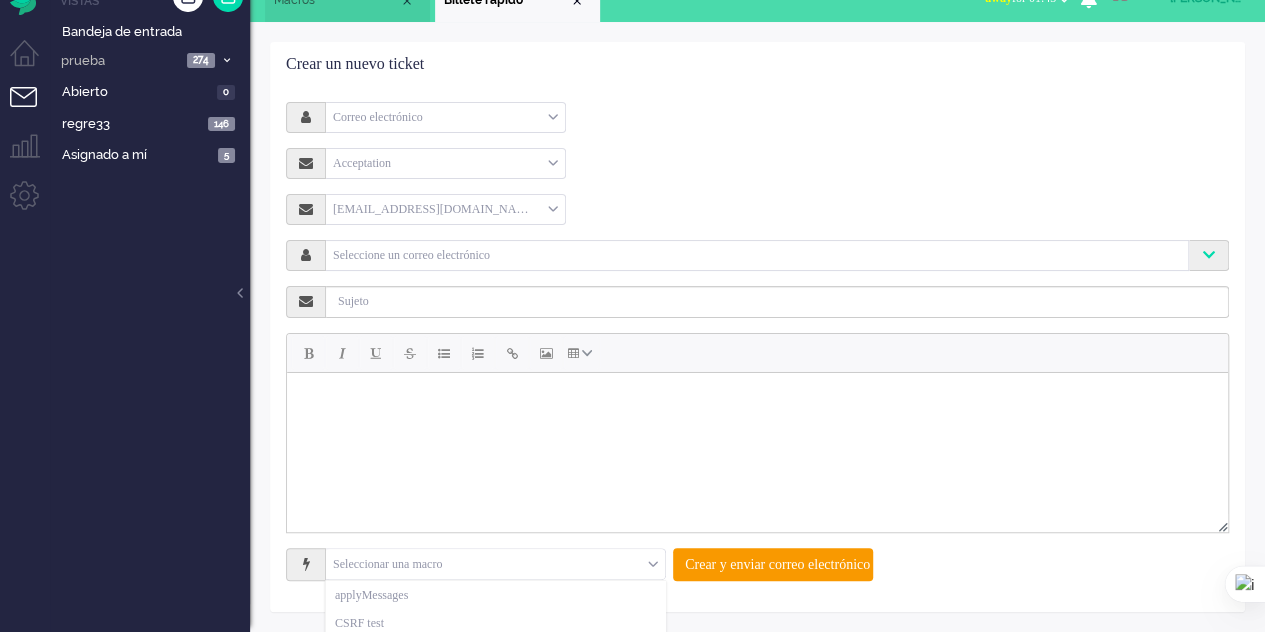 click on "Seleccionar una macro" at bounding box center (495, 564) 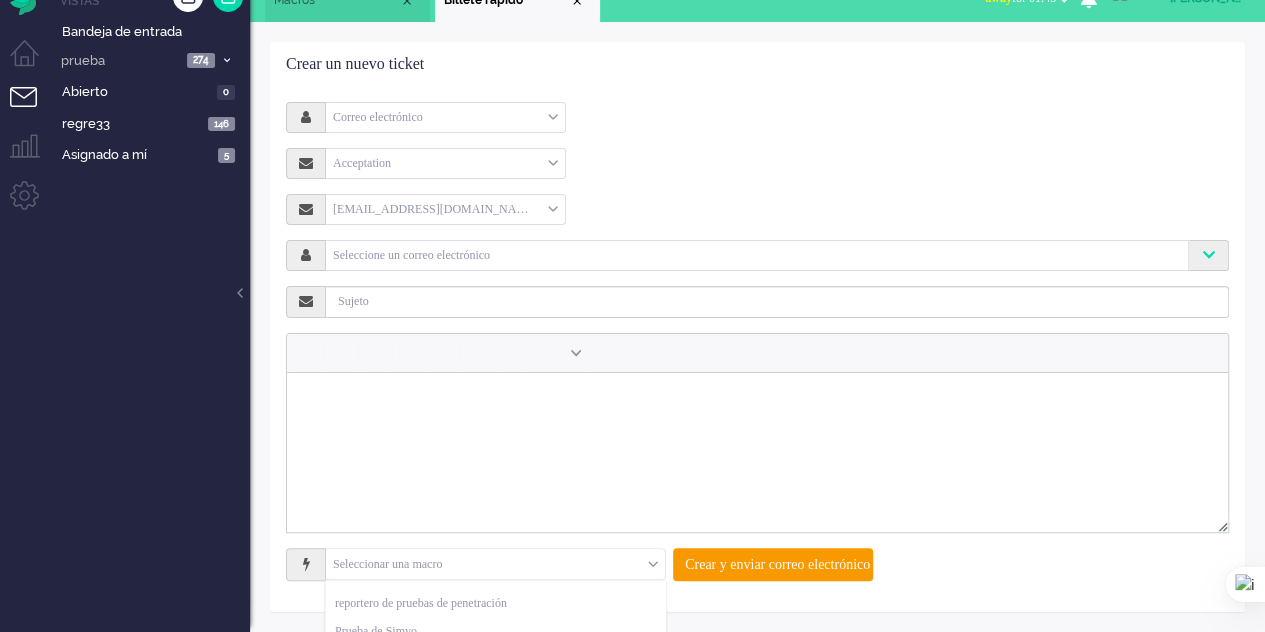 scroll, scrollTop: 187, scrollLeft: 0, axis: vertical 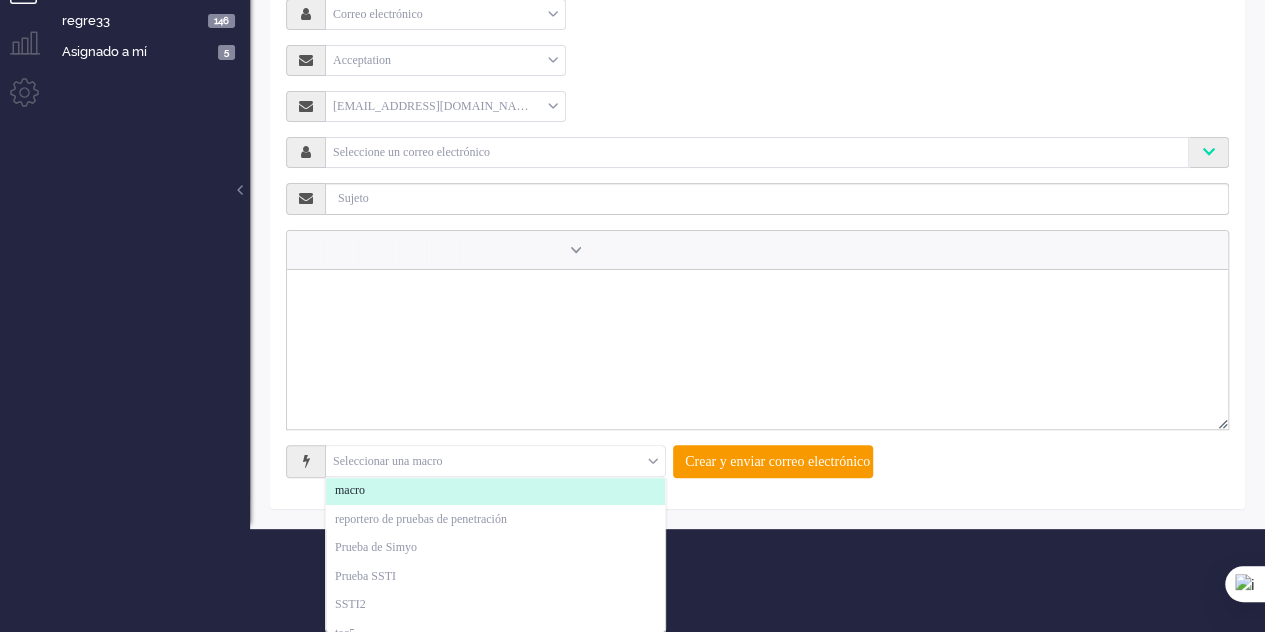 click on "macro" at bounding box center (350, 490) 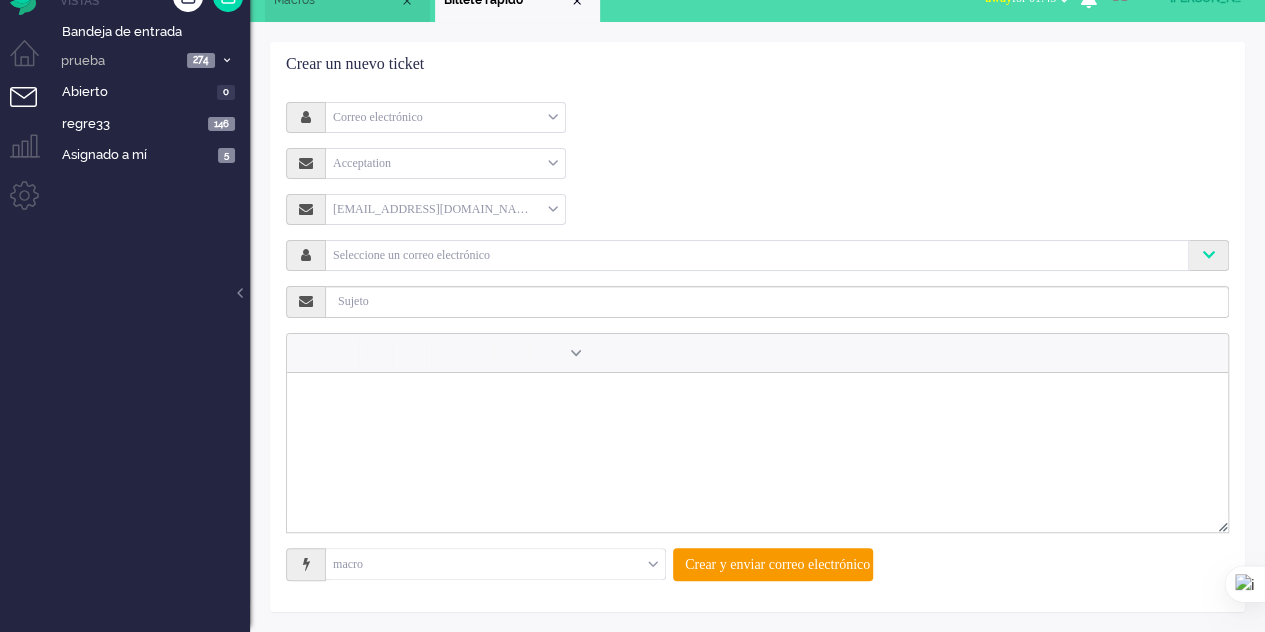 scroll, scrollTop: 28, scrollLeft: 0, axis: vertical 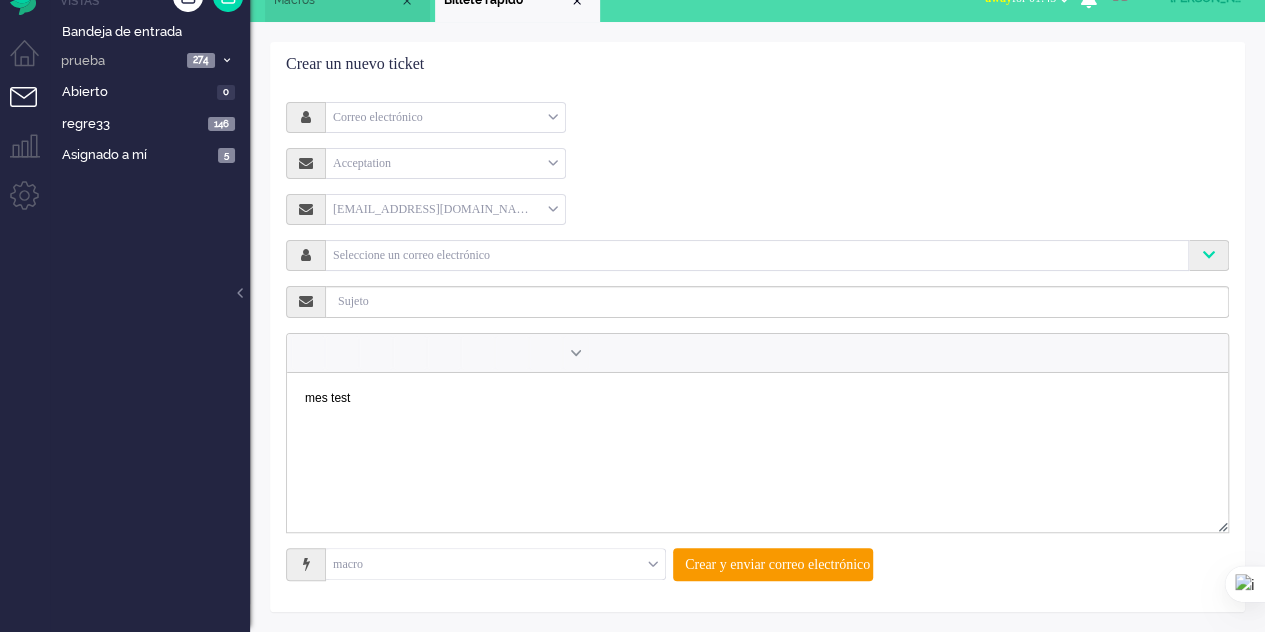 click on "Macros" at bounding box center [336, 0] 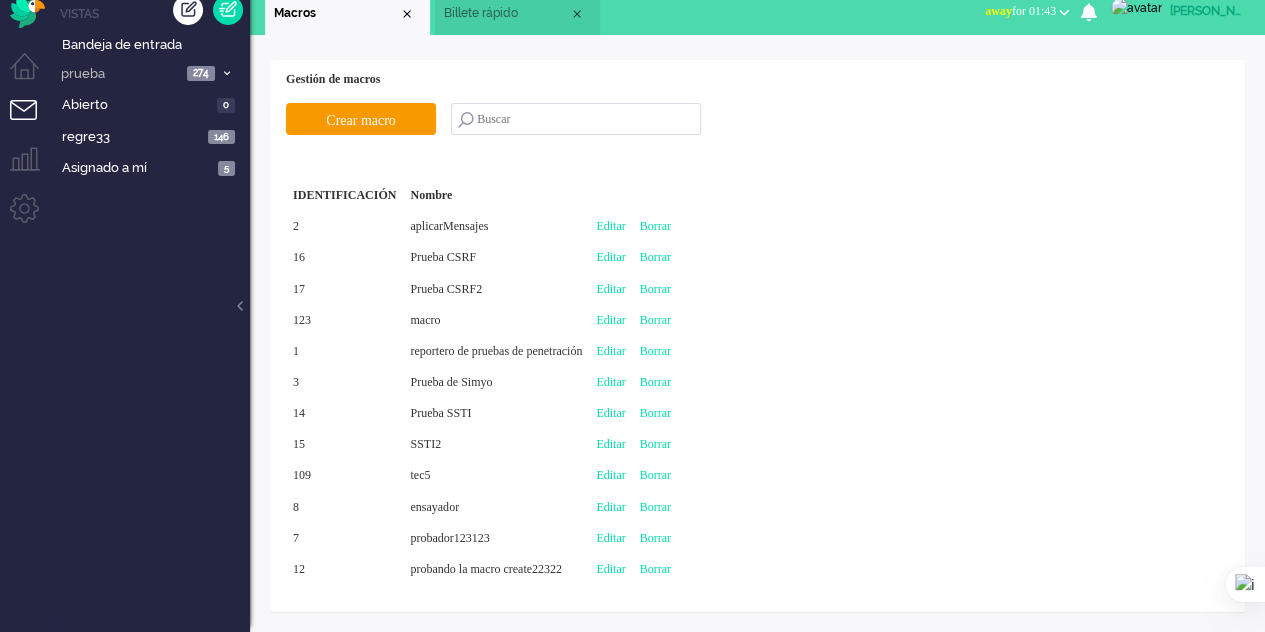 scroll, scrollTop: 14, scrollLeft: 0, axis: vertical 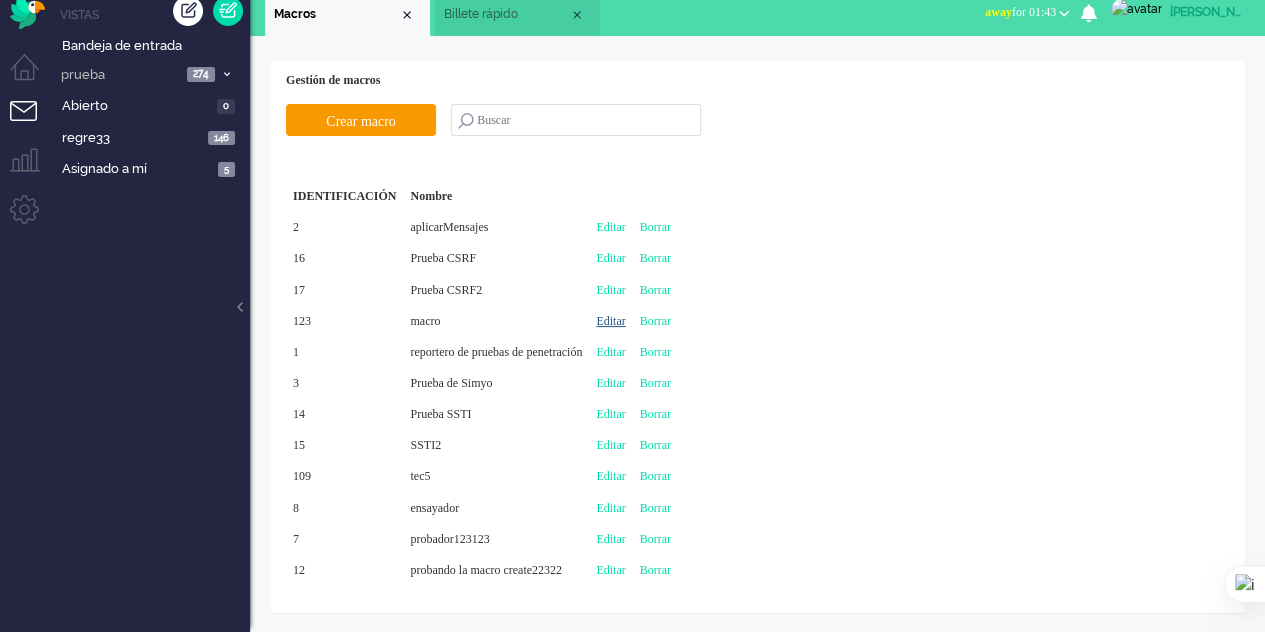click on "Editar" at bounding box center [610, 321] 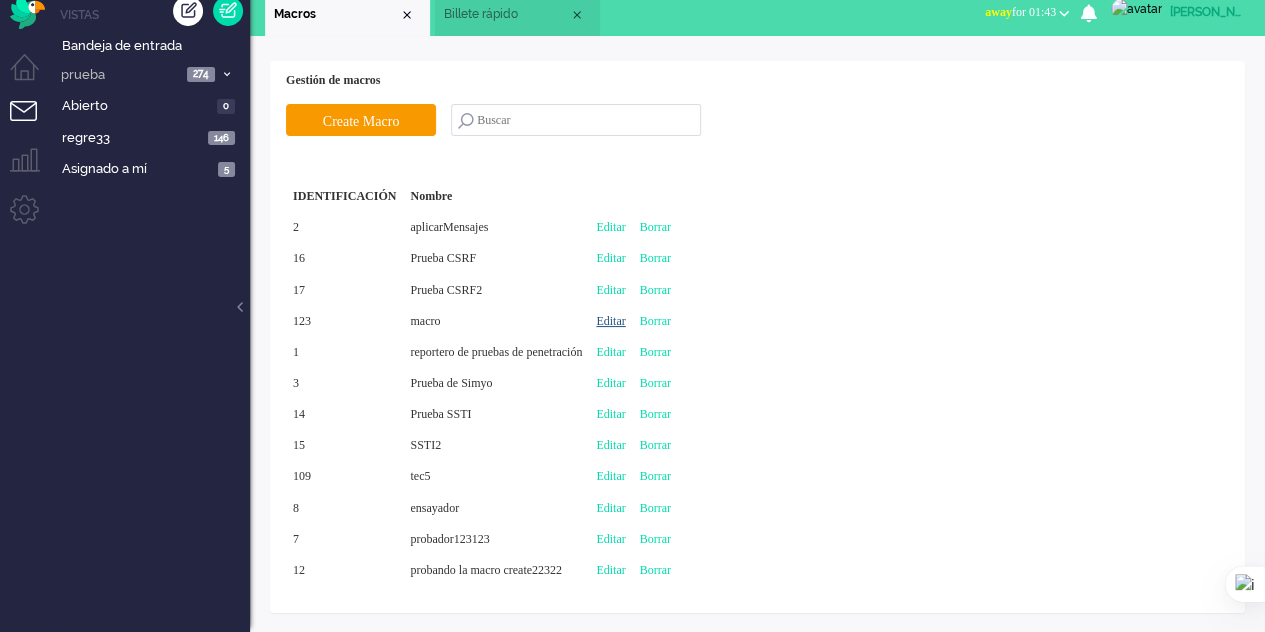 type on "macro" 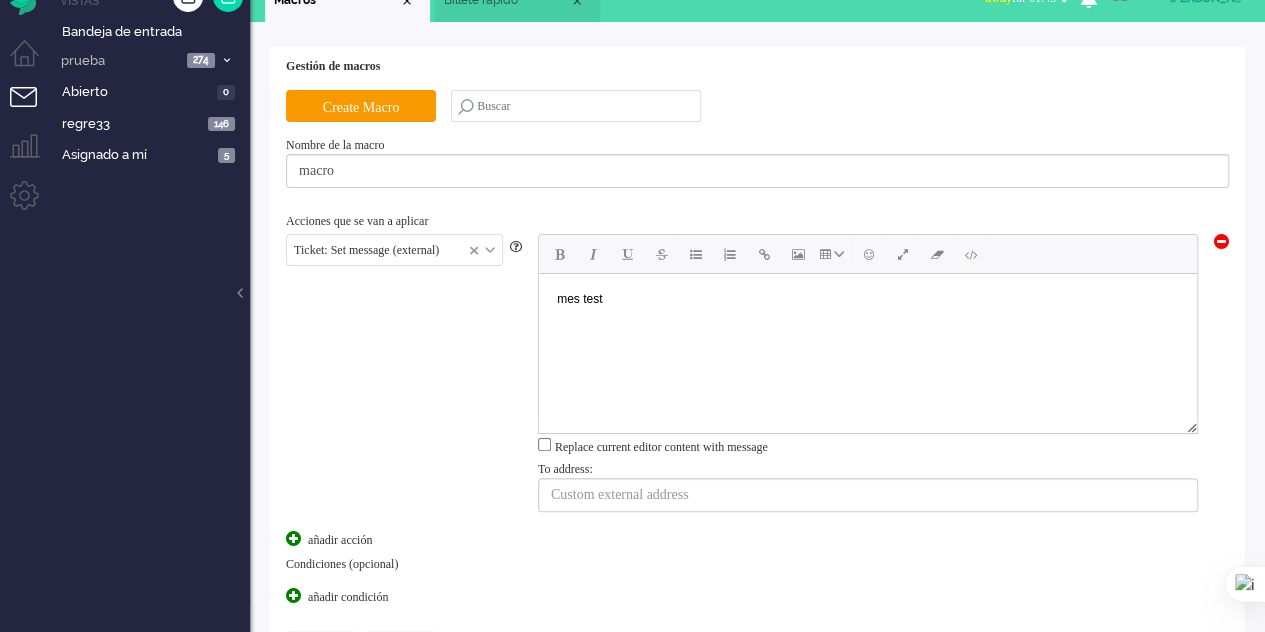 scroll, scrollTop: 0, scrollLeft: 0, axis: both 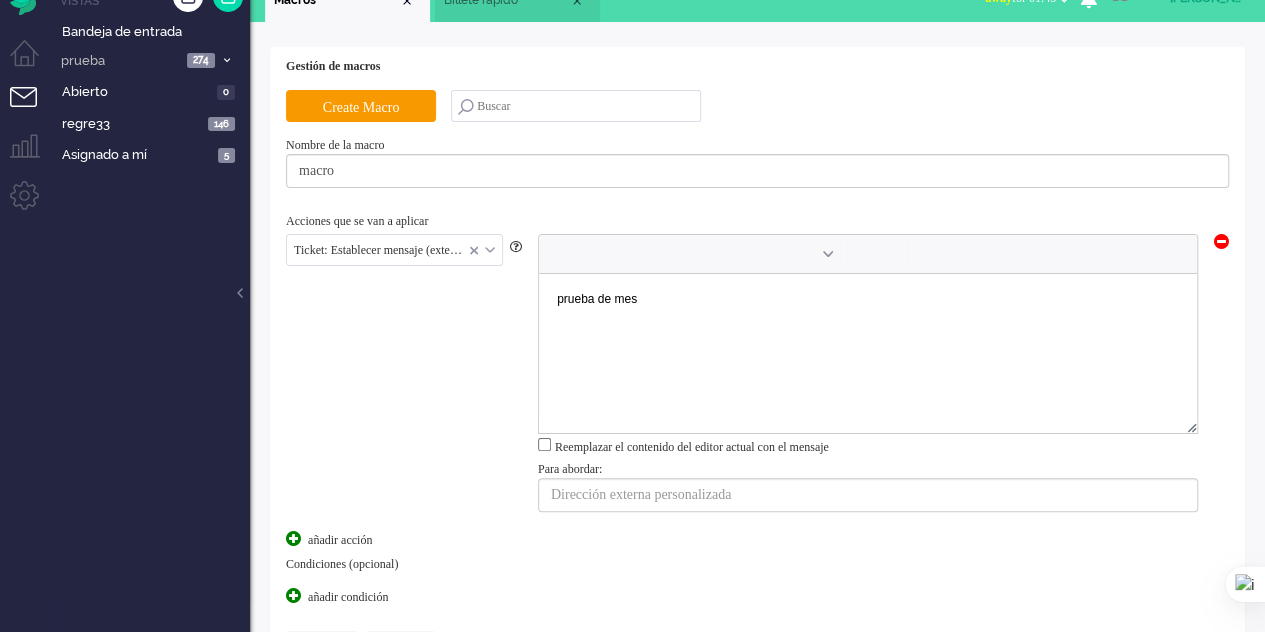 click on "prueba de mes" at bounding box center (867, 299) 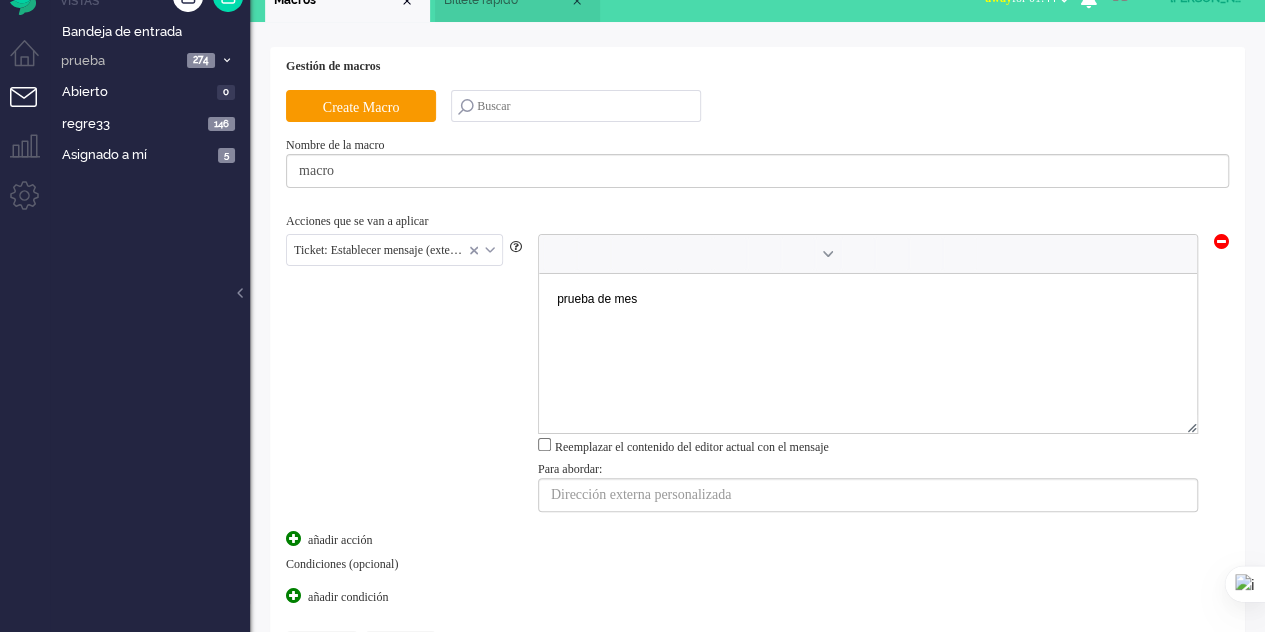 click at bounding box center (1221, 241) 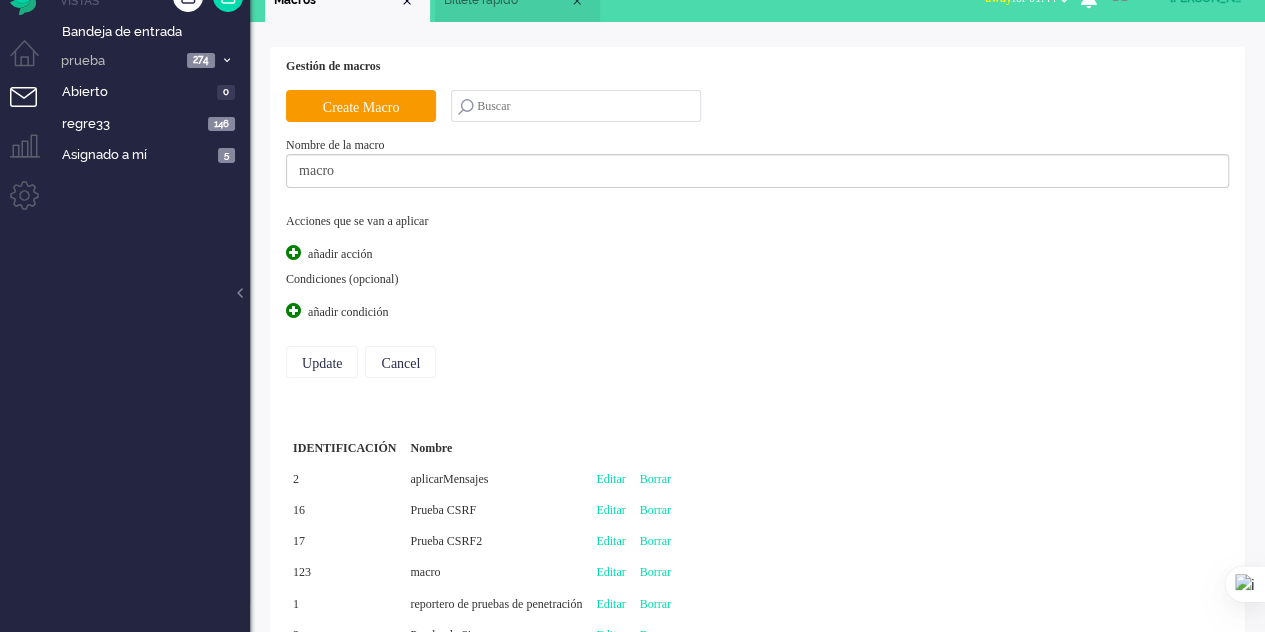 click at bounding box center (293, 252) 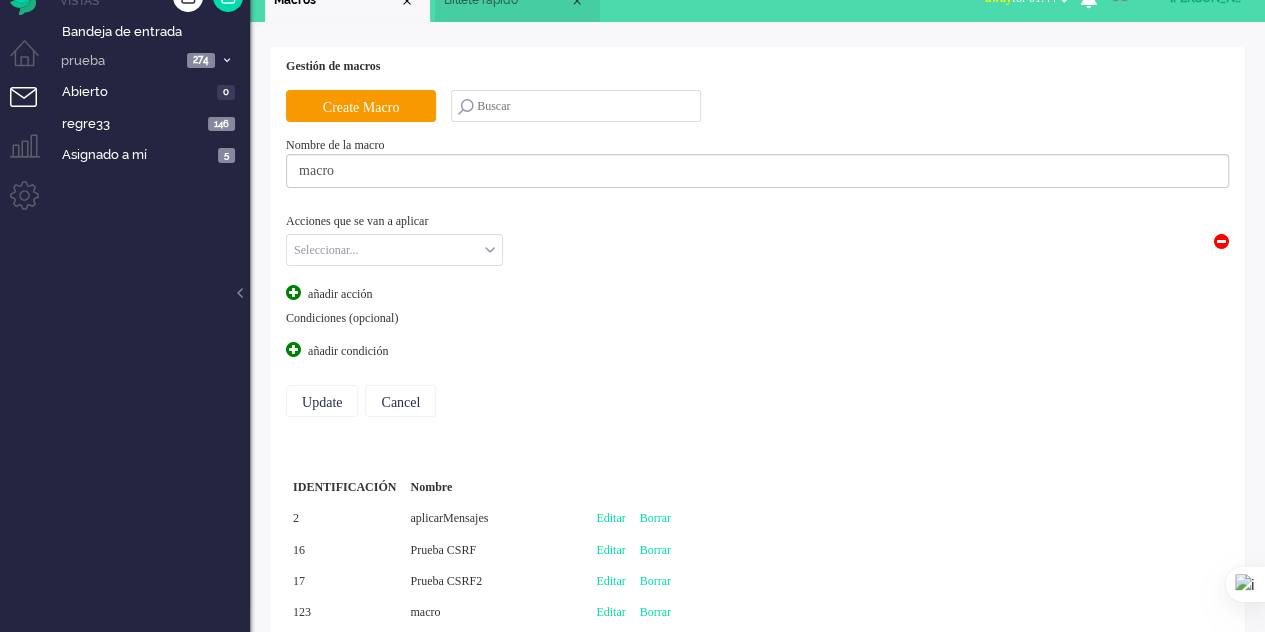 click at bounding box center [394, 250] 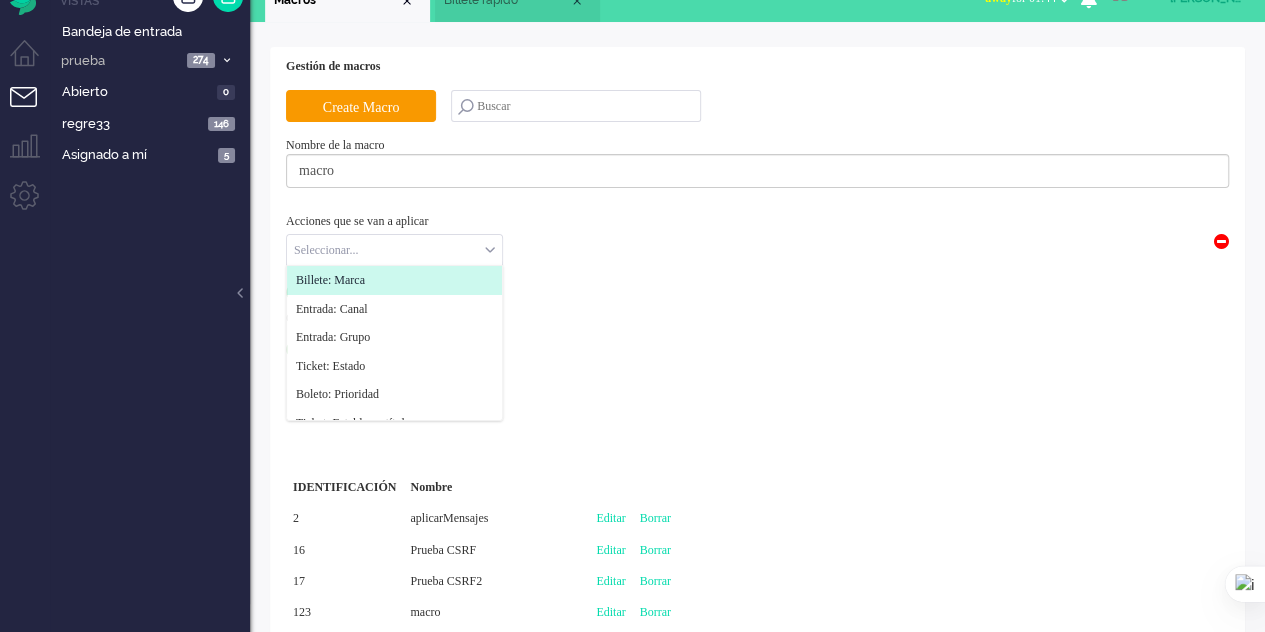click on "Billete: Marca" 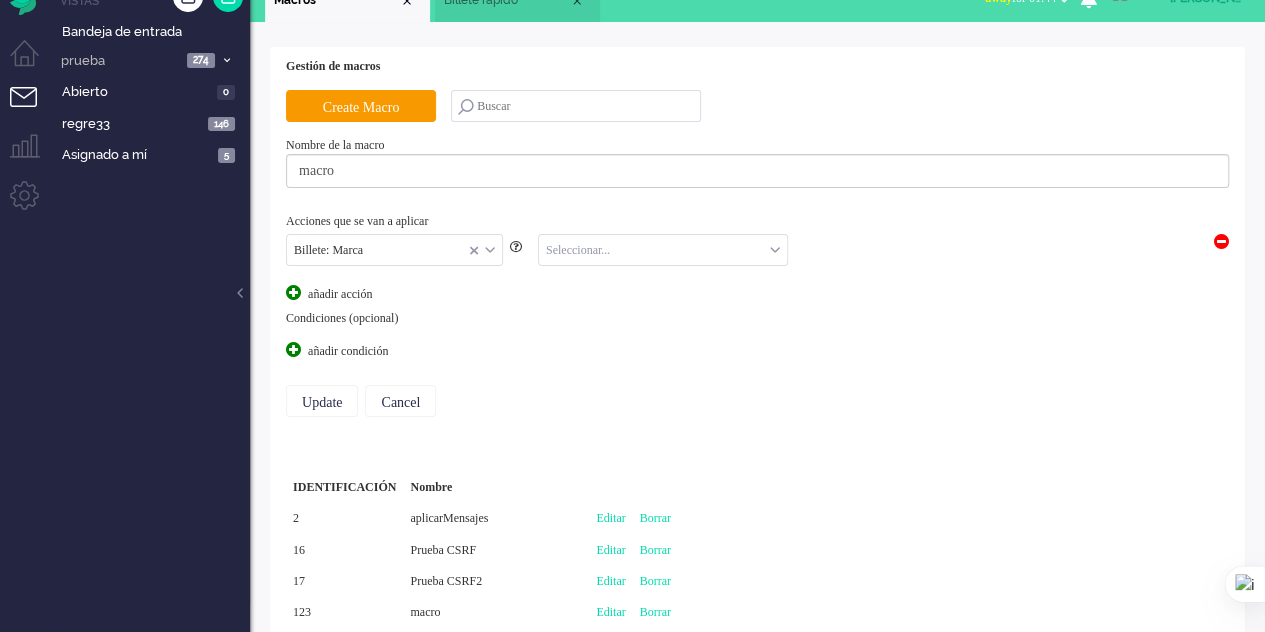 click at bounding box center (663, 250) 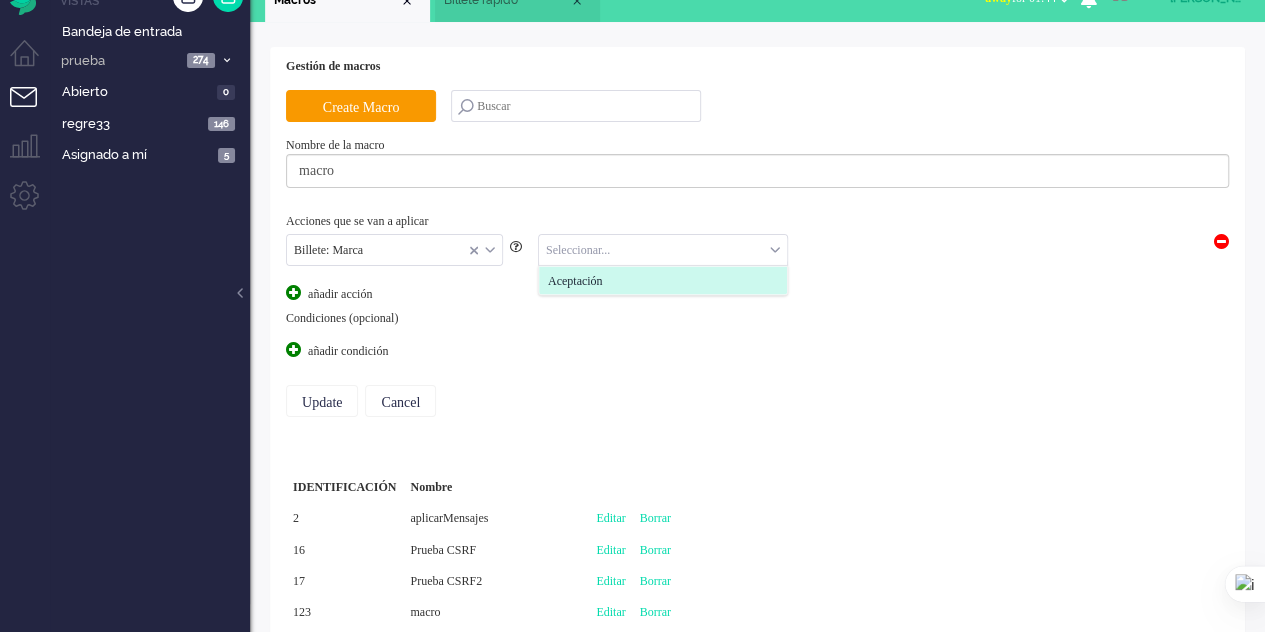 drag, startPoint x: 637, startPoint y: 273, endPoint x: 611, endPoint y: 285, distance: 28.635643 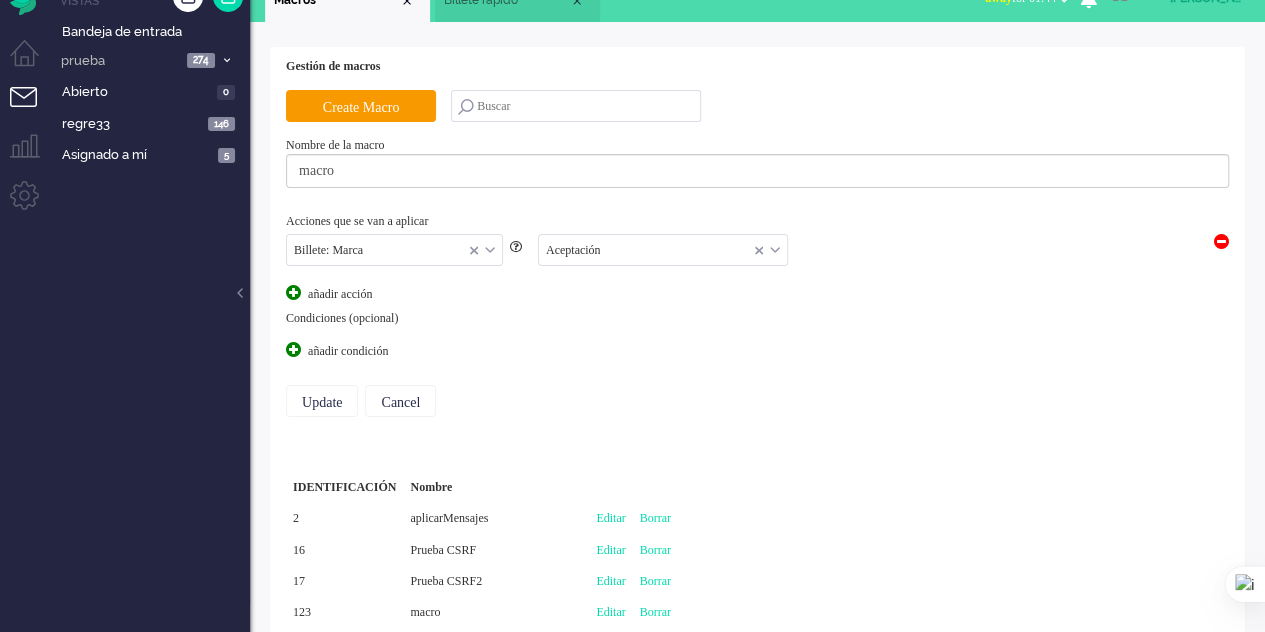 click on "Condiciones (opcional) añadir condición" at bounding box center (757, 335) 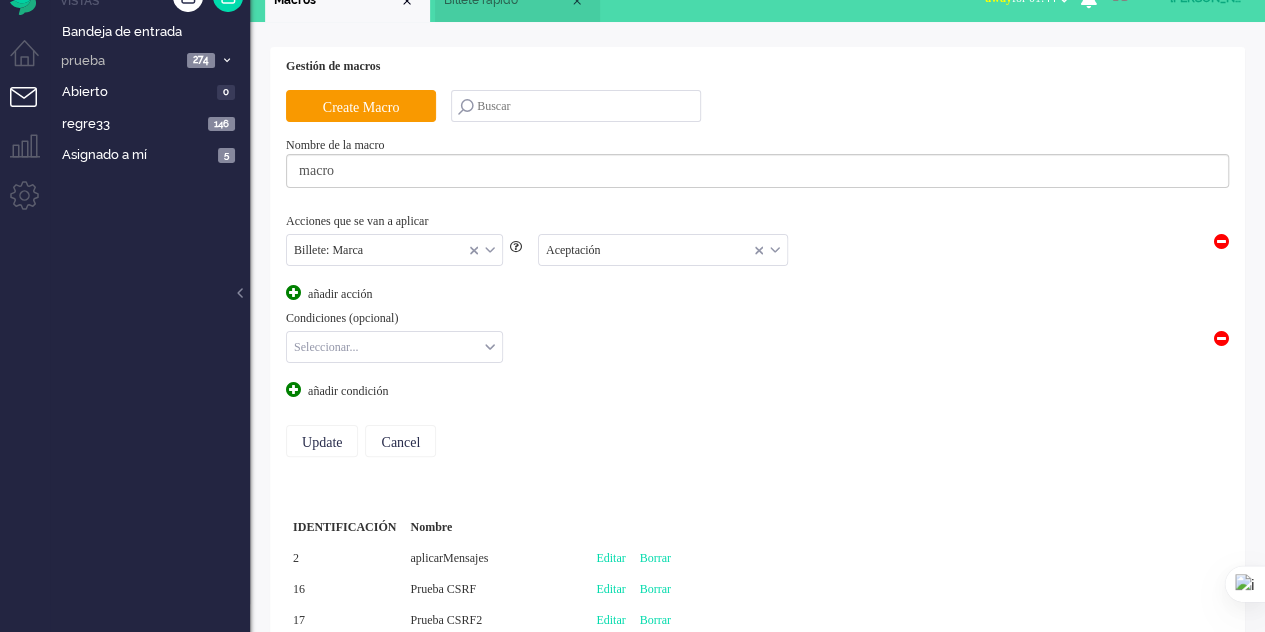 click at bounding box center [394, 347] 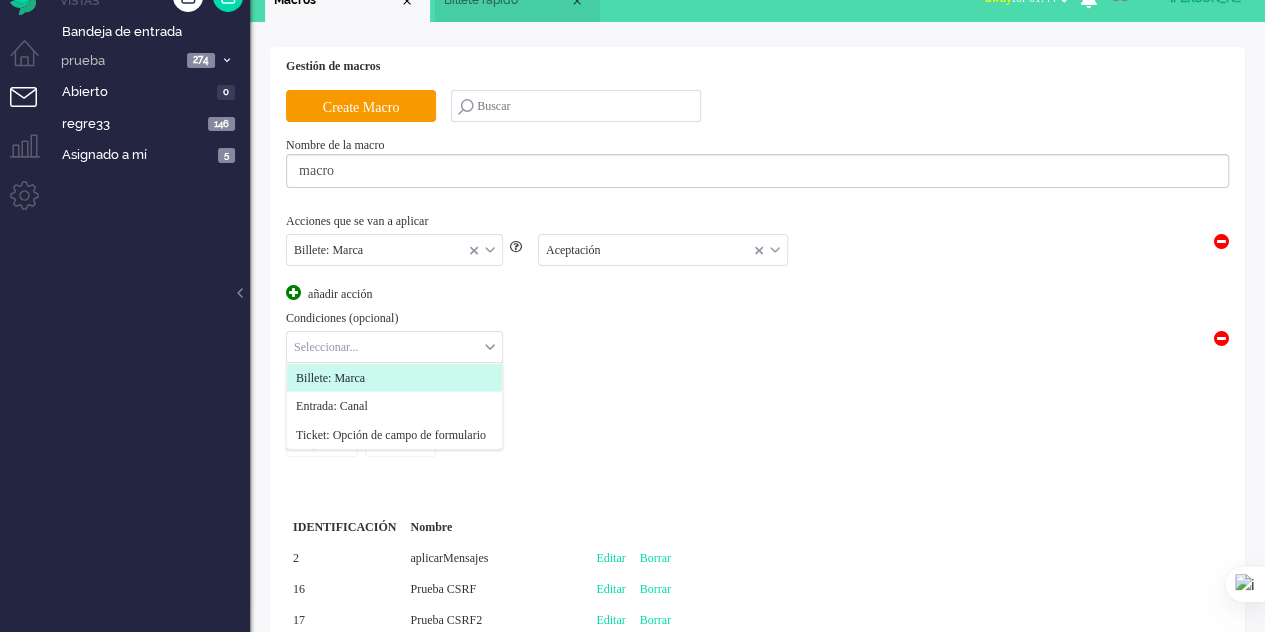 click on "Billete: Marca" 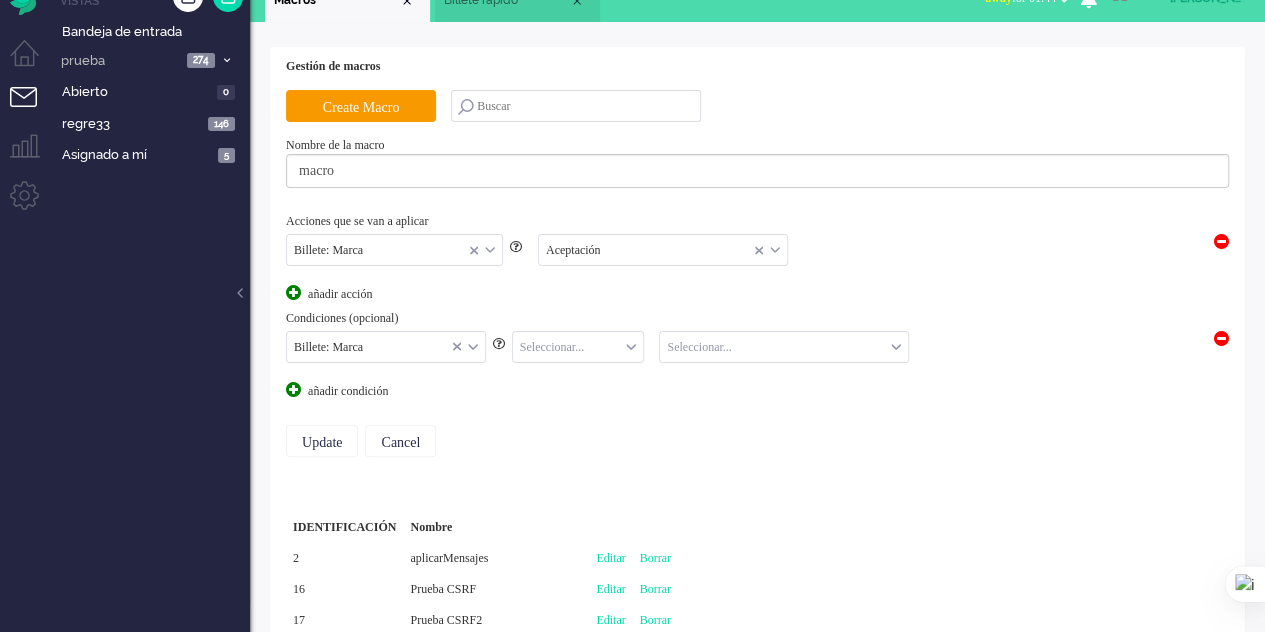 click on "Billete: Marca Billete: Marca Entrada: Canal Ticket: Opción de campo de formulario Billete: Marca" at bounding box center (386, 347) 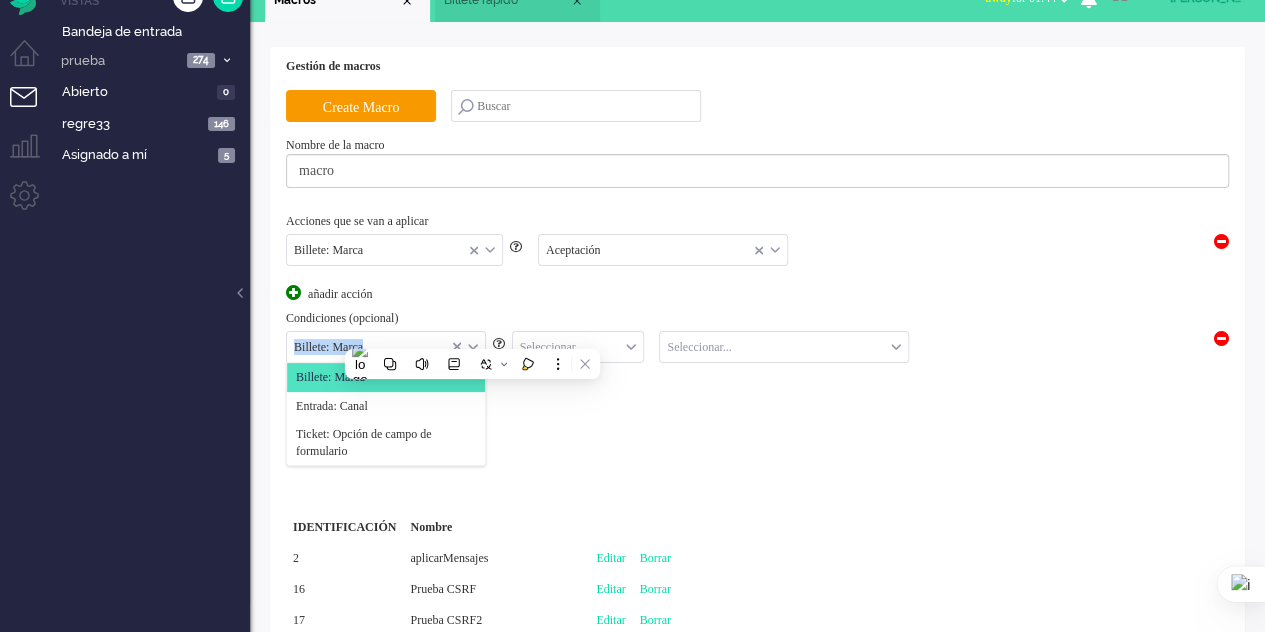 click on "Billete: Marca" at bounding box center (386, 347) 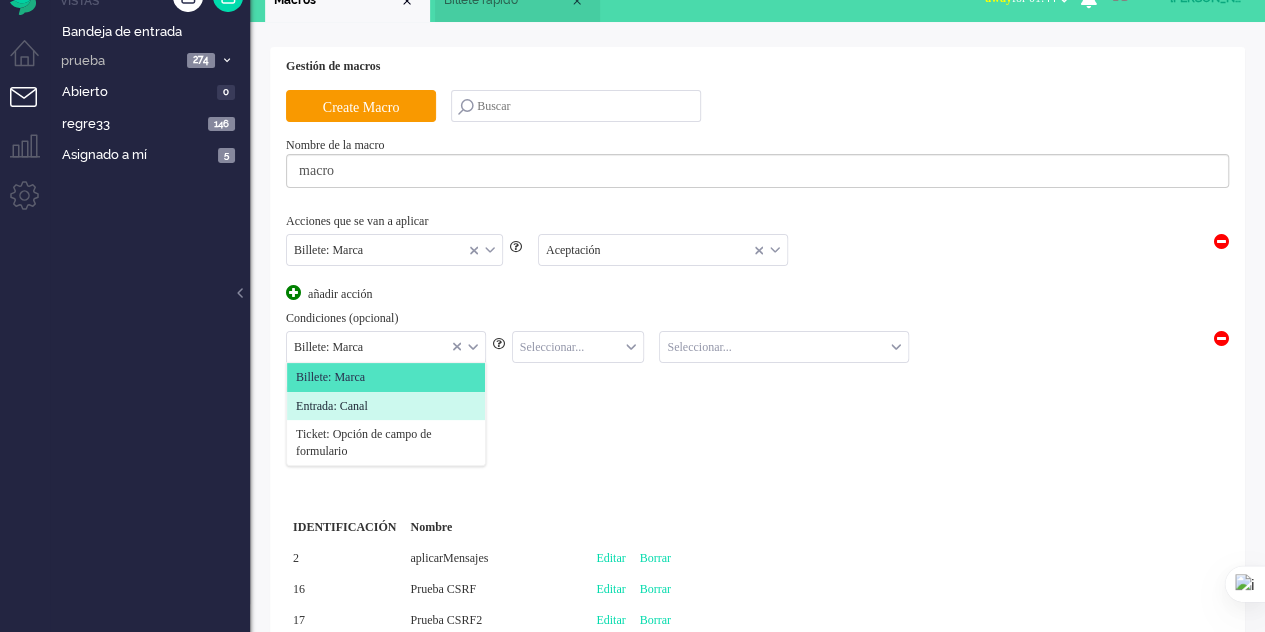 click on "Entrada: Canal" 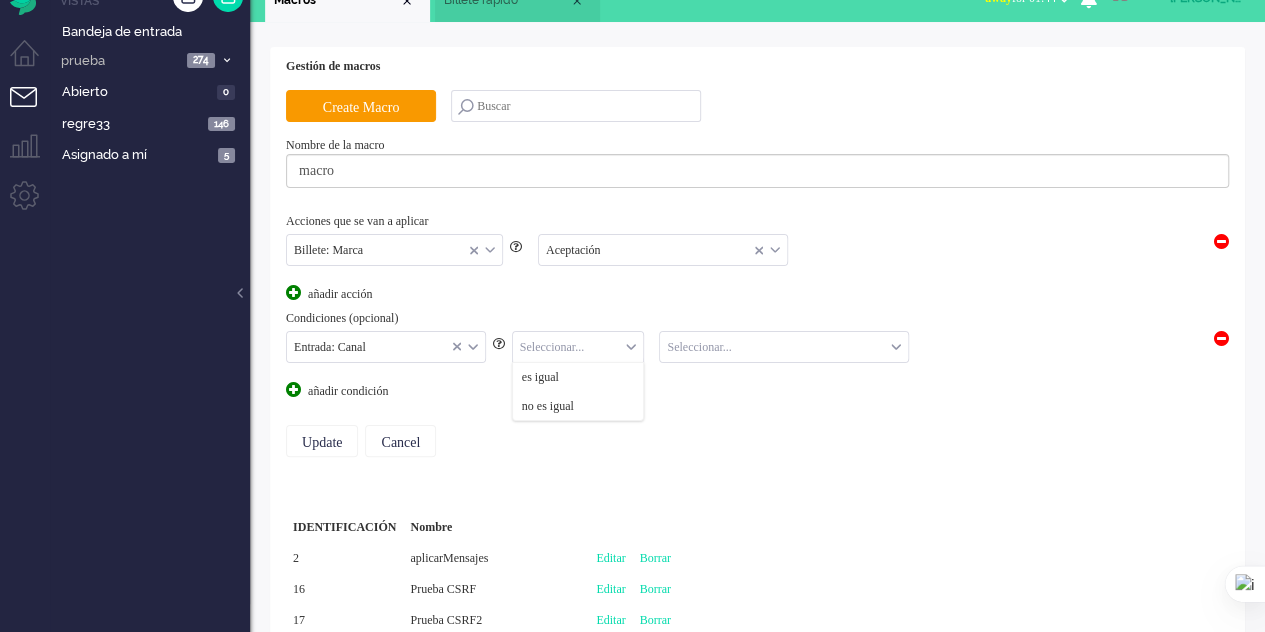 click at bounding box center (578, 347) 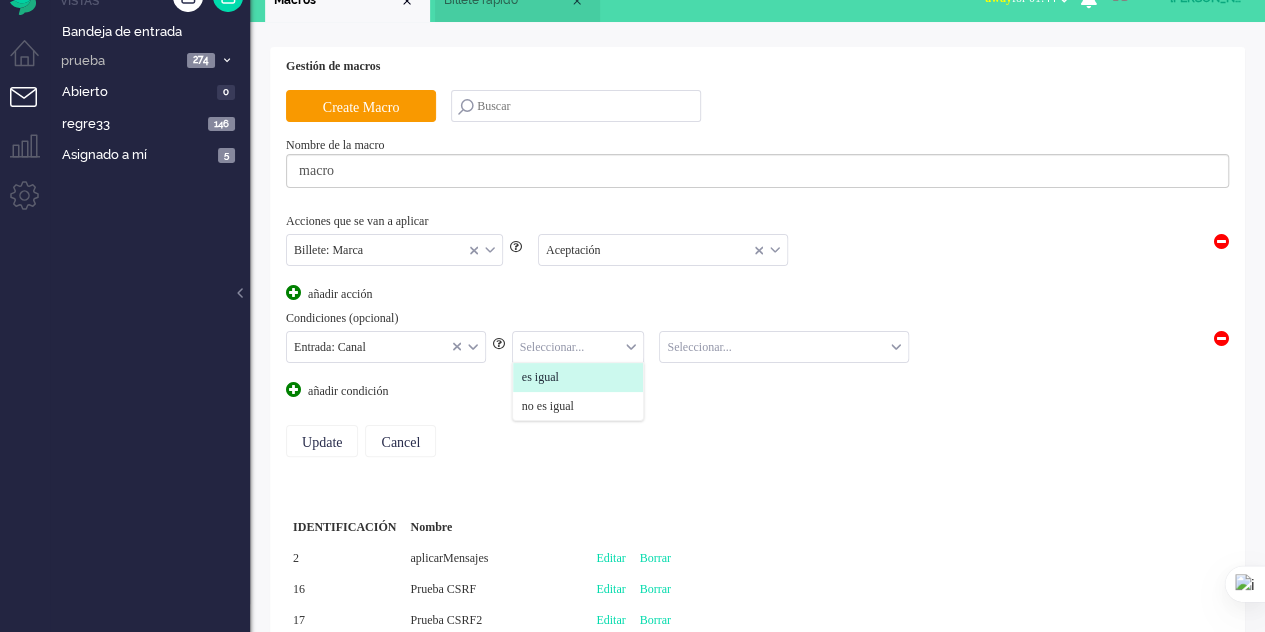 click on "es igual" at bounding box center [540, 377] 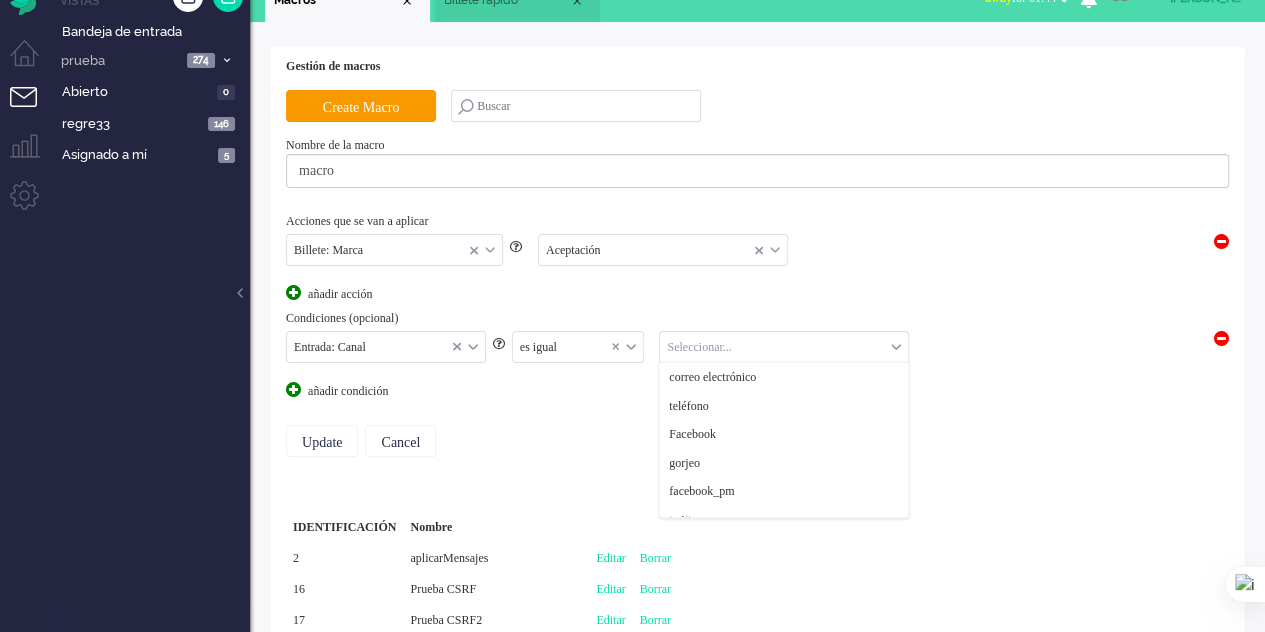 click at bounding box center [784, 347] 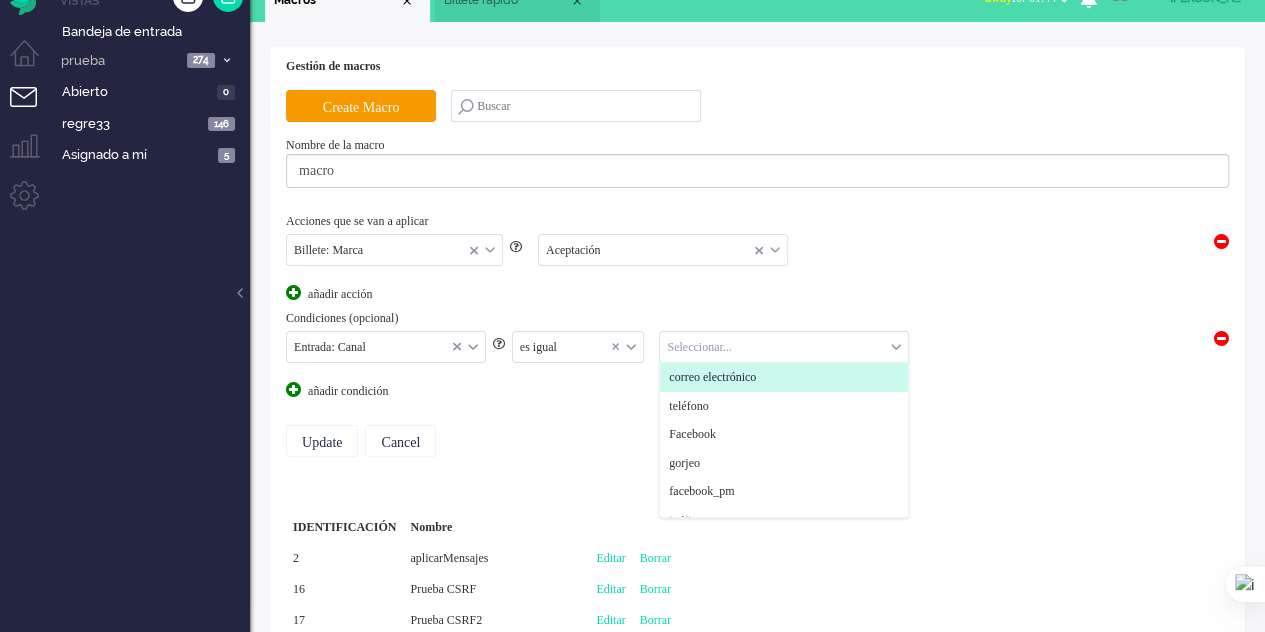 click on "correo electrónico" at bounding box center [712, 377] 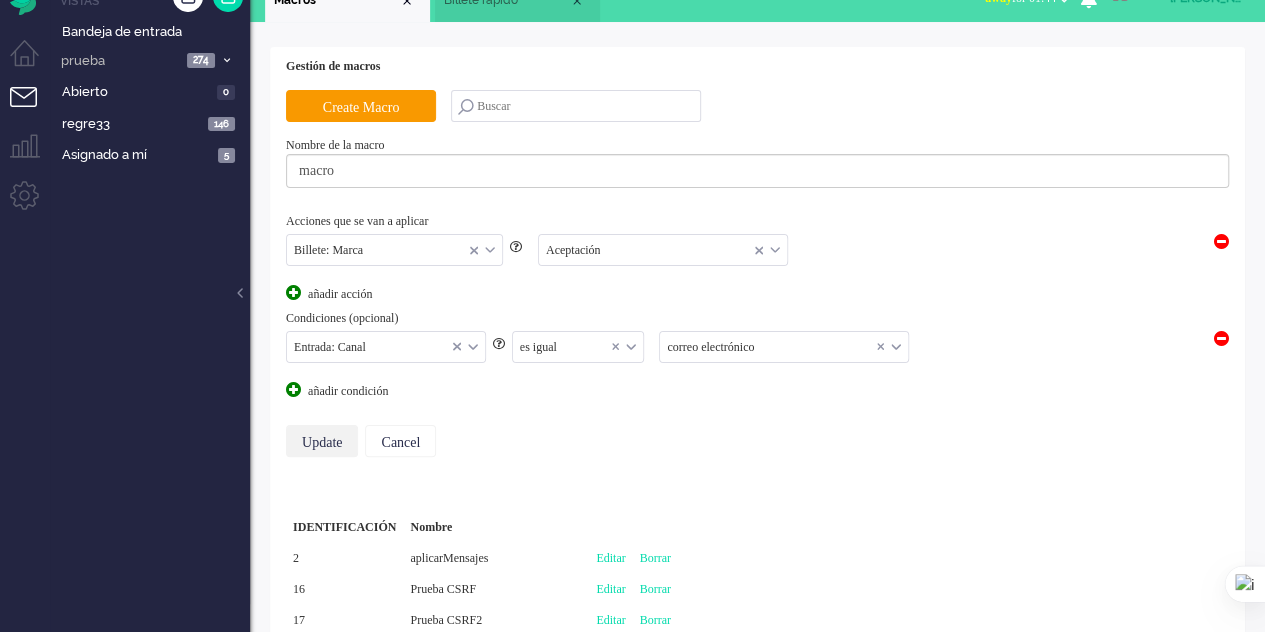 click on "Update" at bounding box center [322, 441] 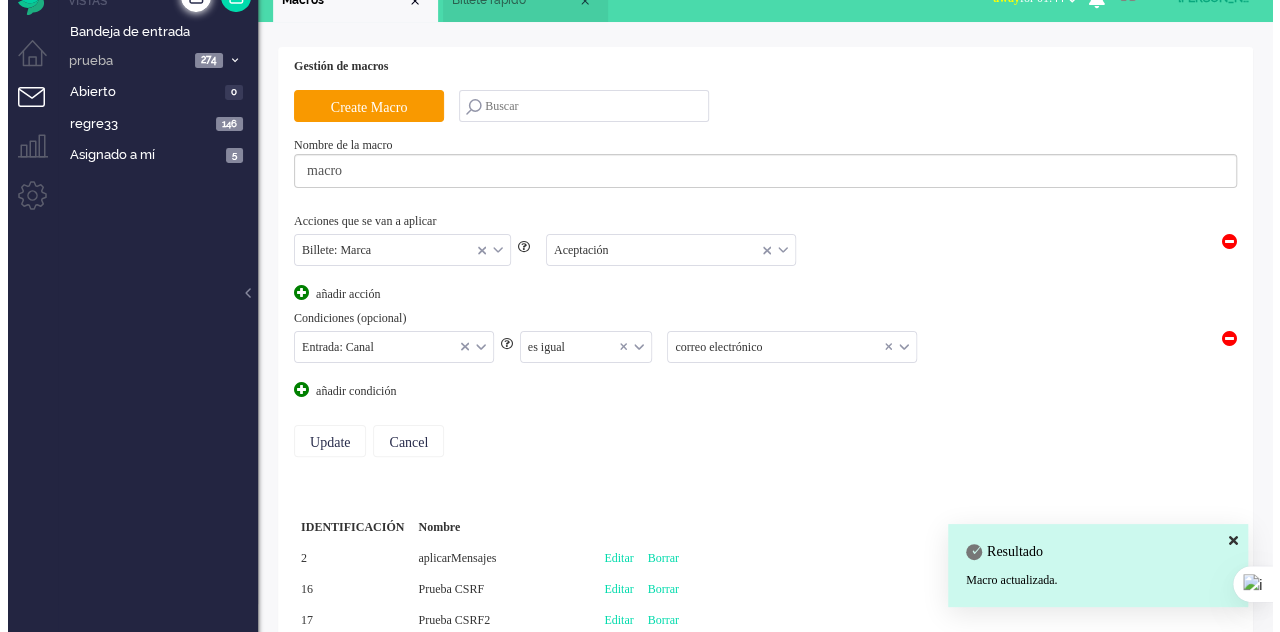scroll, scrollTop: 0, scrollLeft: 0, axis: both 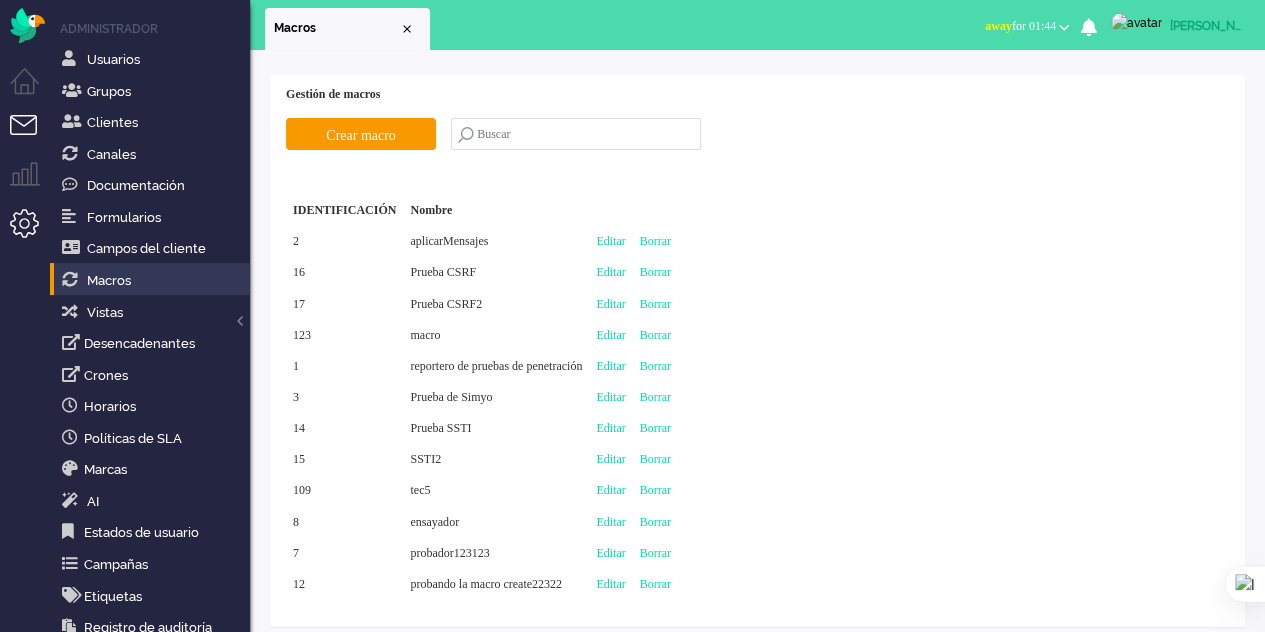 click at bounding box center (32, 137) 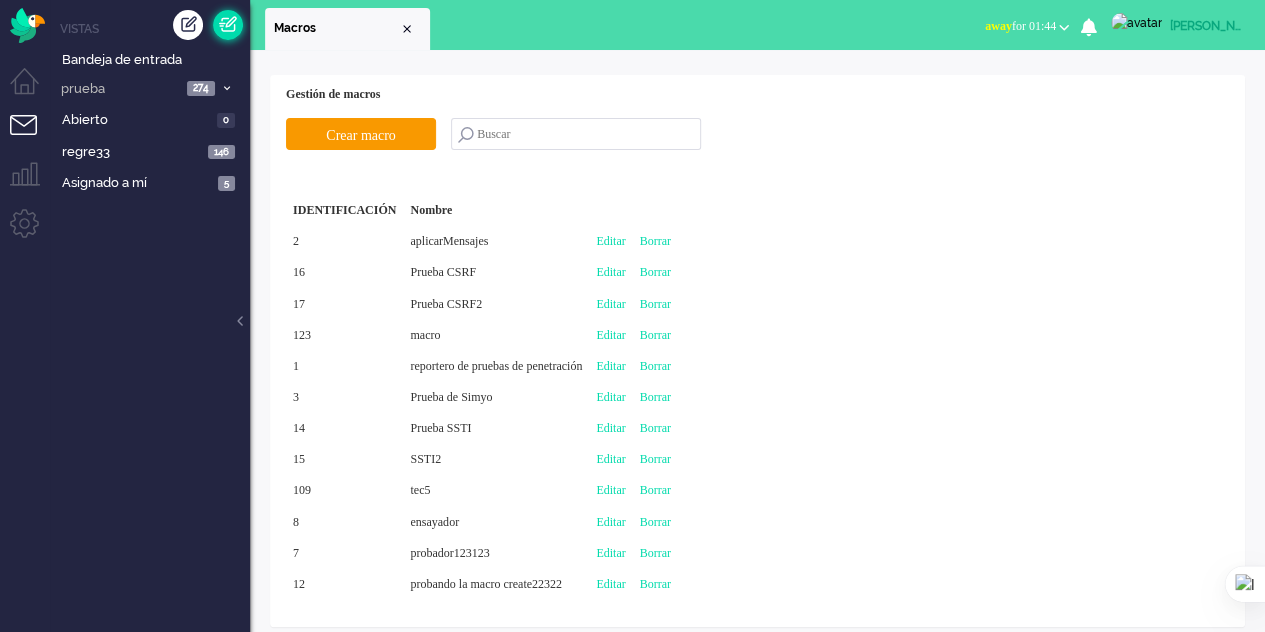click at bounding box center (228, 25) 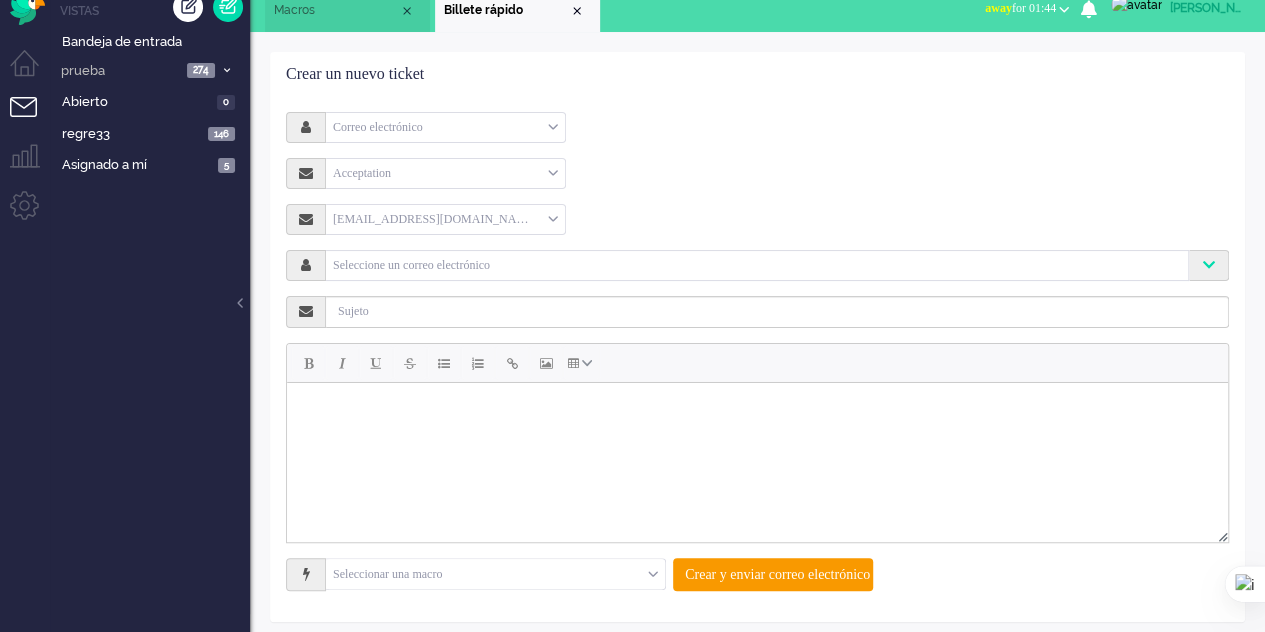scroll, scrollTop: 28, scrollLeft: 0, axis: vertical 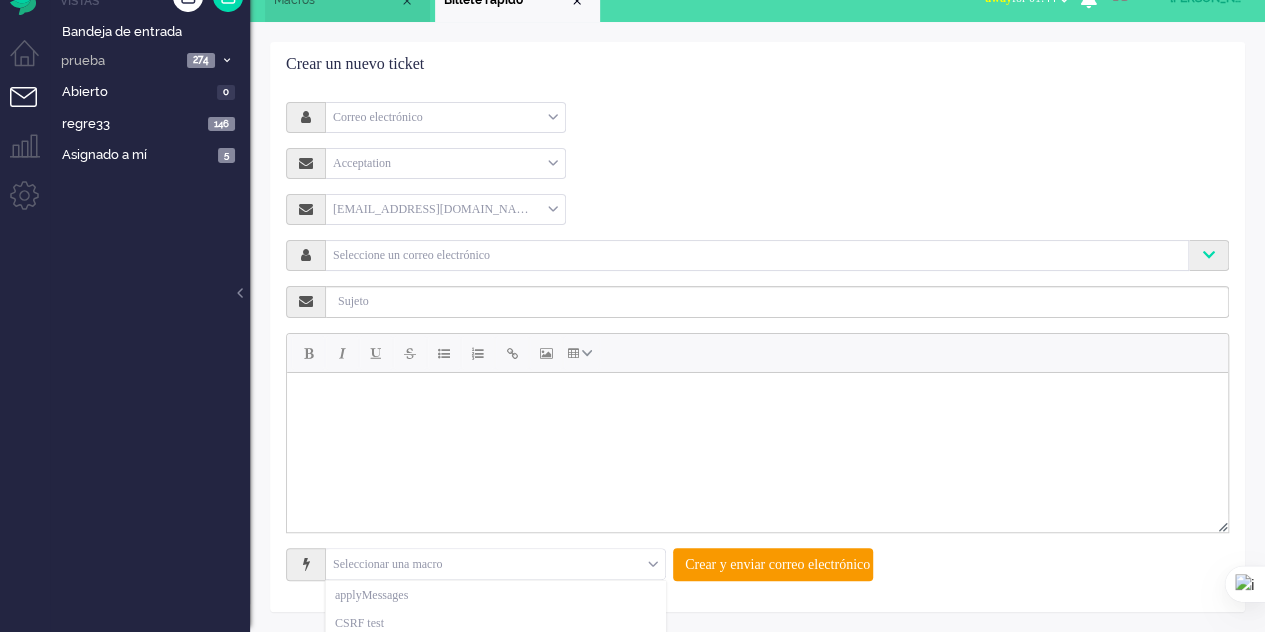 click on "Seleccionar una macro" at bounding box center (495, 564) 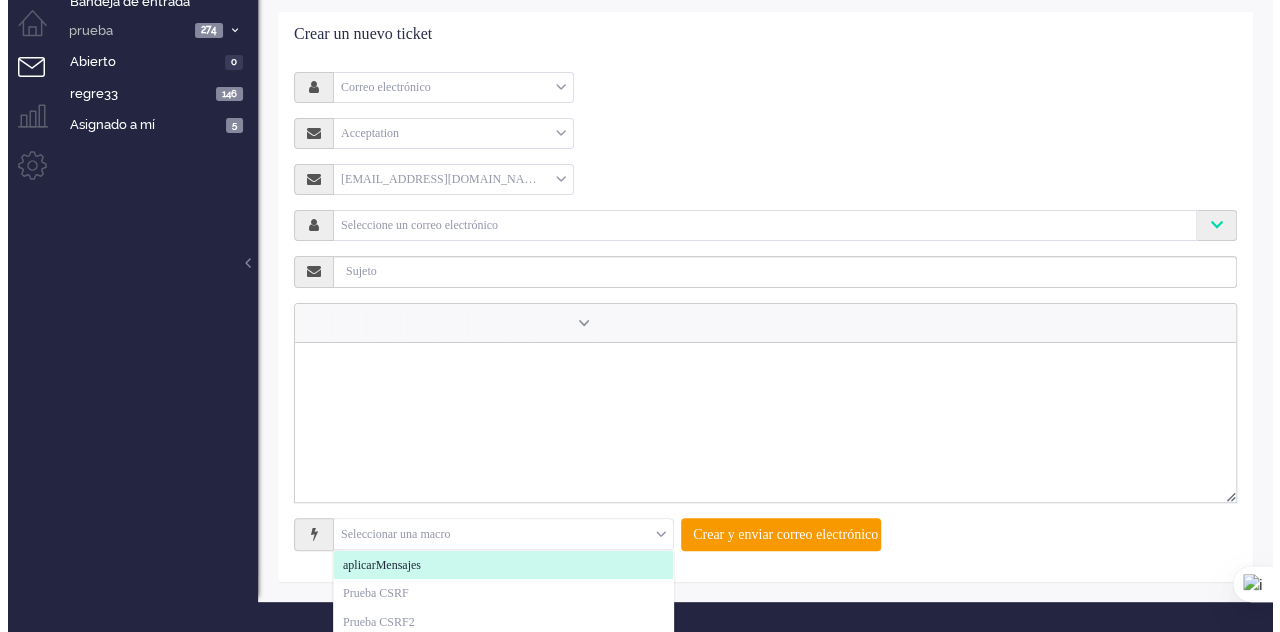 scroll, scrollTop: 0, scrollLeft: 0, axis: both 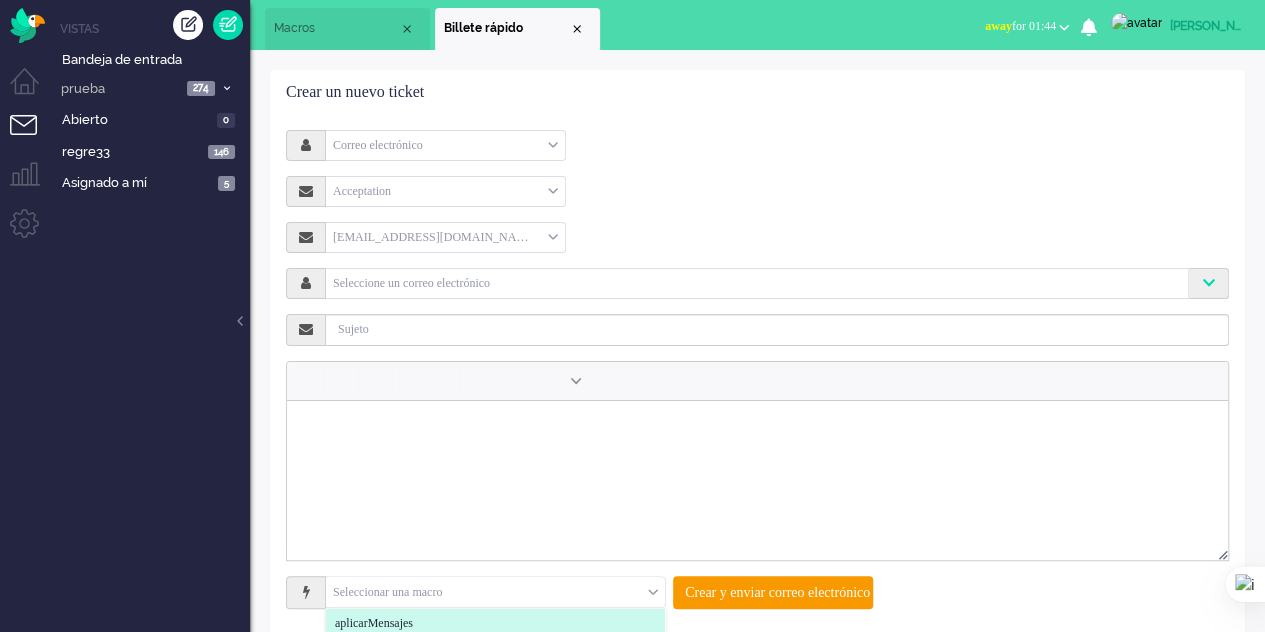 drag, startPoint x: 300, startPoint y: 32, endPoint x: 400, endPoint y: 115, distance: 129.95769 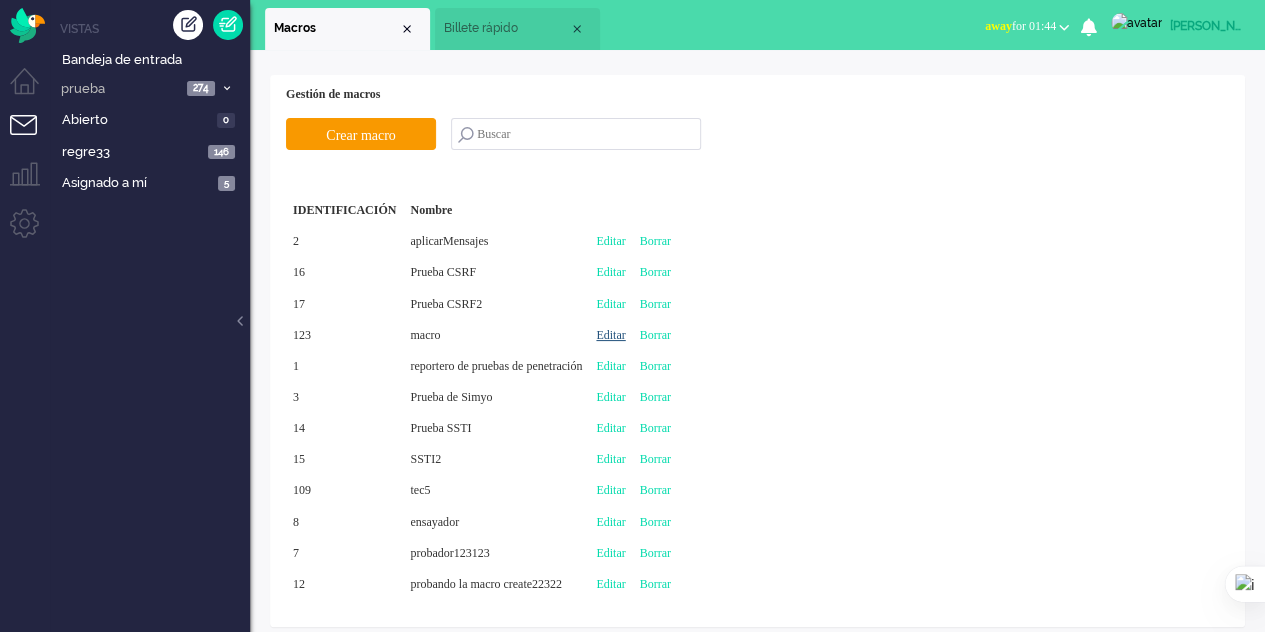 click on "Editar" at bounding box center (610, 335) 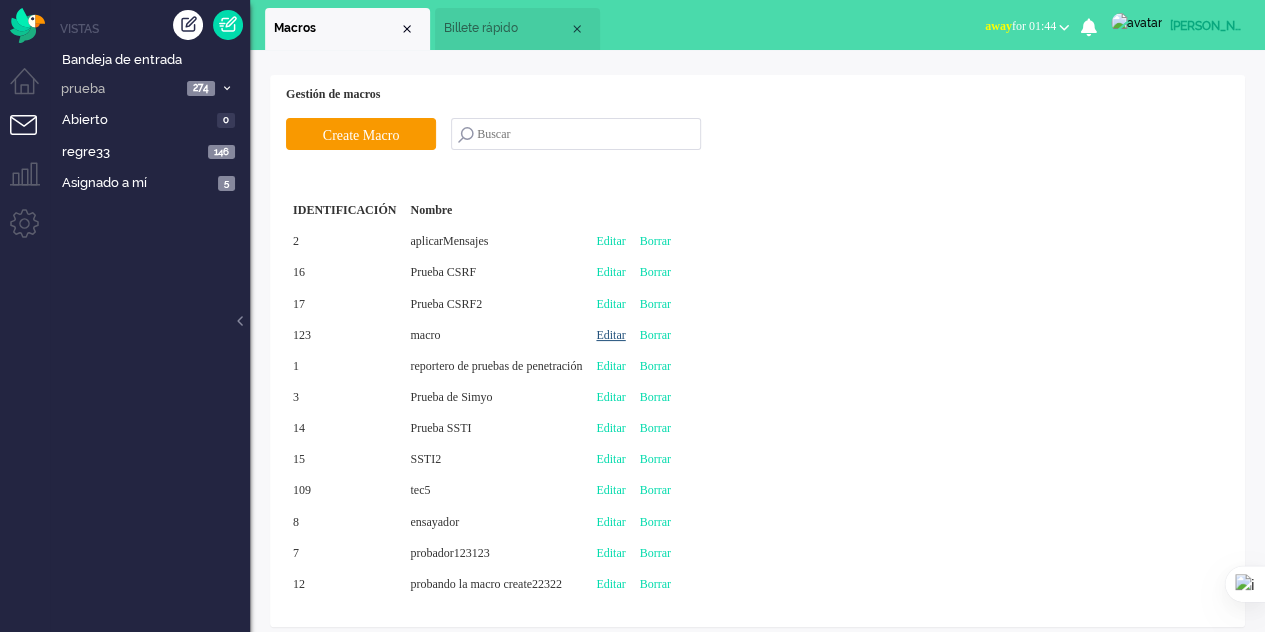 type on "macro" 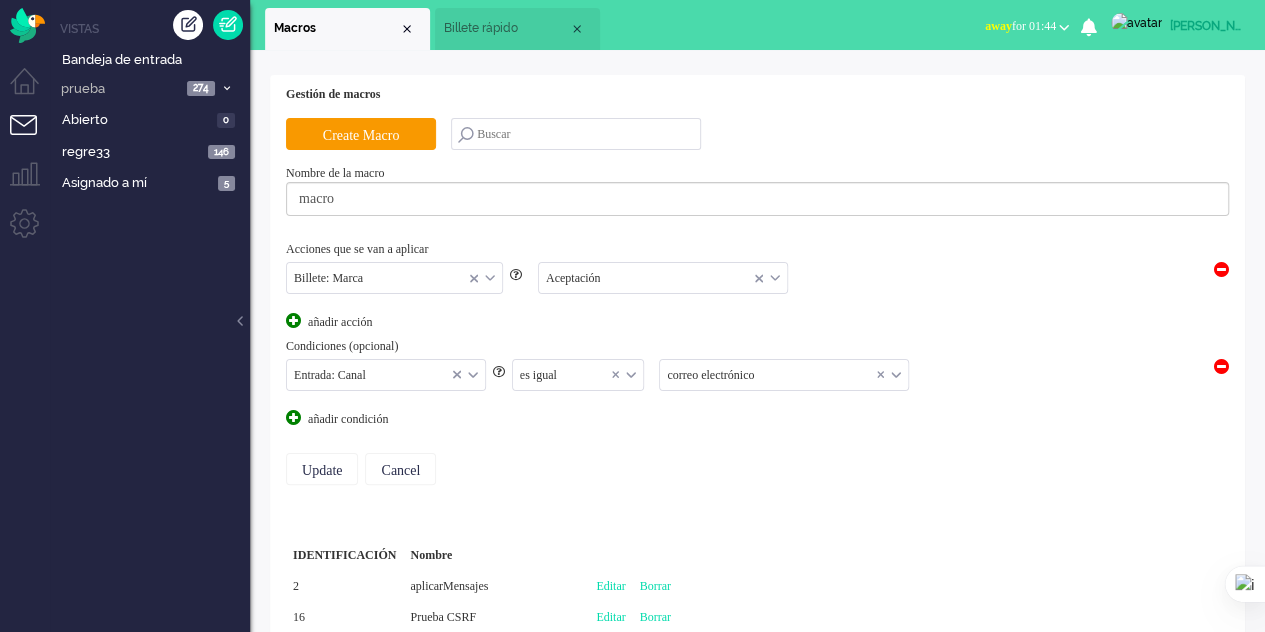 click at bounding box center (578, 375) 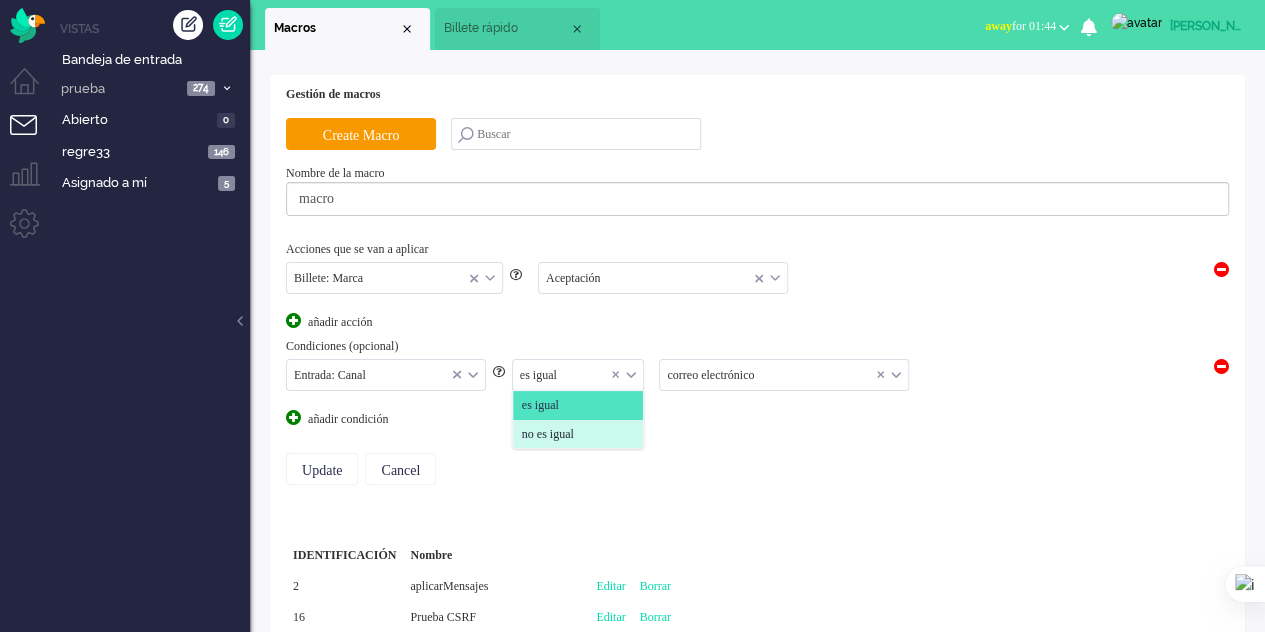 click on "no es igual" 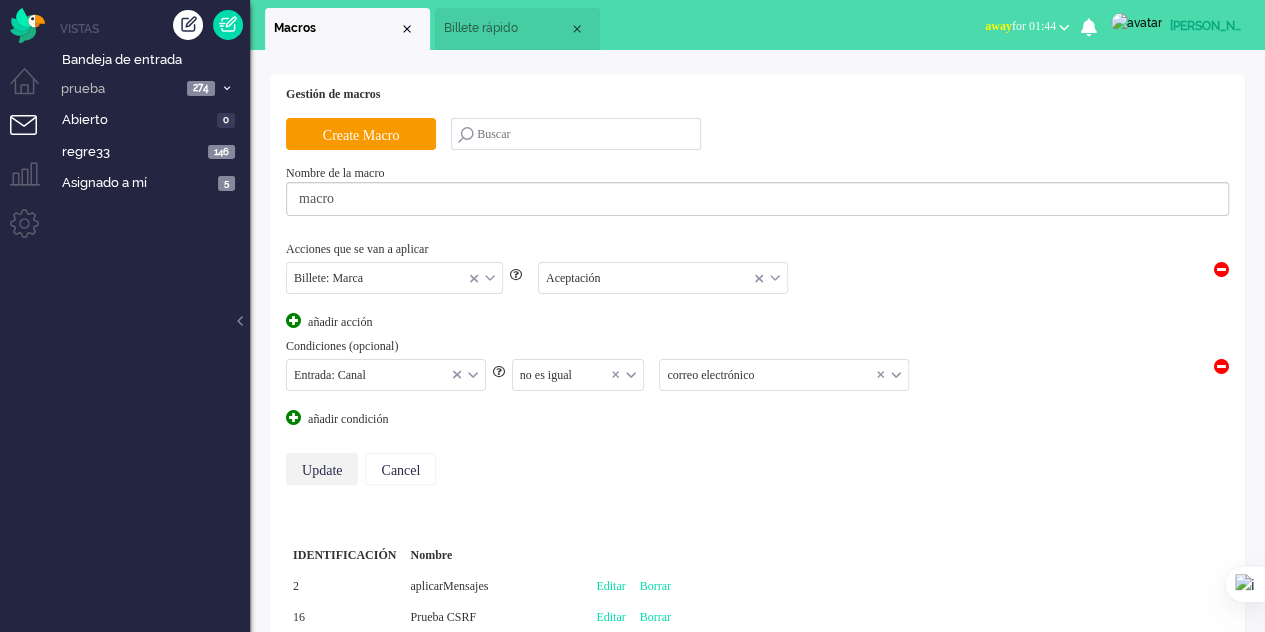 click on "Update" at bounding box center [322, 469] 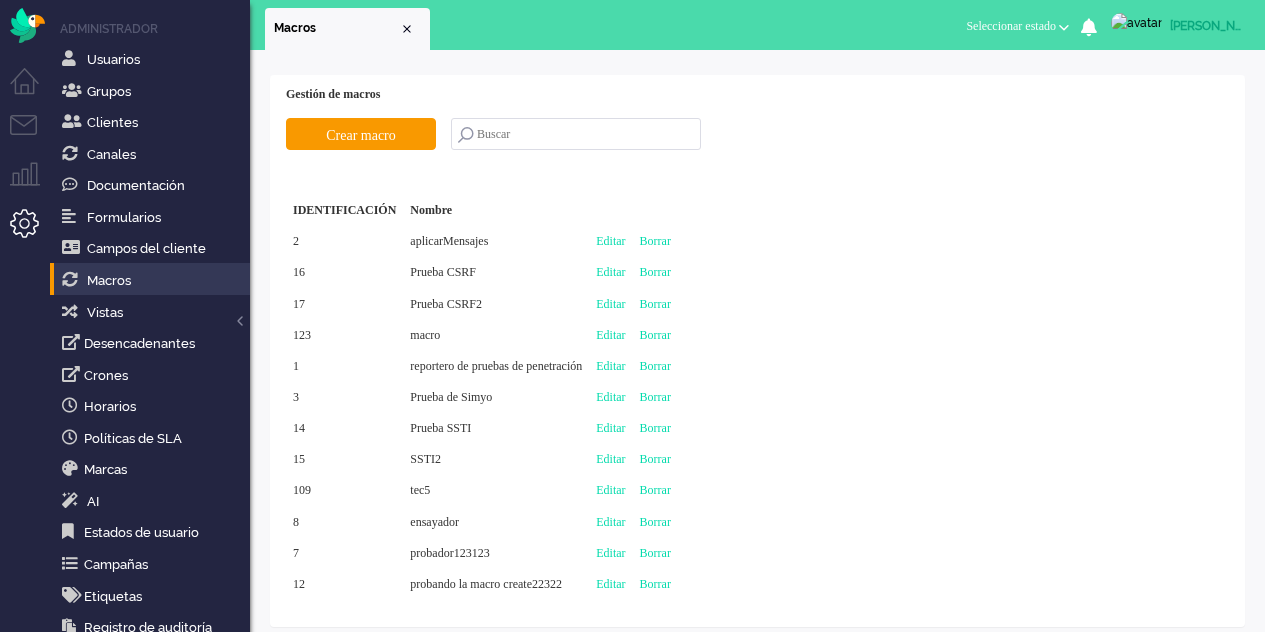 scroll, scrollTop: 0, scrollLeft: 0, axis: both 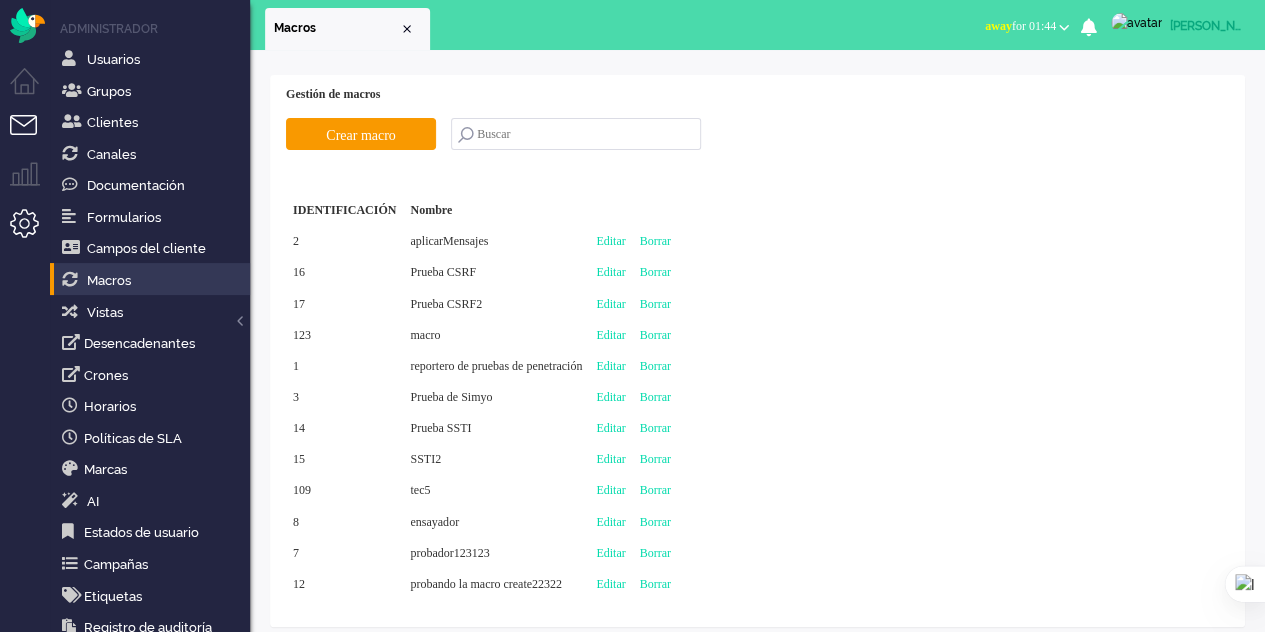 click at bounding box center [32, 137] 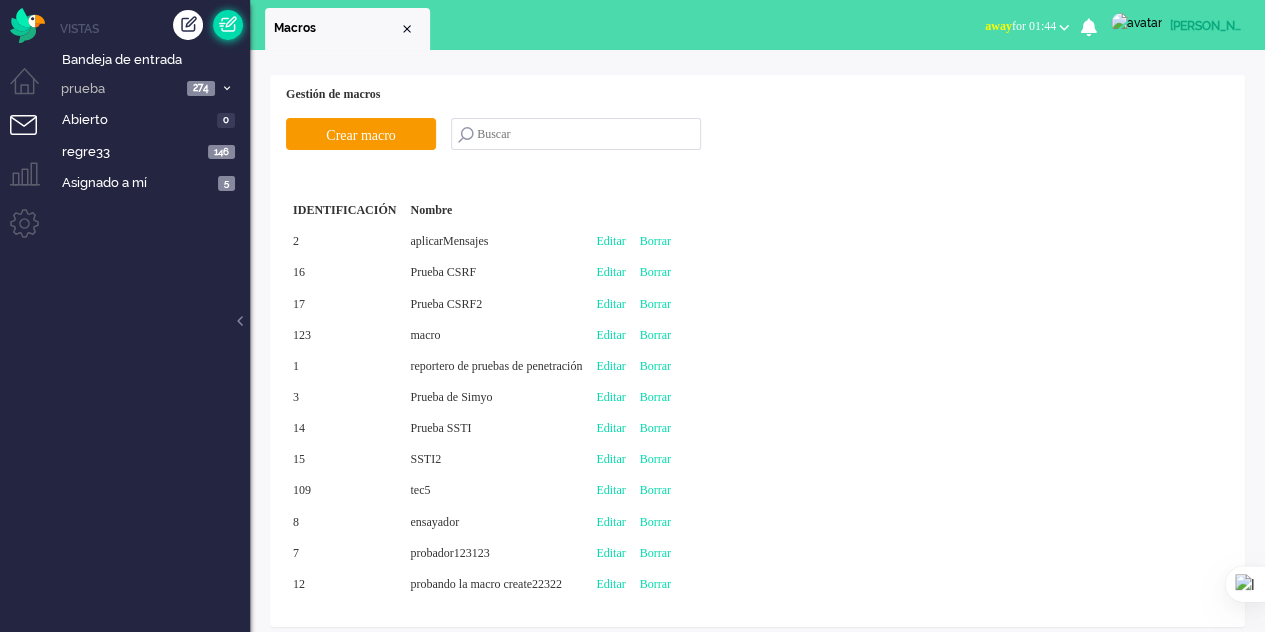 click at bounding box center (228, 25) 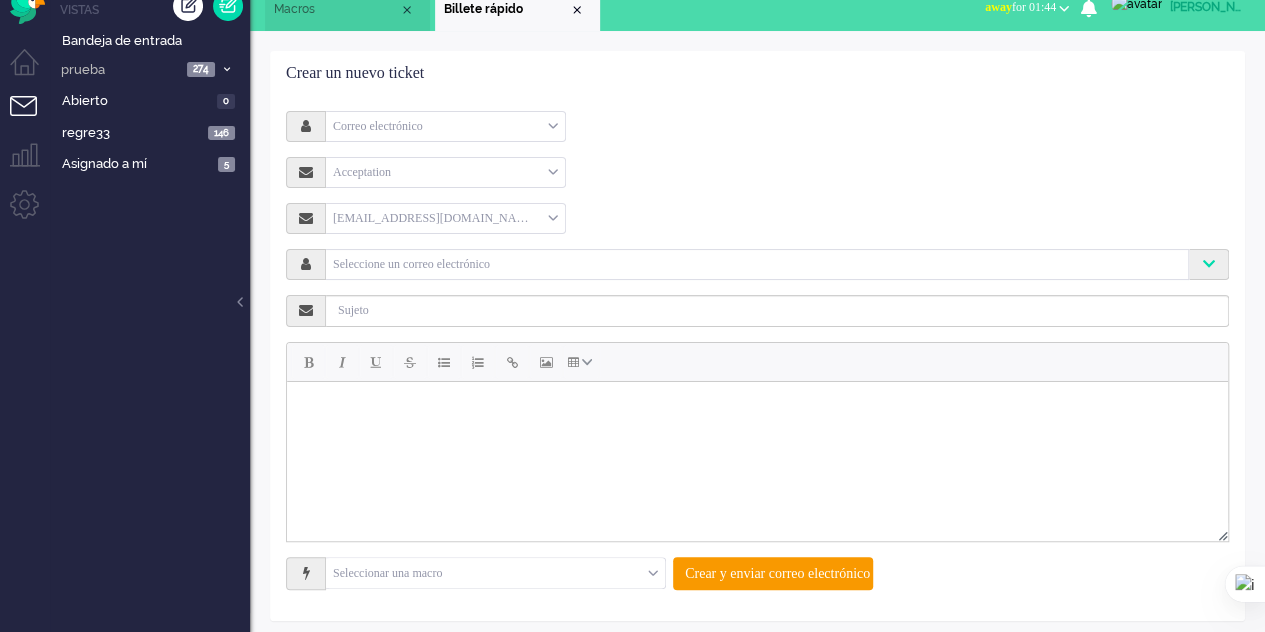 scroll, scrollTop: 28, scrollLeft: 0, axis: vertical 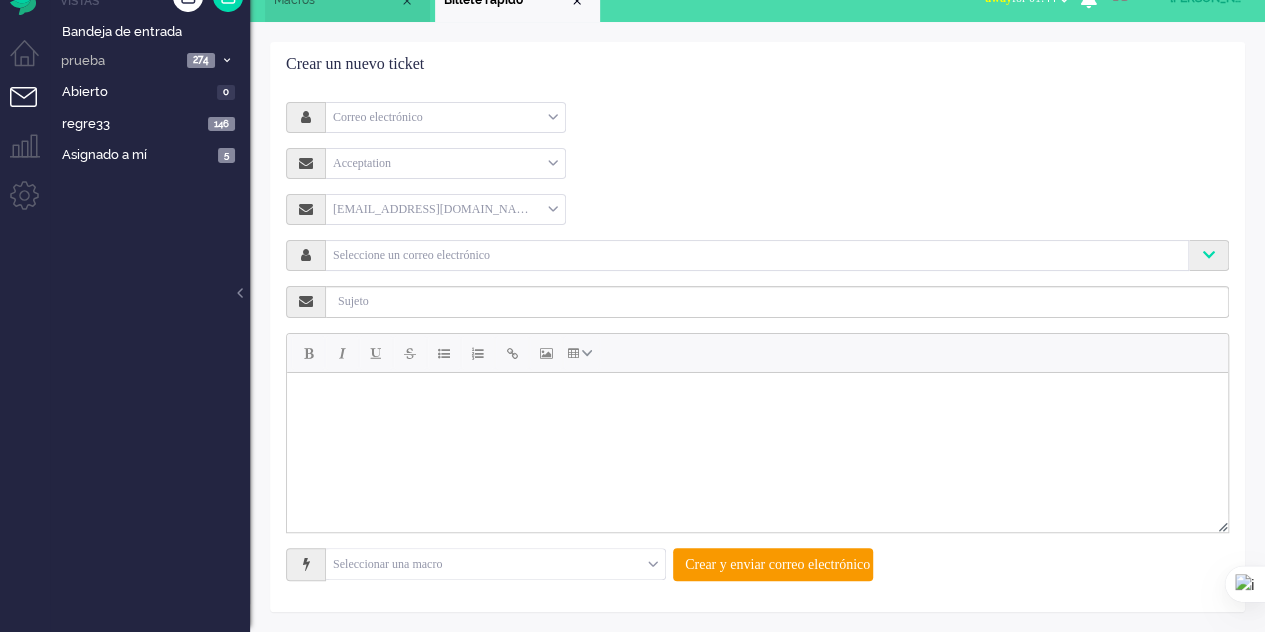 click on "Seleccionar una macro" at bounding box center [495, 564] 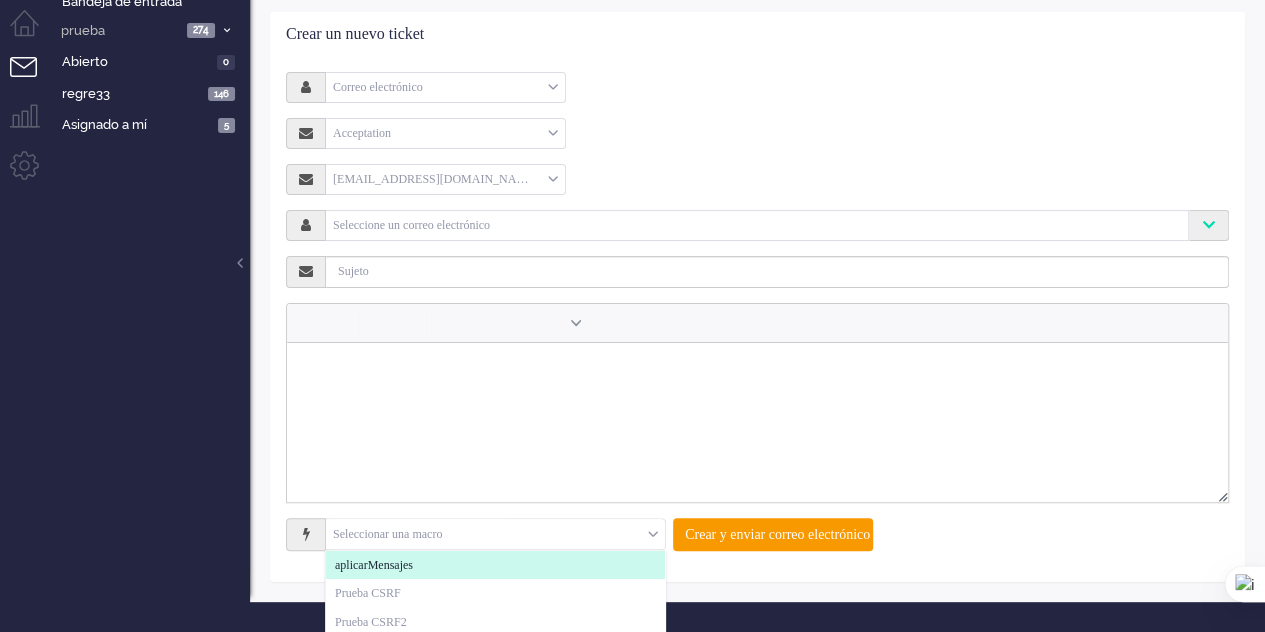 scroll, scrollTop: 0, scrollLeft: 0, axis: both 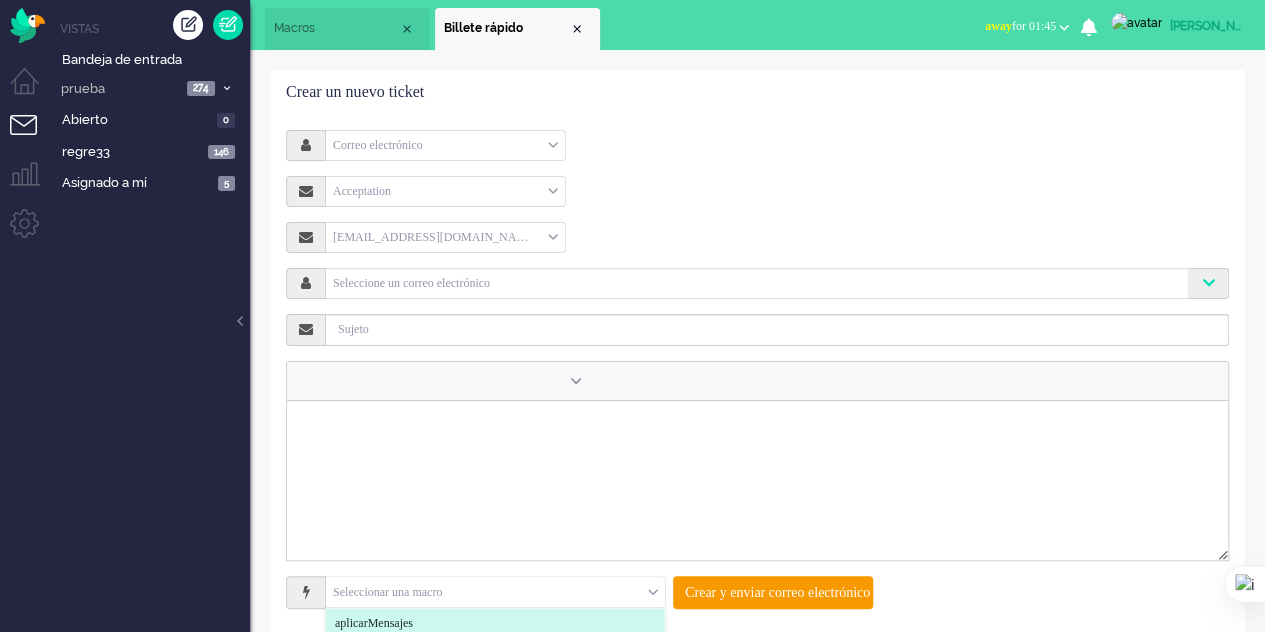 click on "Correo electrónico" at bounding box center [445, 145] 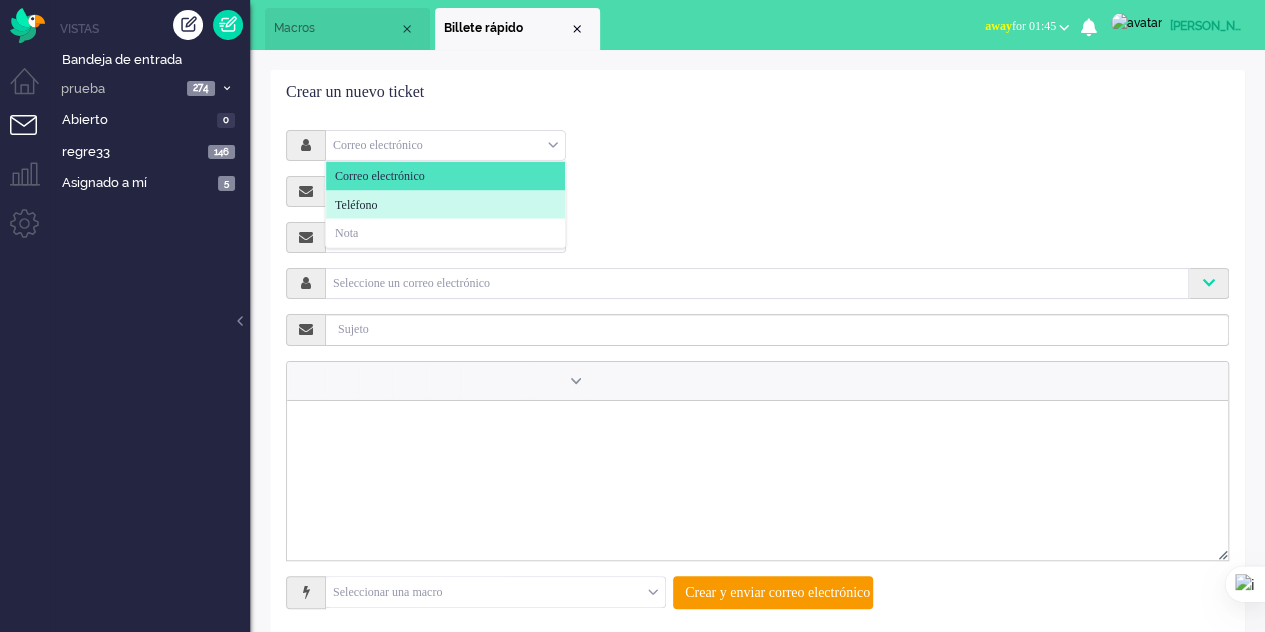 click on "Teléfono" 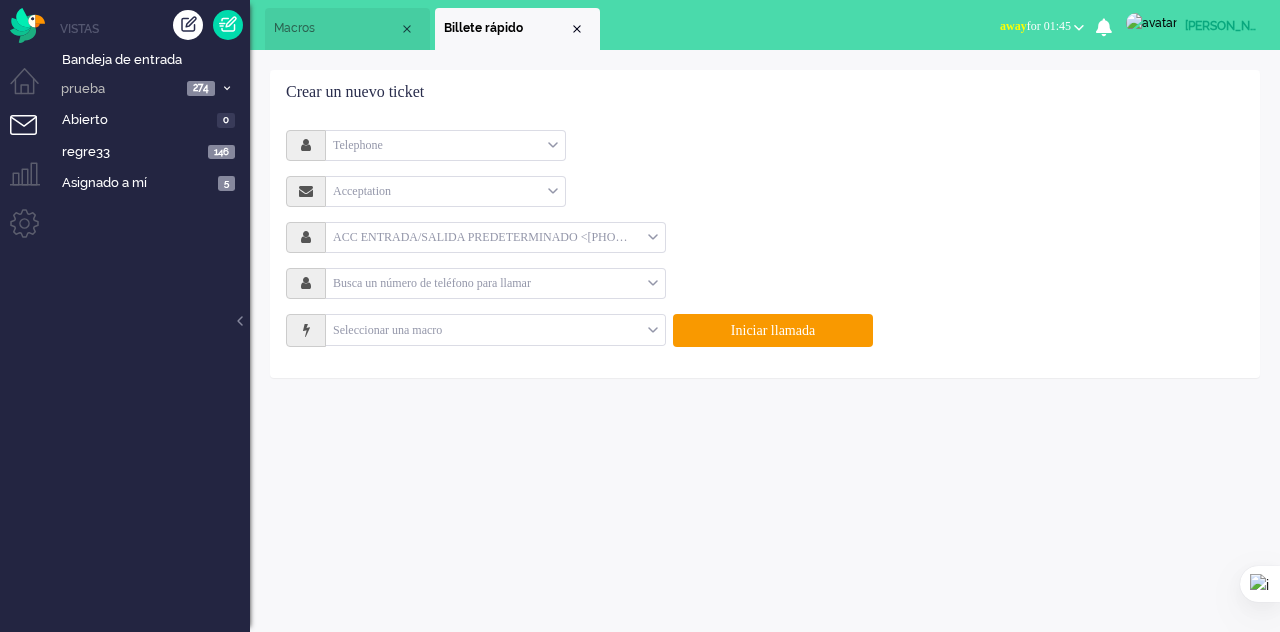 click on "Telephone" at bounding box center (445, 145) 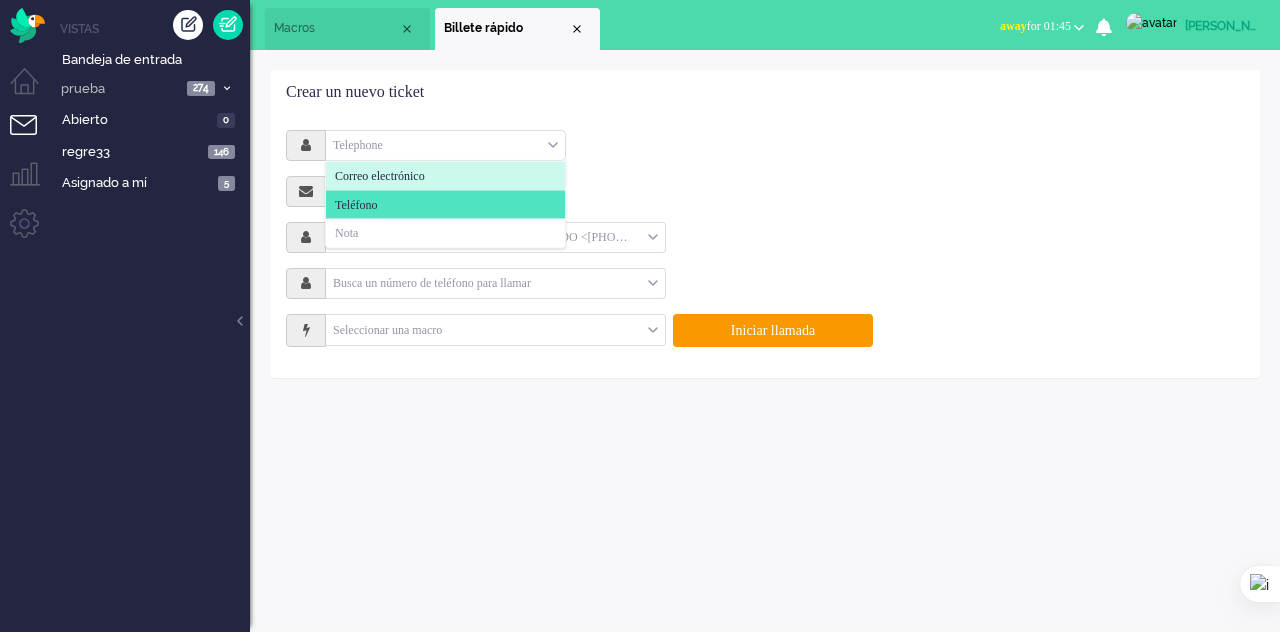 click on "Correo electrónico" 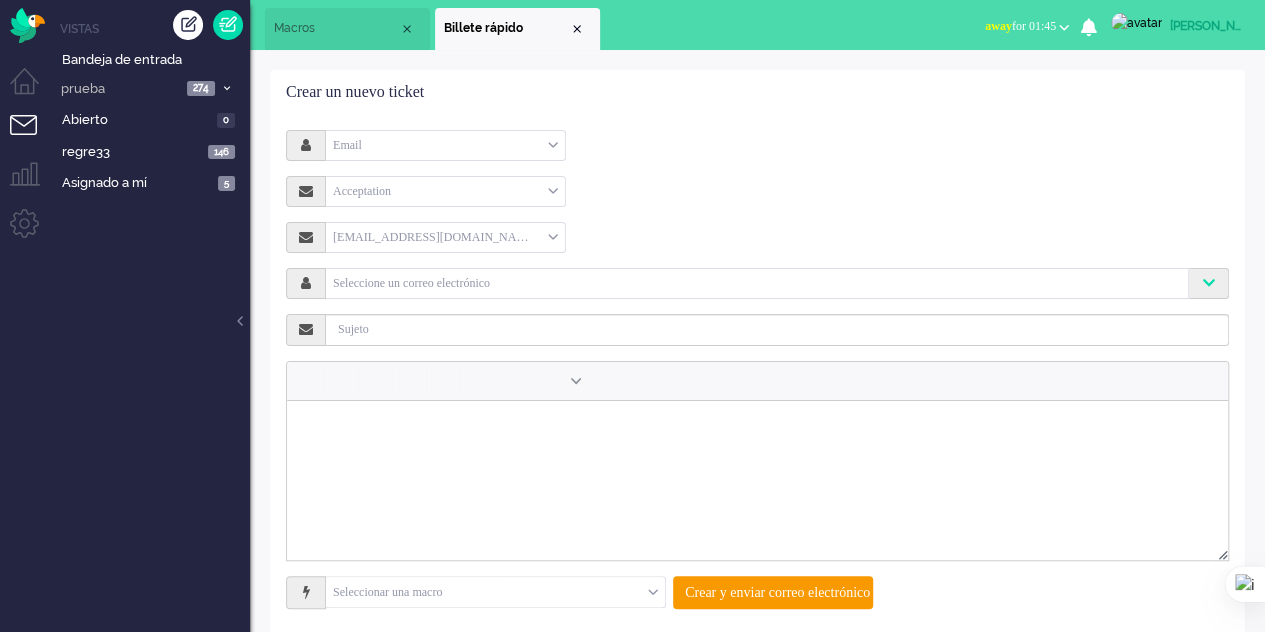 scroll, scrollTop: 28, scrollLeft: 0, axis: vertical 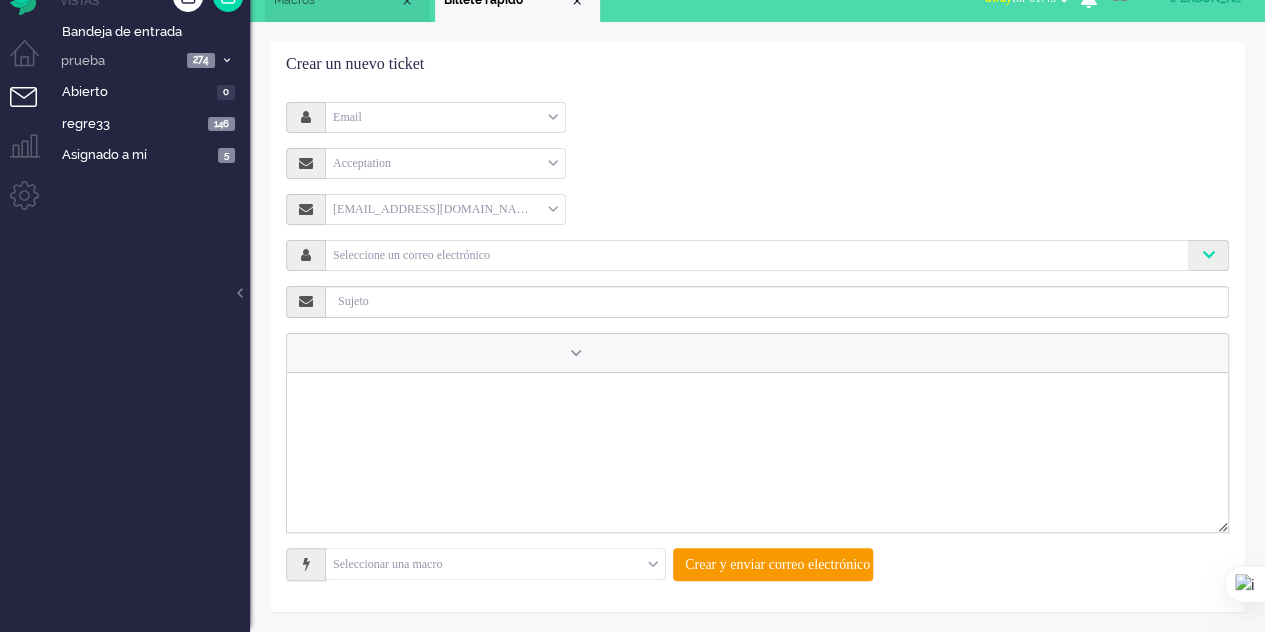 click at bounding box center (495, 564) 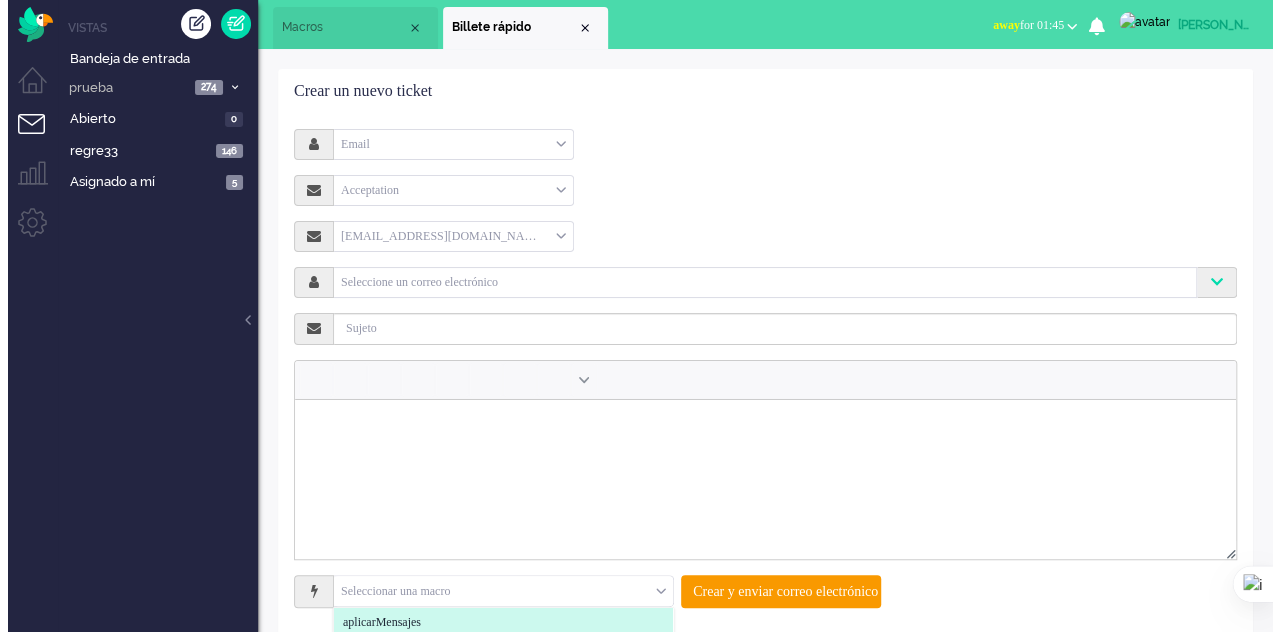 scroll, scrollTop: 0, scrollLeft: 0, axis: both 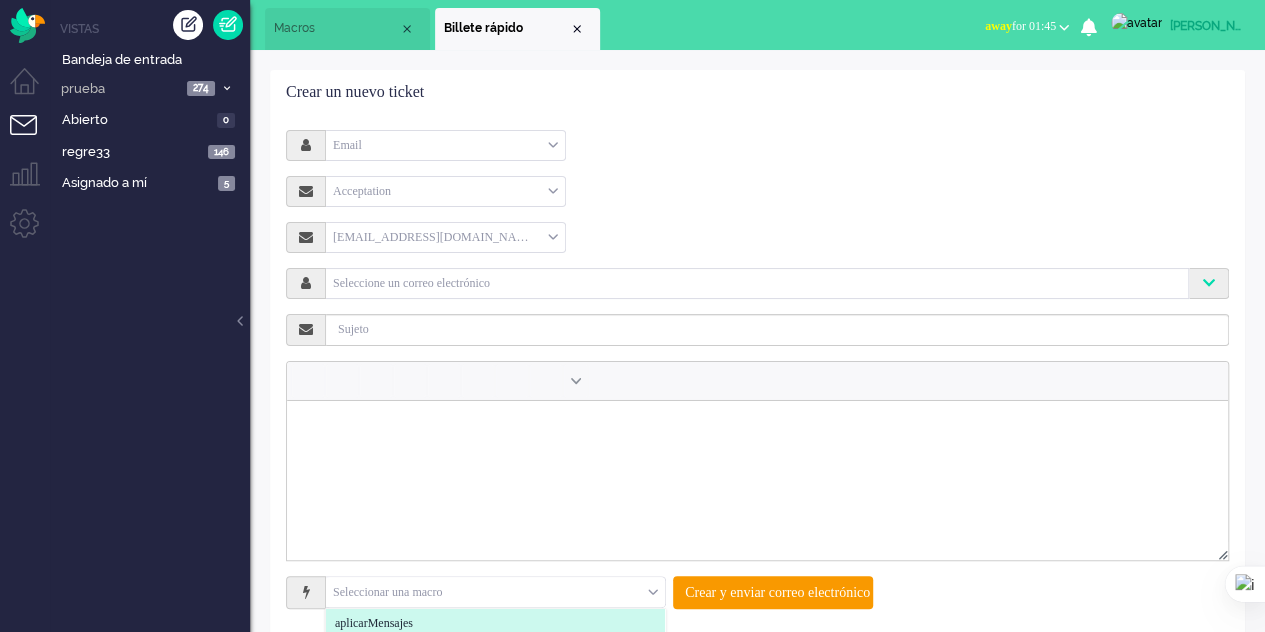 click on "Macros" at bounding box center [347, 29] 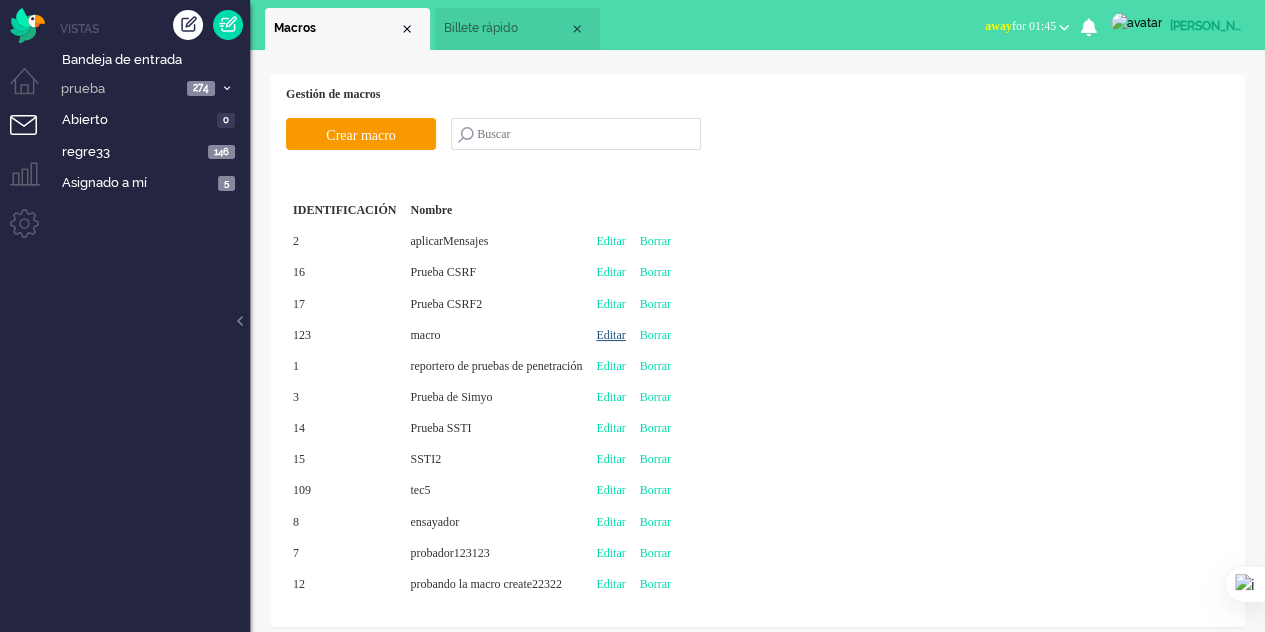 click on "Editar" at bounding box center (610, 335) 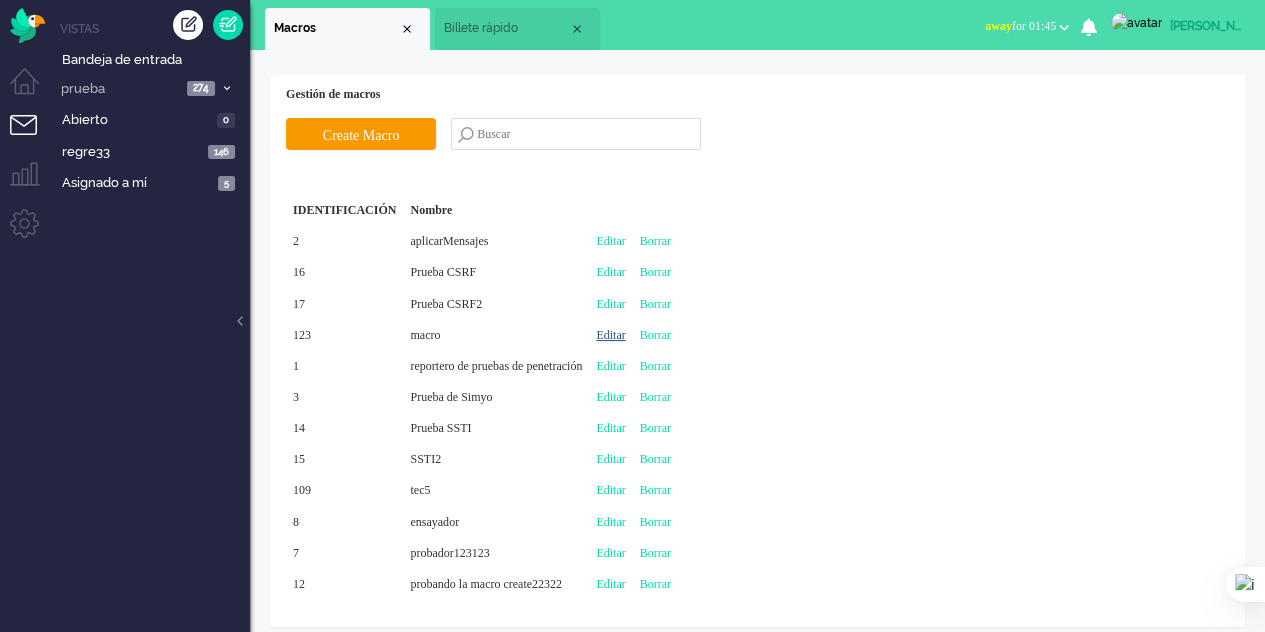 type on "macro" 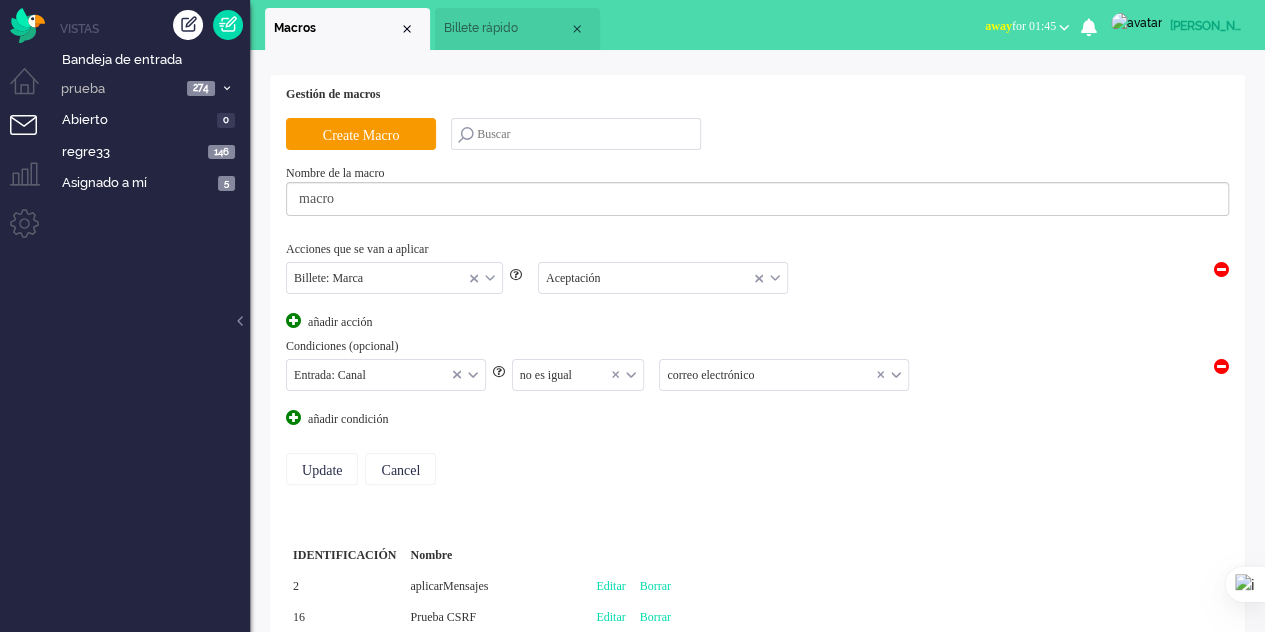 click on "correo electrónico" at bounding box center [784, 375] 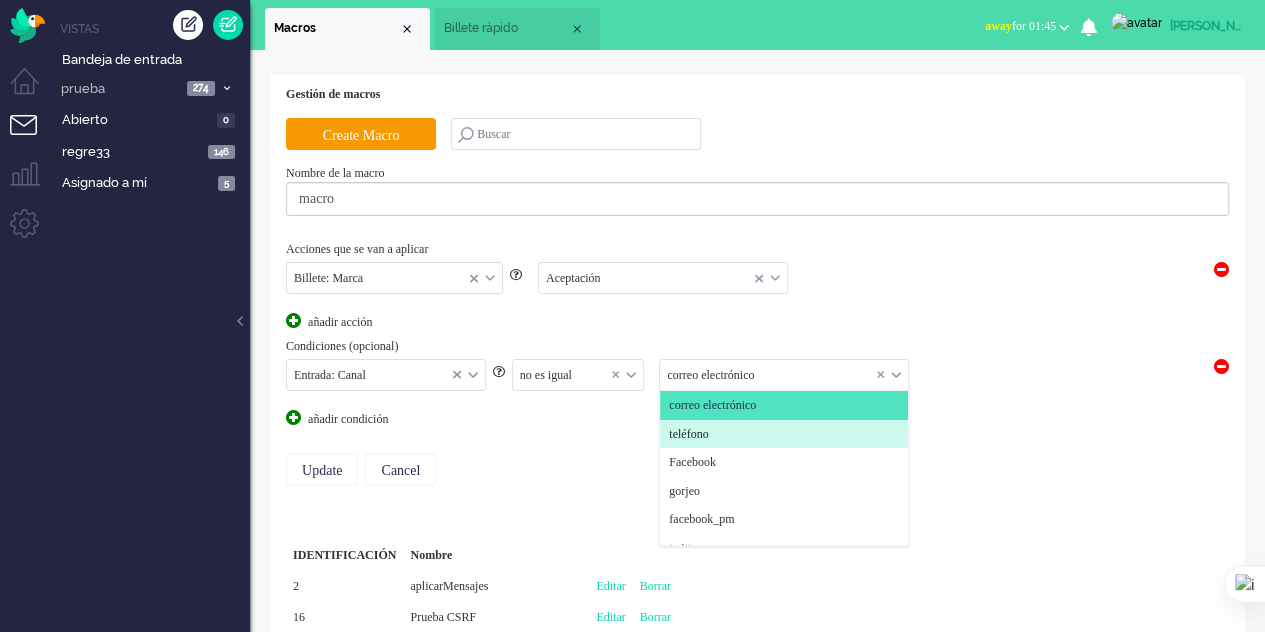 click on "teléfono" 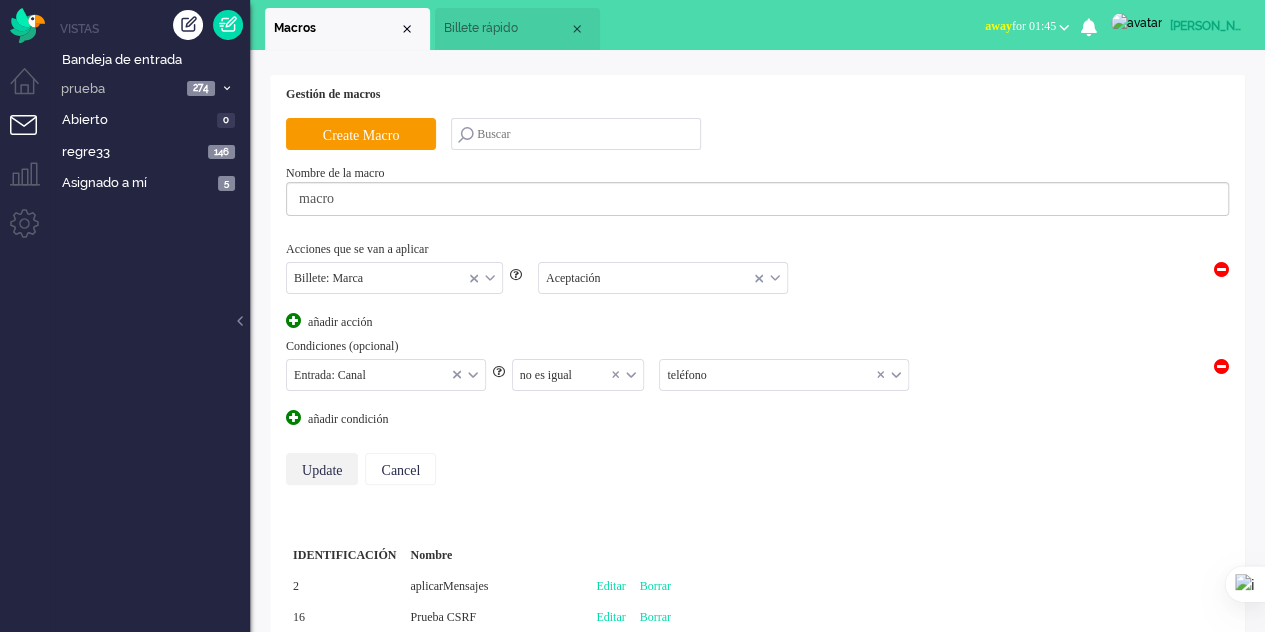 click on "Update" at bounding box center [322, 469] 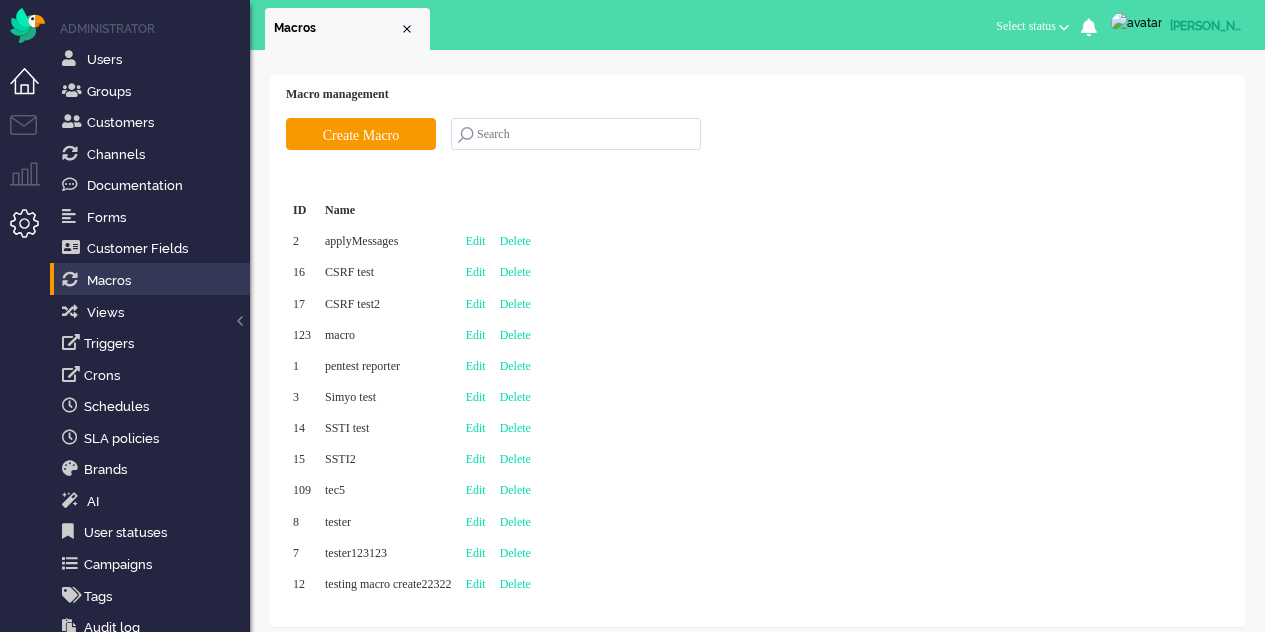 scroll, scrollTop: 0, scrollLeft: 0, axis: both 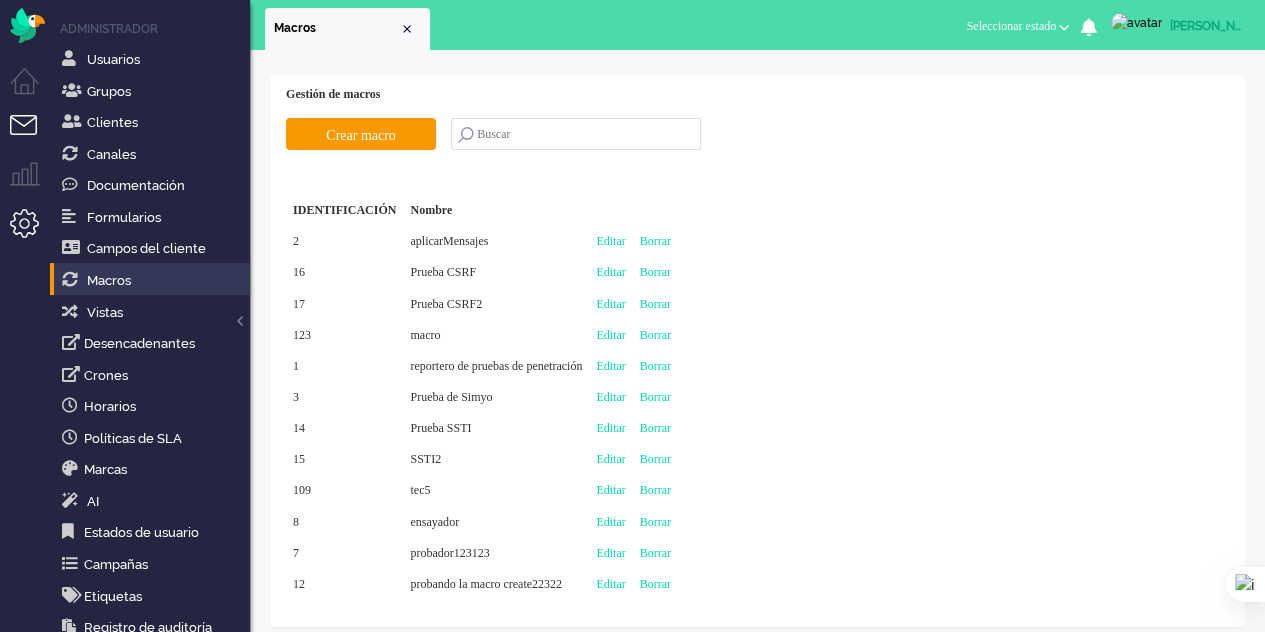 click at bounding box center [32, 137] 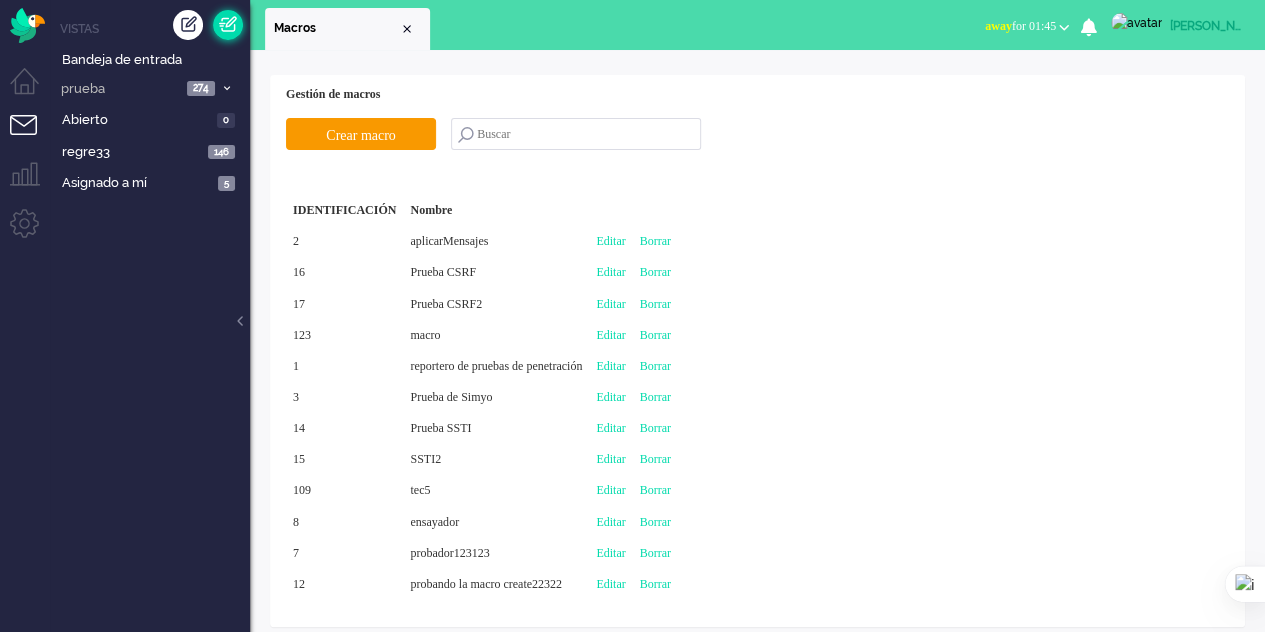 click at bounding box center (228, 25) 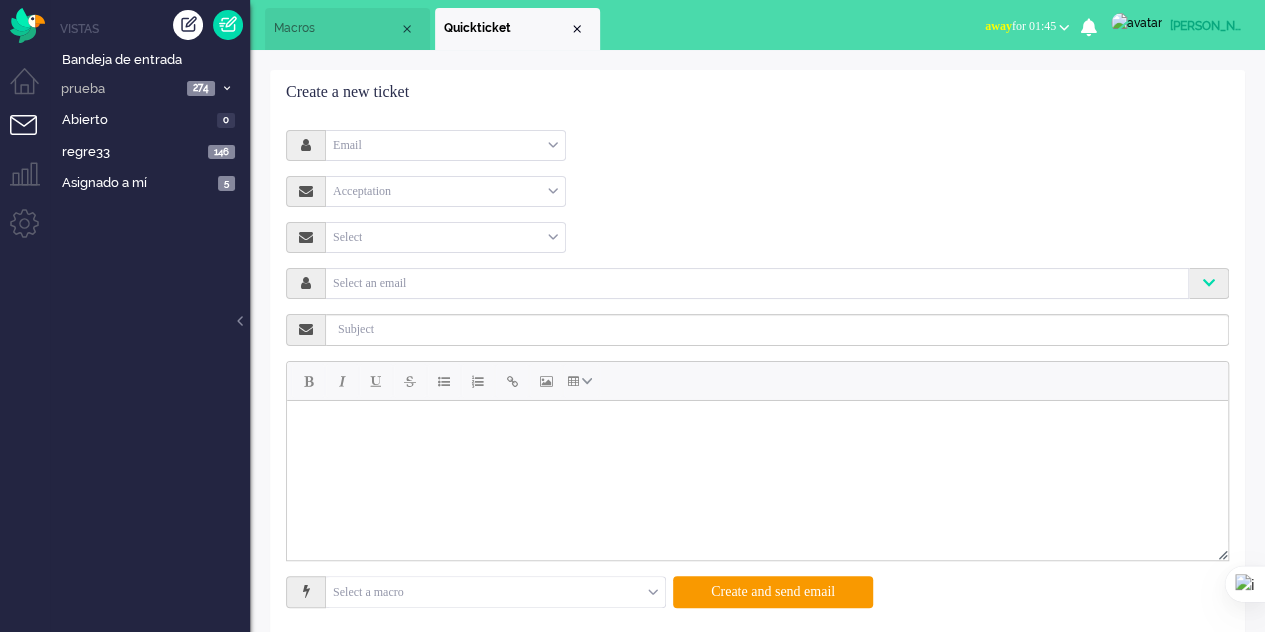 scroll, scrollTop: 0, scrollLeft: 0, axis: both 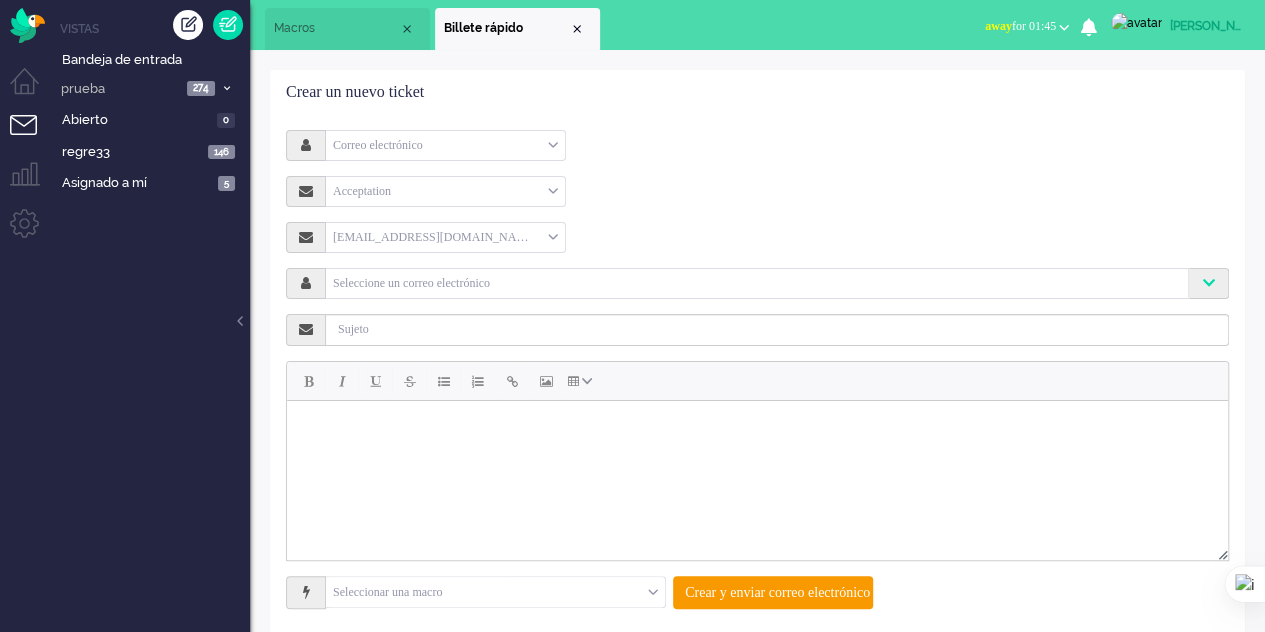 click at bounding box center (495, 592) 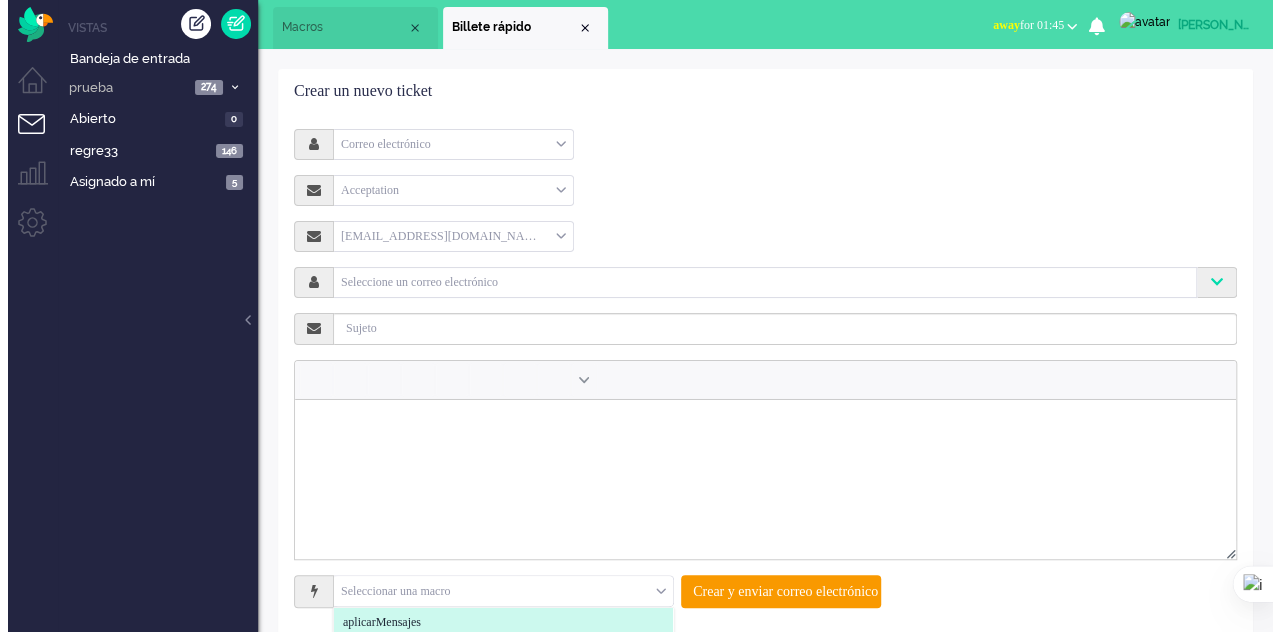 scroll, scrollTop: 0, scrollLeft: 0, axis: both 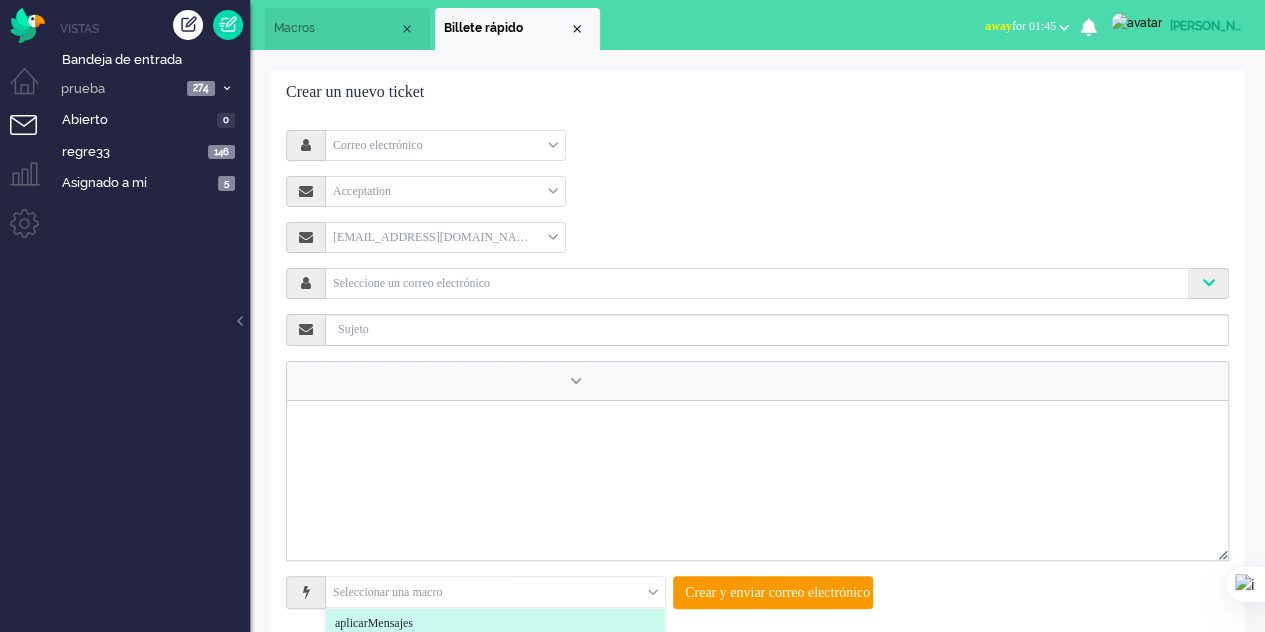 click on "Correo electrónico" at bounding box center (445, 145) 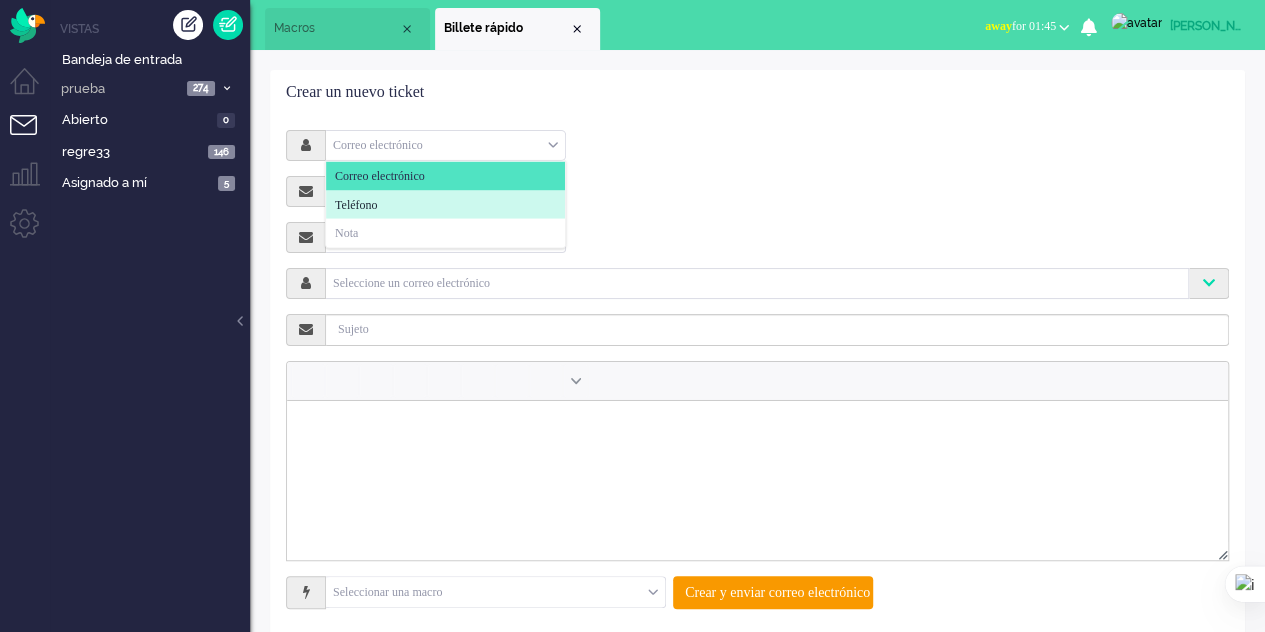 click on "Teléfono" 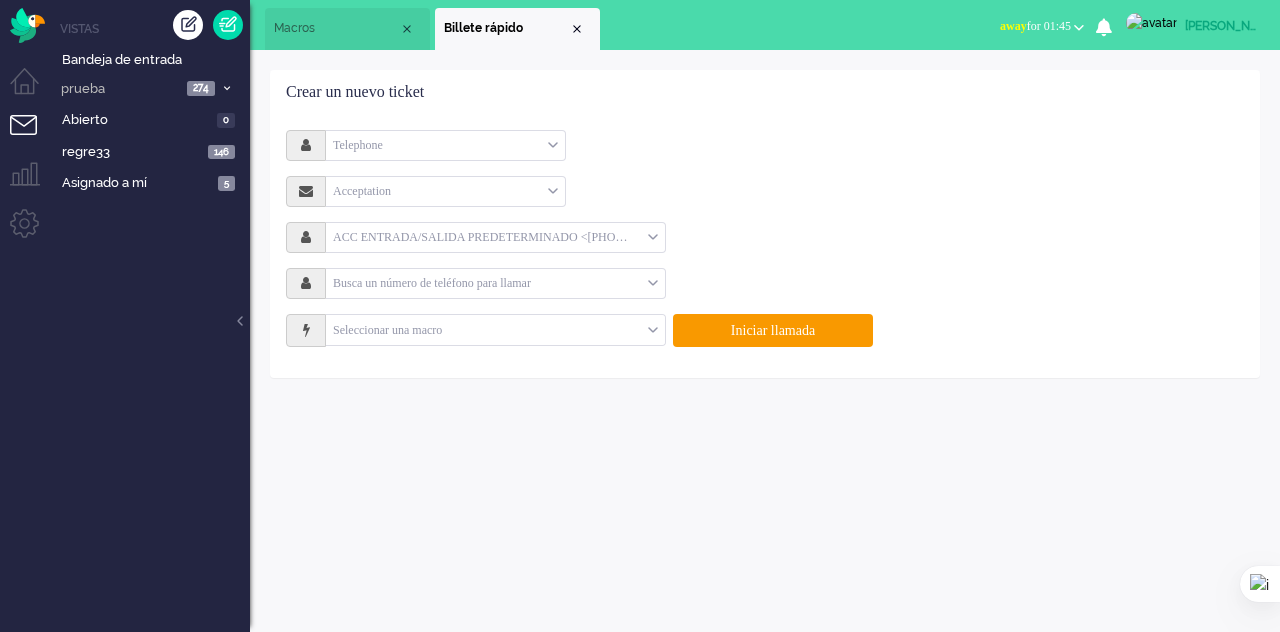 click at bounding box center (495, 330) 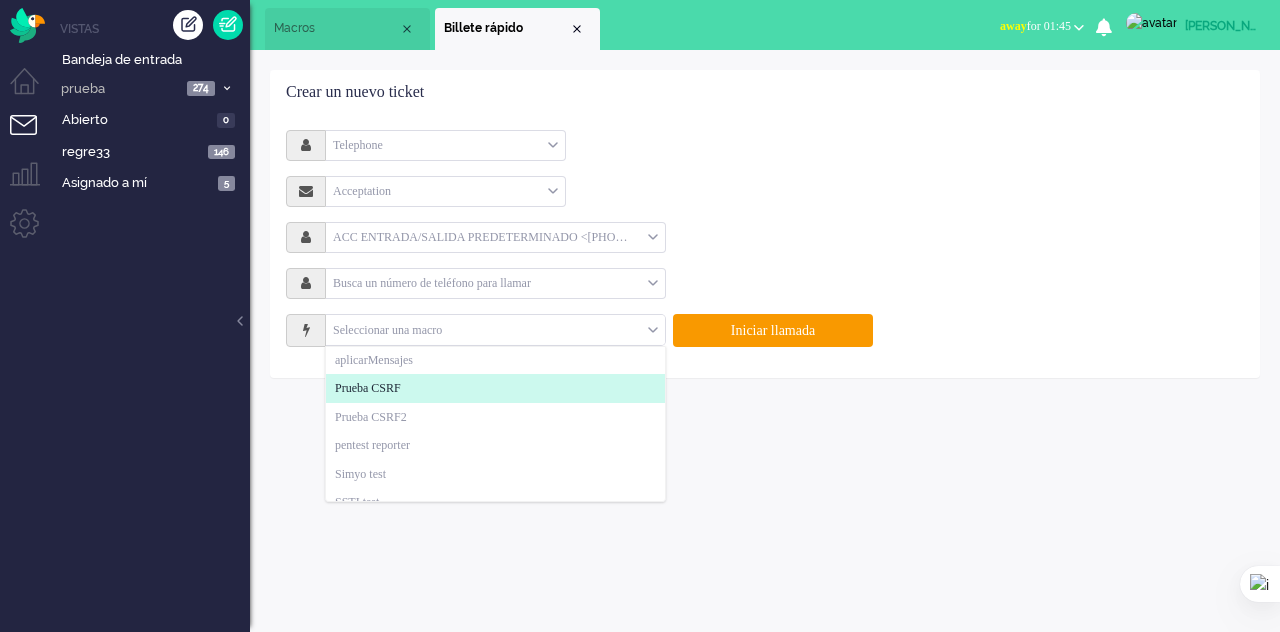scroll, scrollTop: 0, scrollLeft: 0, axis: both 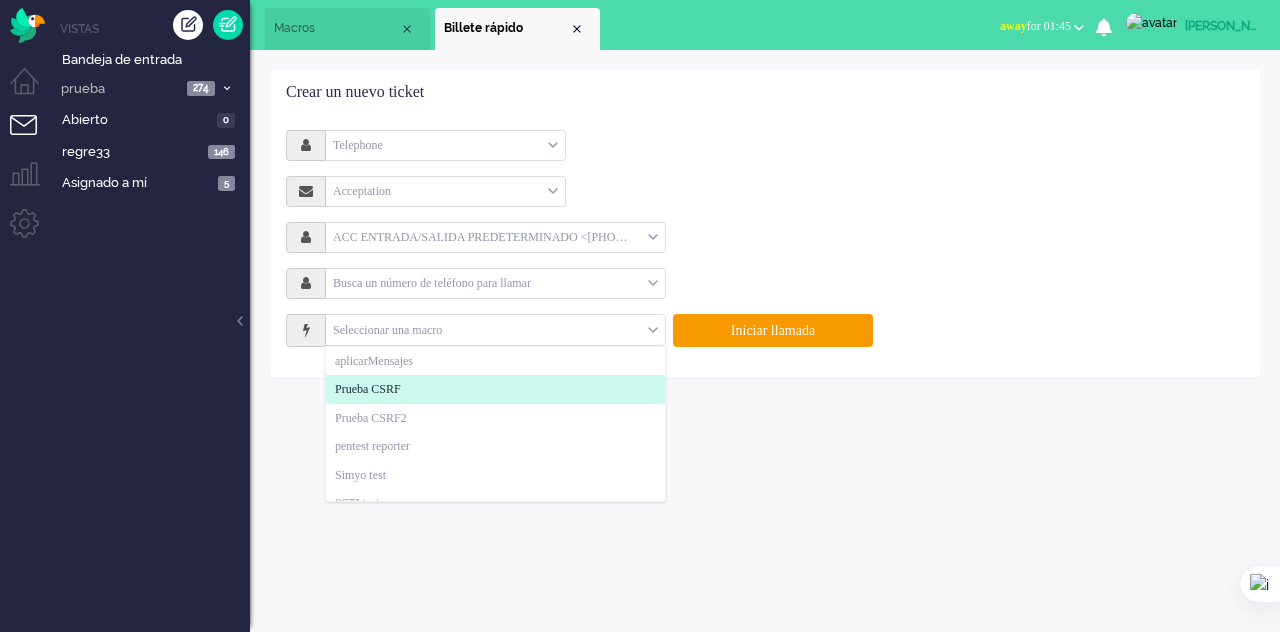 click on "Macros" at bounding box center (336, 28) 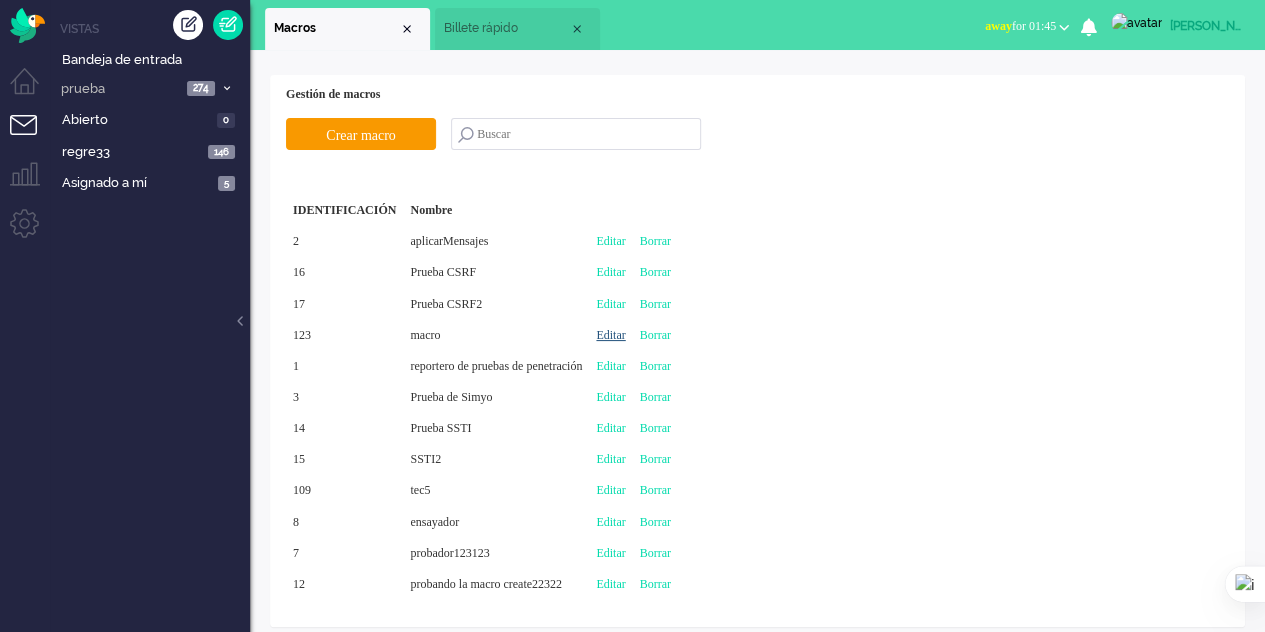 click on "Editar" at bounding box center [610, 335] 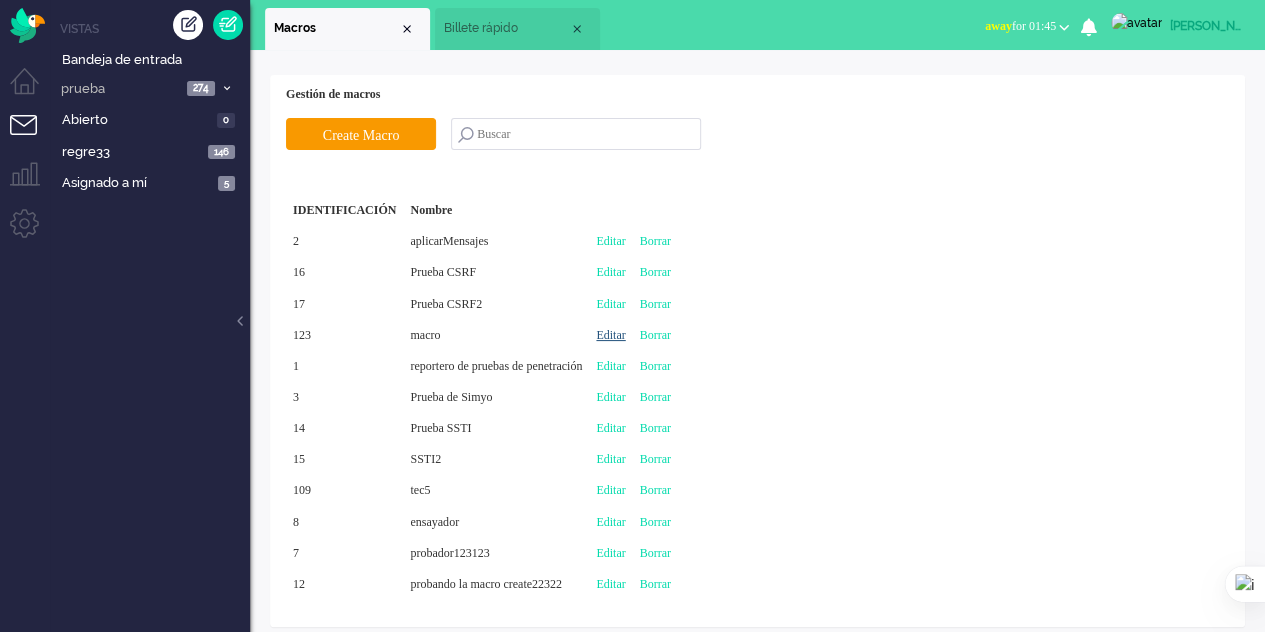type on "macro" 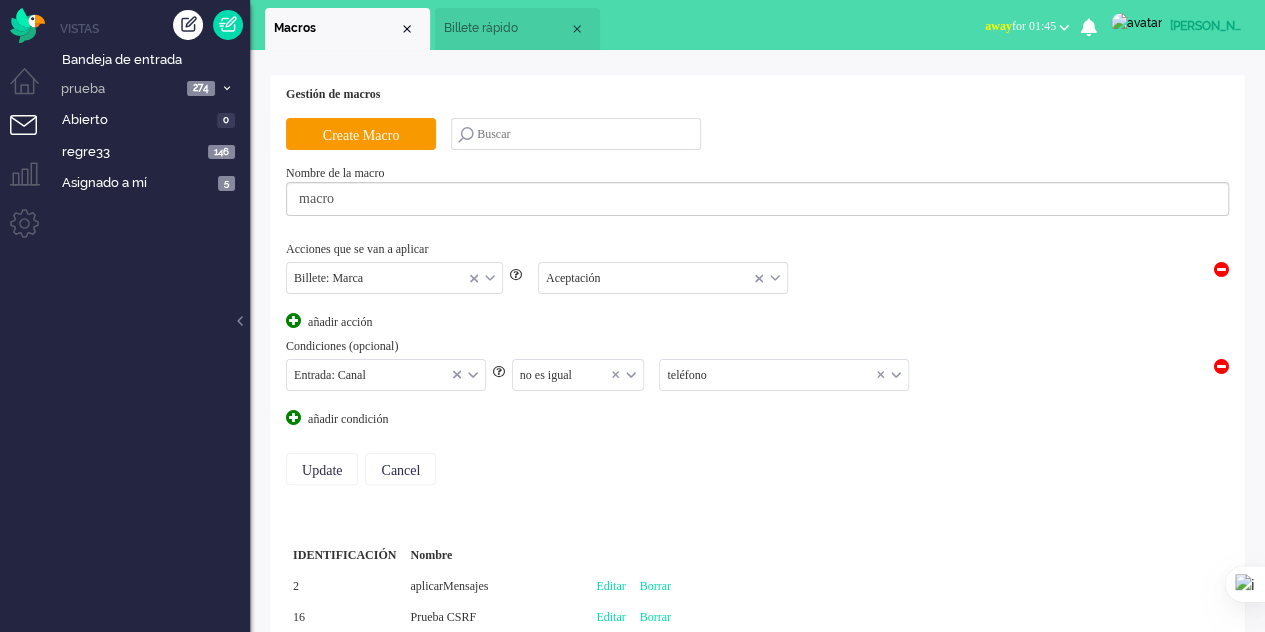 click on "no es igual" at bounding box center [578, 375] 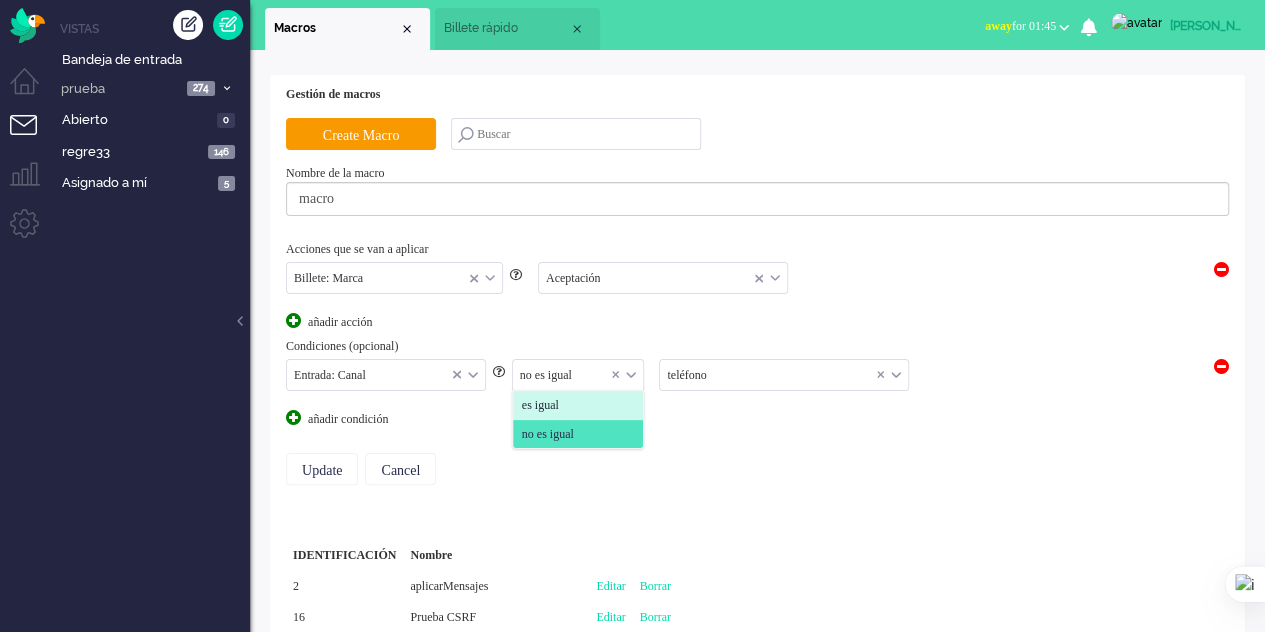 click on "es igual" 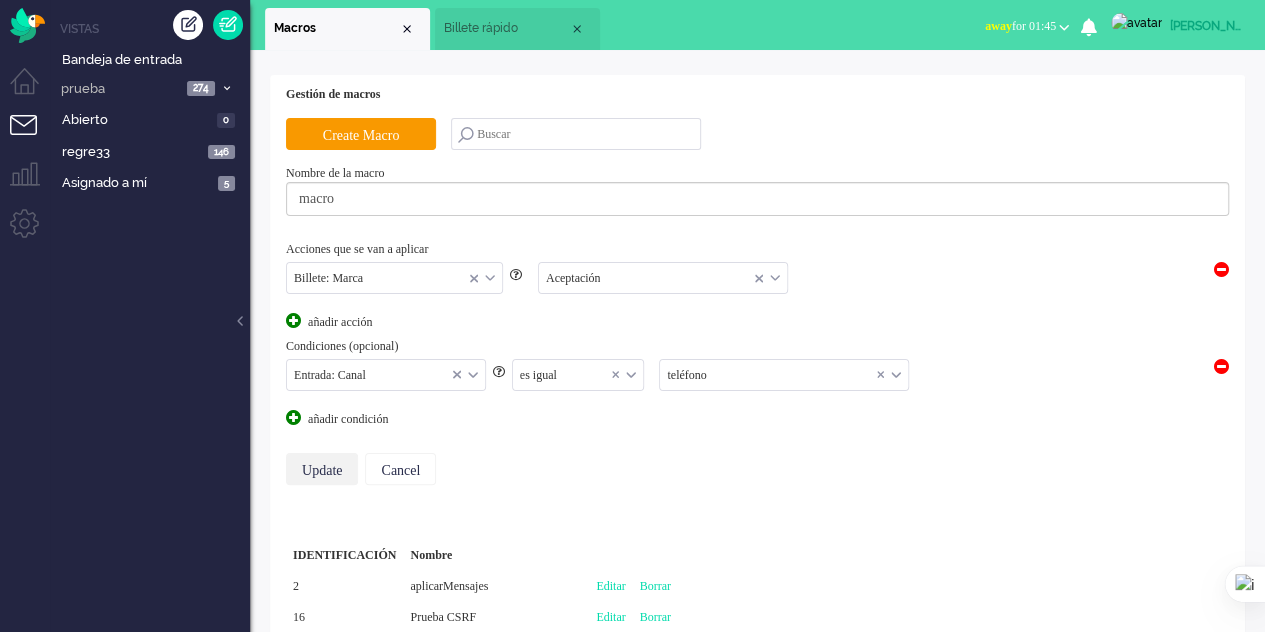 click on "Update" at bounding box center [322, 469] 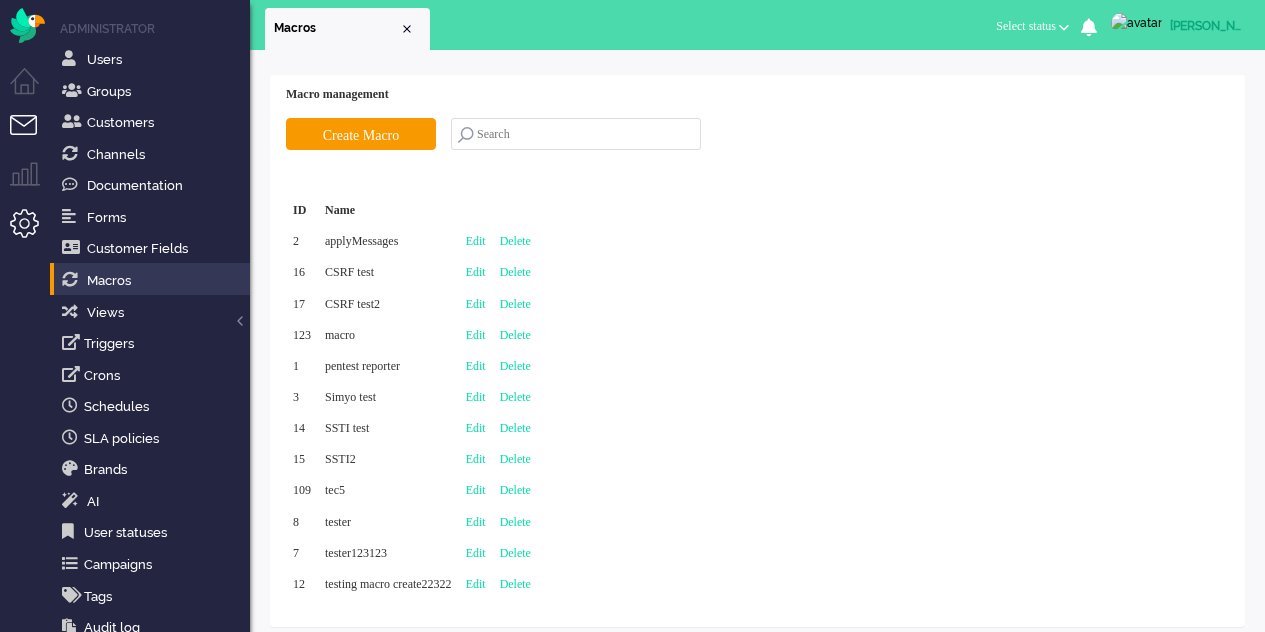 scroll, scrollTop: 0, scrollLeft: 0, axis: both 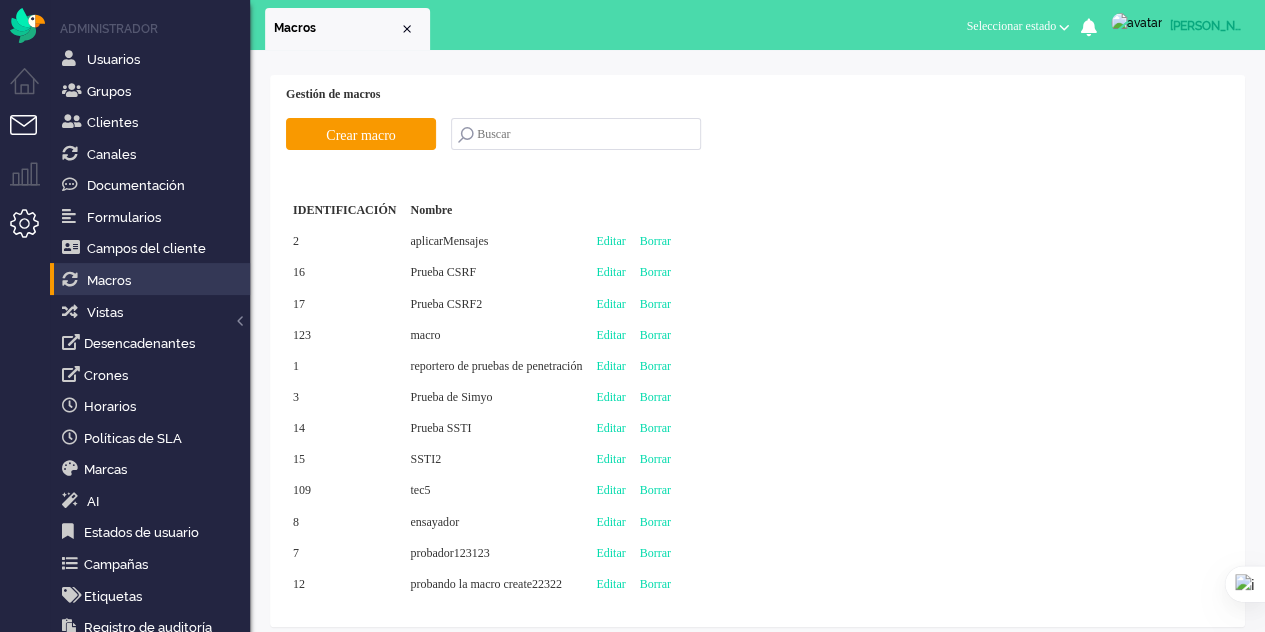 click at bounding box center [32, 137] 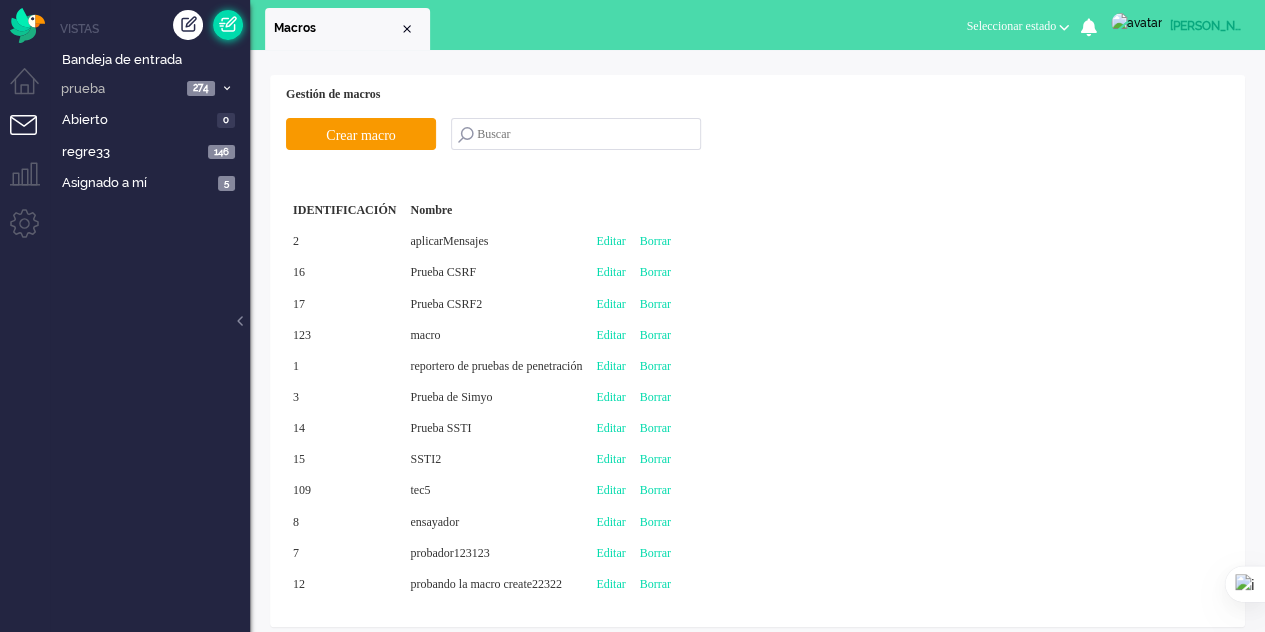 click at bounding box center (228, 25) 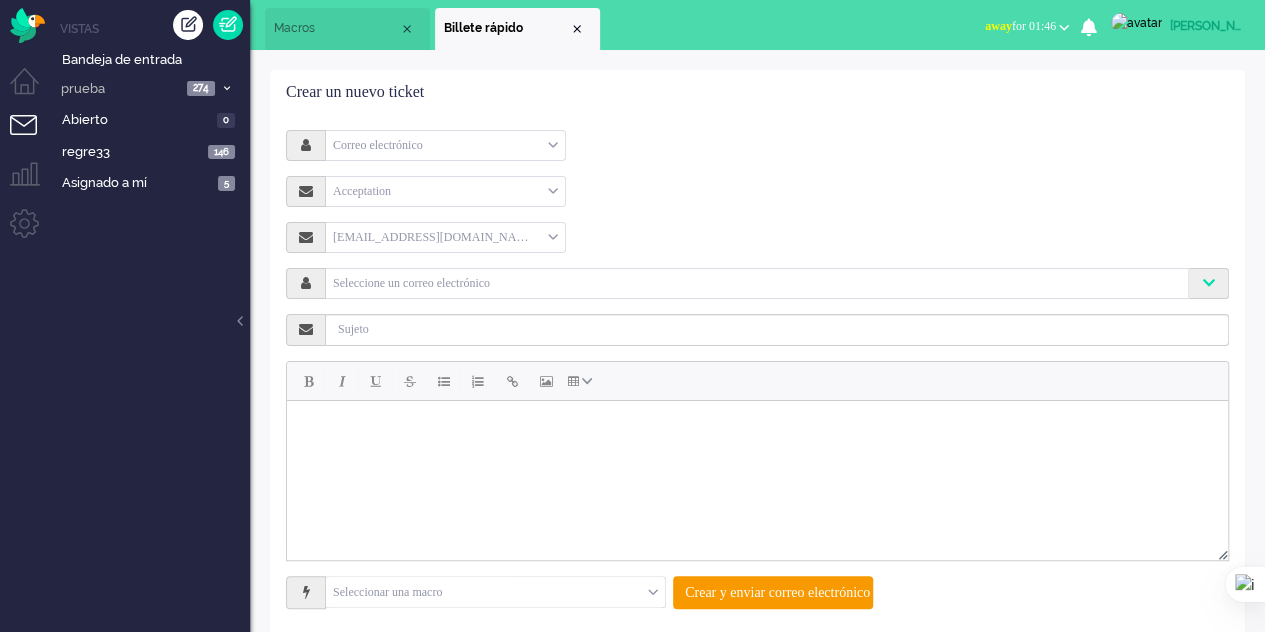 scroll, scrollTop: 28, scrollLeft: 0, axis: vertical 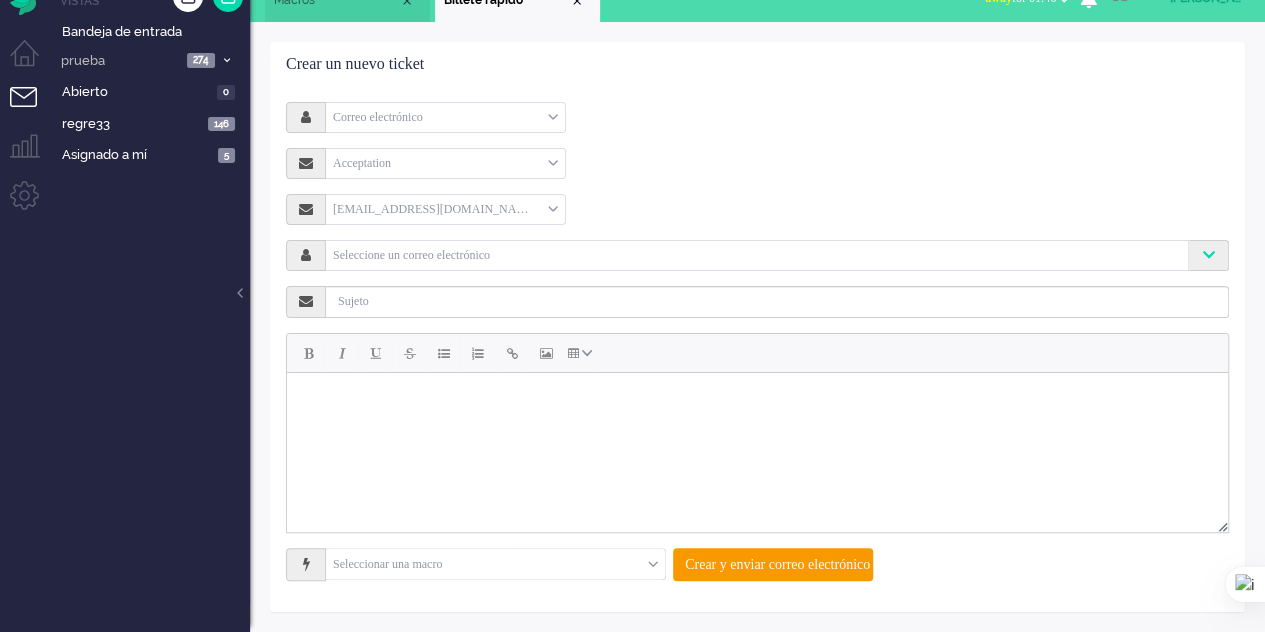 click on "Correo electrónico" at bounding box center (445, 117) 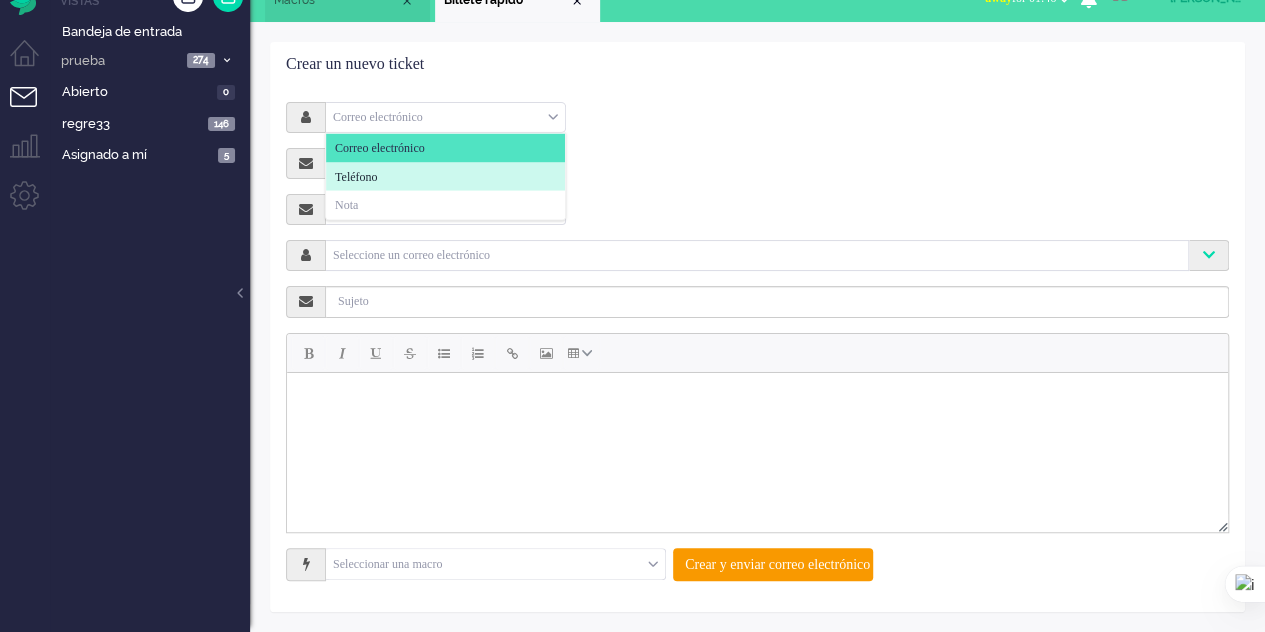drag, startPoint x: 442, startPoint y: 186, endPoint x: 469, endPoint y: 212, distance: 37.48333 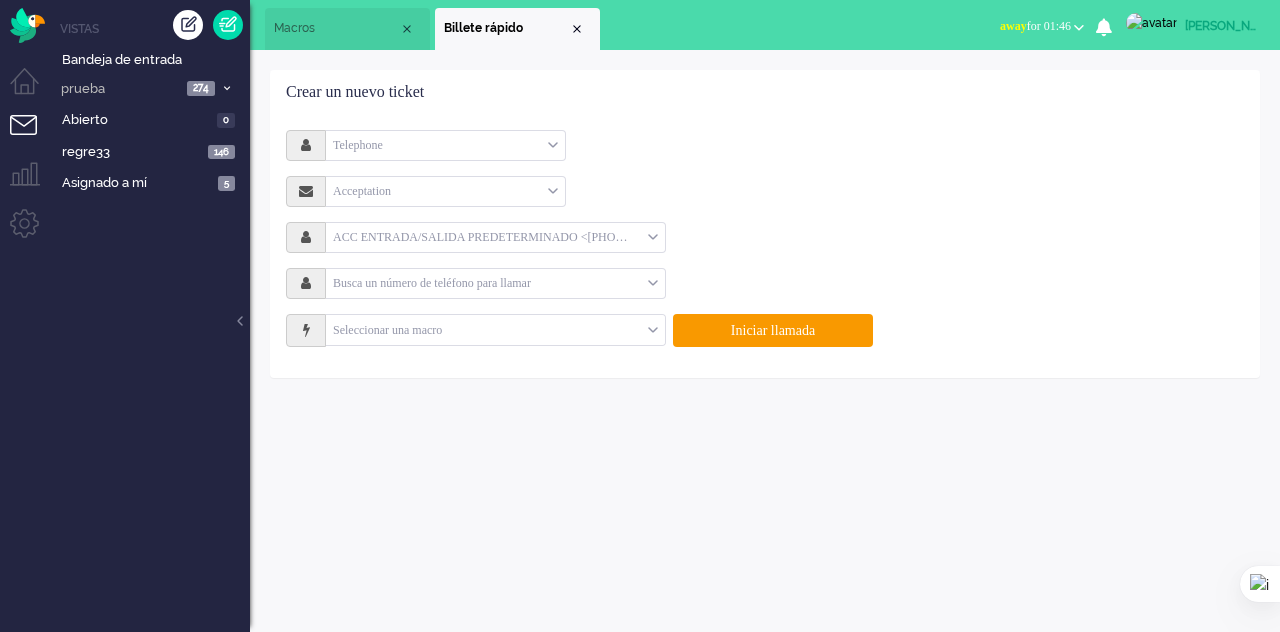 click on "Telephone Correo electrónico Teléfono Nota Acceptation Seleccionar Aceptación ACC ENTRADA/SALIDA PREDETERMINADO <+31850733010> ACC ENTRADA/SALIDA PREDETERMINADO <+31850733010> Prueba de ventas omnipresentes <+31850733011> ACC ENTRADA/SALIDA PREDETERMINADO <+31850733010> Busca un número de teléfono para llamar Por favor, introduzca 2 o más caracteres Seleccionar una macro aplicarMensajes Prueba CSRF Prueba CSRF2 macro pentest reporter Simyo test SSTI test SSTI2 tec5 tester tester123123 Iniciar llamada" at bounding box center (765, 238) 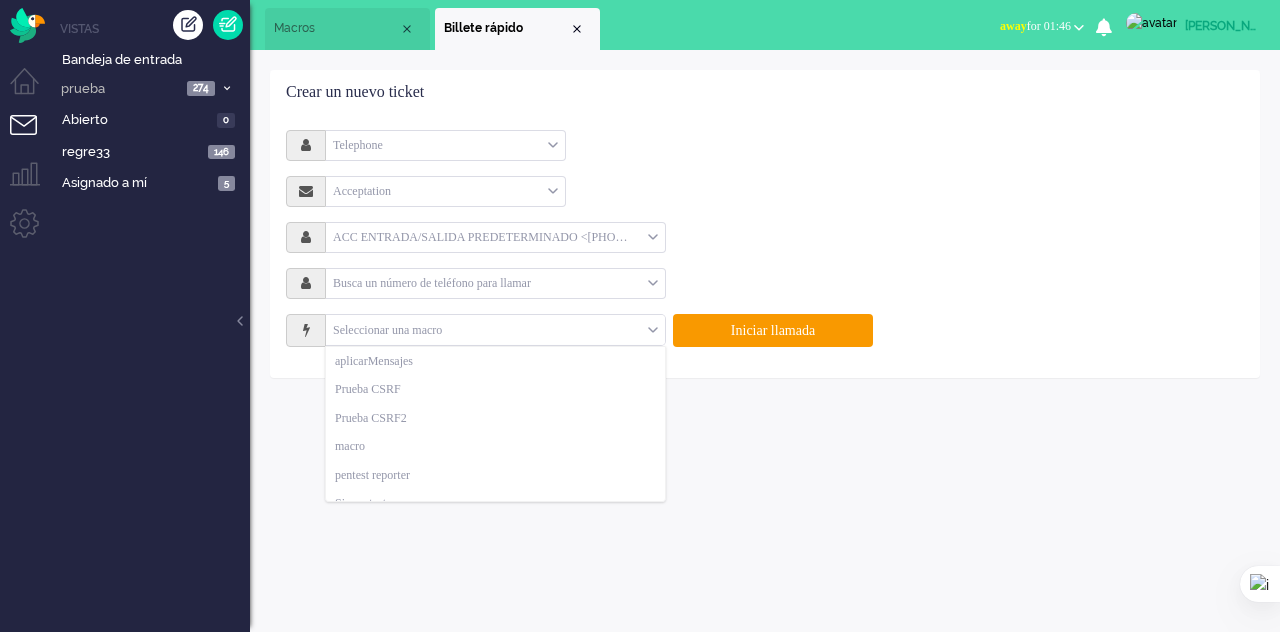 click at bounding box center (495, 330) 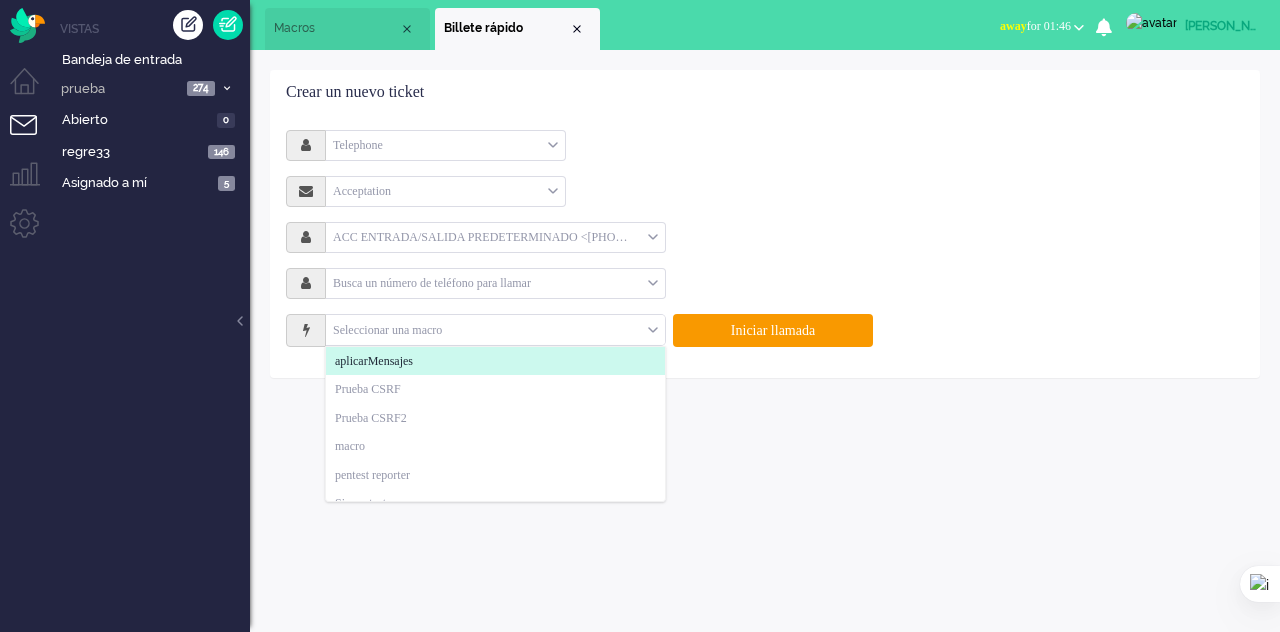 click on "Macros" at bounding box center [336, 28] 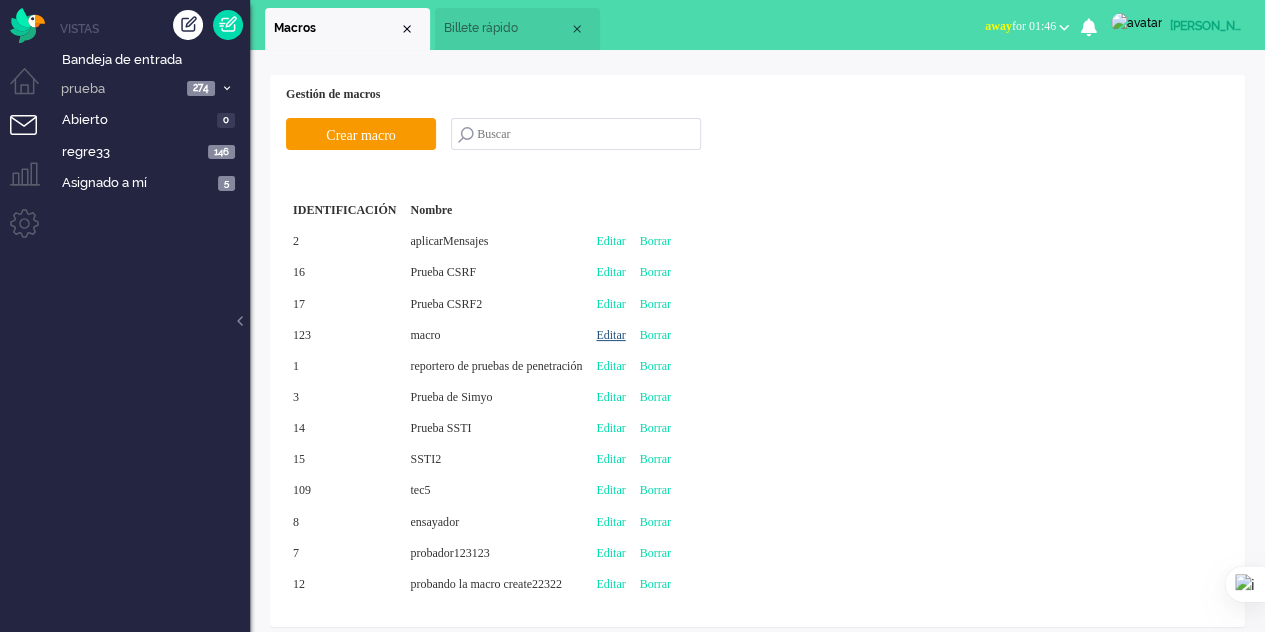 click on "Editar" at bounding box center (610, 335) 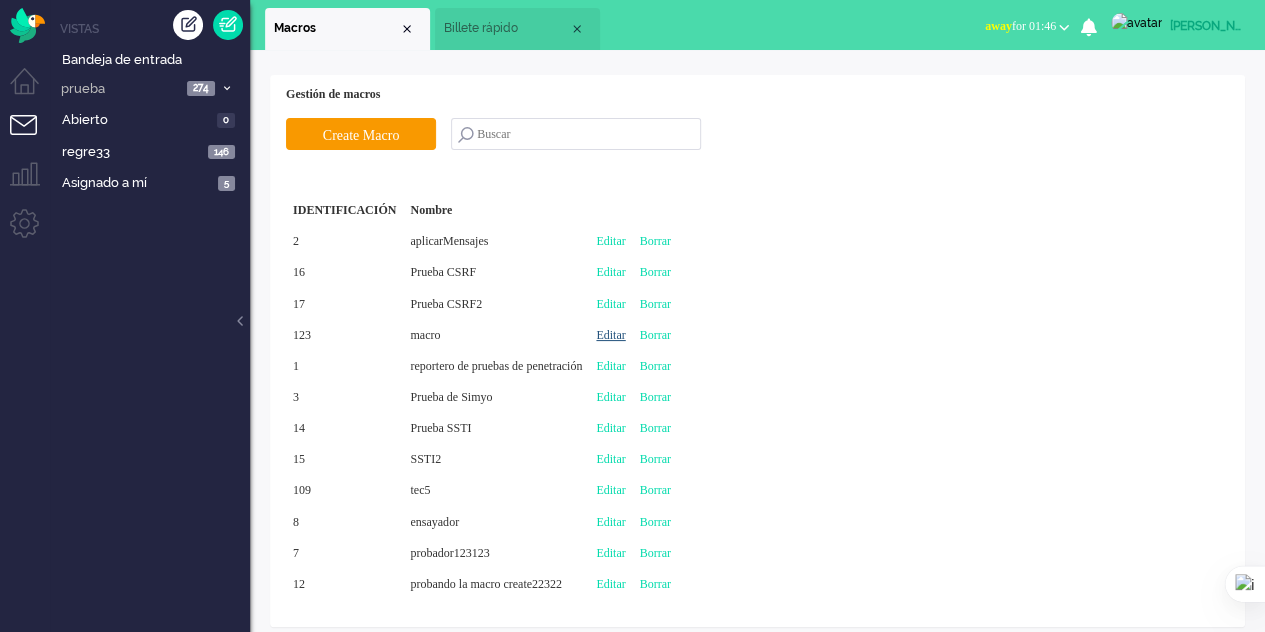type on "macro" 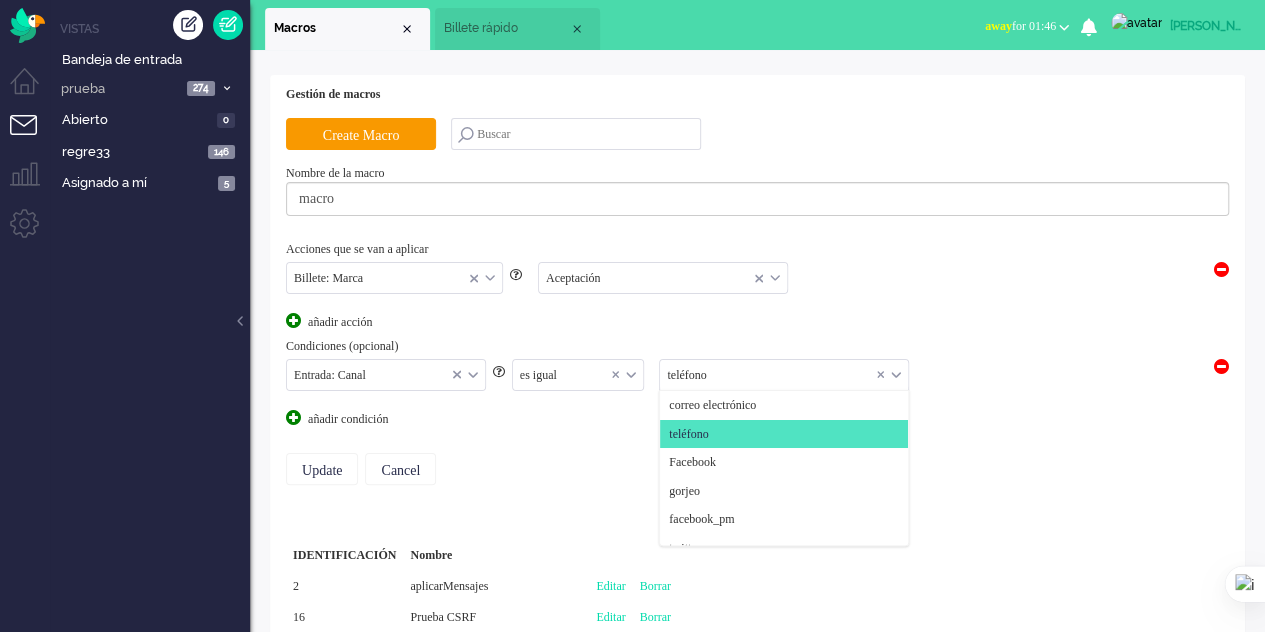 scroll, scrollTop: 29, scrollLeft: 0, axis: vertical 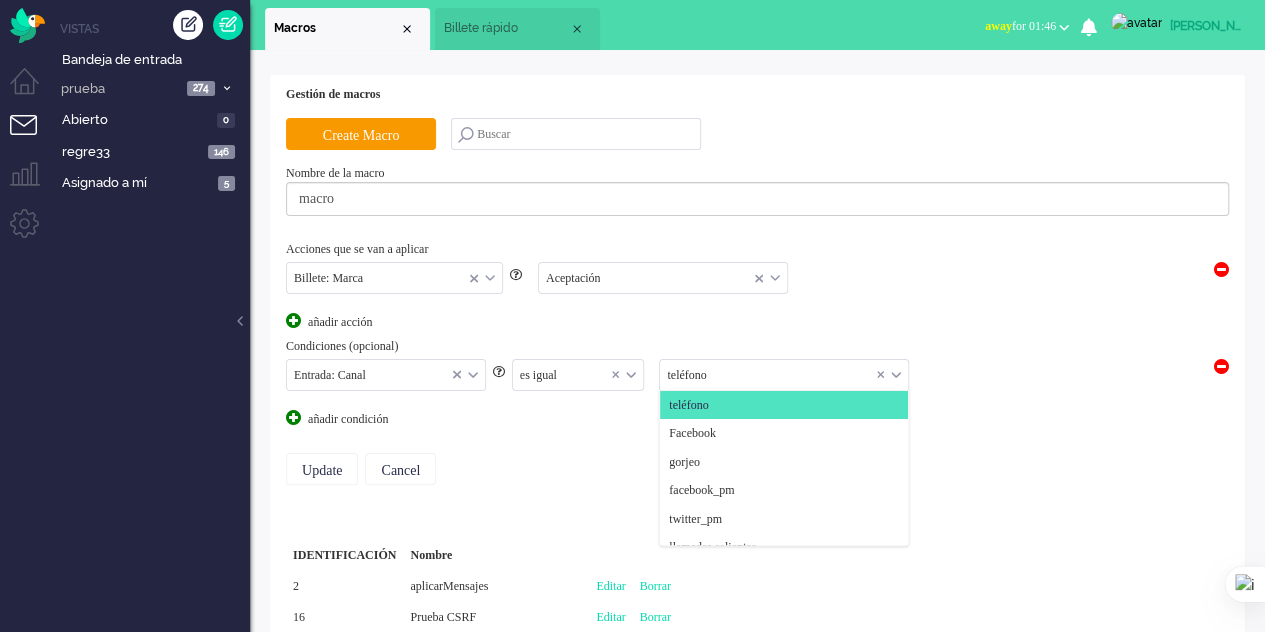 click at bounding box center (784, 375) 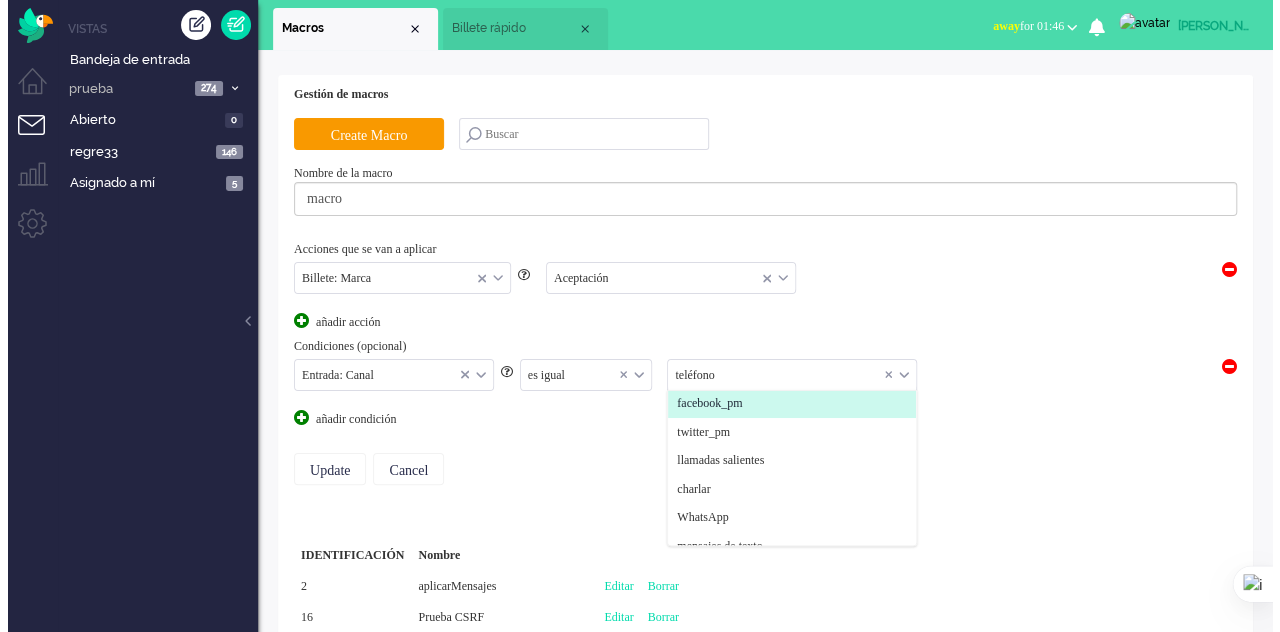 scroll, scrollTop: 216, scrollLeft: 0, axis: vertical 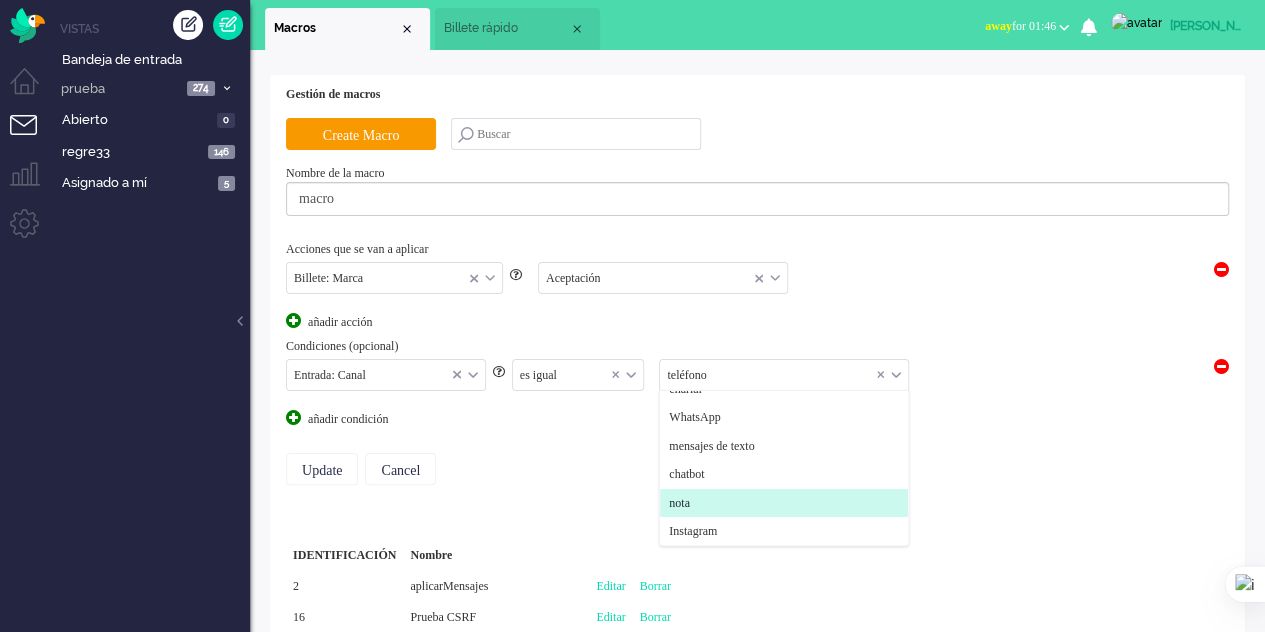 click on "nota" 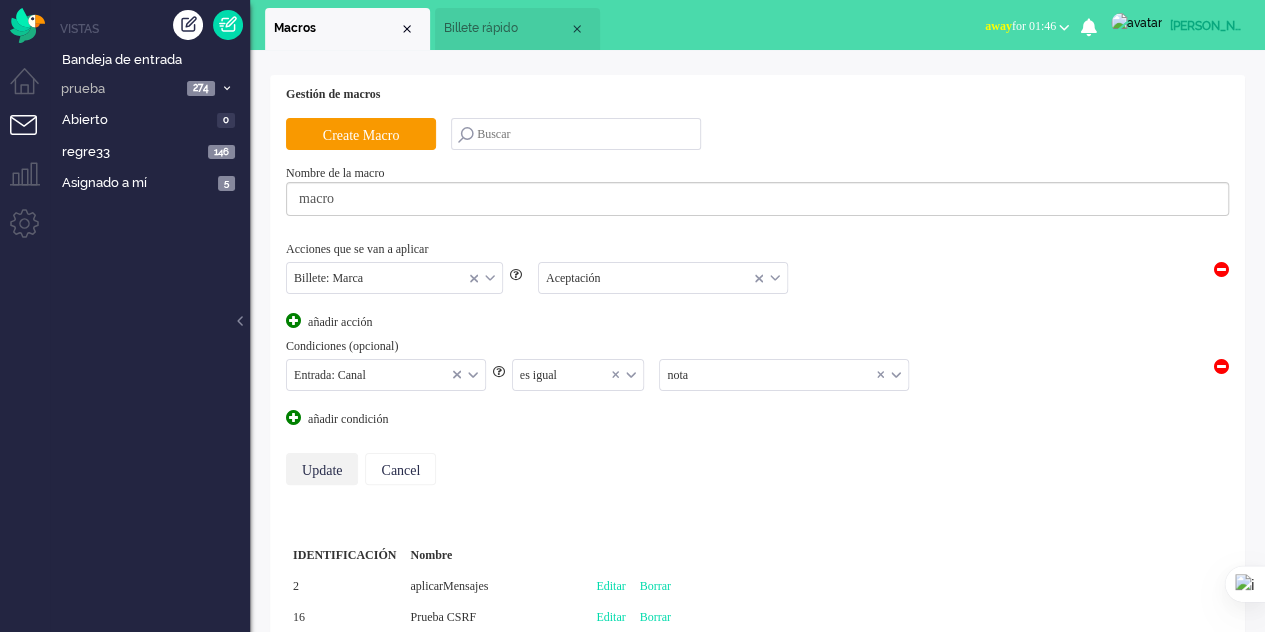 click on "Update" at bounding box center (322, 469) 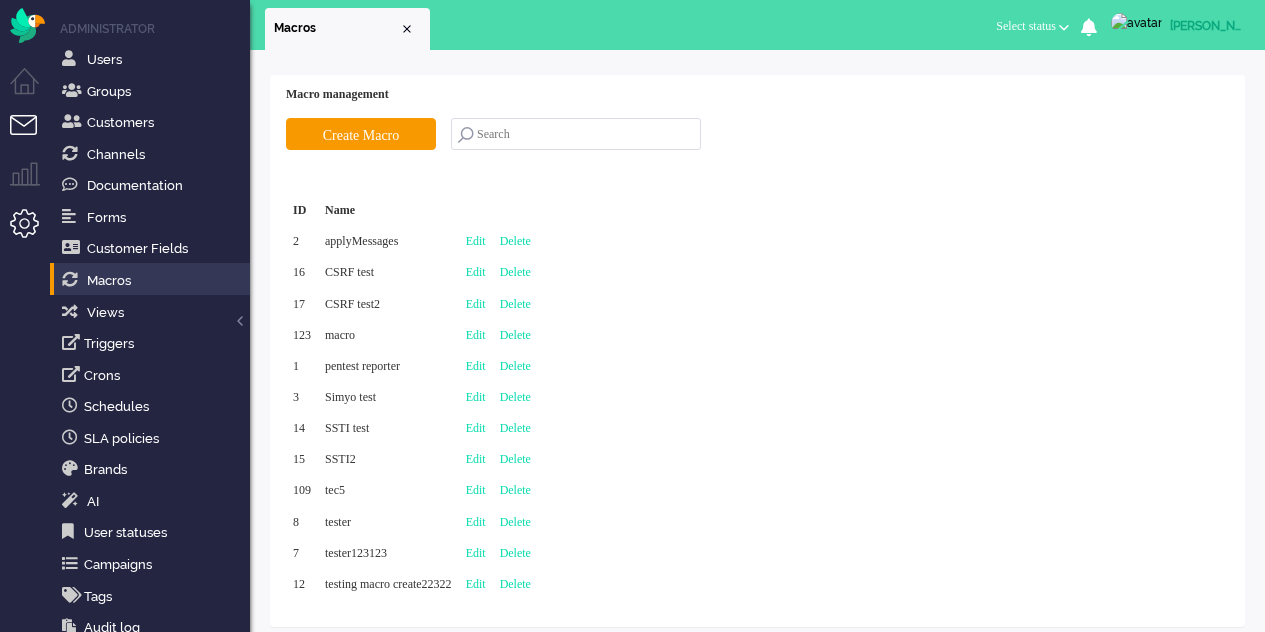 scroll, scrollTop: 0, scrollLeft: 0, axis: both 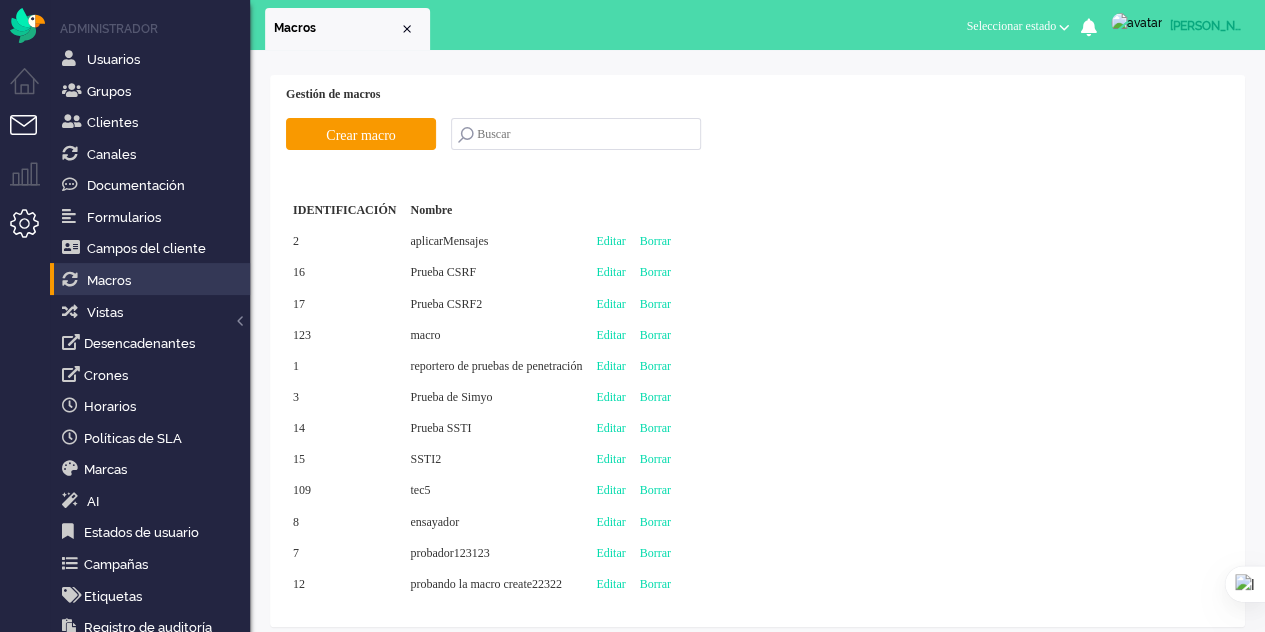 click at bounding box center (32, 137) 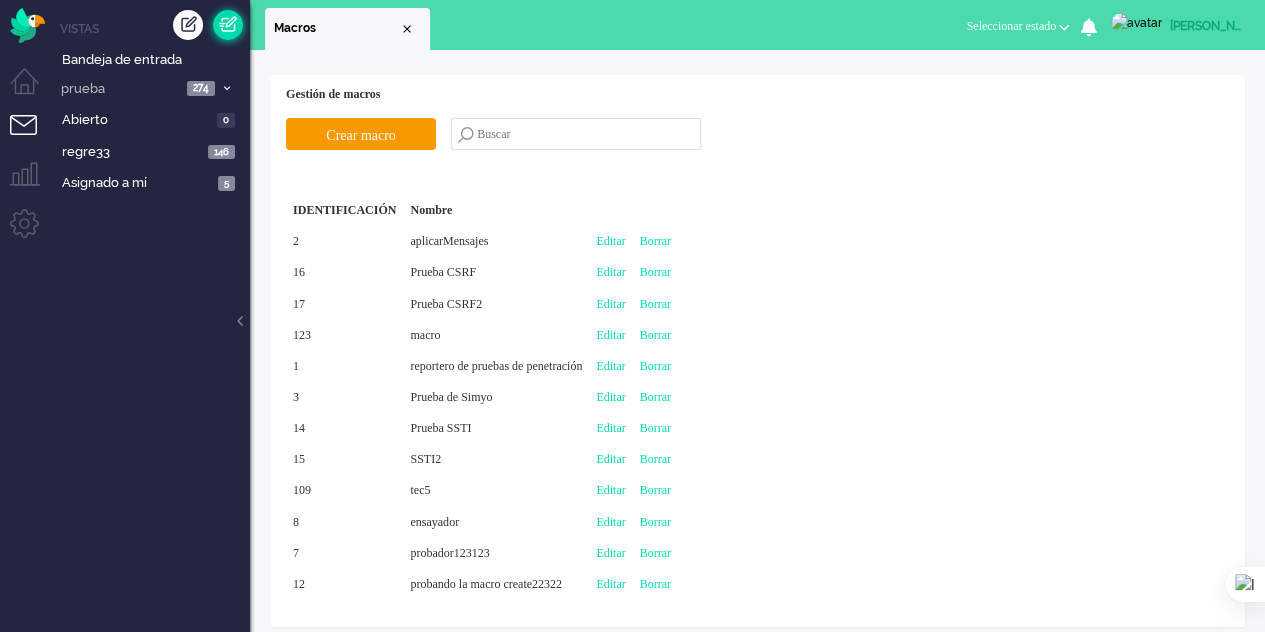 click at bounding box center [228, 25] 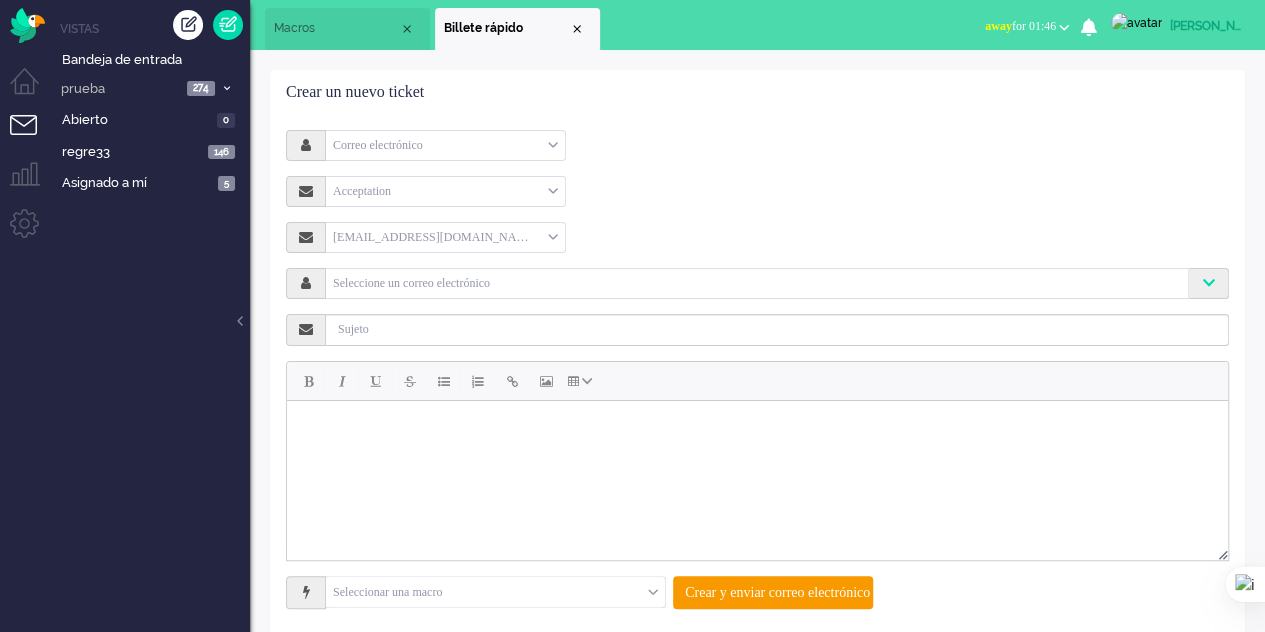 scroll, scrollTop: 28, scrollLeft: 0, axis: vertical 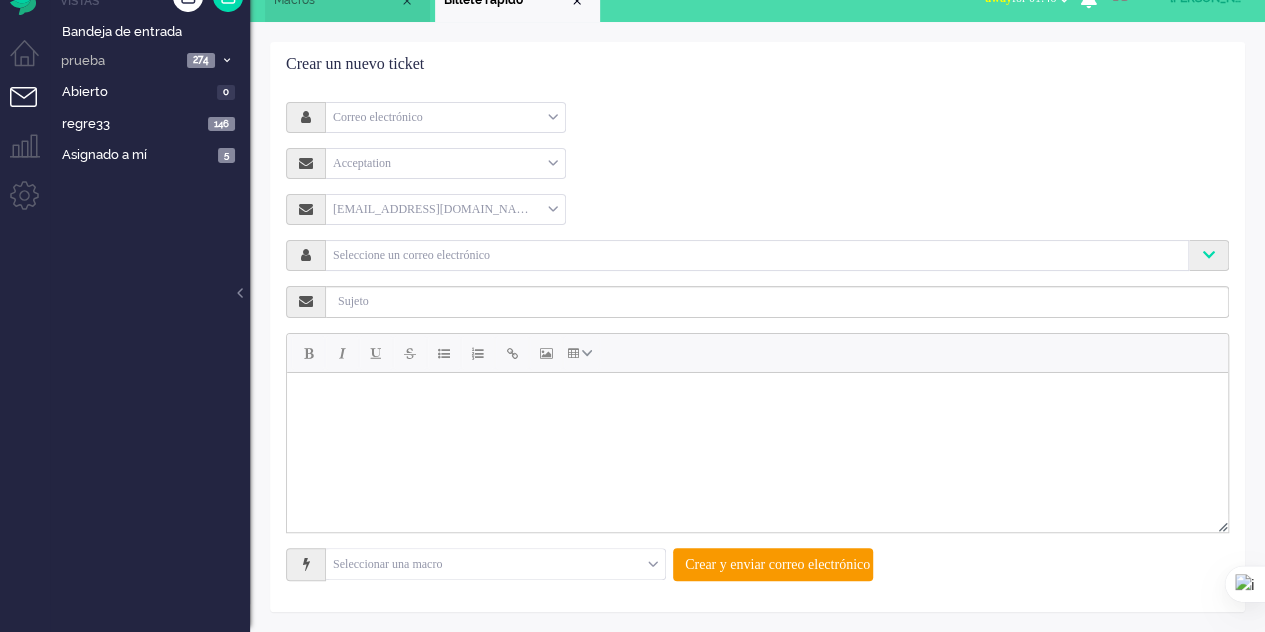 click on "Acceptation" at bounding box center (445, 163) 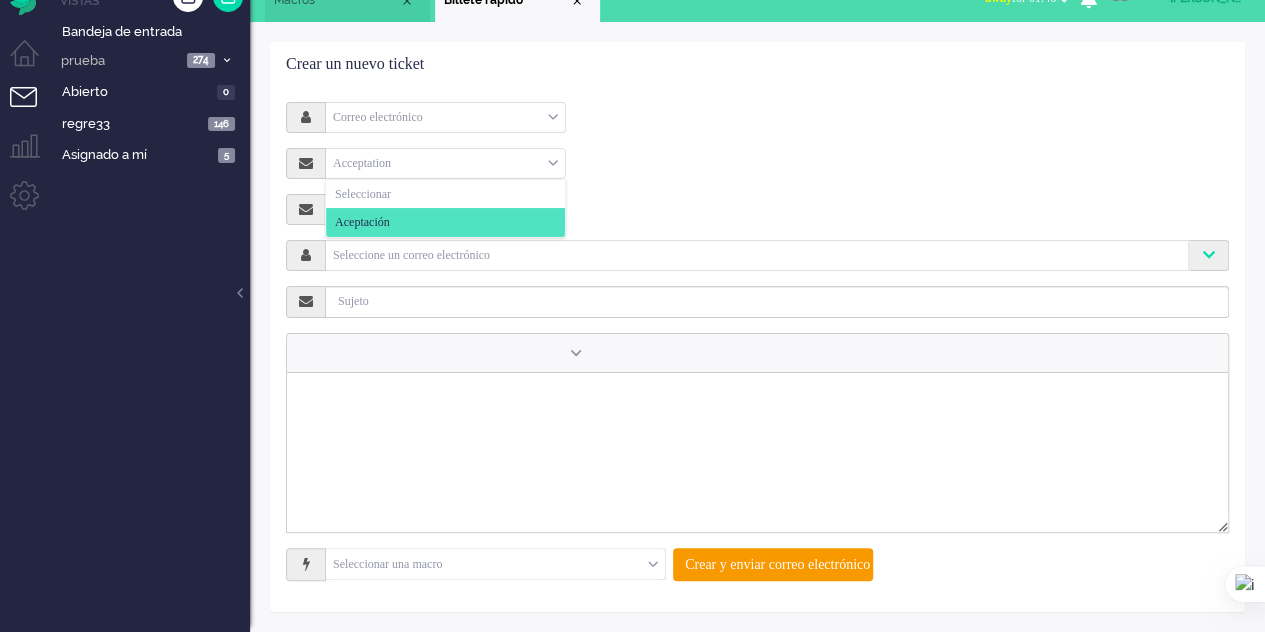 click on "Correo electrónico" at bounding box center [445, 117] 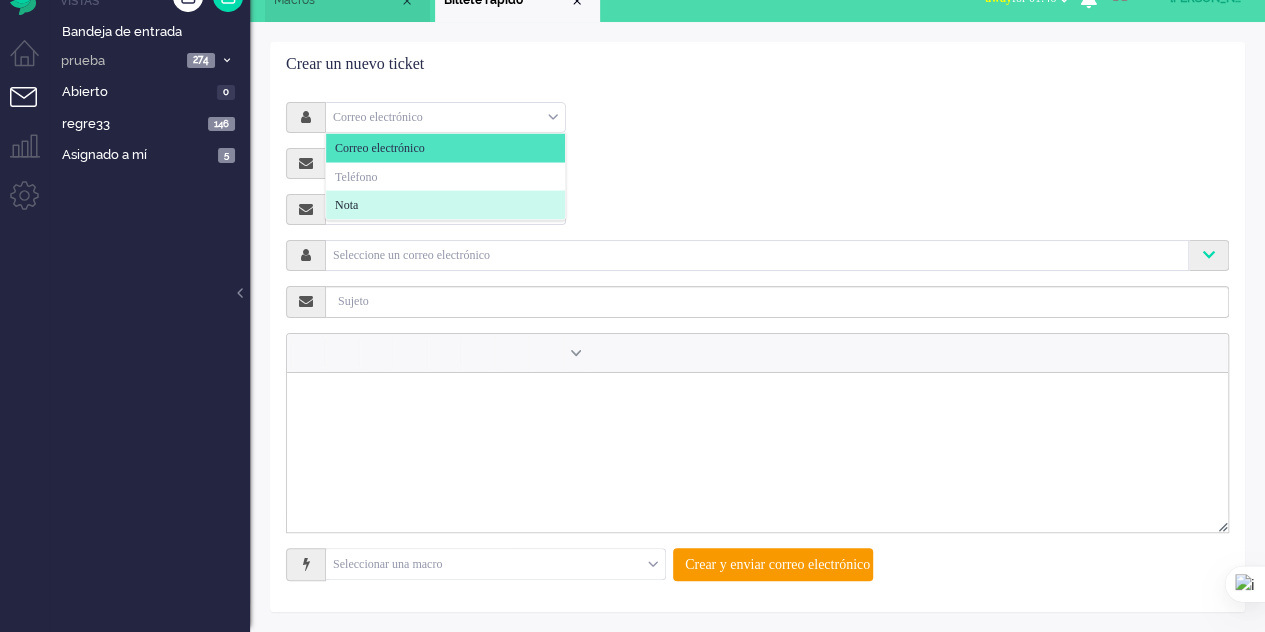 click on "Nota" 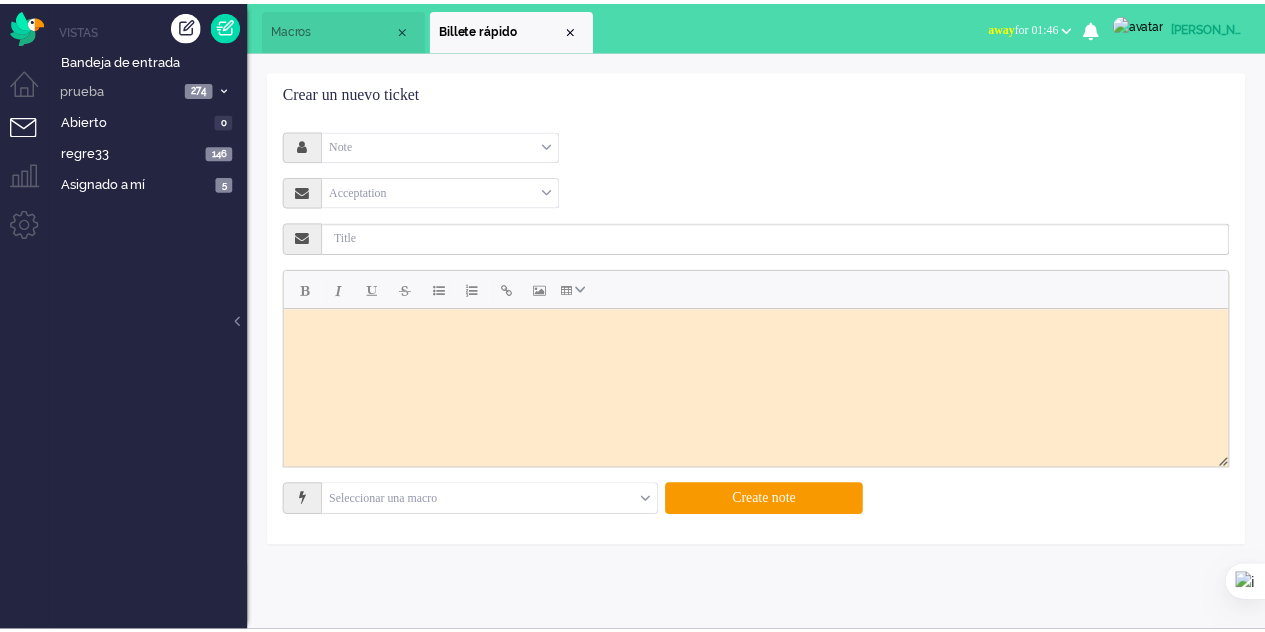 scroll, scrollTop: 0, scrollLeft: 0, axis: both 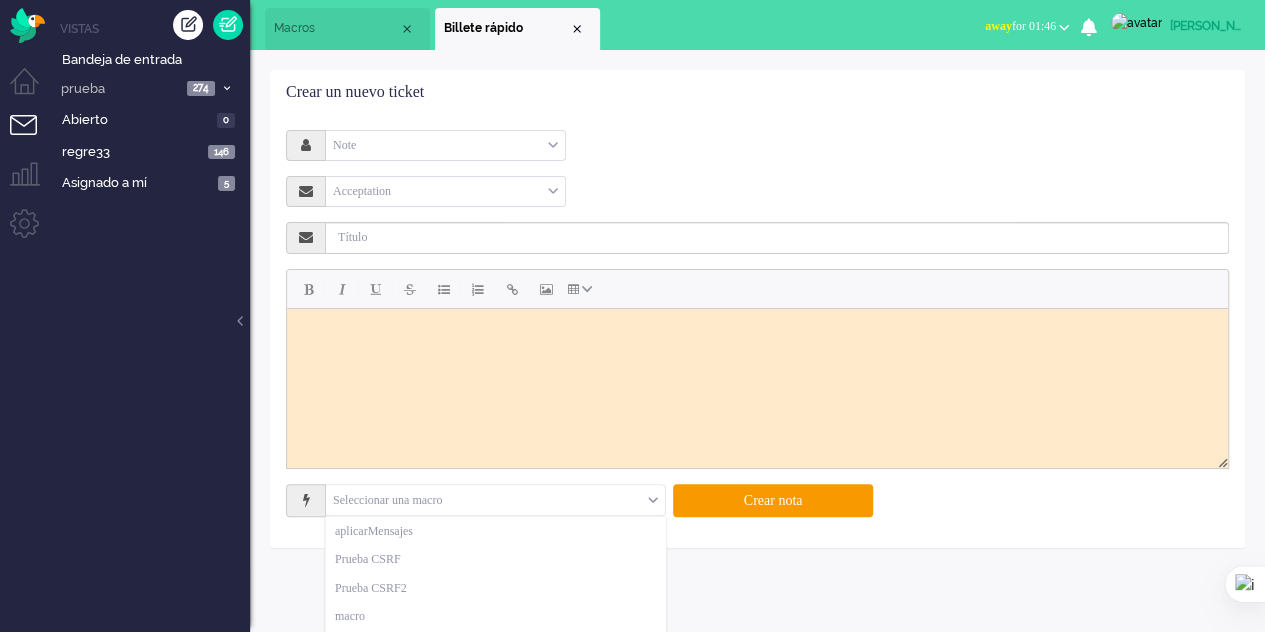 click at bounding box center [495, 500] 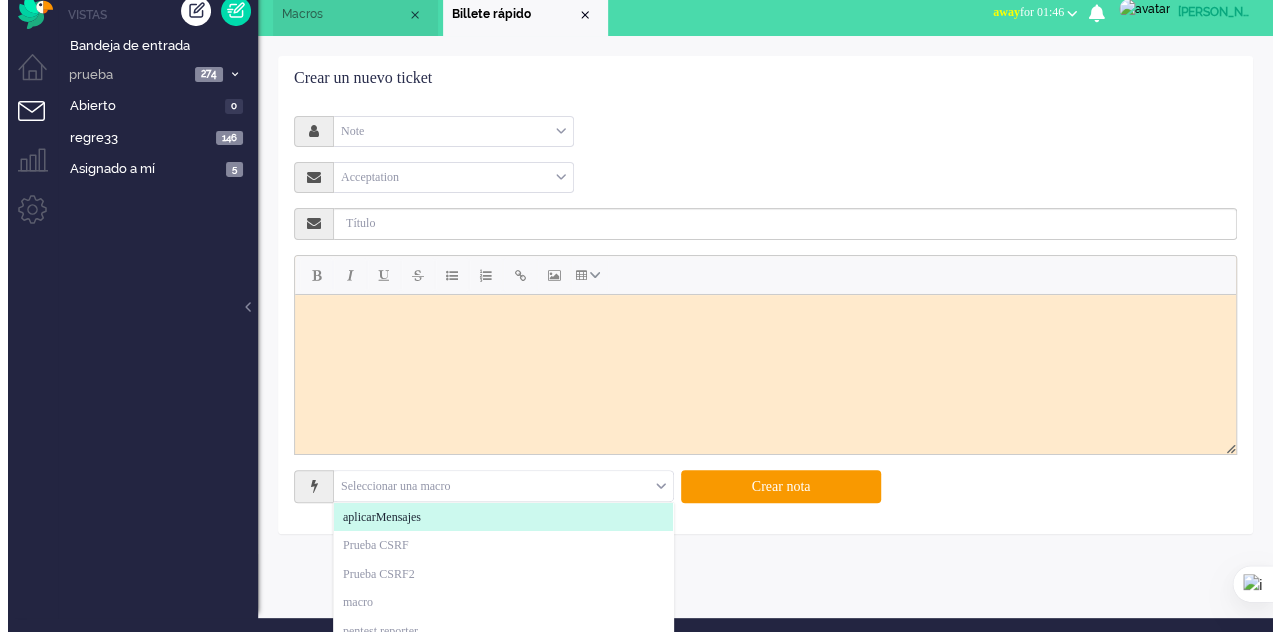 scroll, scrollTop: 0, scrollLeft: 0, axis: both 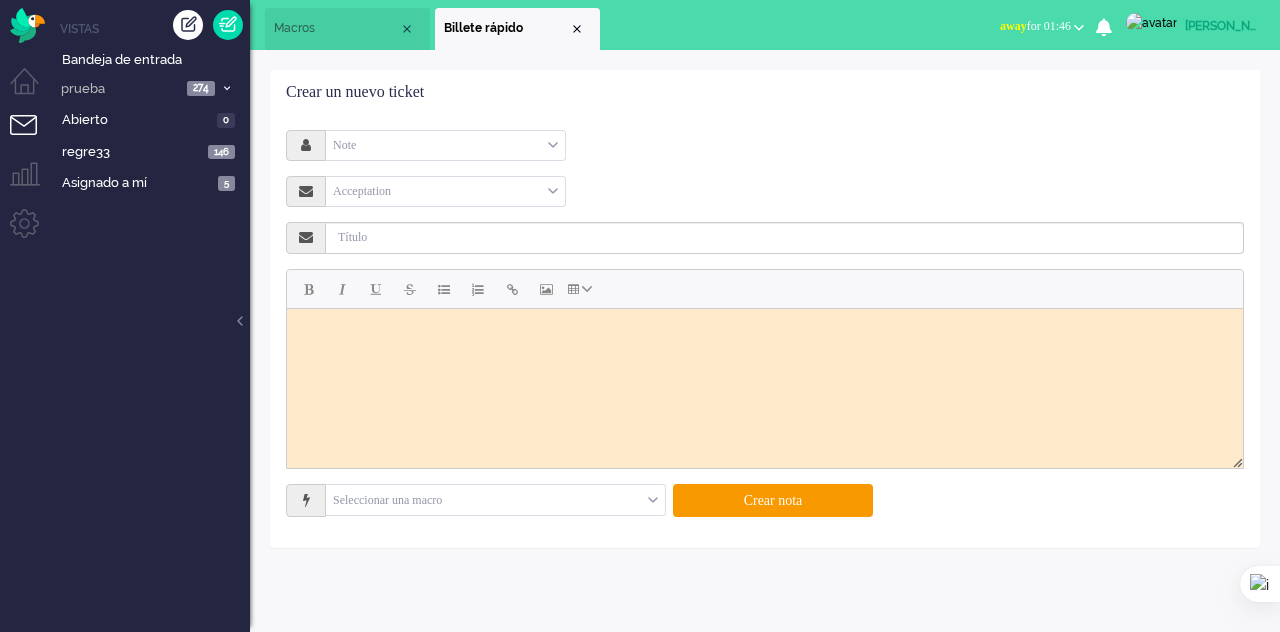 click on "Macros" at bounding box center [336, 28] 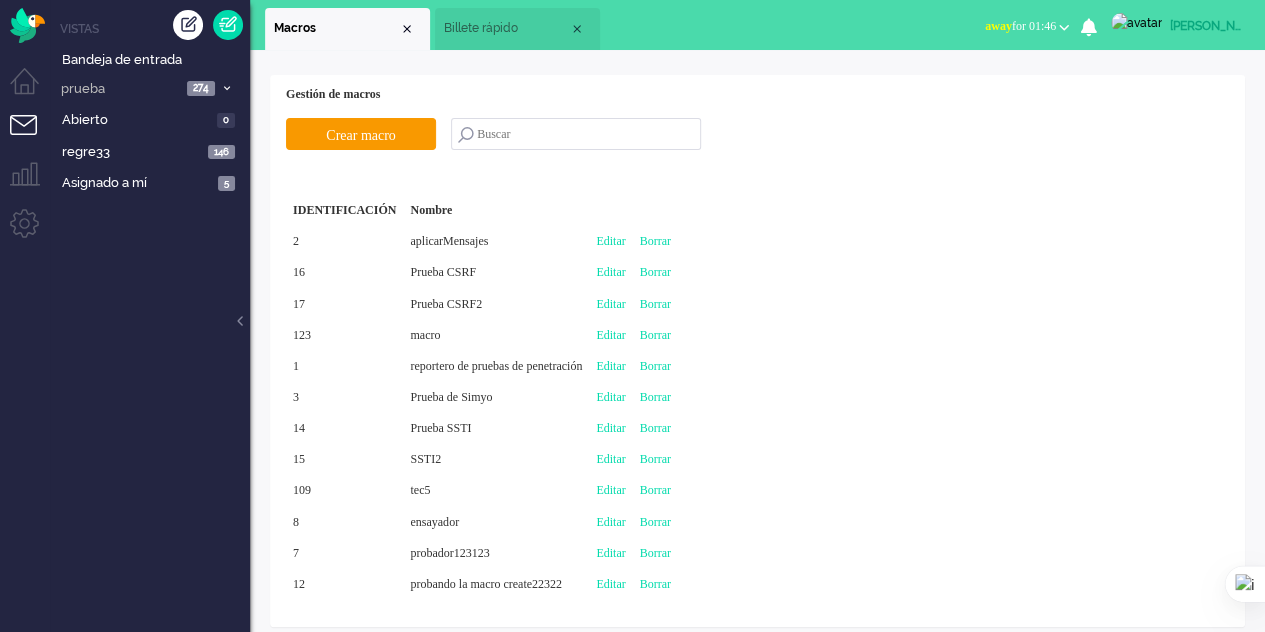 click on "Editar" at bounding box center [610, 335] 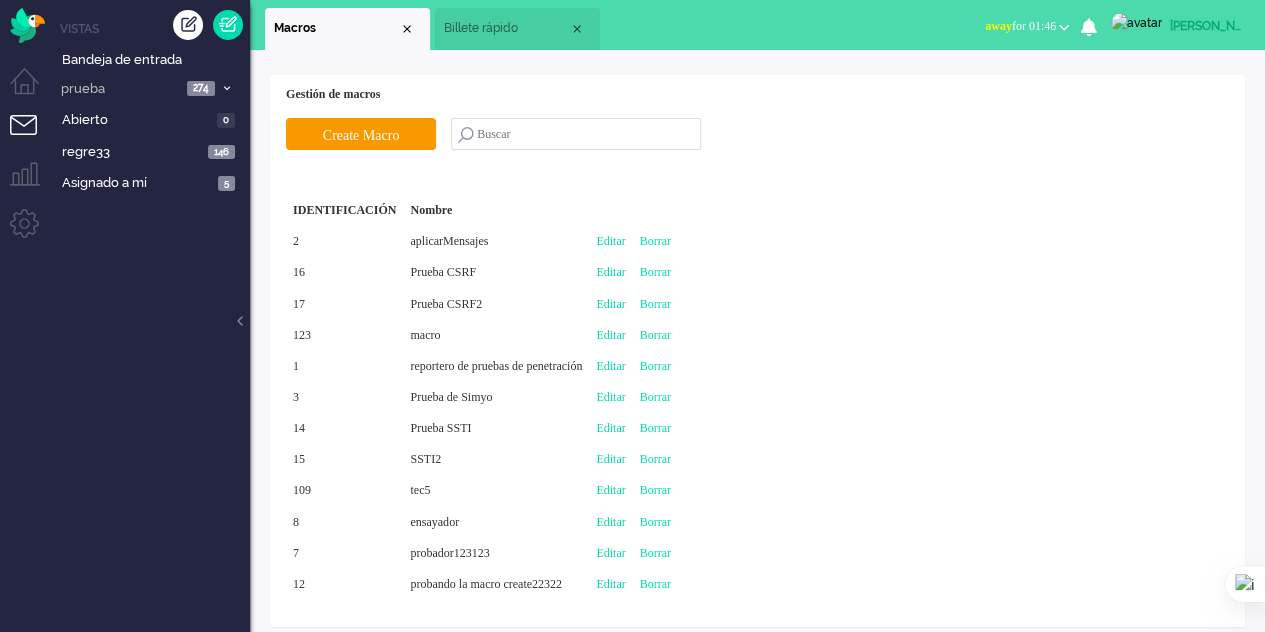 type on "macro" 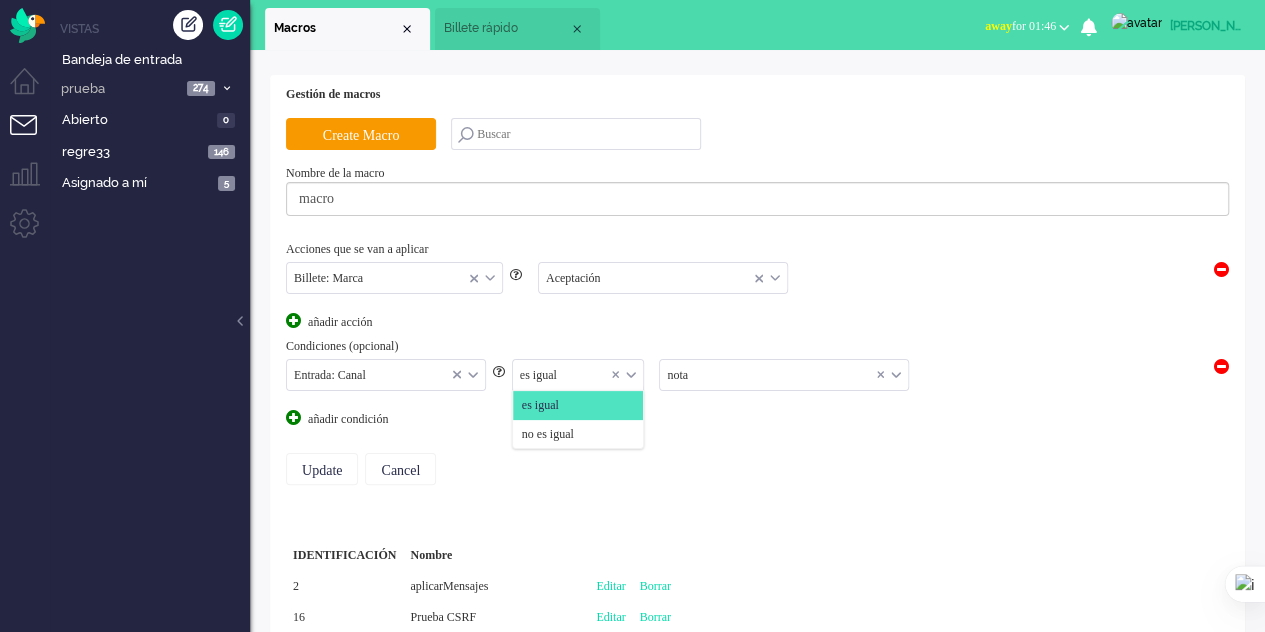 click at bounding box center [578, 375] 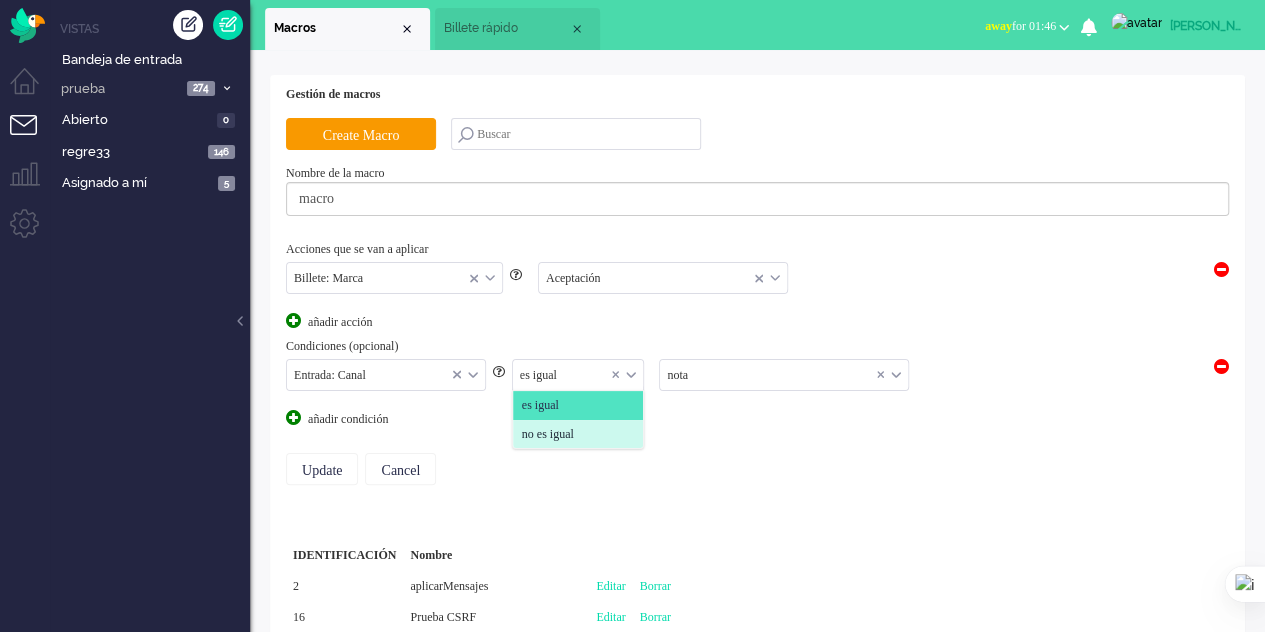 drag, startPoint x: 590, startPoint y: 425, endPoint x: 517, endPoint y: 447, distance: 76.243034 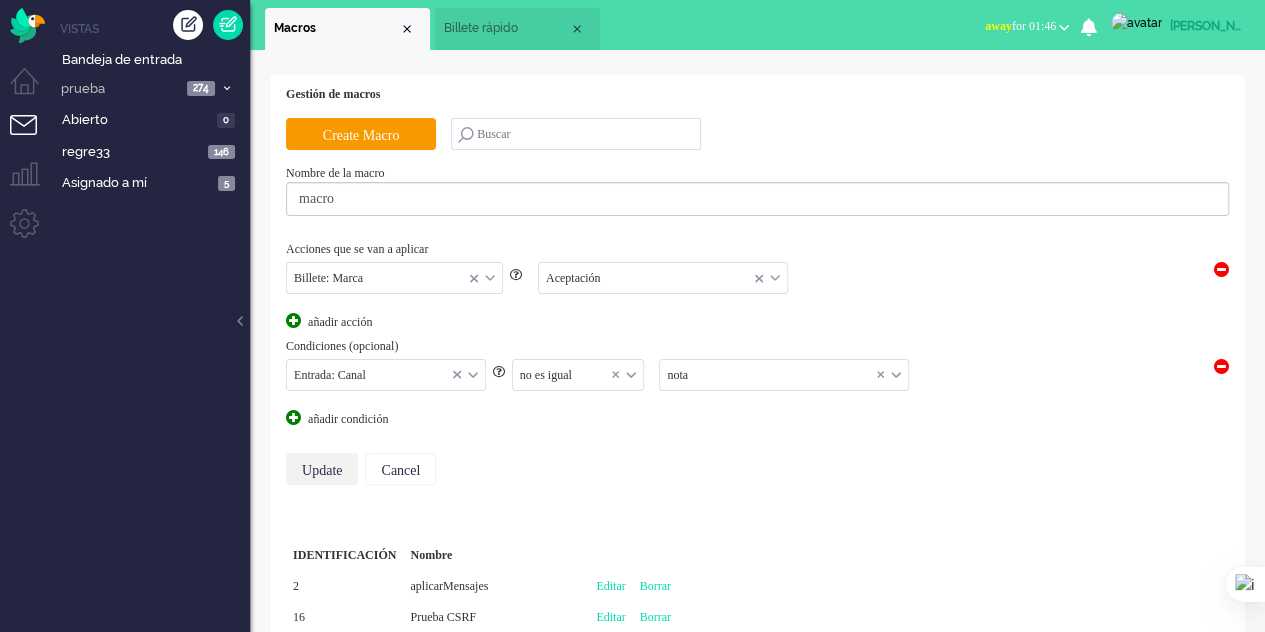 click on "Update" at bounding box center [322, 469] 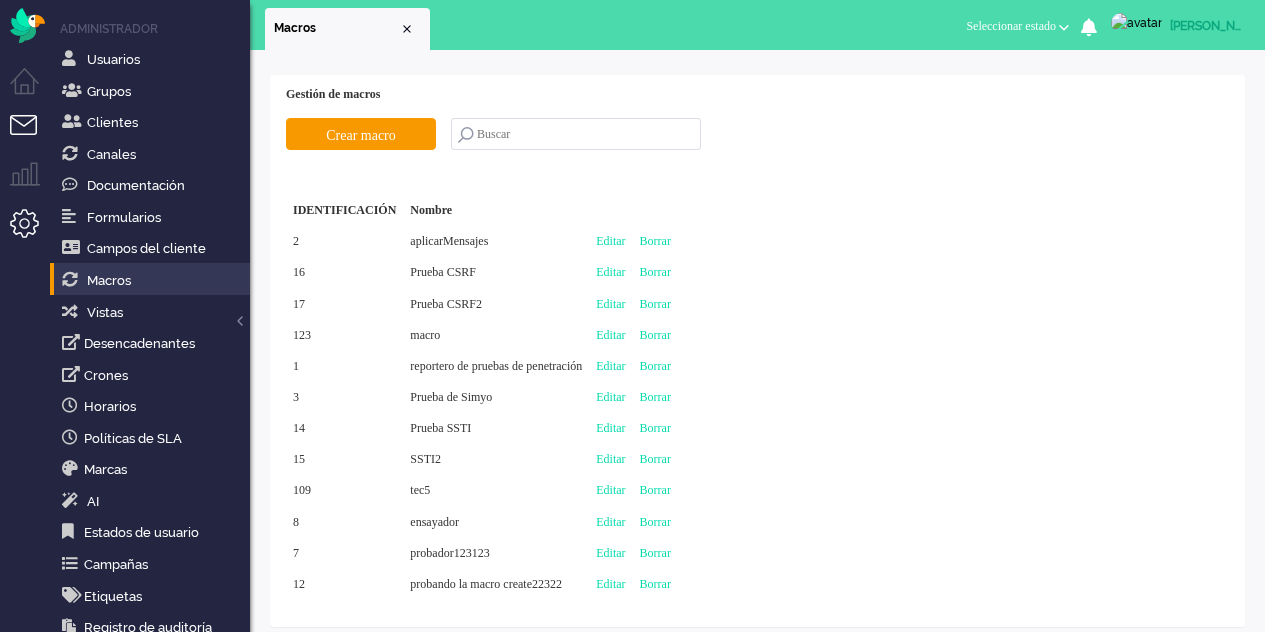 scroll, scrollTop: 0, scrollLeft: 0, axis: both 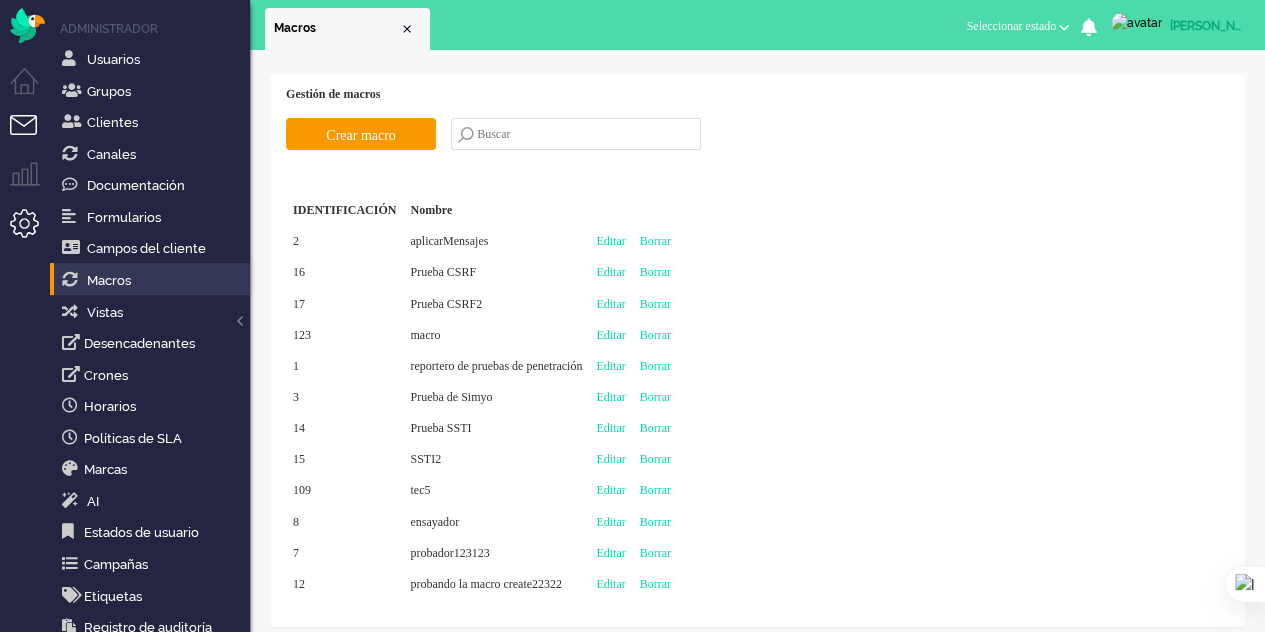 click at bounding box center (32, 137) 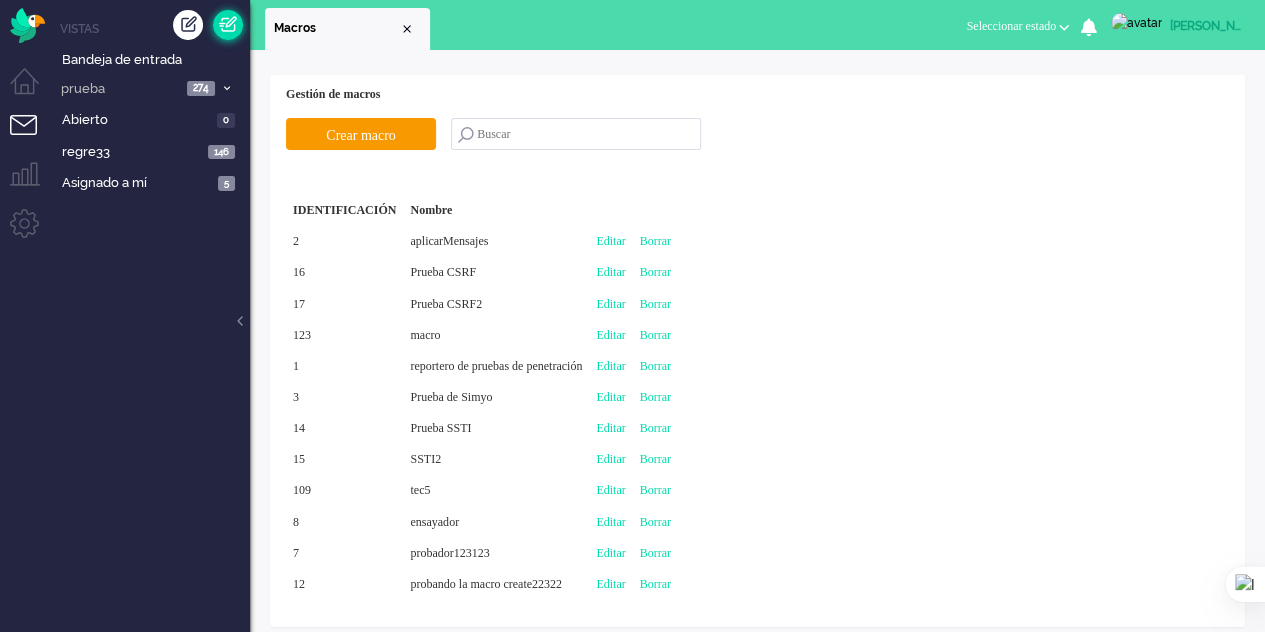 click at bounding box center [228, 25] 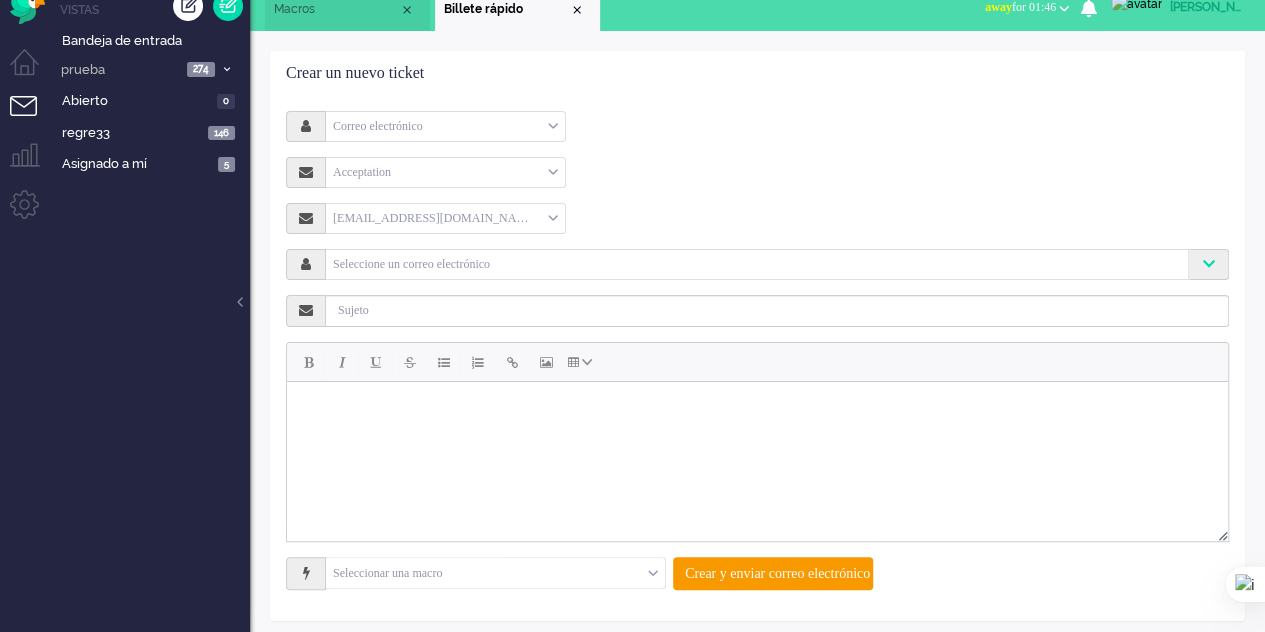 scroll, scrollTop: 28, scrollLeft: 0, axis: vertical 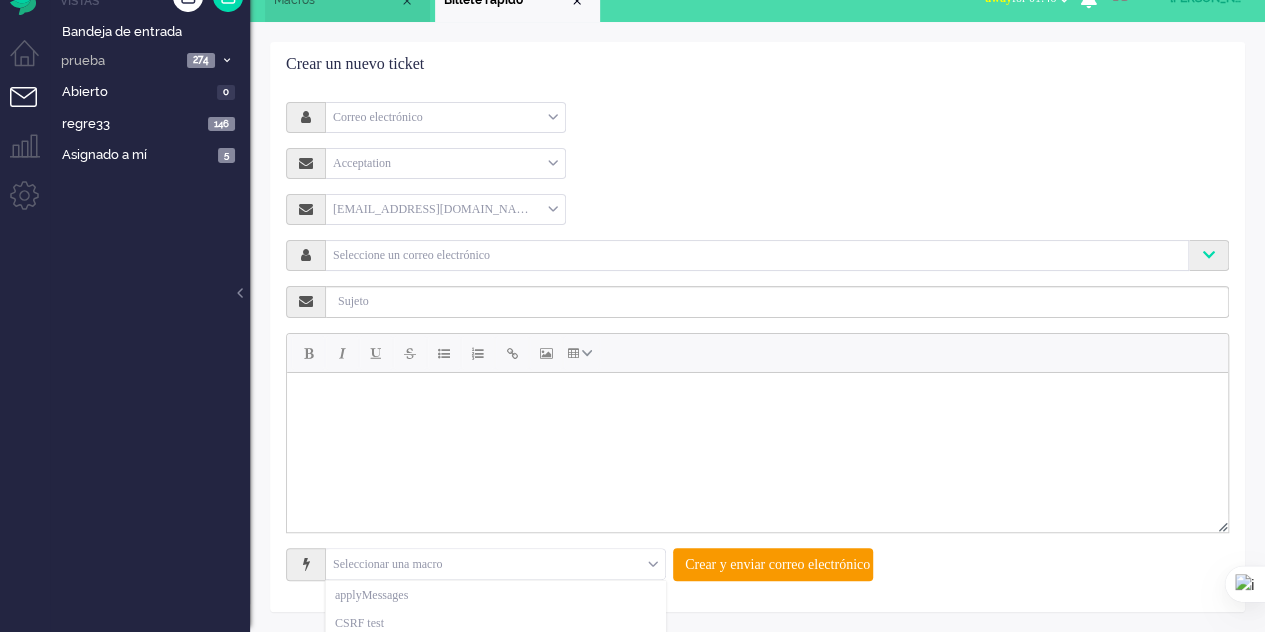 click on "Seleccionar una macro" at bounding box center (495, 564) 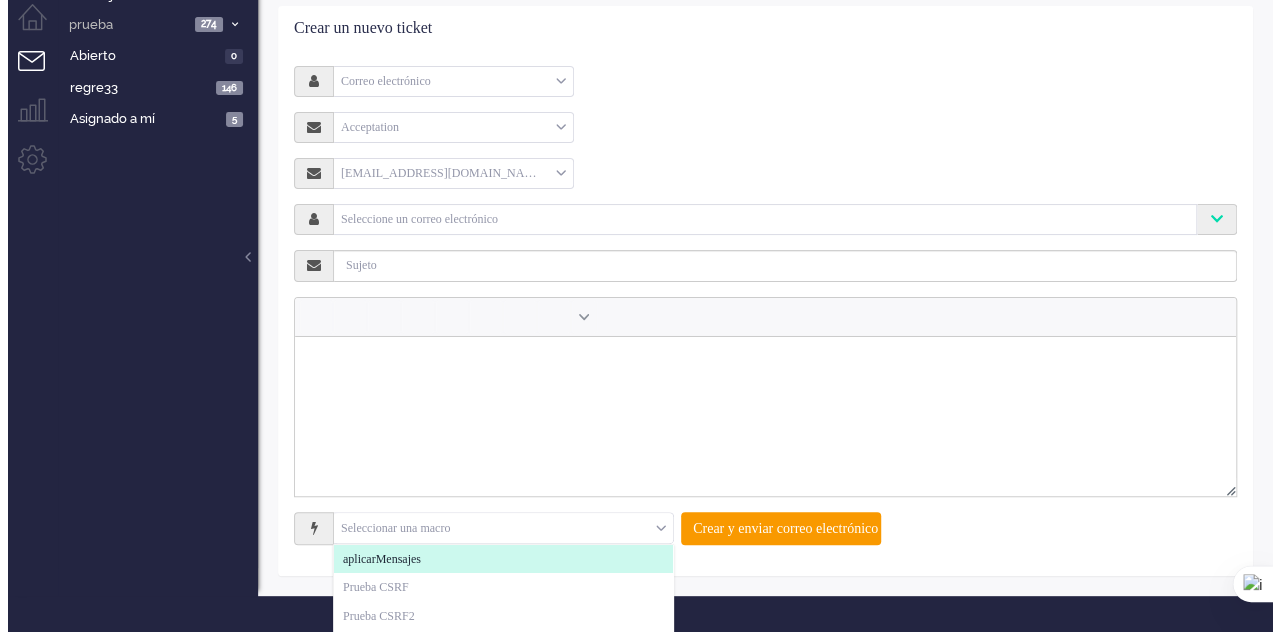 scroll, scrollTop: 0, scrollLeft: 0, axis: both 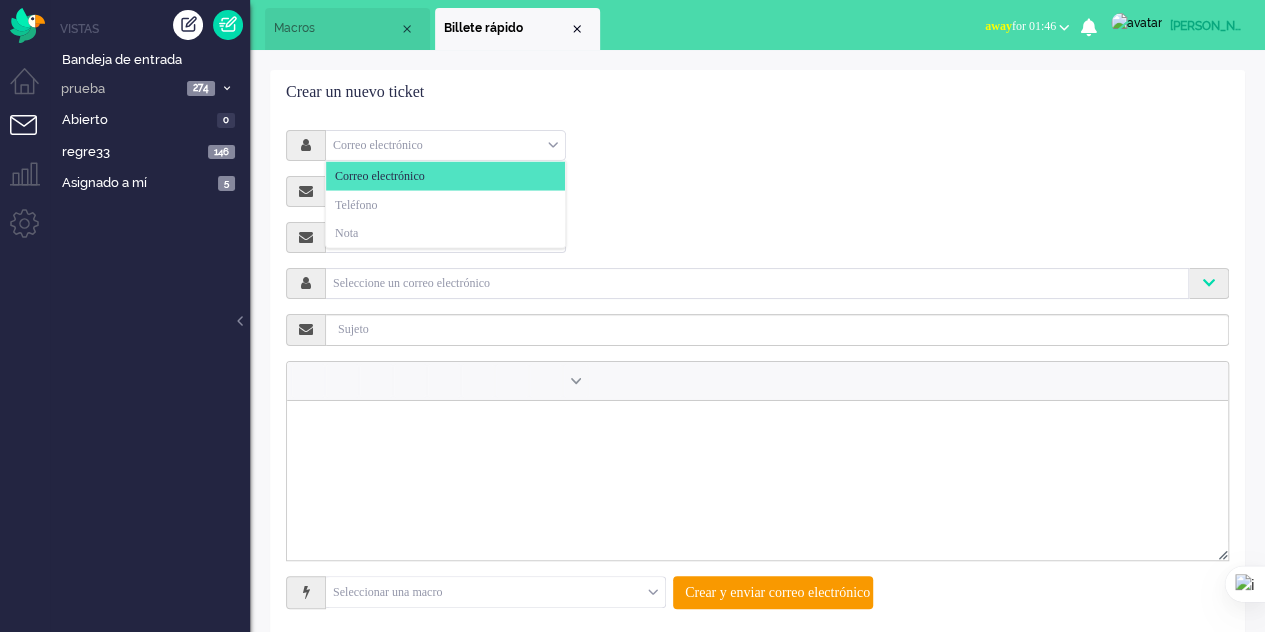 click on "Correo electrónico" at bounding box center (445, 145) 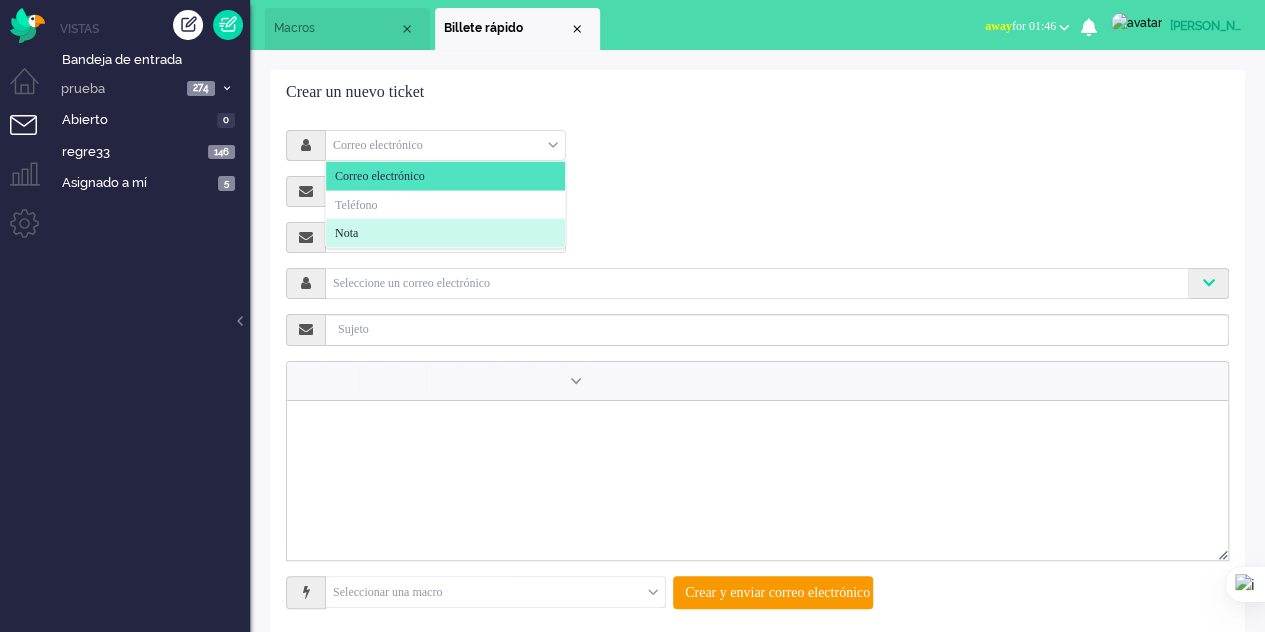 click on "Nota" 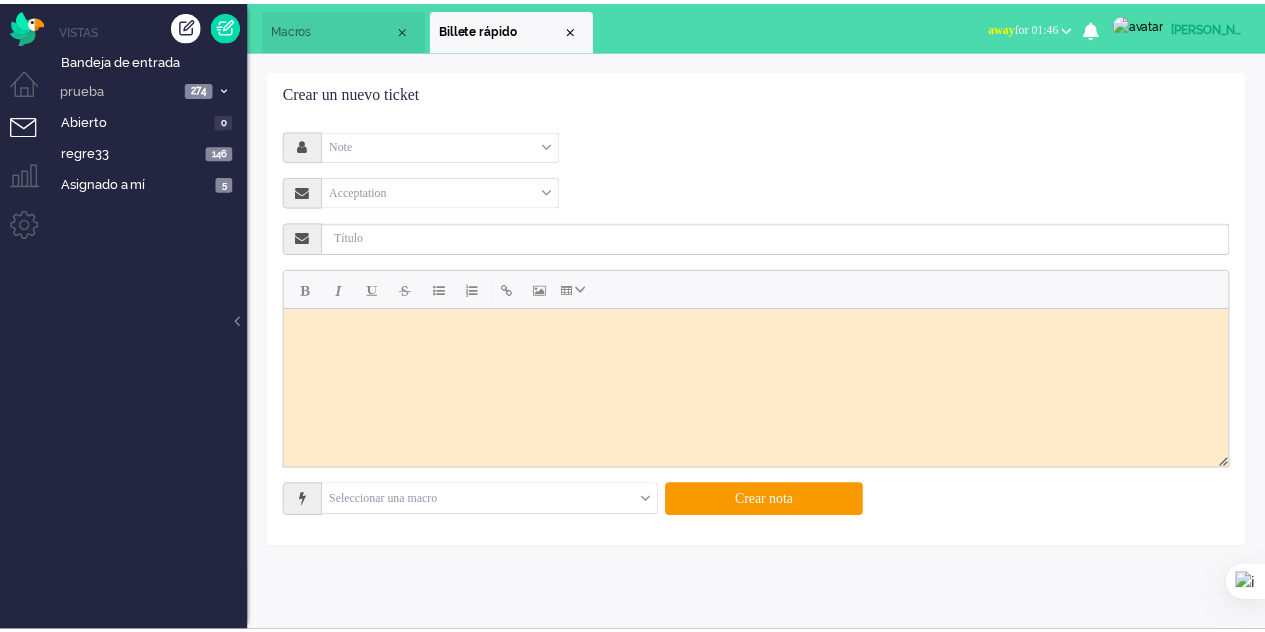 scroll, scrollTop: 0, scrollLeft: 0, axis: both 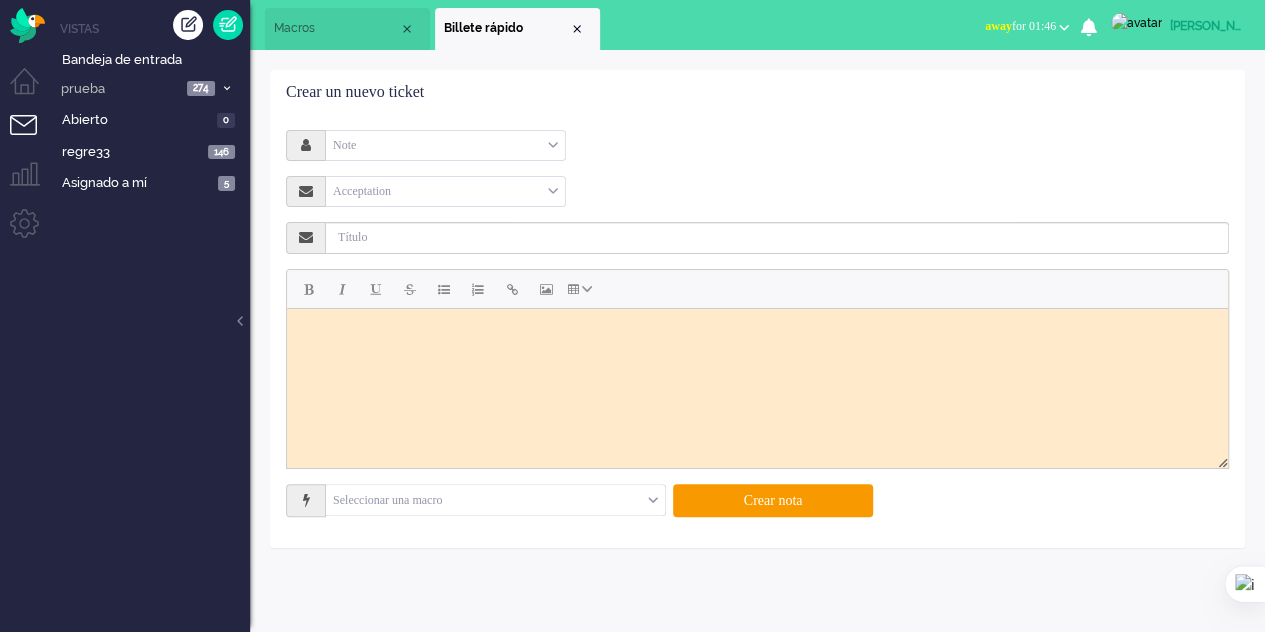 click at bounding box center [495, 500] 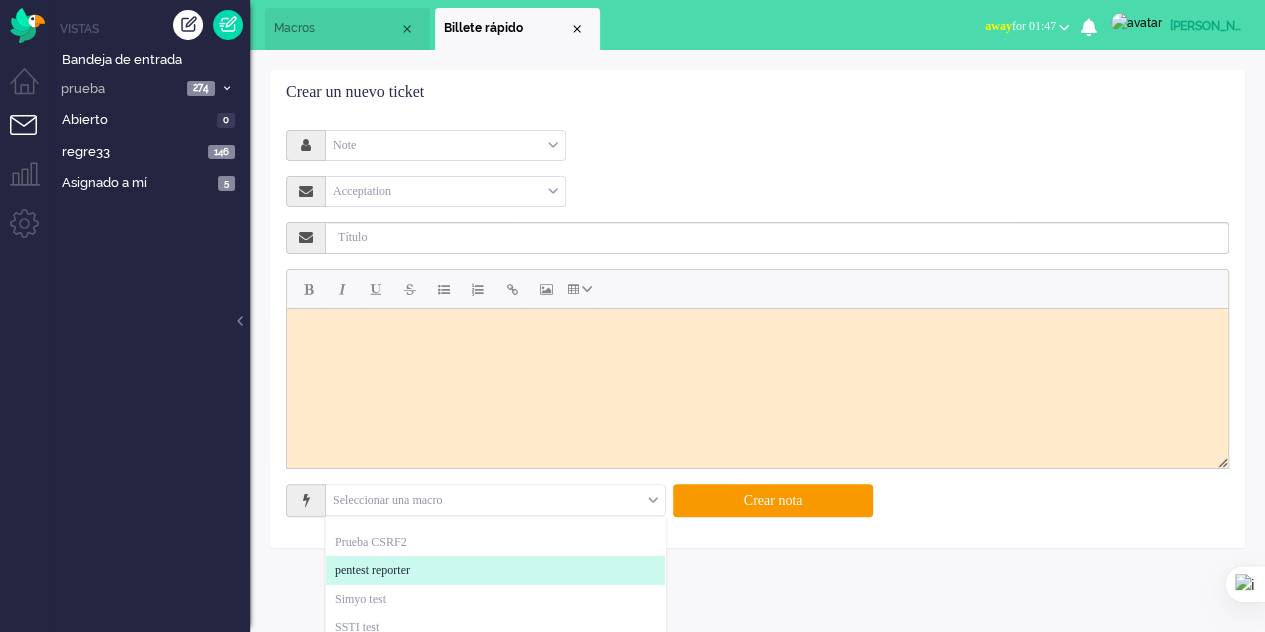 scroll, scrollTop: 0, scrollLeft: 0, axis: both 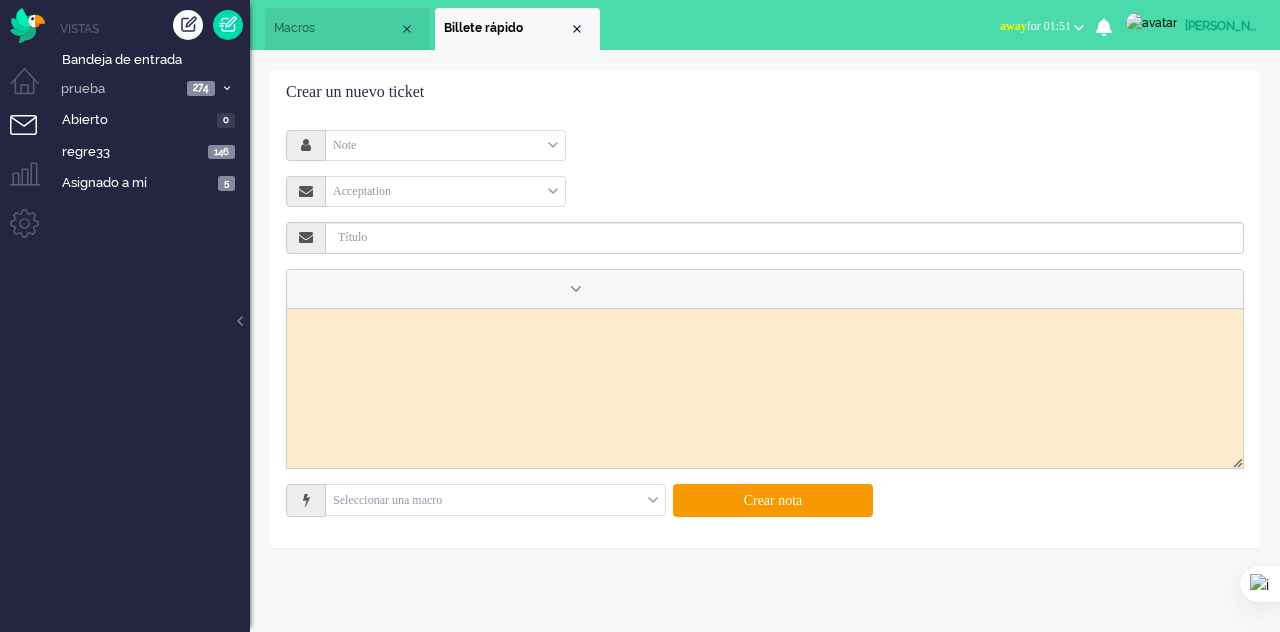 click at bounding box center (577, 29) 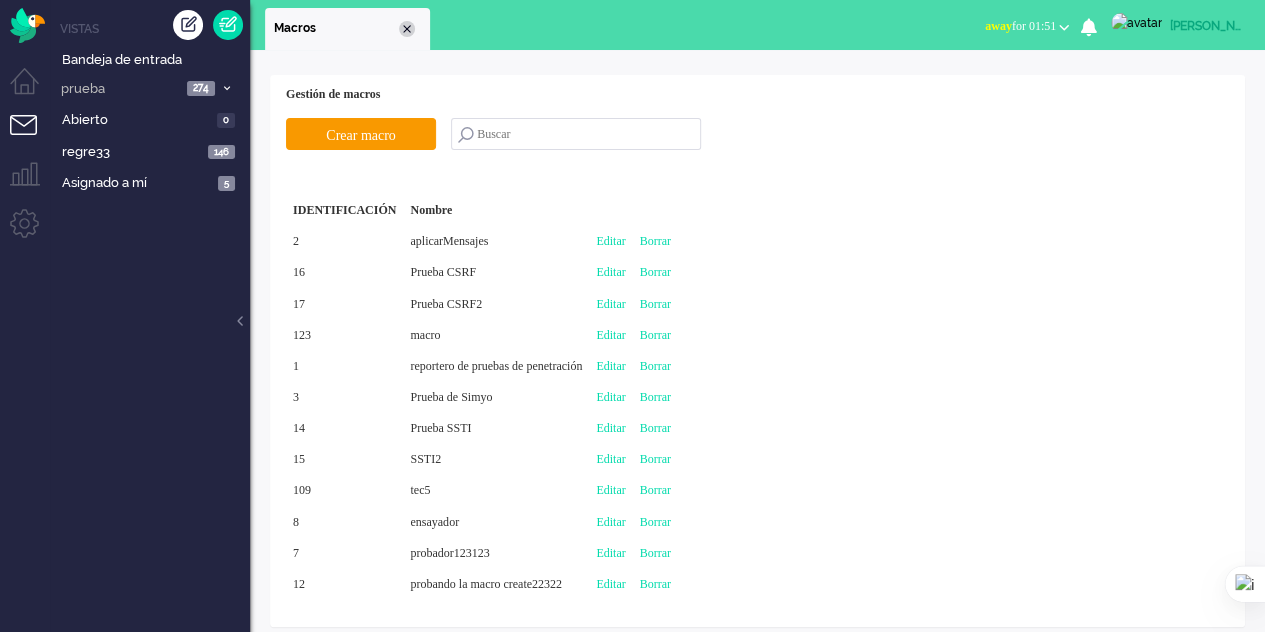click at bounding box center [407, 29] 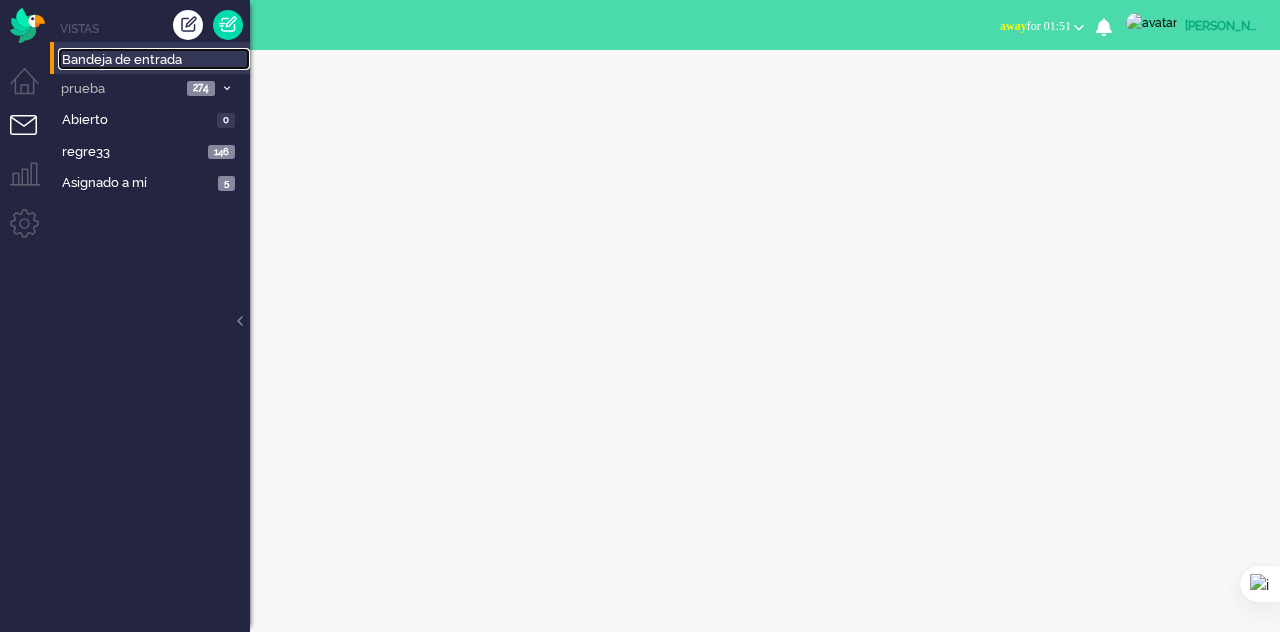 click on "Bandeja de entrada" at bounding box center (122, 59) 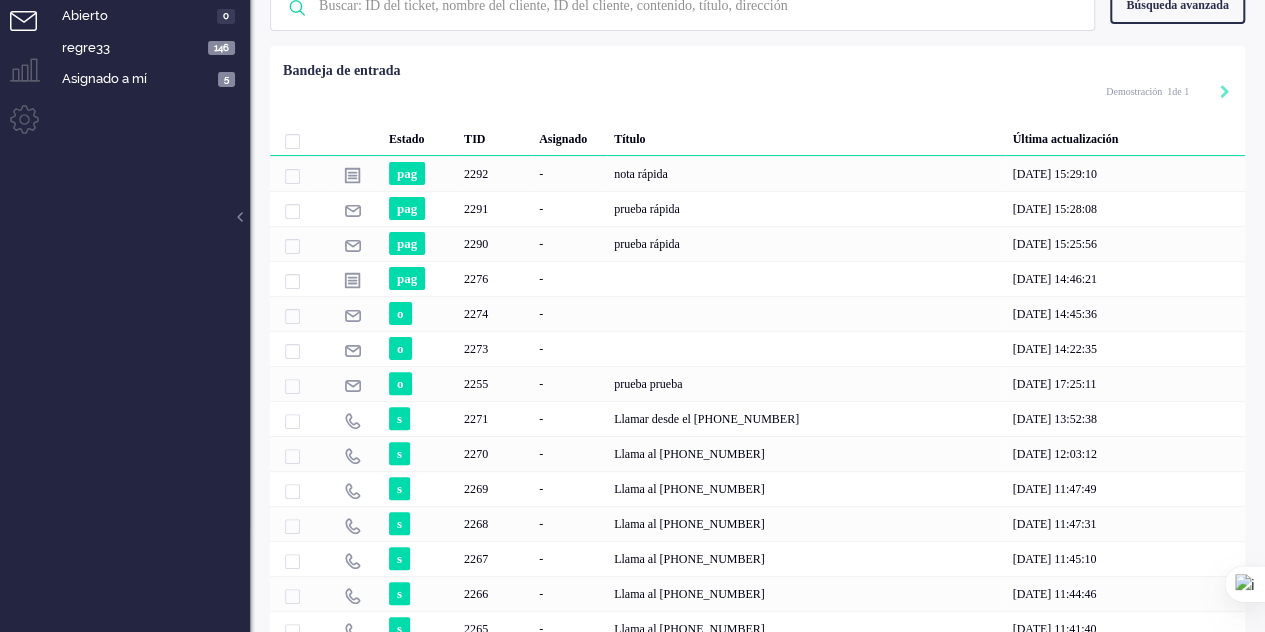 scroll, scrollTop: 0, scrollLeft: 0, axis: both 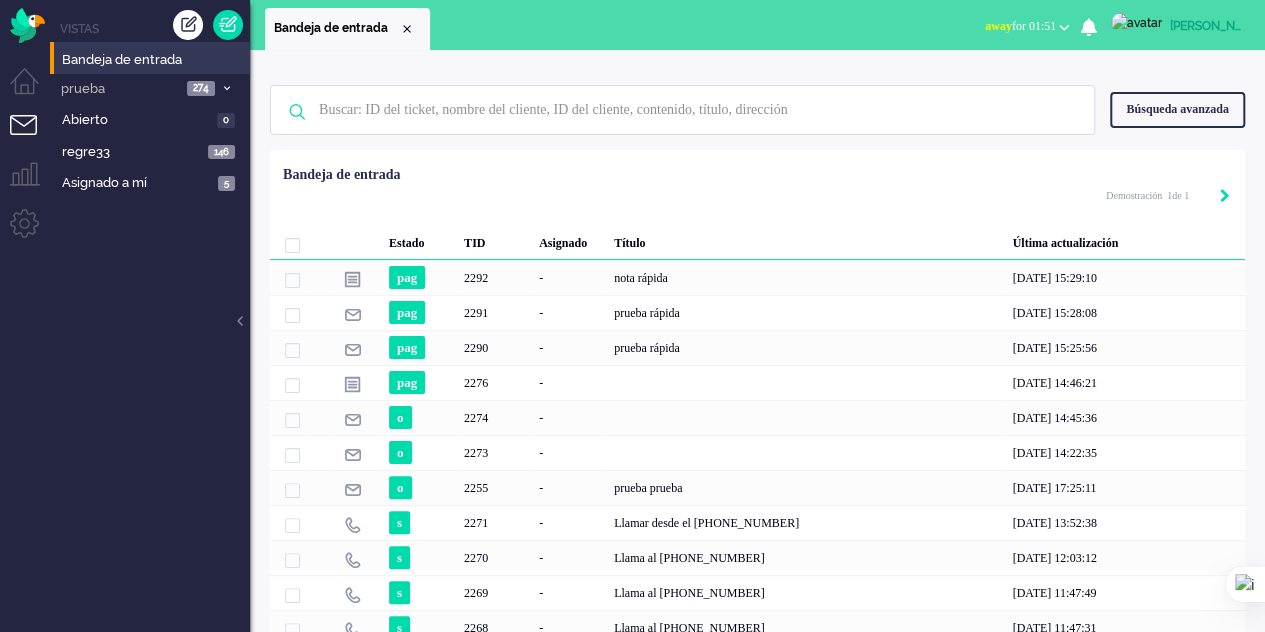 click 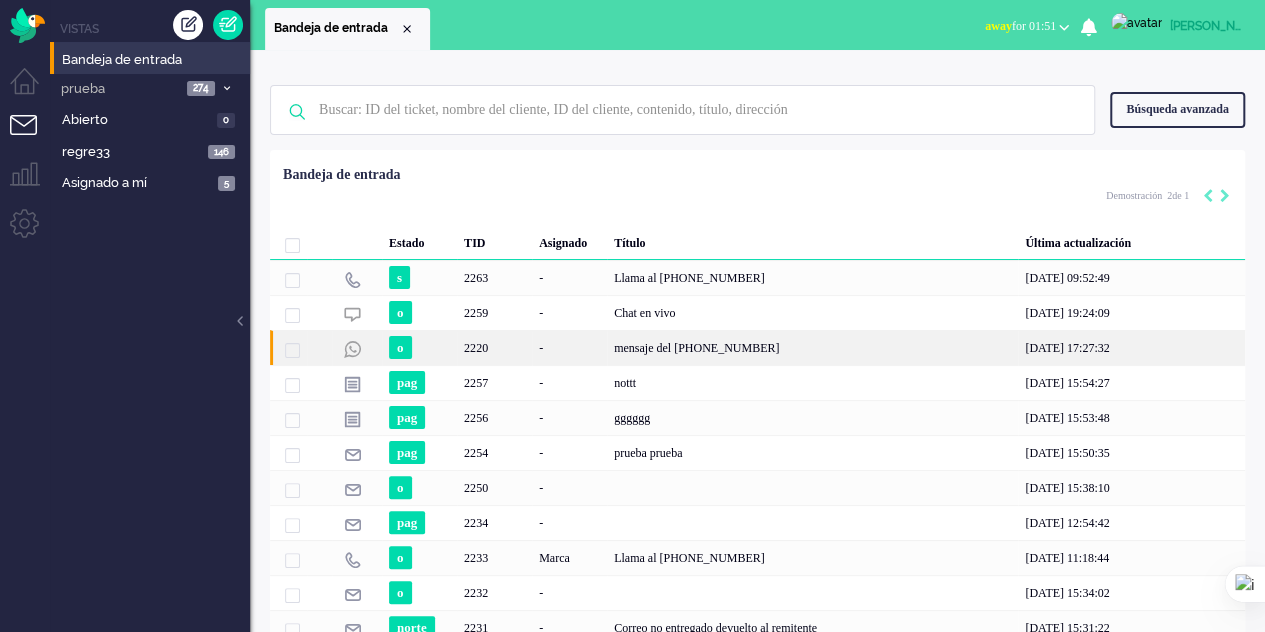 click on "-" 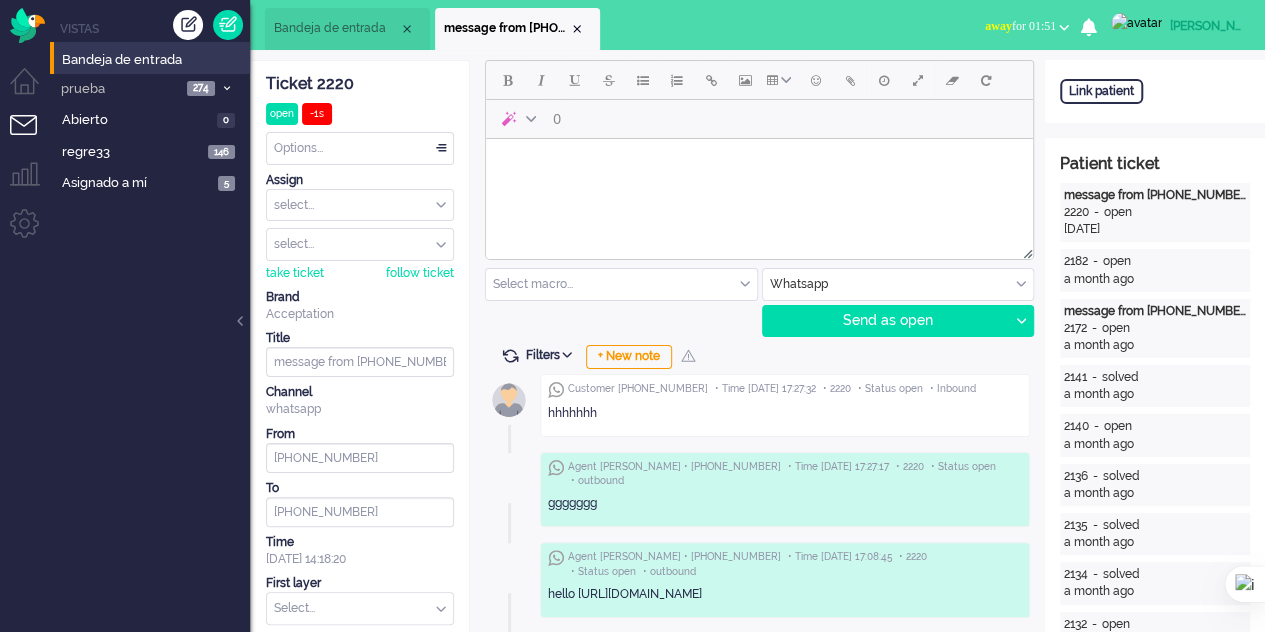 scroll, scrollTop: 0, scrollLeft: 0, axis: both 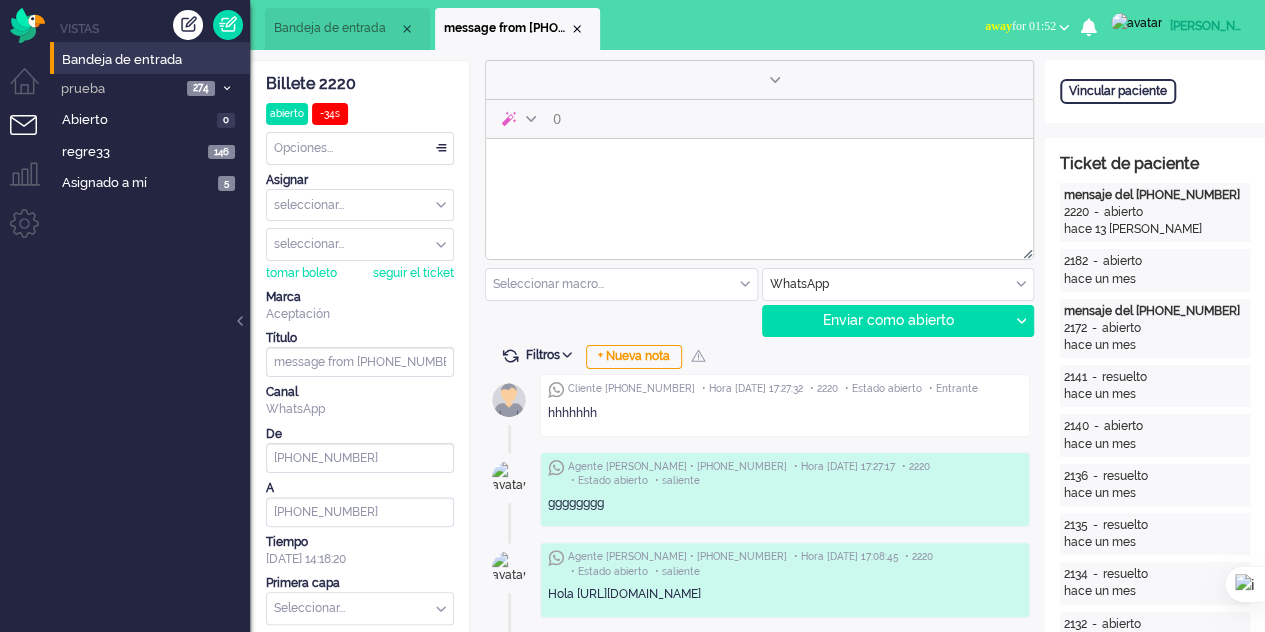 type 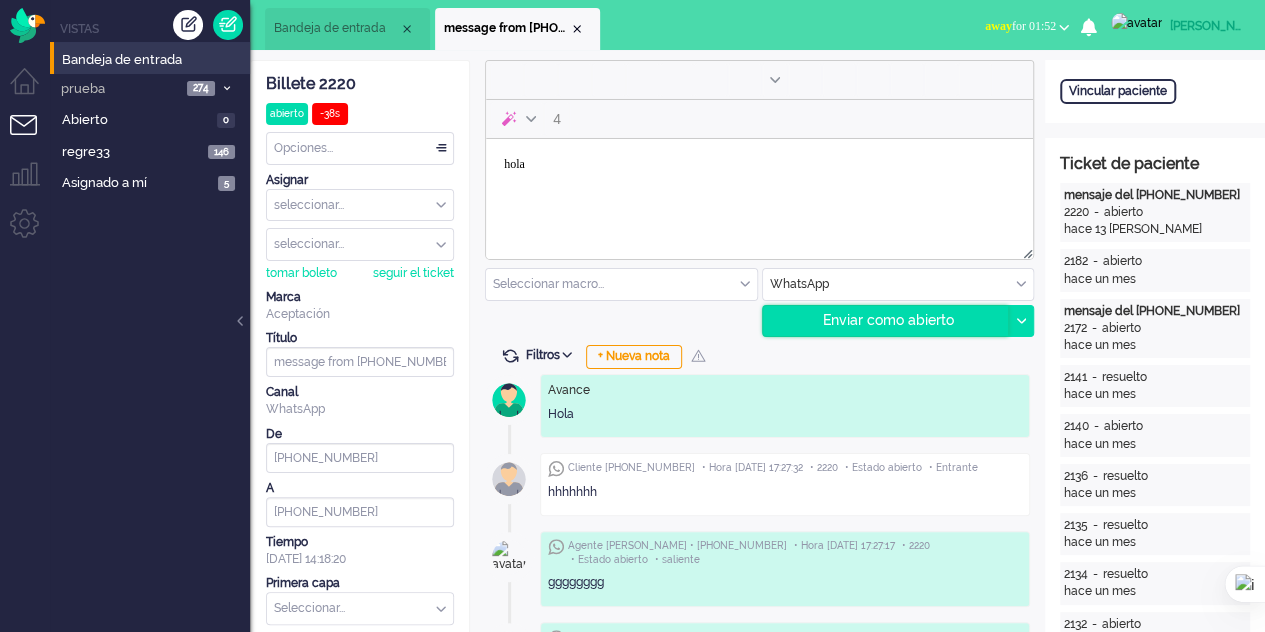 click on "Enviar como abierto" at bounding box center (888, 320) 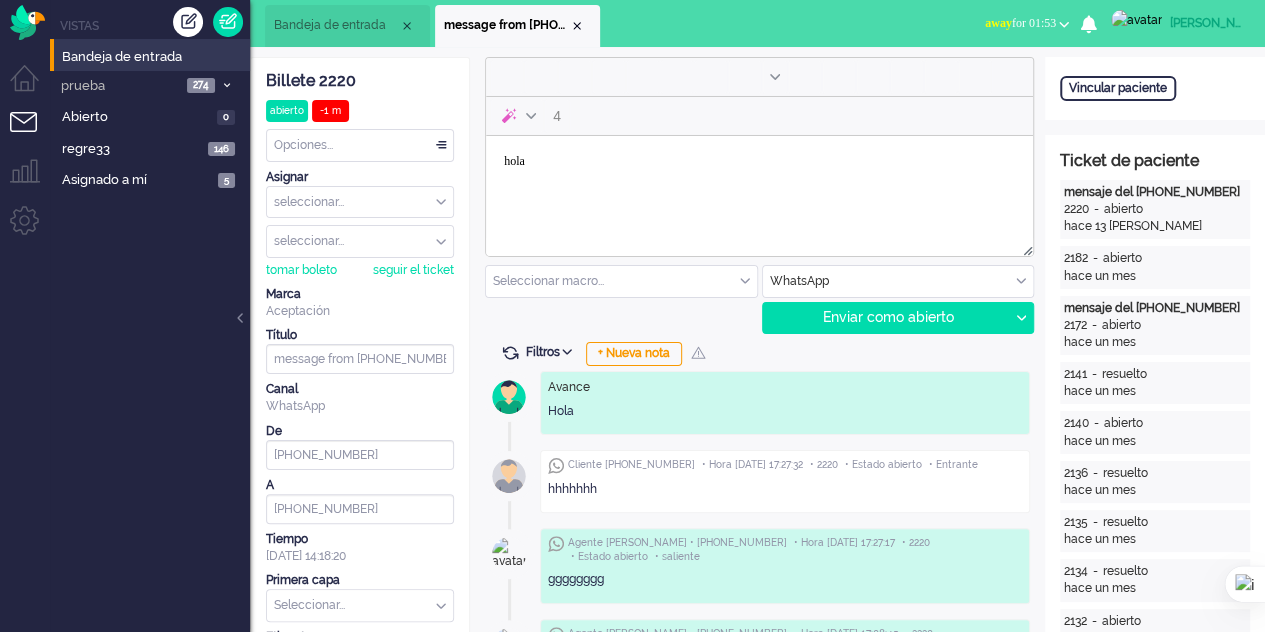scroll, scrollTop: 0, scrollLeft: 0, axis: both 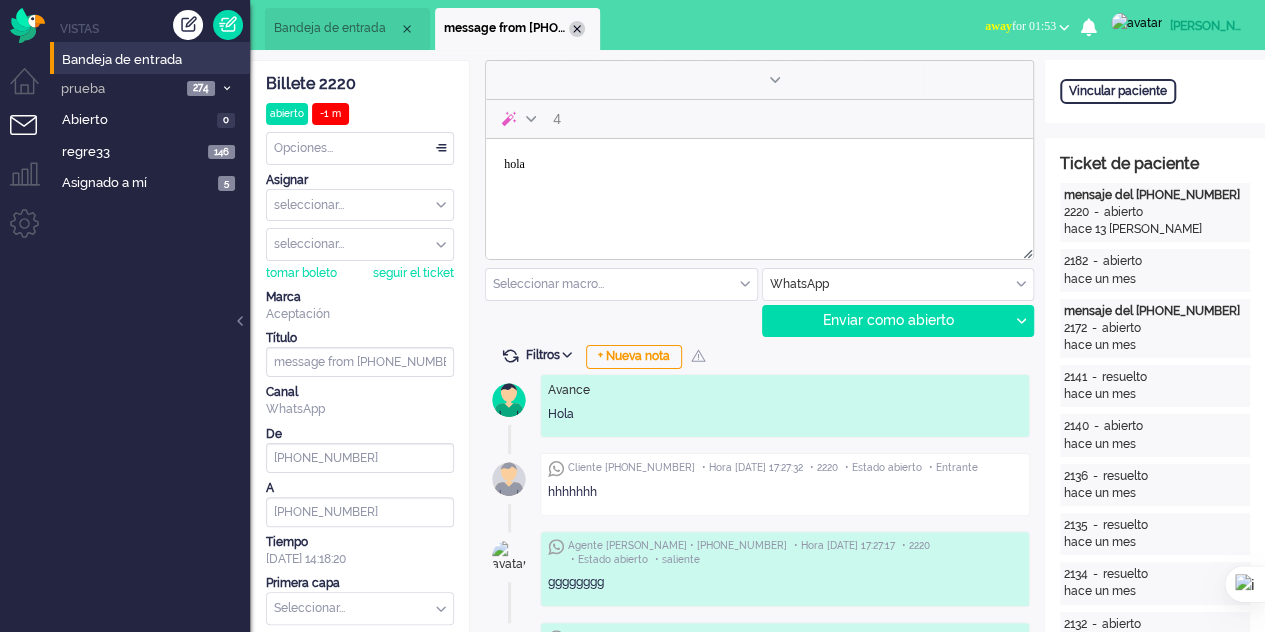 click at bounding box center (577, 29) 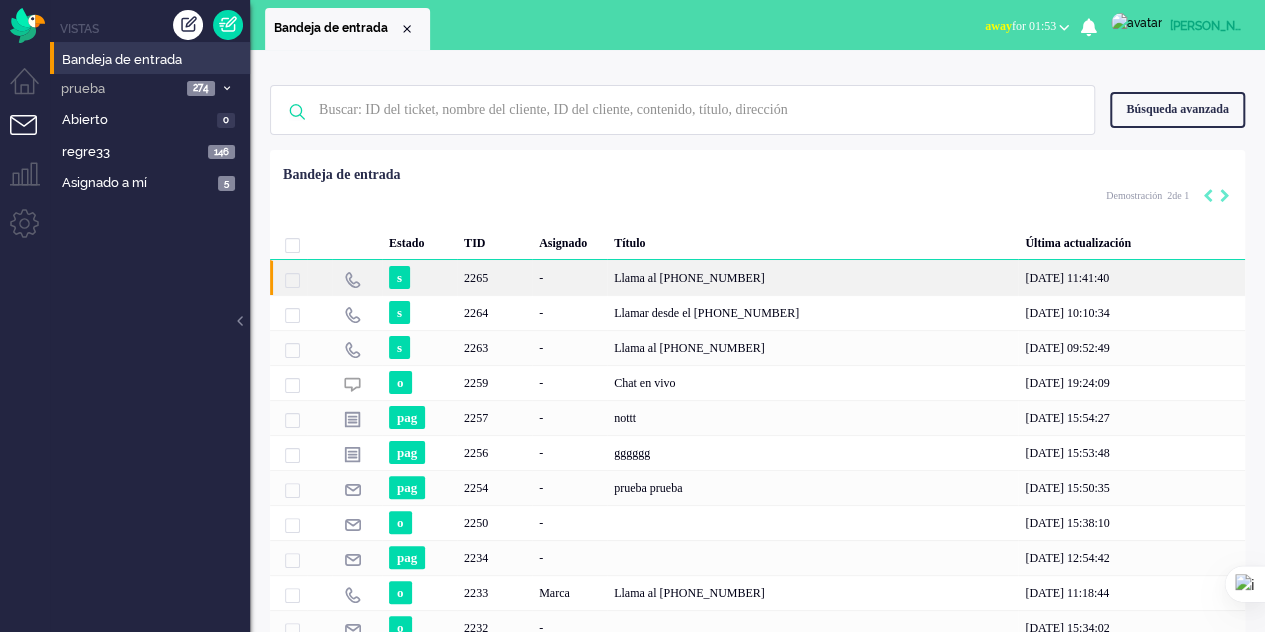 click on "Llama al [PHONE_NUMBER]" at bounding box center (689, 278) 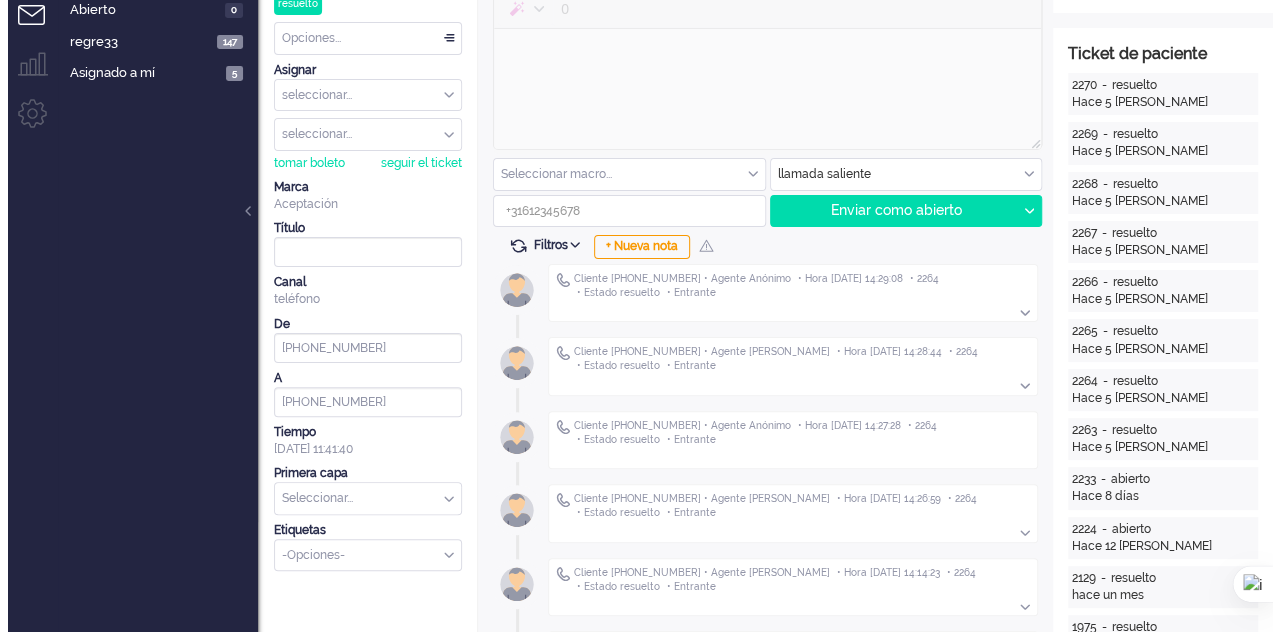scroll, scrollTop: 0, scrollLeft: 0, axis: both 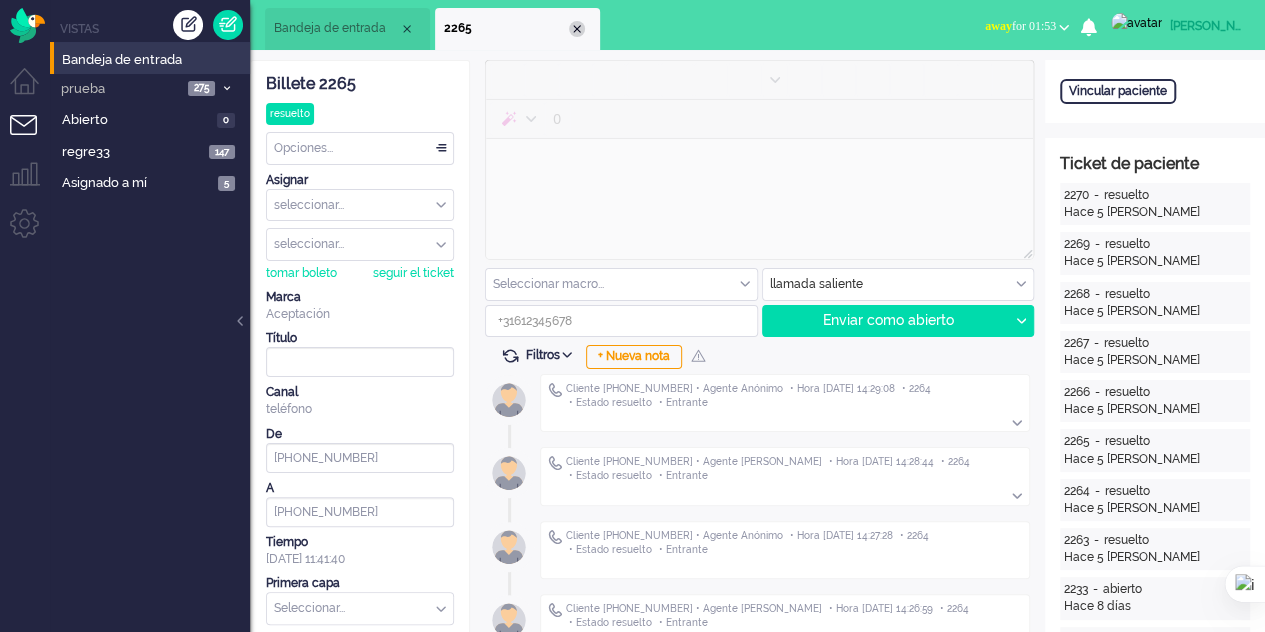 click at bounding box center (577, 29) 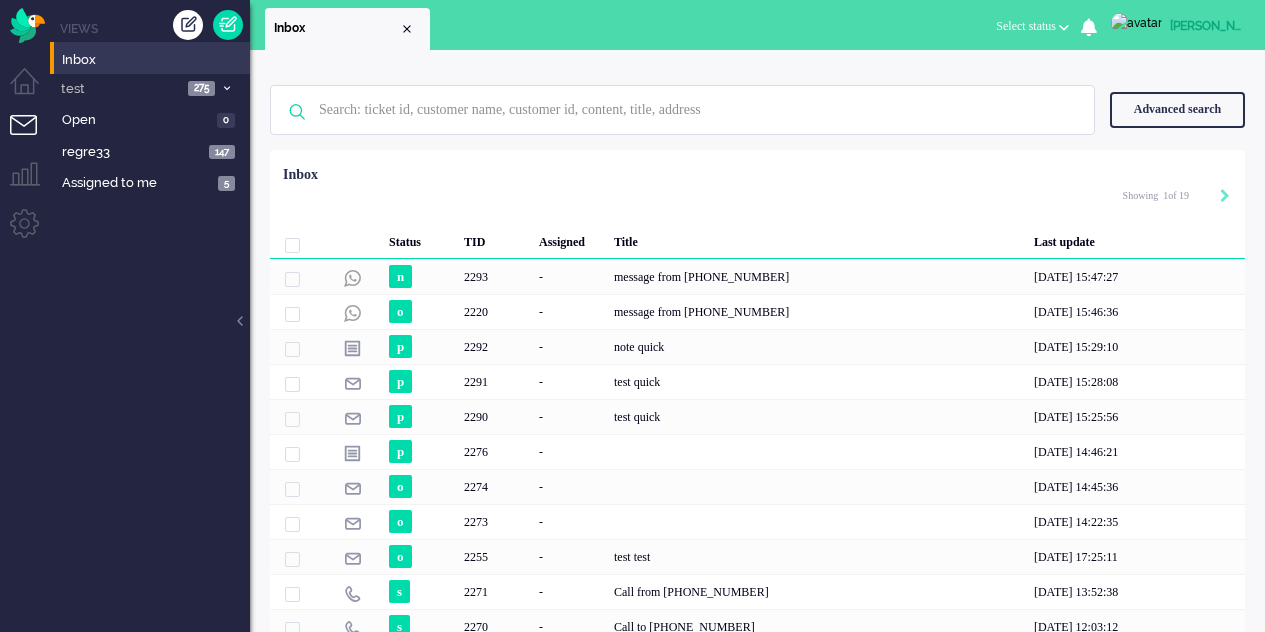 scroll, scrollTop: 0, scrollLeft: 0, axis: both 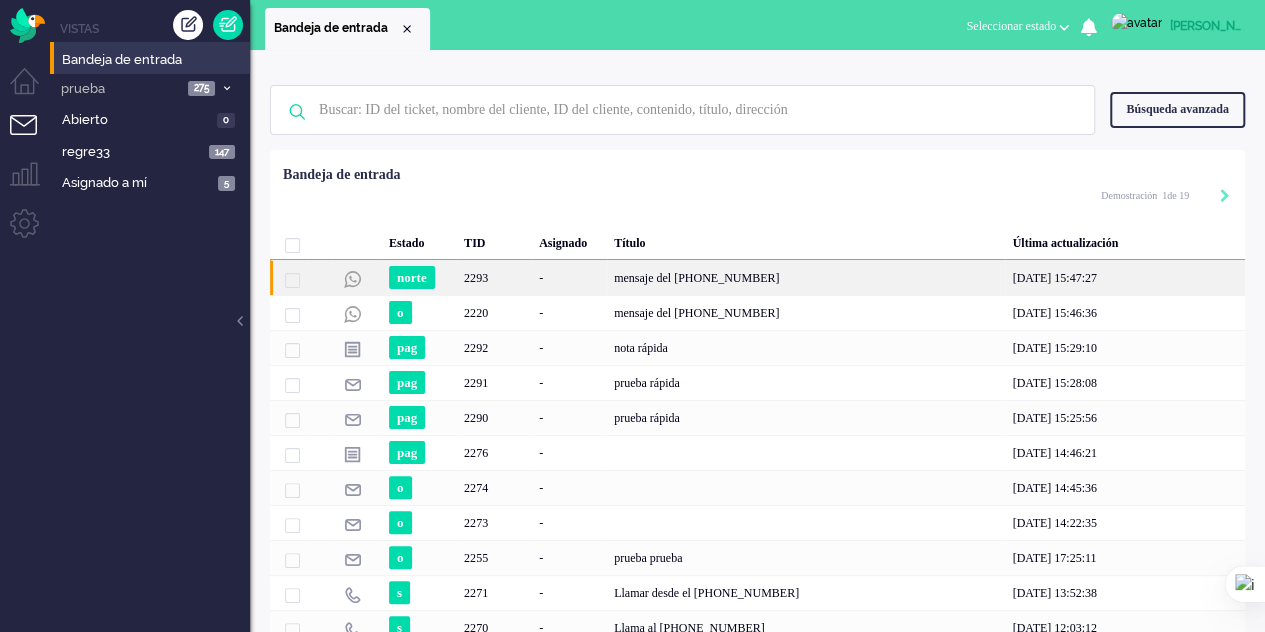 click on "-" 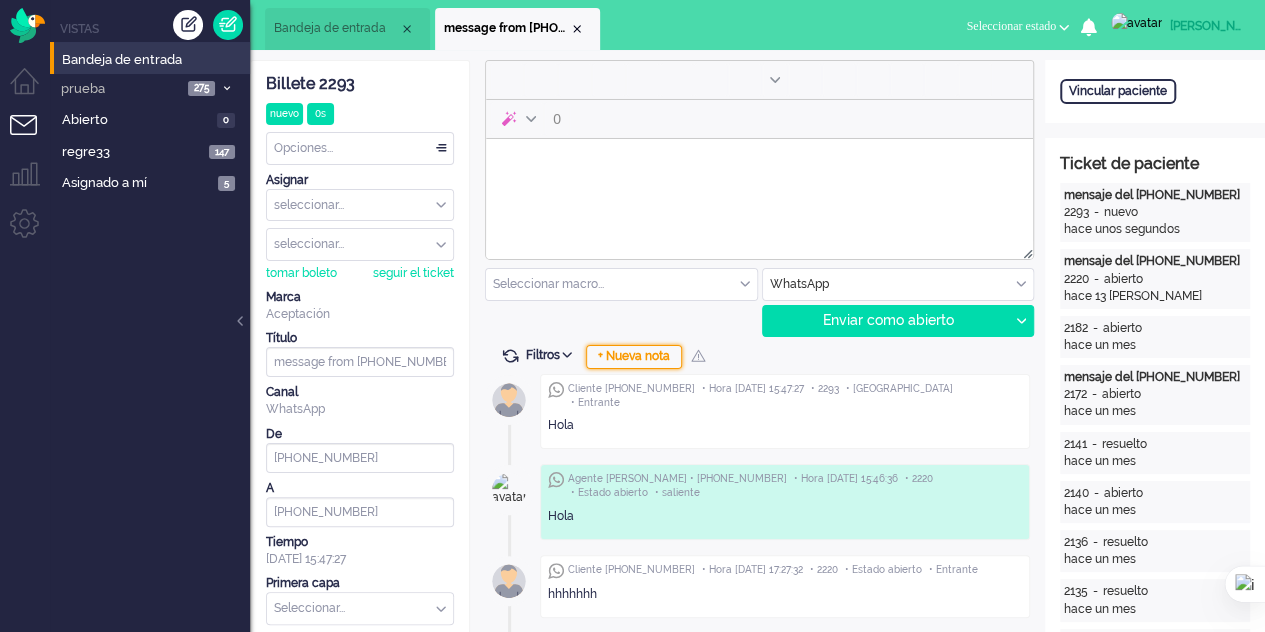 scroll, scrollTop: 0, scrollLeft: 0, axis: both 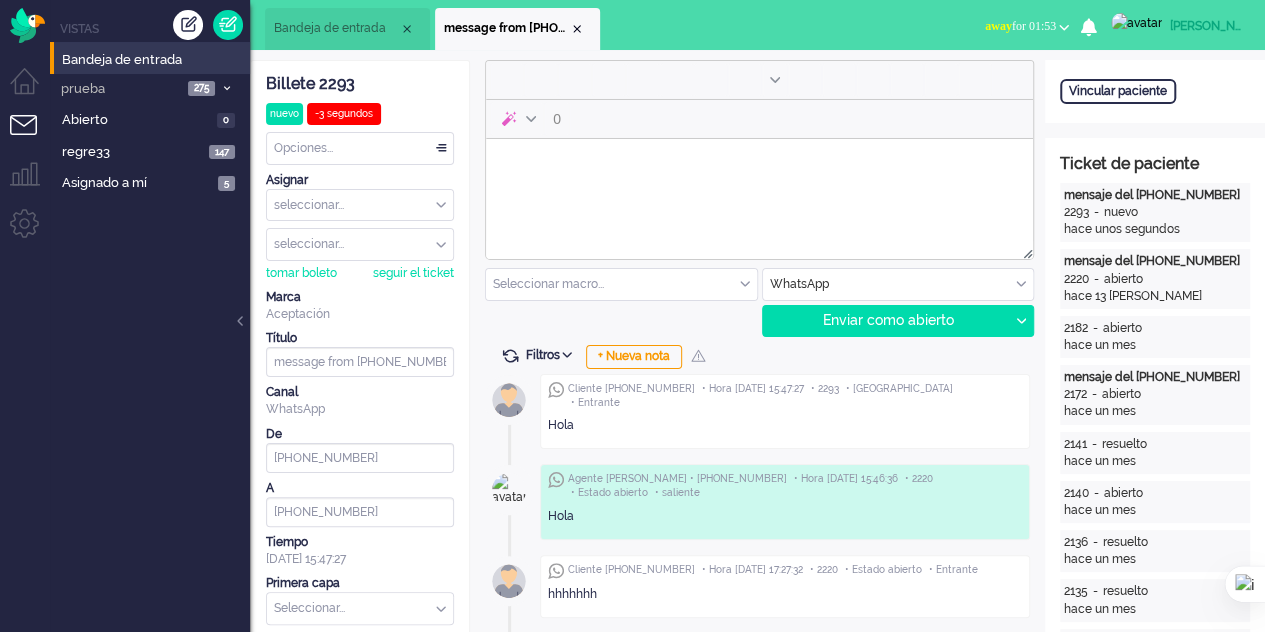 click at bounding box center [759, 164] 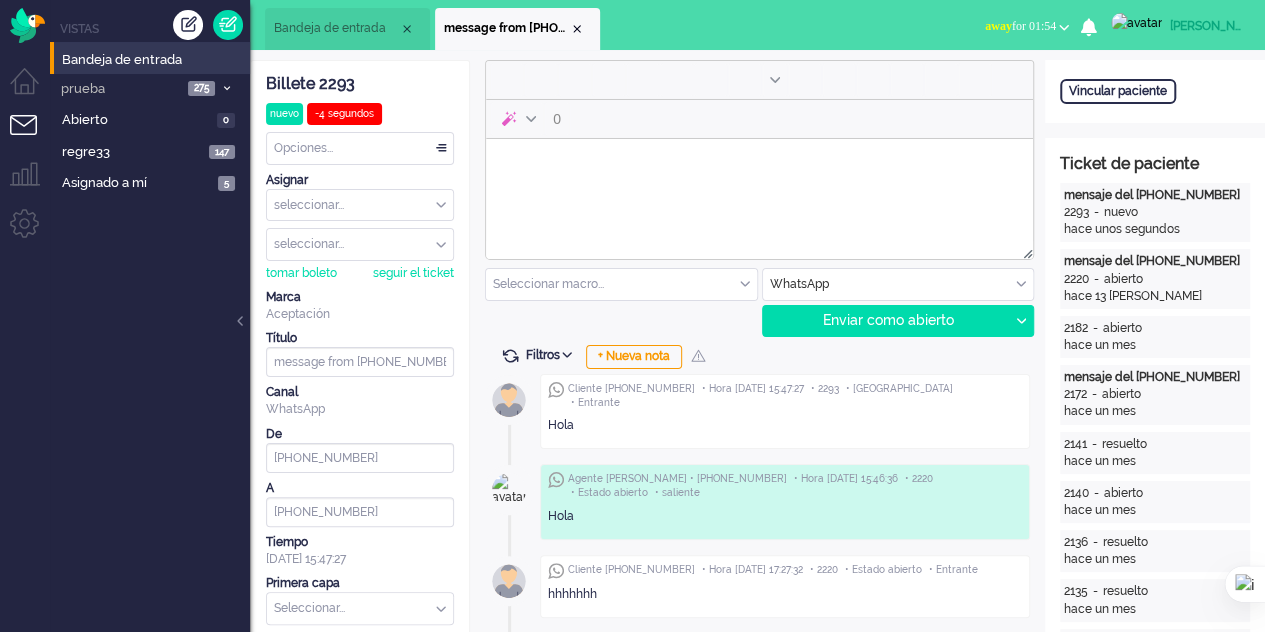 type 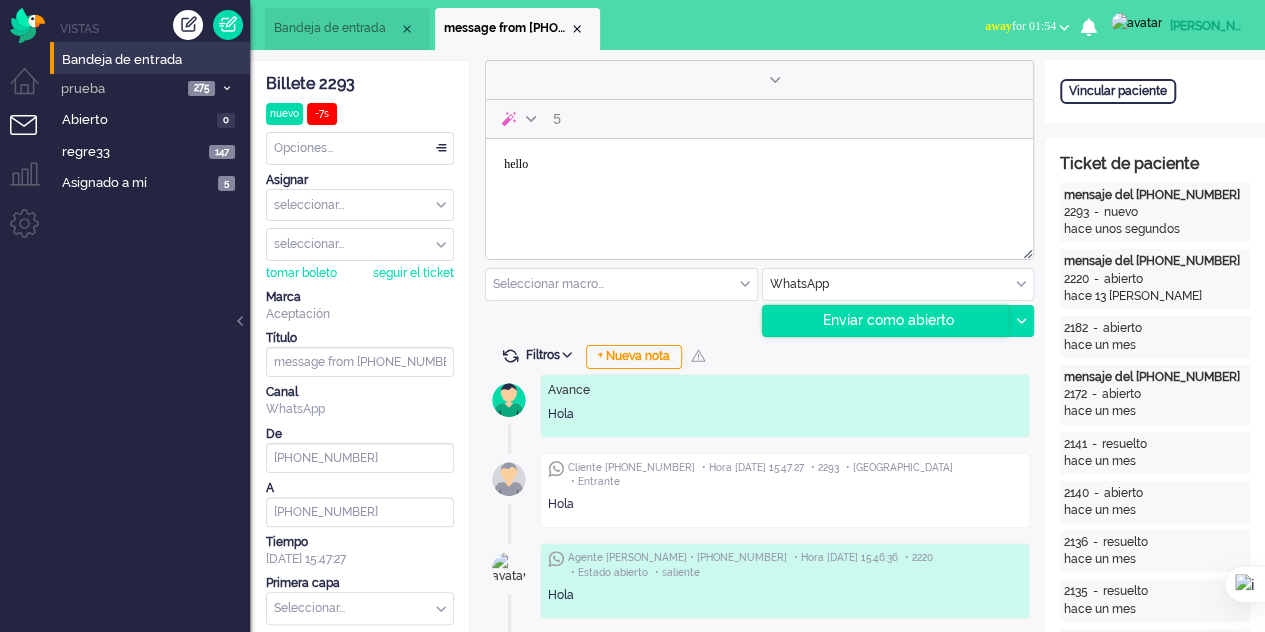 click on "Enviar como abierto" at bounding box center [886, 321] 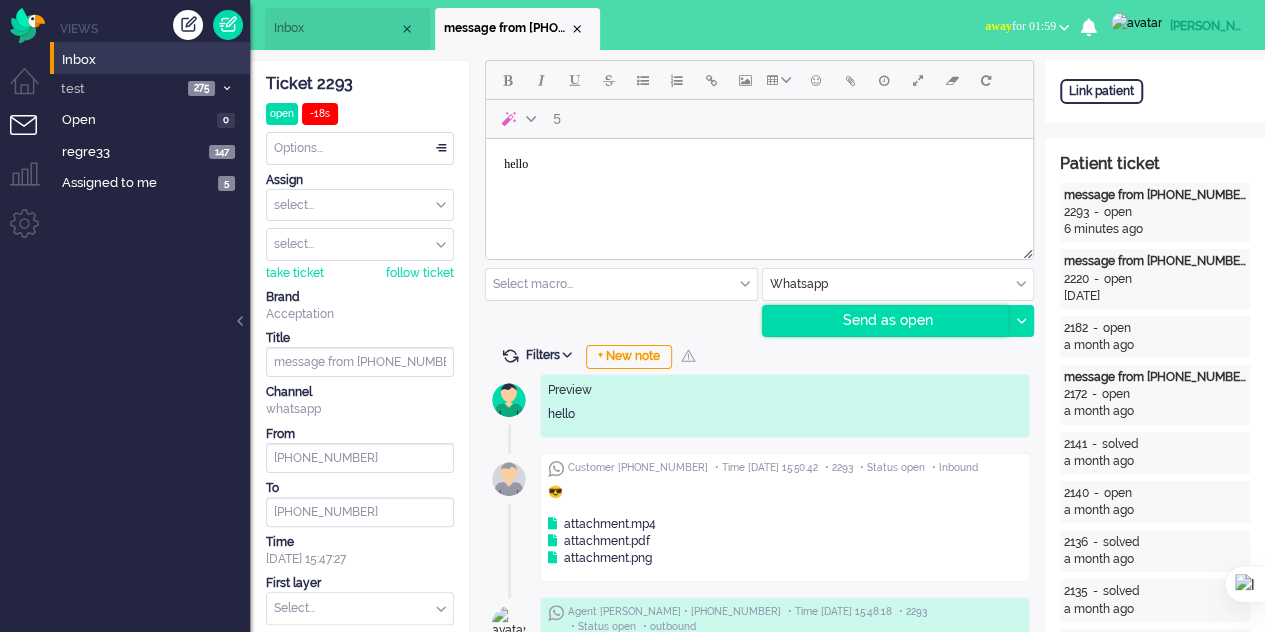 click on "hello" at bounding box center [759, 172] 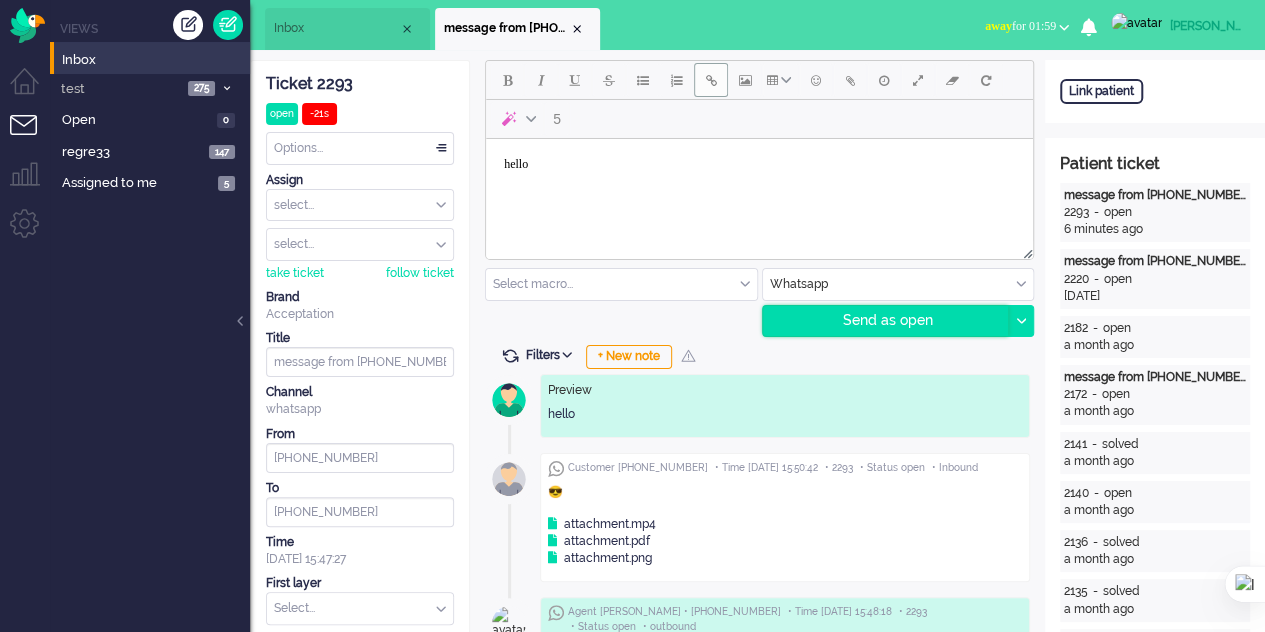 click at bounding box center (711, 80) 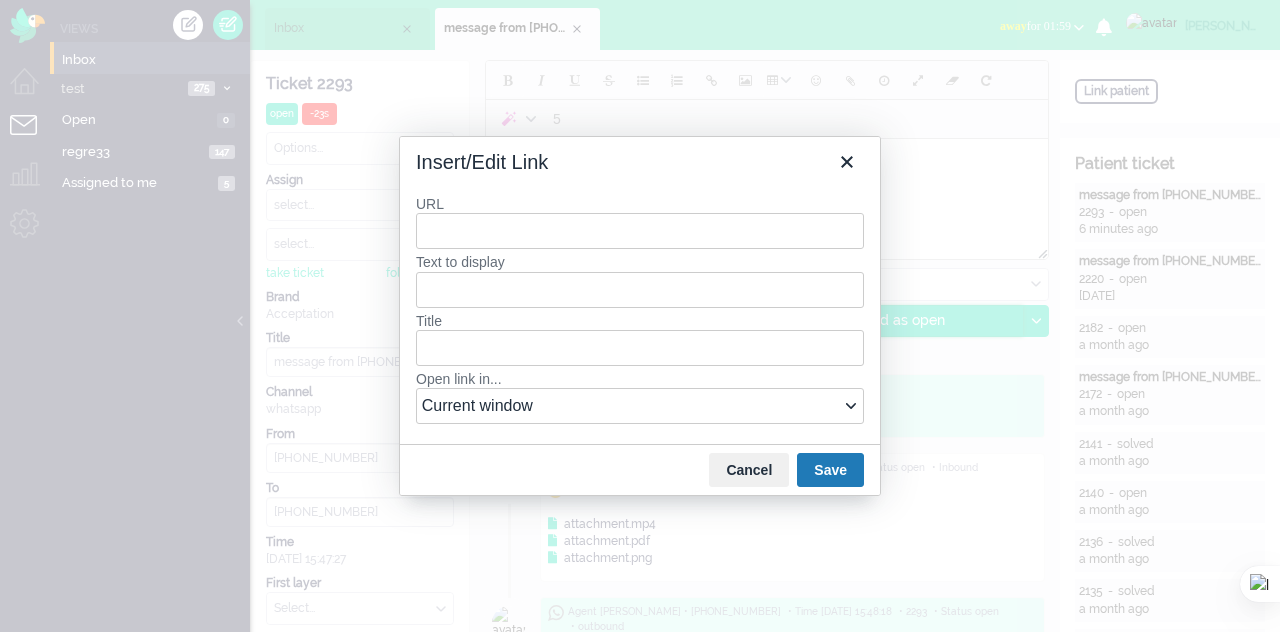 click on "URL" at bounding box center [640, 231] 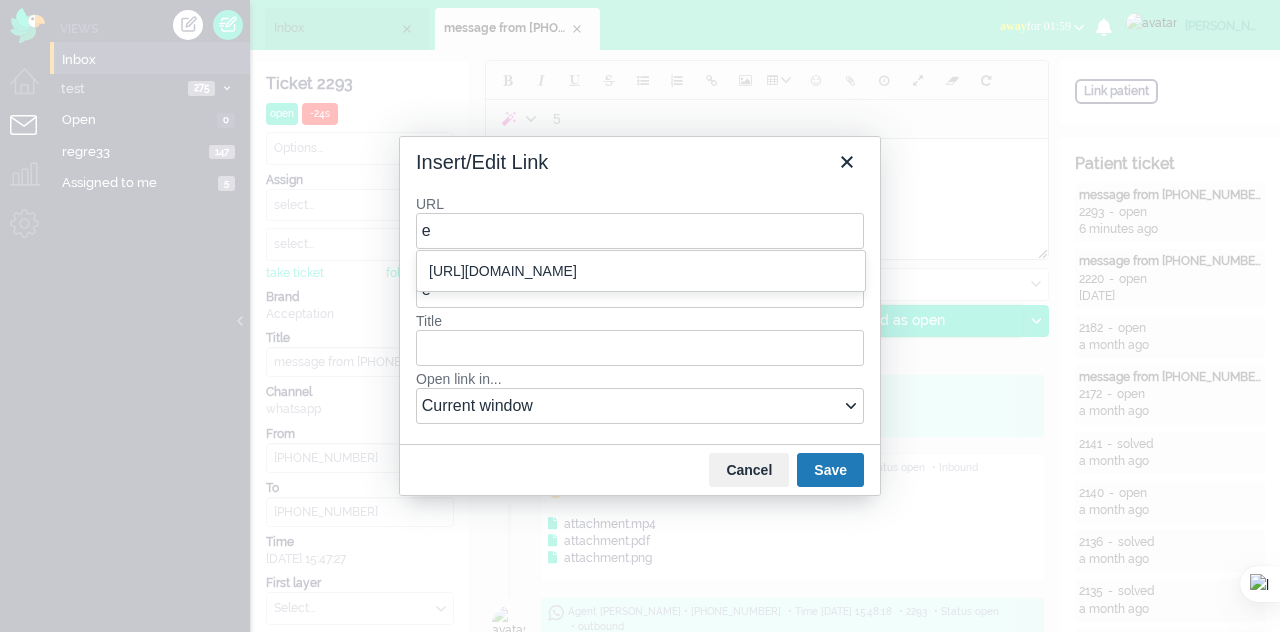 type on "el" 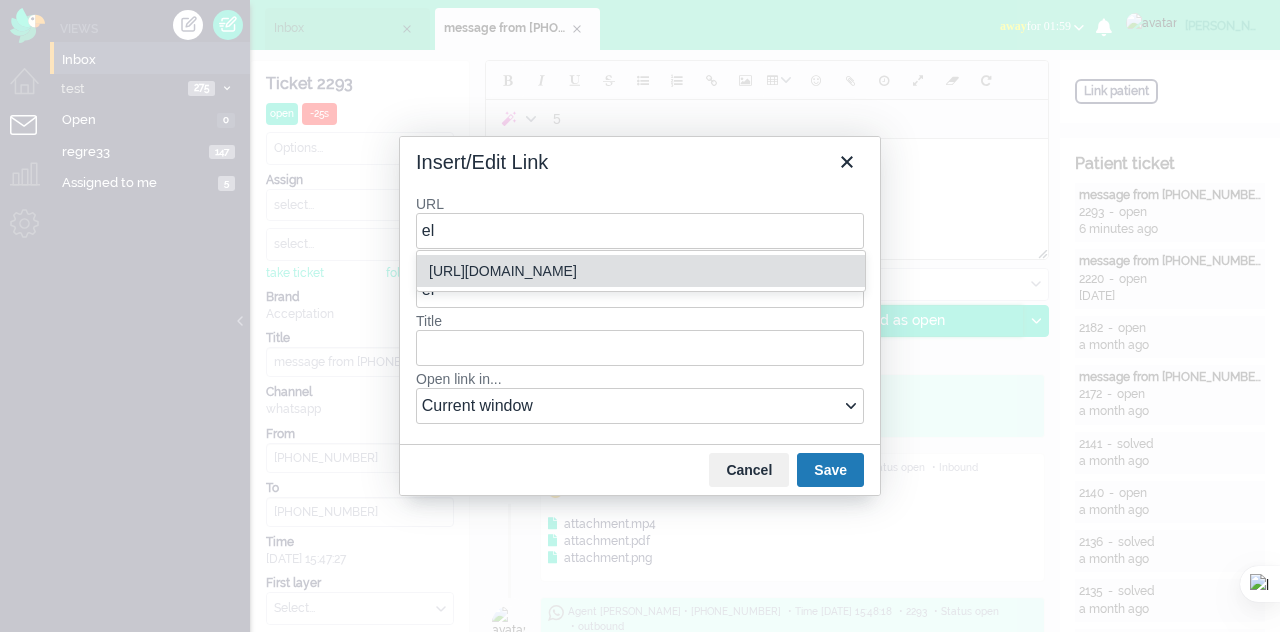 click on "[URL][DOMAIN_NAME]" at bounding box center [641, 271] 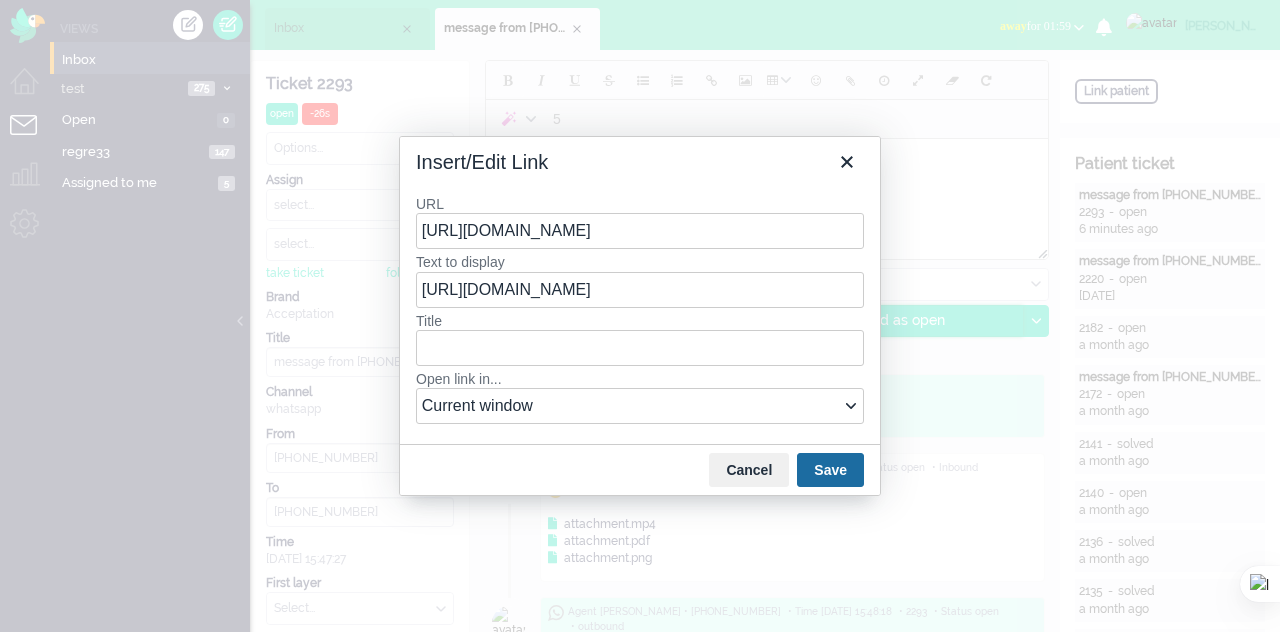 click on "Save" at bounding box center [830, 470] 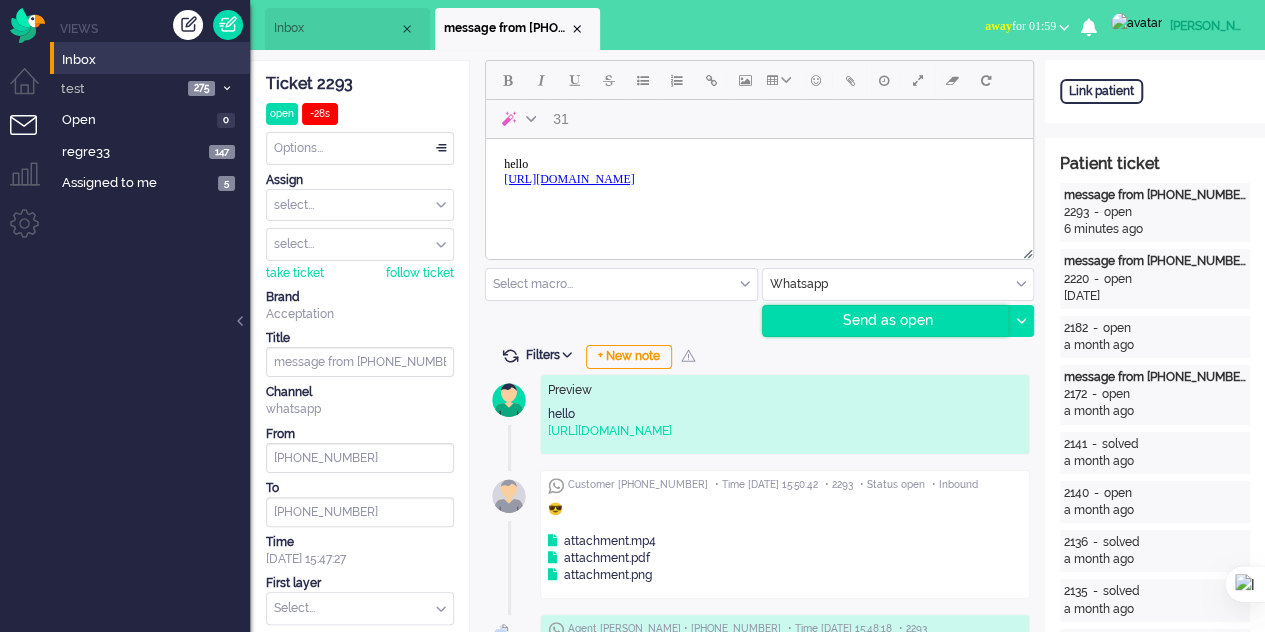 click on "Send as open" at bounding box center [886, 321] 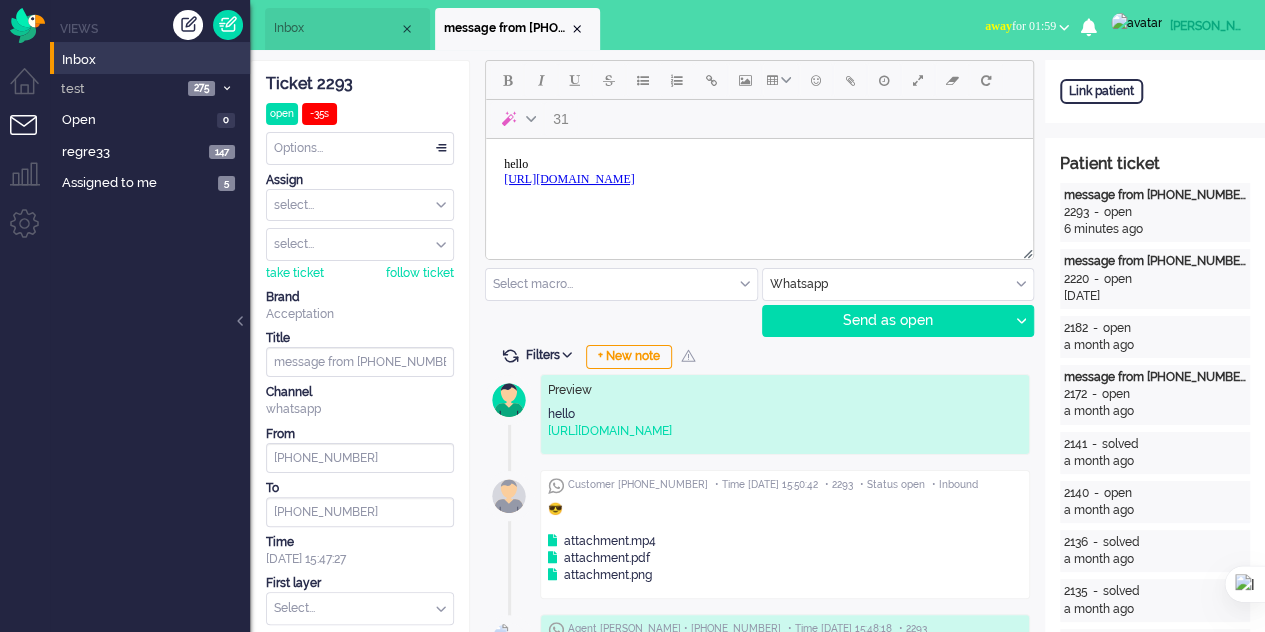 drag, startPoint x: 665, startPoint y: 180, endPoint x: 491, endPoint y: 158, distance: 175.38528 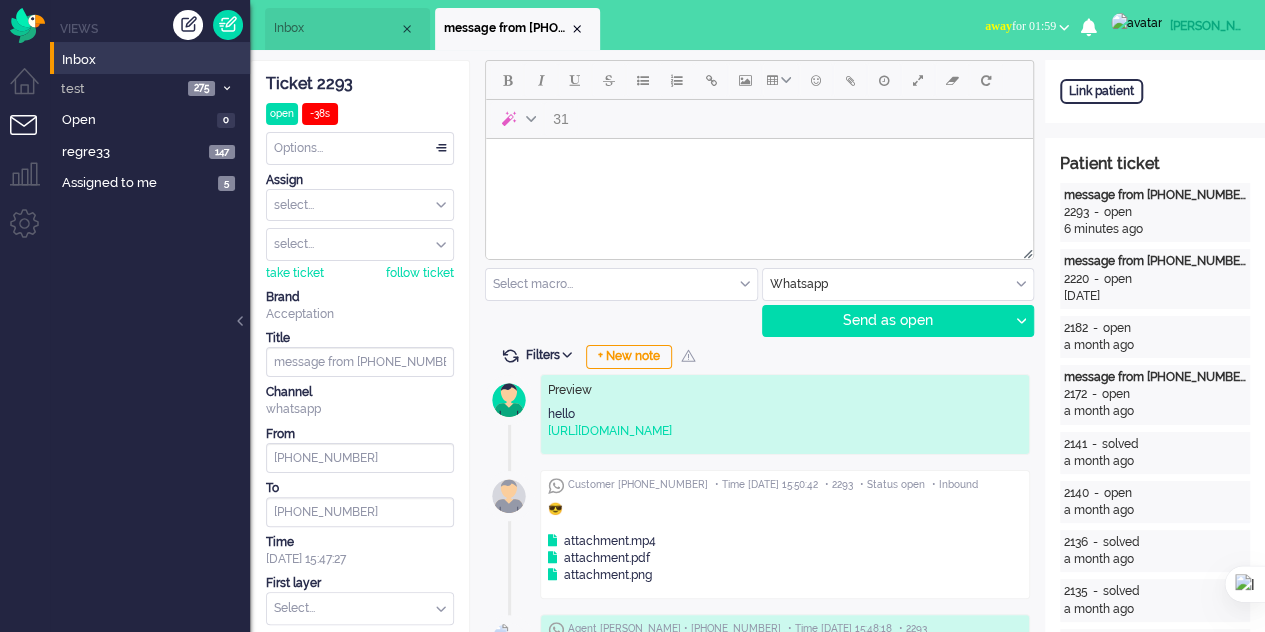 click at bounding box center (759, 164) 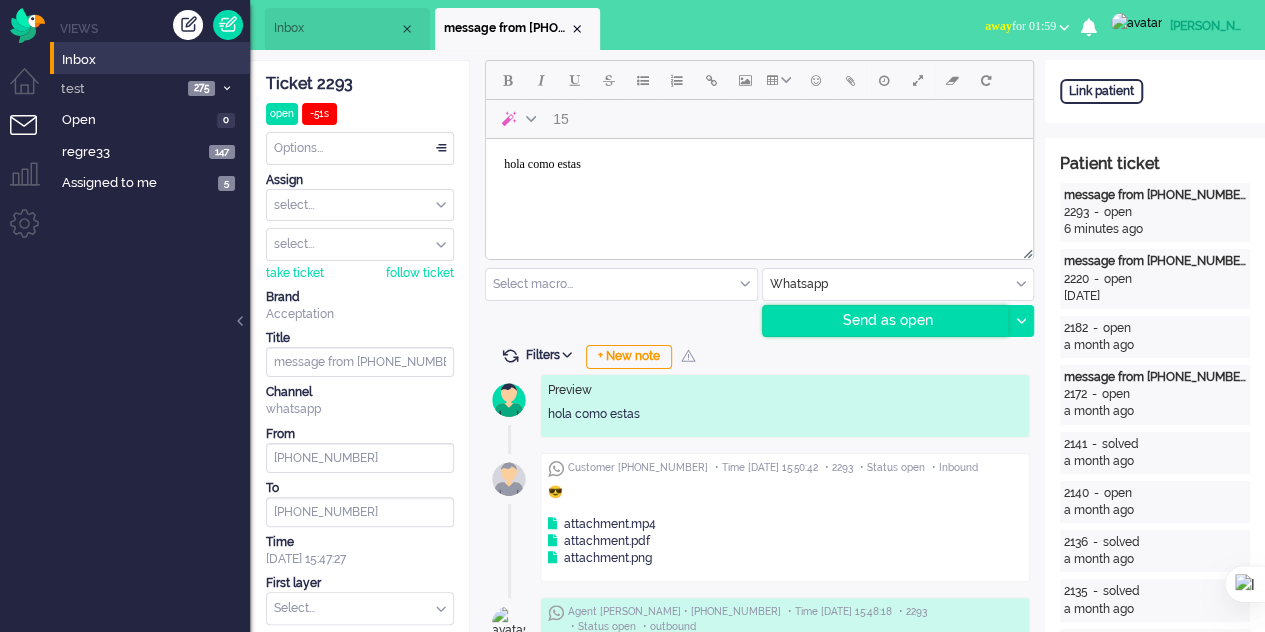 click on "Send as open" at bounding box center (886, 321) 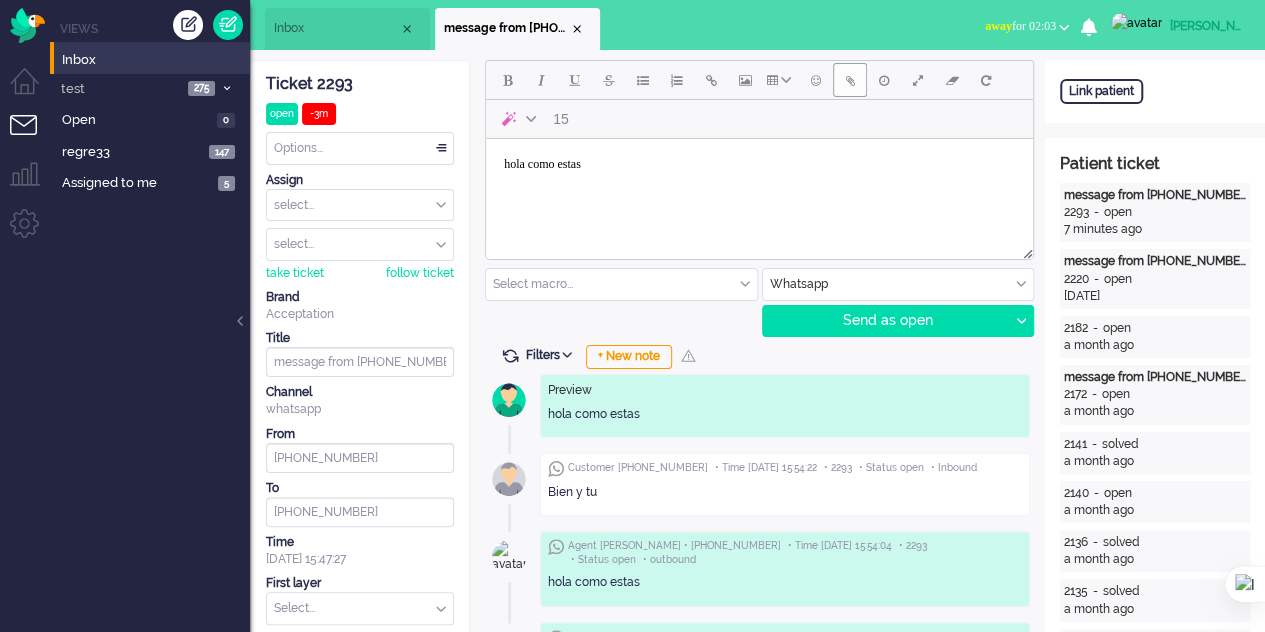 click at bounding box center [850, 80] 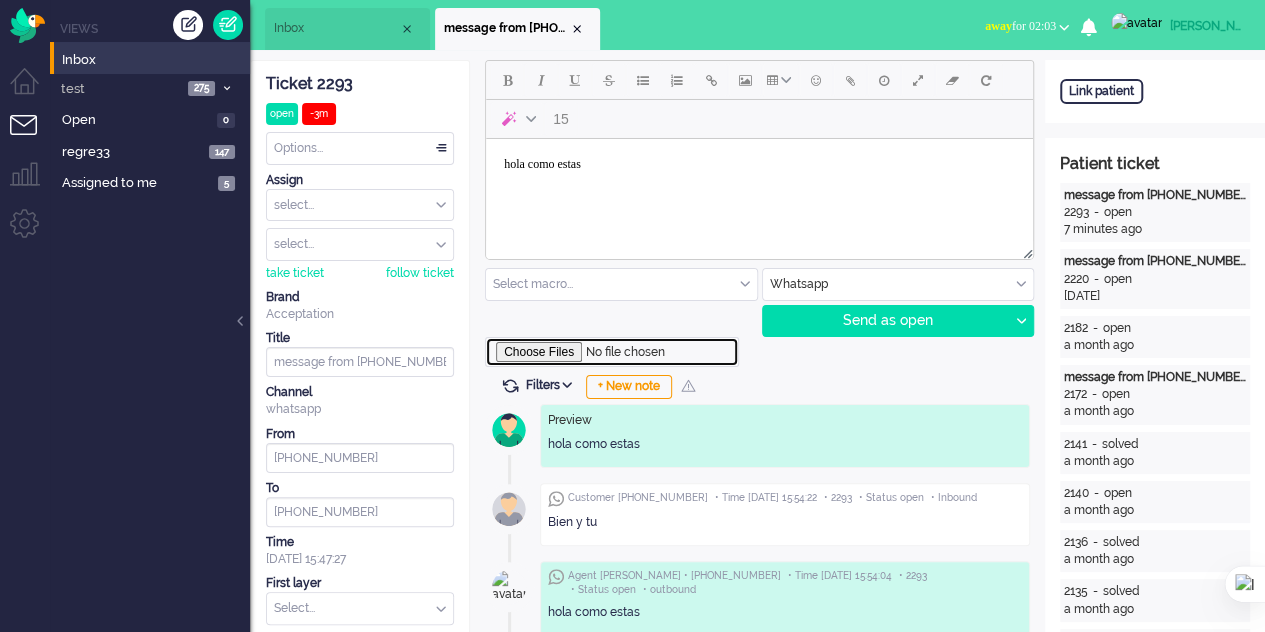 click at bounding box center (612, 352) 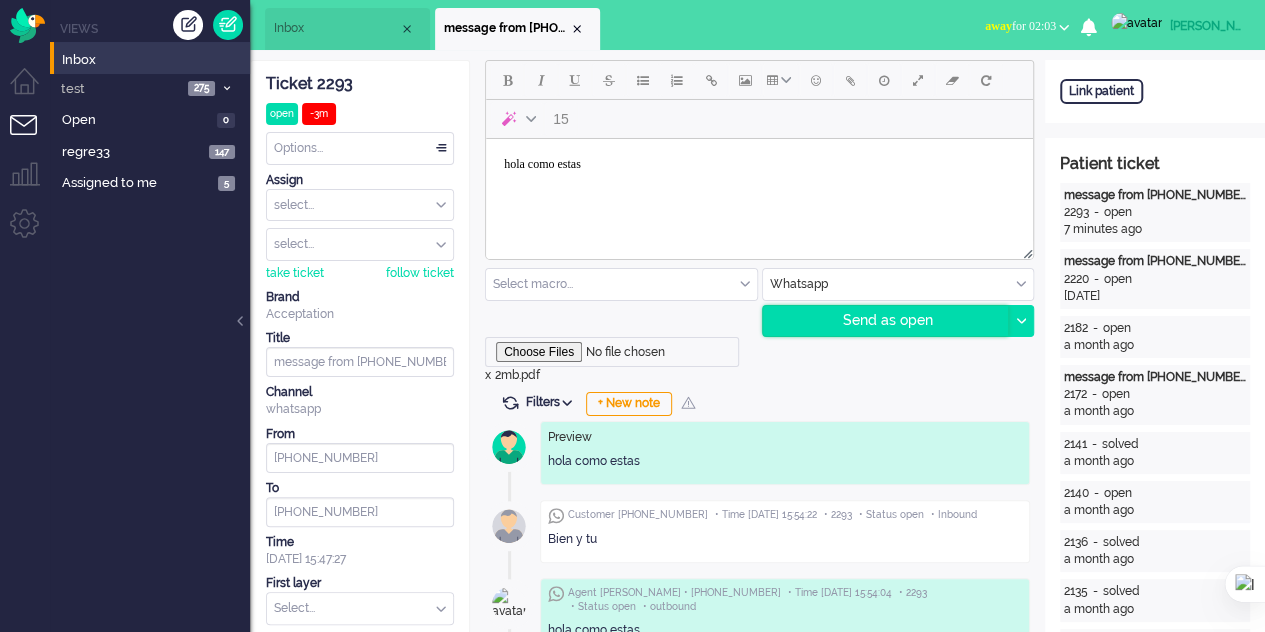 click on "Send as open" at bounding box center (886, 321) 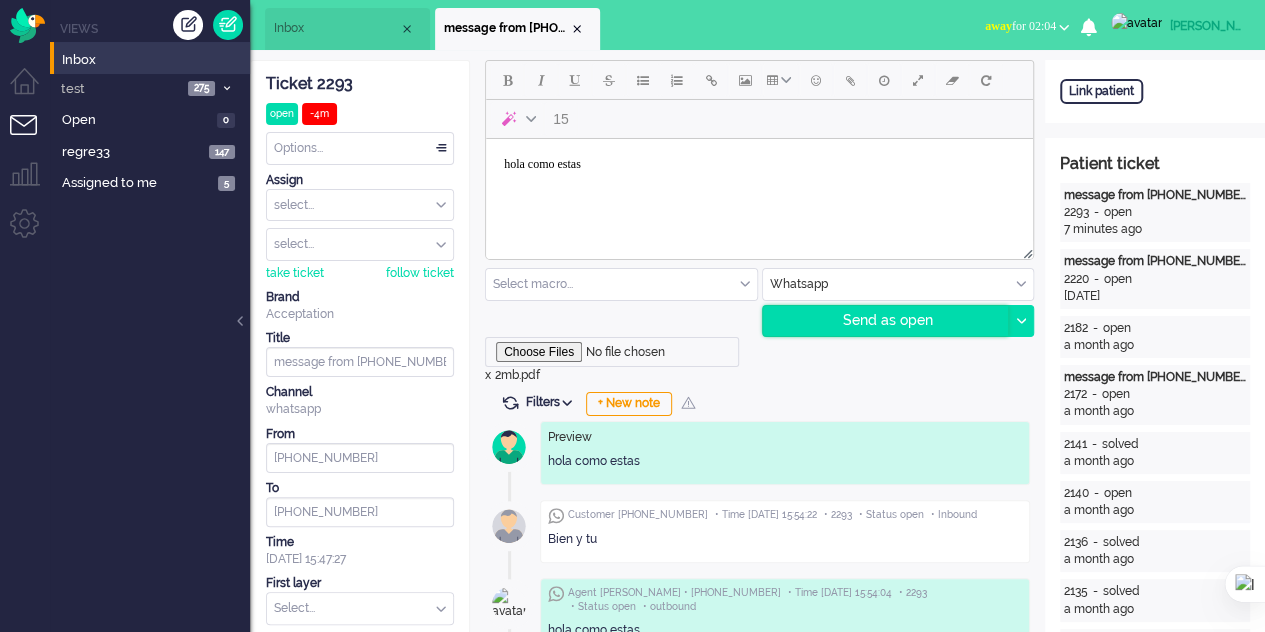 click on "Send as open" at bounding box center (886, 321) 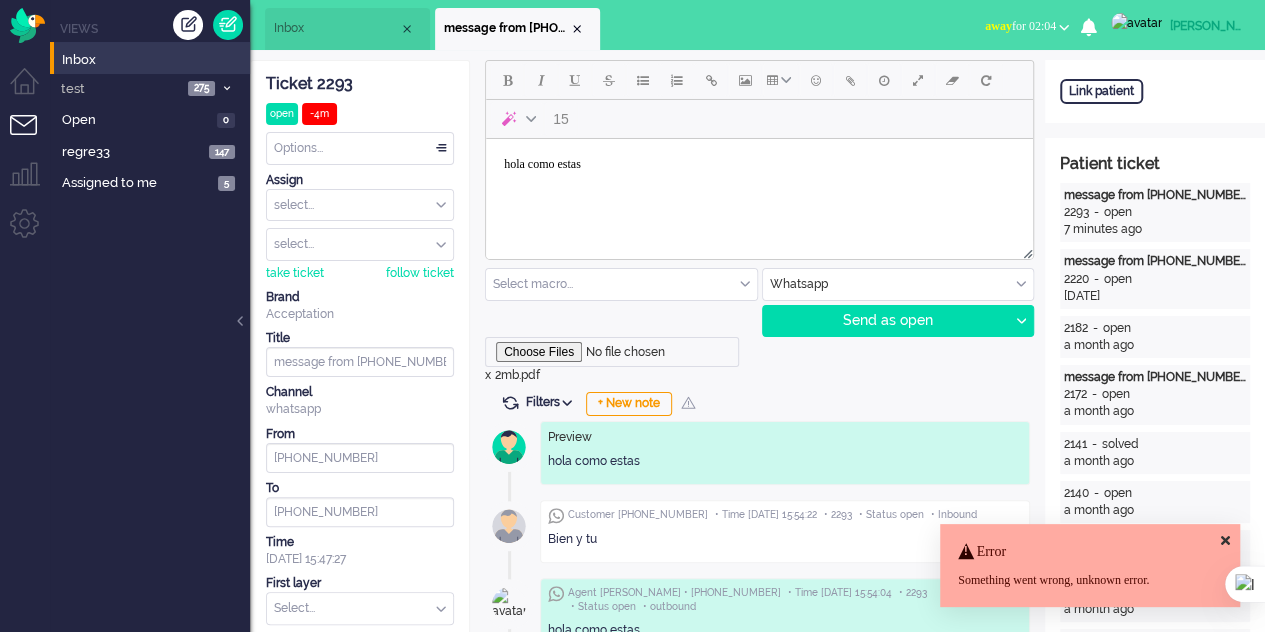 click at bounding box center [577, 29] 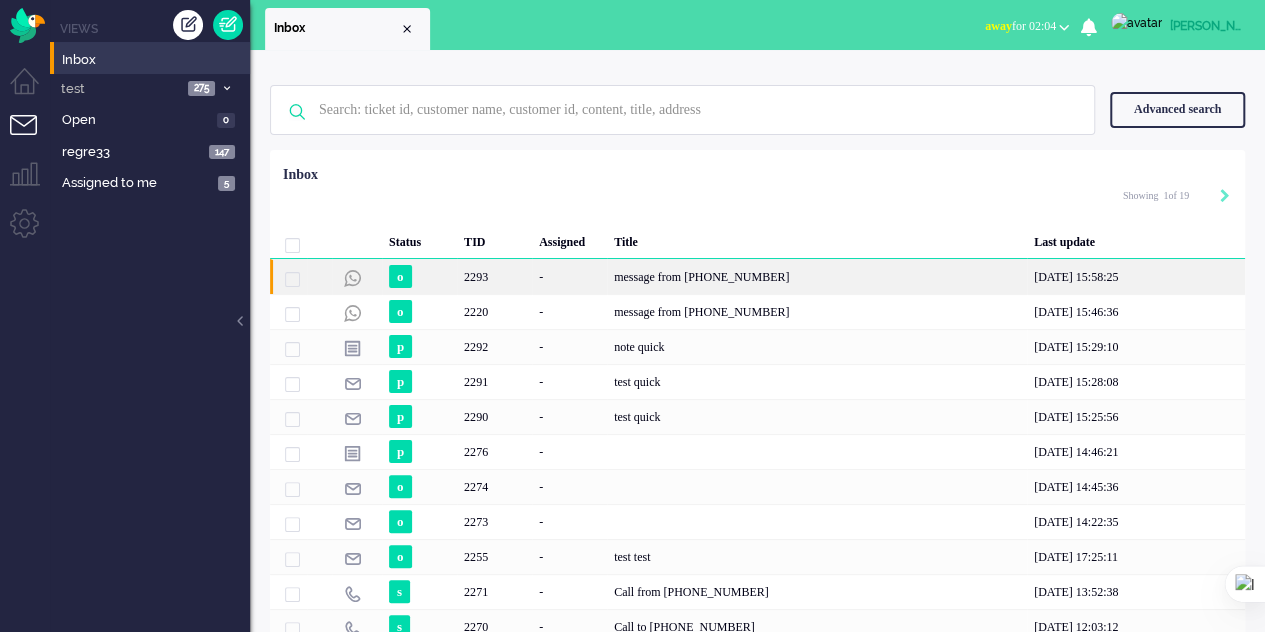 click on "-" 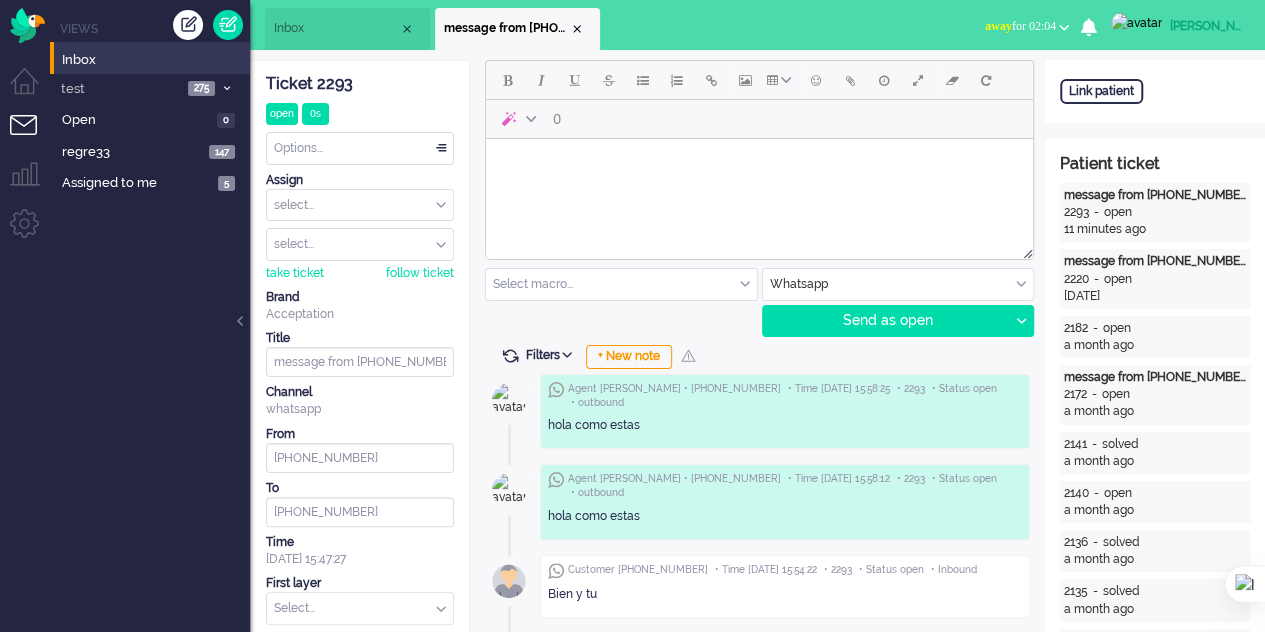 scroll, scrollTop: 0, scrollLeft: 0, axis: both 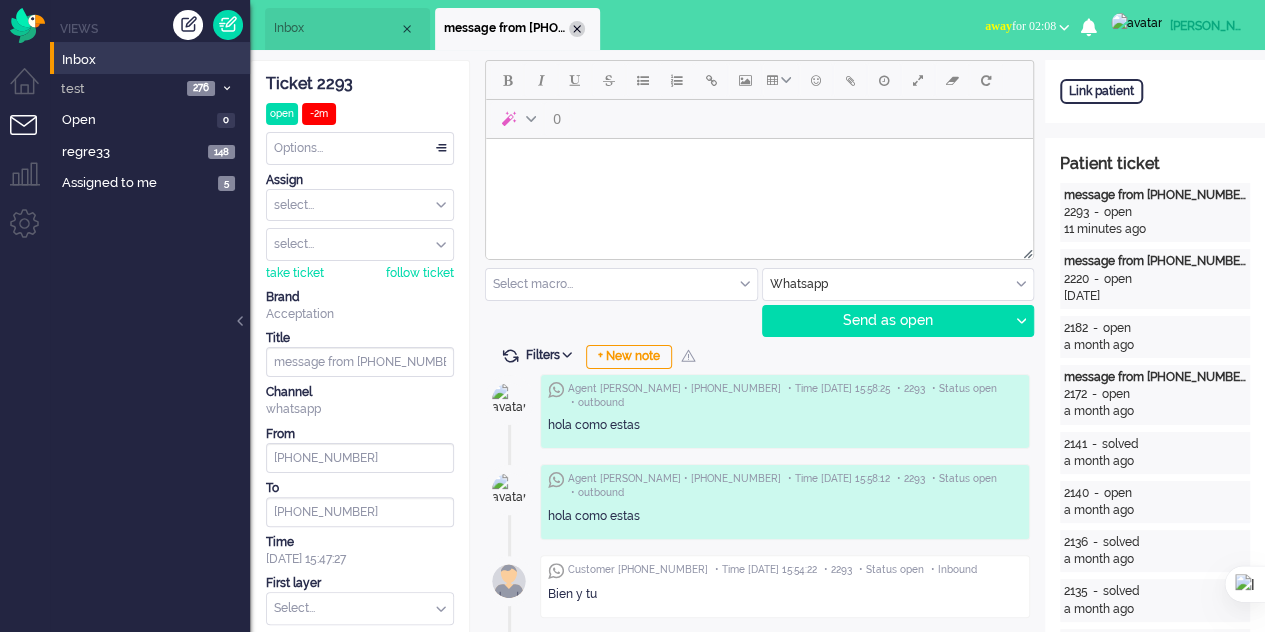 click at bounding box center (577, 29) 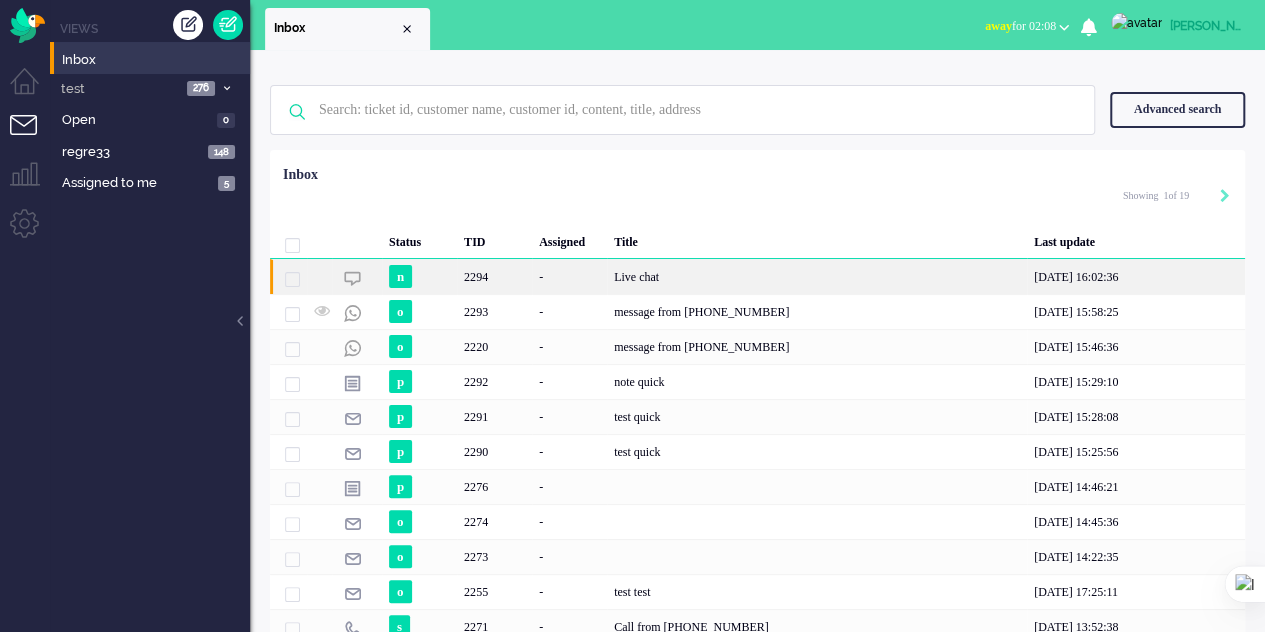 click on "n" 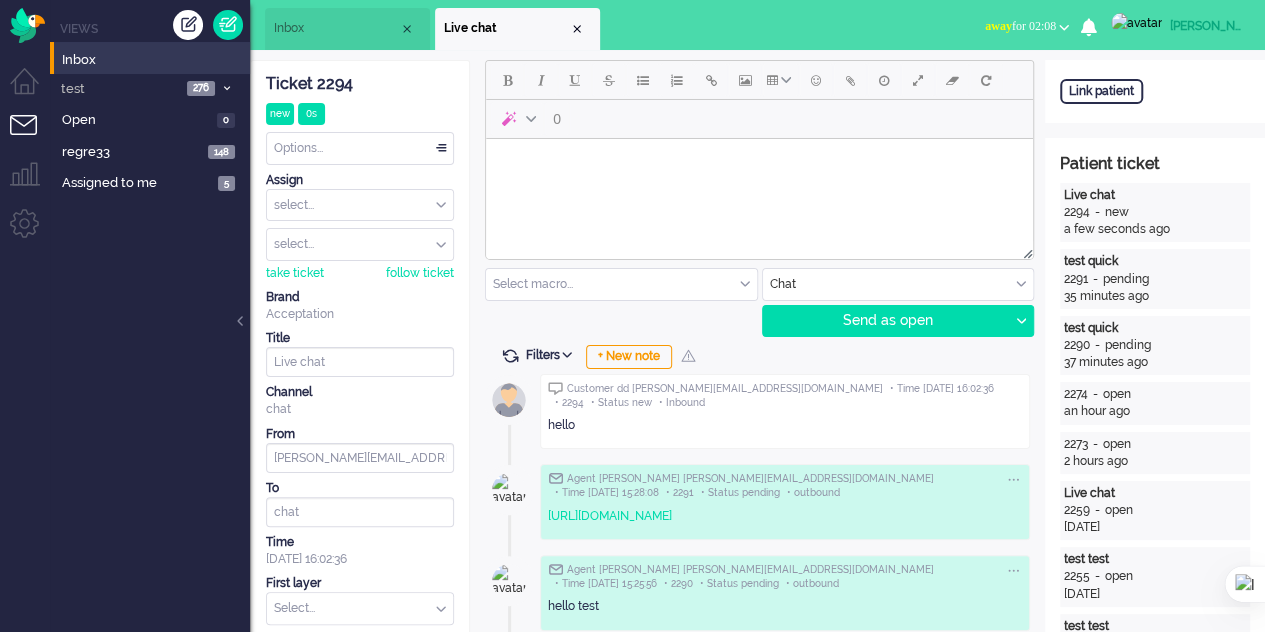 scroll, scrollTop: 0, scrollLeft: 0, axis: both 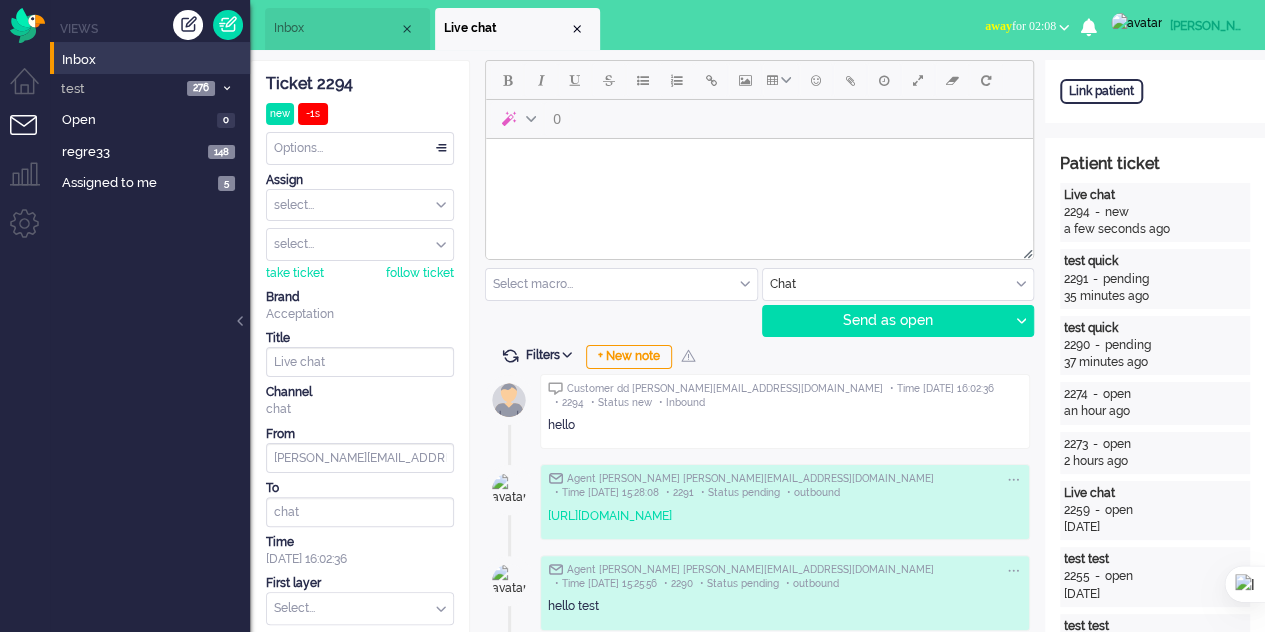 click at bounding box center (759, 164) 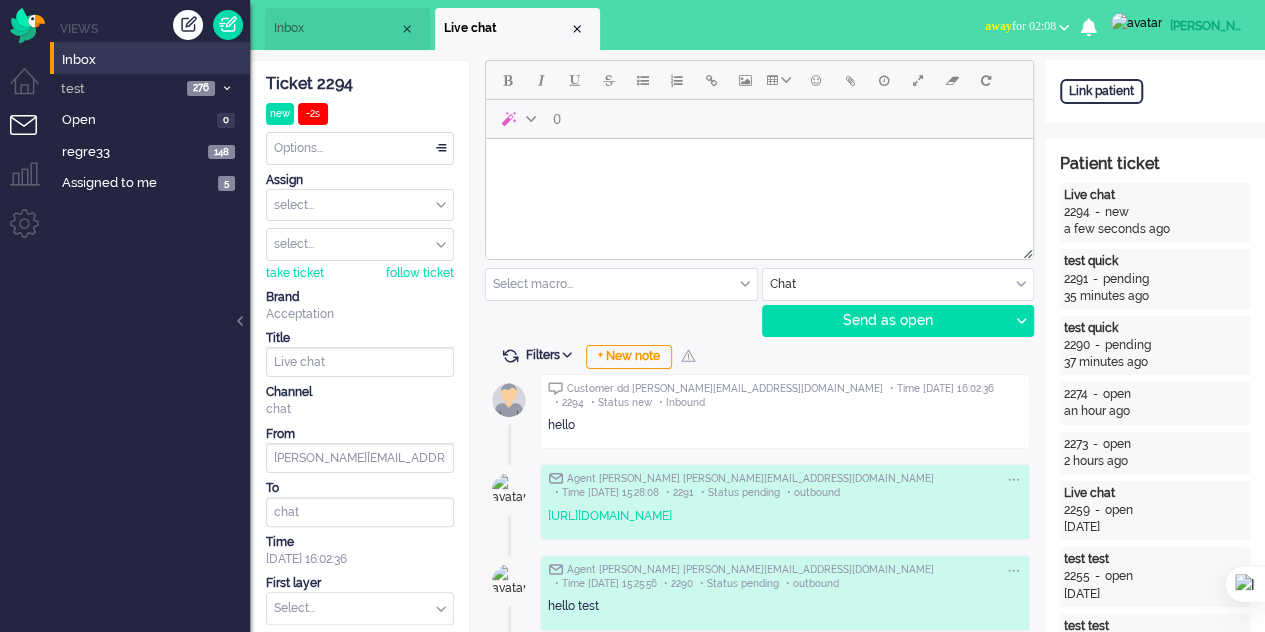 type 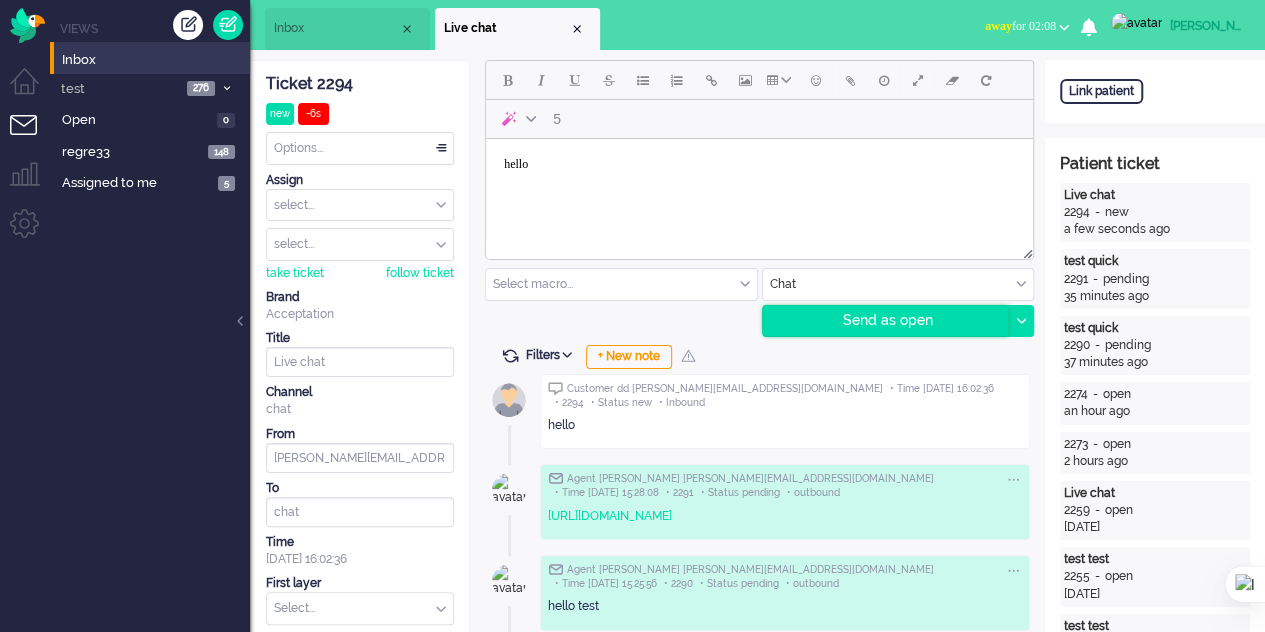 click on "Send as open" at bounding box center (886, 321) 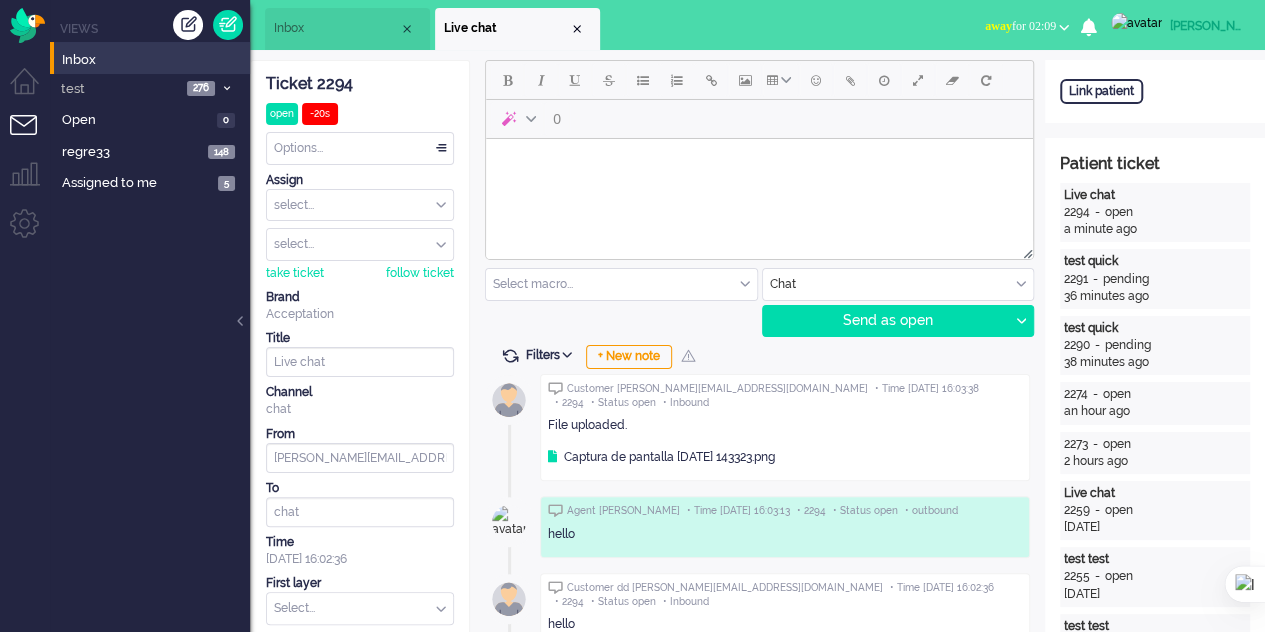click at bounding box center (759, 164) 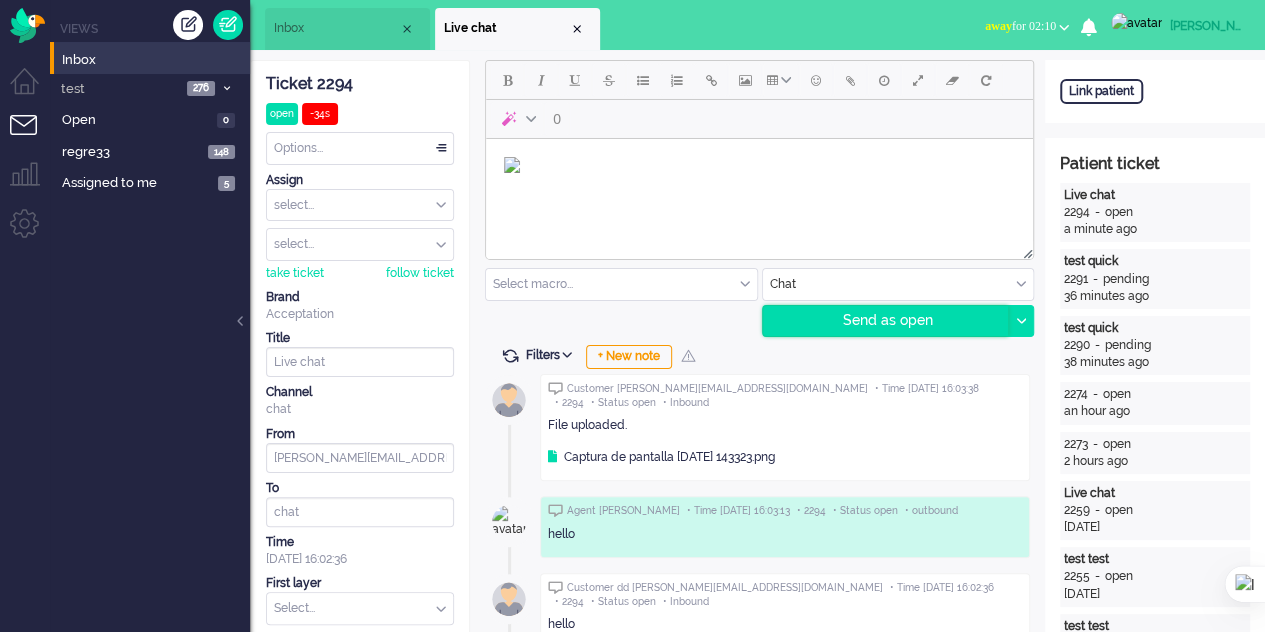 click on "Send as open" at bounding box center [886, 321] 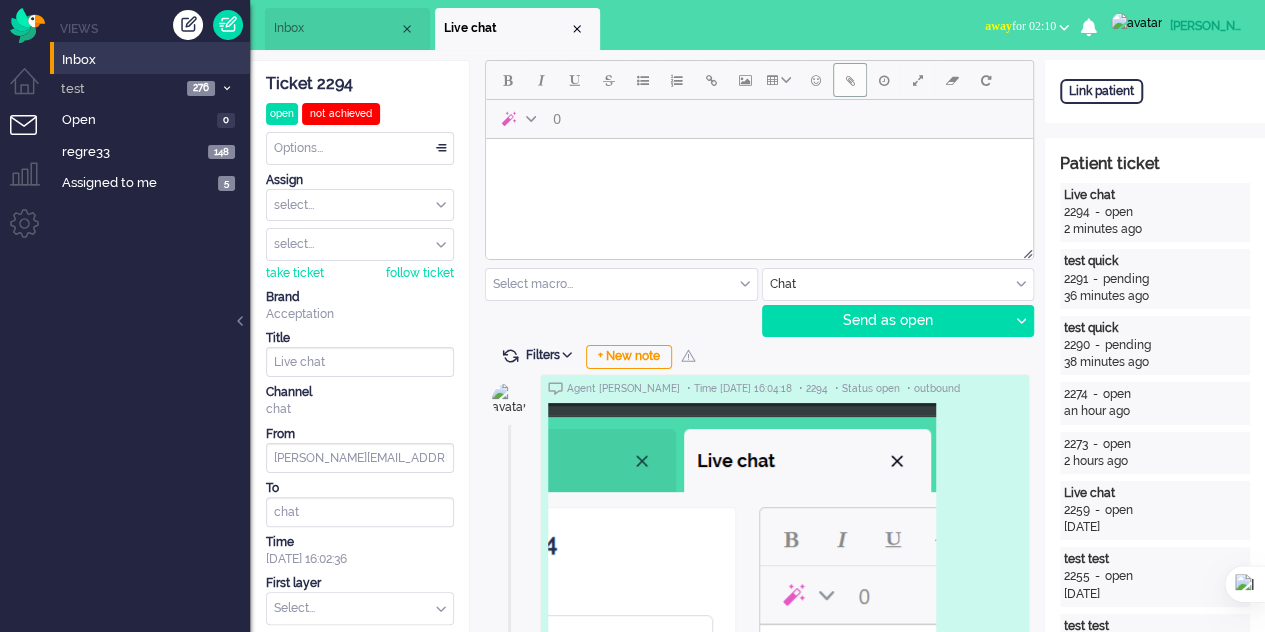click at bounding box center [850, 80] 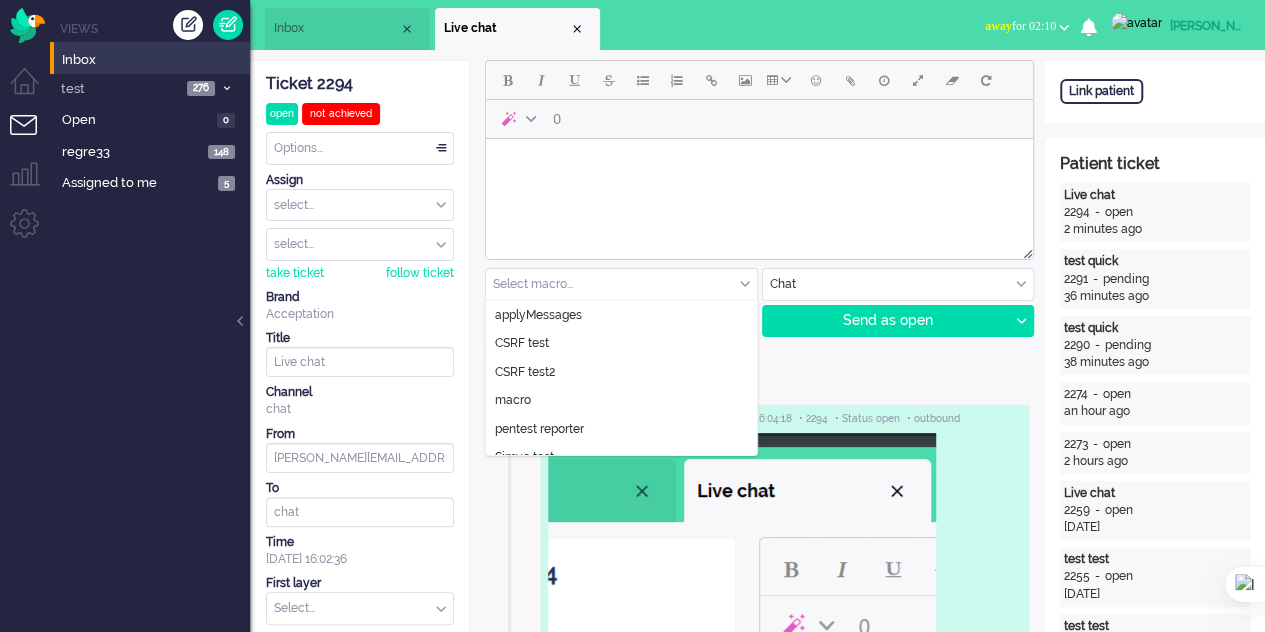 click on "Select macro..." at bounding box center (621, 284) 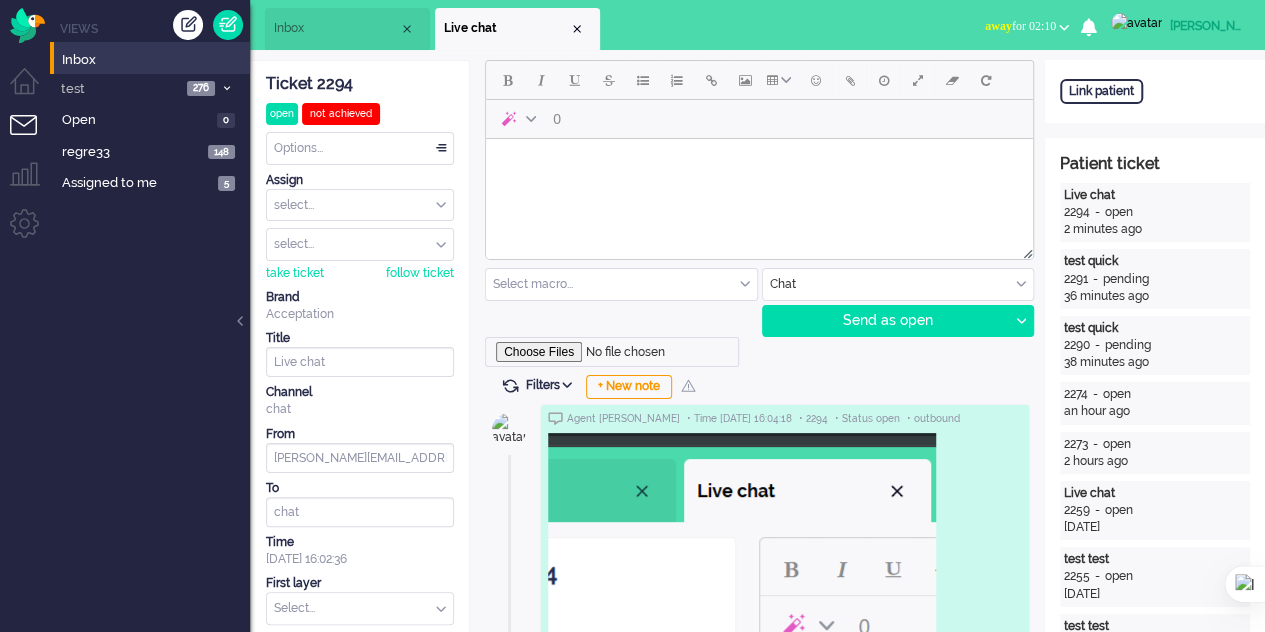 click at bounding box center [759, 164] 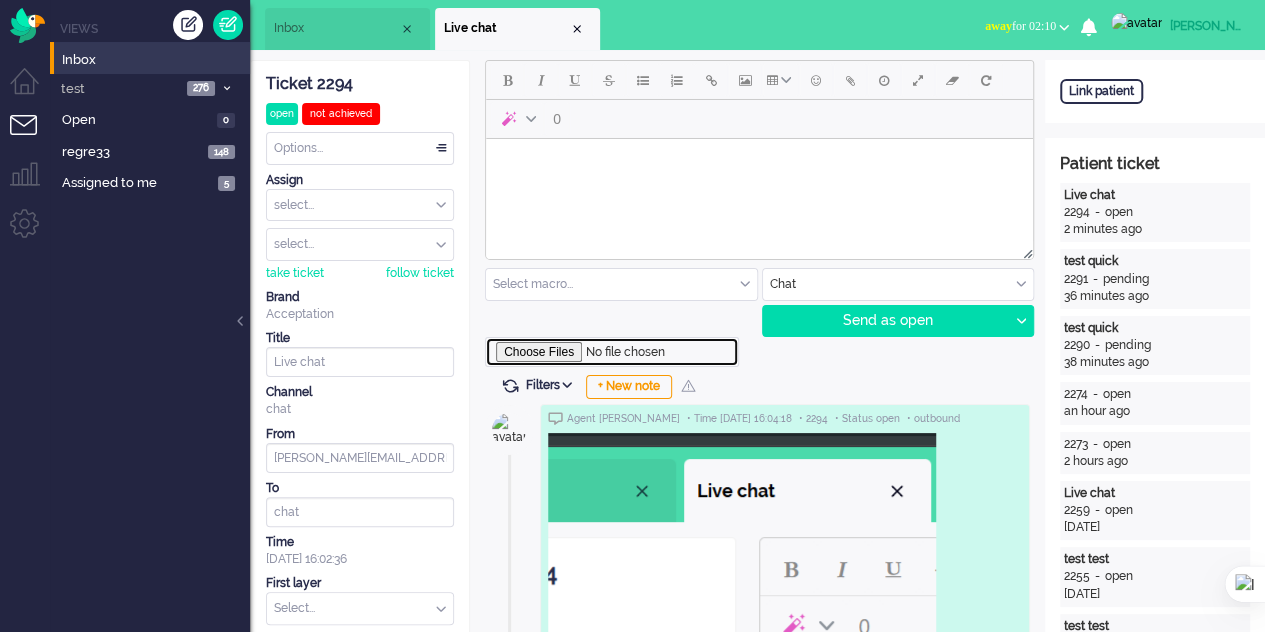 type on "C:\fakepath\1mb.pdf" 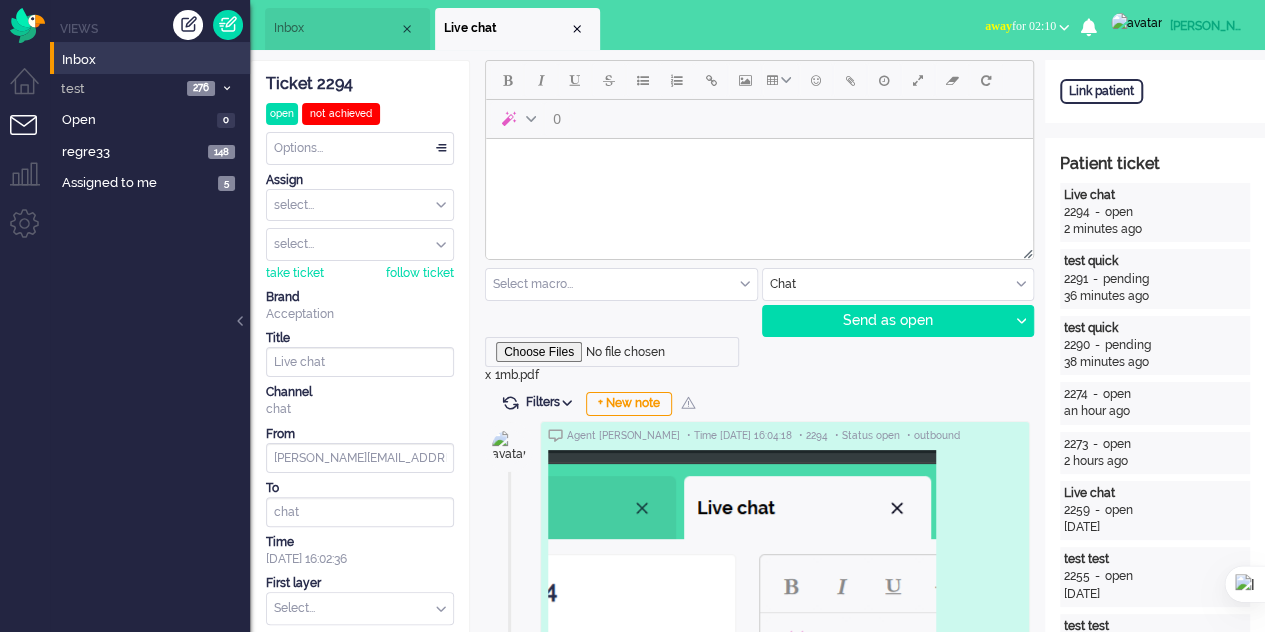 click at bounding box center [759, 164] 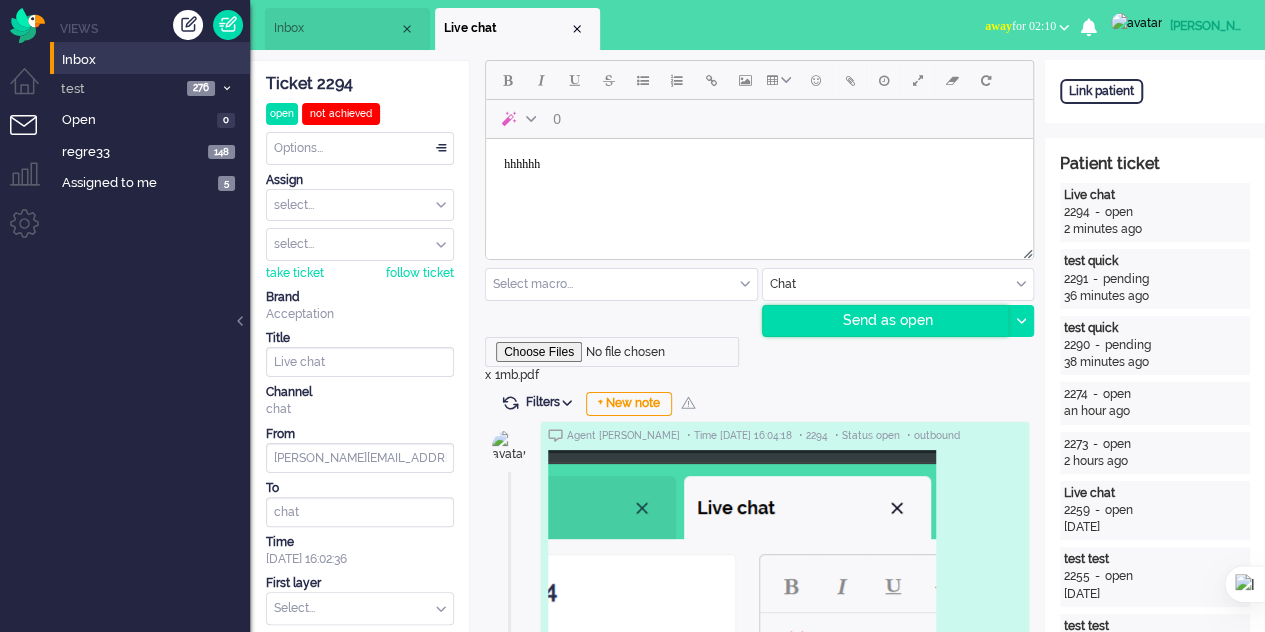 click on "Send as open" at bounding box center [886, 321] 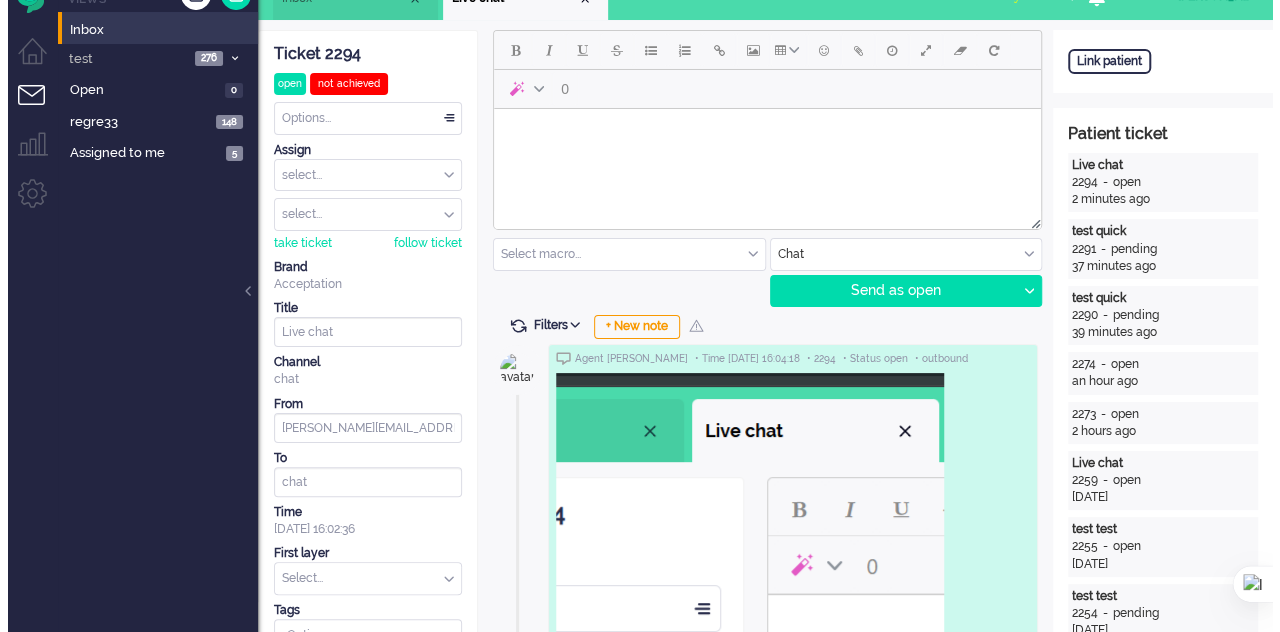scroll, scrollTop: 0, scrollLeft: 0, axis: both 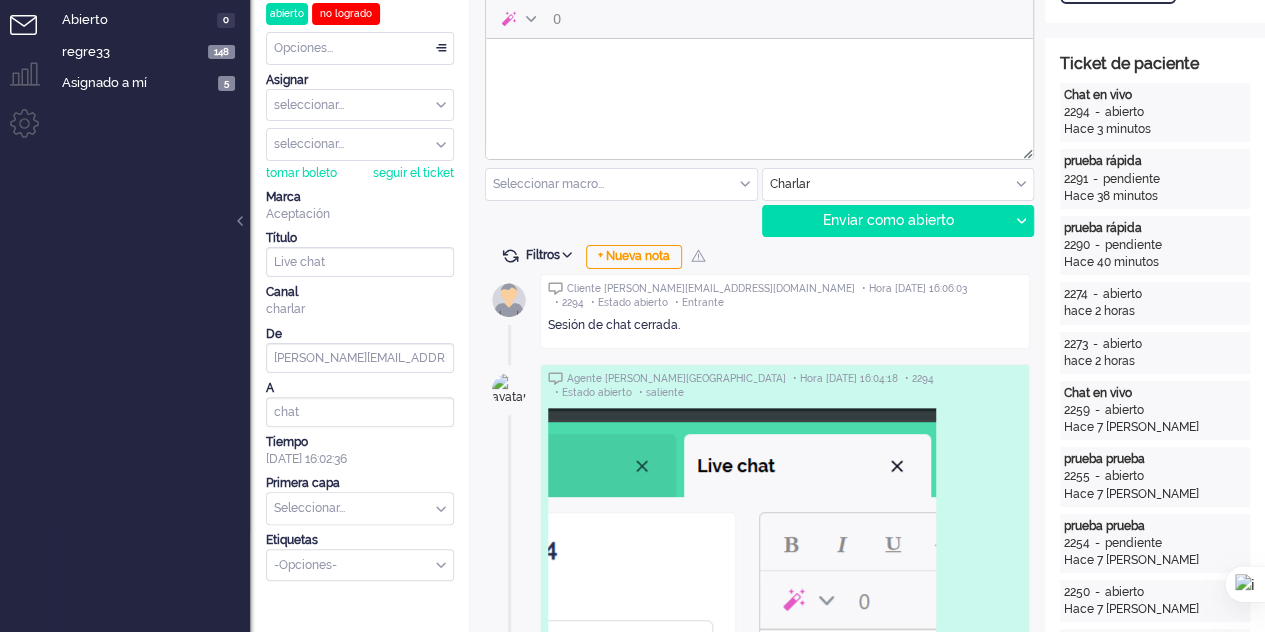 type 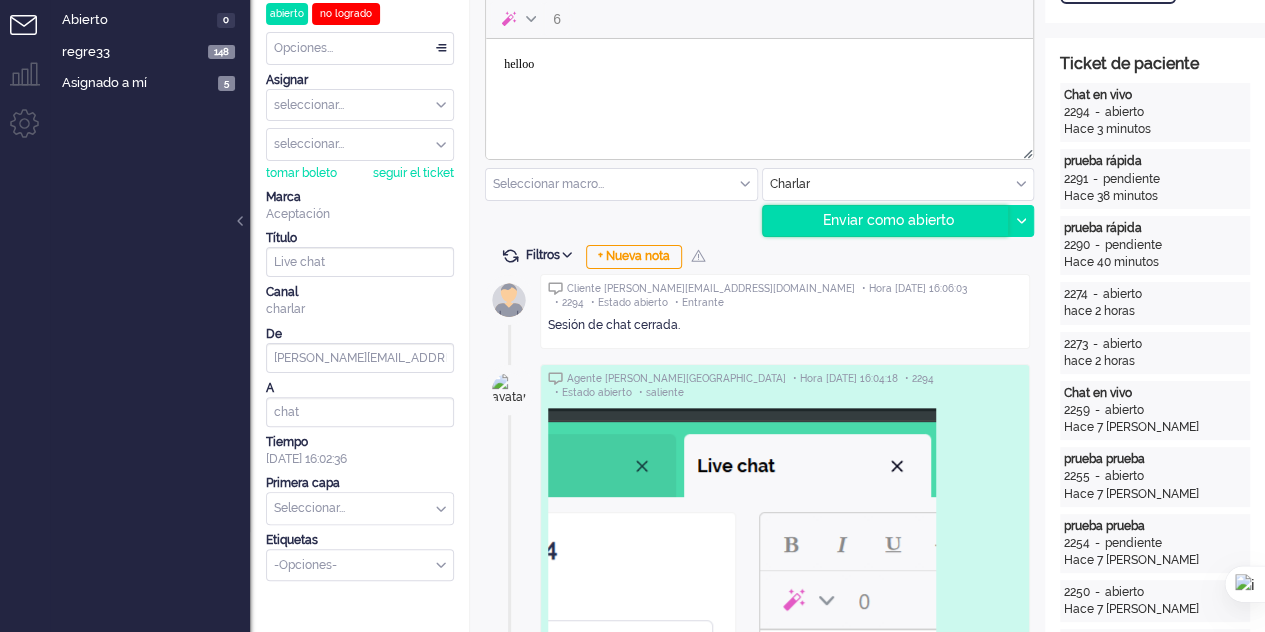 click on "Enviar como abierto" at bounding box center (888, 220) 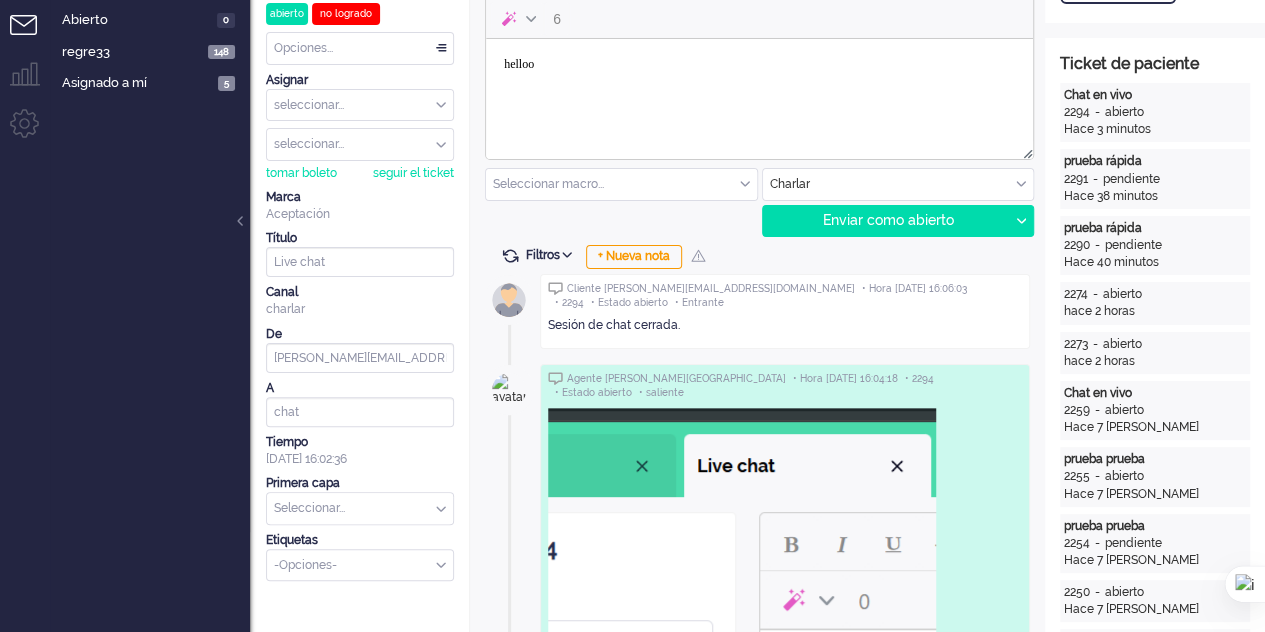 scroll, scrollTop: 0, scrollLeft: 0, axis: both 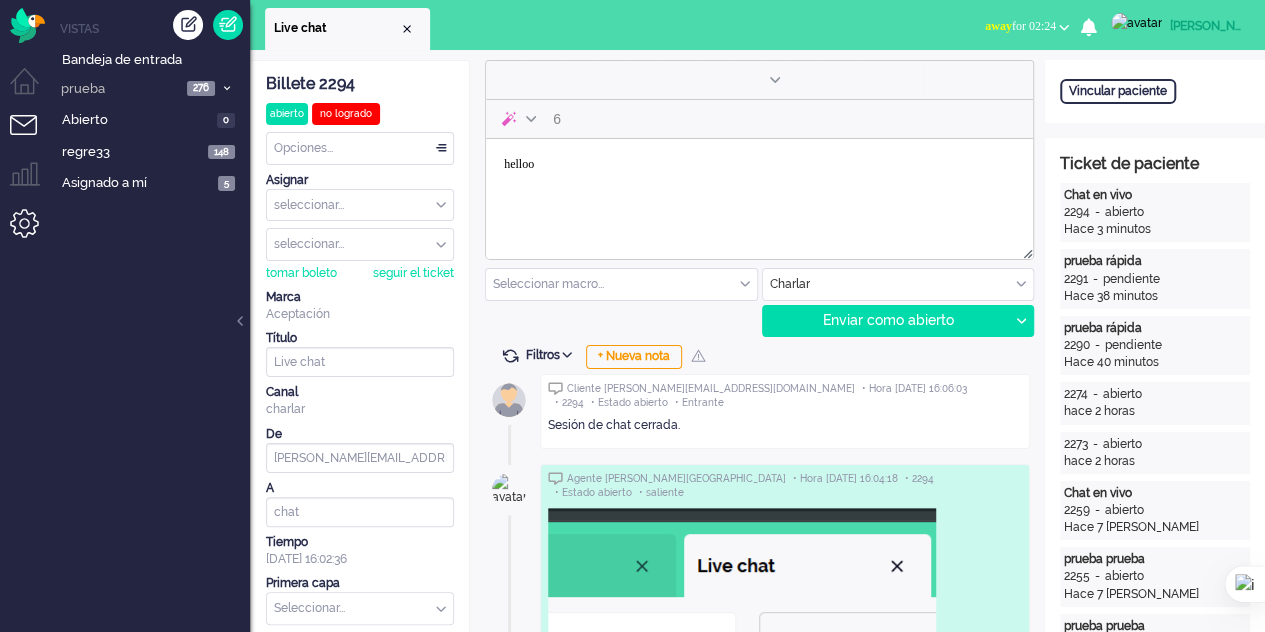 click at bounding box center [32, 231] 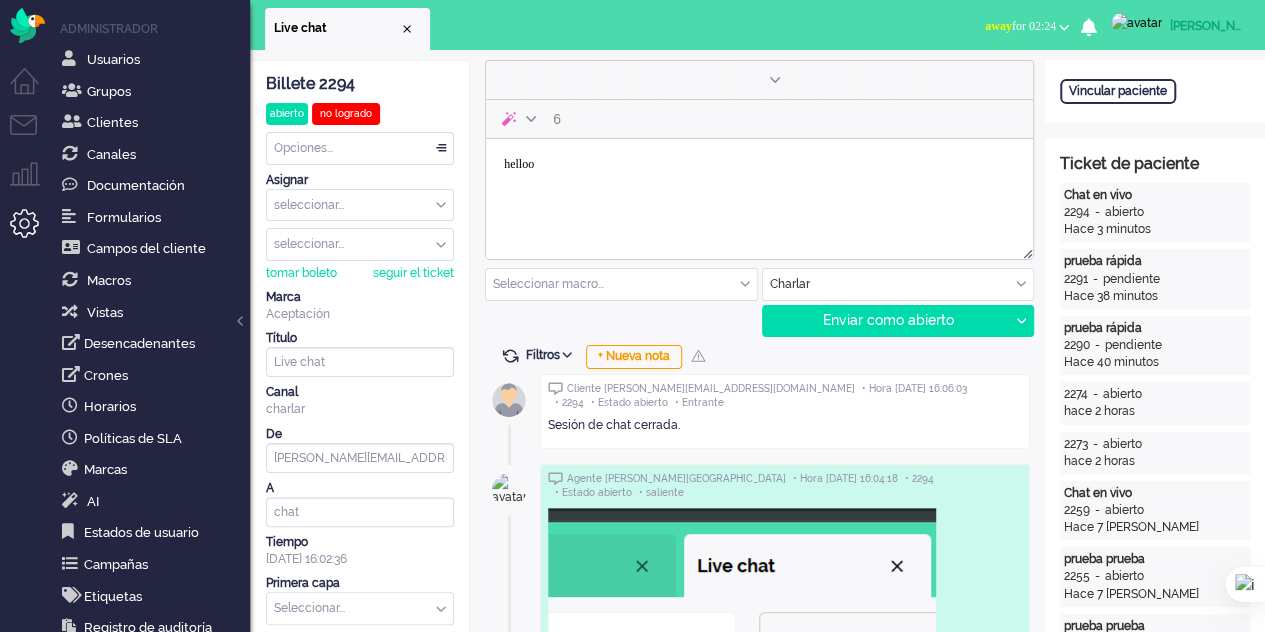 click on "[PERSON_NAME]" at bounding box center (1216, 26) 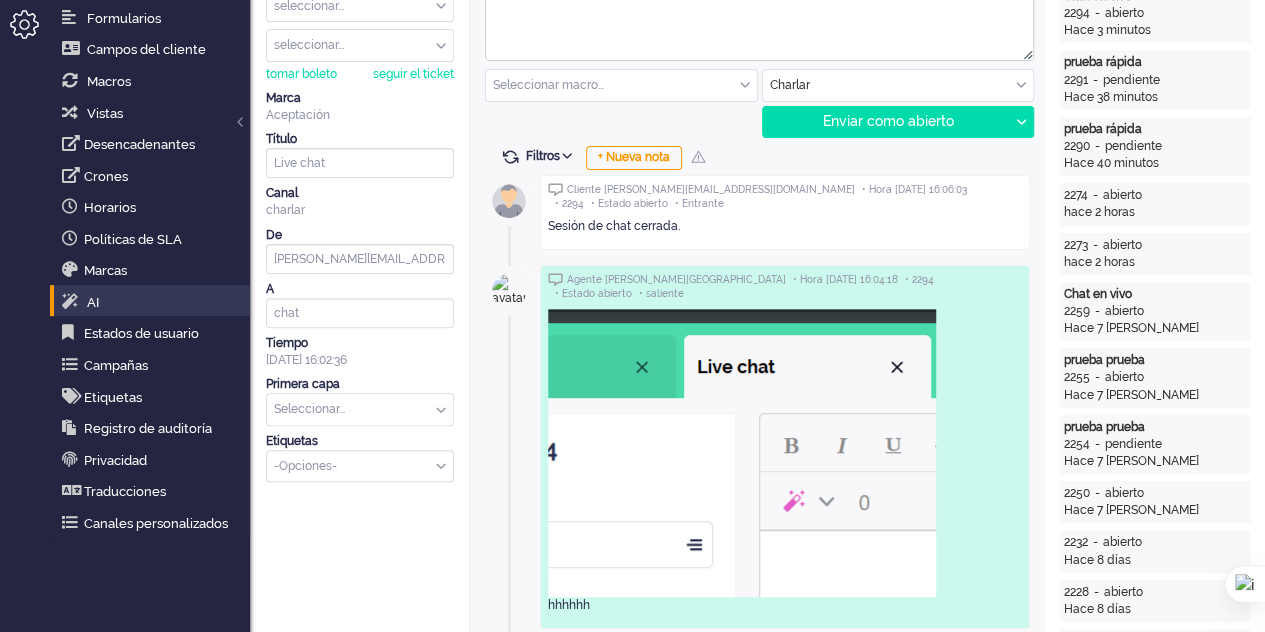 scroll, scrollTop: 200, scrollLeft: 0, axis: vertical 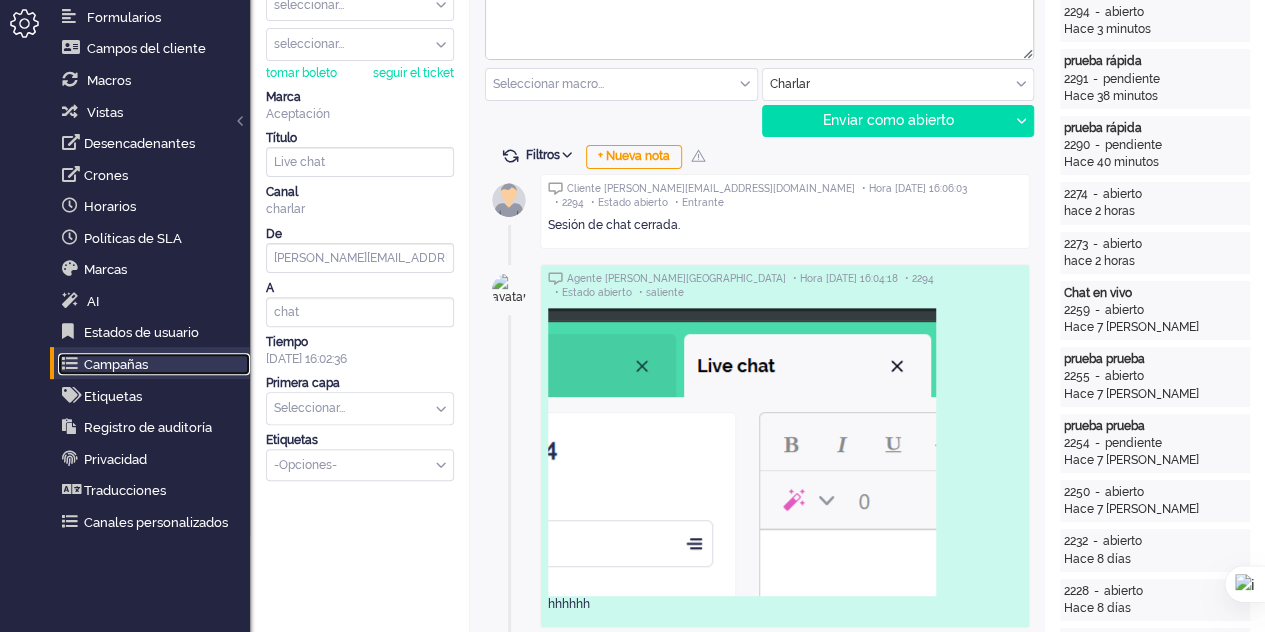 click on "Campañas" at bounding box center [116, 364] 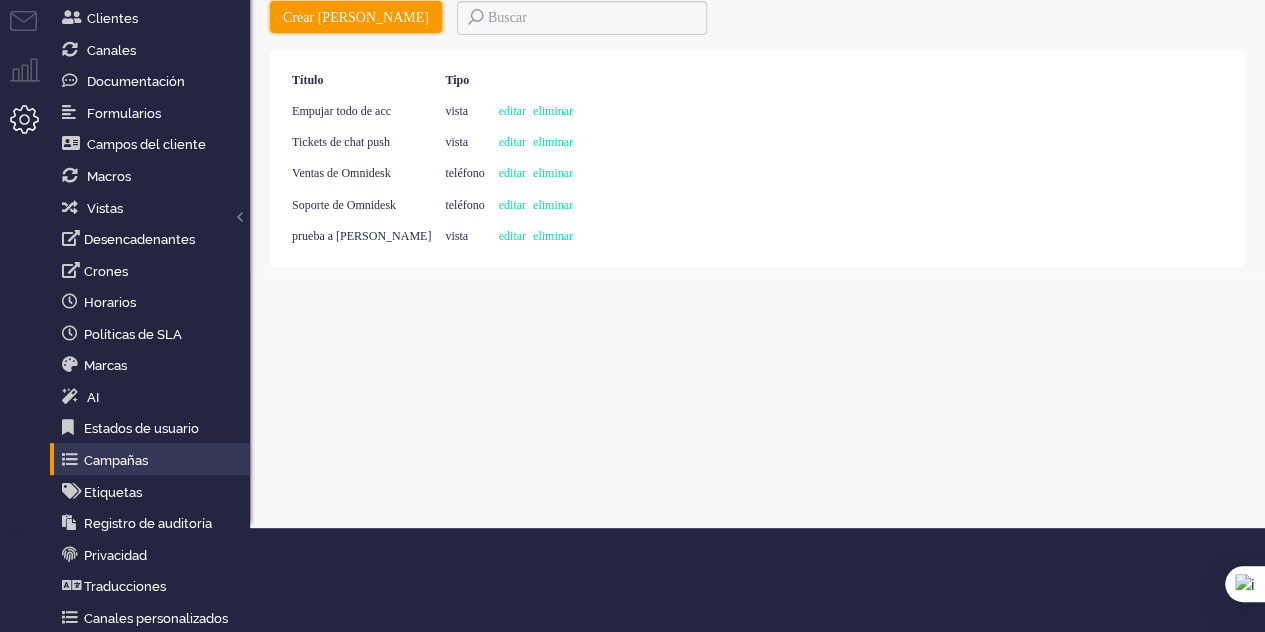 click on "Crear [PERSON_NAME]" at bounding box center (356, 17) 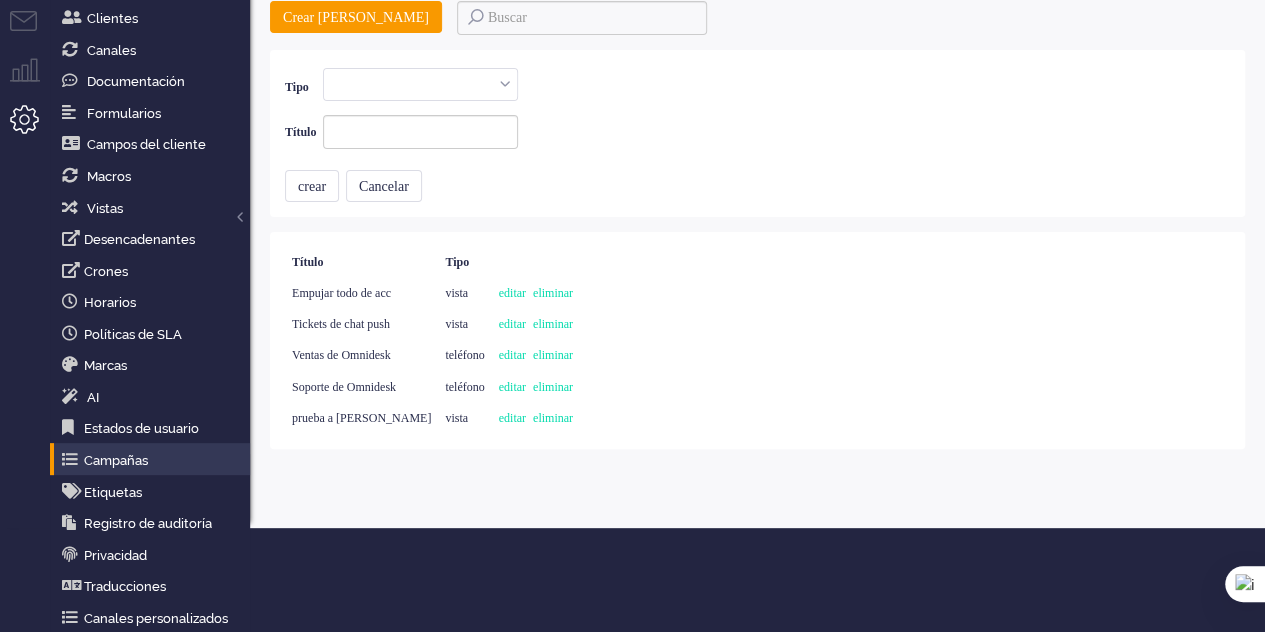 click at bounding box center (420, 84) 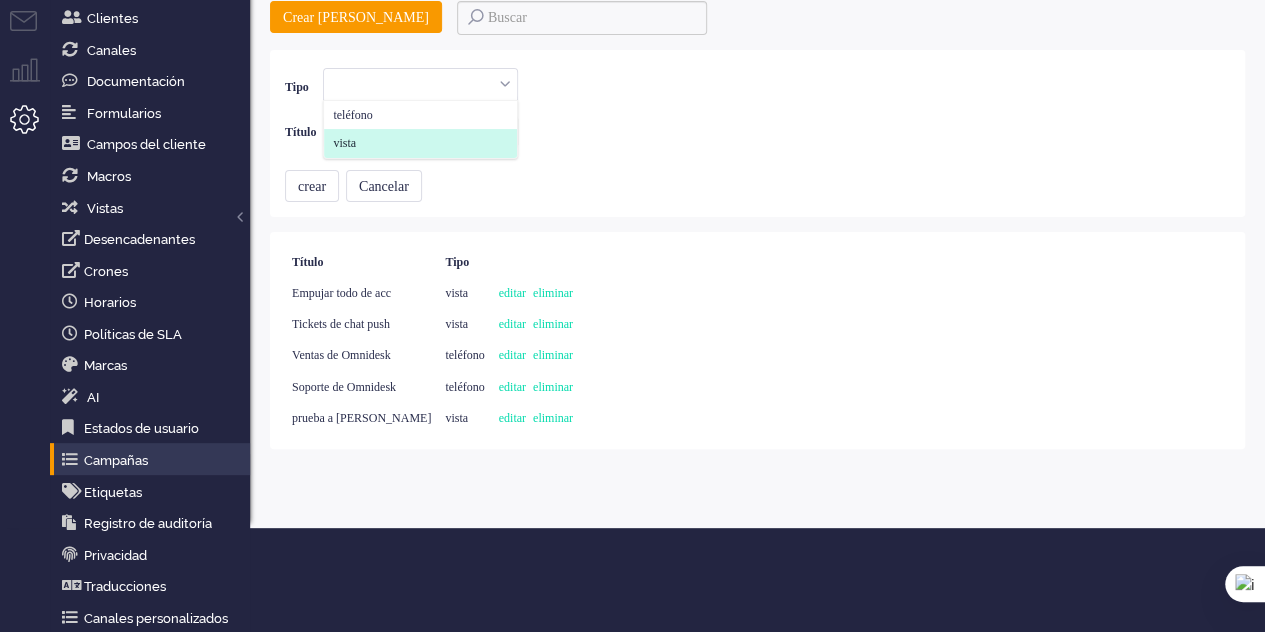 click on "vista" 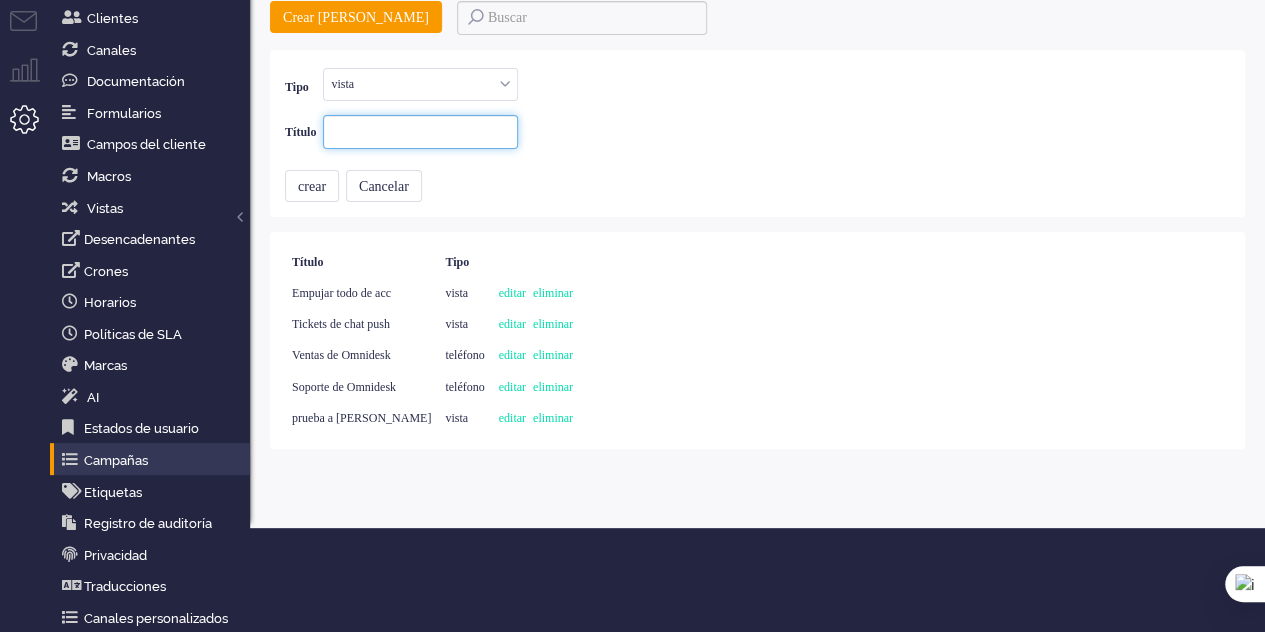 click 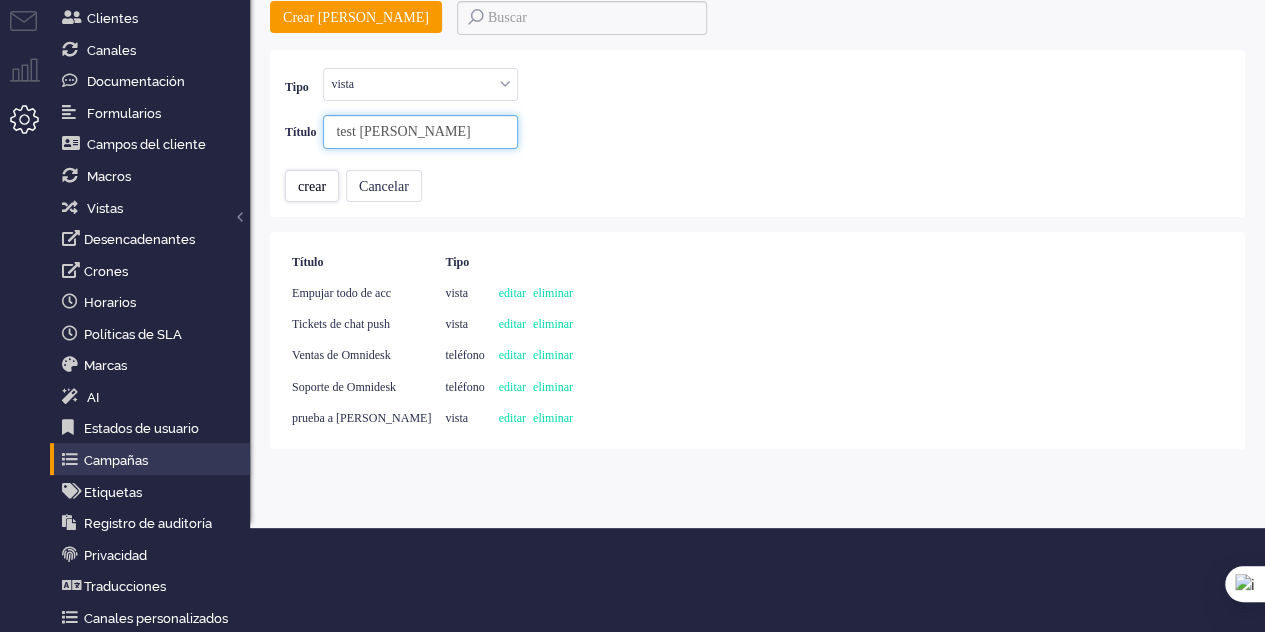 type on "test [PERSON_NAME]" 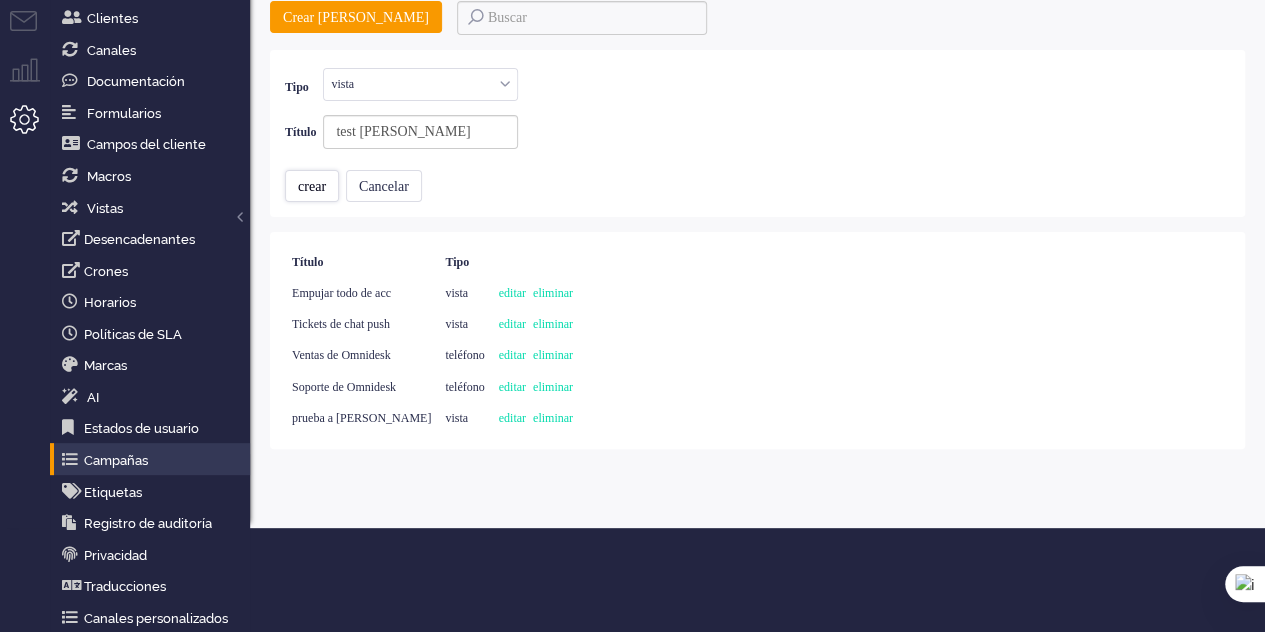click on "crear" at bounding box center (312, 186) 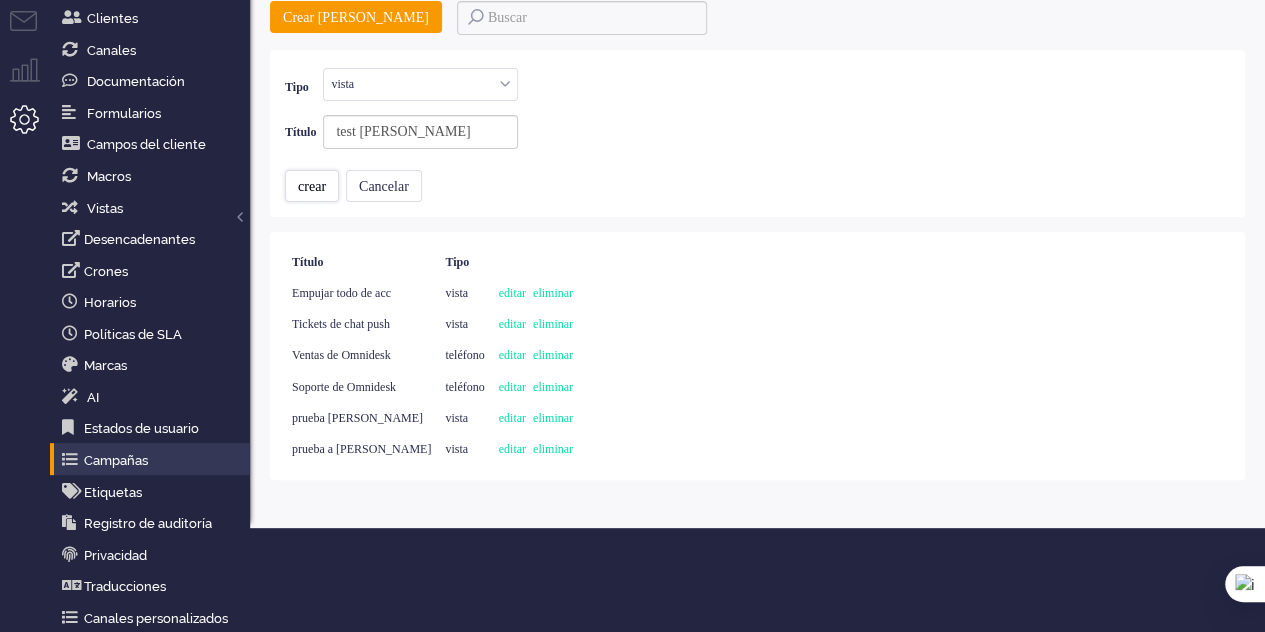 click on "crear" at bounding box center (312, 186) 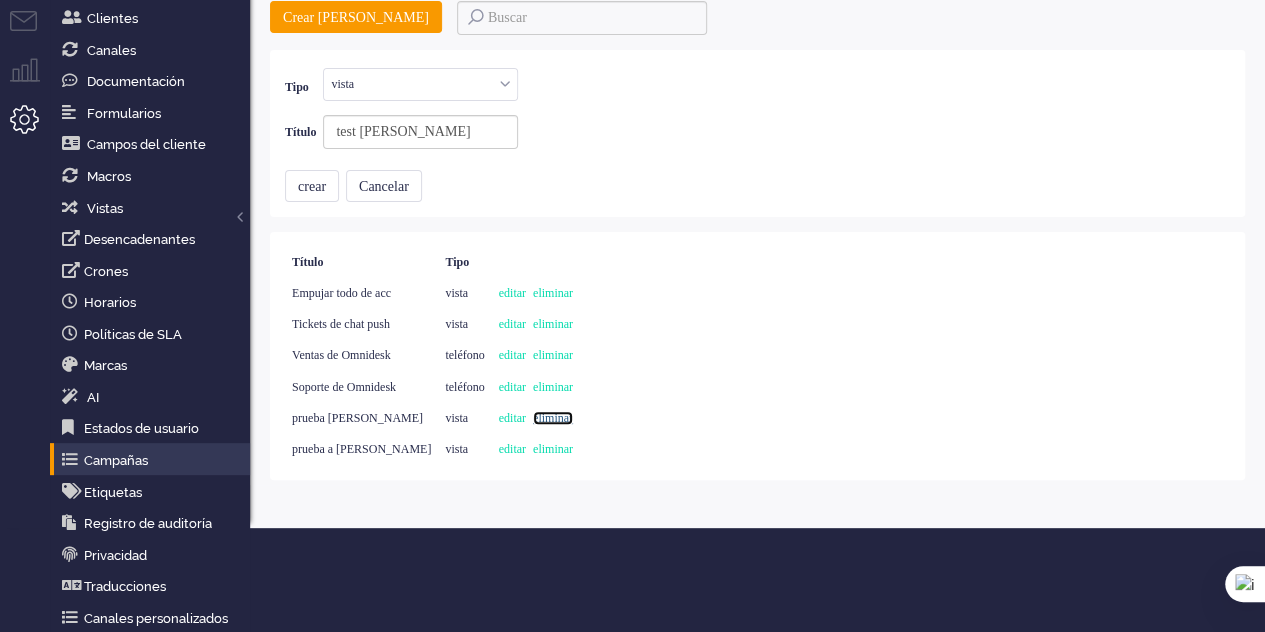 click on "eliminar" at bounding box center [553, 418] 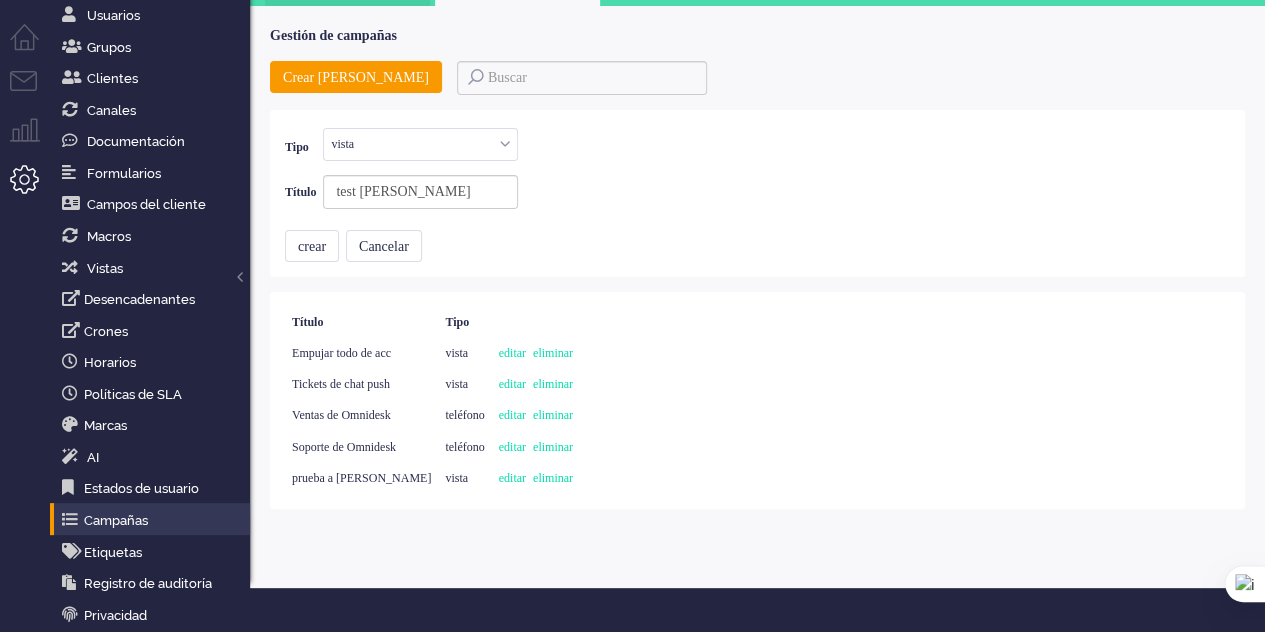 scroll, scrollTop: 0, scrollLeft: 0, axis: both 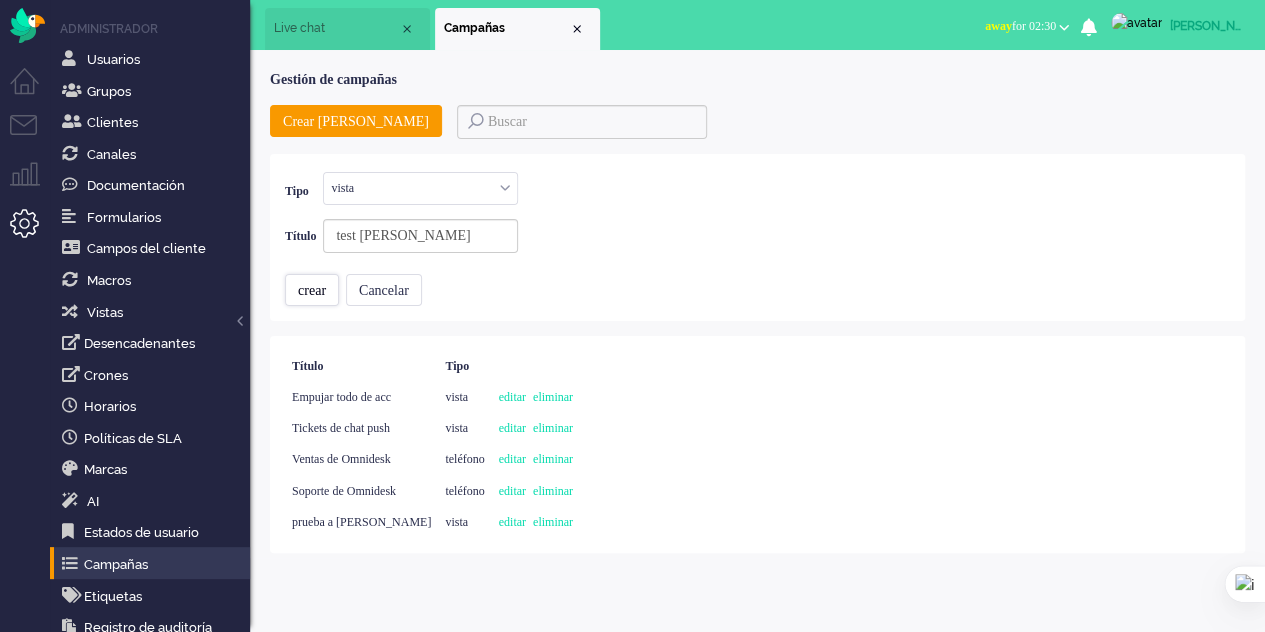 click on "crear" at bounding box center [312, 290] 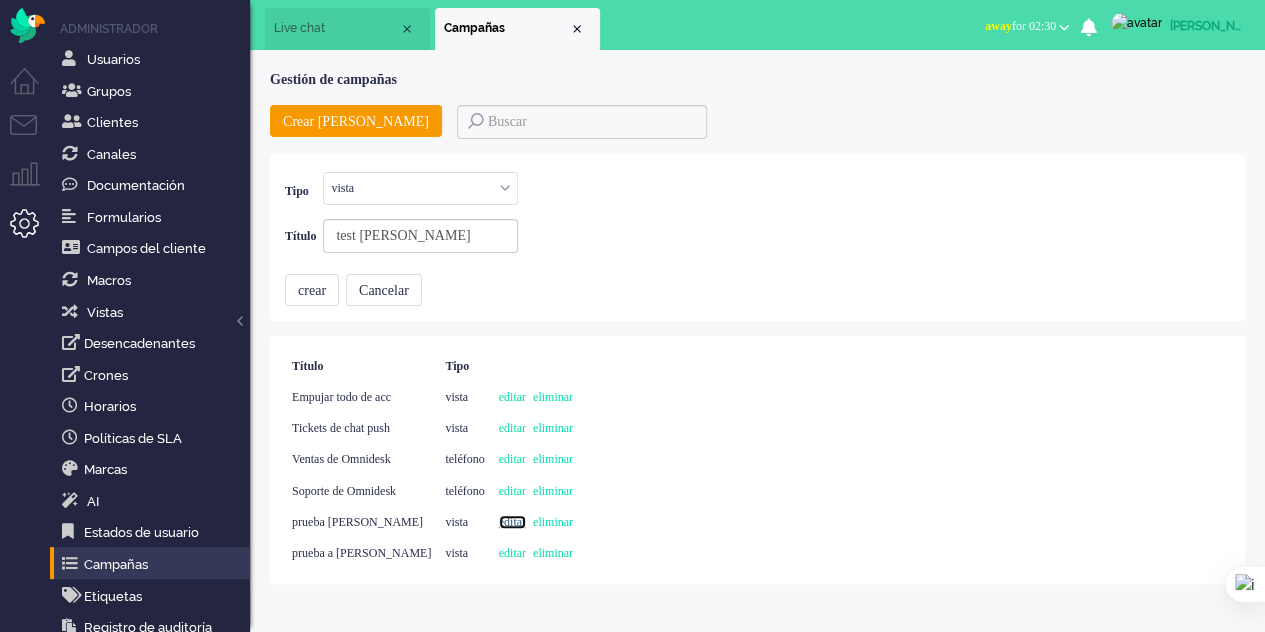 click on "editar" at bounding box center (512, 522) 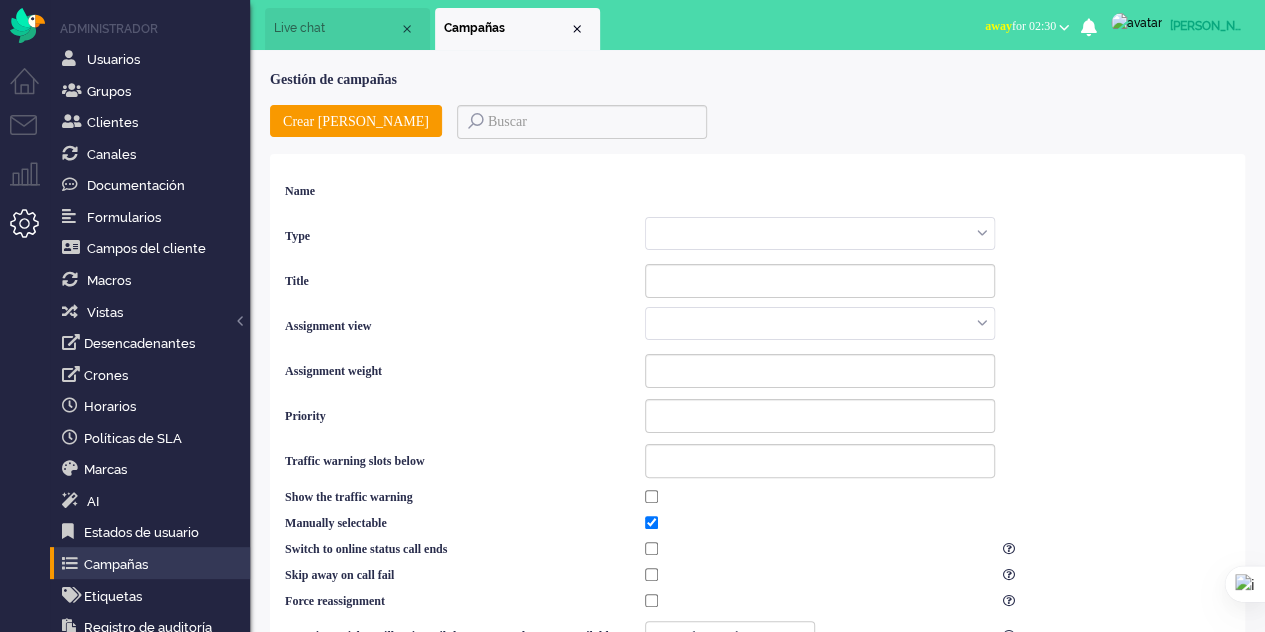 type on "test [PERSON_NAME]" 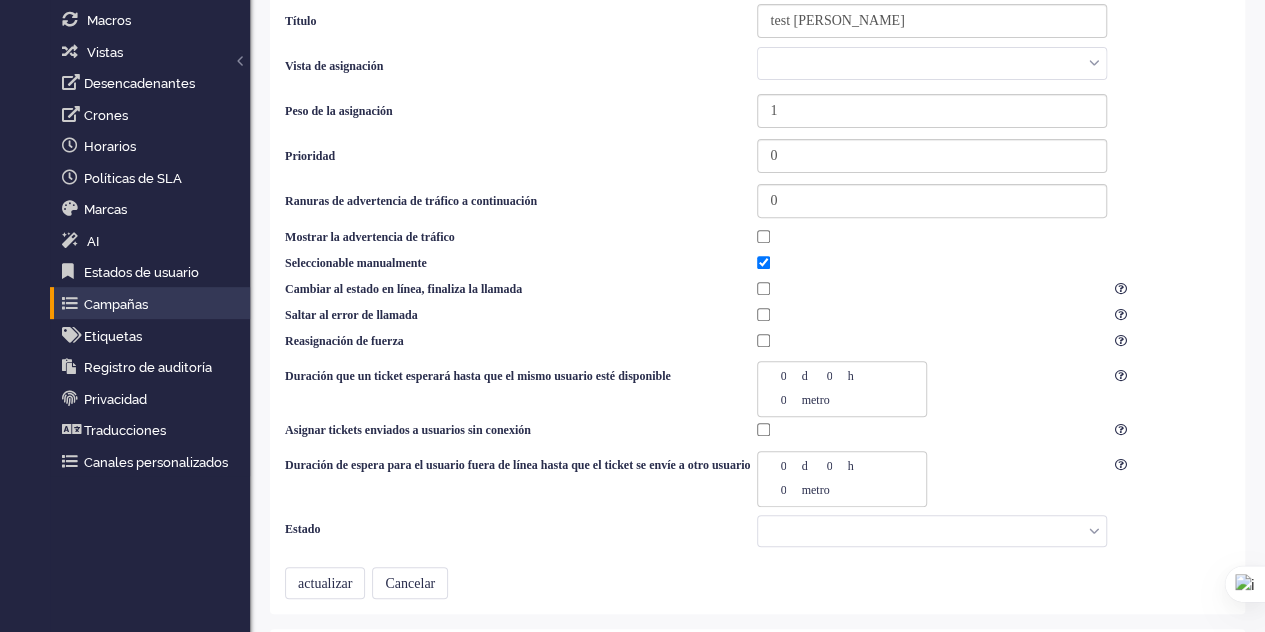 scroll, scrollTop: 400, scrollLeft: 0, axis: vertical 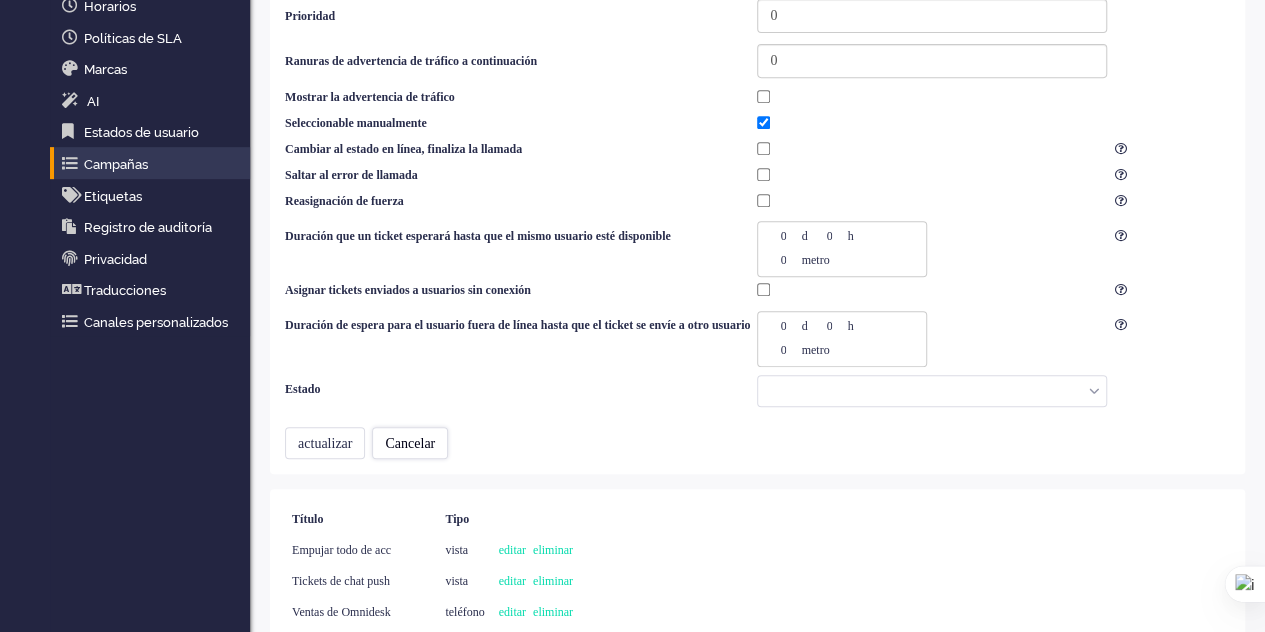 click on "Cancelar" at bounding box center [410, 443] 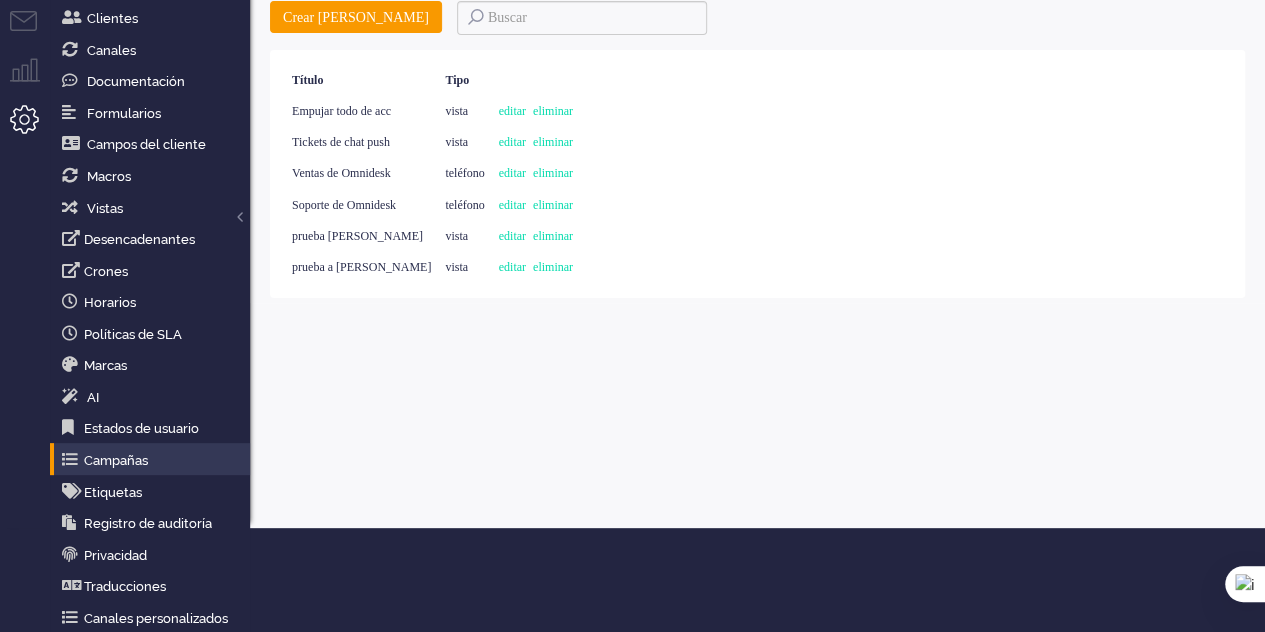 scroll, scrollTop: 104, scrollLeft: 0, axis: vertical 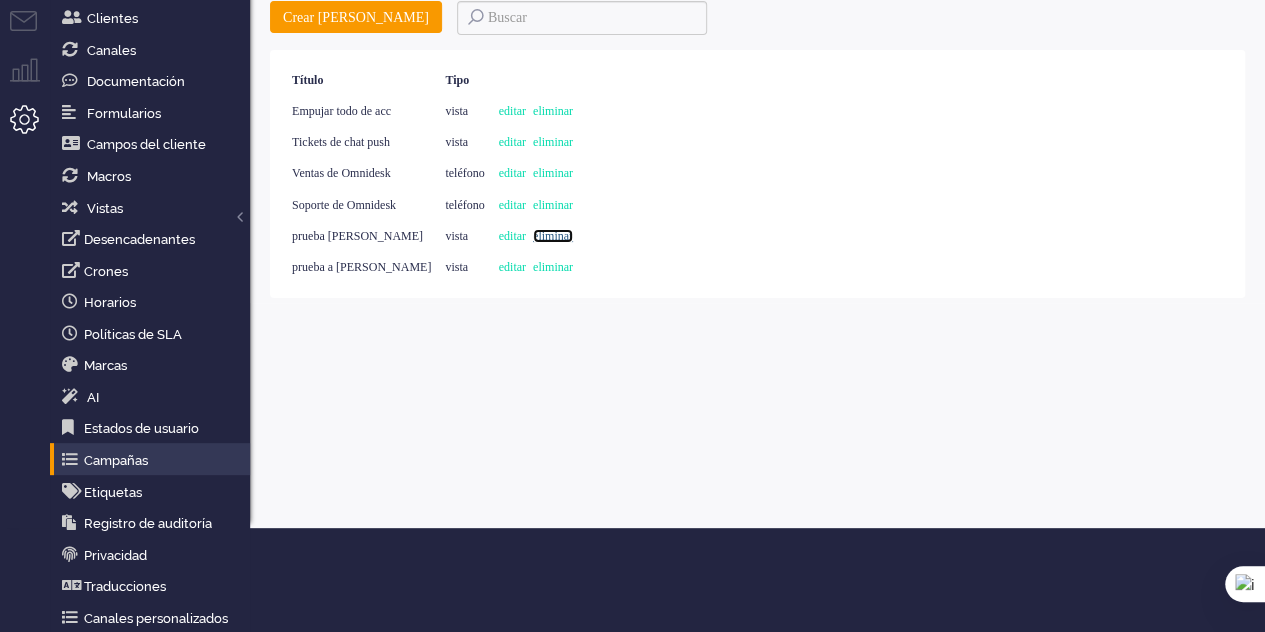 click on "eliminar" at bounding box center (553, 236) 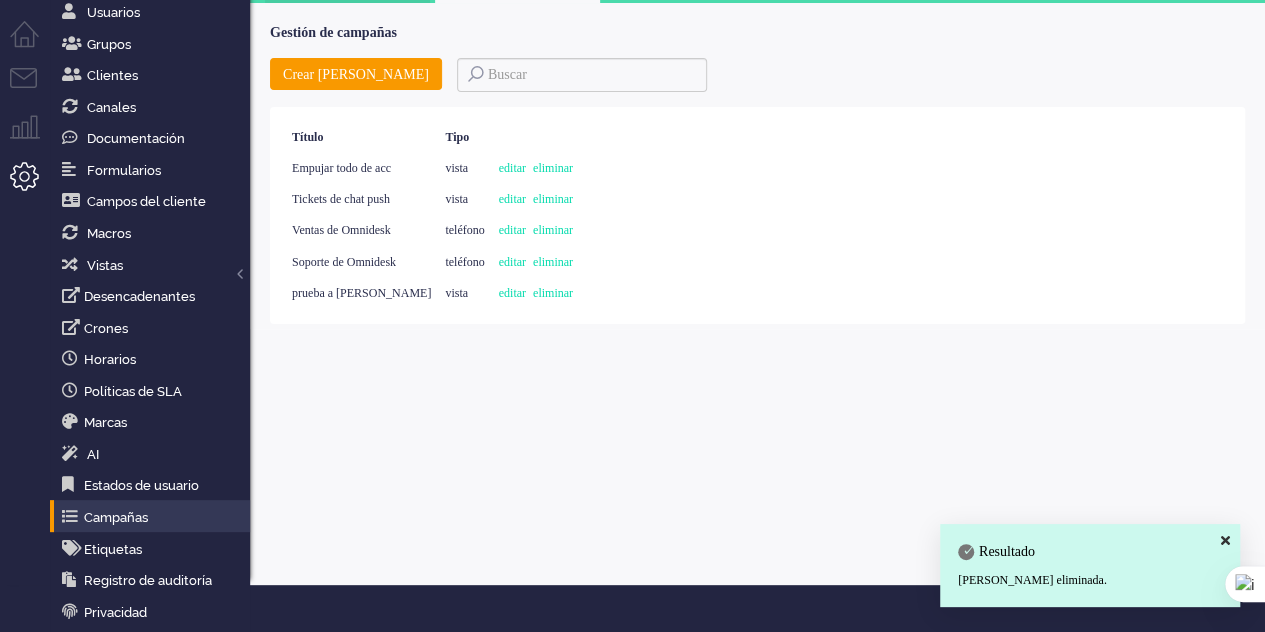 scroll, scrollTop: 0, scrollLeft: 0, axis: both 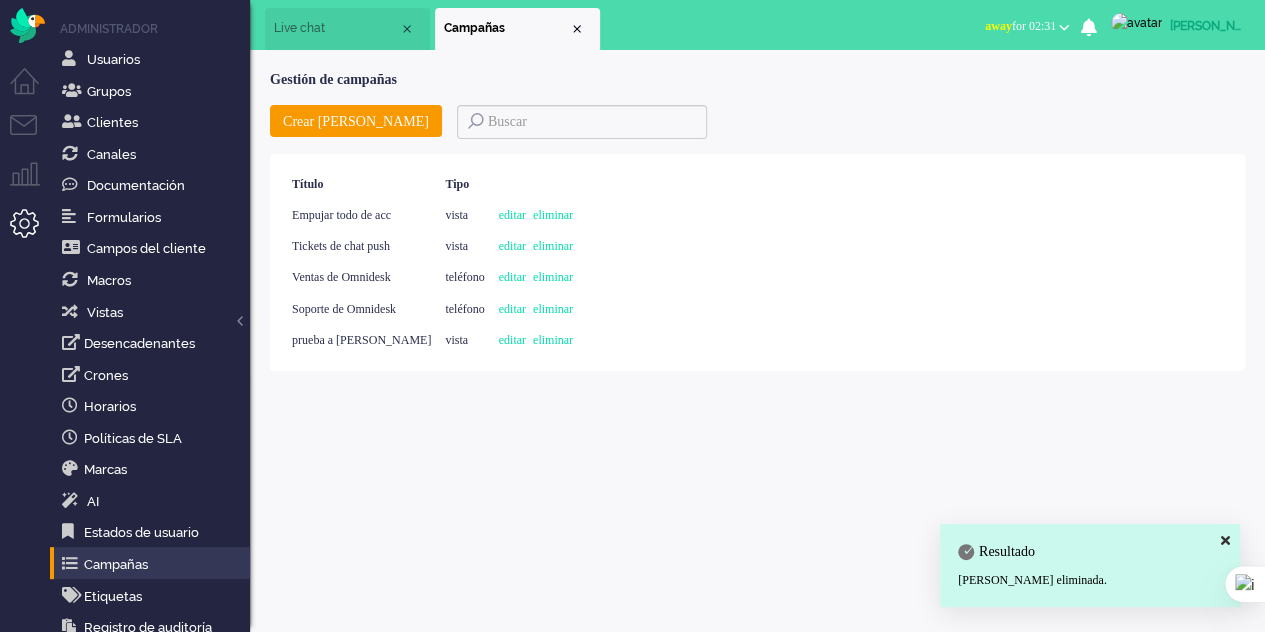 click on "[PERSON_NAME]" at bounding box center (1216, 26) 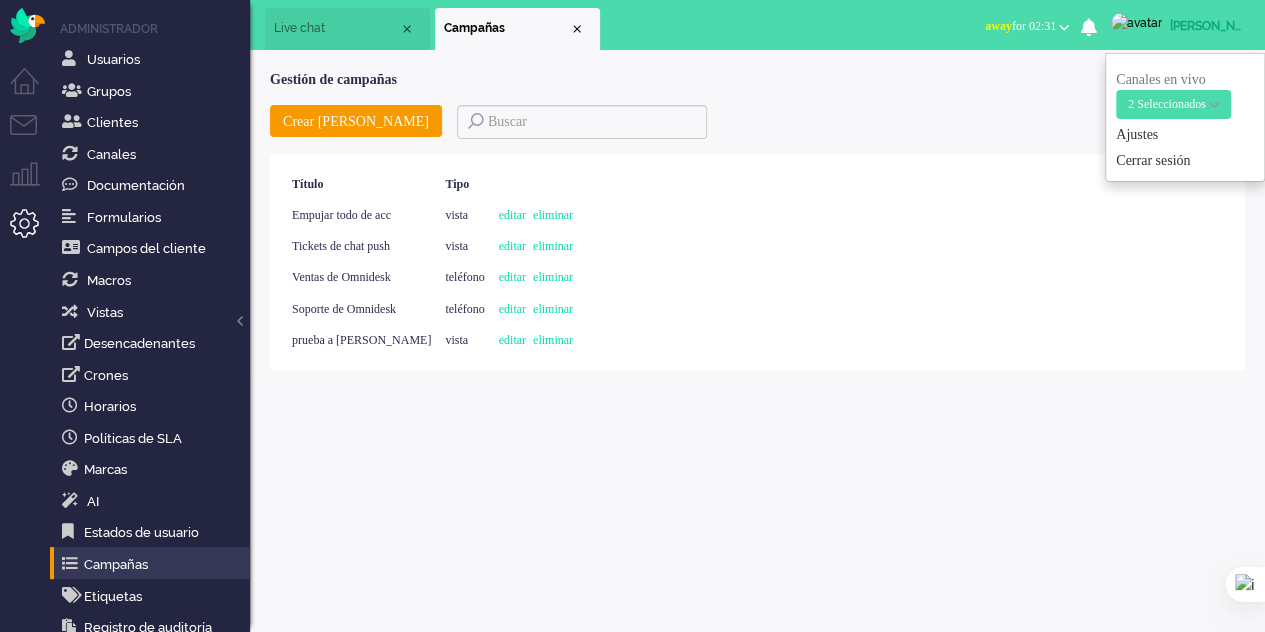 click on "away" at bounding box center (998, 26) 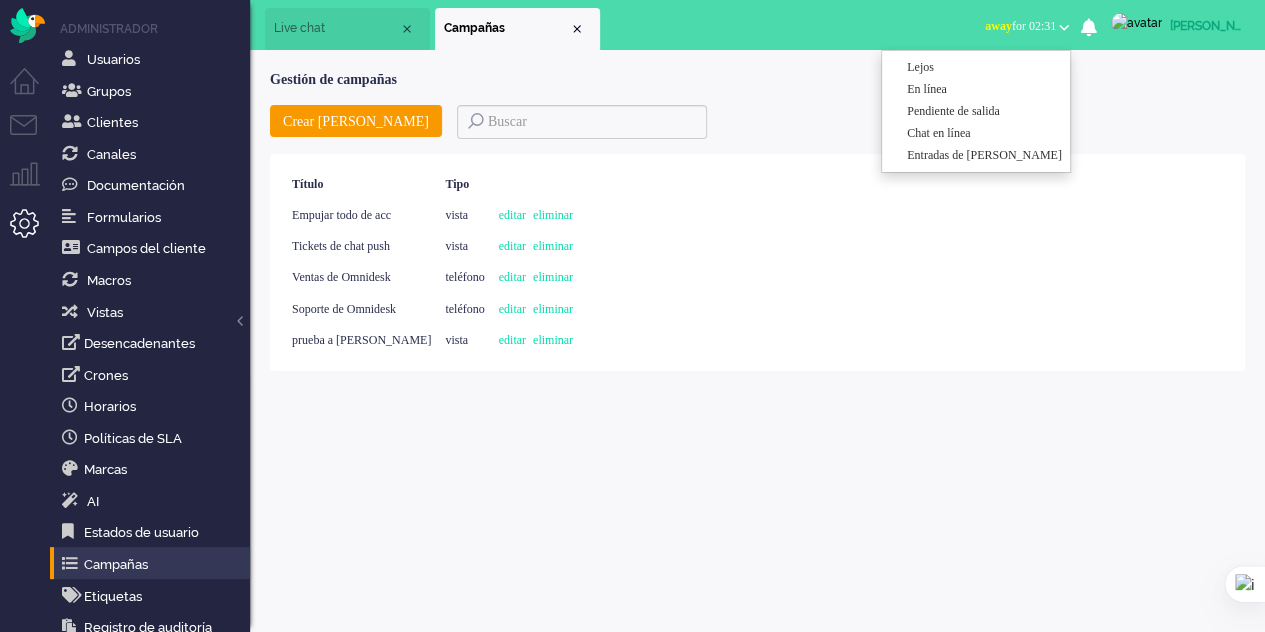click at bounding box center (1136, 23) 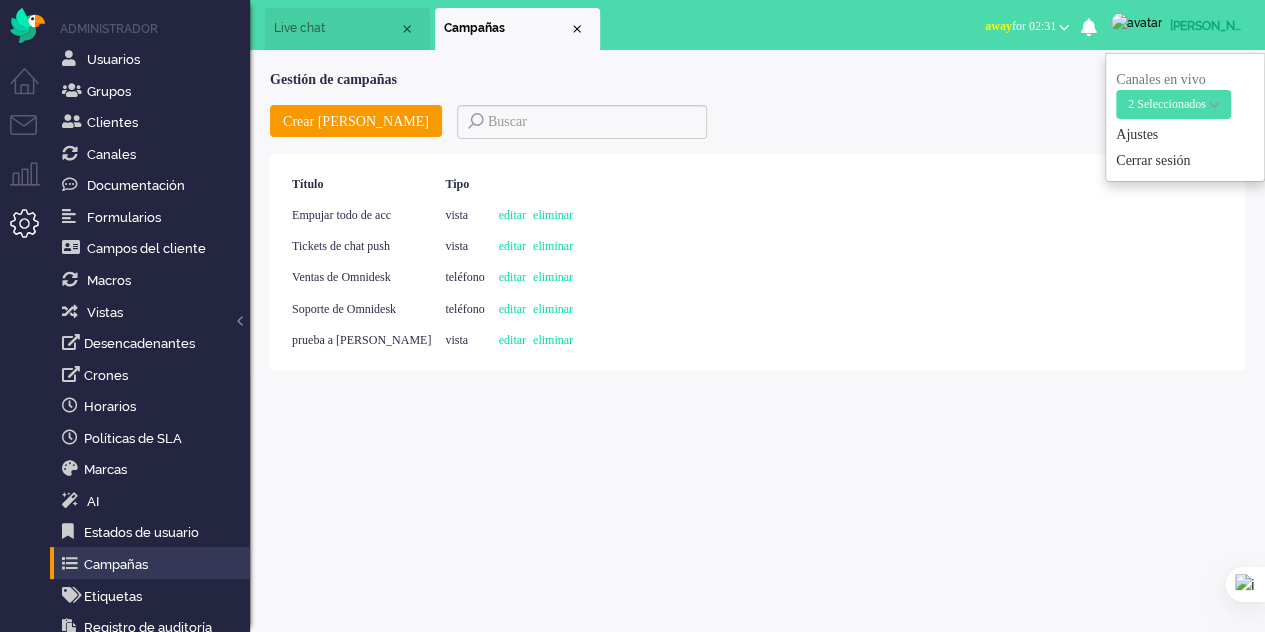 click on "2 Seleccionados" at bounding box center [1173, 104] 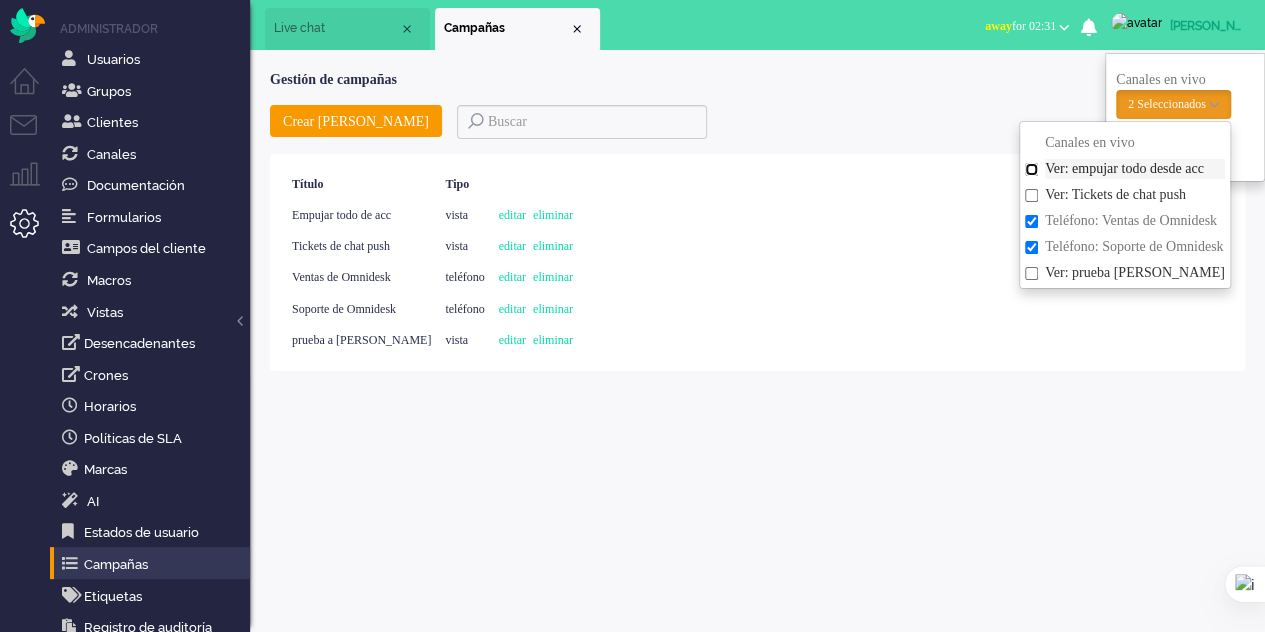 click on "Ver: empujar todo desde acc" at bounding box center [1031, 169] 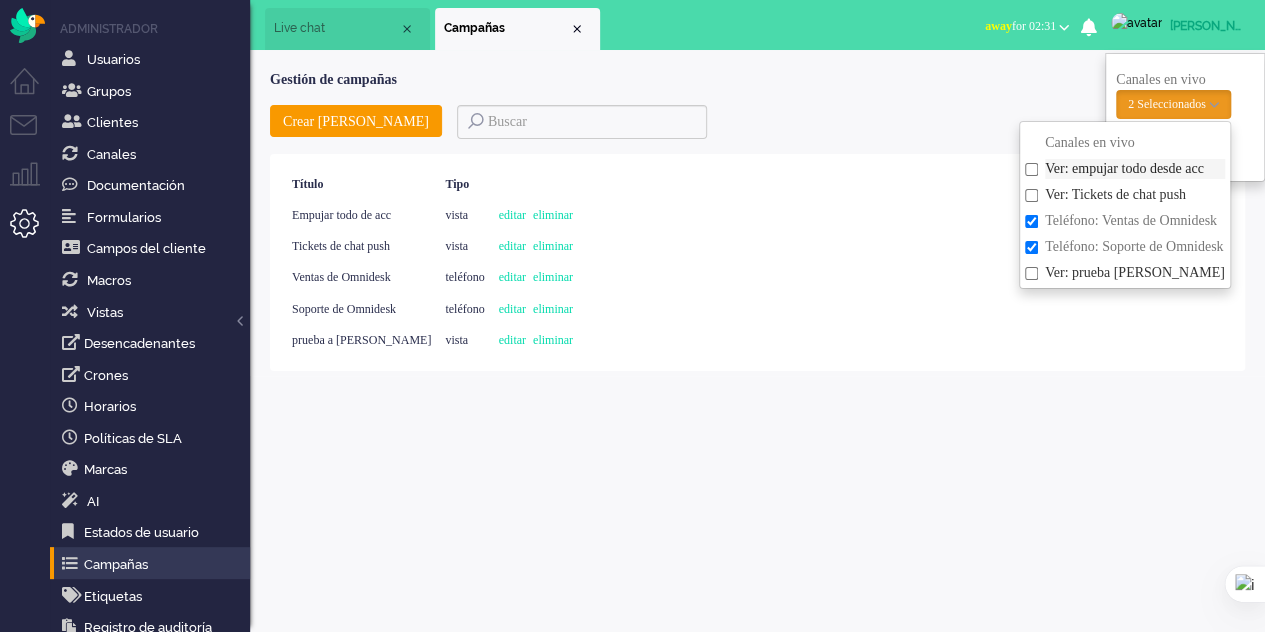 checkbox on "true" 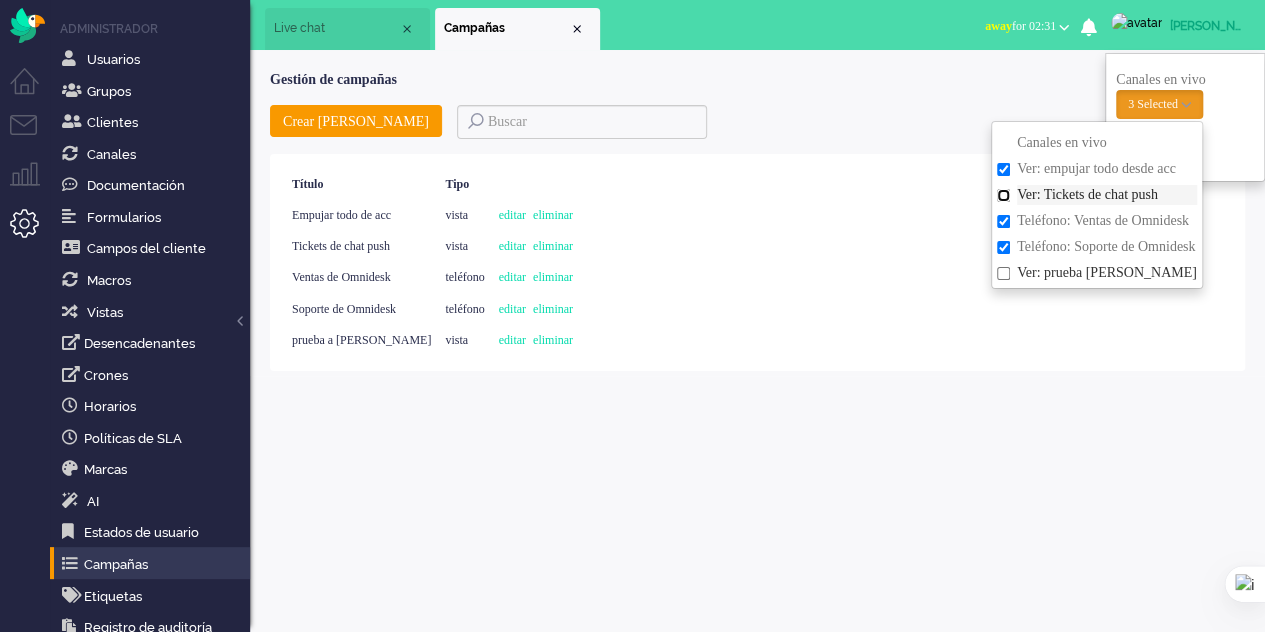 click on "Ver: Tickets de chat push" at bounding box center (1003, 195) 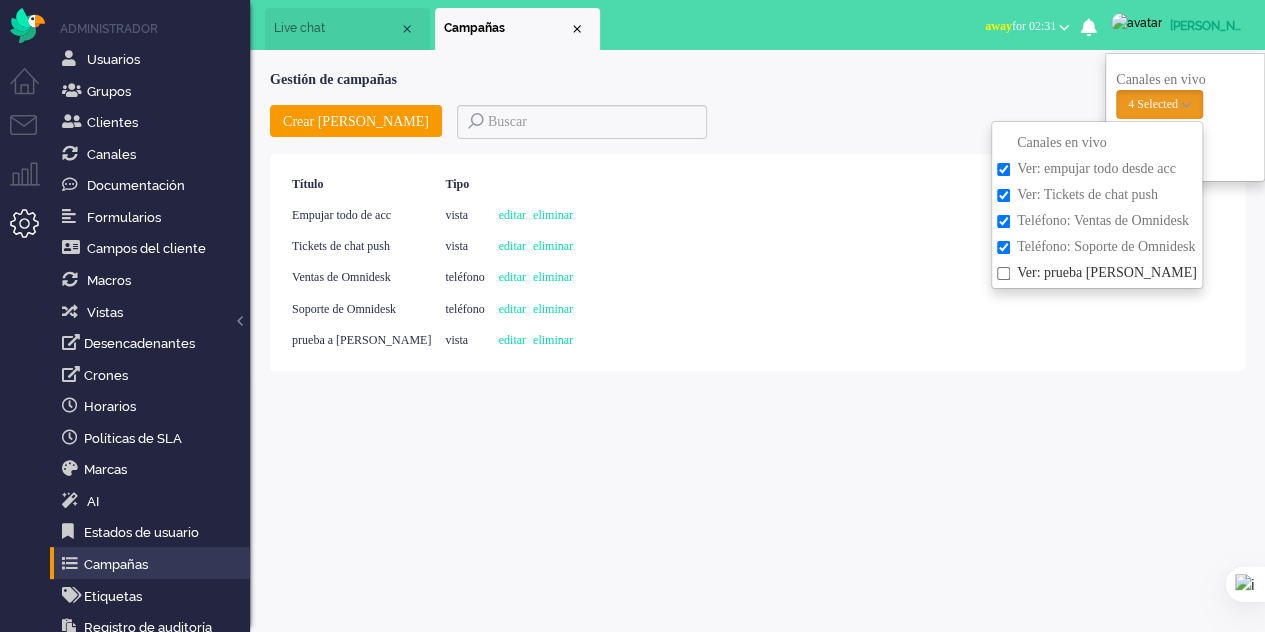 click on "Demostración 1 de 1 Título Tipo Empujar todo de acc vista editar  eliminar Tickets de chat push vista editar  eliminar Ventas de Omnidesk teléfono editar  eliminar Soporte de Omnidesk teléfono editar  eliminar prueba a [PERSON_NAME] vista editar  eliminar Demostración 1 de 1" 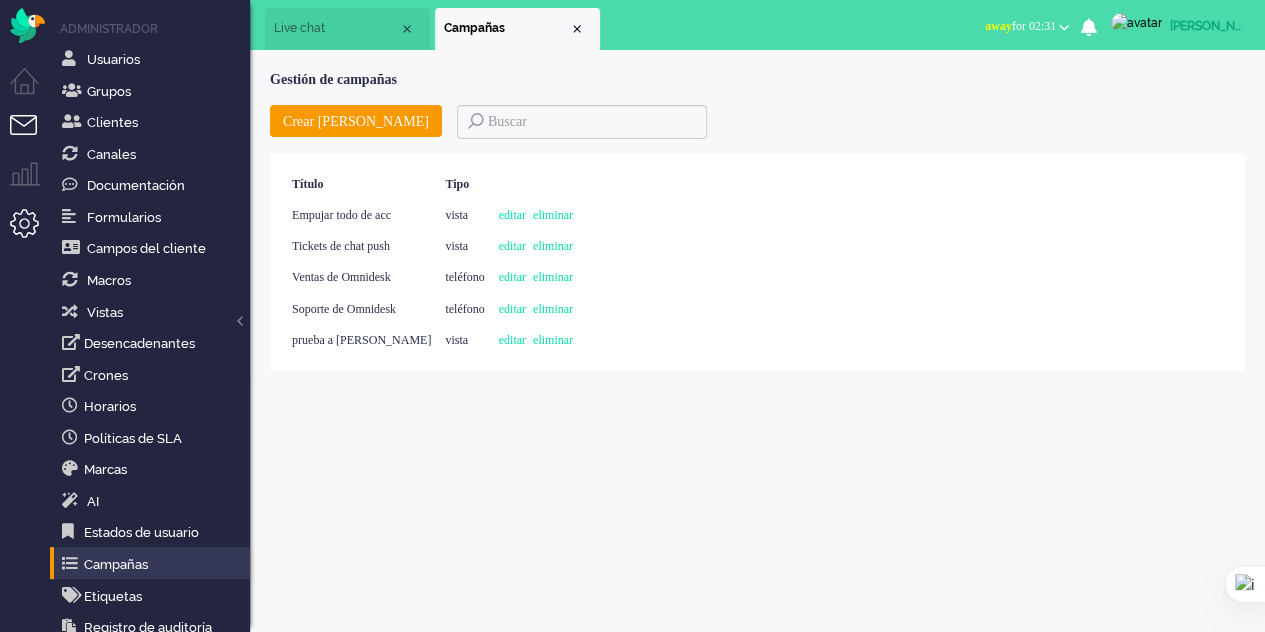 click at bounding box center (32, 137) 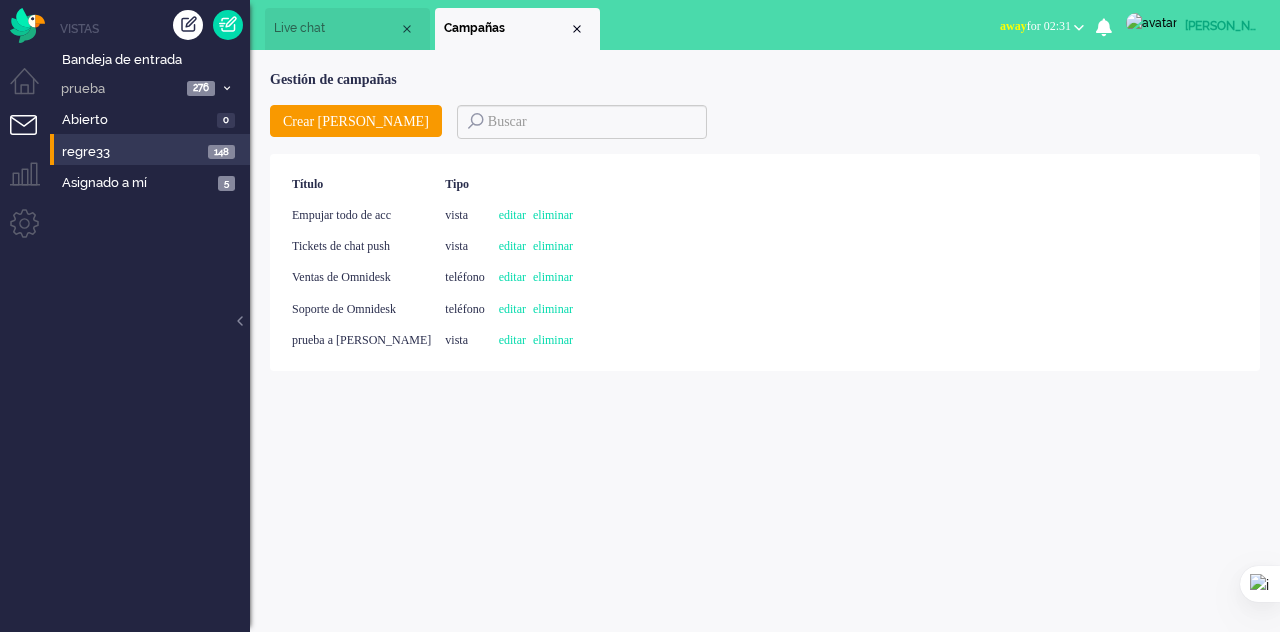 click on "regre33
148" at bounding box center (150, 150) 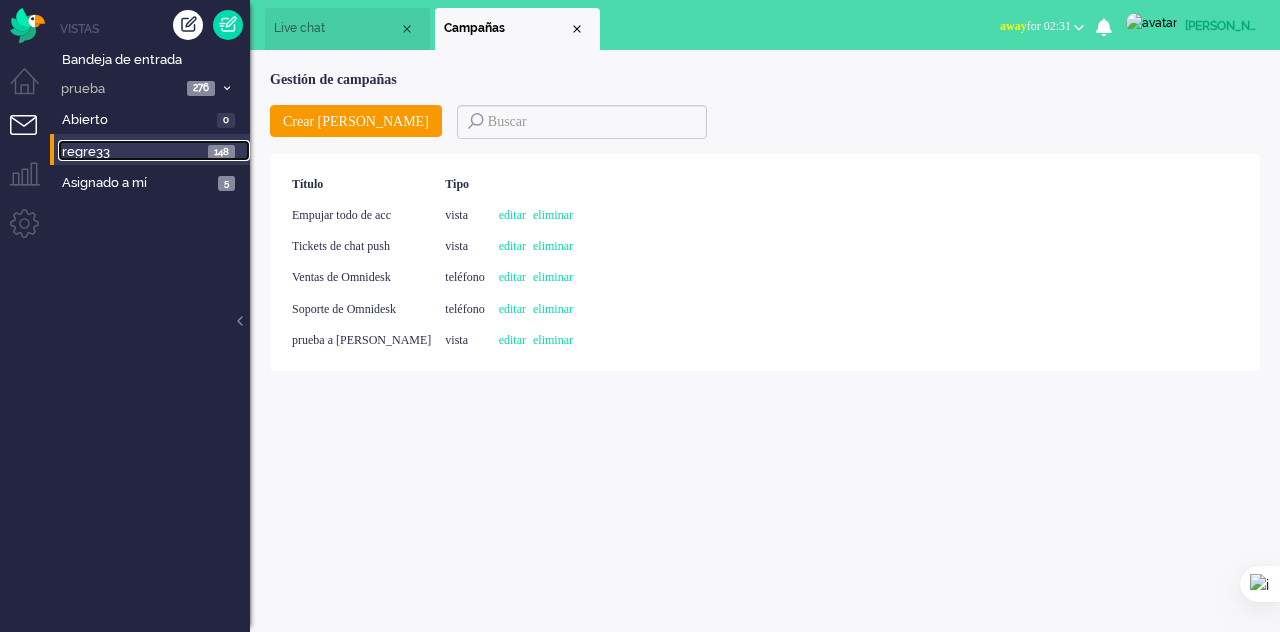 click on "regre33" at bounding box center (132, 152) 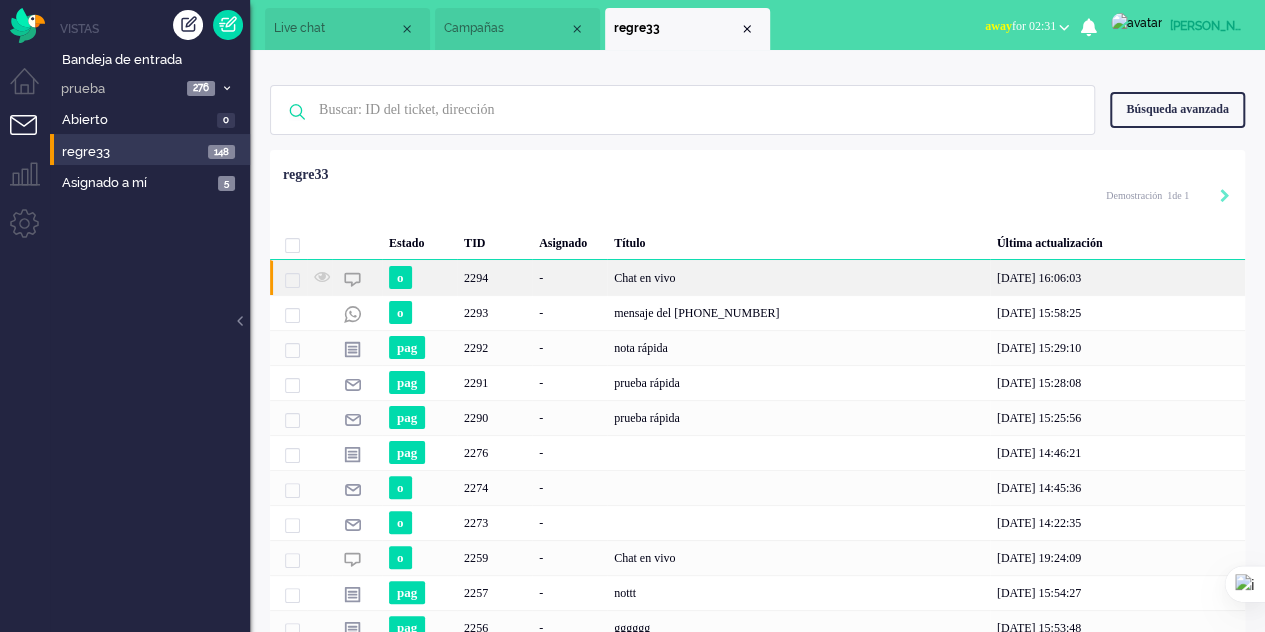 click on "Chat en vivo" at bounding box center [644, 278] 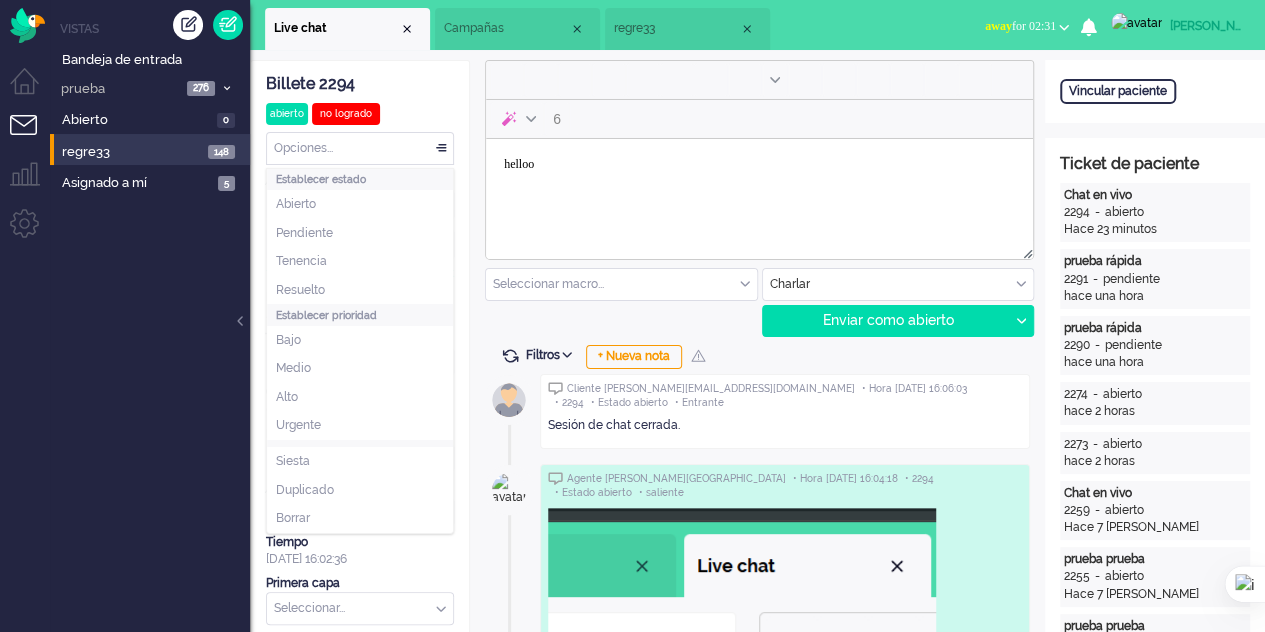 click on "Opciones..." at bounding box center (360, 148) 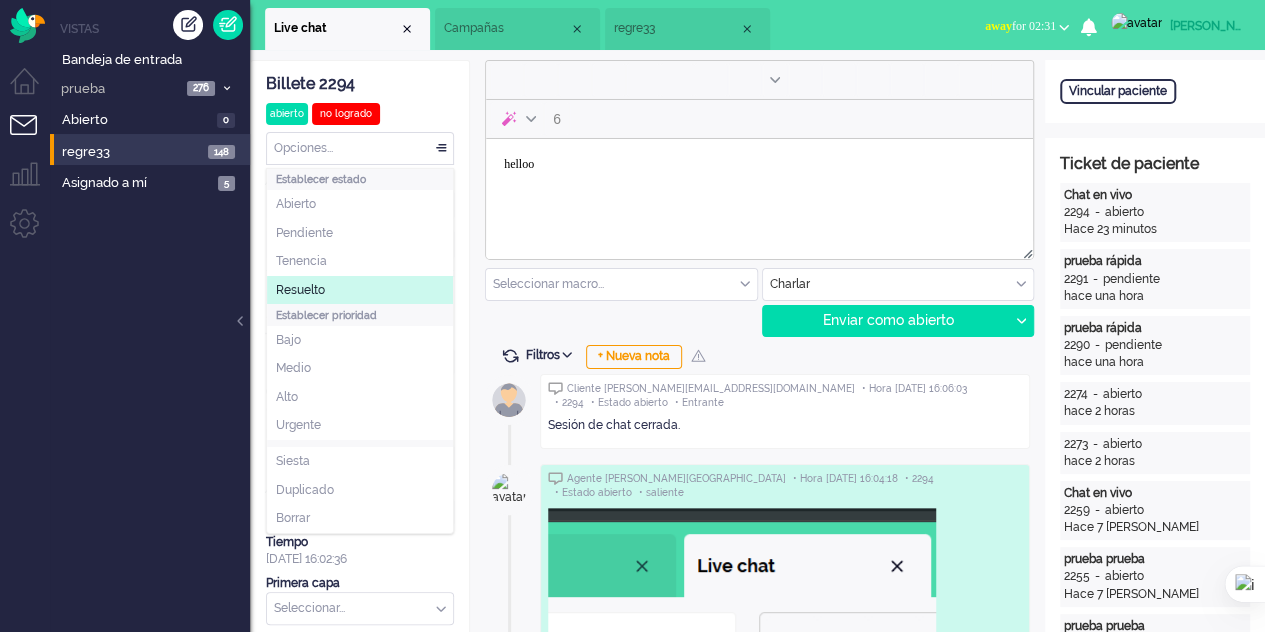 click on "Resuelto" 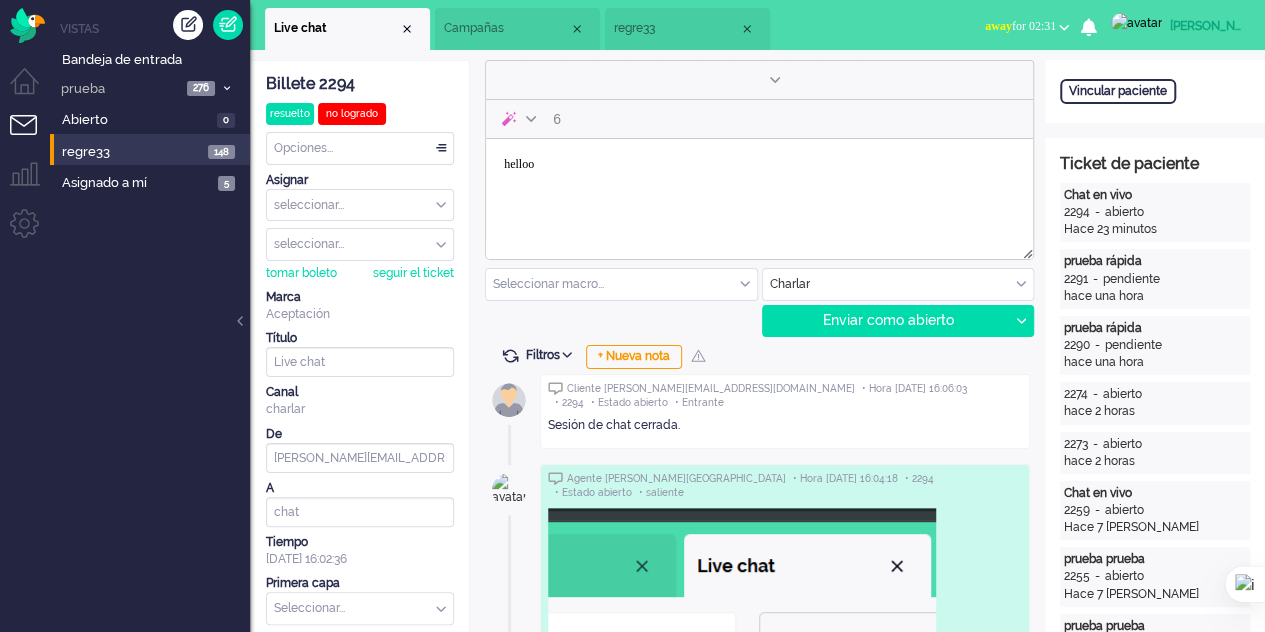 click on "[PERSON_NAME]" at bounding box center (1176, 22) 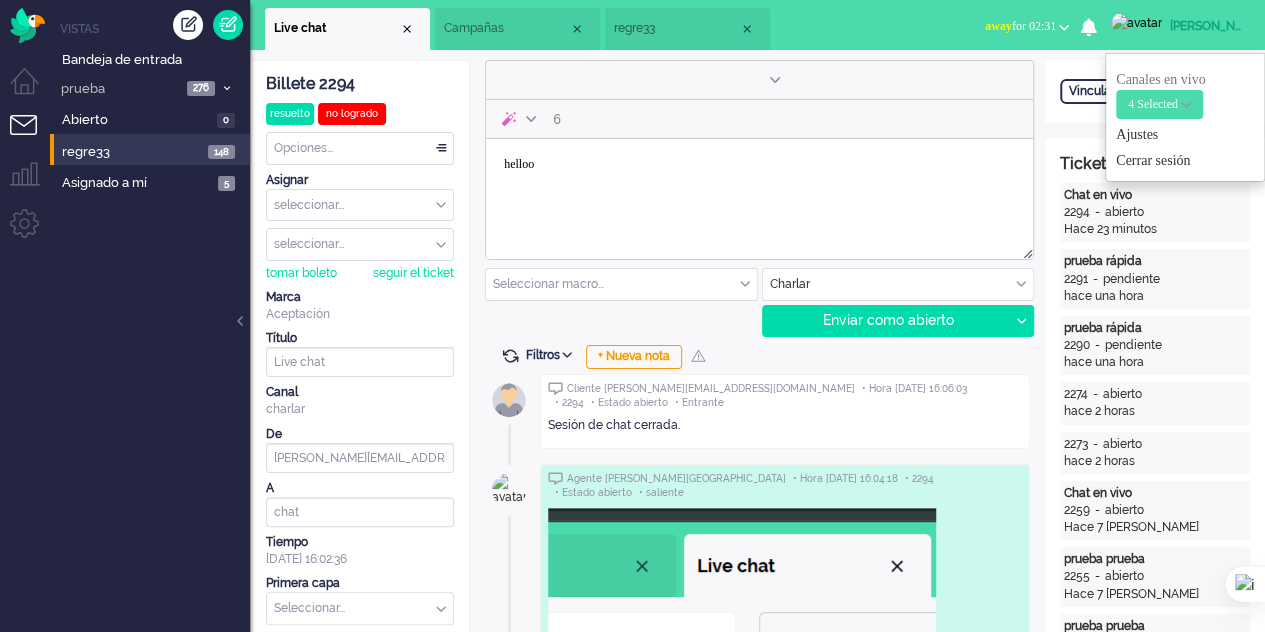 click on "4 Selected" at bounding box center [1159, 104] 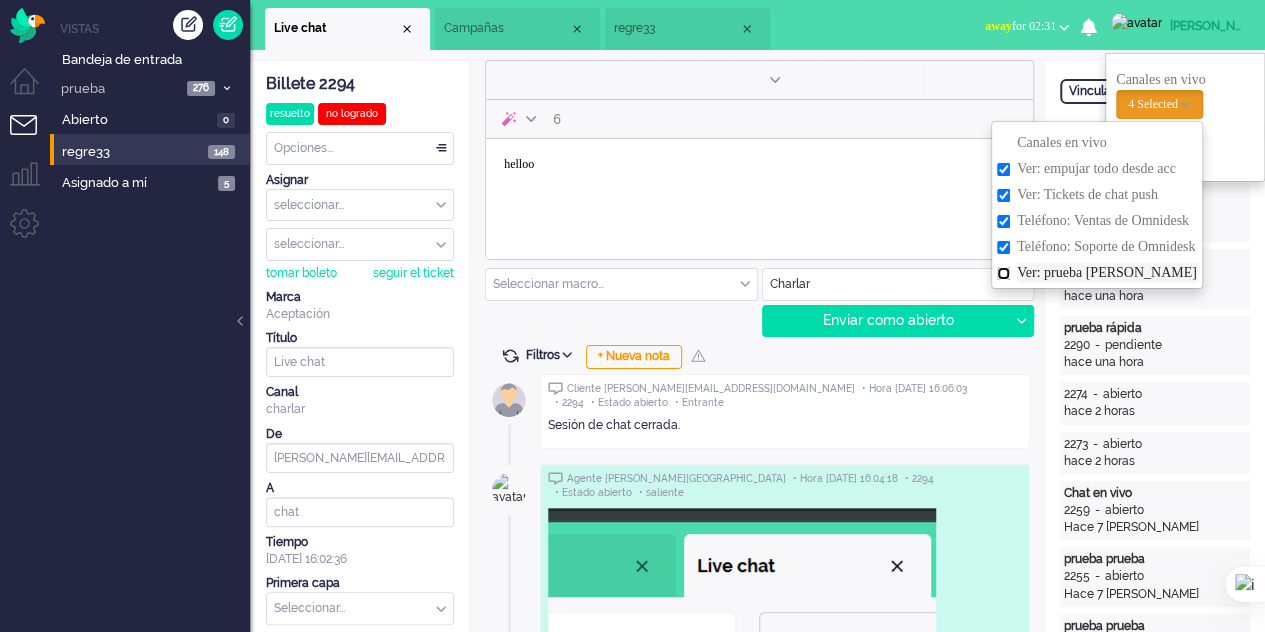 click on "Ver: prueba [PERSON_NAME]" at bounding box center (1003, 273) 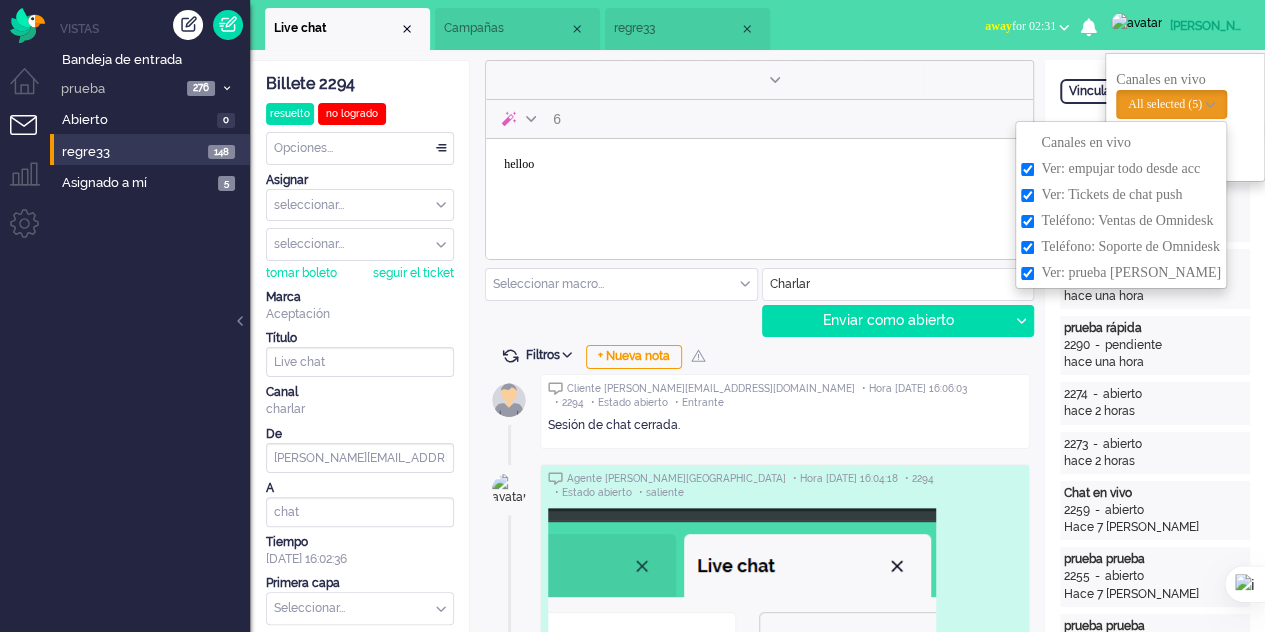 click on "helloo" at bounding box center [759, 172] 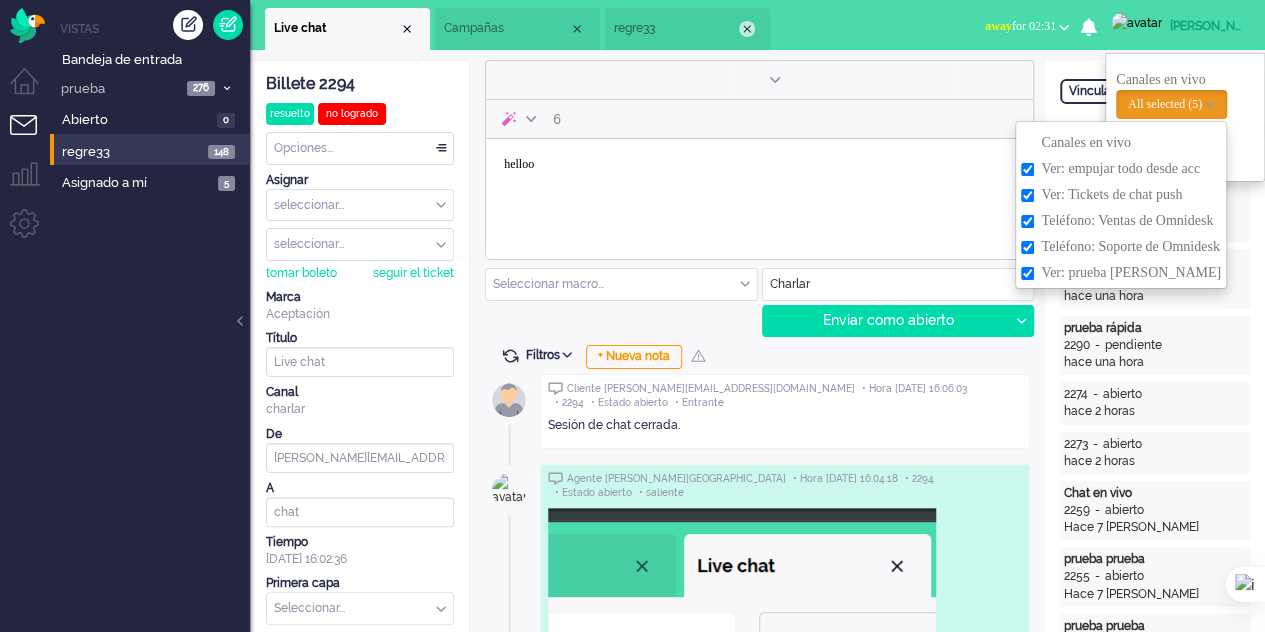 click at bounding box center (747, 29) 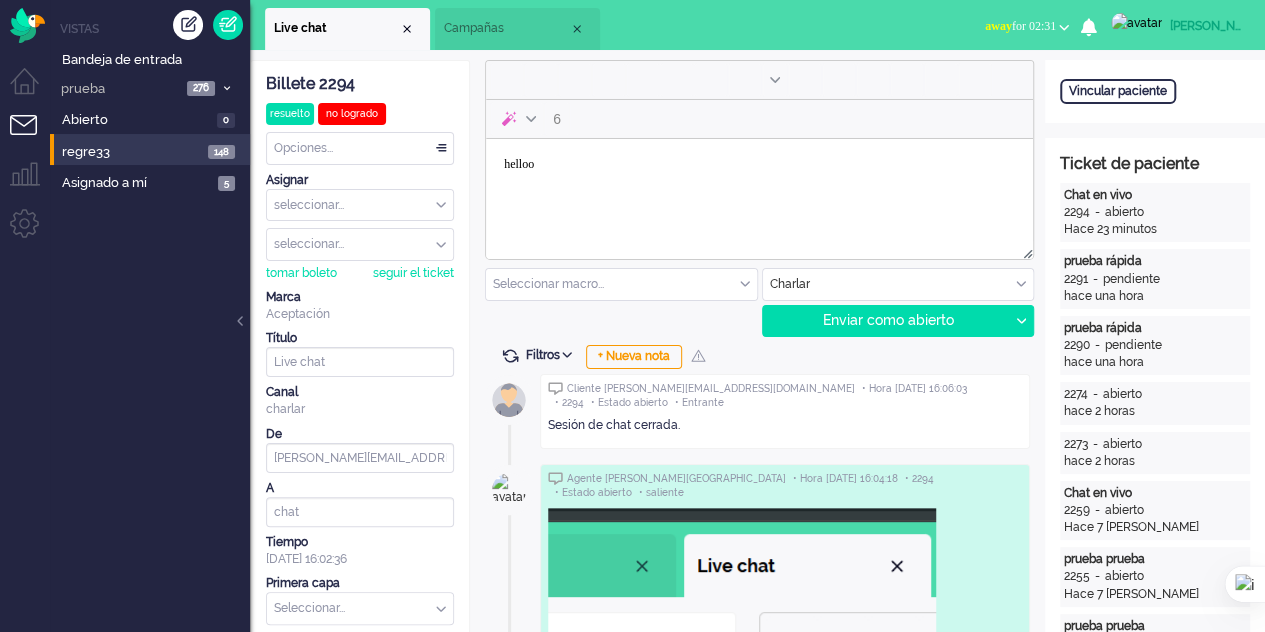 click on "Campañas" at bounding box center [474, 28] 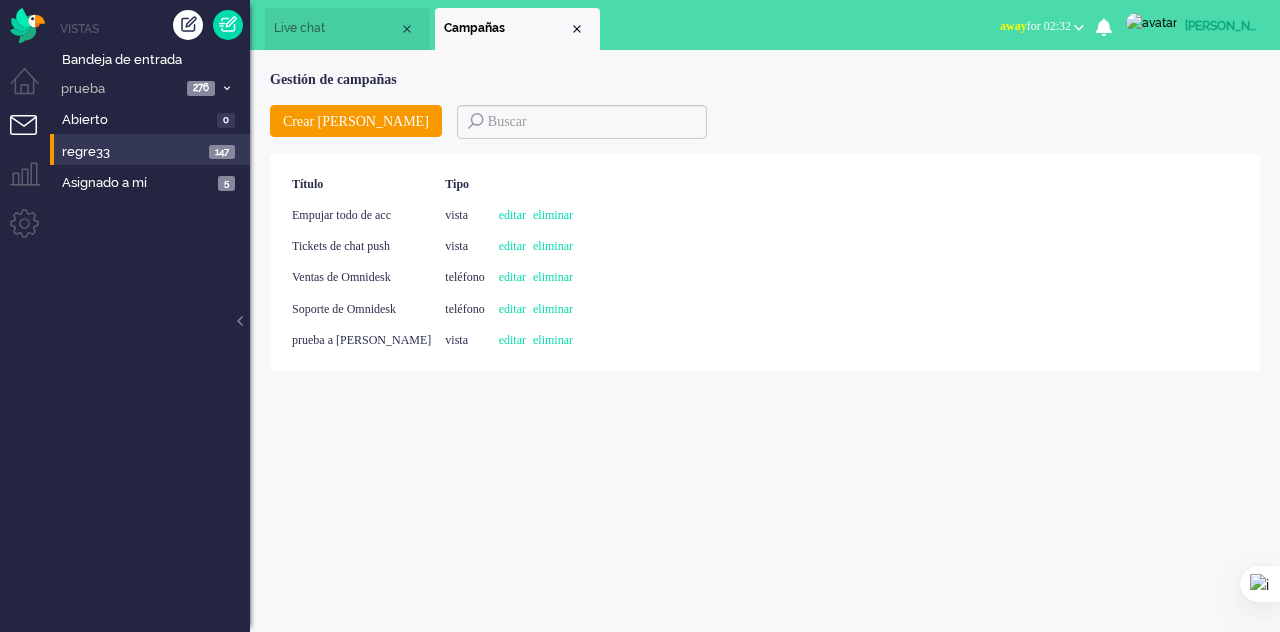 click on "Live chat" at bounding box center (336, 28) 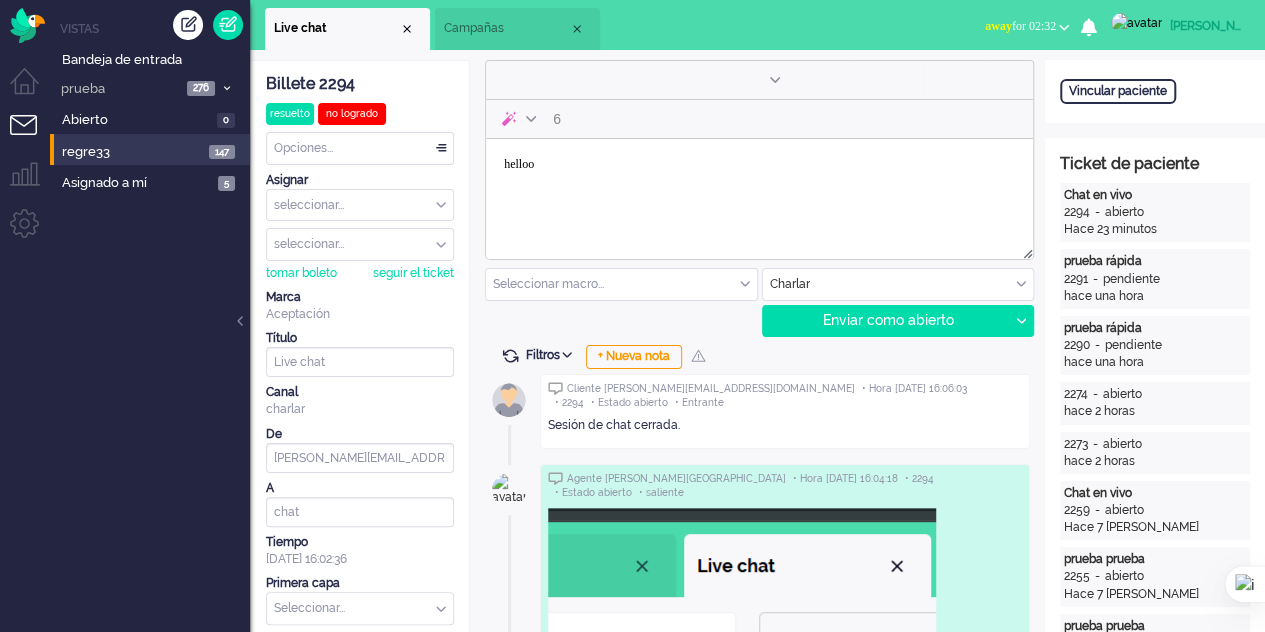 click at bounding box center (1064, 27) 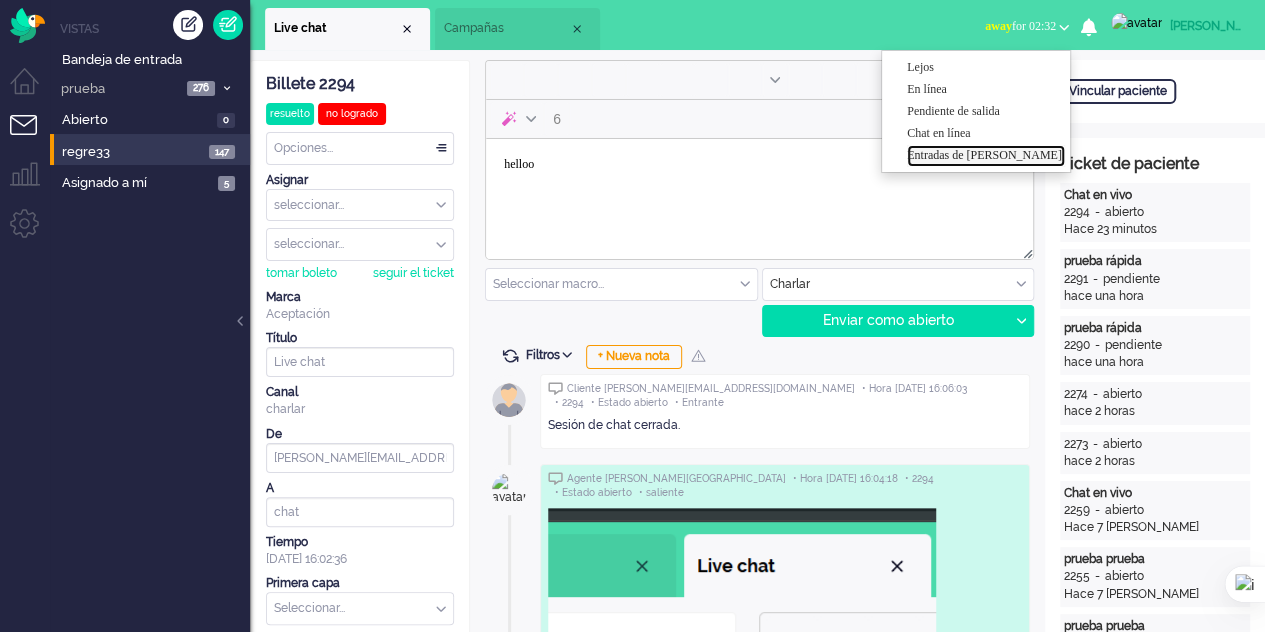 click on "Entradas de [PERSON_NAME]" at bounding box center (984, 155) 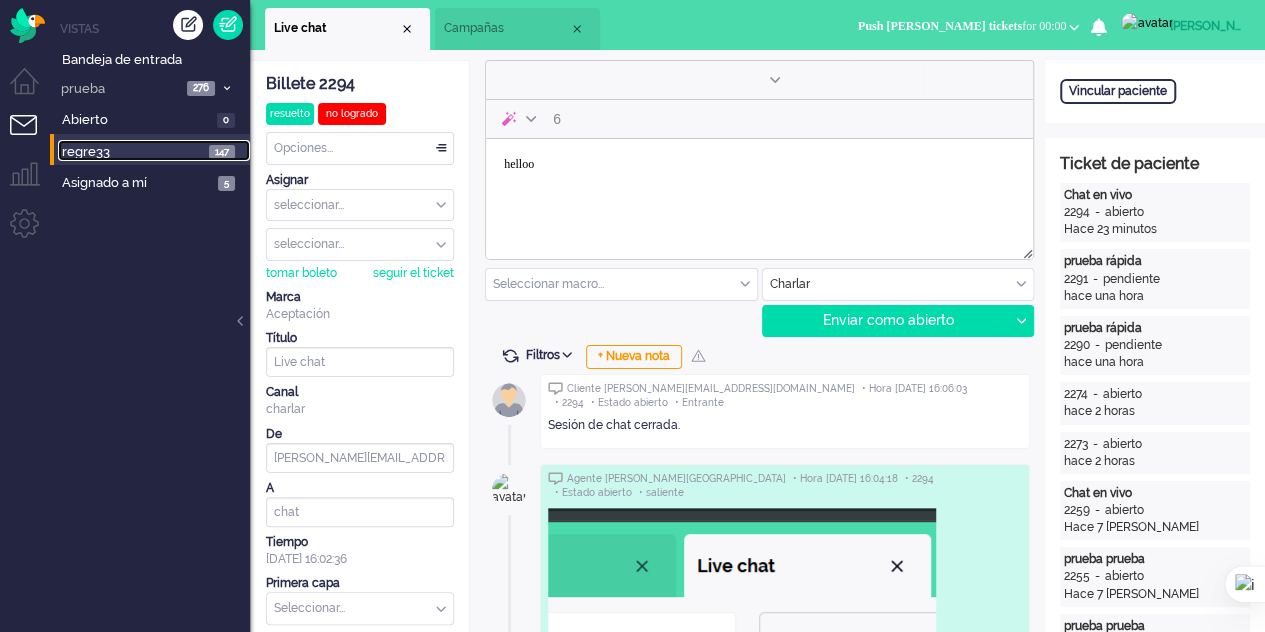 click on "regre33" at bounding box center (132, 152) 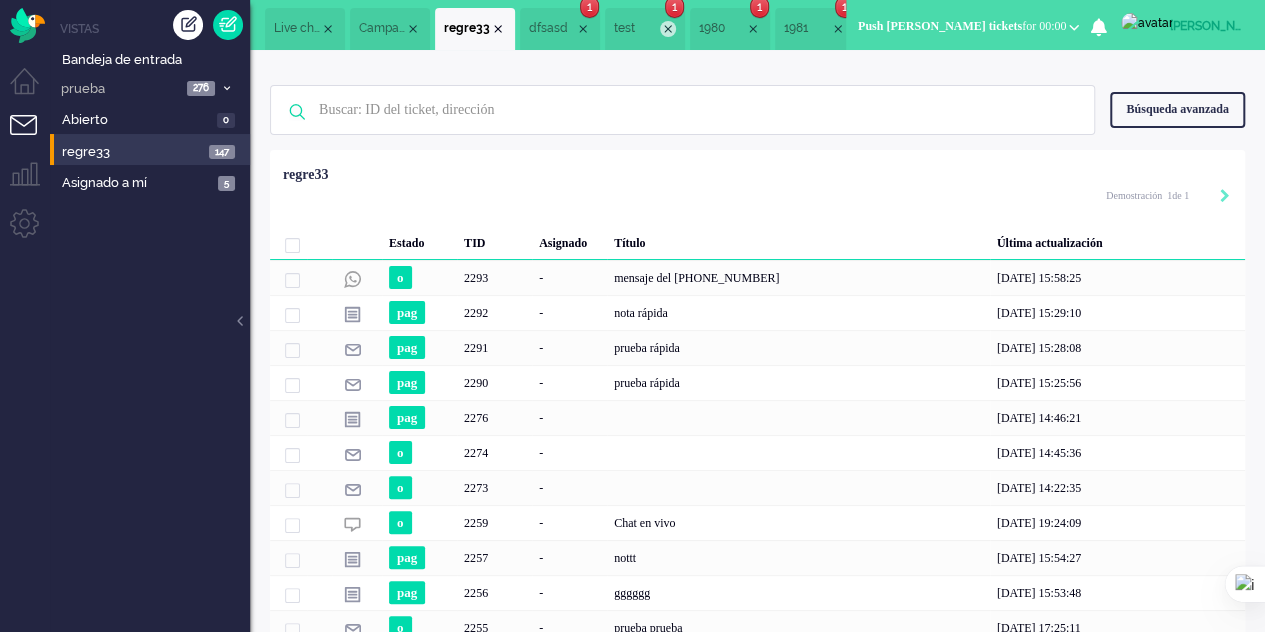 click at bounding box center [838, 29] 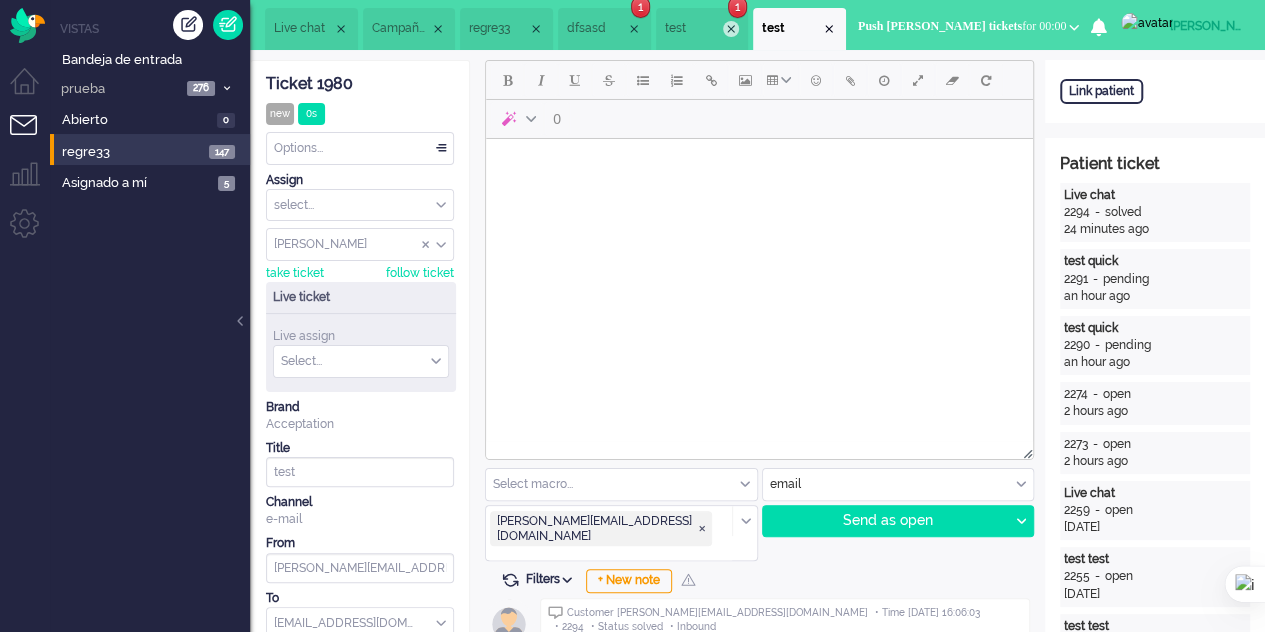 scroll, scrollTop: 0, scrollLeft: 0, axis: both 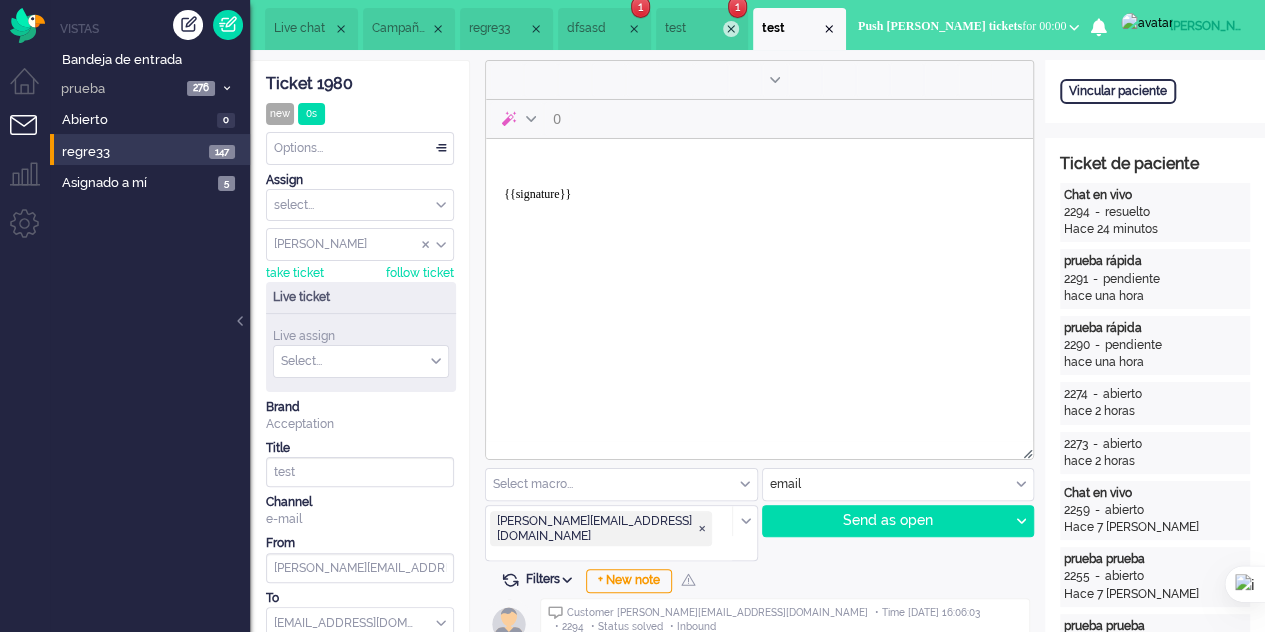 click at bounding box center (829, 29) 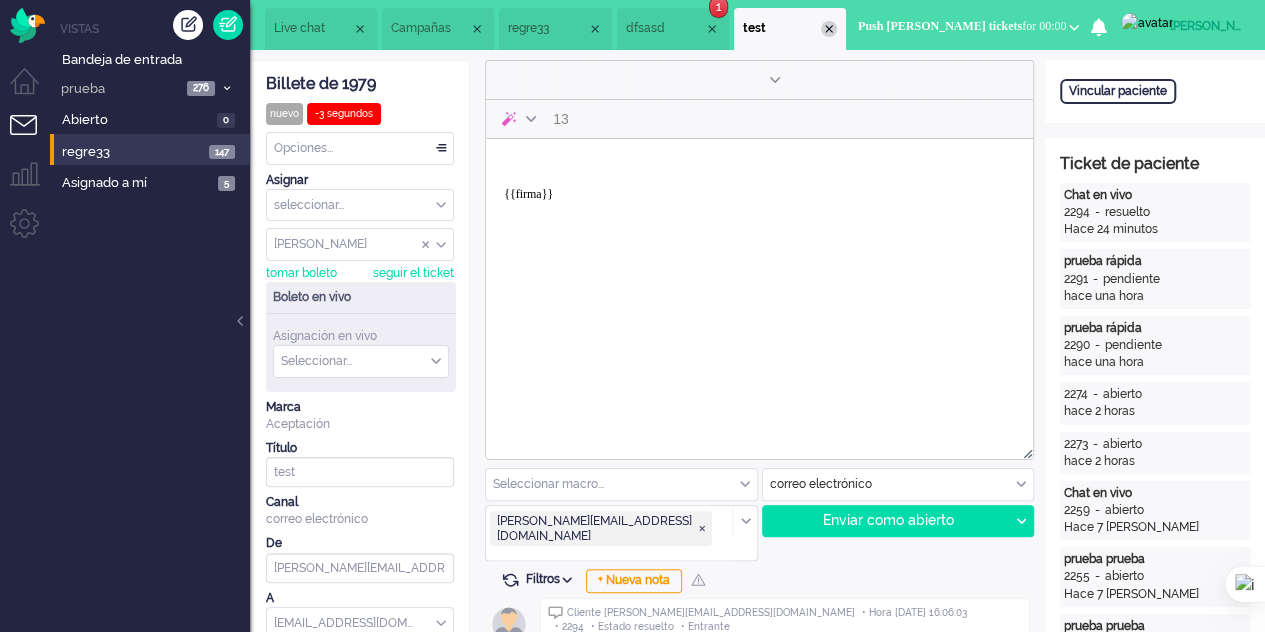 click at bounding box center [829, 29] 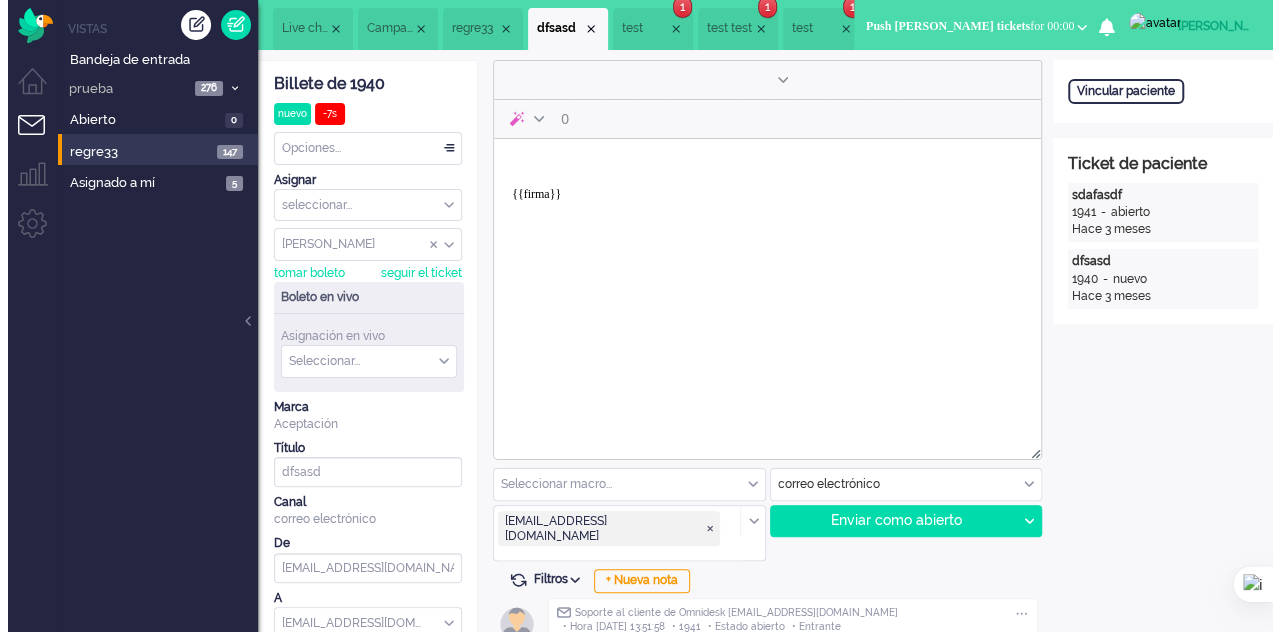 scroll, scrollTop: 0, scrollLeft: 0, axis: both 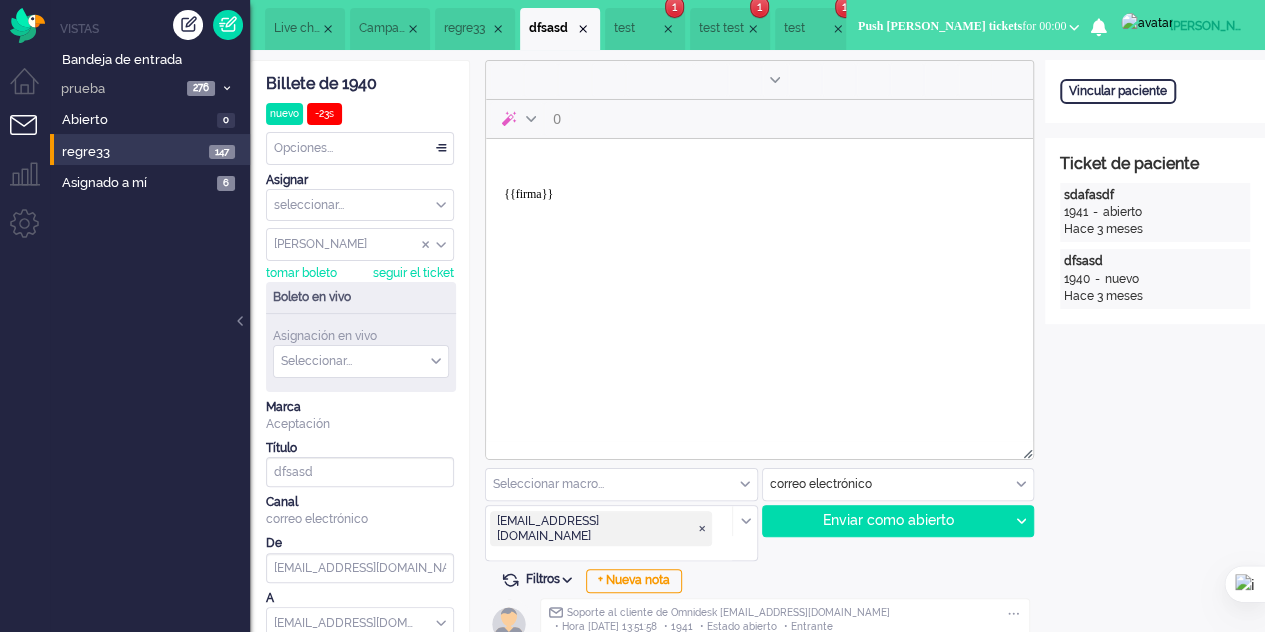 click on "Push [PERSON_NAME] tickets  for 00:00" at bounding box center [968, 26] 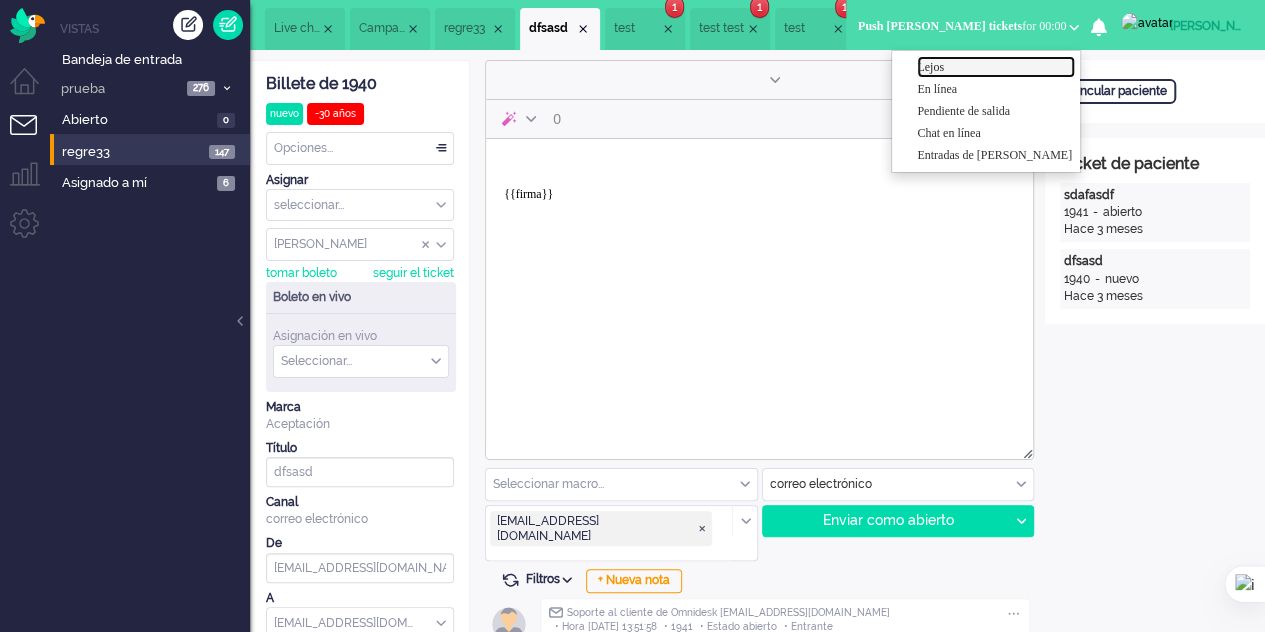 click on "Lejos" at bounding box center (930, 67) 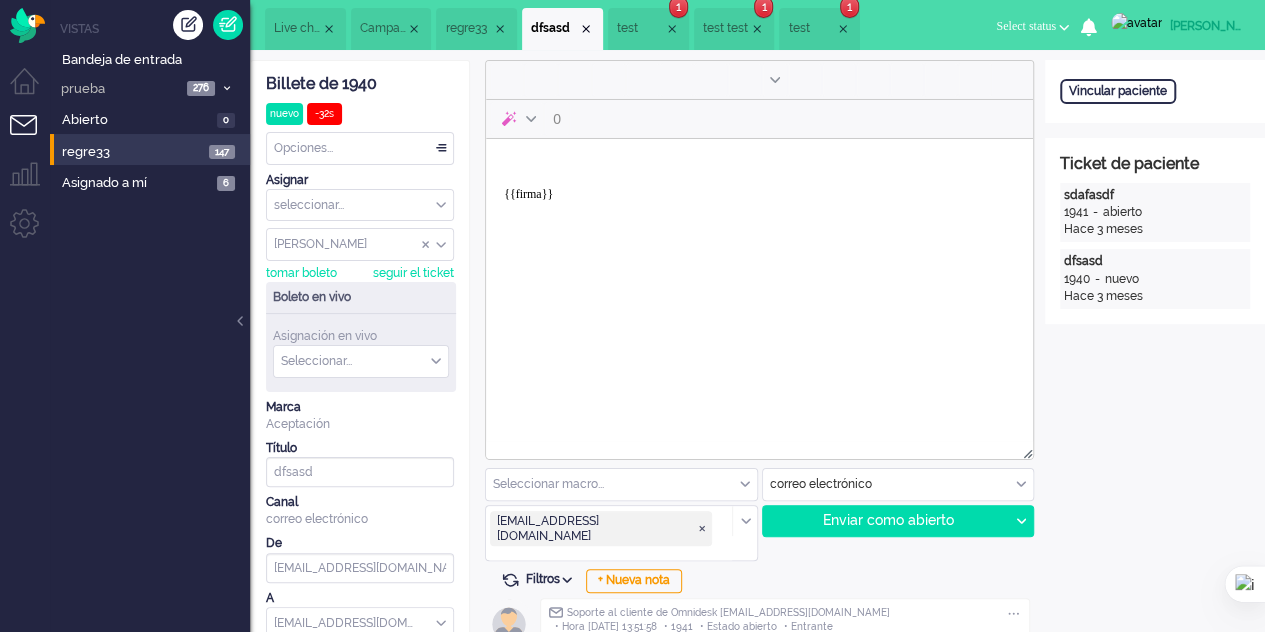 click on "[PERSON_NAME]" at bounding box center (1216, 26) 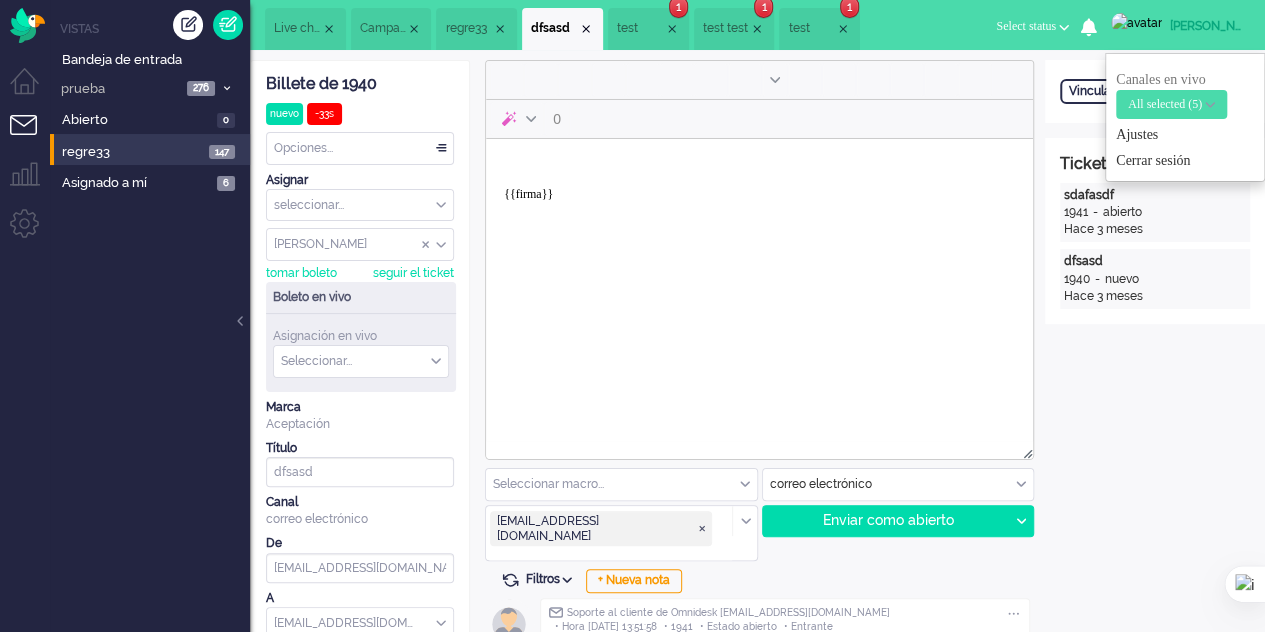 click on "All selected (5)" at bounding box center (1165, 104) 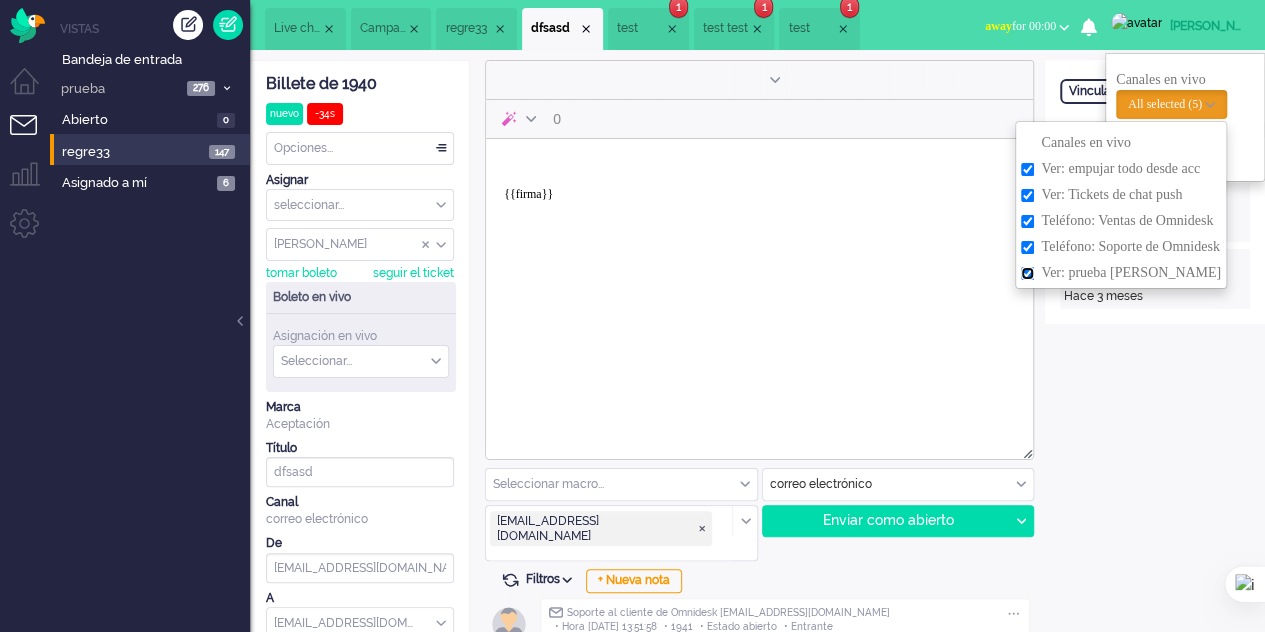 drag, startPoint x: 1000, startPoint y: 274, endPoint x: 1000, endPoint y: 253, distance: 21 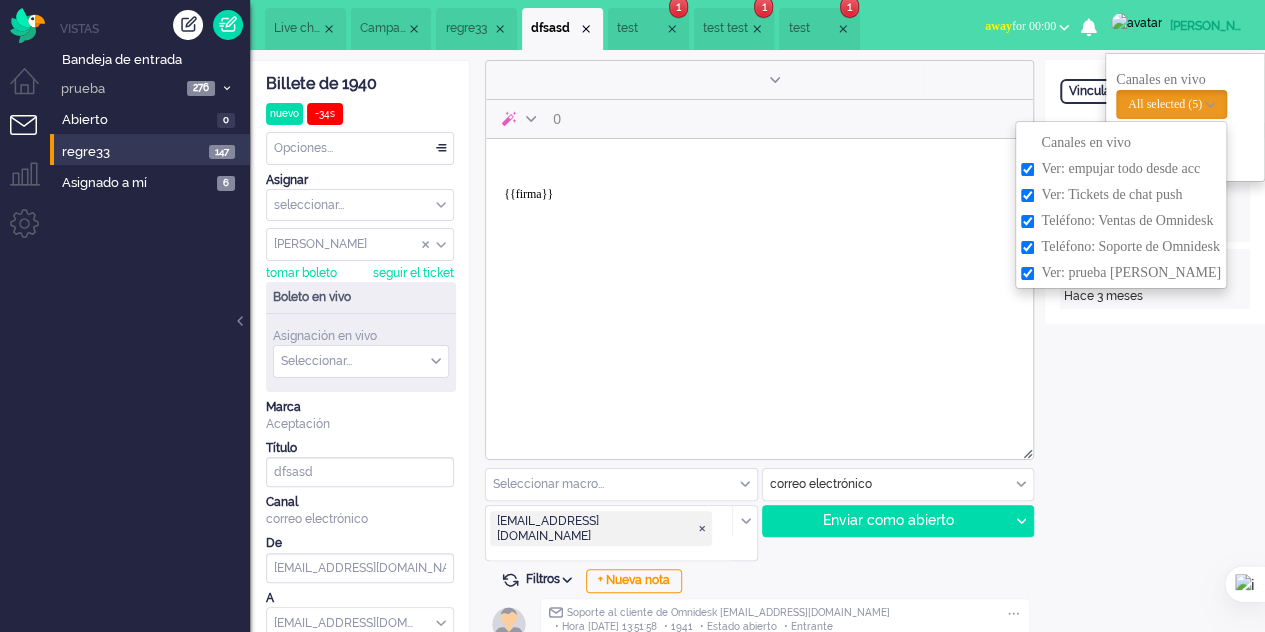 checkbox on "false" 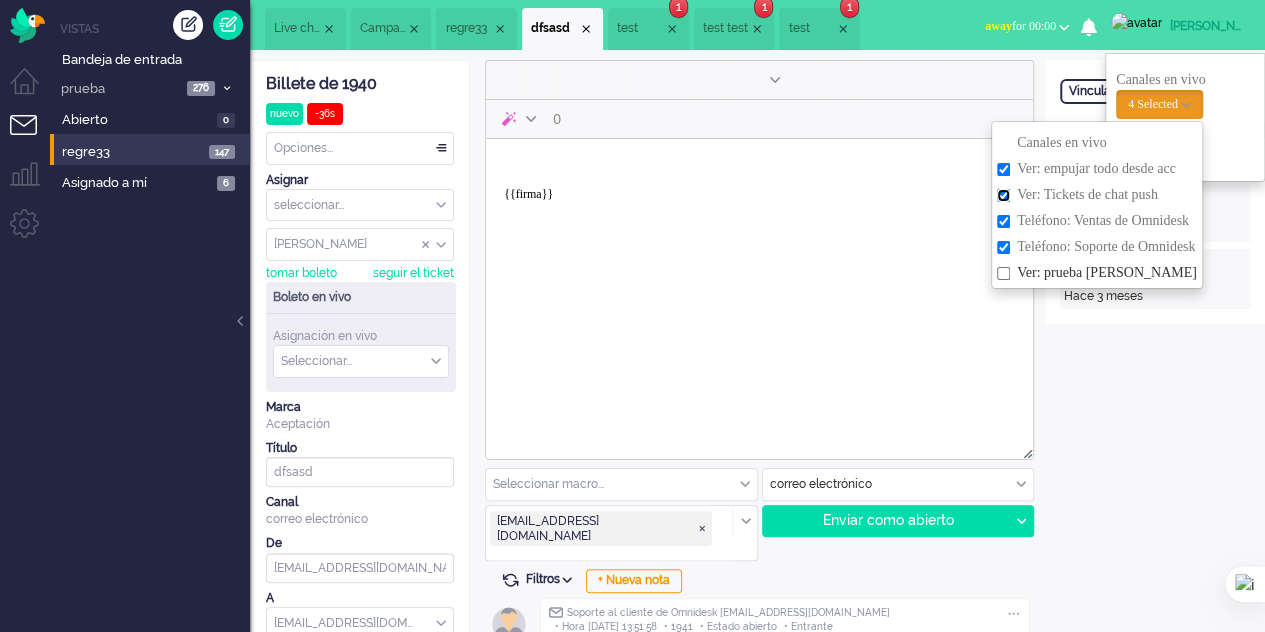 drag, startPoint x: 468, startPoint y: 55, endPoint x: 979, endPoint y: 167, distance: 523.13 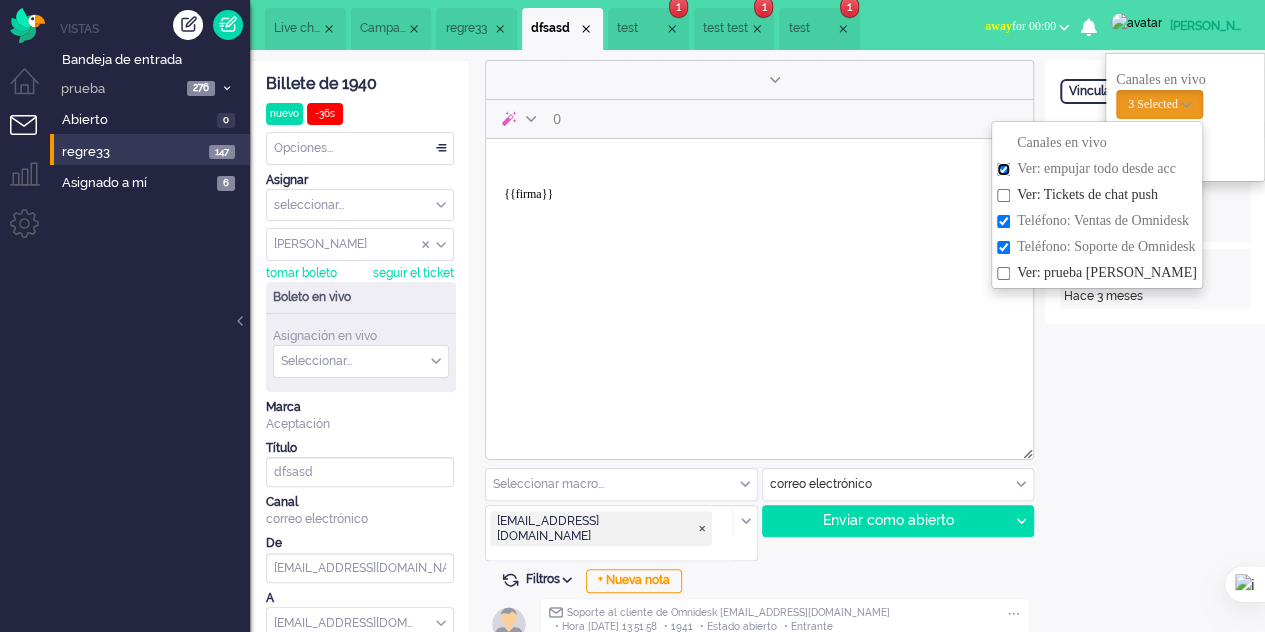 click on "Ver: empujar todo desde acc" at bounding box center [1003, 169] 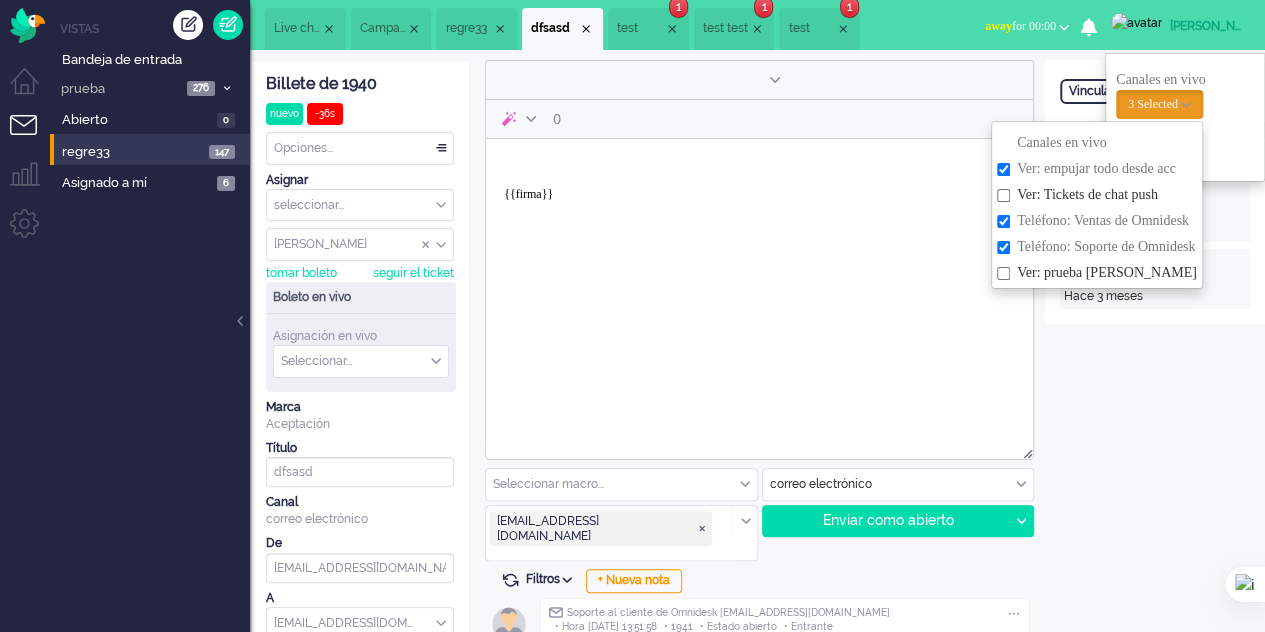 checkbox on "false" 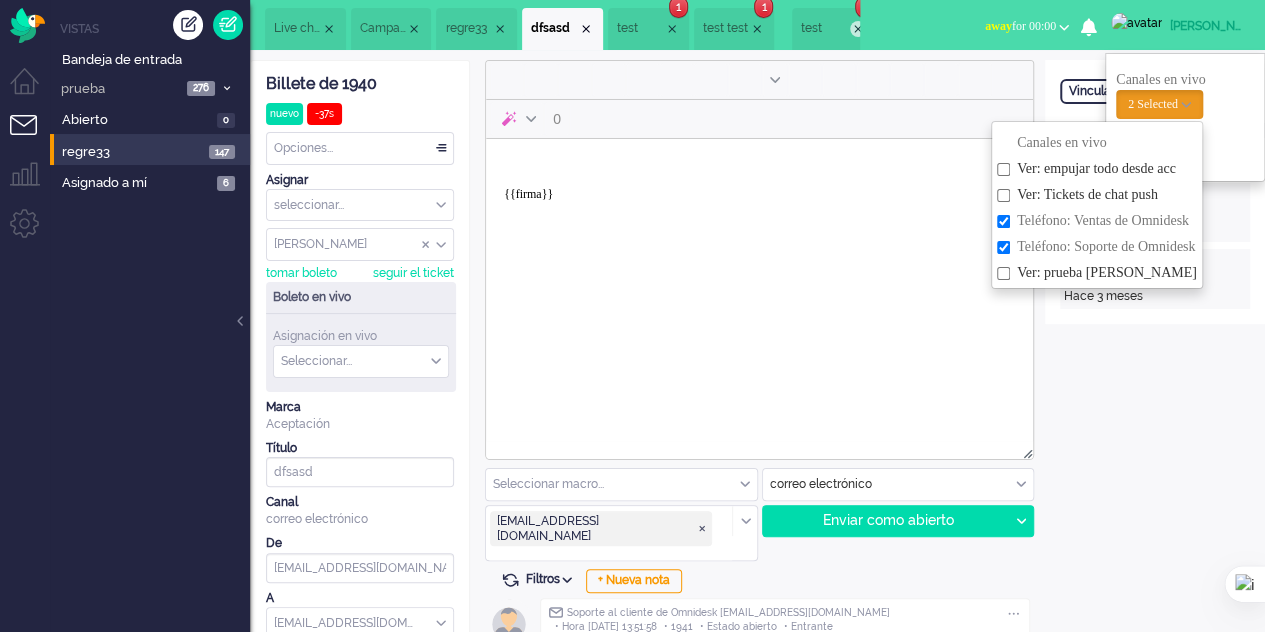 click at bounding box center [858, 29] 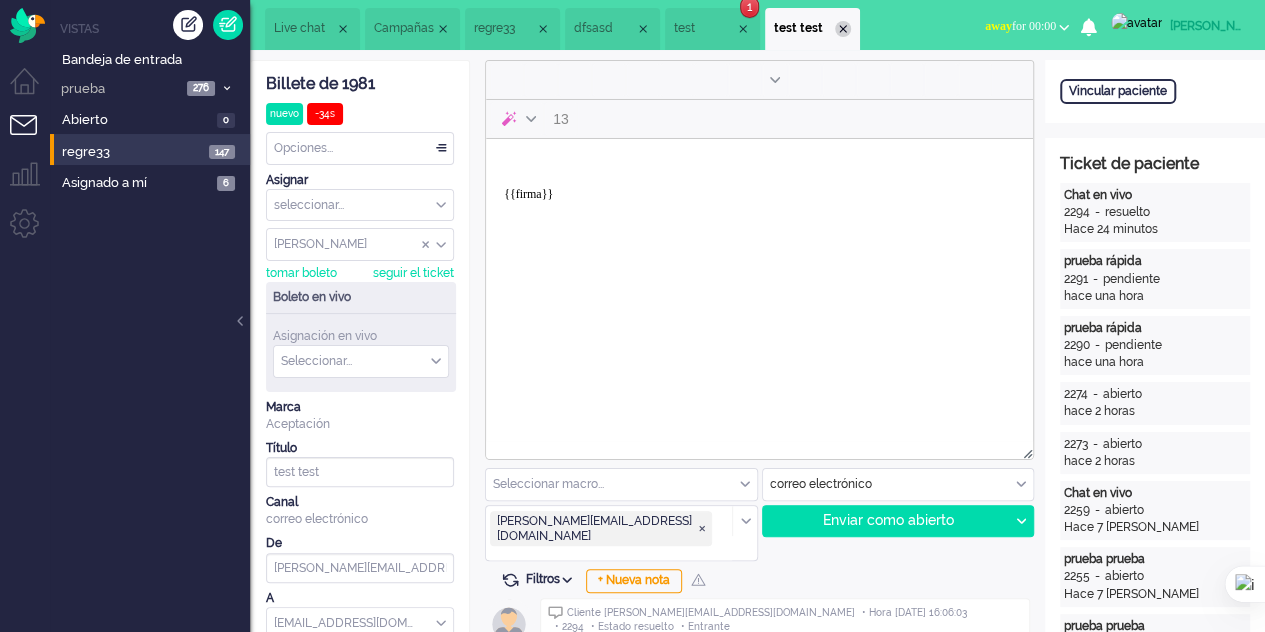 click at bounding box center [843, 29] 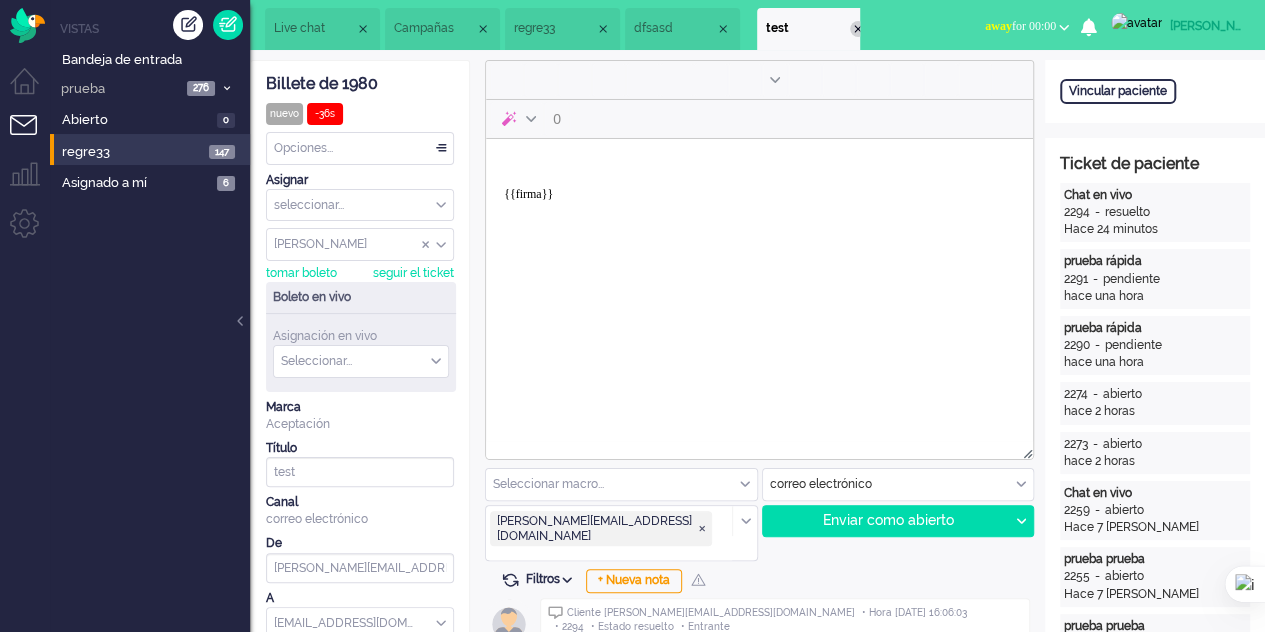 click at bounding box center (858, 29) 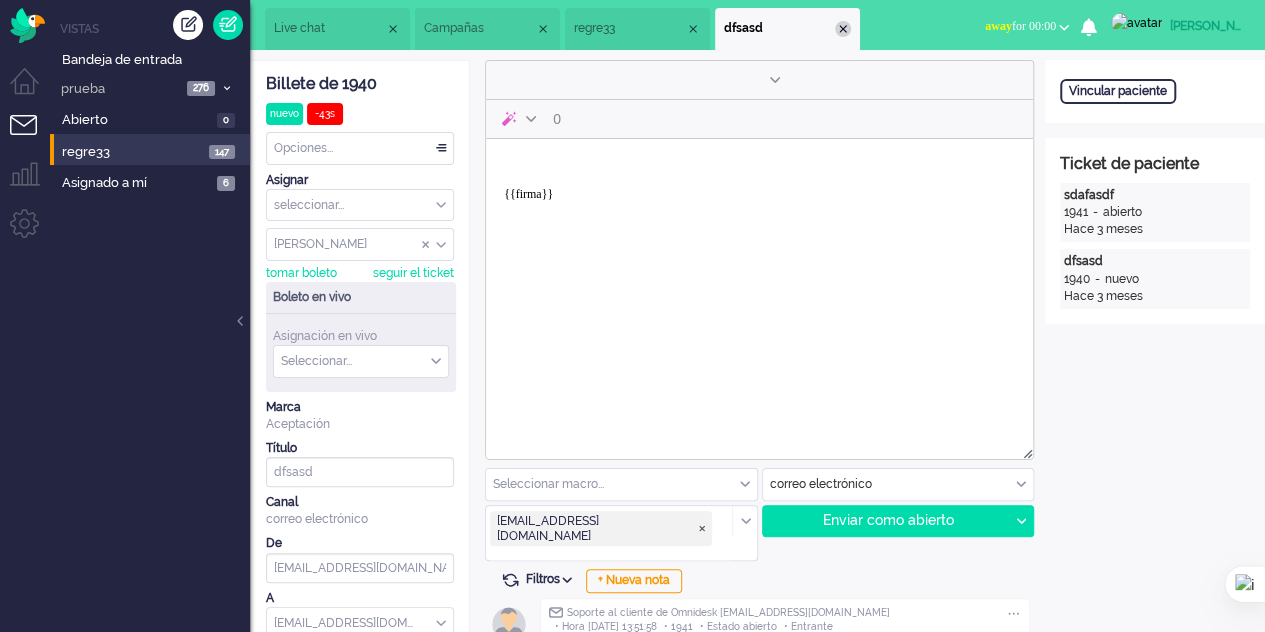 click at bounding box center (843, 29) 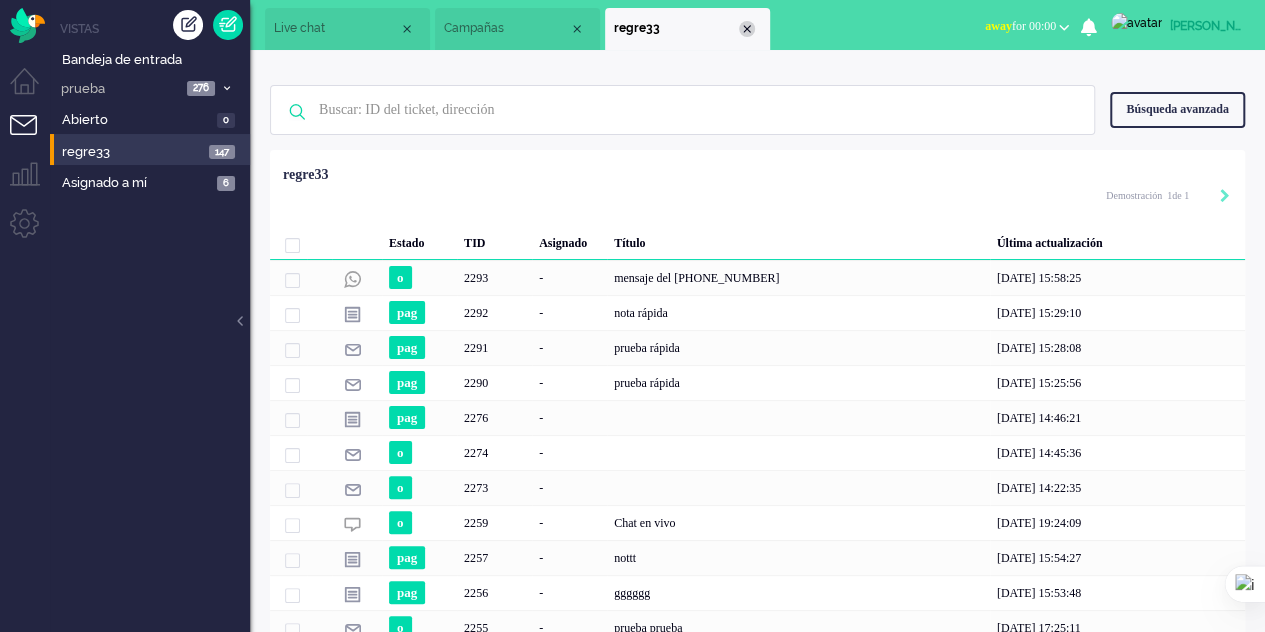click at bounding box center [747, 29] 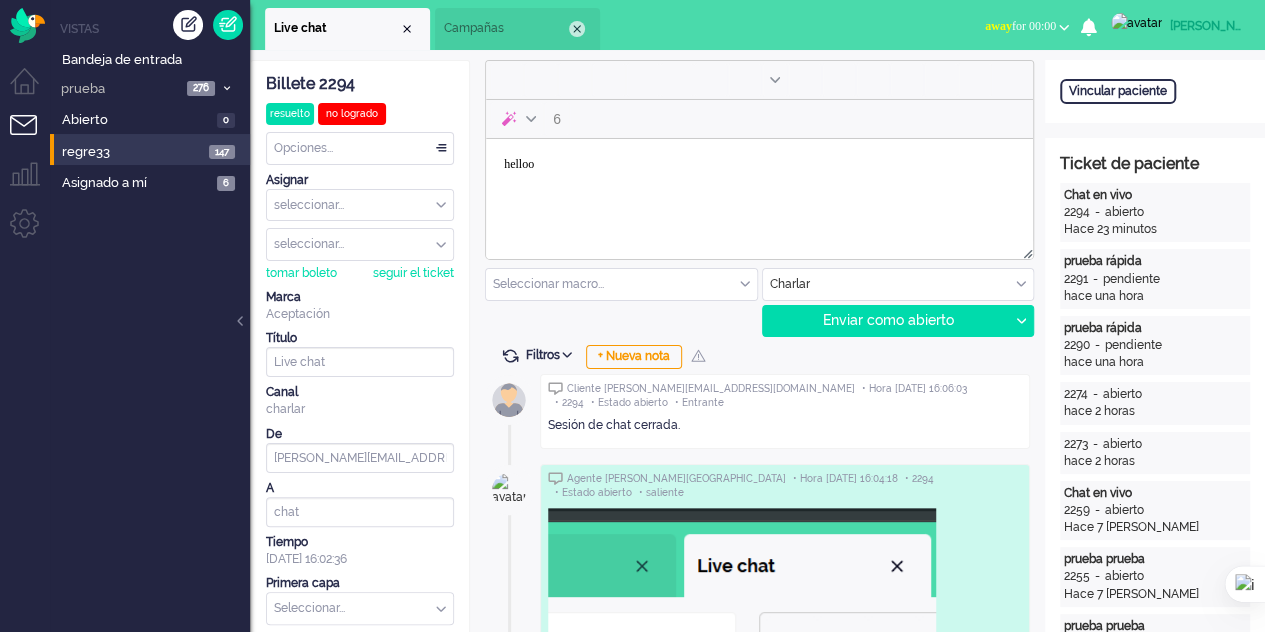 click at bounding box center [577, 29] 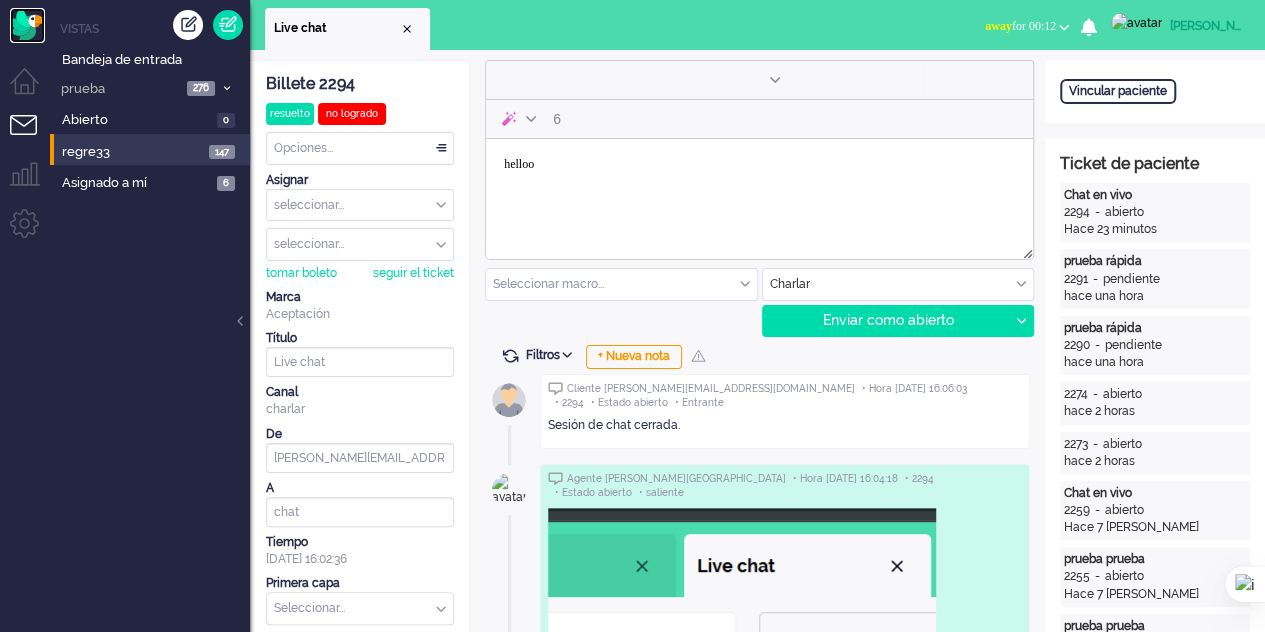 click at bounding box center [27, 25] 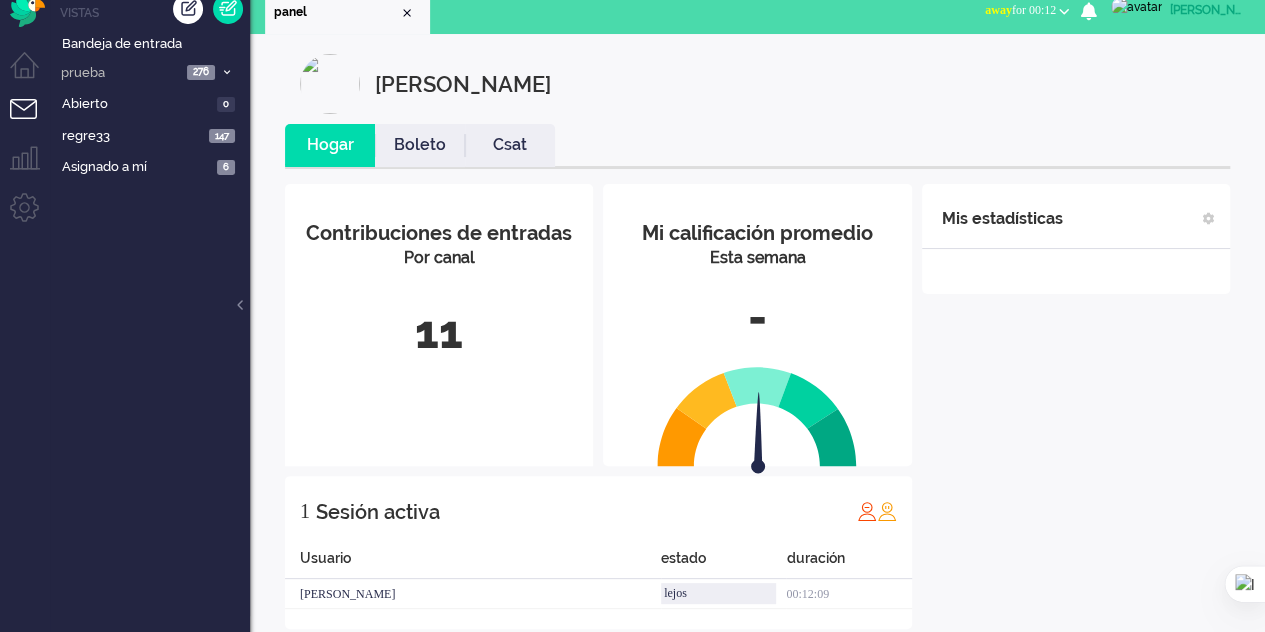 scroll, scrollTop: 0, scrollLeft: 0, axis: both 